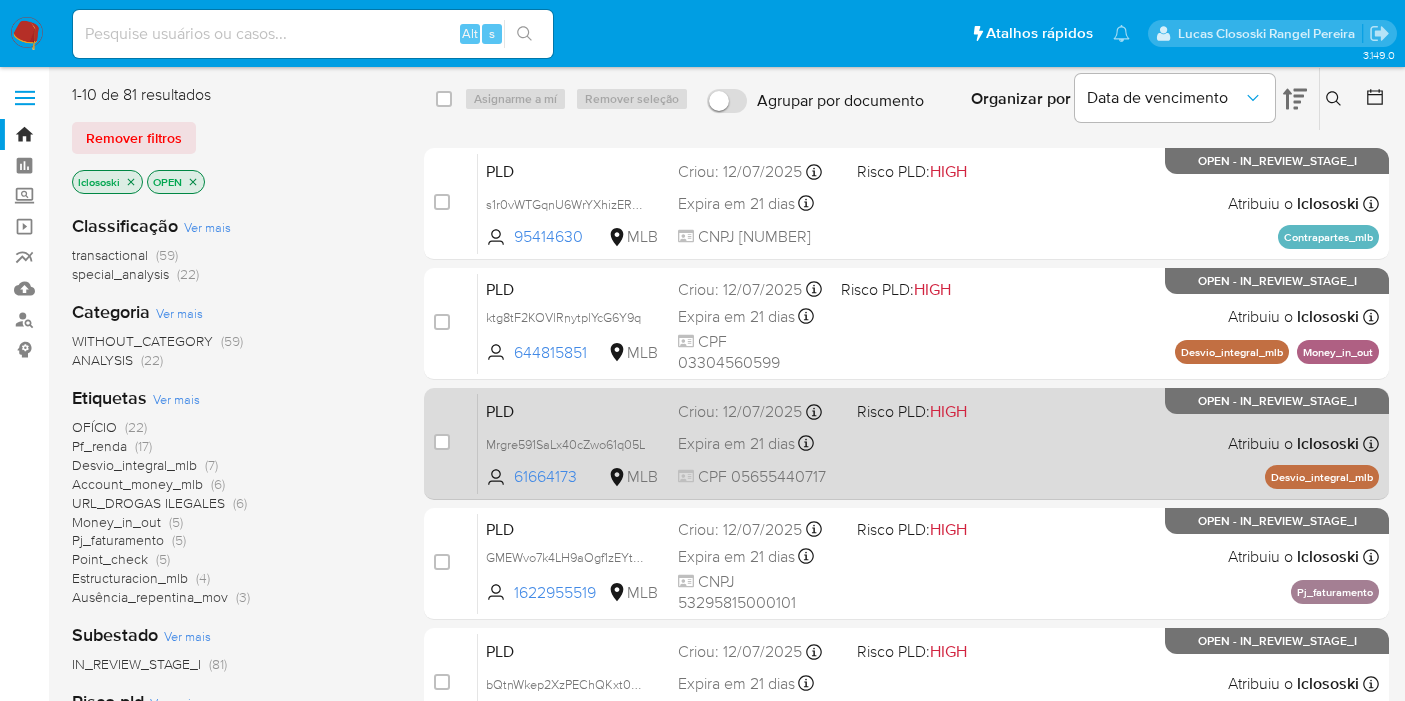 scroll, scrollTop: 0, scrollLeft: 0, axis: both 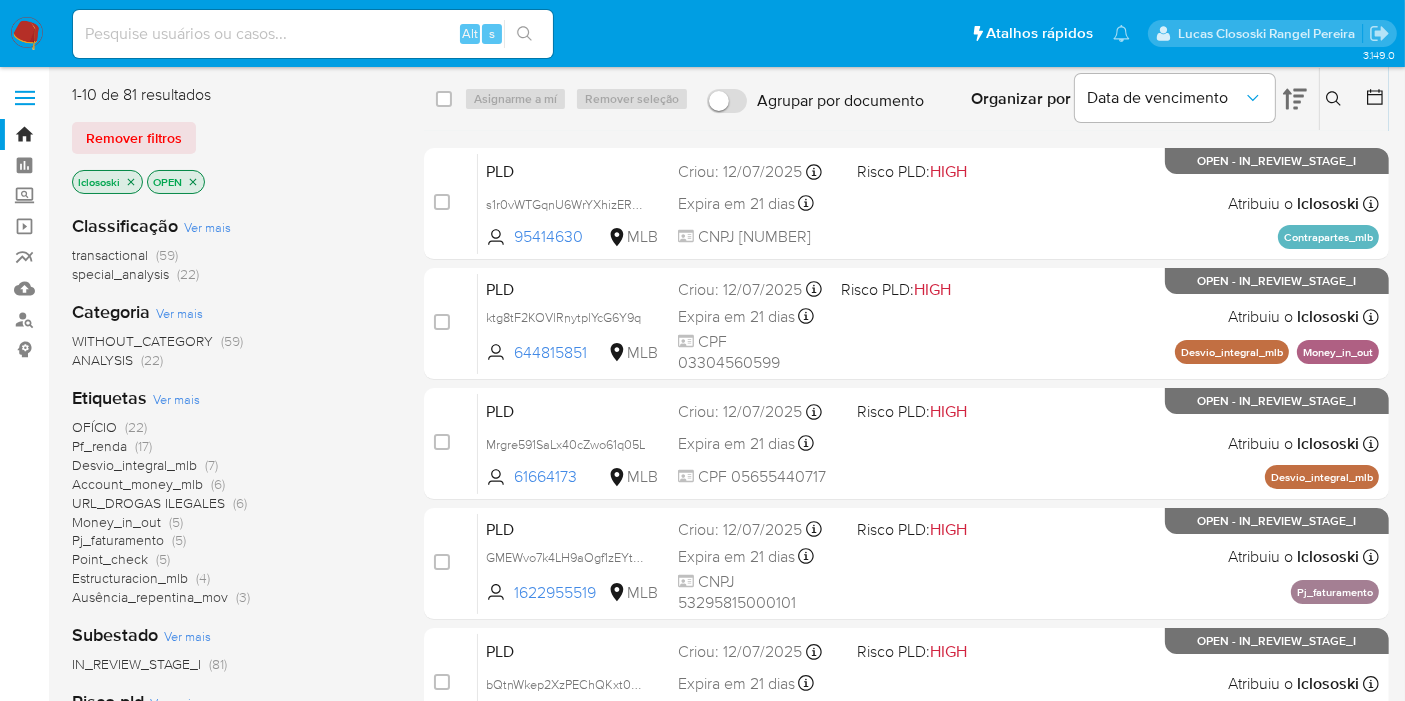 click on "OFÍCIO" at bounding box center (94, 427) 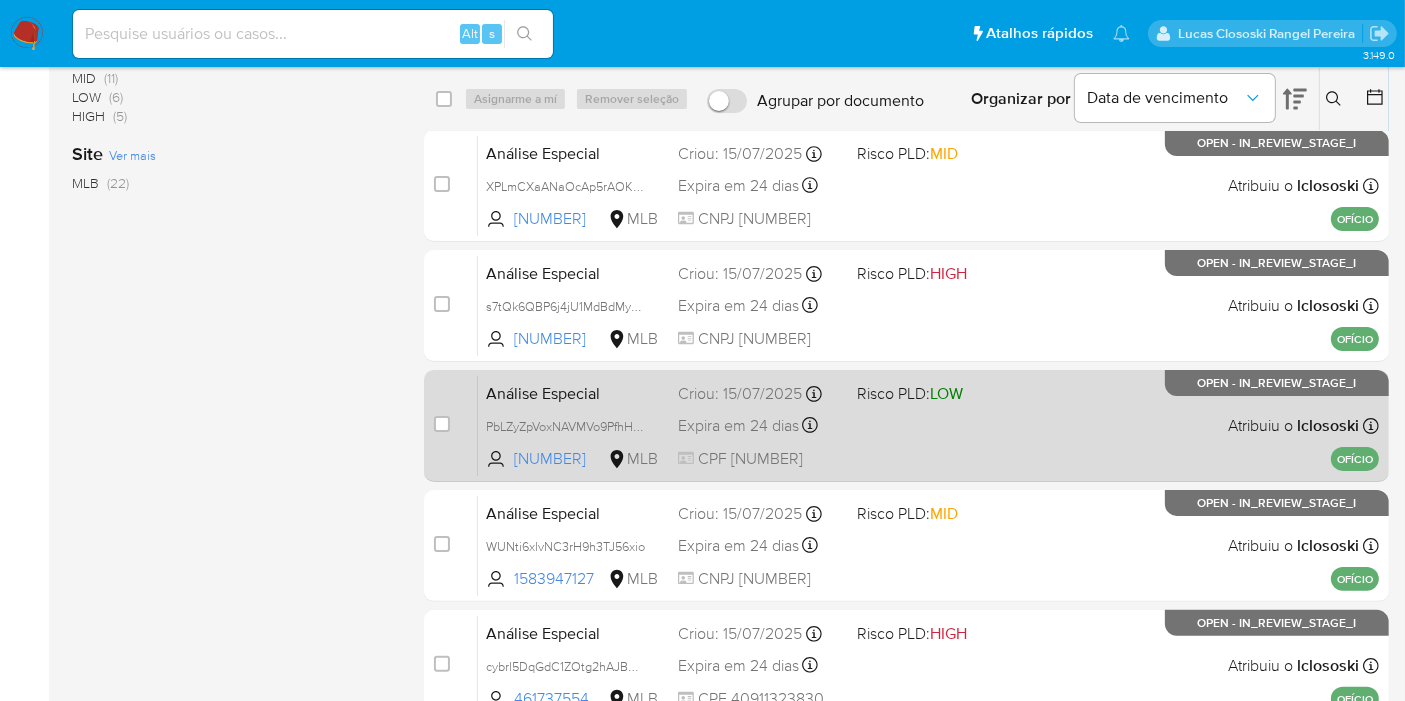 scroll, scrollTop: 444, scrollLeft: 0, axis: vertical 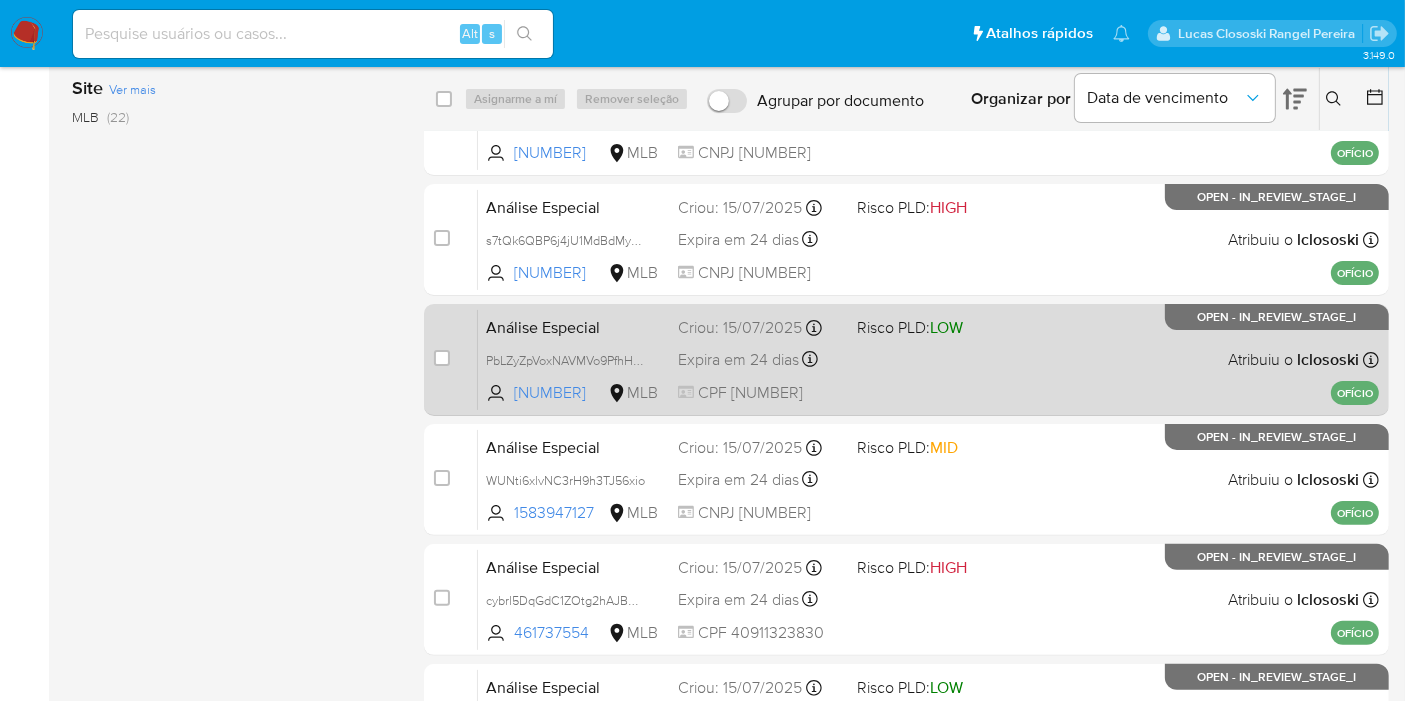 click on "Análise Especial PbLZyZpVoxNAVMVo9PfhHu0Y 208625364 MLB Risco PLD:  LOW Criou: 15/07/2025   Criou: 15/07/2025 09:35:06 Expira em 24 dias   Expira em 29/08/2025 09:35:07 CPF   72550511115 Atribuiu o   lclososki   Asignado el: 15/07/2025 09:35:06 OFÍCIO OPEN - IN_REVIEW_STAGE_I" at bounding box center (928, 359) 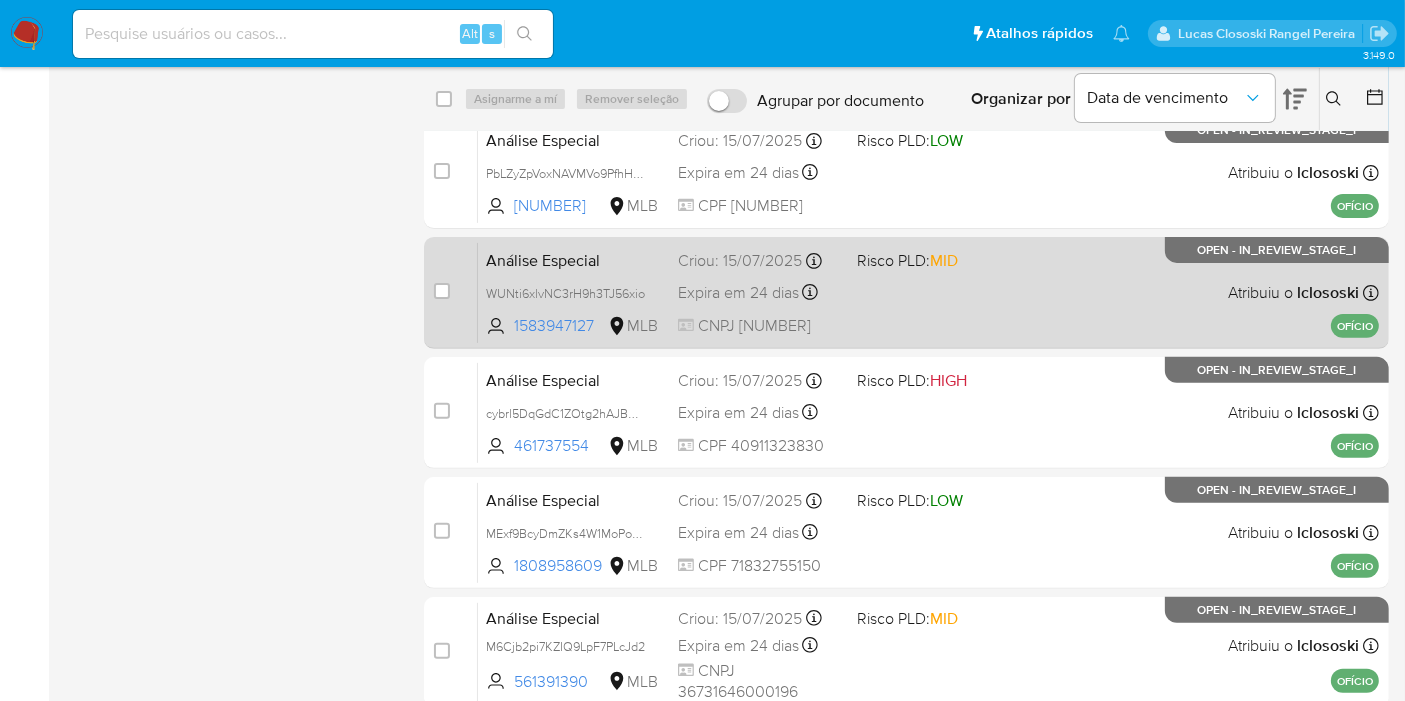 scroll, scrollTop: 666, scrollLeft: 0, axis: vertical 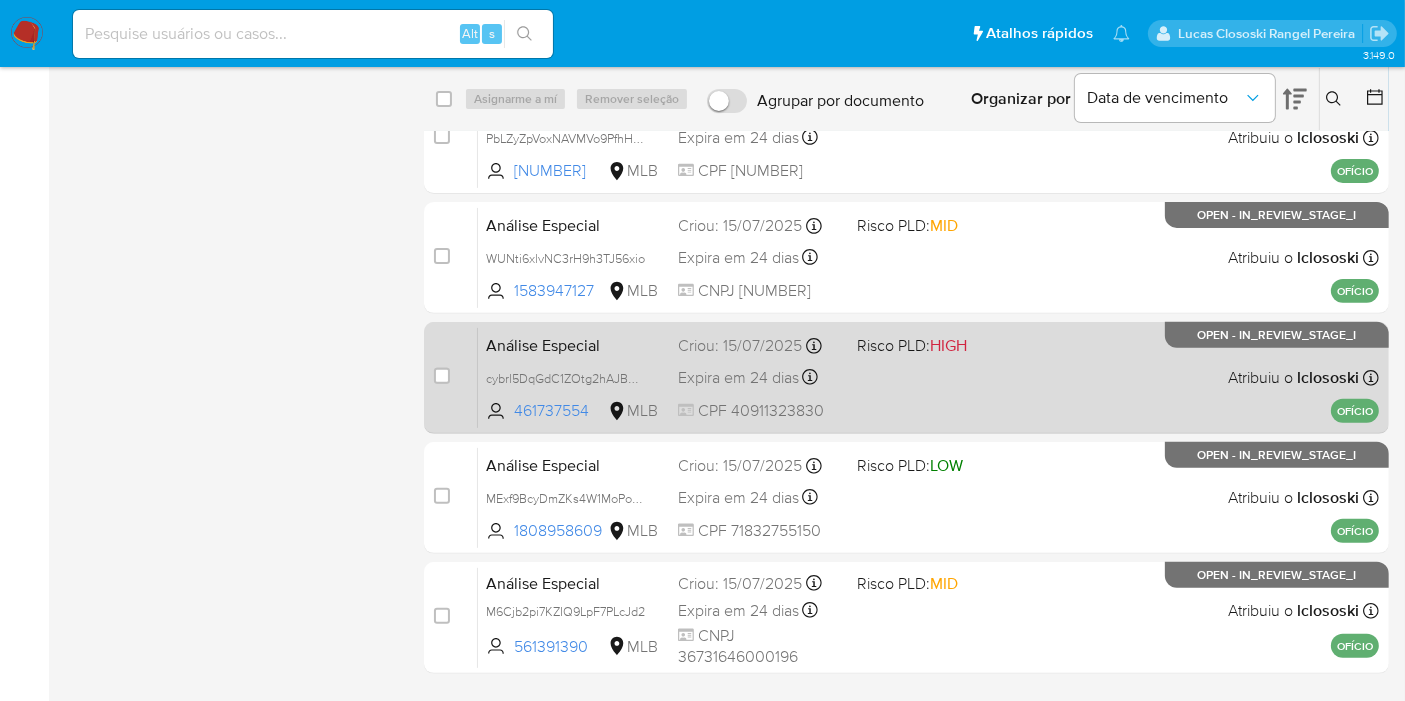 click on "HIGH" at bounding box center [948, 345] 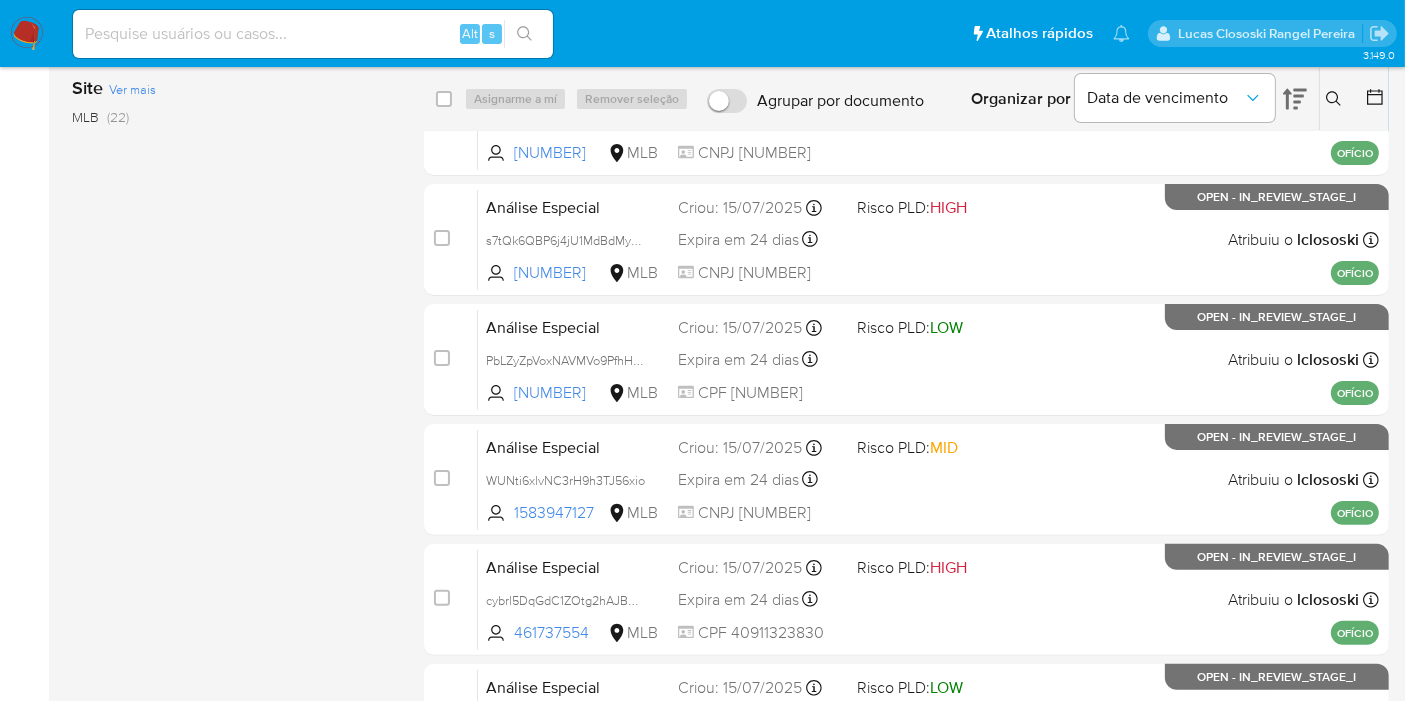 scroll, scrollTop: 0, scrollLeft: 0, axis: both 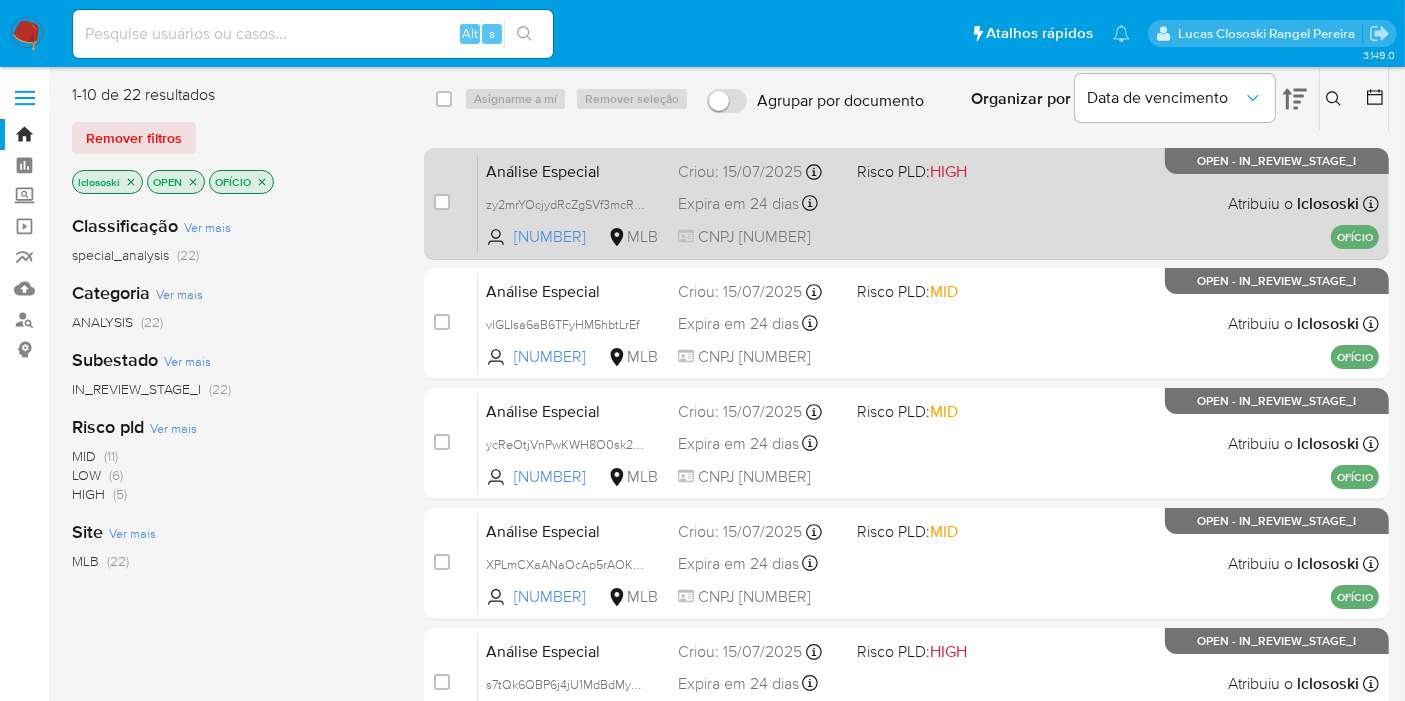 click on "Análise Especial zy2mrYOcjydRcZgSVf3mcRqH 565397669 MLB Risco PLD:  HIGH Criou: 15/07/2025   Criou: 15/07/2025 09:35:03 Expira em 24 dias   Expira em 29/08/2025 09:35:03 CNPJ   33630661000150 Atribuiu o   lclososki   Asignado el: 15/07/2025 09:35:03 OFÍCIO OPEN - IN_REVIEW_STAGE_I" at bounding box center (928, 203) 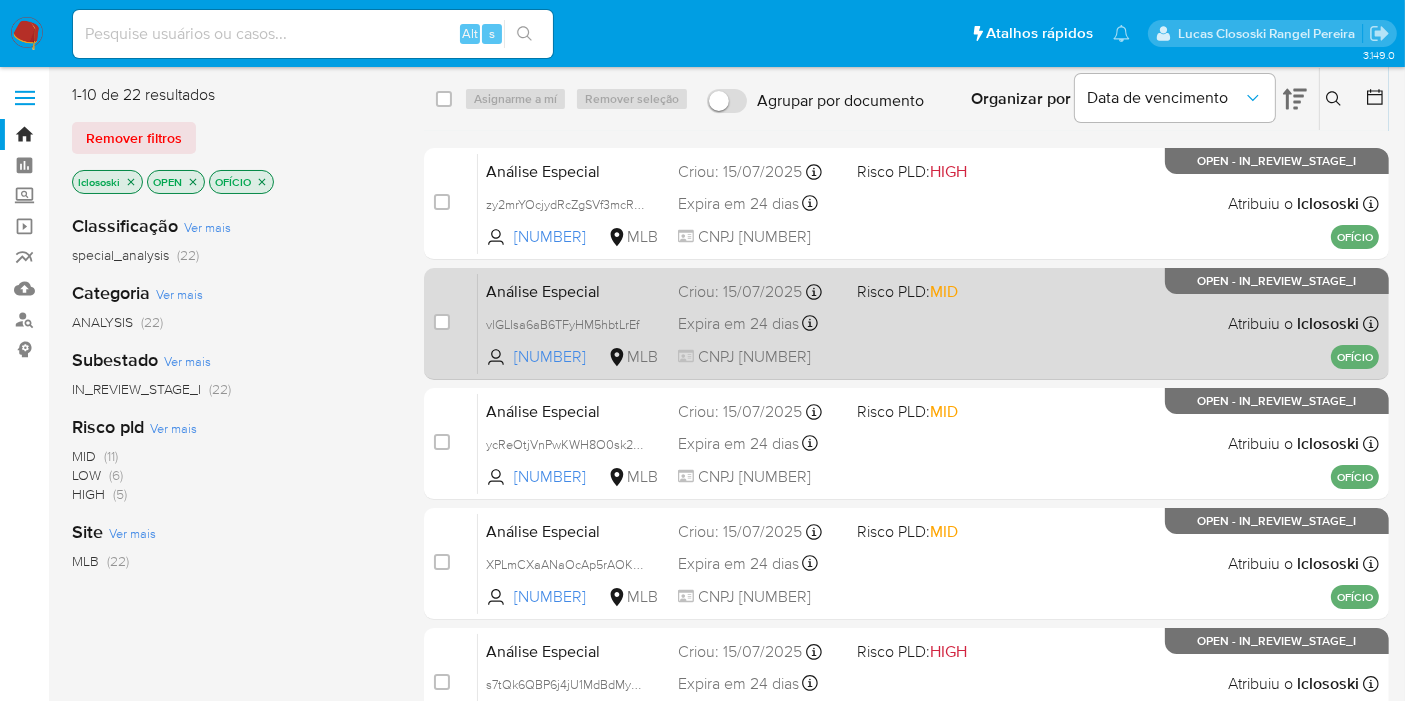 click on "Risco PLD:  MID" at bounding box center (907, 291) 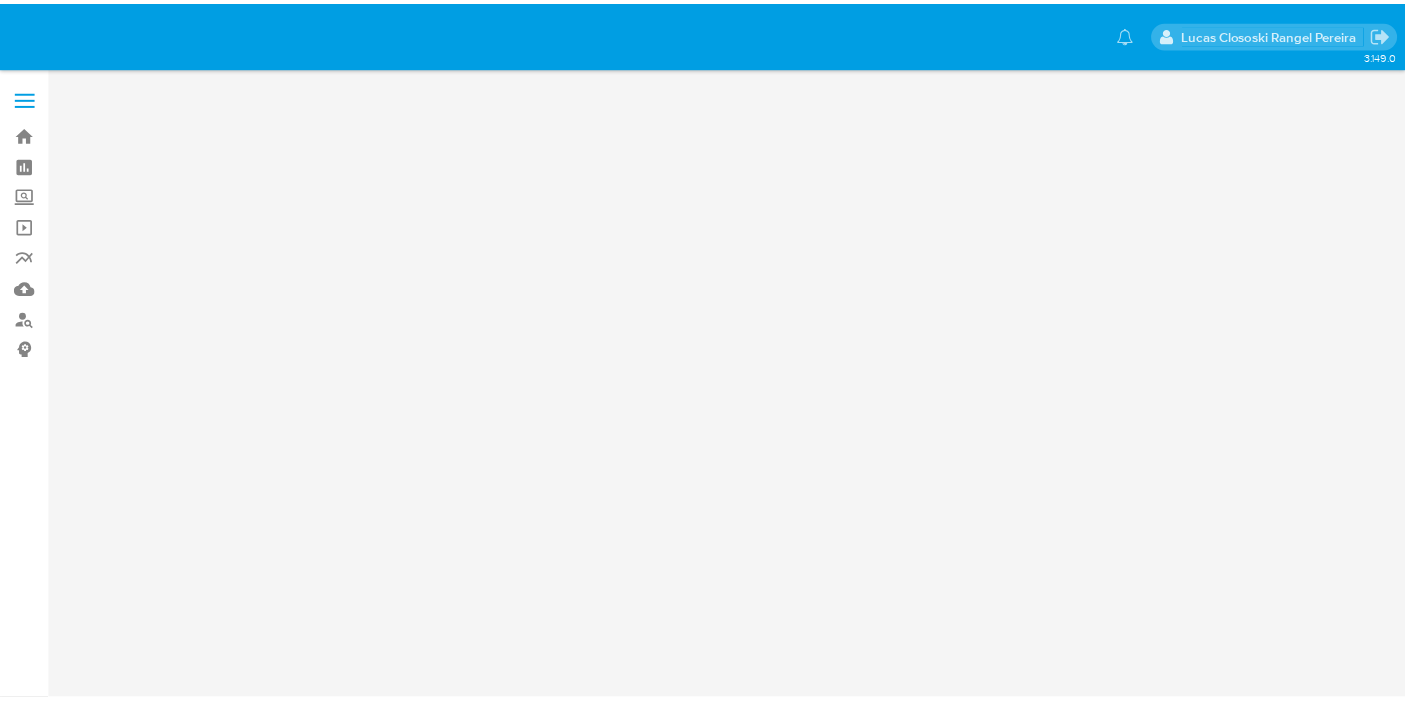 scroll, scrollTop: 0, scrollLeft: 0, axis: both 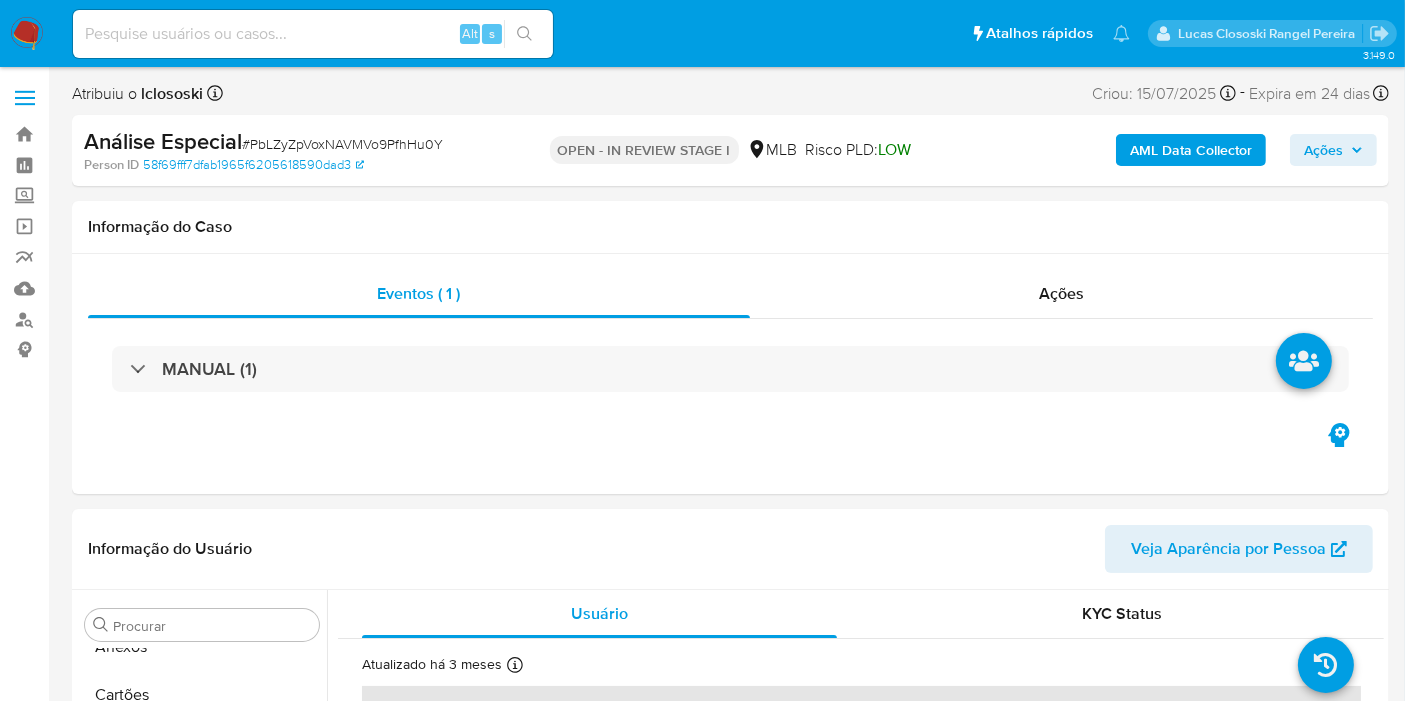 select on "10" 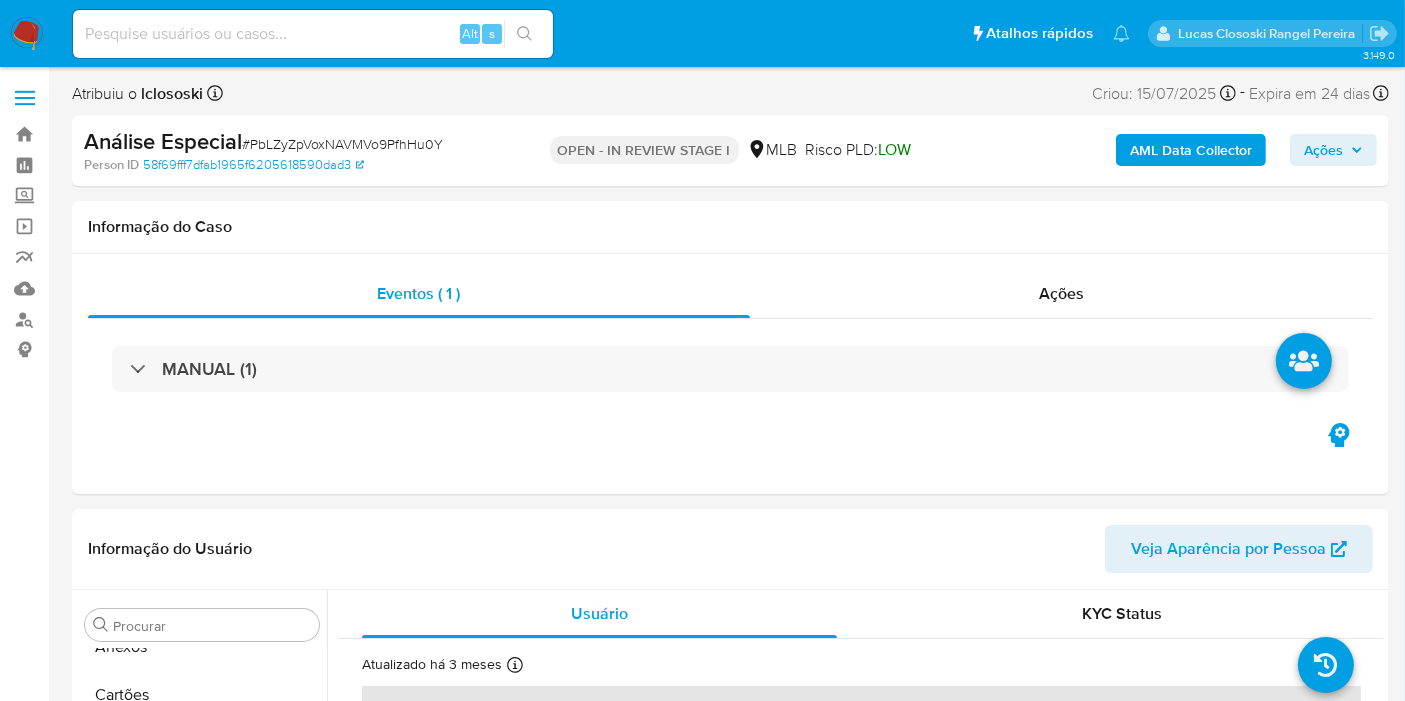 scroll, scrollTop: 844, scrollLeft: 0, axis: vertical 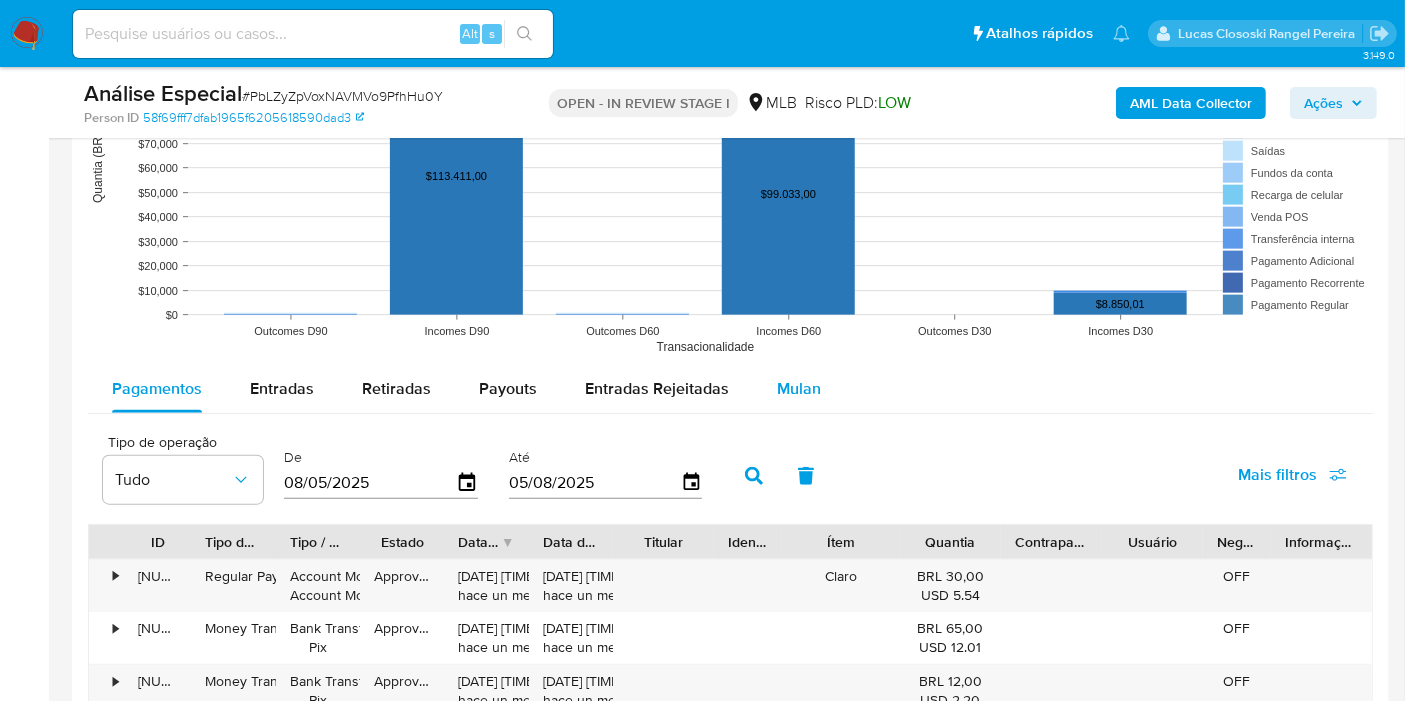 click on "Mulan" at bounding box center (799, 389) 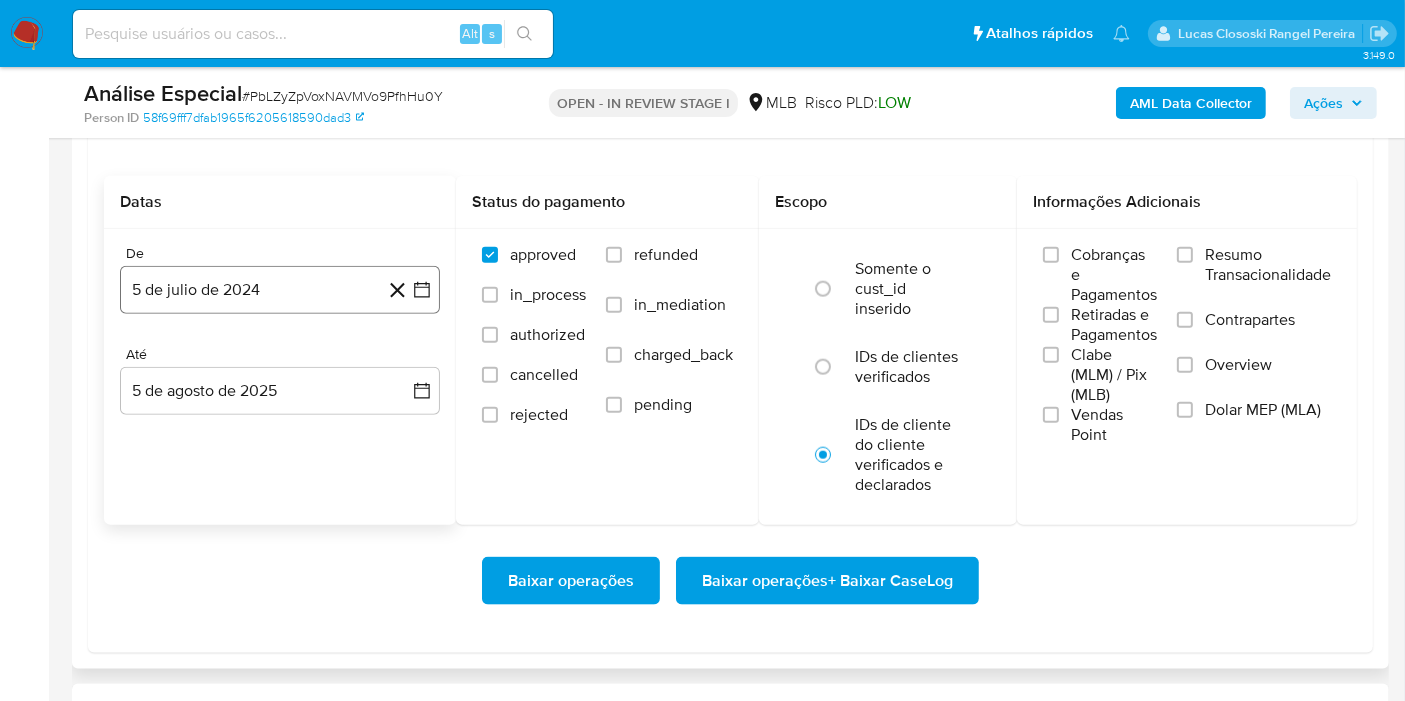scroll, scrollTop: 2333, scrollLeft: 0, axis: vertical 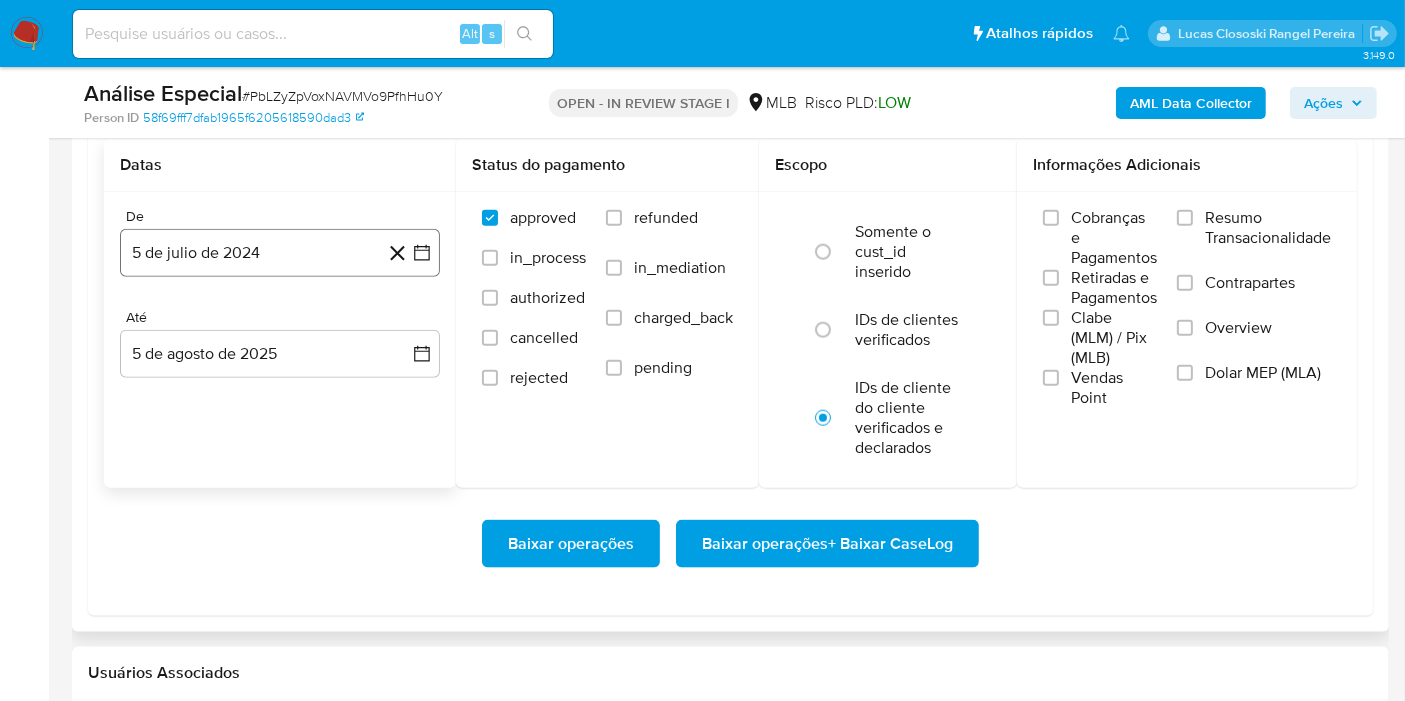 click 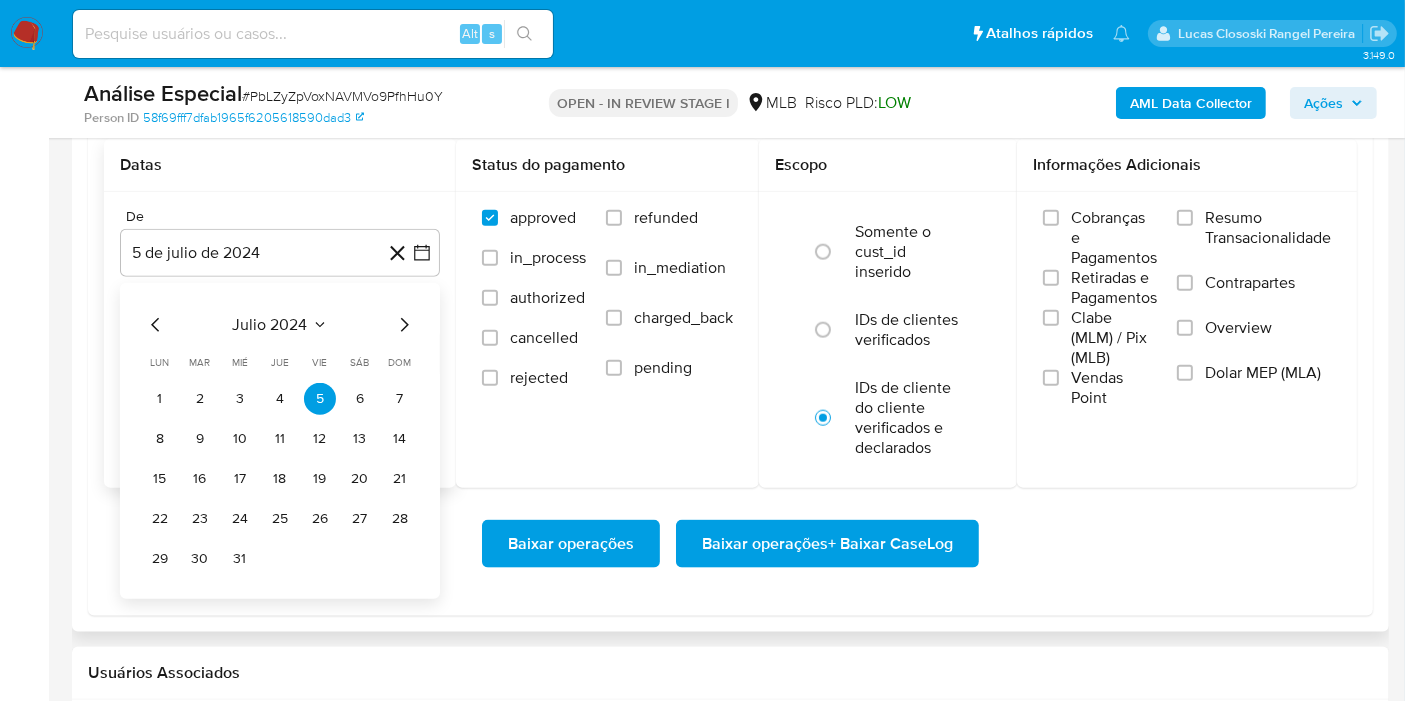 click on "julio 2024" at bounding box center [270, 325] 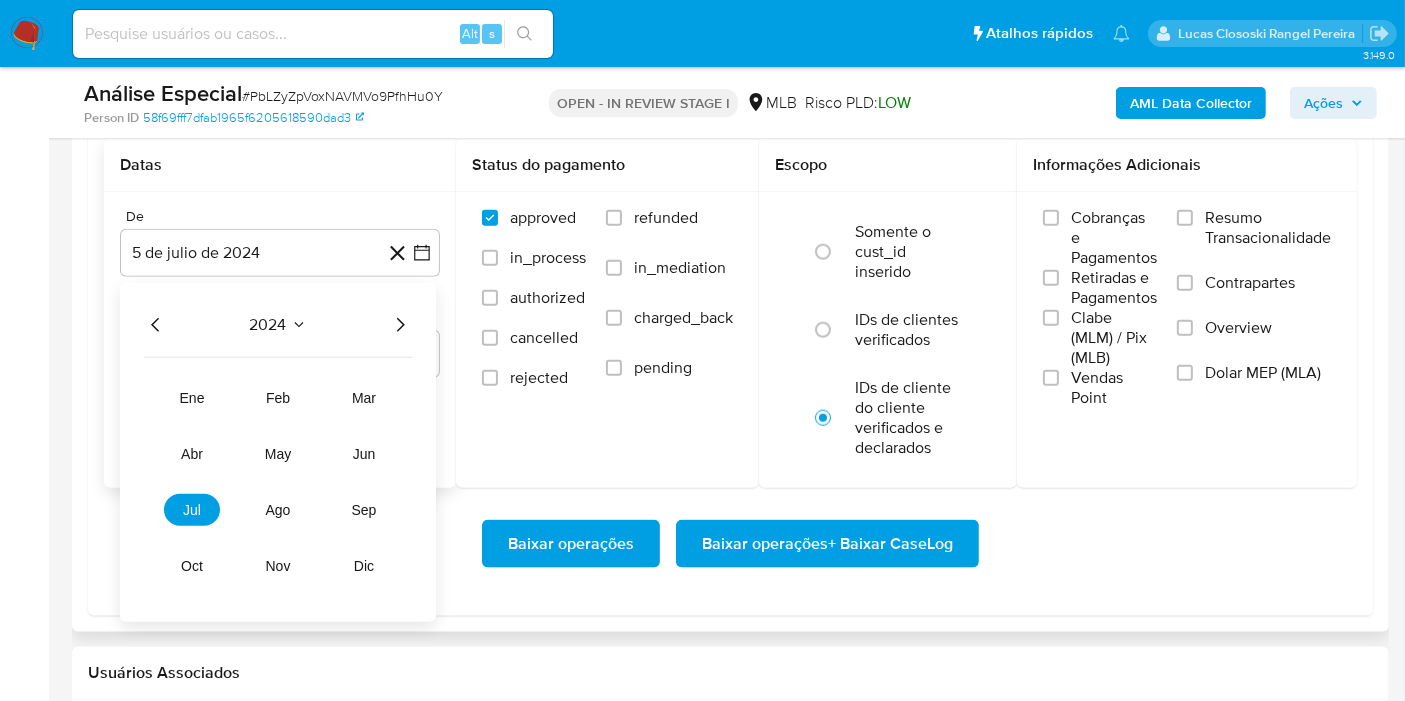 click 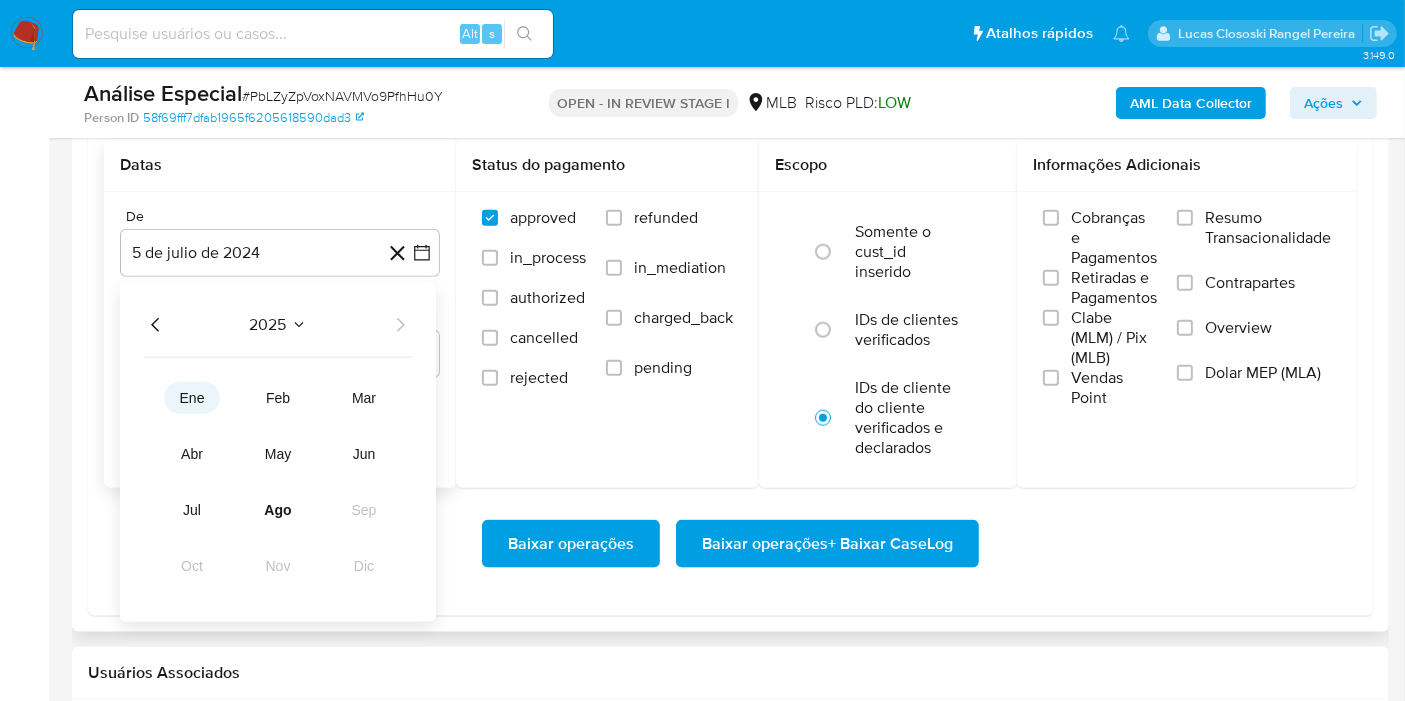 click on "ene" at bounding box center [192, 398] 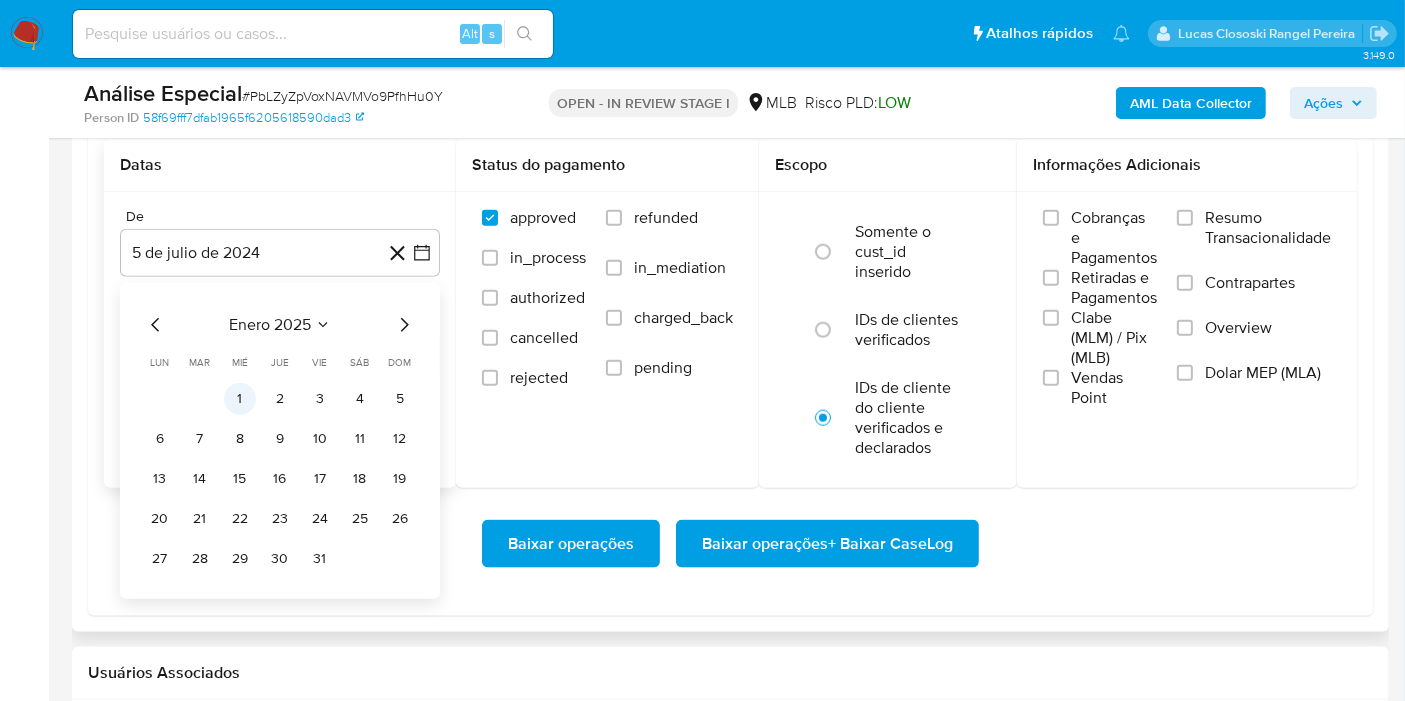 click on "1" at bounding box center (240, 399) 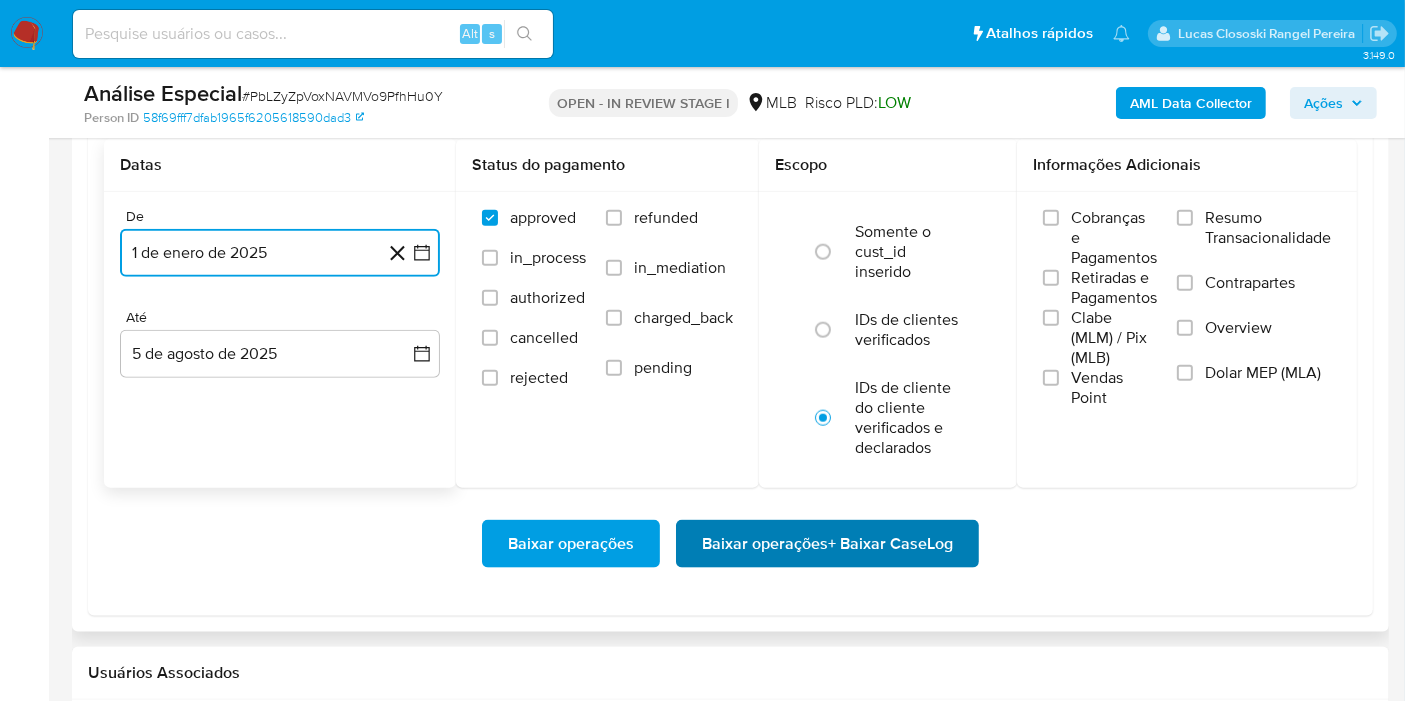 click on "Baixar operações  +   Baixar CaseLog" at bounding box center (827, 544) 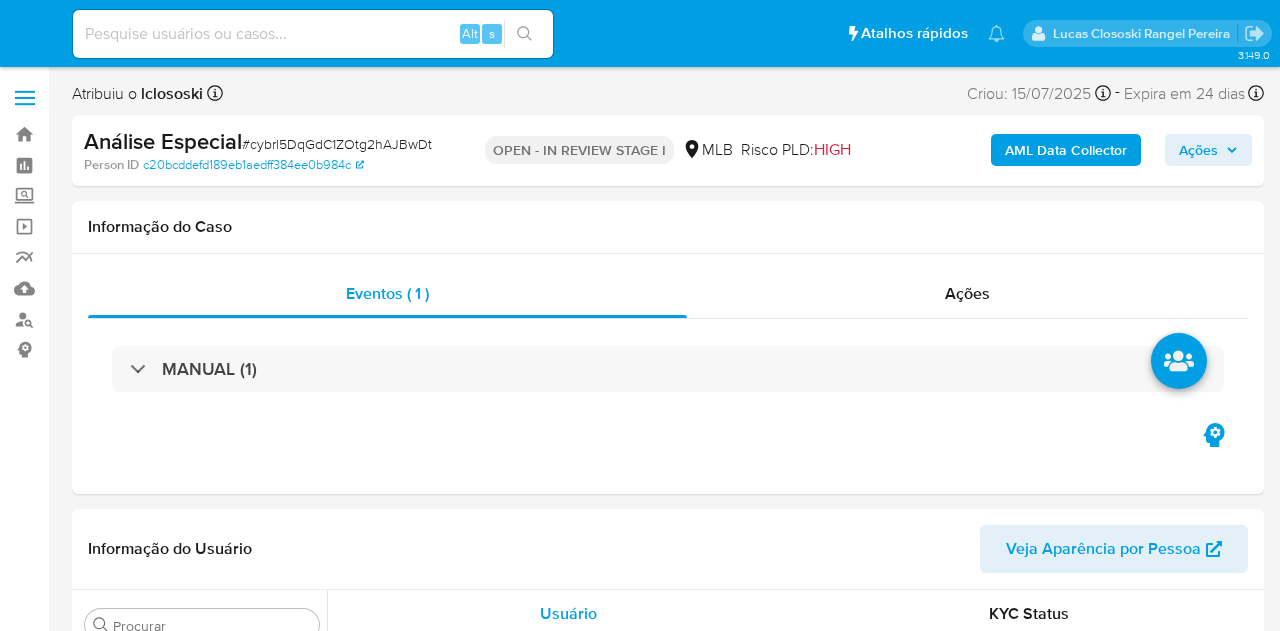 select on "10" 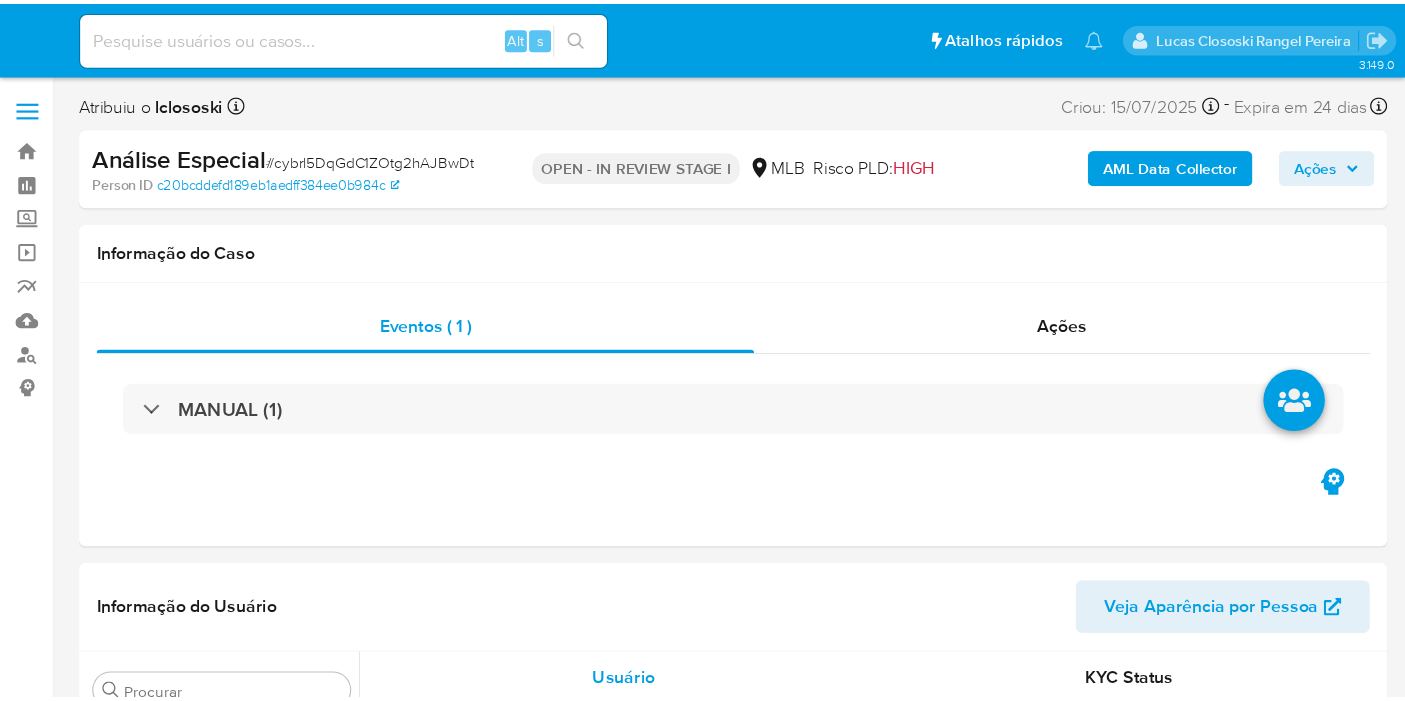 scroll, scrollTop: 0, scrollLeft: 0, axis: both 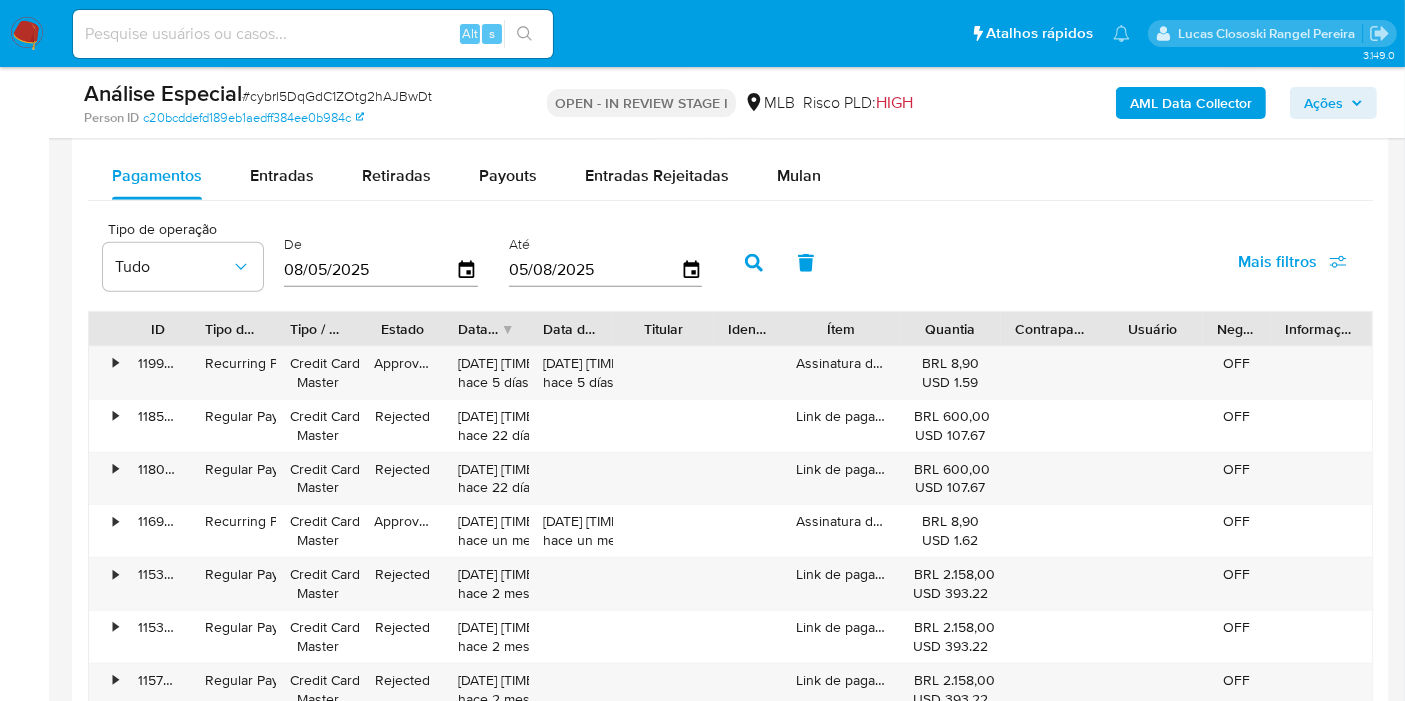 click on "Pagamentos Entradas Retiradas Payouts Entradas Rejeitadas Mulan Tipo de operação Tudo De 08/05/2025 Até 05/08/2025 Mais filtros ID Tipo de operação Tipo / Método Estado Data de criação Data de aprovação Titular Identificação Ítem Quantia Contraparte Usuário Negócio Informações Adicionais • 119922184437 Recurring Payment Credit Card Master Approved 30/07/2025 19:38:56 hace 5 días 30/07/2025 19:38:59 hace 5 días Assinatura do Meli+ BRL 8,90 USD 1.59 OFF • 118580469412 Regular Payment Credit Card Master Rejected 14/07/2025 15:21:29 hace 22 días Link de pagamento BRL 600,00 USD 107.67 OFF • 118076301915 Regular Payment Credit Card Master Rejected 14/07/2025 15:20:15 hace 22 días Link de pagamento BRL 600,00 USD 107.67 OFF • 116921886828 Recurring Payment Credit Card Master Approved 30/06/2025 19:48:17 hace un mes 30/06/2025 19:48:18 hace un mes Assinatura do Meli+ BRL 8,90 USD 1.62 OFF • 115307395757 Regular Payment Credit Card Master Rejected 20/06/2025 12:02:19 hace 2 meses" at bounding box center [730, 540] 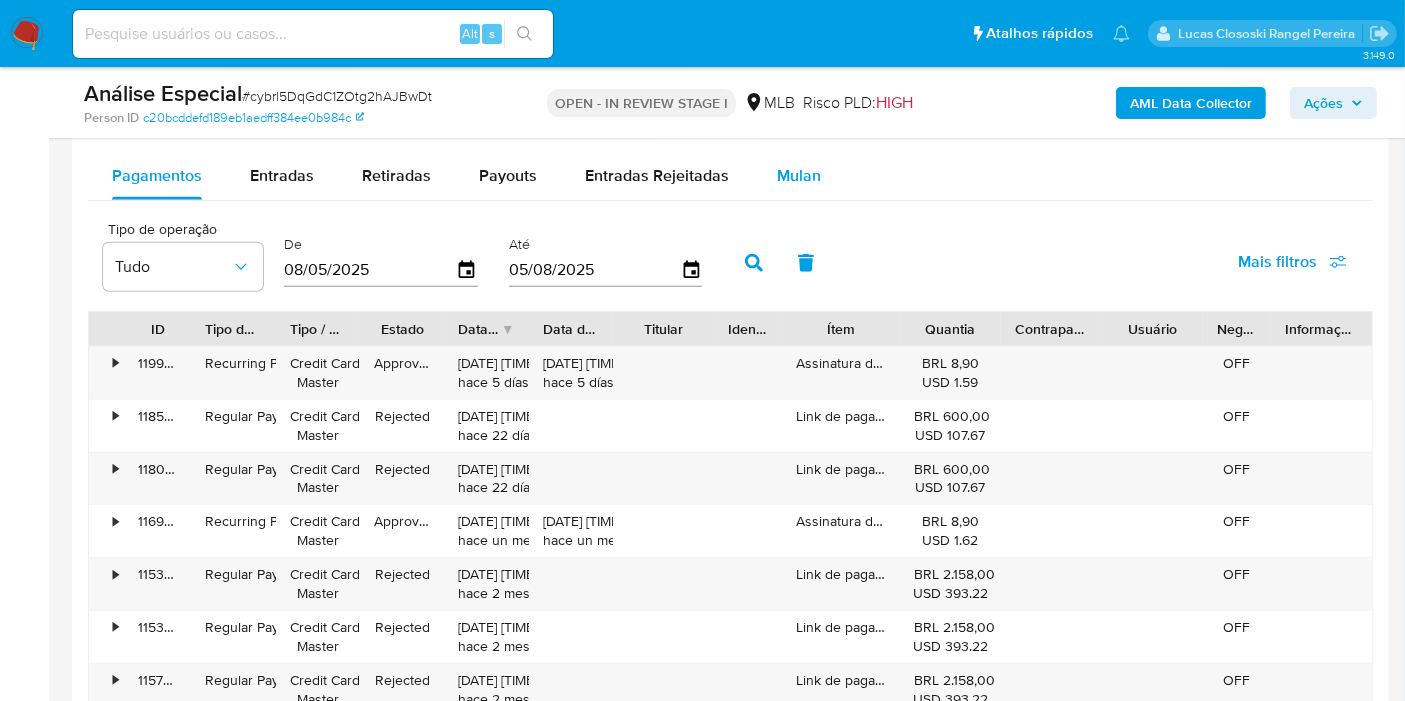 click on "Mulan" at bounding box center (799, 176) 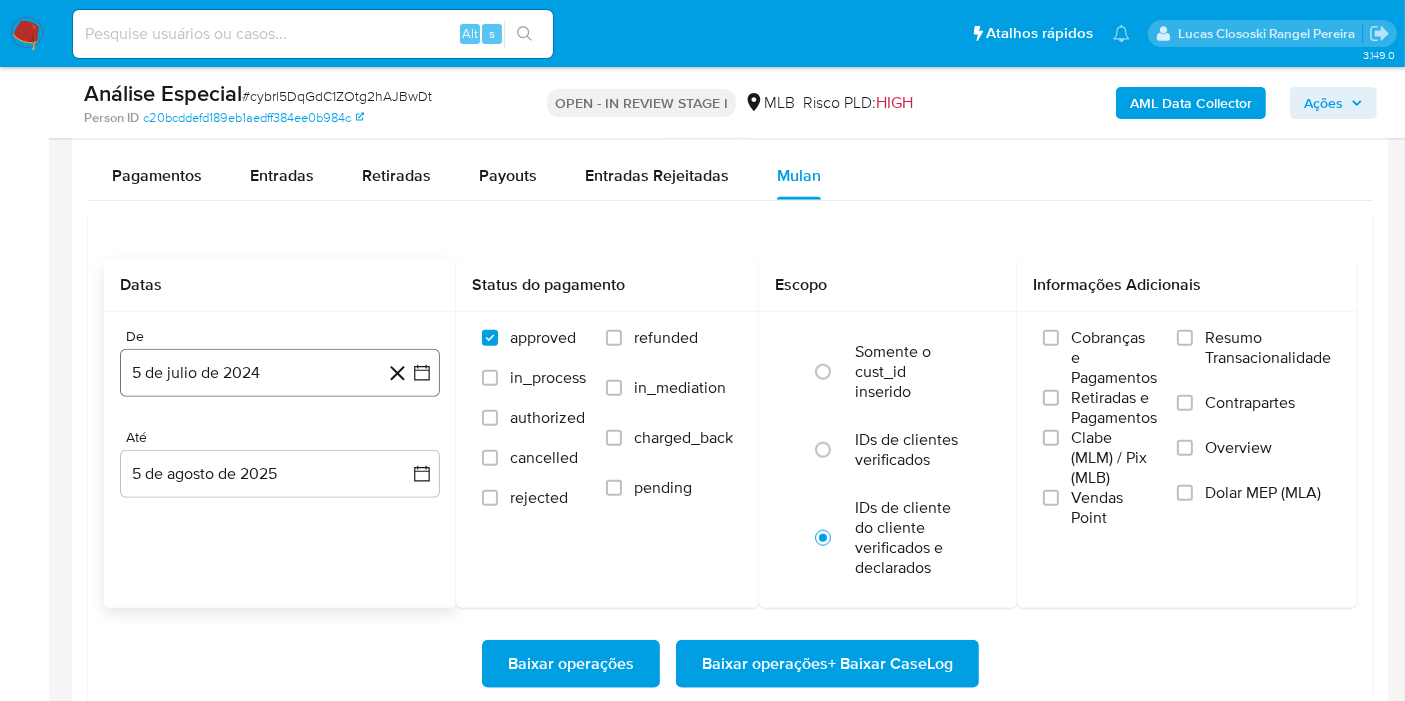 click on "5 de julio de 2024" at bounding box center (280, 373) 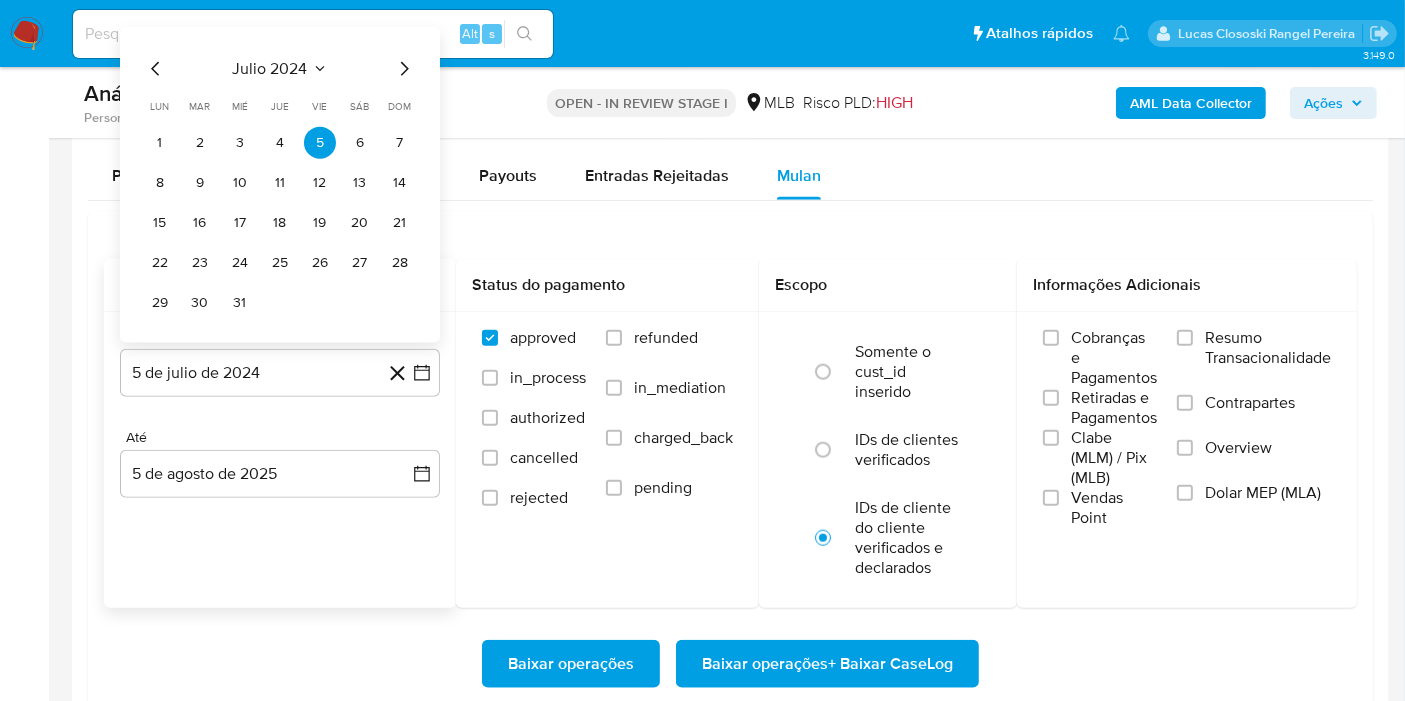 click on "julio 2024" at bounding box center (270, 69) 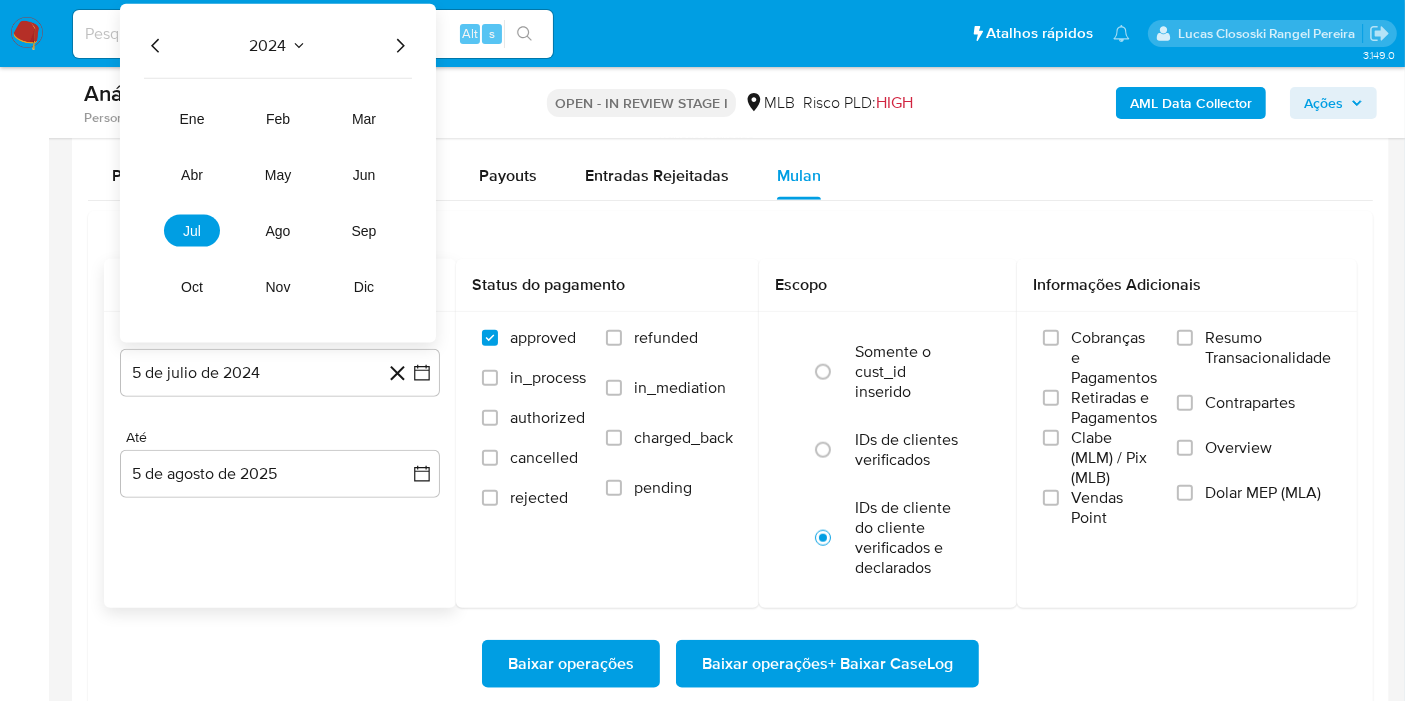 click 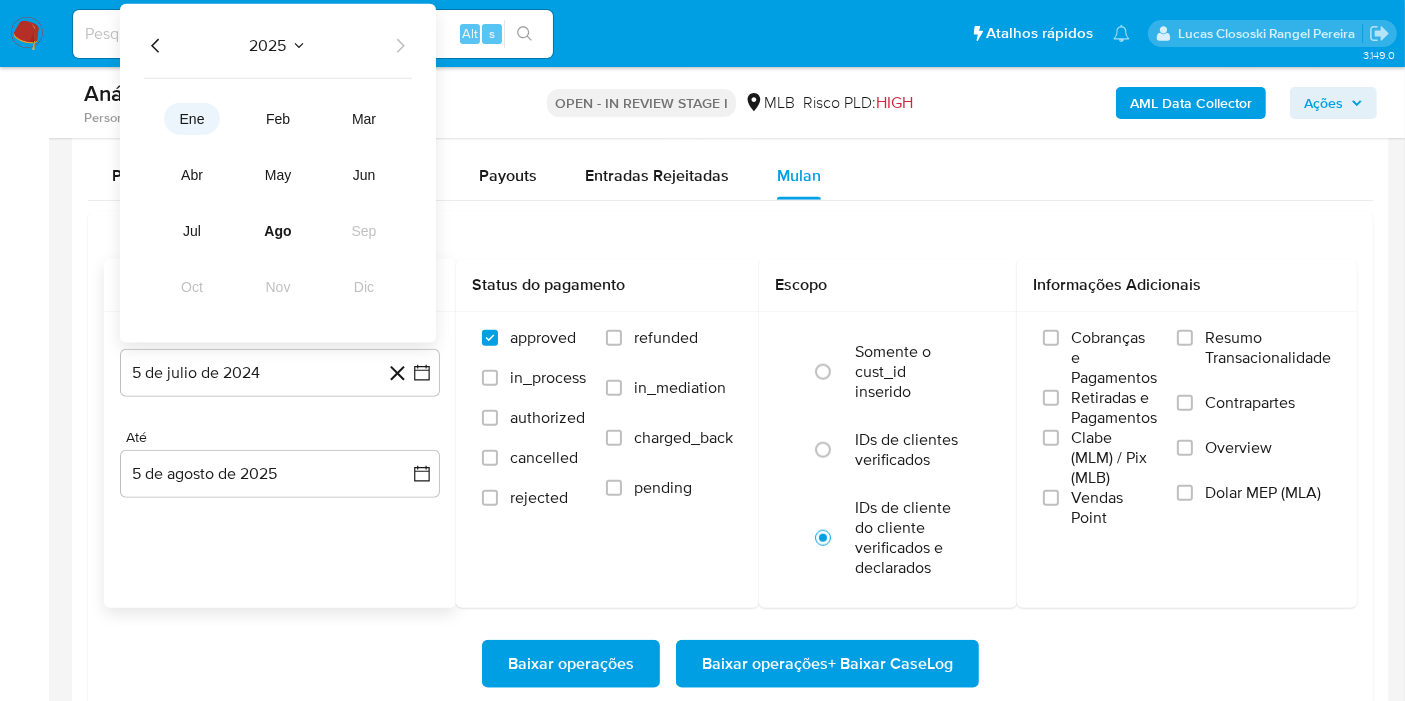 click on "ene" at bounding box center [192, 119] 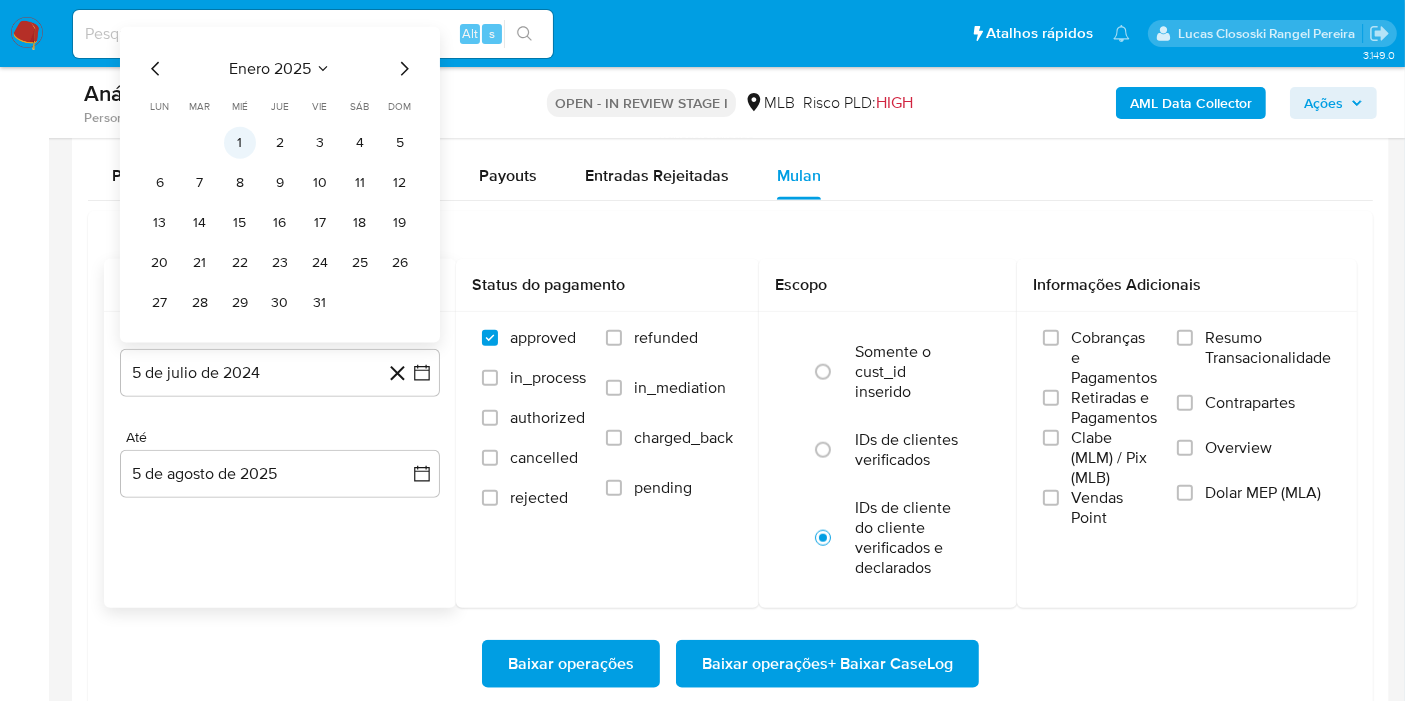 click on "1" at bounding box center (240, 143) 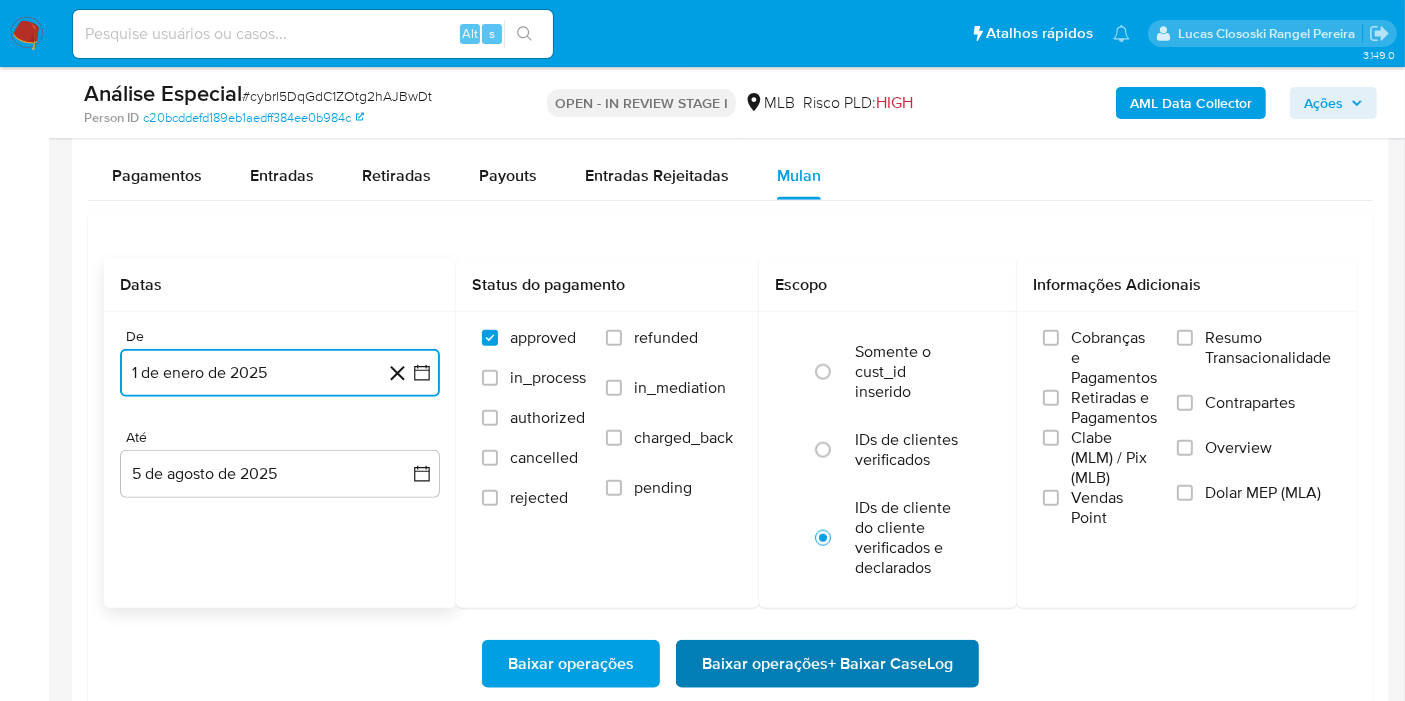 click on "Baixar operações  +   Baixar CaseLog" at bounding box center (827, 664) 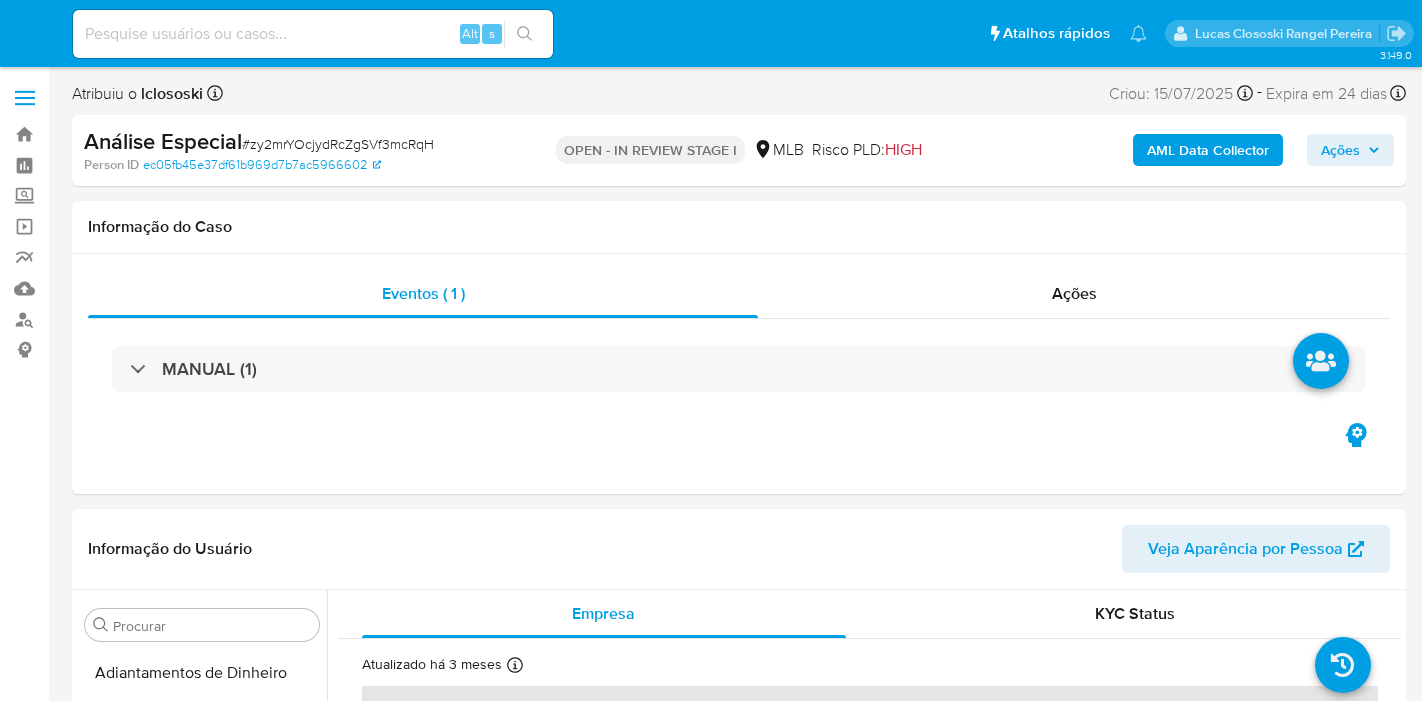 select on "10" 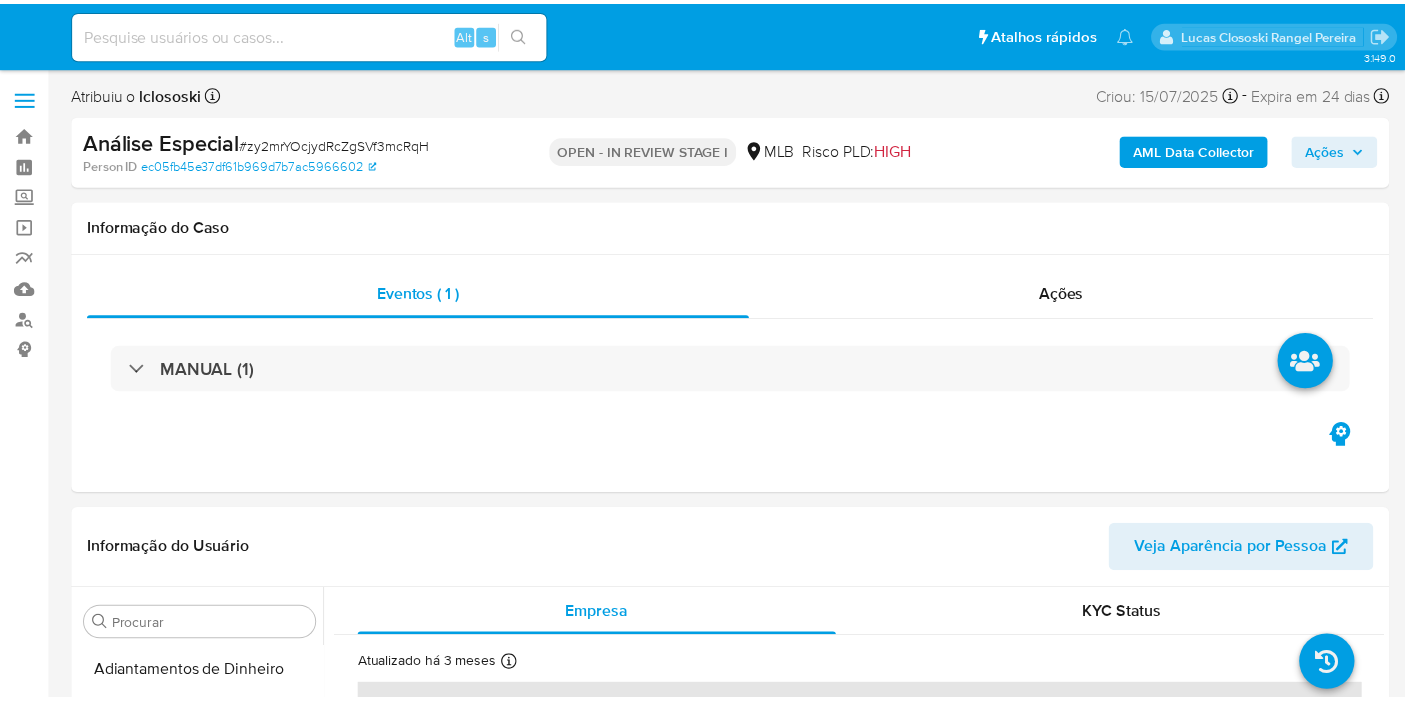 scroll, scrollTop: 0, scrollLeft: 0, axis: both 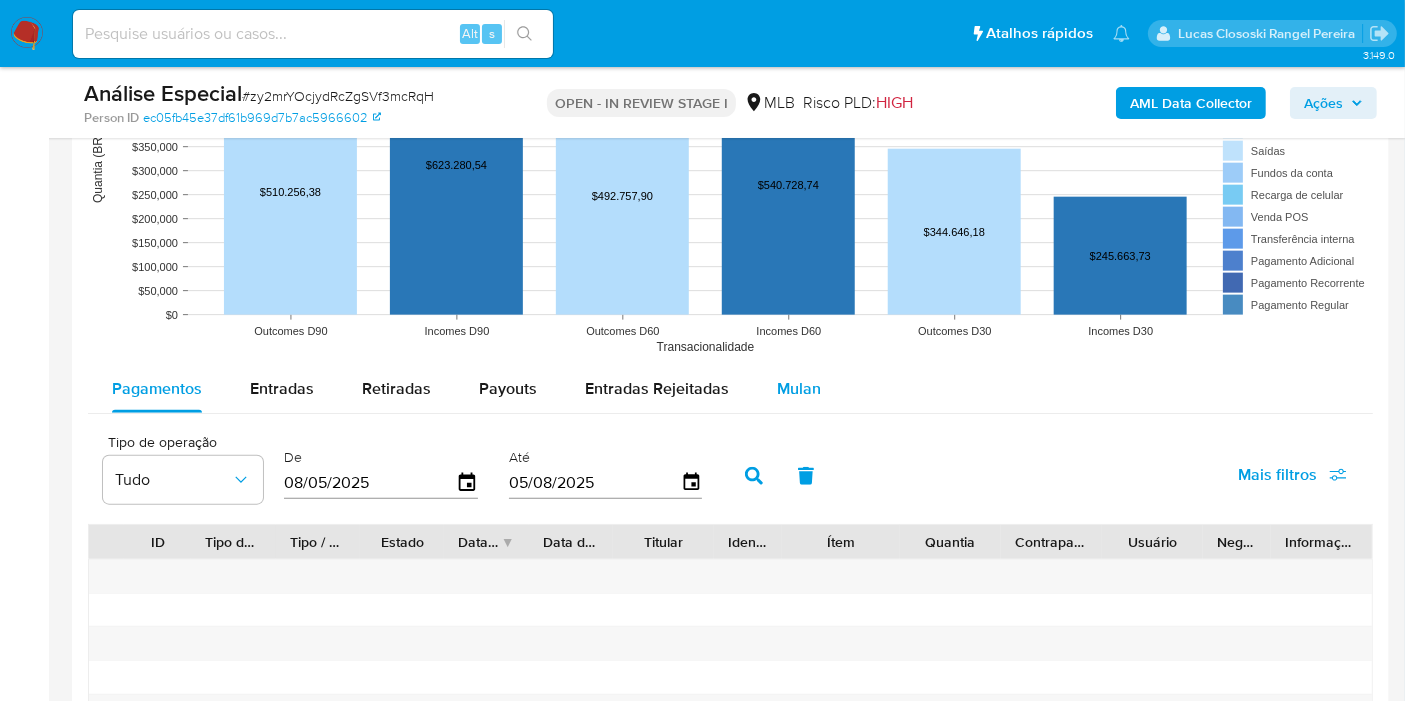 click on "Mulan" at bounding box center [799, 389] 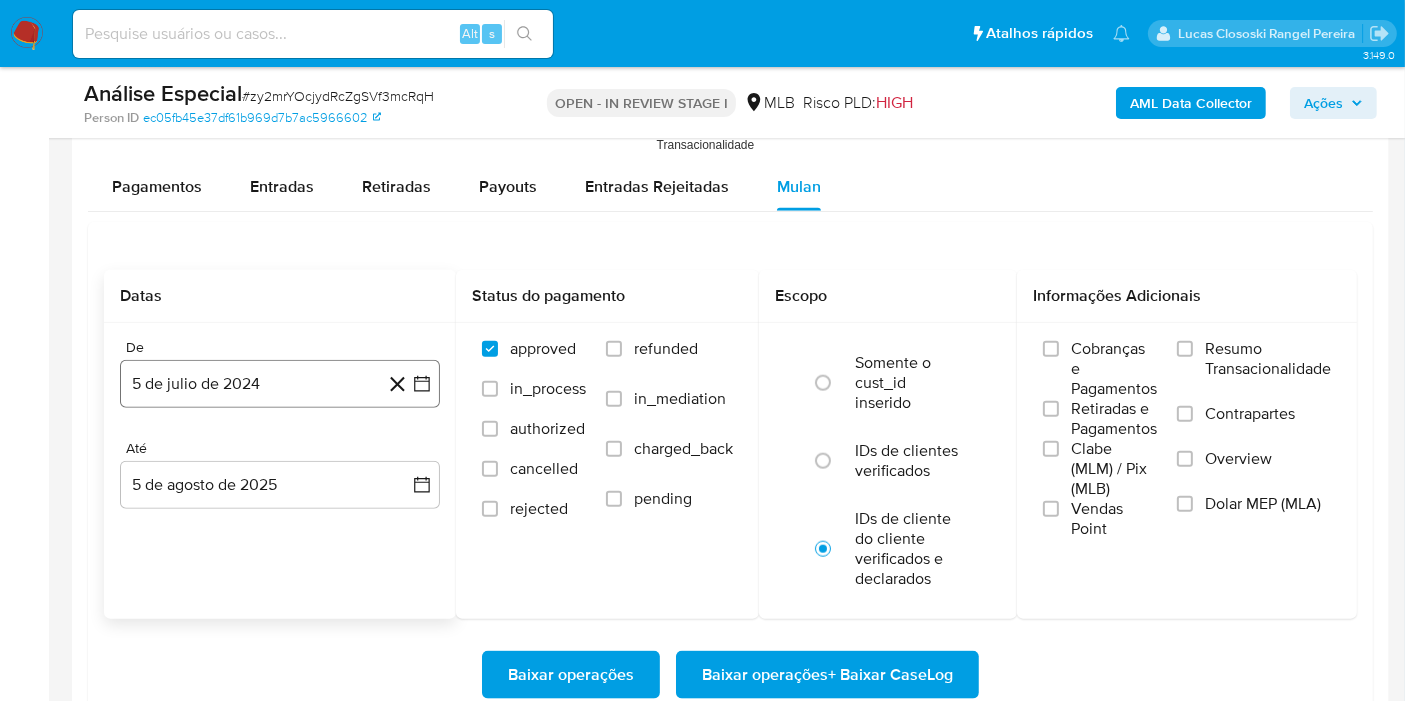 scroll, scrollTop: 2333, scrollLeft: 0, axis: vertical 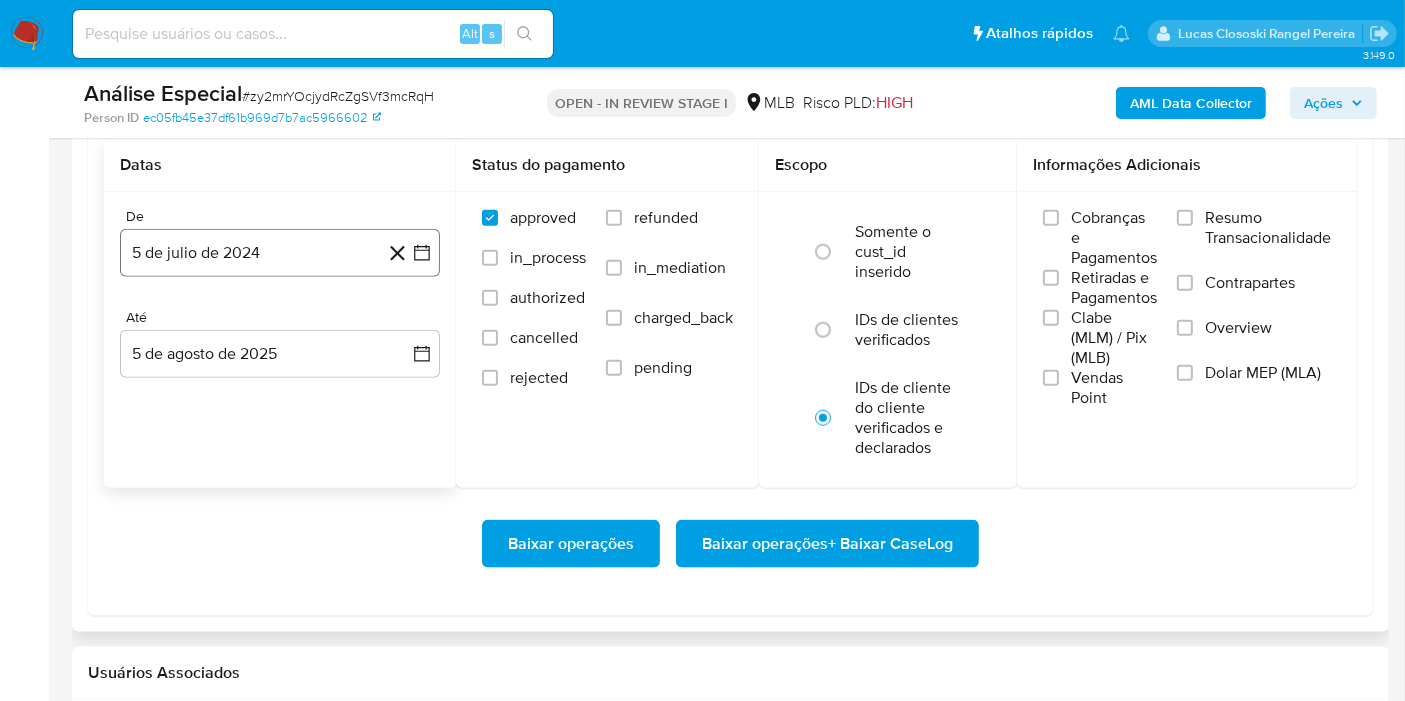 click on "5 de julio de 2024" at bounding box center [280, 253] 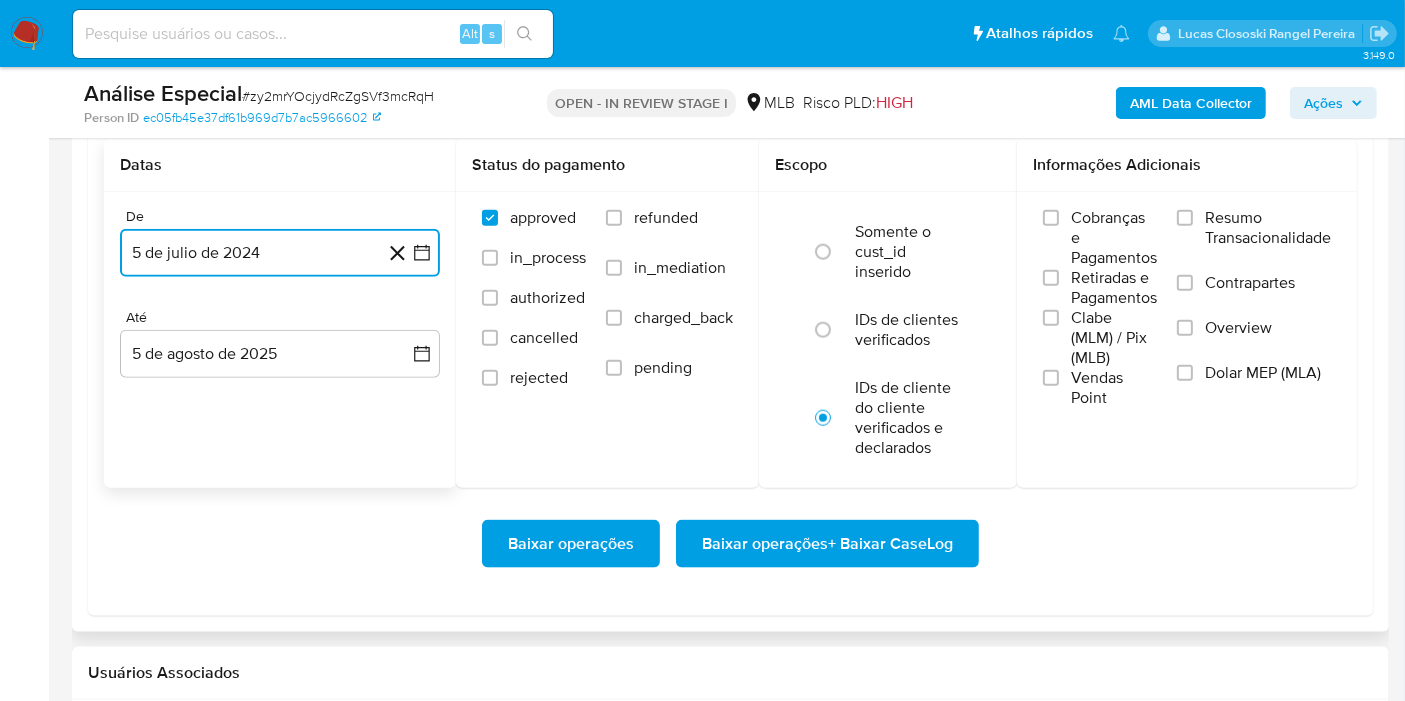 click 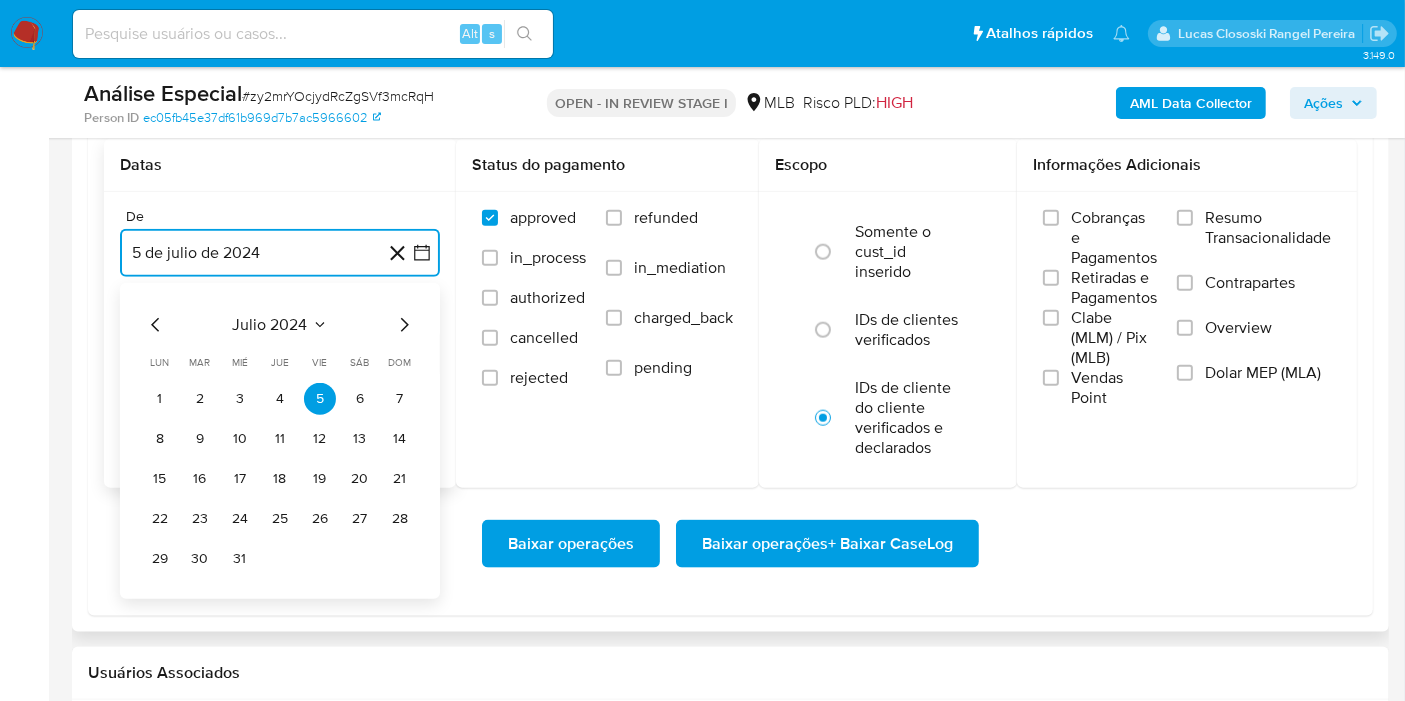 click on "julio 2024" at bounding box center [270, 325] 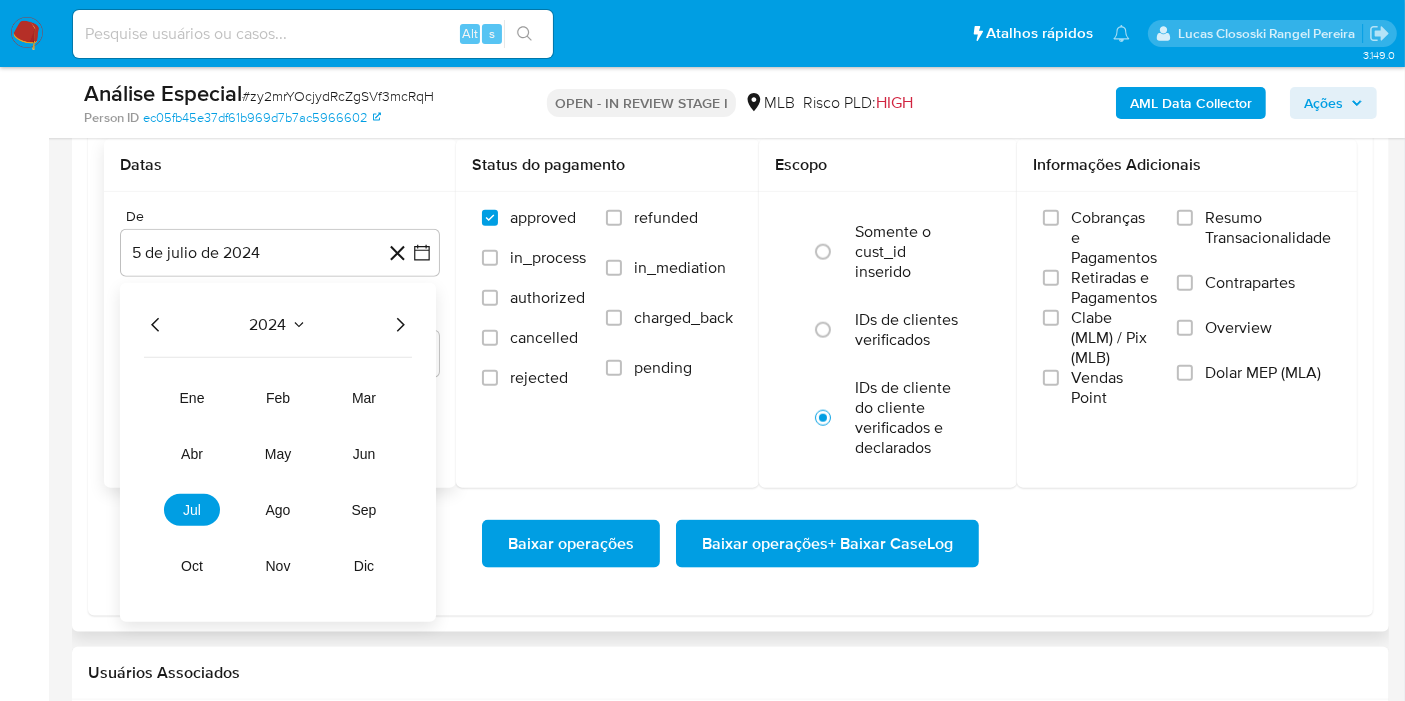 click 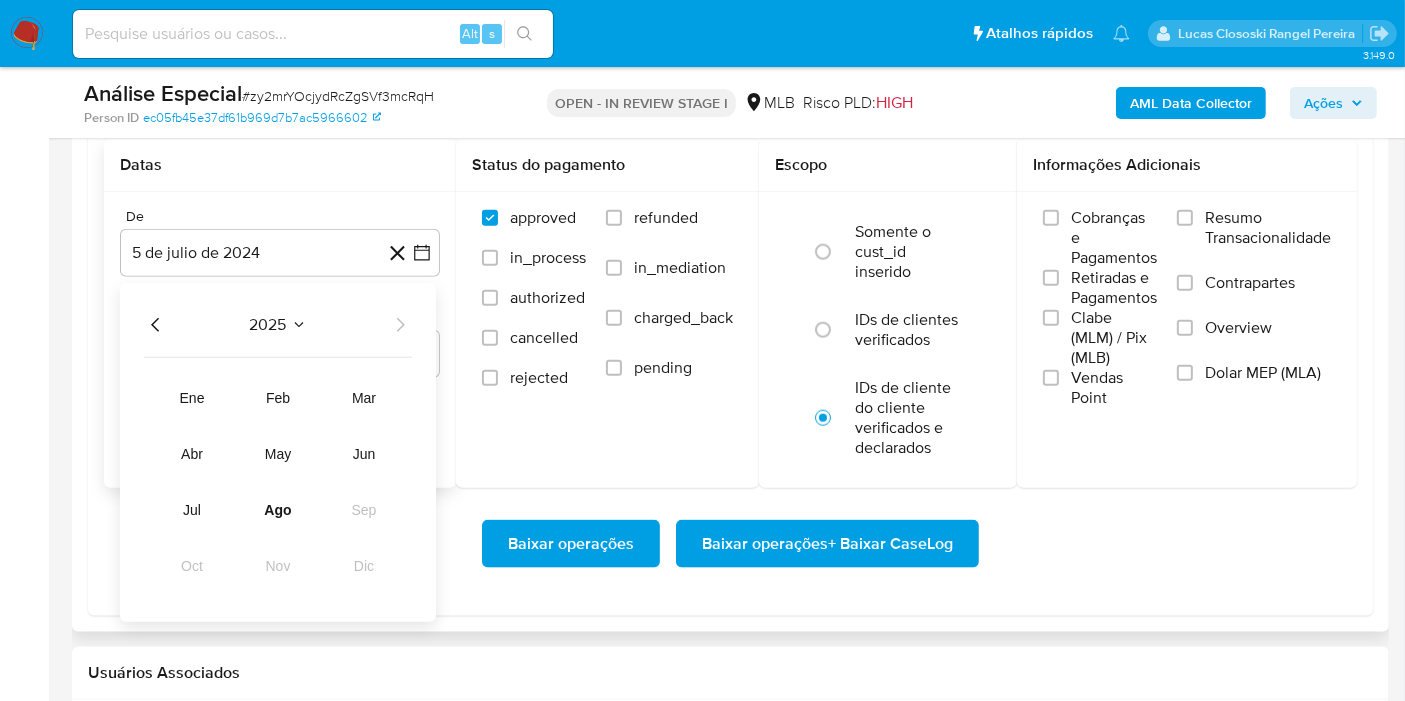 click on "ene" at bounding box center (192, 398) 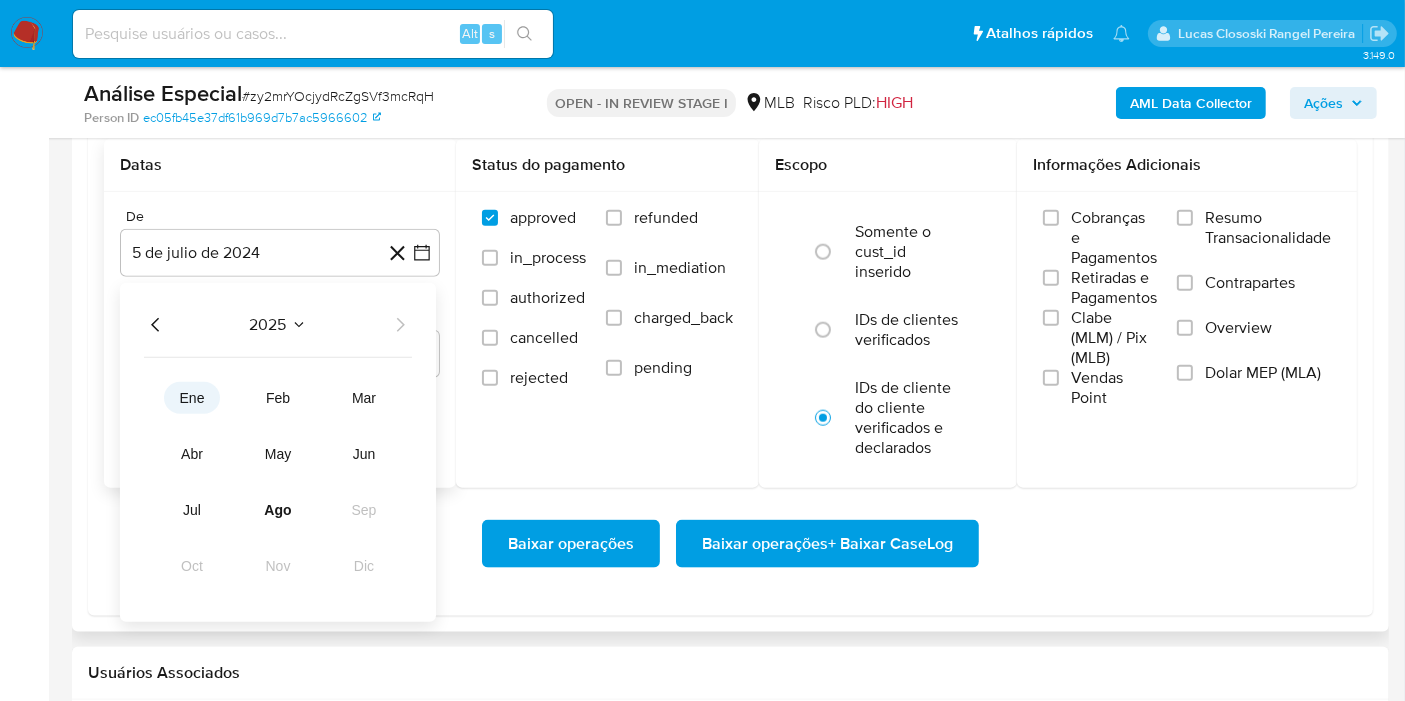 click on "ene" at bounding box center (192, 398) 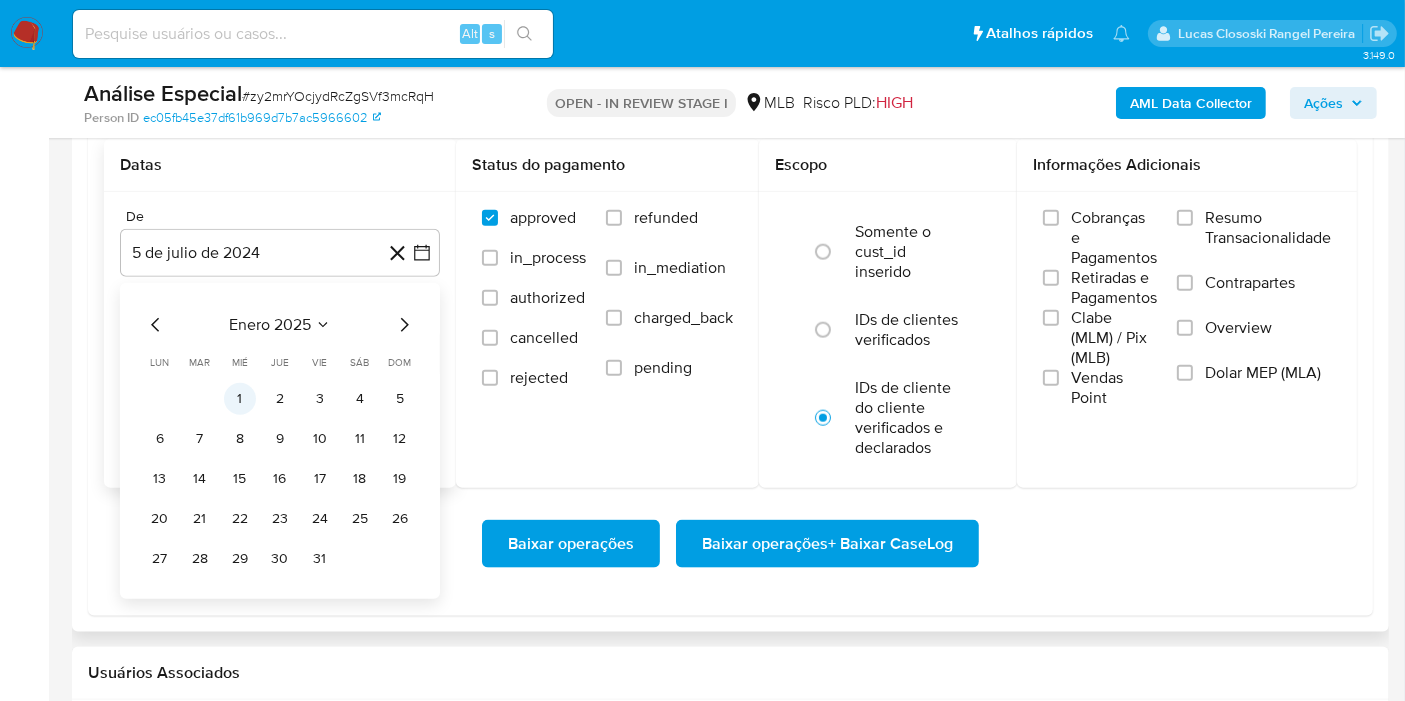 click on "1" at bounding box center (240, 399) 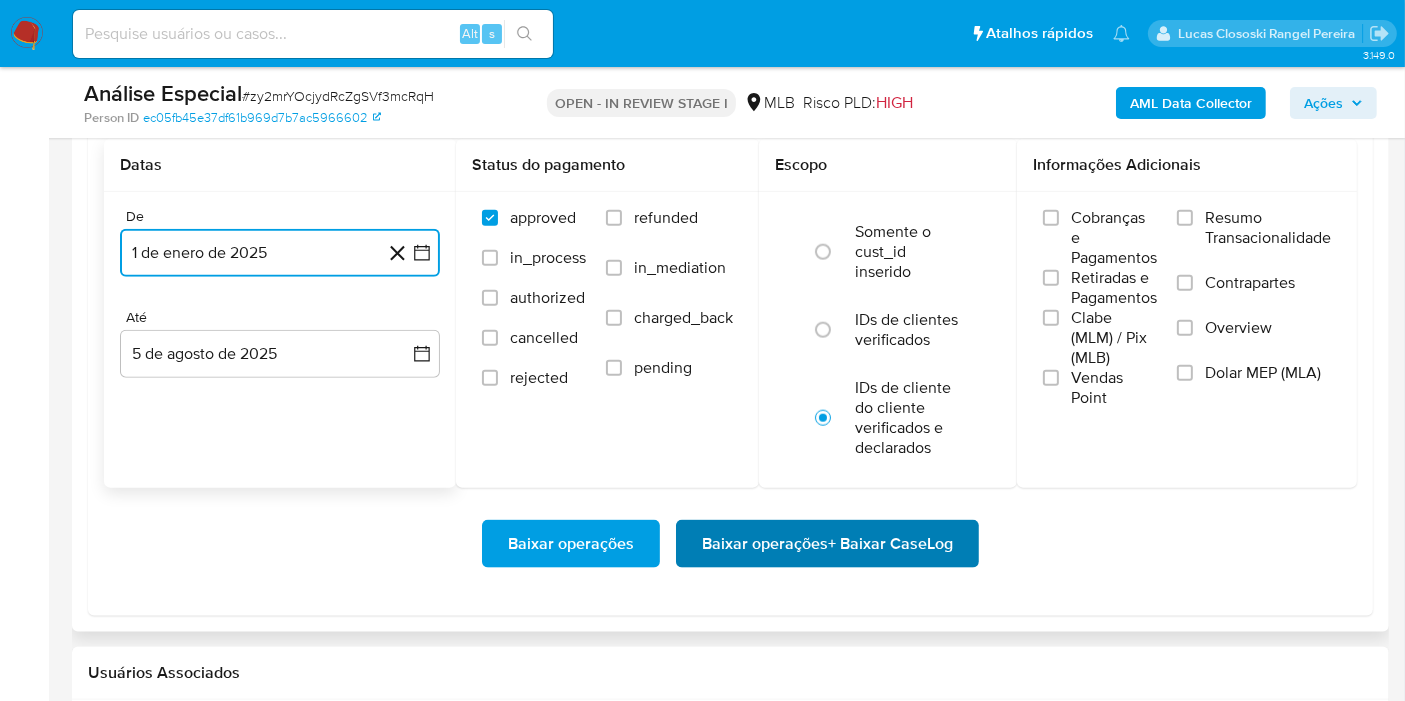 click on "Baixar operações  +   Baixar CaseLog" at bounding box center (827, 544) 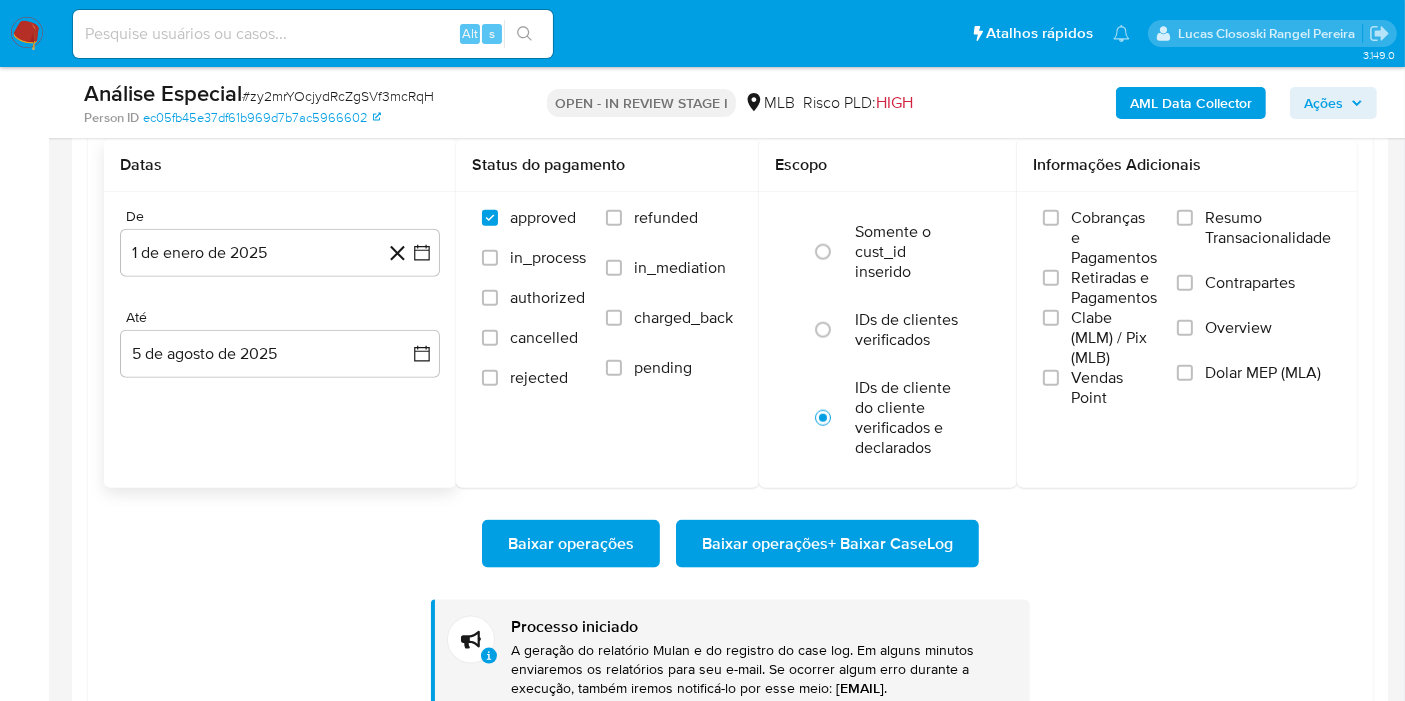 scroll, scrollTop: 2222, scrollLeft: 0, axis: vertical 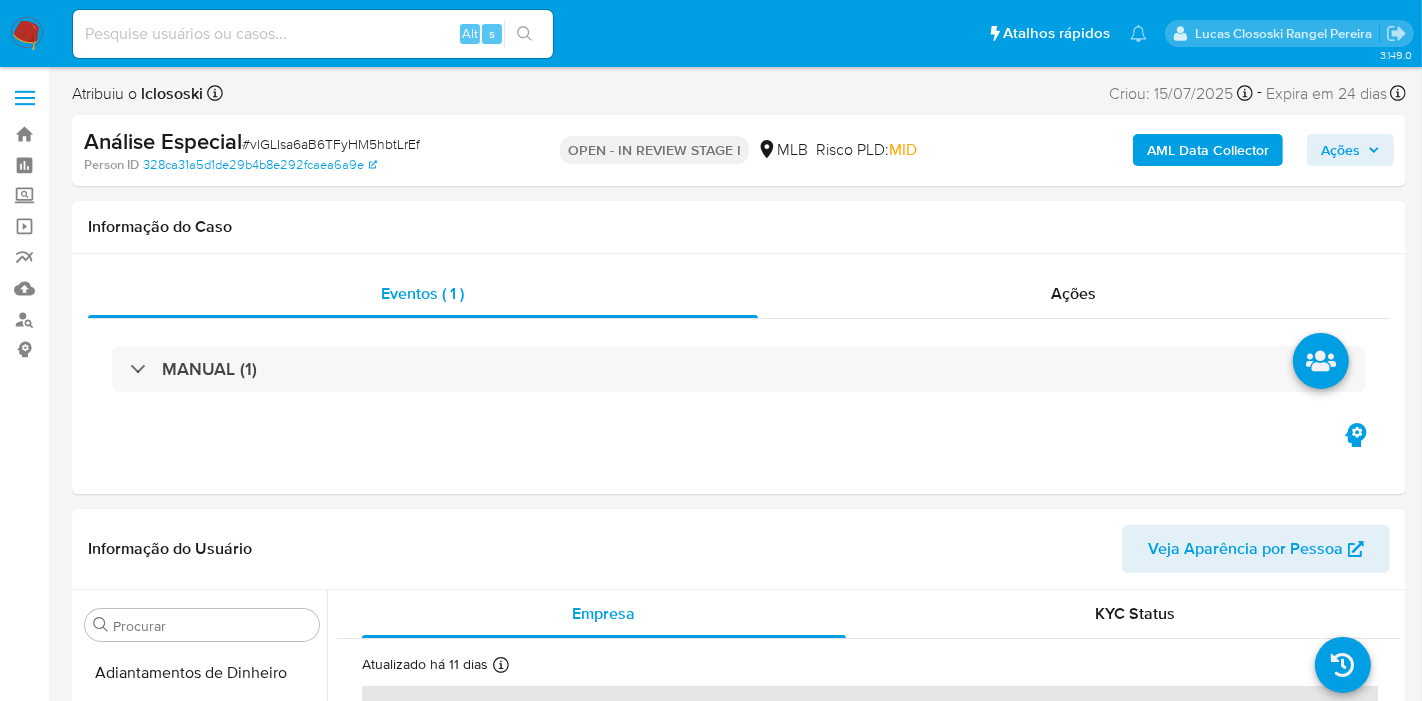 select on "10" 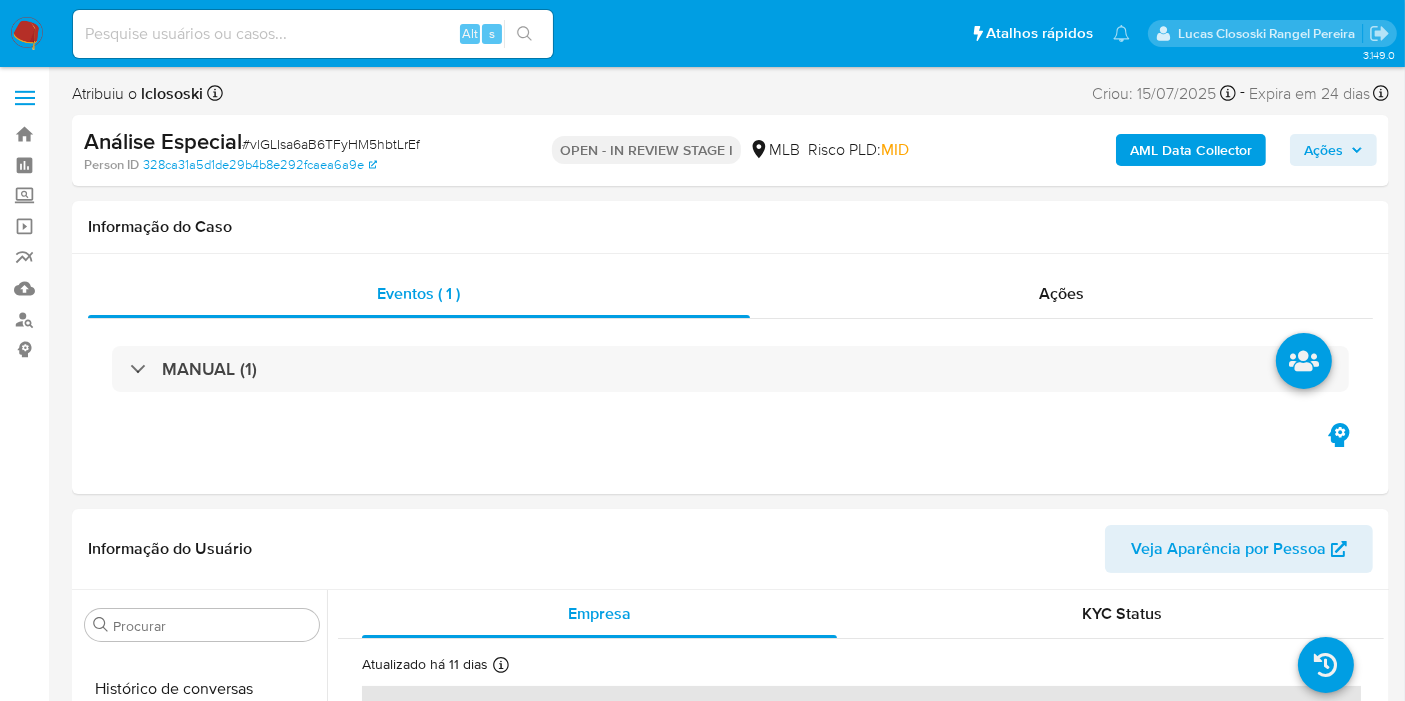 scroll, scrollTop: 844, scrollLeft: 0, axis: vertical 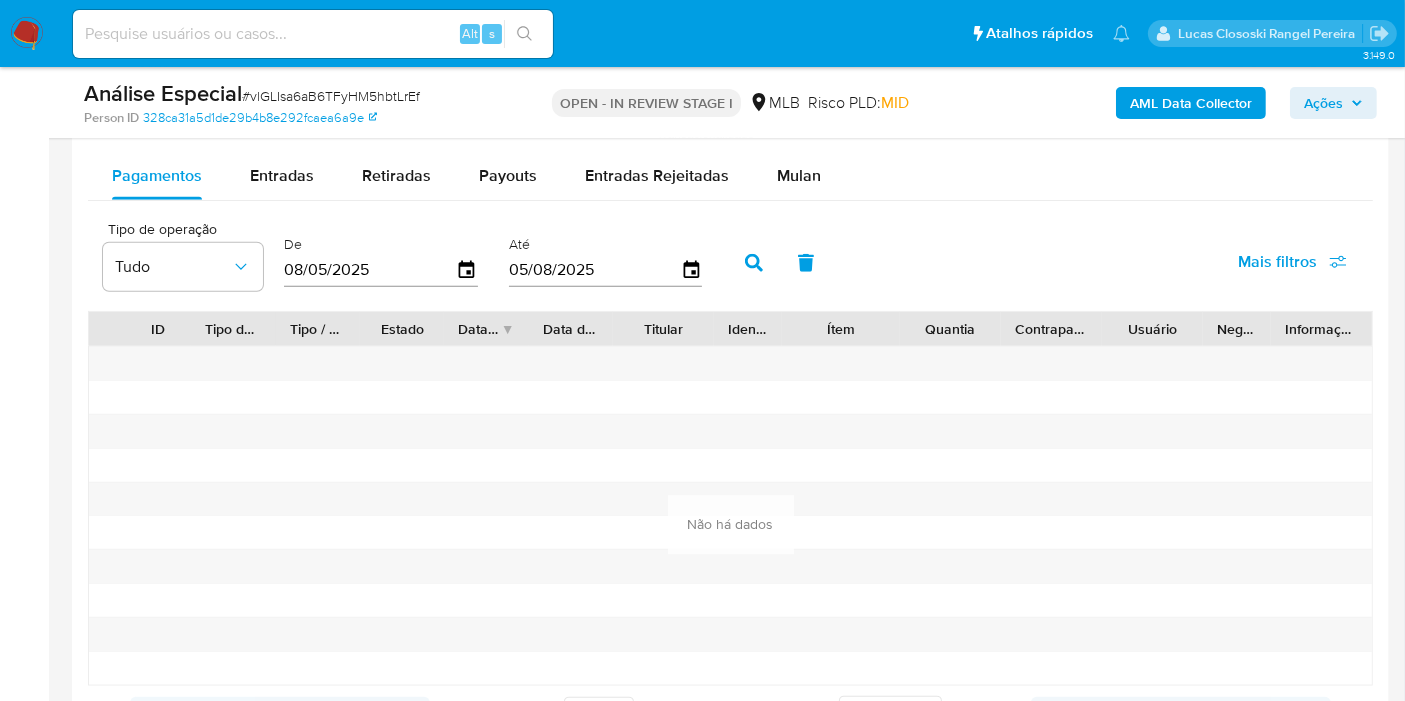 click on "Tipo de operação Tudo De [DATE] Até [DATE] Mais filtros" at bounding box center (730, 261) 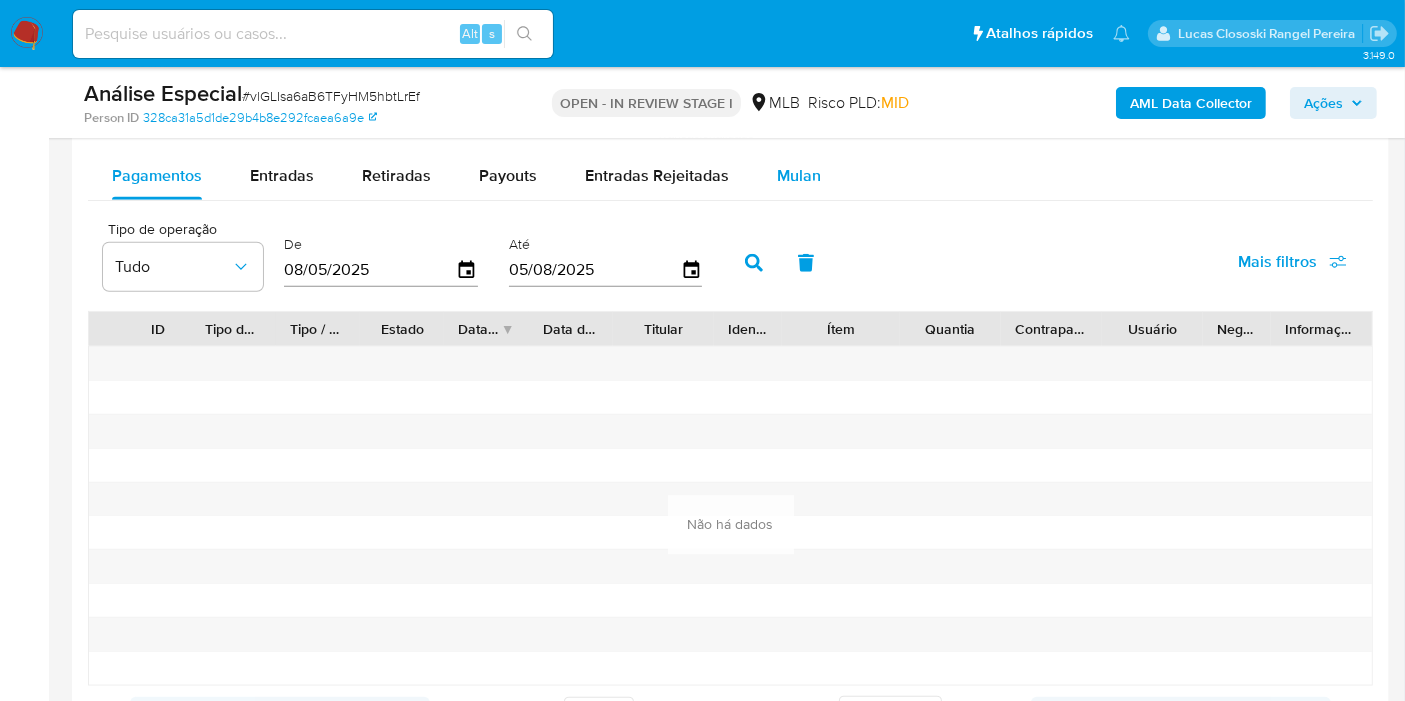 click on "Mulan" at bounding box center (799, 175) 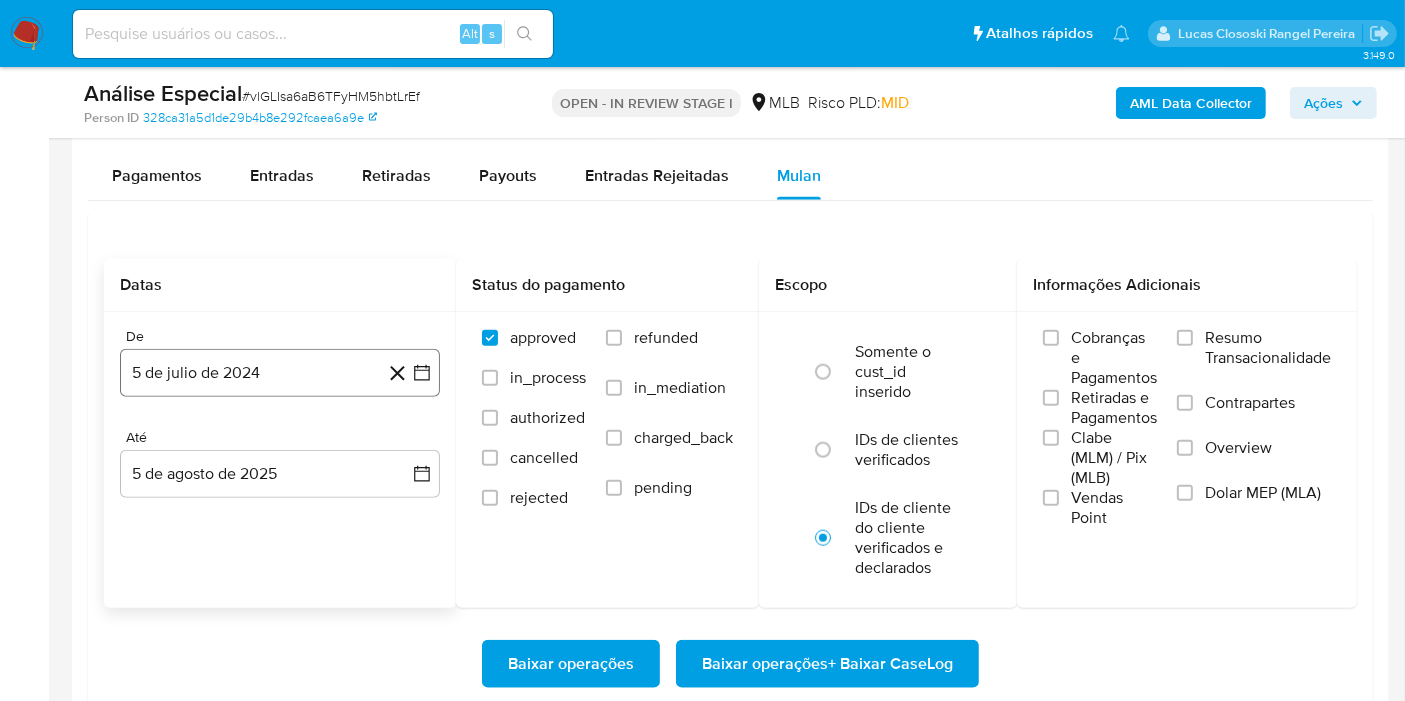 click 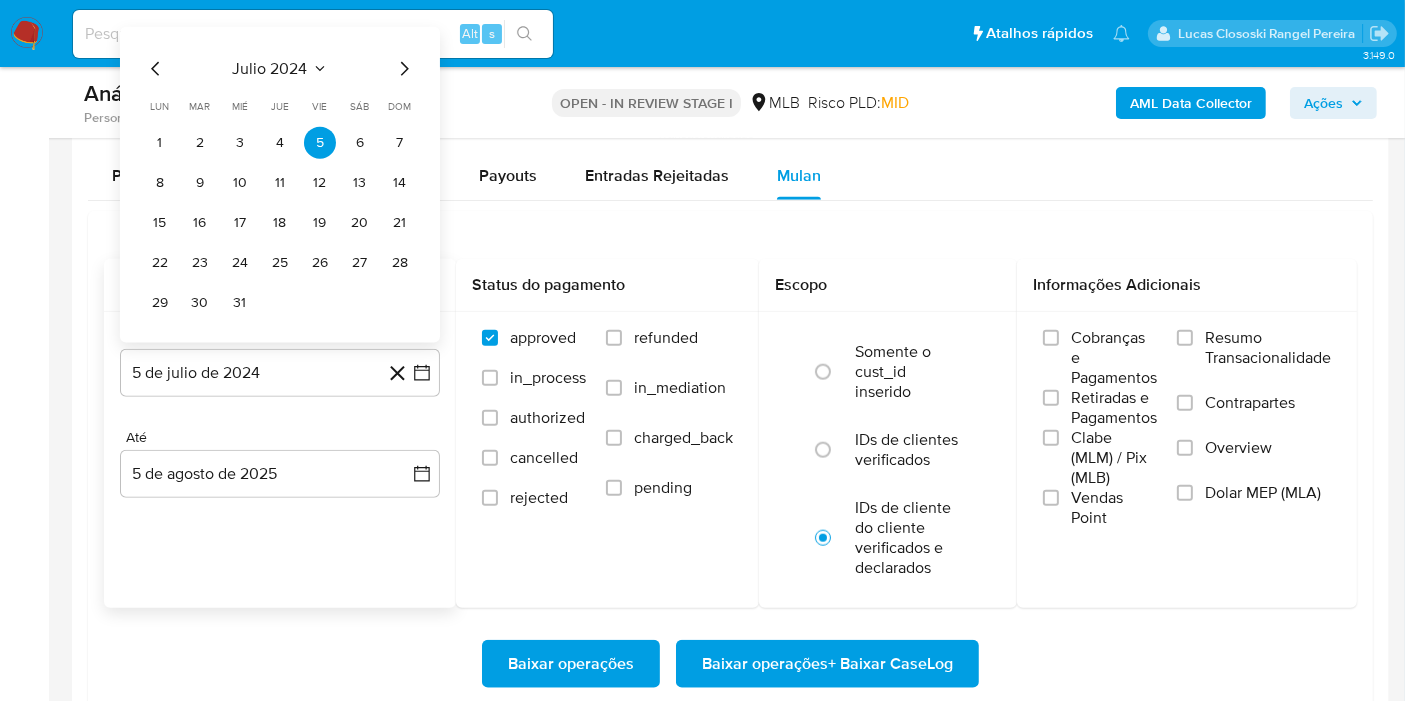 click on "julio 2024" at bounding box center (270, 69) 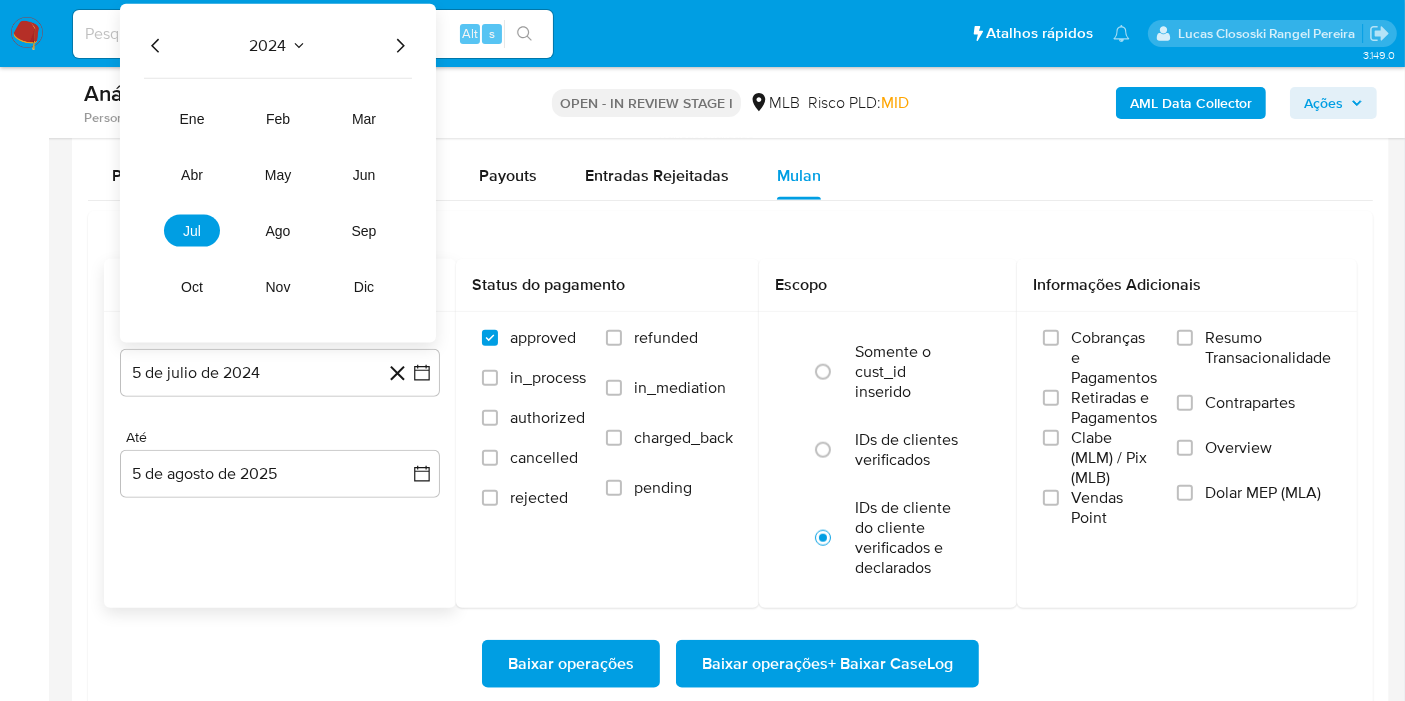 click 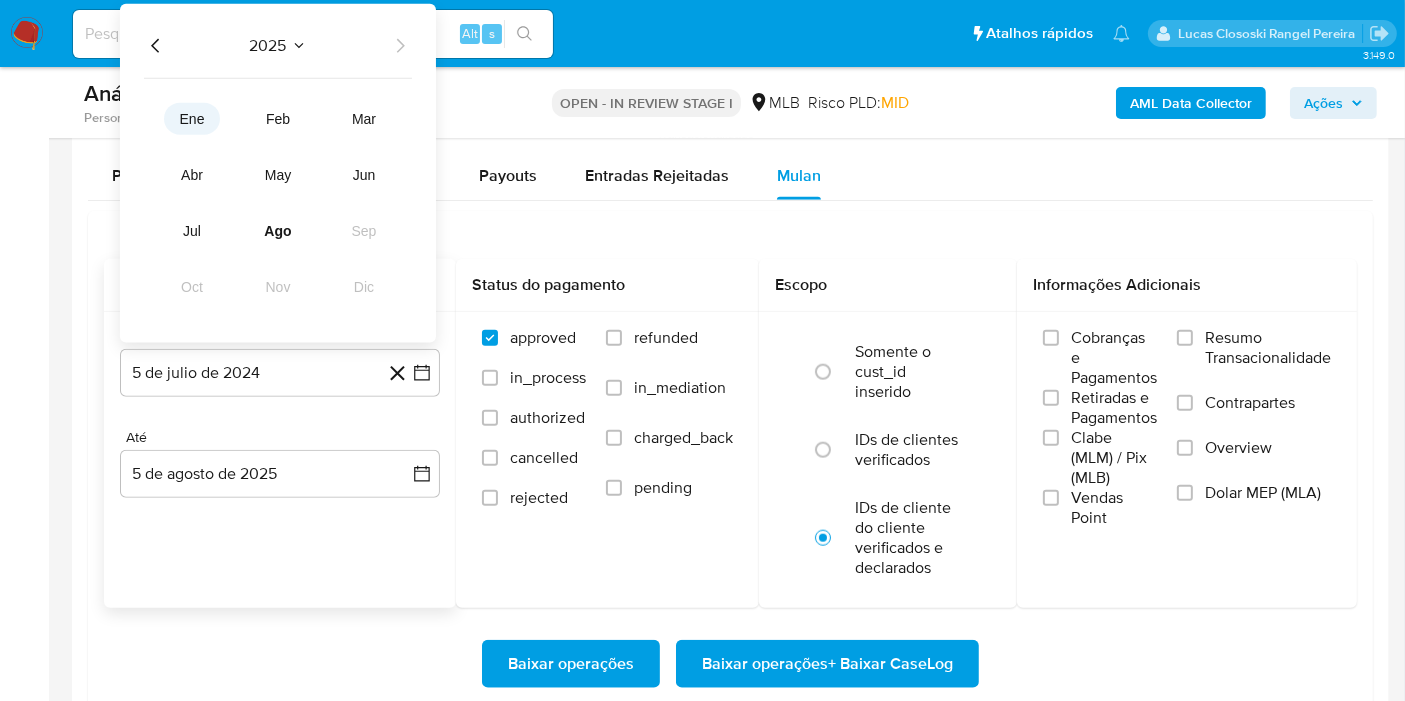 click on "ene" at bounding box center (192, 119) 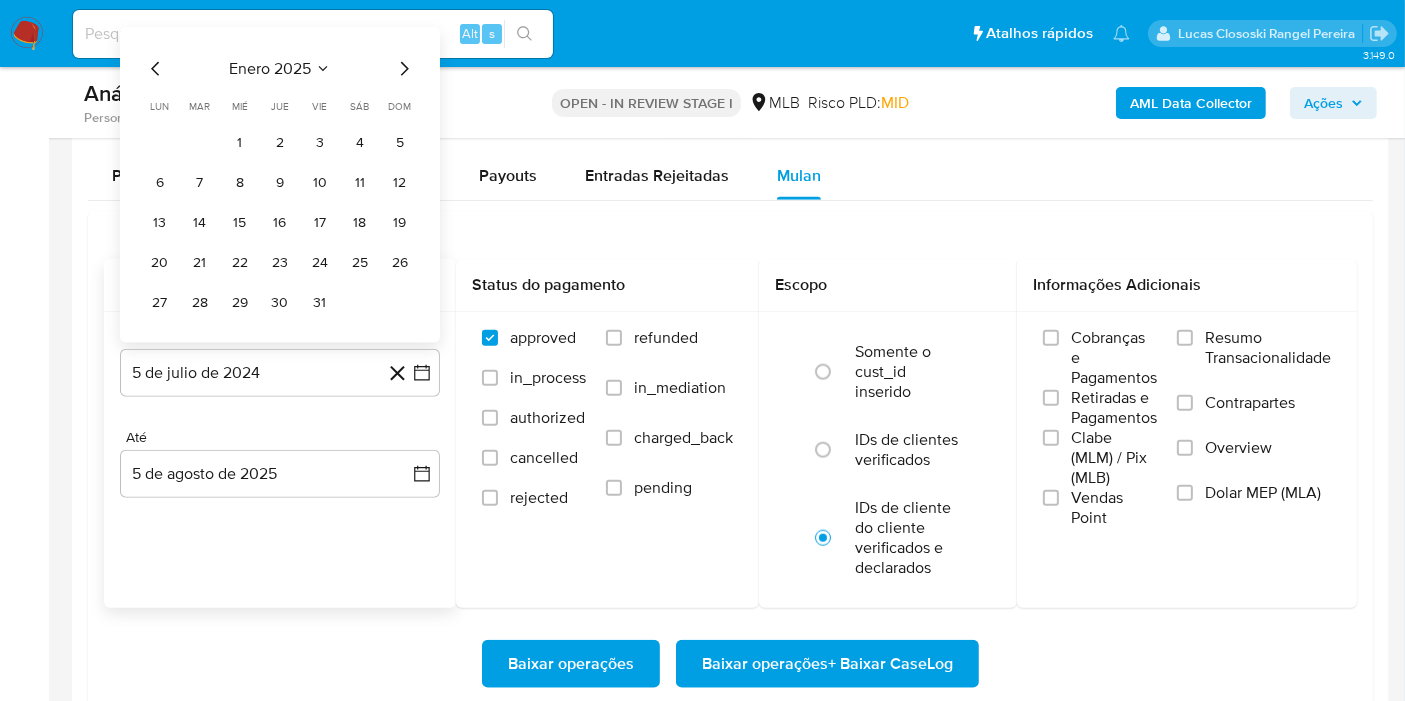 click on "1 2 3 4 5" at bounding box center (280, 143) 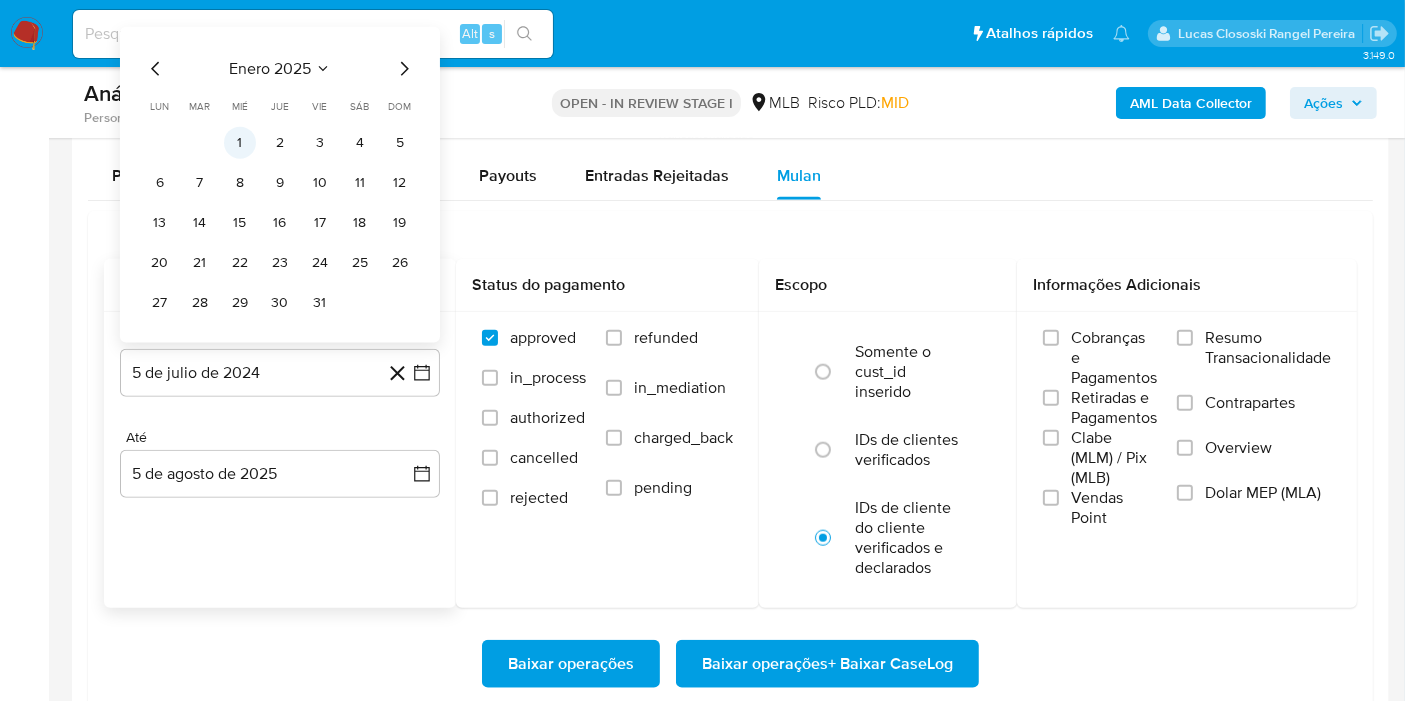 click on "1" at bounding box center (240, 143) 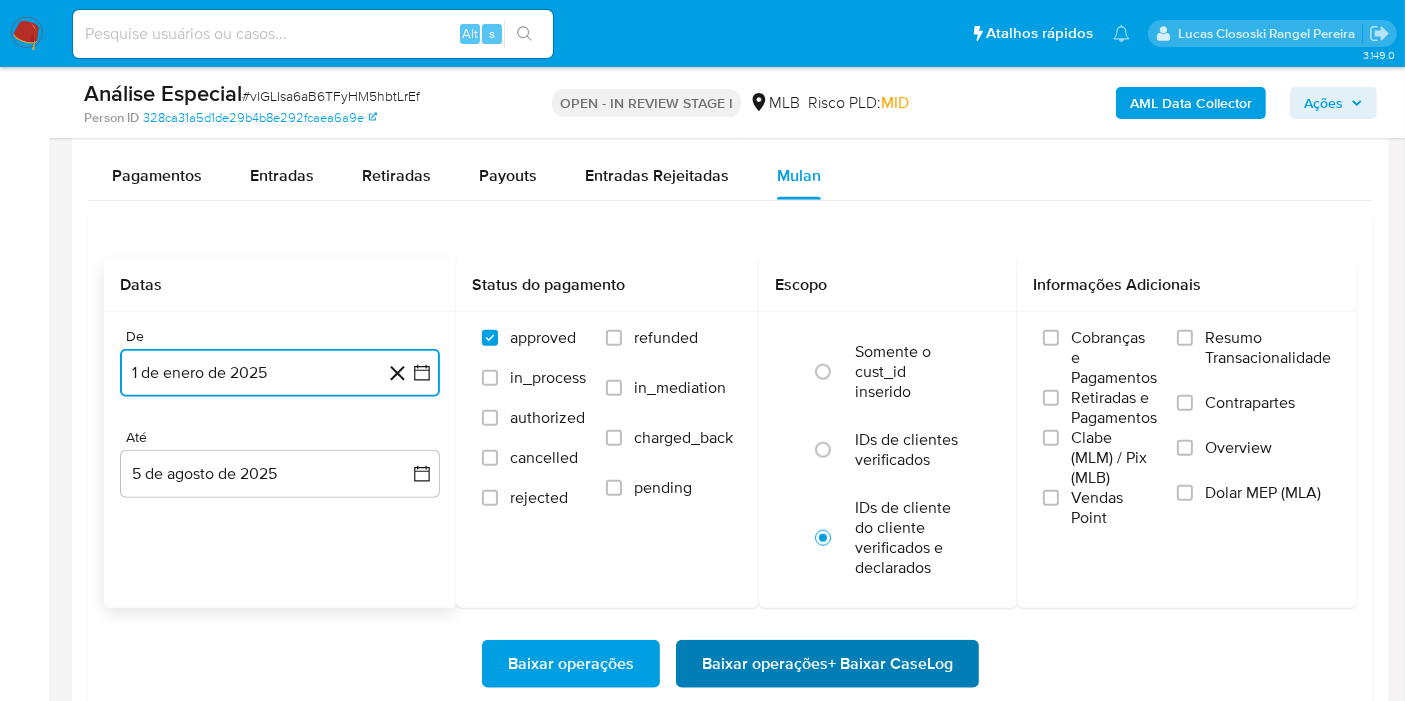 click on "Baixar operações  +   Baixar CaseLog" at bounding box center (827, 664) 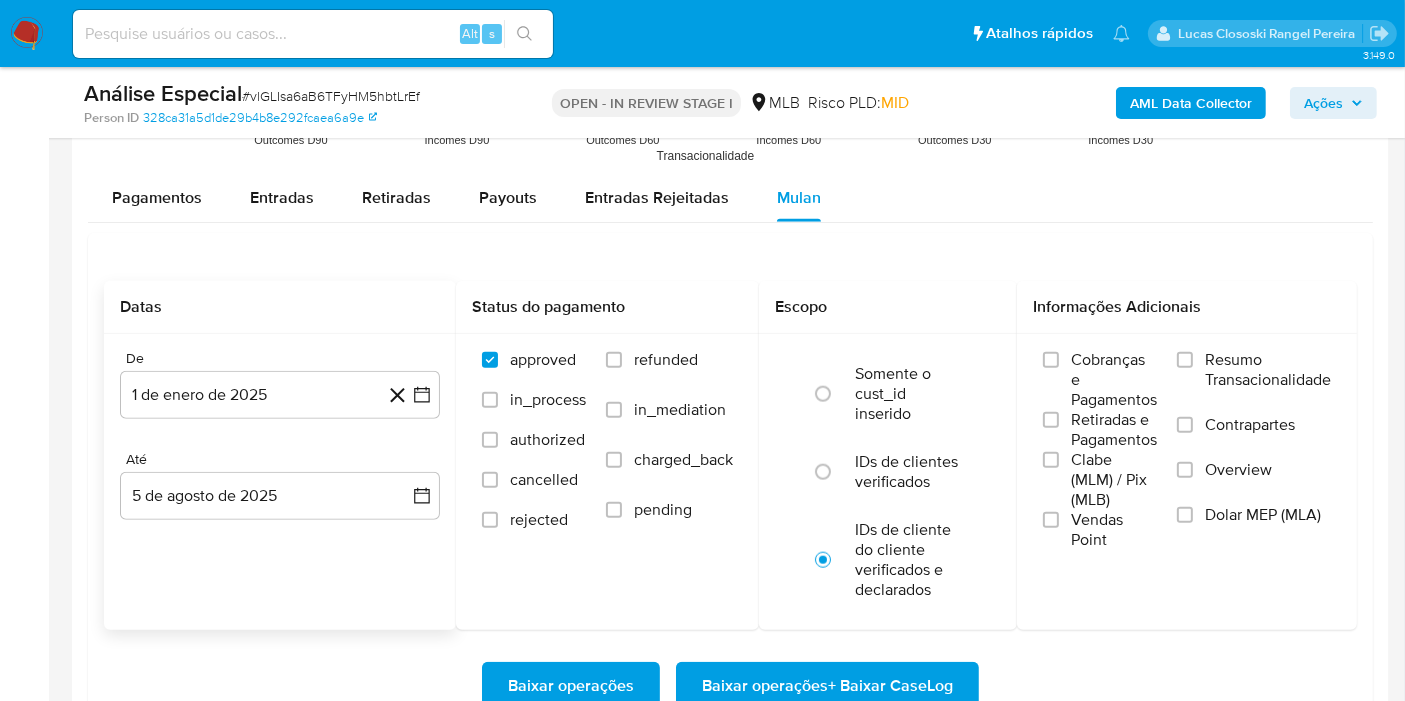 scroll, scrollTop: 2111, scrollLeft: 0, axis: vertical 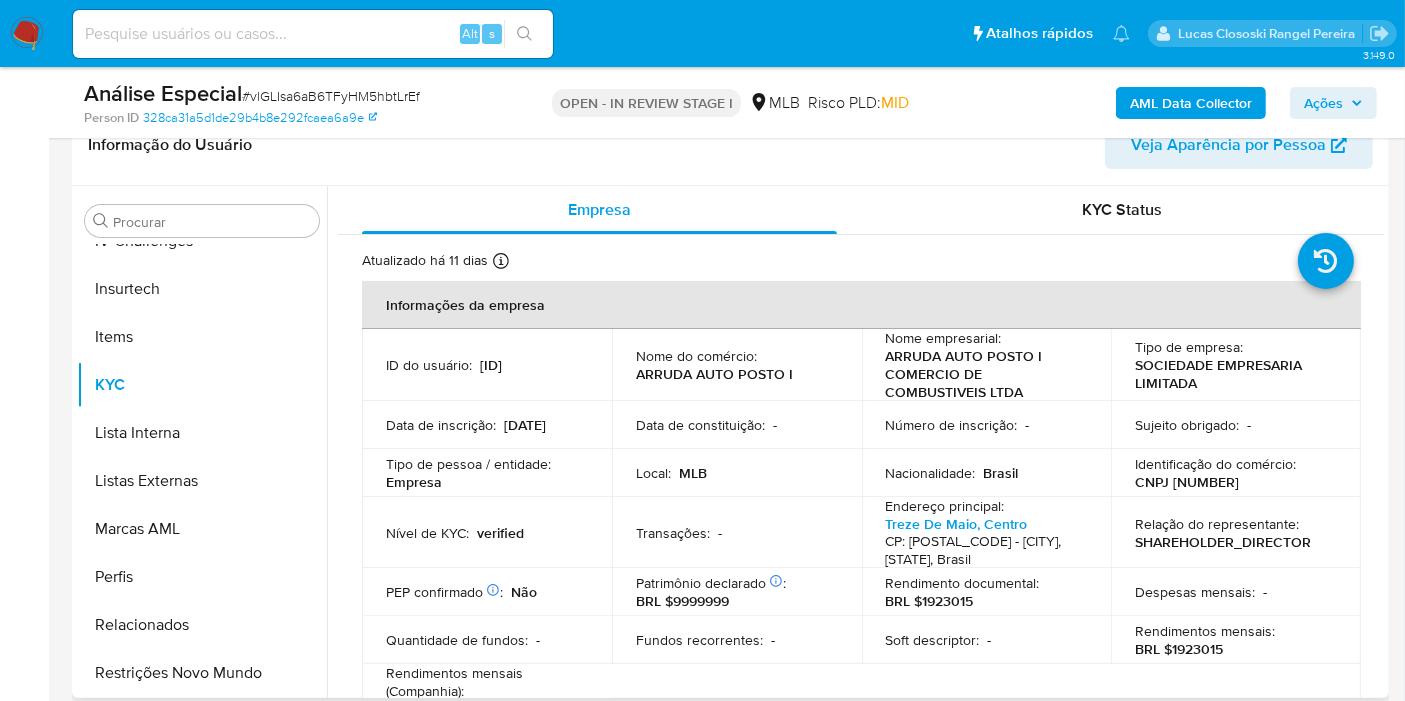 click on "Informação do Usuário Veja Aparência por Pessoa" at bounding box center (730, 145) 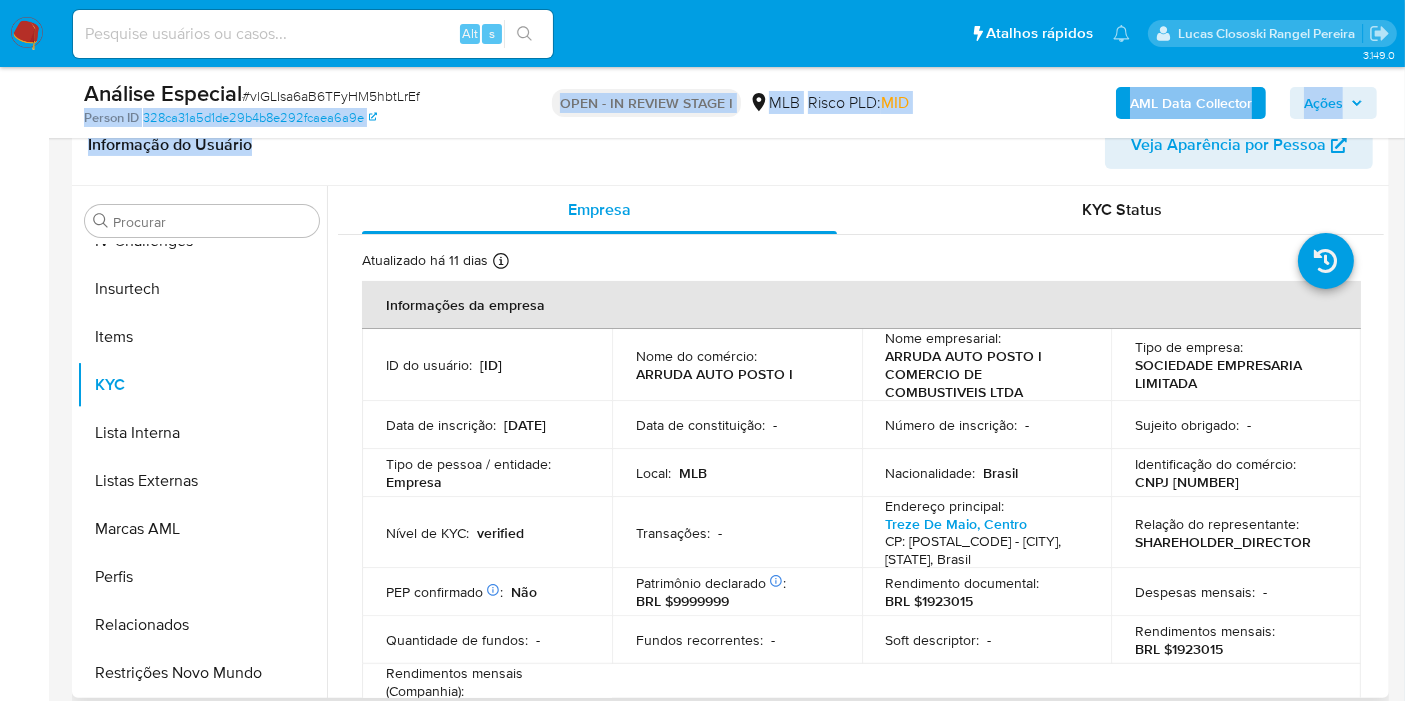 drag, startPoint x: 512, startPoint y: 92, endPoint x: 560, endPoint y: 160, distance: 83.23461 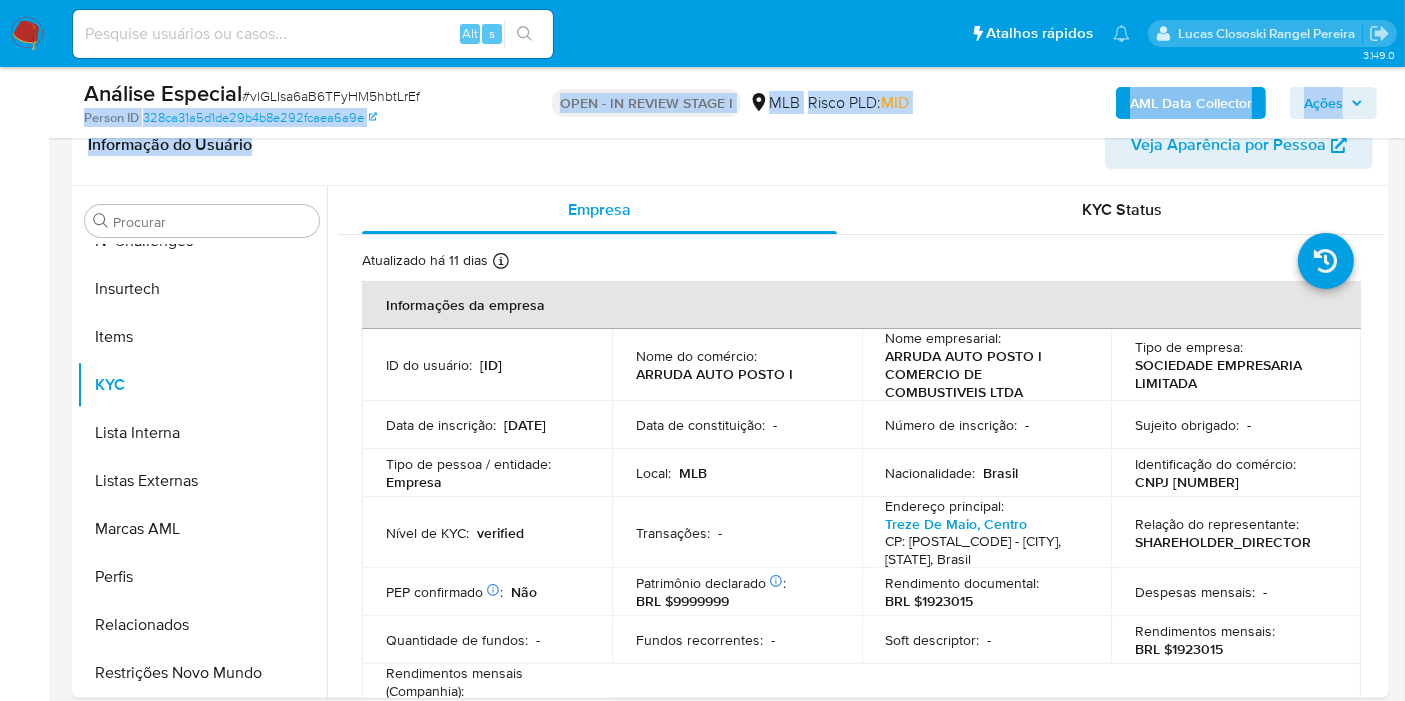 click on "Análise Especial # vlGLIsa6aB6TFyHM5hbtLrEf Person ID 328ca31a5d1de29b4b8e292fcaea6a9e OPEN - IN REVIEW STAGE I  MLB Risco PLD:  MID AML Data Collector Ações" at bounding box center (730, 102) 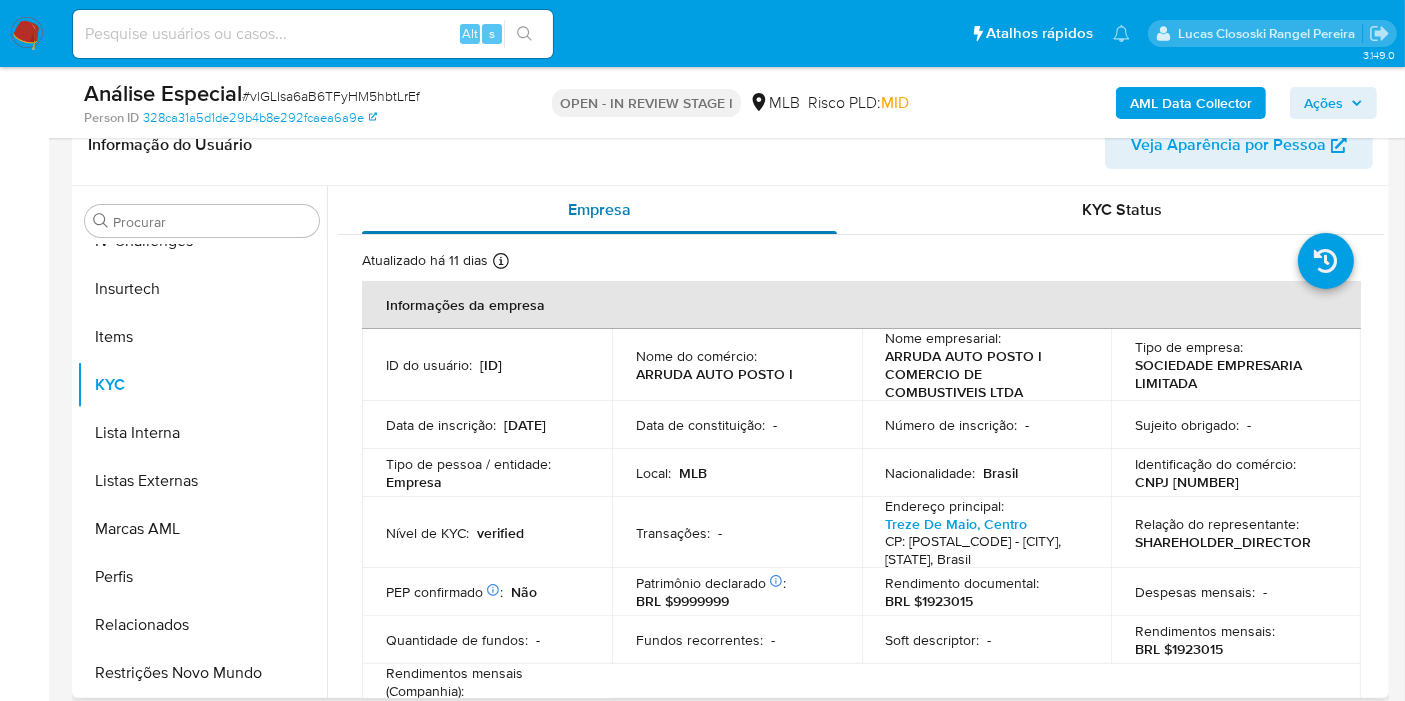 click on "Empresa" at bounding box center [599, 210] 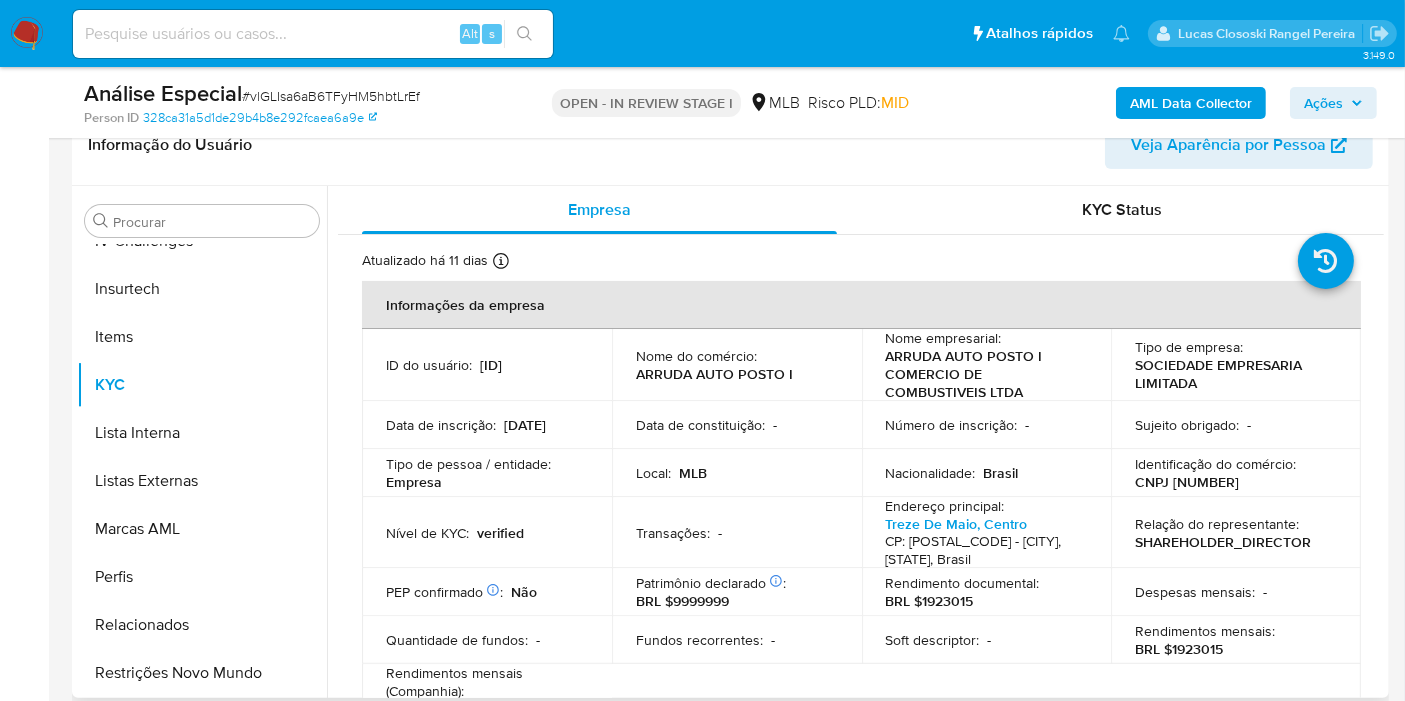 click on "Local :    MLB" at bounding box center (737, 473) 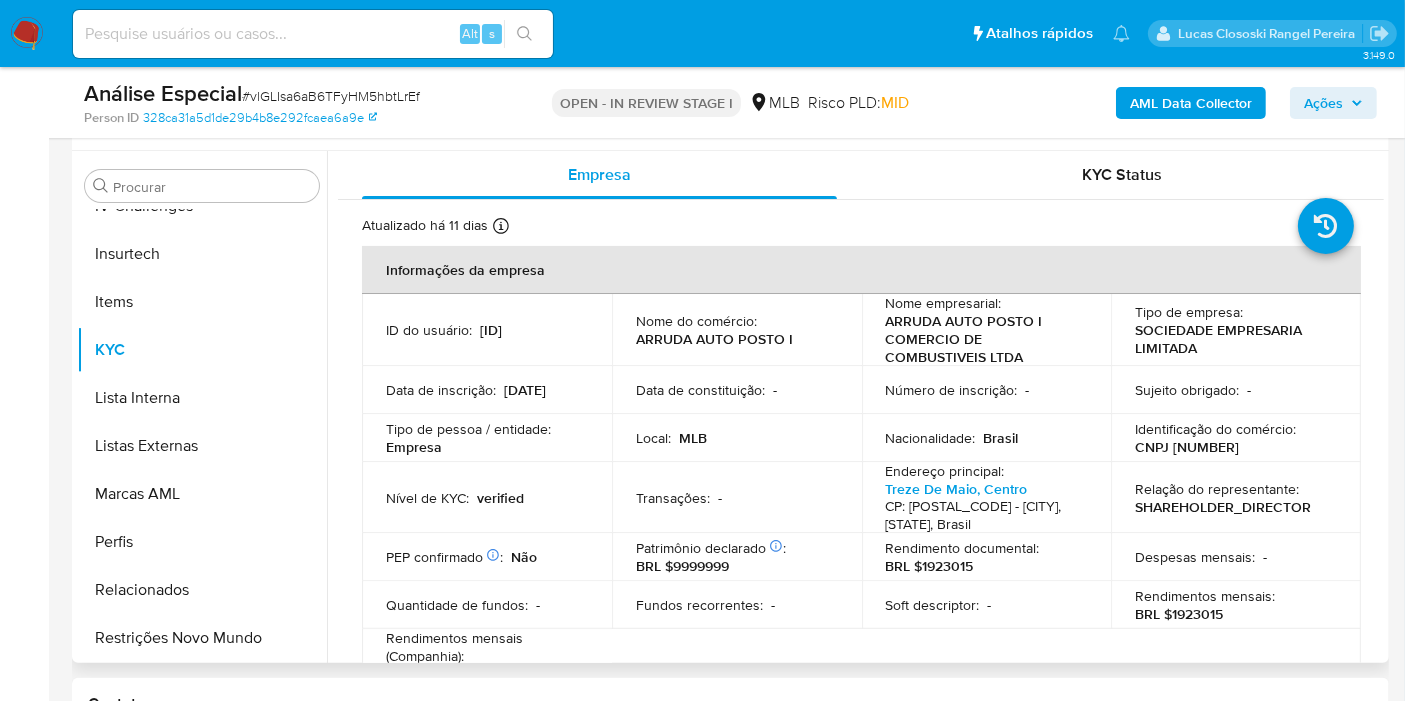 scroll, scrollTop: 333, scrollLeft: 0, axis: vertical 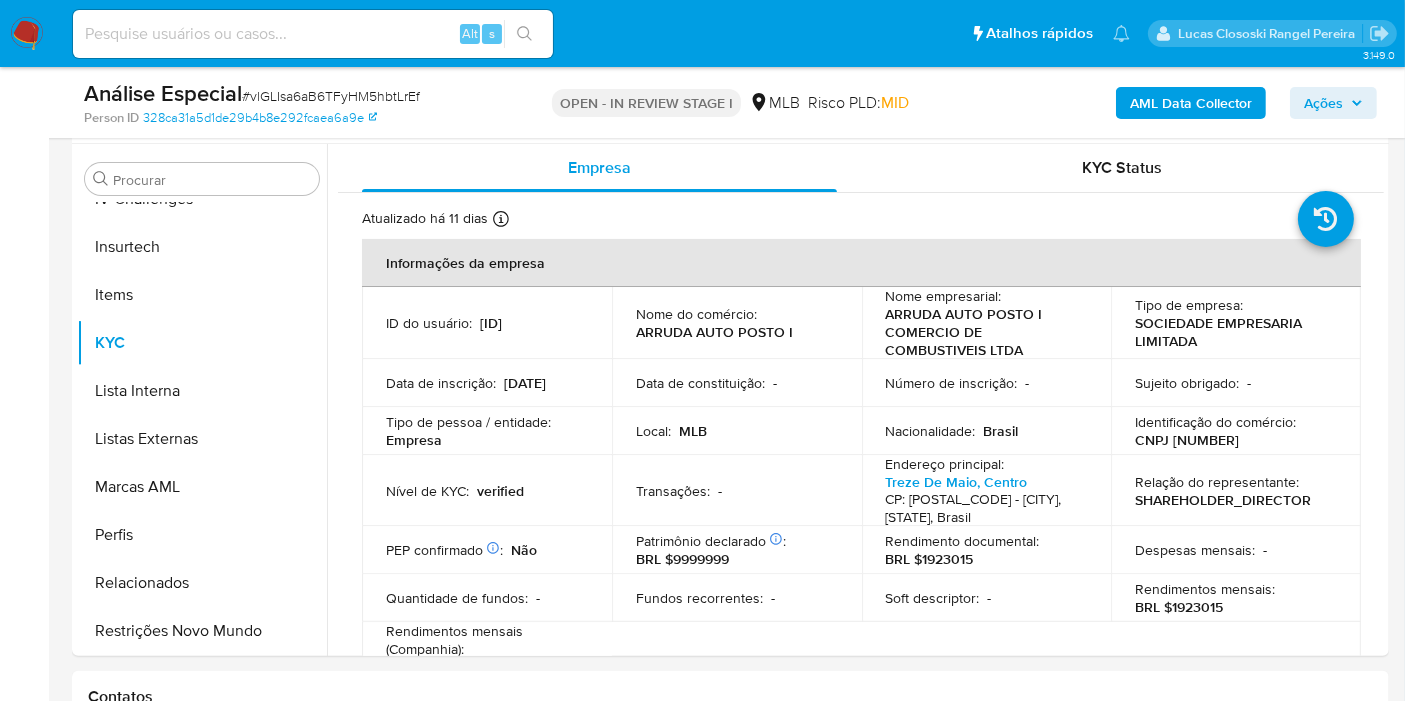 click on "Informação do Usuário Veja Aparência por Pessoa Procurar Adiantamentos de Dinheiro Anexos Cartões Contas Bancárias Dados Modificados Detalhe da geolocalização Devices Geolocation Dispositivos Point Documentação Empréstimos Endereços Fecha Compliant Financiamento de Veículos Geral Histórico de Risco PLD Histórico de casos Histórico de conversas IV Challenges Insurtech Items KYC Lista Interna Listas Externas Marcas AML Perfis Relacionados Restrições Novo Mundo Empresa KYC Status Atualizado há 11 dias   Criado: 06/07/2021 11:37:03 Atualizado: 25/07/2025 15:24:28 Informações da empresa   ID do usuário :    786767218   Nome do comércio :    ARRUDA AUTO POSTO I   Nome empresarial :    ARRUDA AUTO POSTO I COMERCIO DE COMBUSTIVEIS LTDA   Tipo de empresa :    SOCIEDADE EMPRESARIA LIMITADA   Data de inscrição :    11/07/2018   Data de constituição :    -   Número de inscrição :    -   Sujeito obrigado :    -   Tipo de pessoa / entidade :    Empresa   Local :    MLB   :    Brasil" at bounding box center [730, 1779] 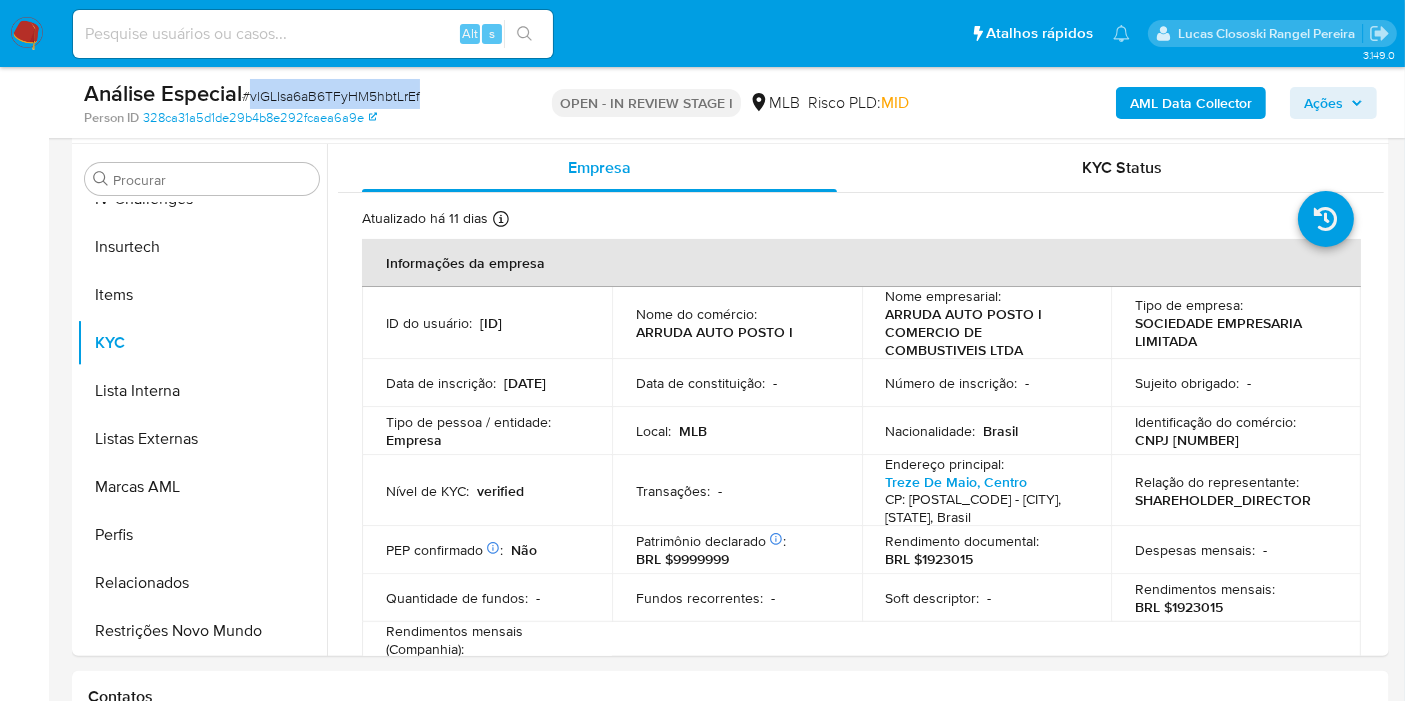 click on "# vlGLIsa6aB6TFyHM5hbtLrEf" at bounding box center [331, 96] 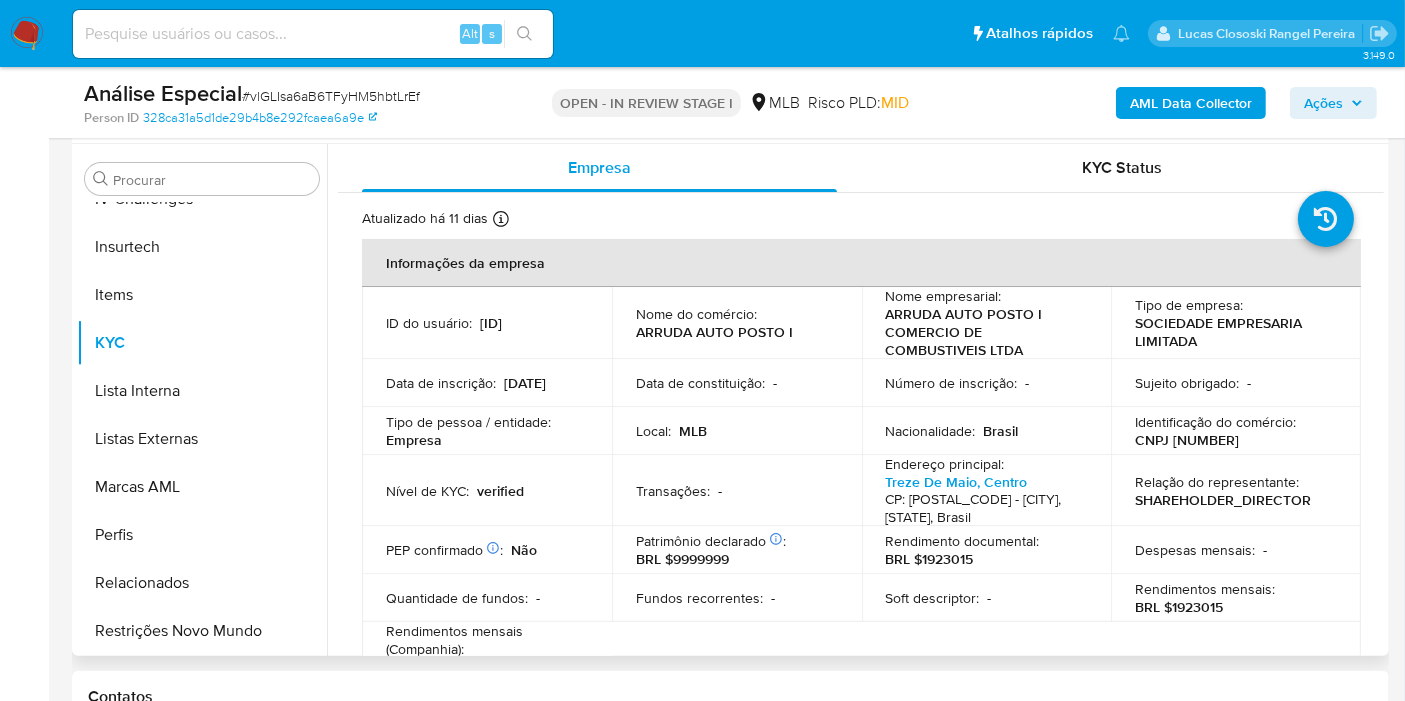click on "Patrimônio declarado   Conformado por Bens móveis Não Participação dos sócios Não Investimentos financeiros Não Bens imóveis Sim Dinheiro Sim :    BRL $9999999" at bounding box center (737, 550) 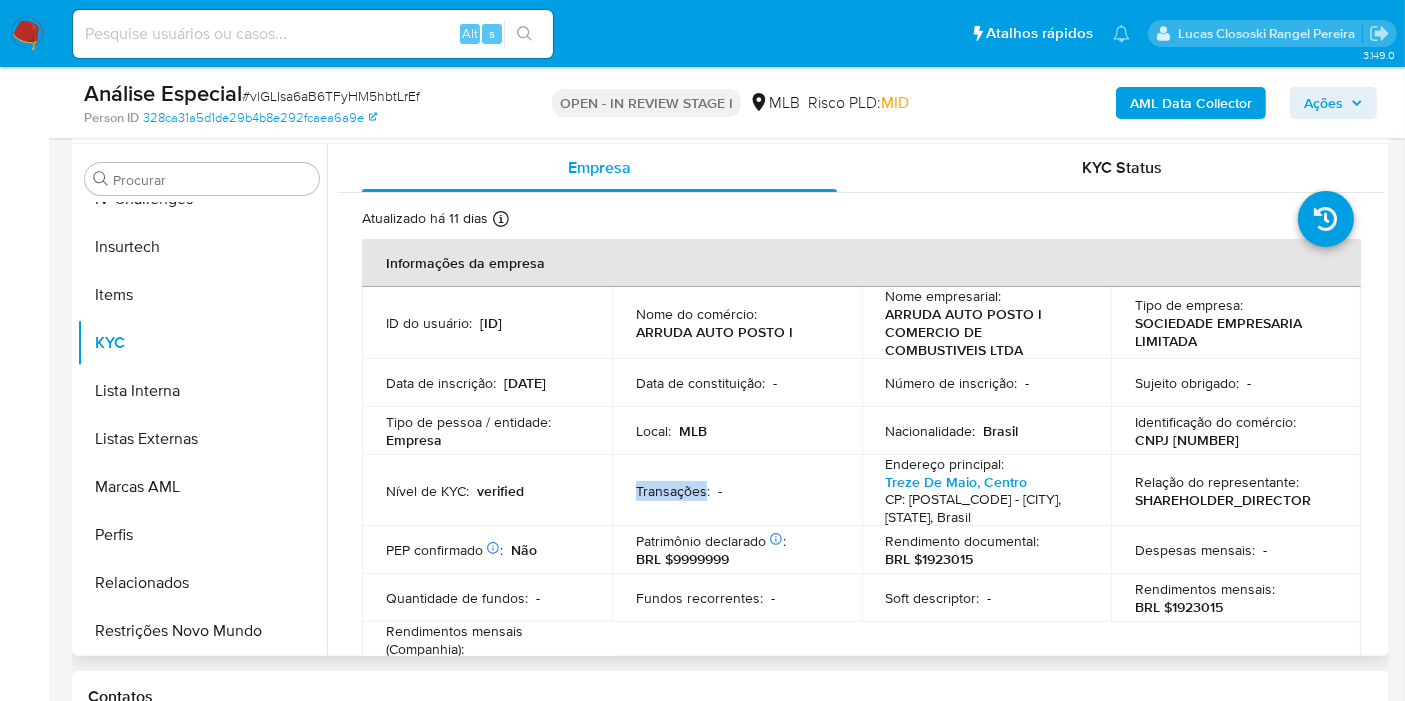 click on "Transações :    -" at bounding box center [737, 490] 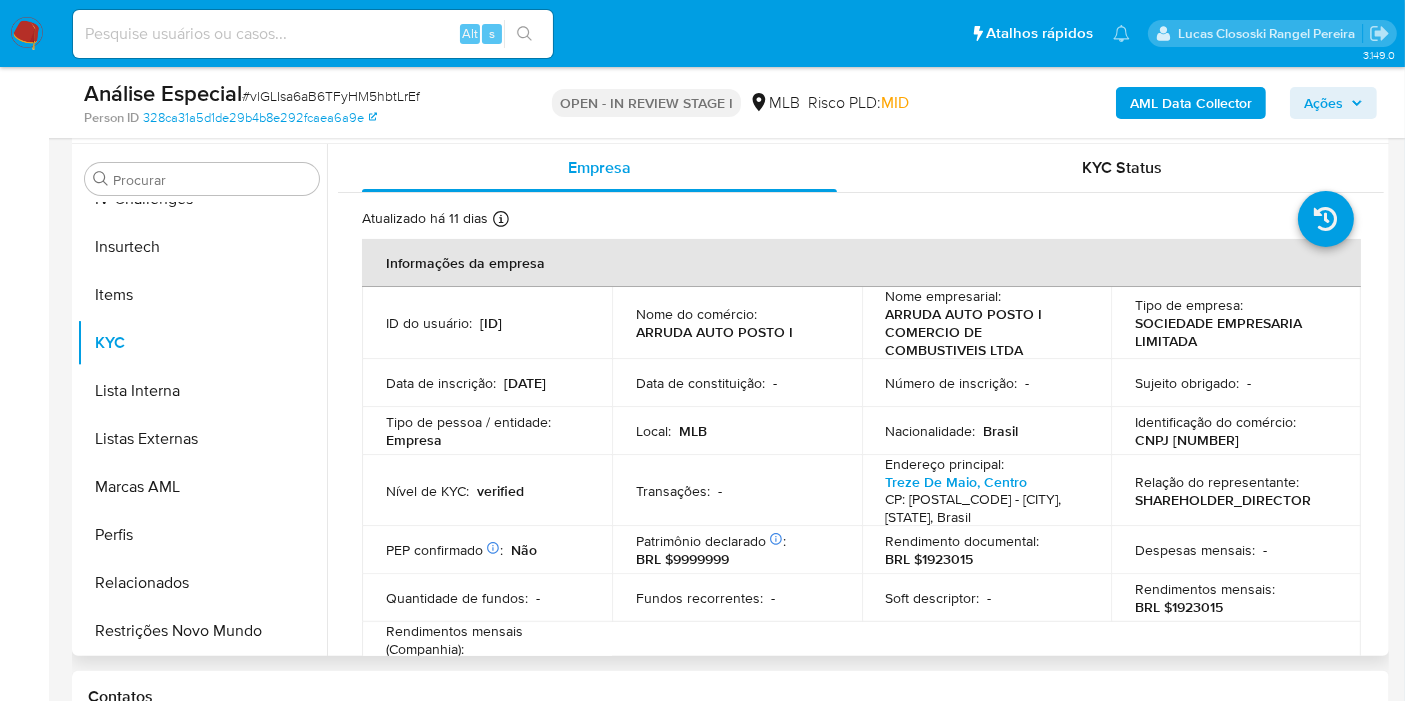 click on "Transações :    -" at bounding box center (737, 490) 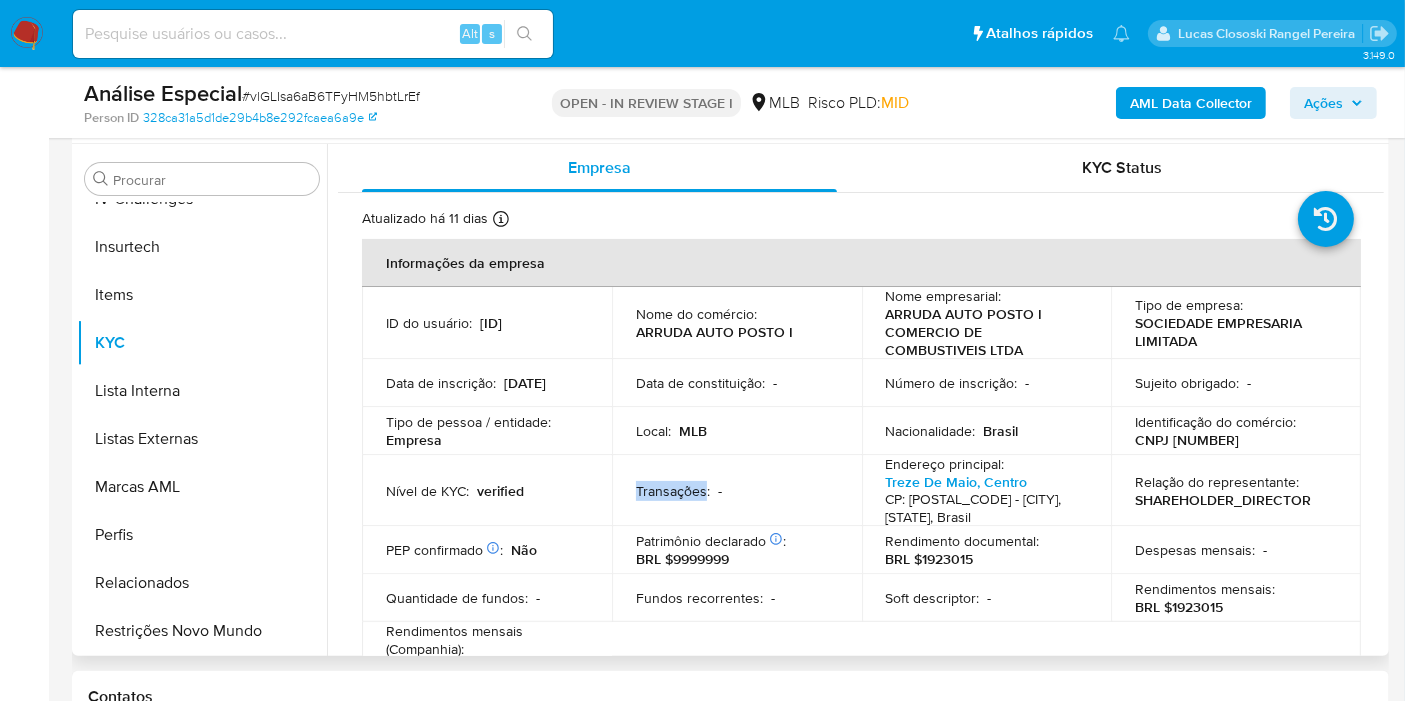 click on "Transações :" at bounding box center (673, 491) 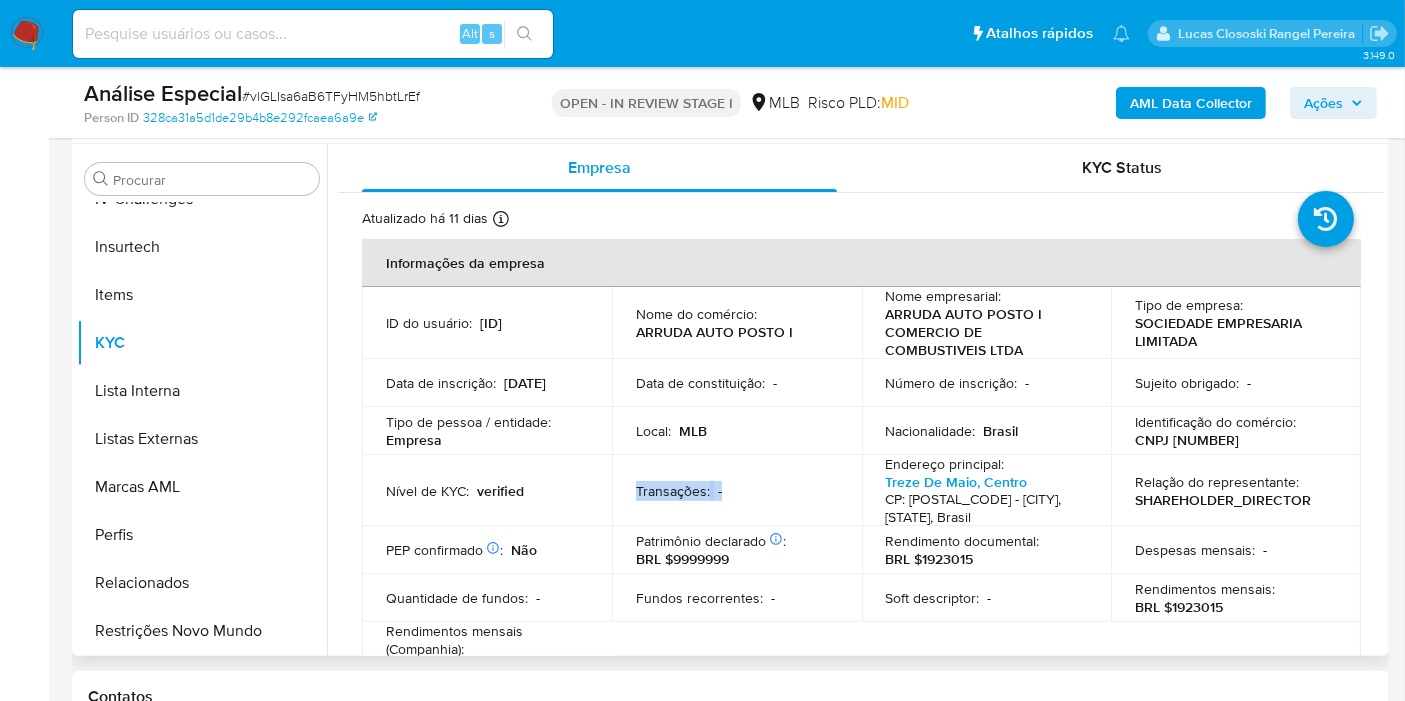 click on "Transações :" at bounding box center (673, 491) 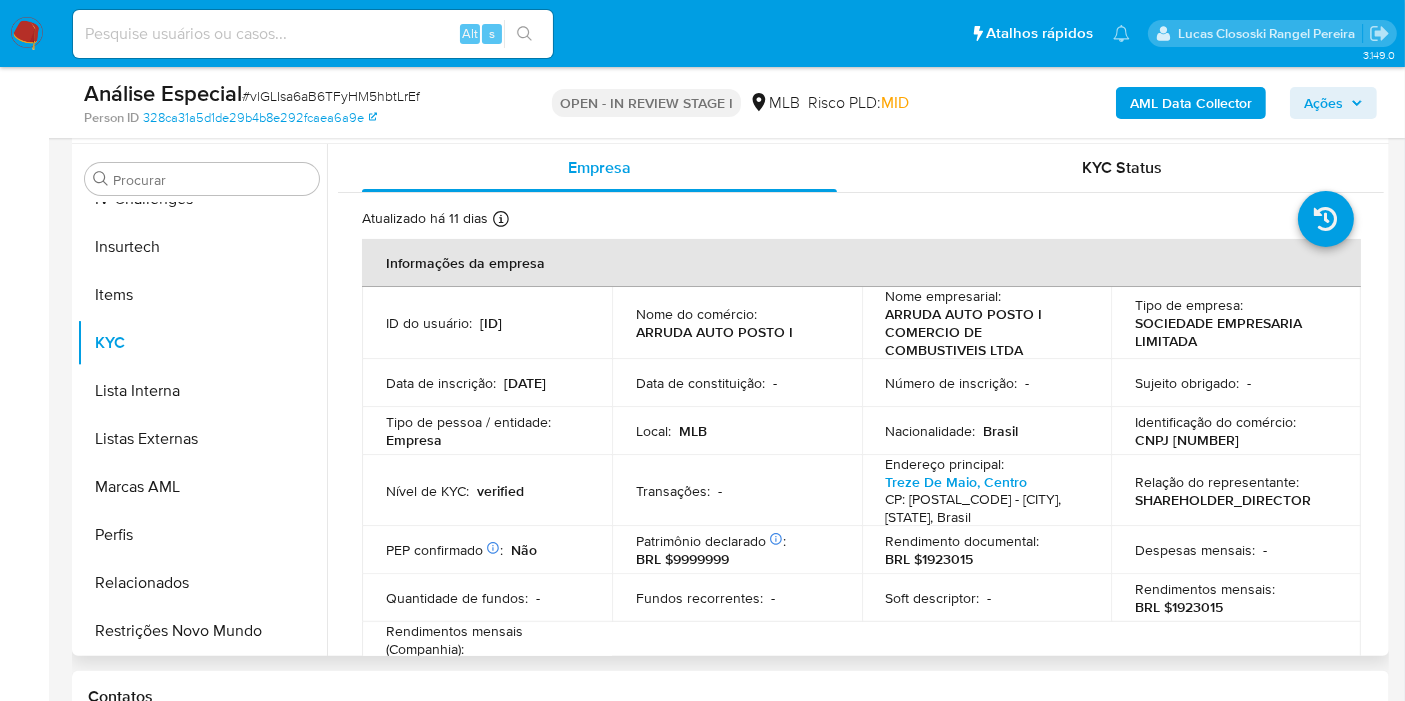 click on "Transações :    -" at bounding box center [737, 490] 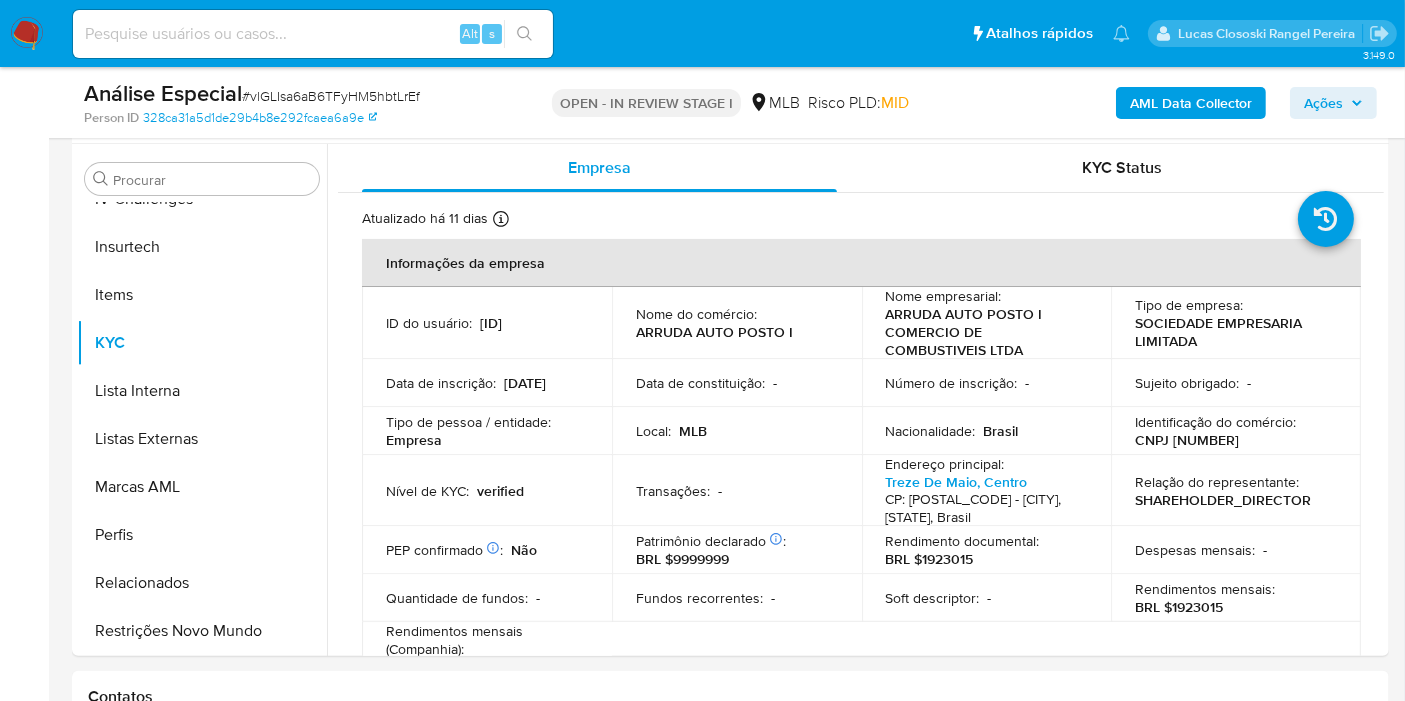click on "OPEN - IN REVIEW STAGE I  MLB Risco PLD:  MID" at bounding box center [731, 102] 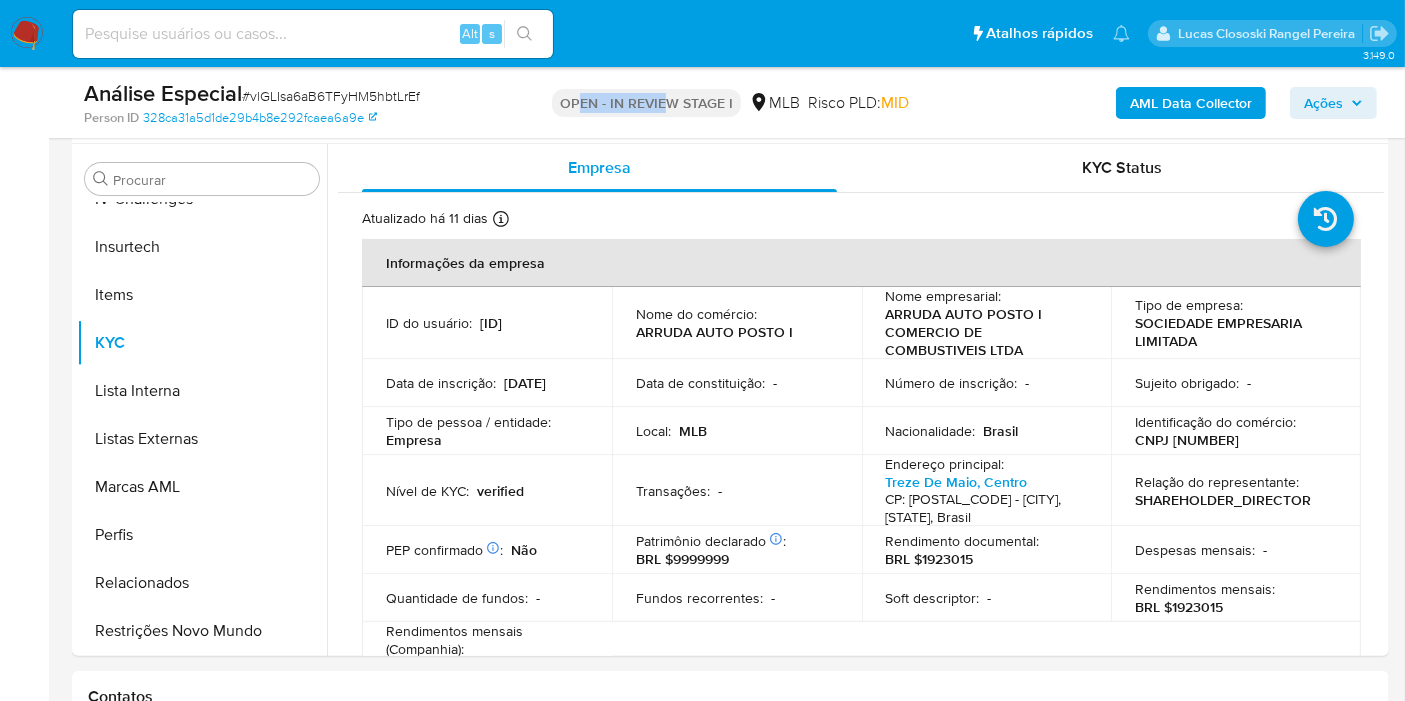 drag, startPoint x: 574, startPoint y: 99, endPoint x: 667, endPoint y: 106, distance: 93.26307 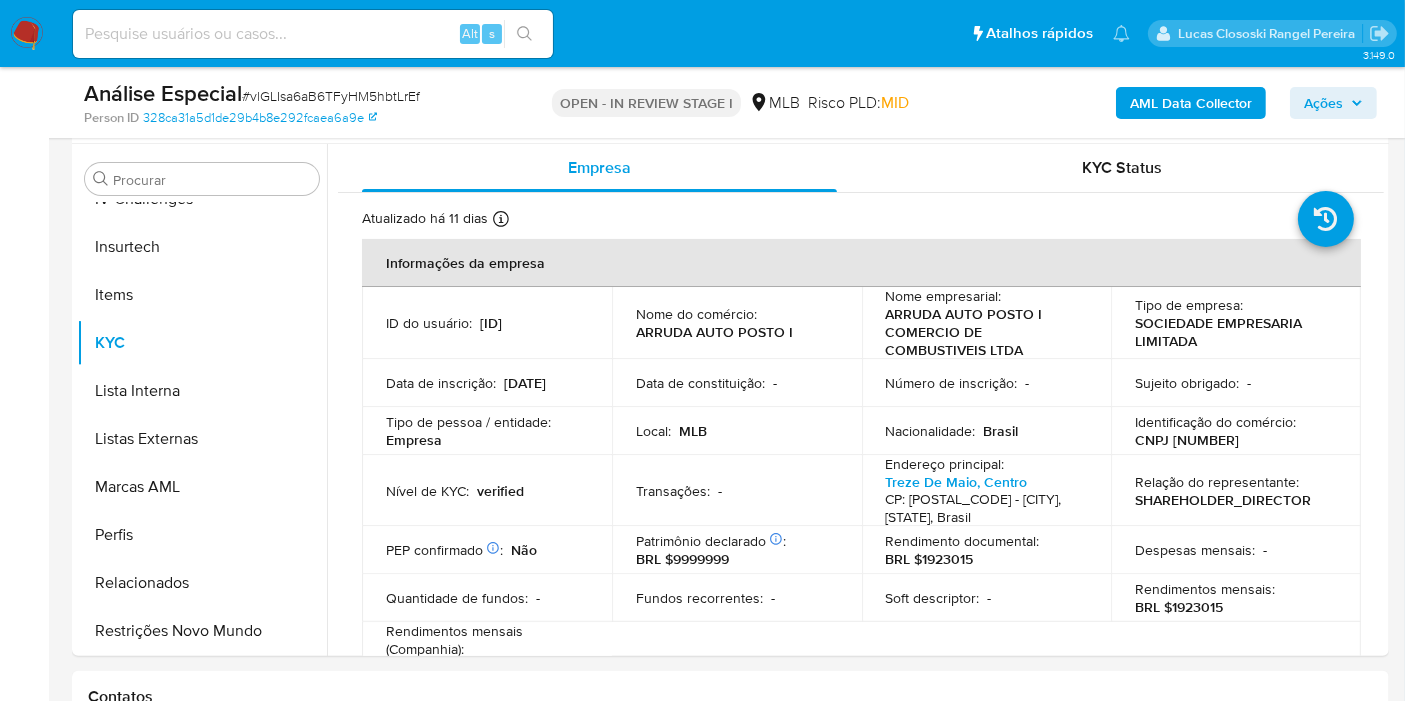 click on "OPEN - IN REVIEW STAGE I" at bounding box center [646, 103] 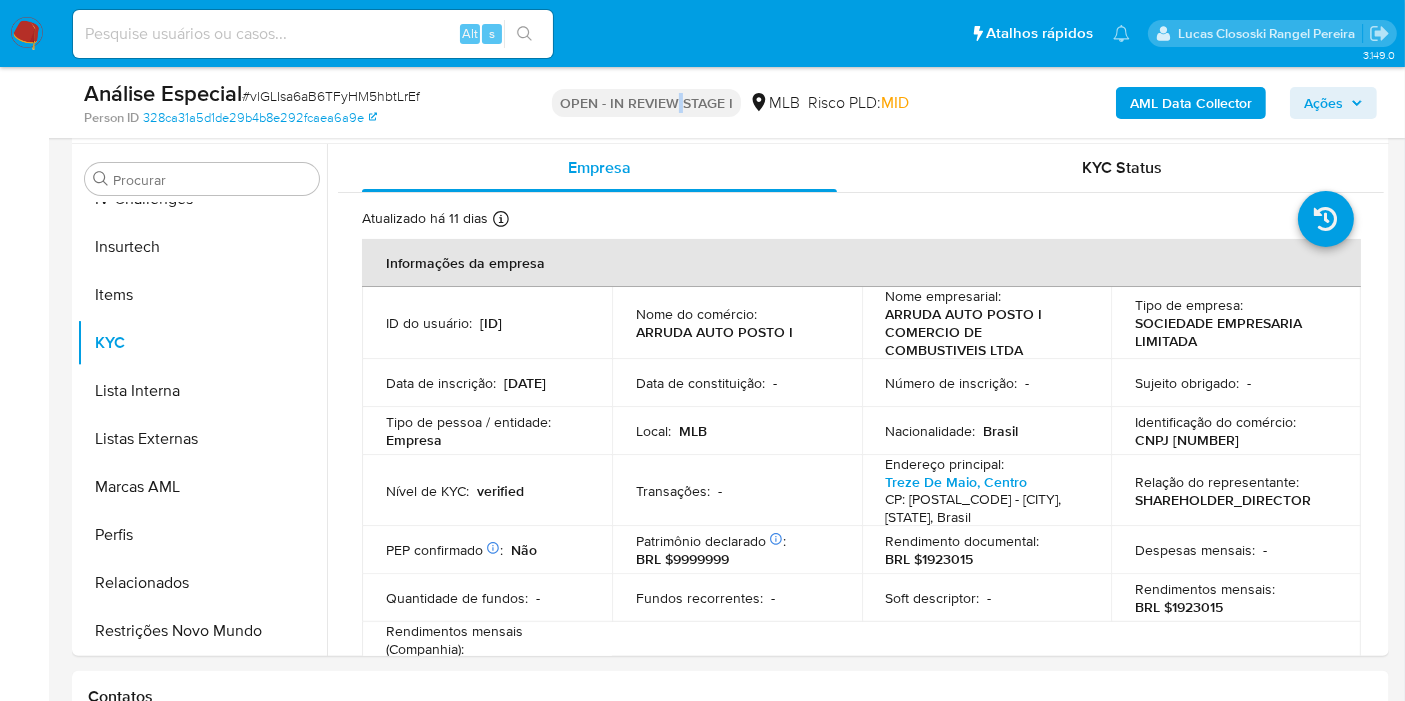 click on "OPEN - IN REVIEW STAGE I" at bounding box center (646, 103) 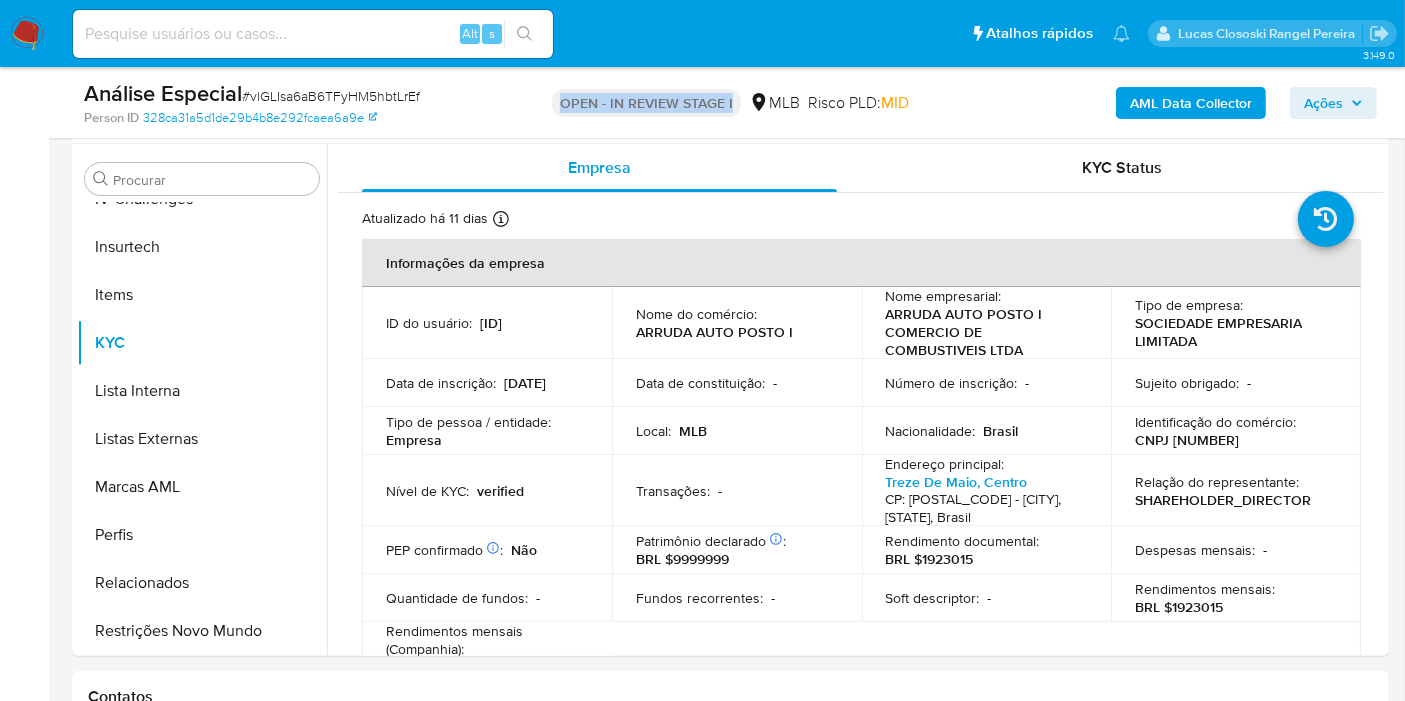 click on "OPEN - IN REVIEW STAGE I" at bounding box center (646, 103) 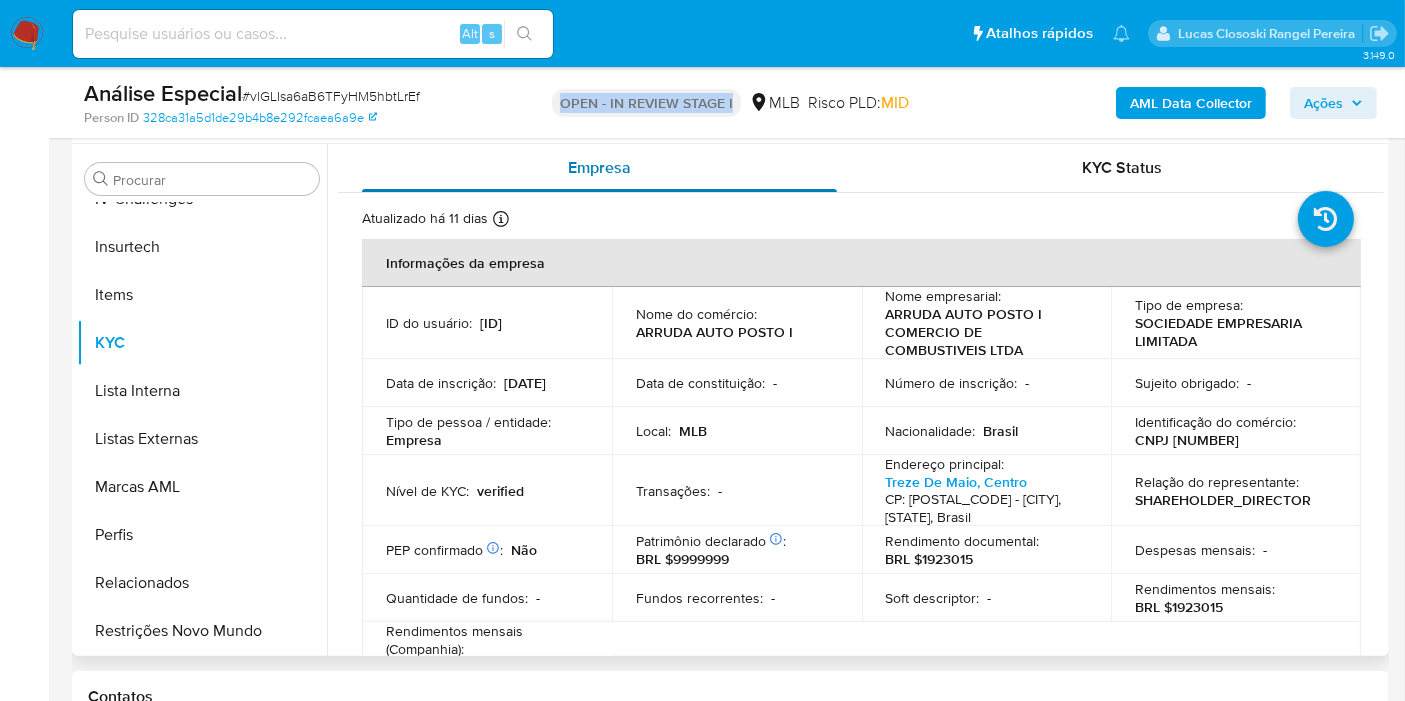 click on "Empresa" at bounding box center [599, 168] 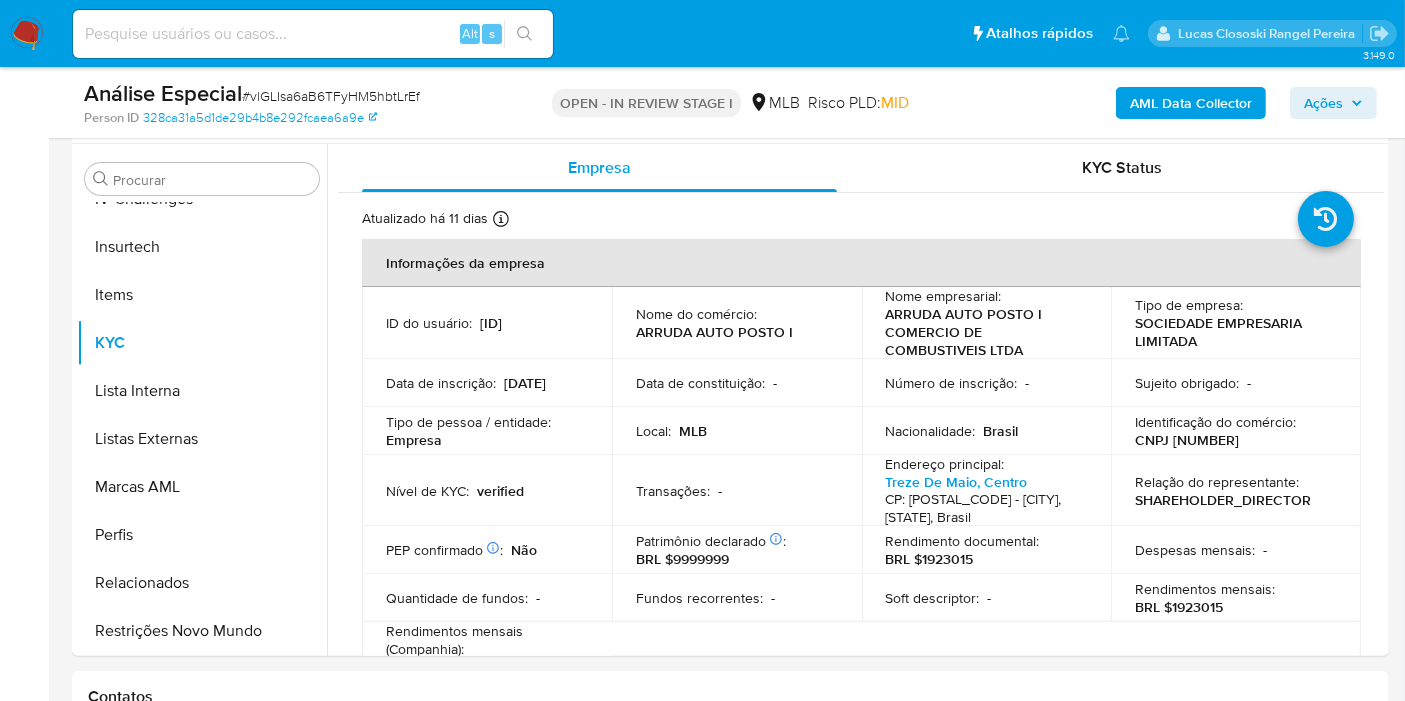 click on "Análise Especial # vlGLIsa6aB6TFyHM5hbtLrEf Person ID 328ca31a5d1de29b4b8e292fcaea6a9e OPEN - IN REVIEW STAGE I  MLB Risco PLD:  MID AML Data Collector Ações" at bounding box center (730, 102) 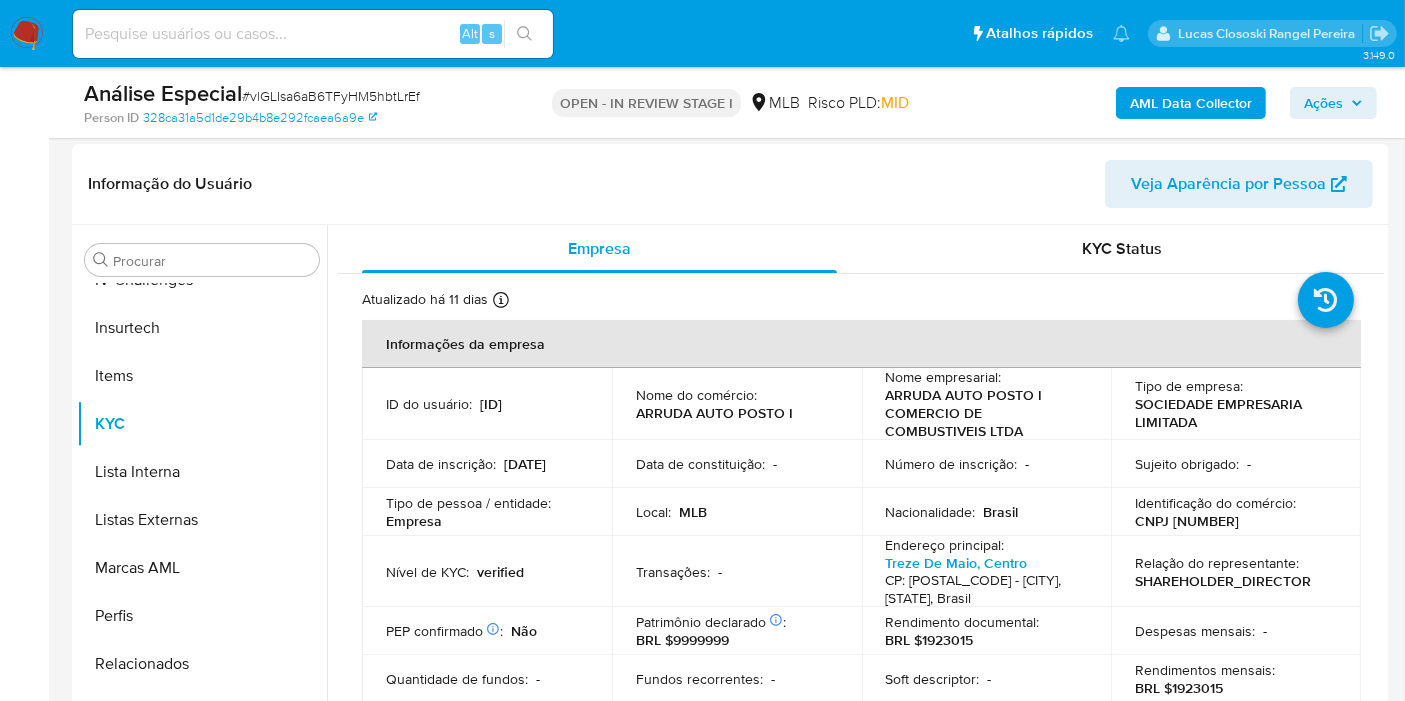 scroll, scrollTop: 153, scrollLeft: 0, axis: vertical 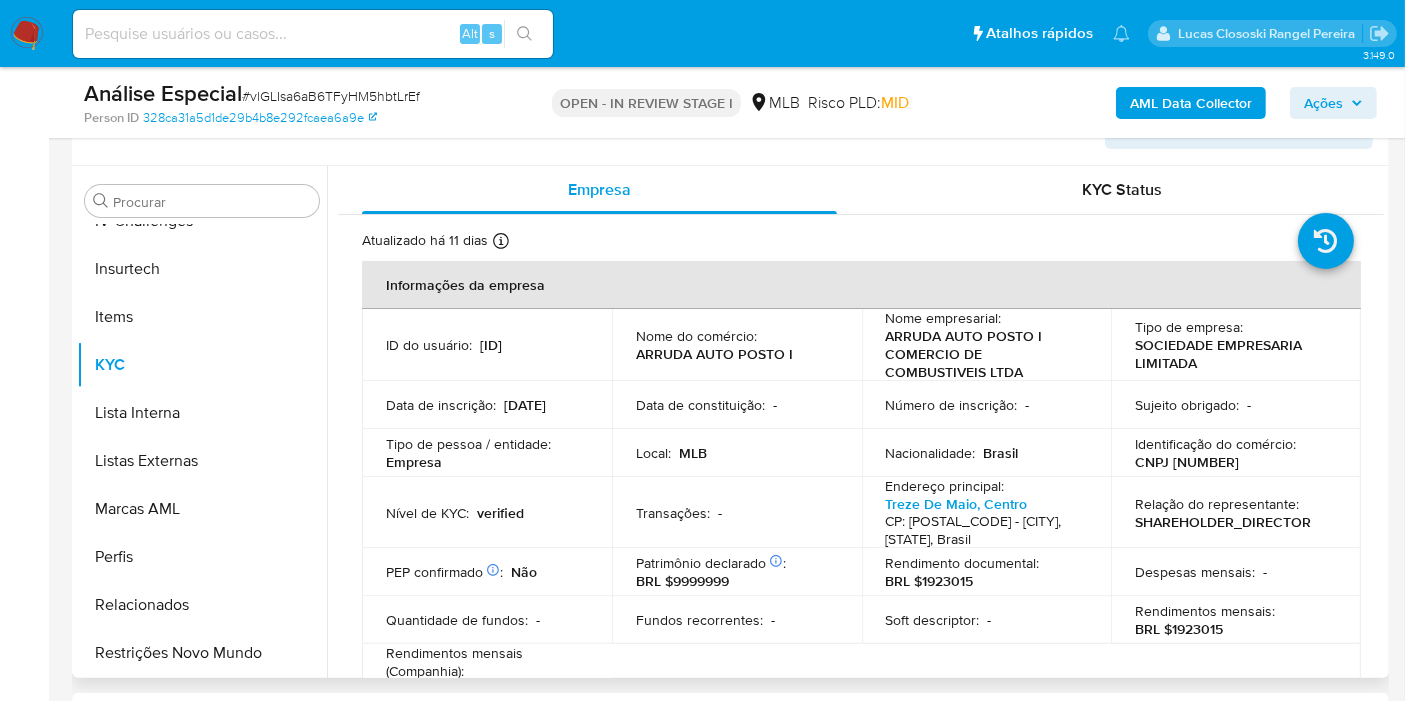 click on "Nome do comércio :    ARRUDA AUTO POSTO I" at bounding box center (737, 345) 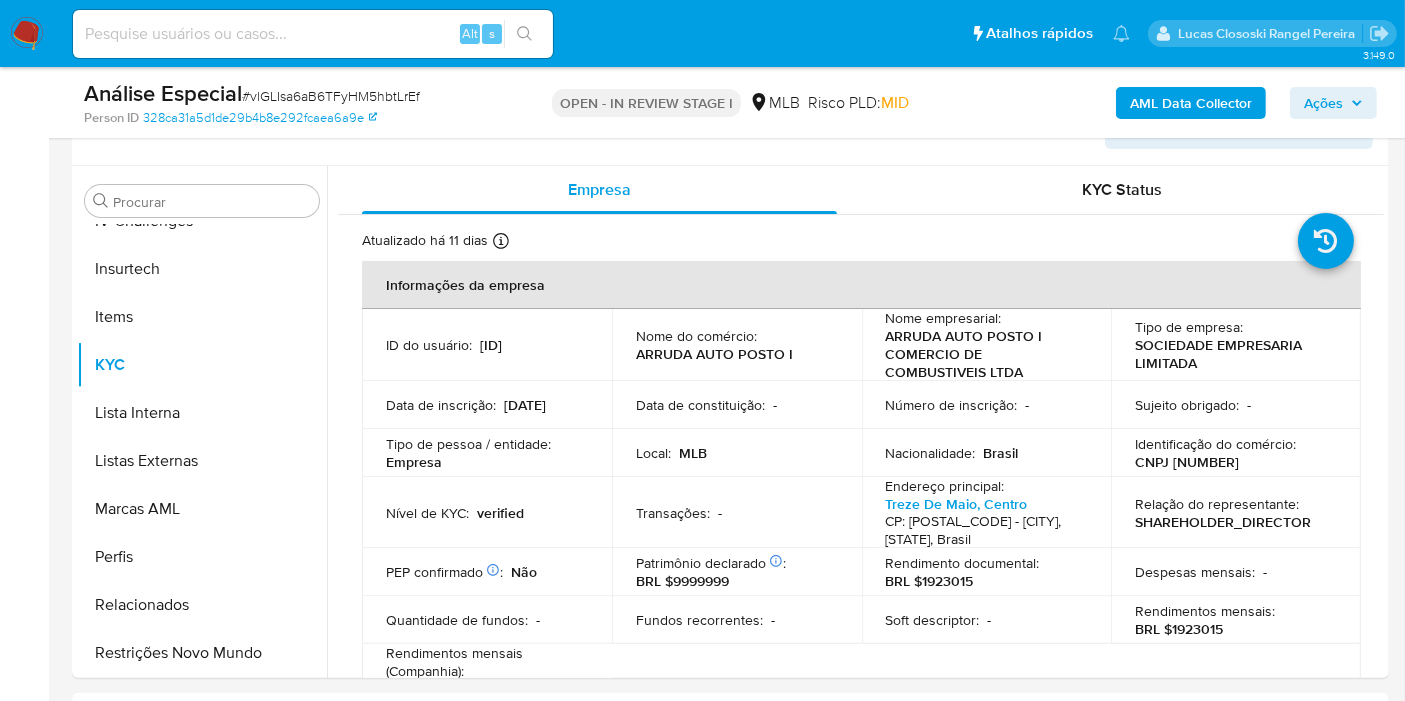 copy on "30910077000160" 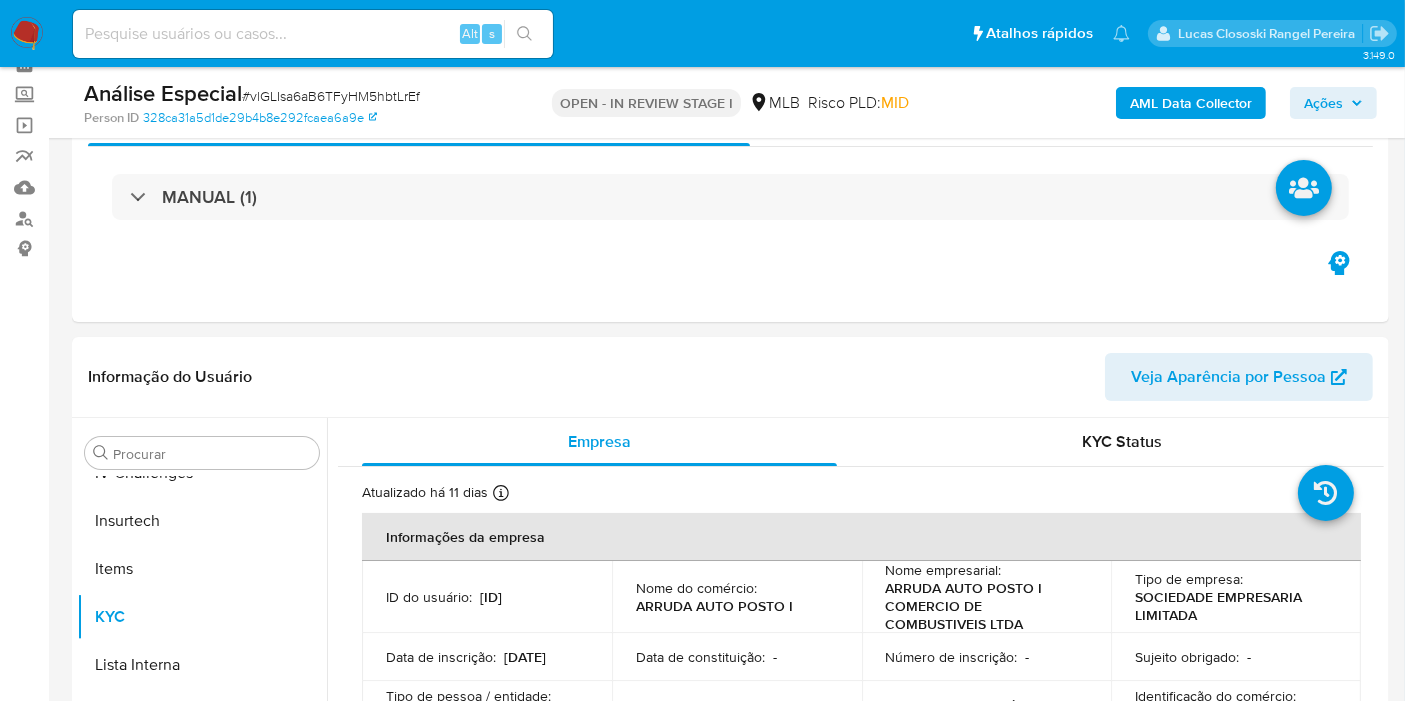 scroll, scrollTop: 20, scrollLeft: 0, axis: vertical 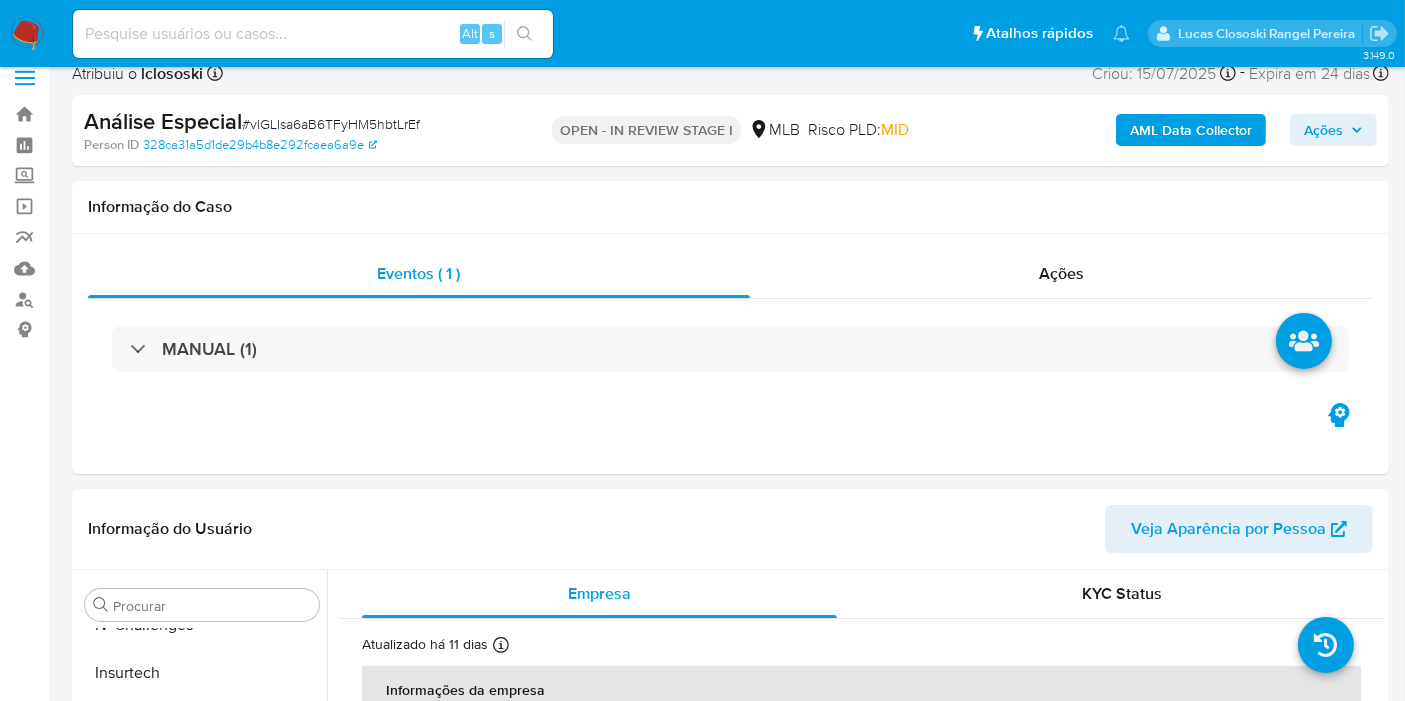 click on "AML Data Collector" at bounding box center (1191, 130) 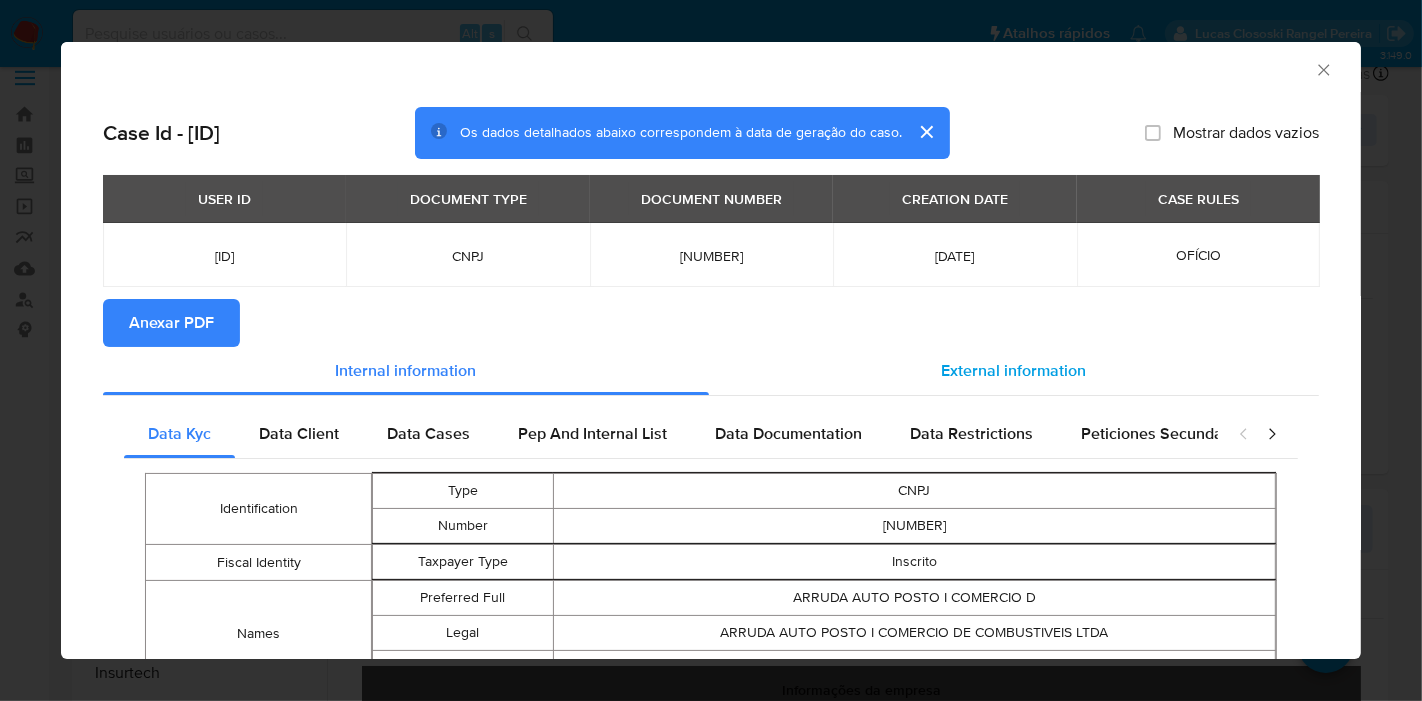 click on "External information" at bounding box center [1014, 370] 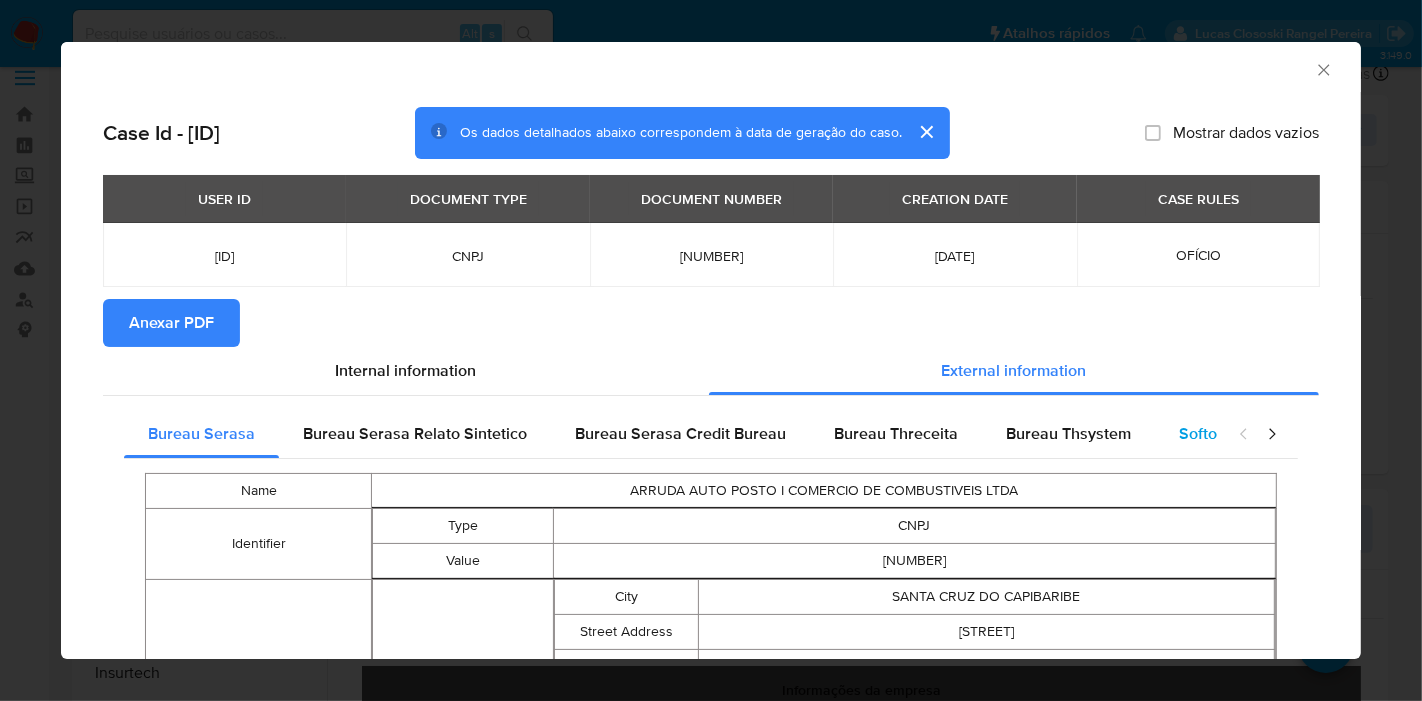 click on "Softon" at bounding box center (1202, 433) 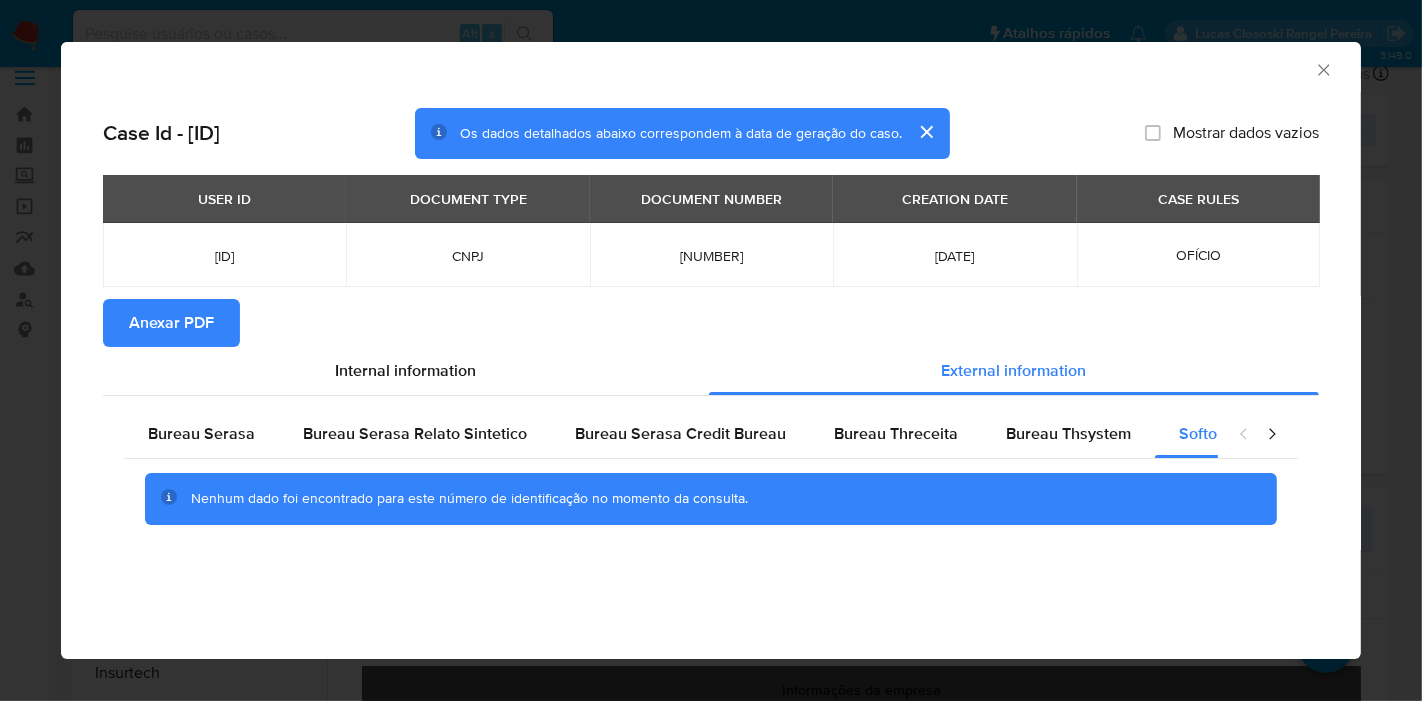 click 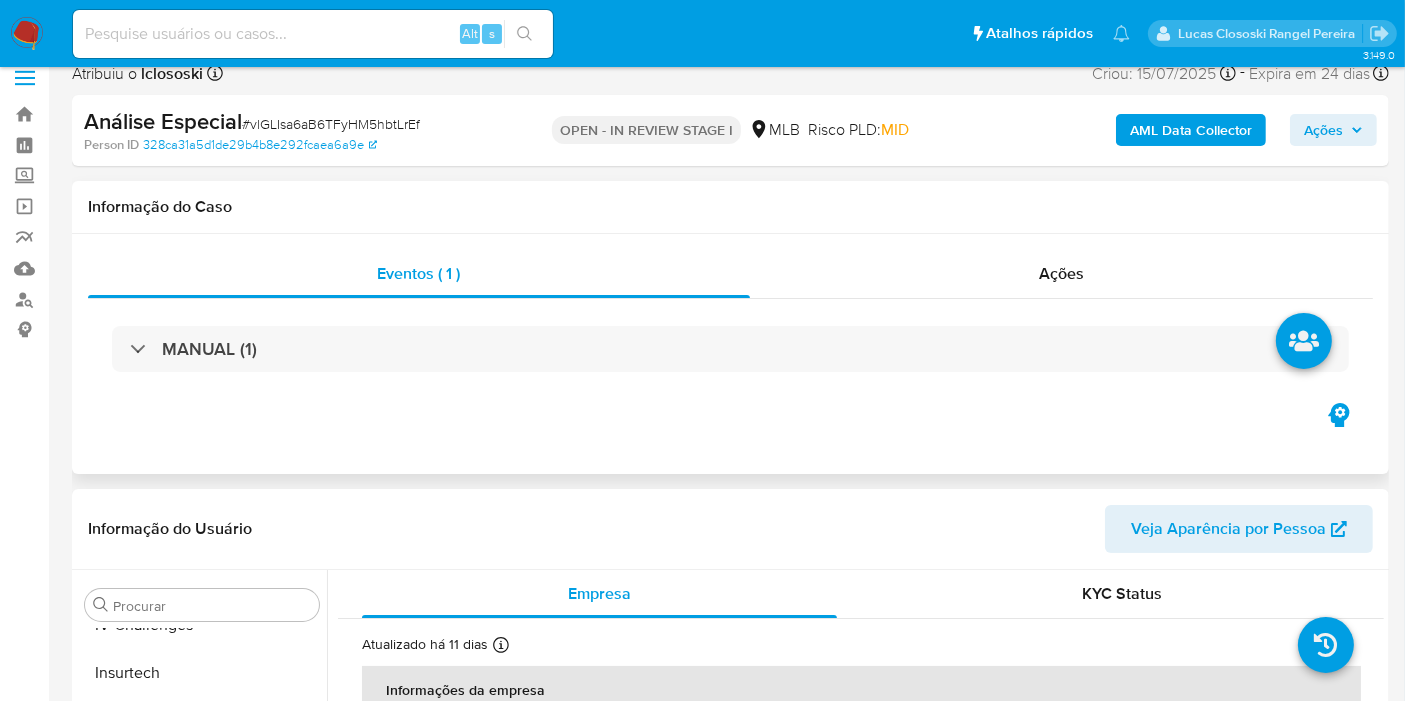 click on "Informação do Caso" at bounding box center [730, 207] 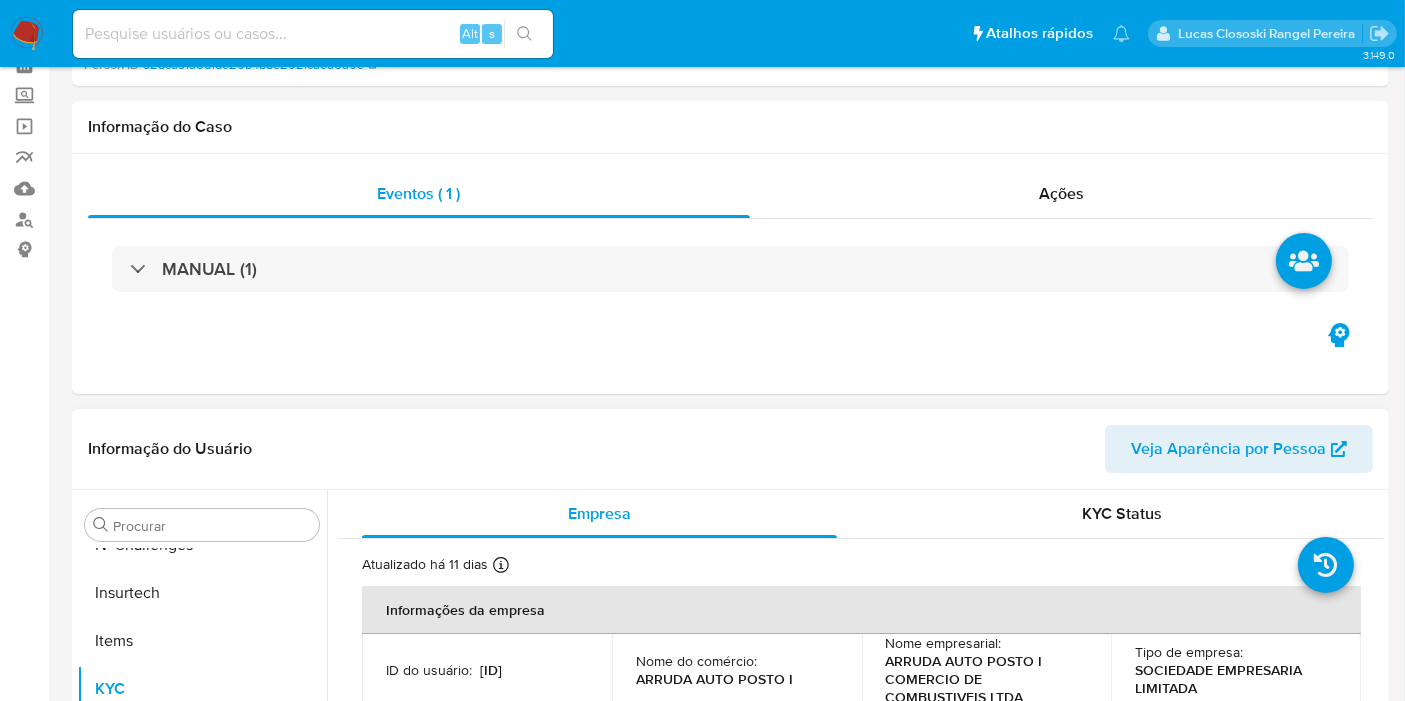 scroll, scrollTop: 242, scrollLeft: 0, axis: vertical 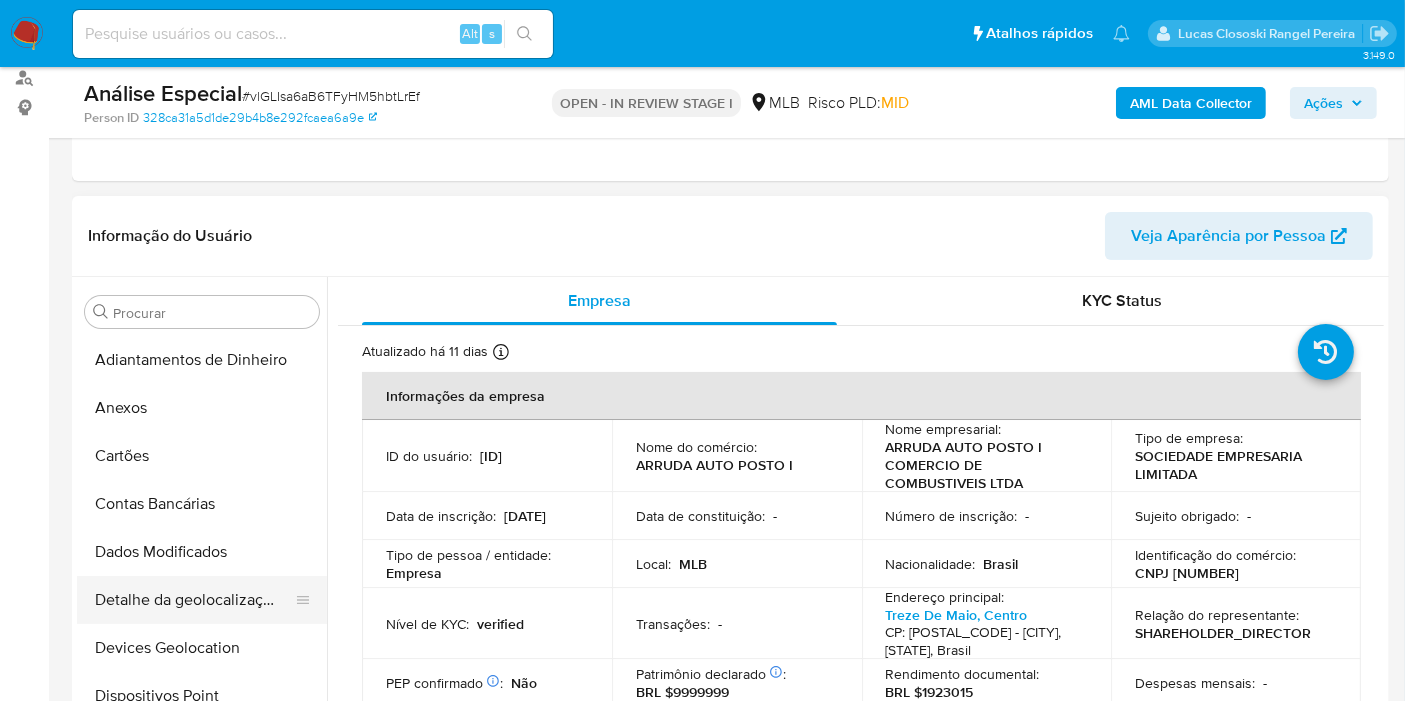 click on "Detalhe da geolocalização" at bounding box center [194, 600] 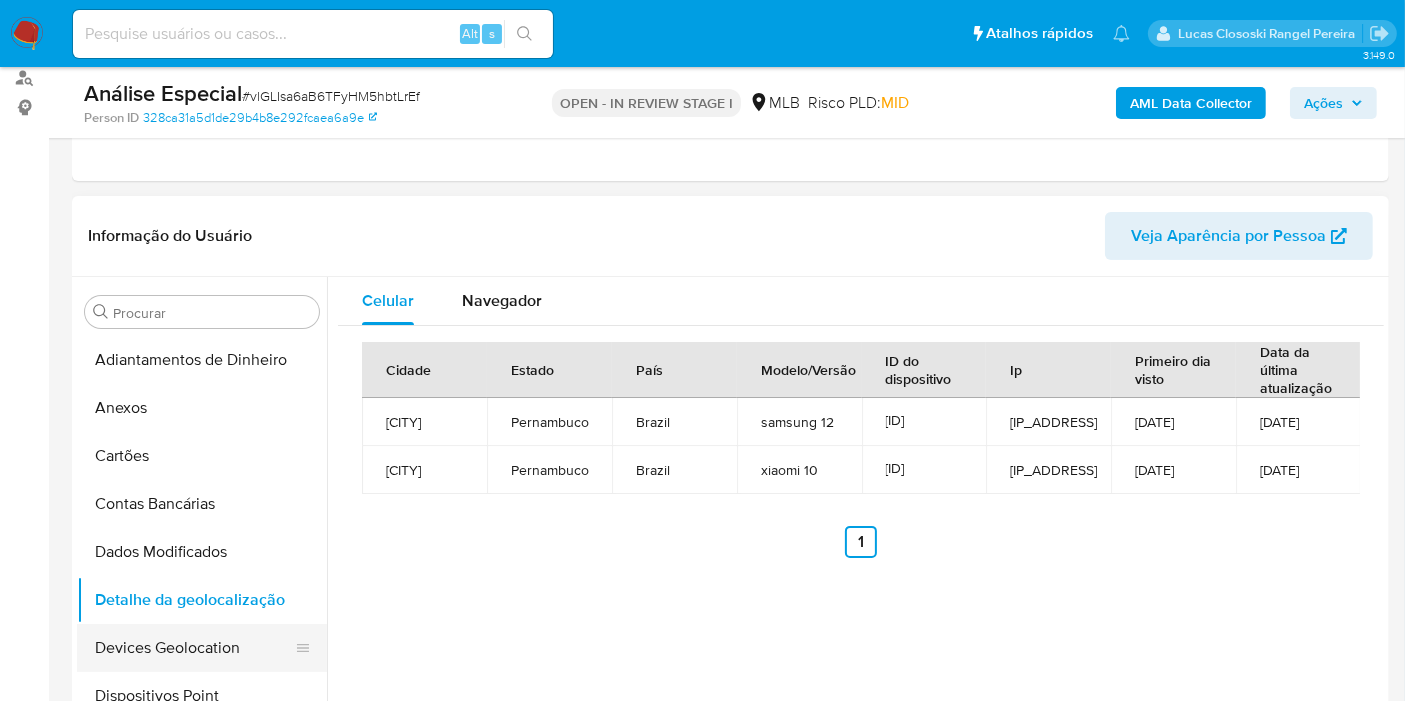 click on "Devices Geolocation" at bounding box center (194, 648) 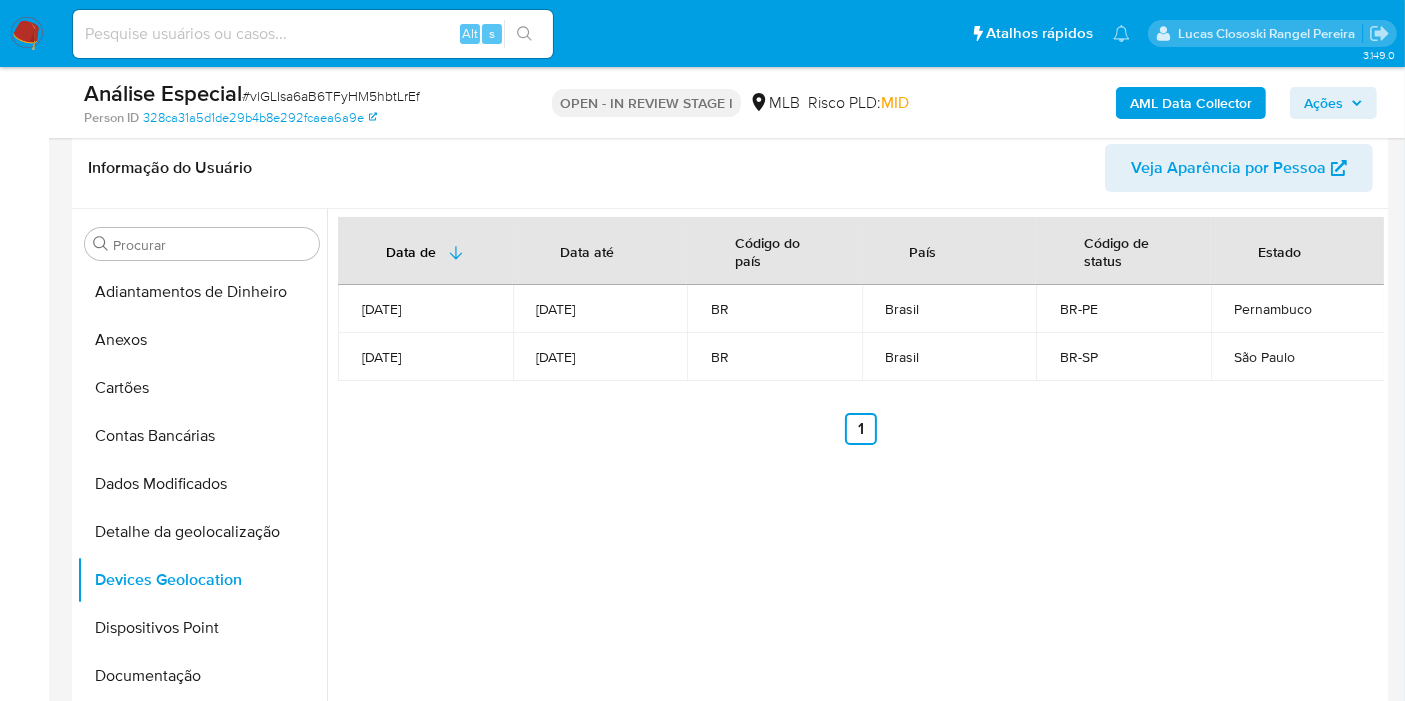scroll, scrollTop: 332, scrollLeft: 0, axis: vertical 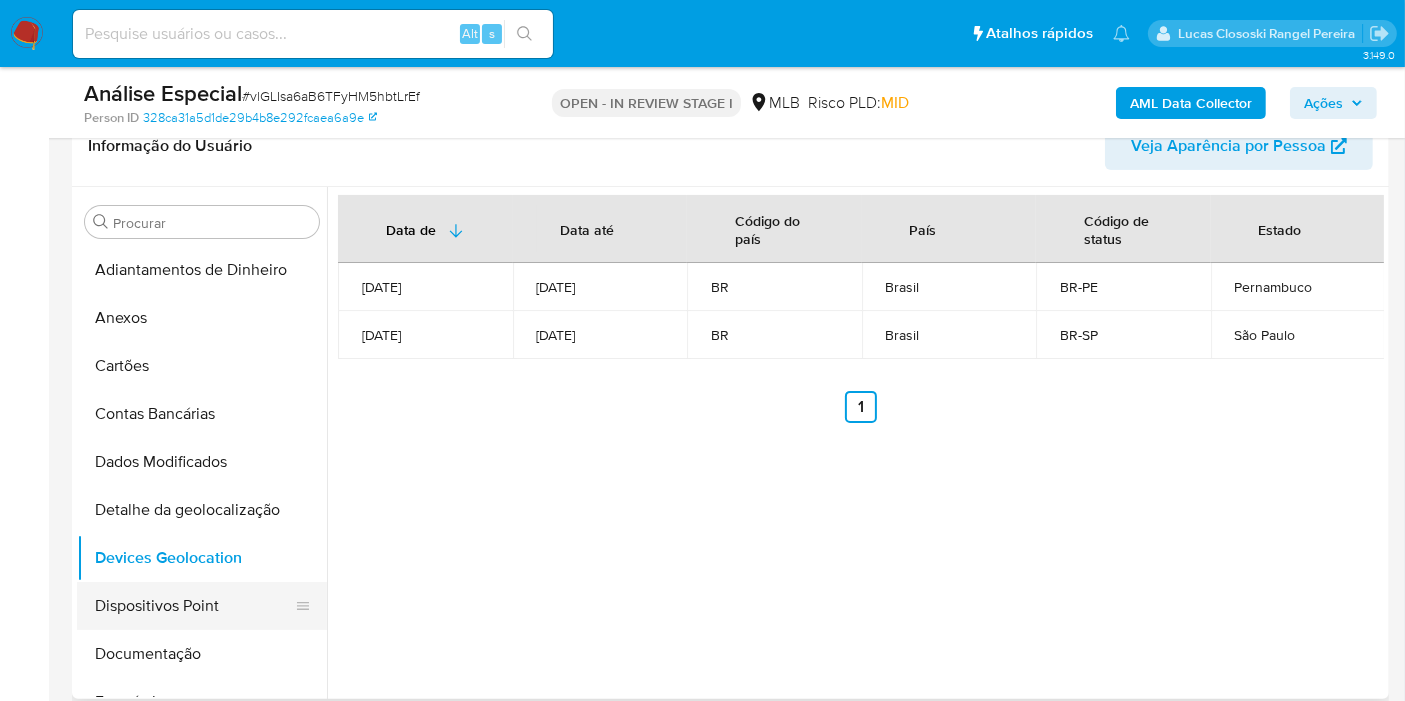 click on "Dispositivos Point" at bounding box center (194, 606) 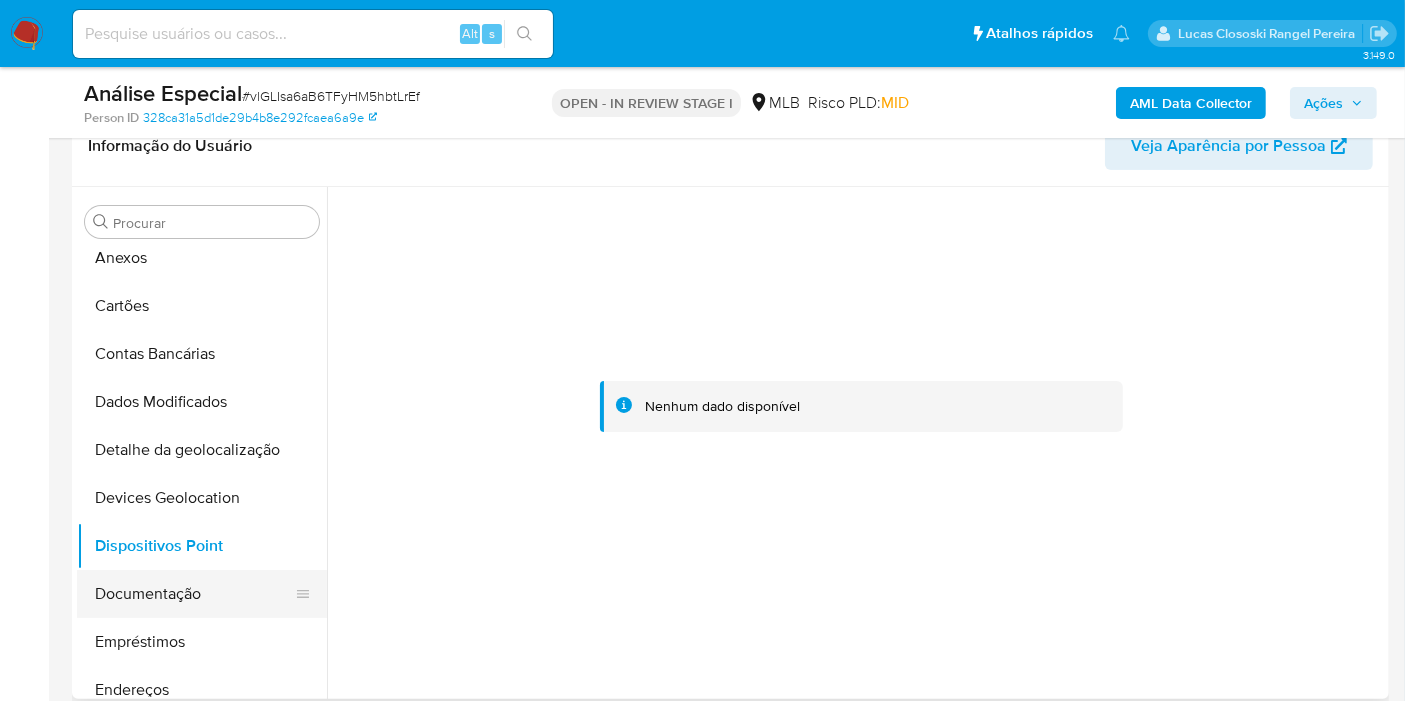 scroll, scrollTop: 111, scrollLeft: 0, axis: vertical 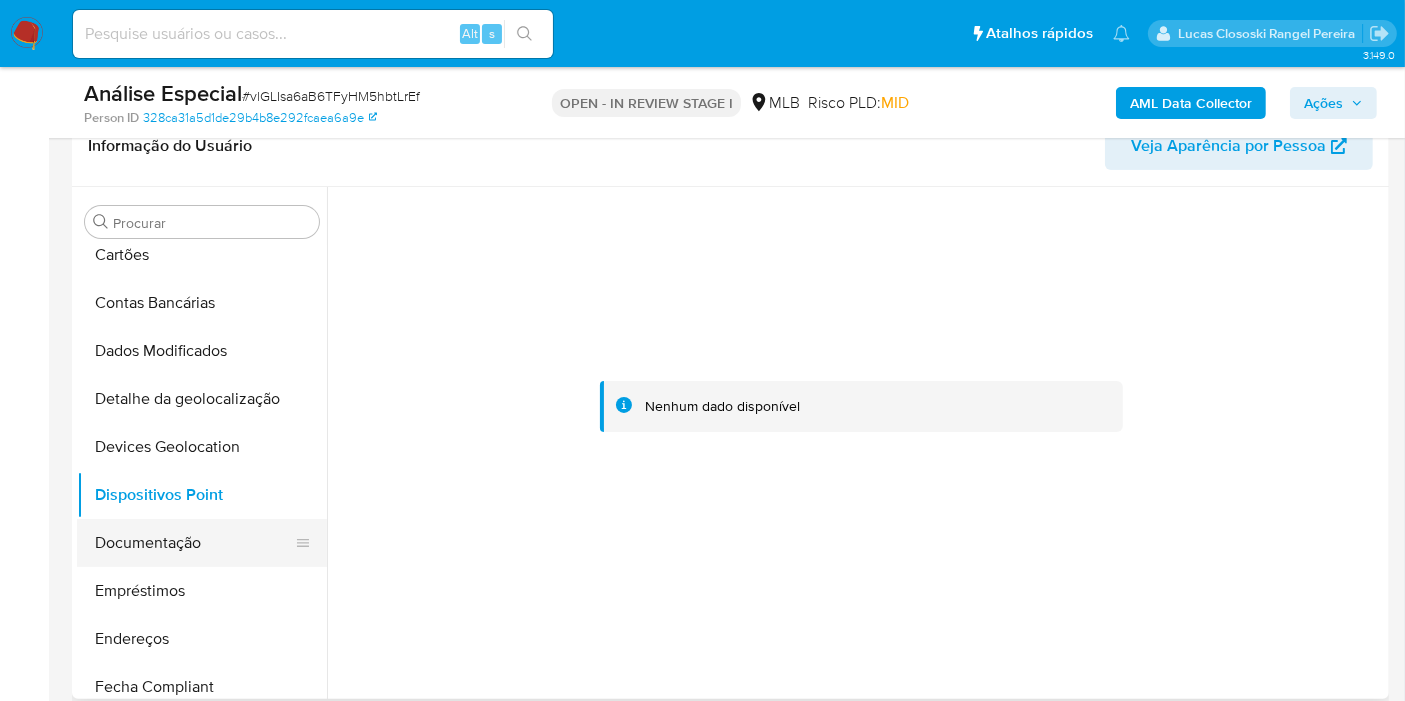 click on "Documentação" at bounding box center [194, 543] 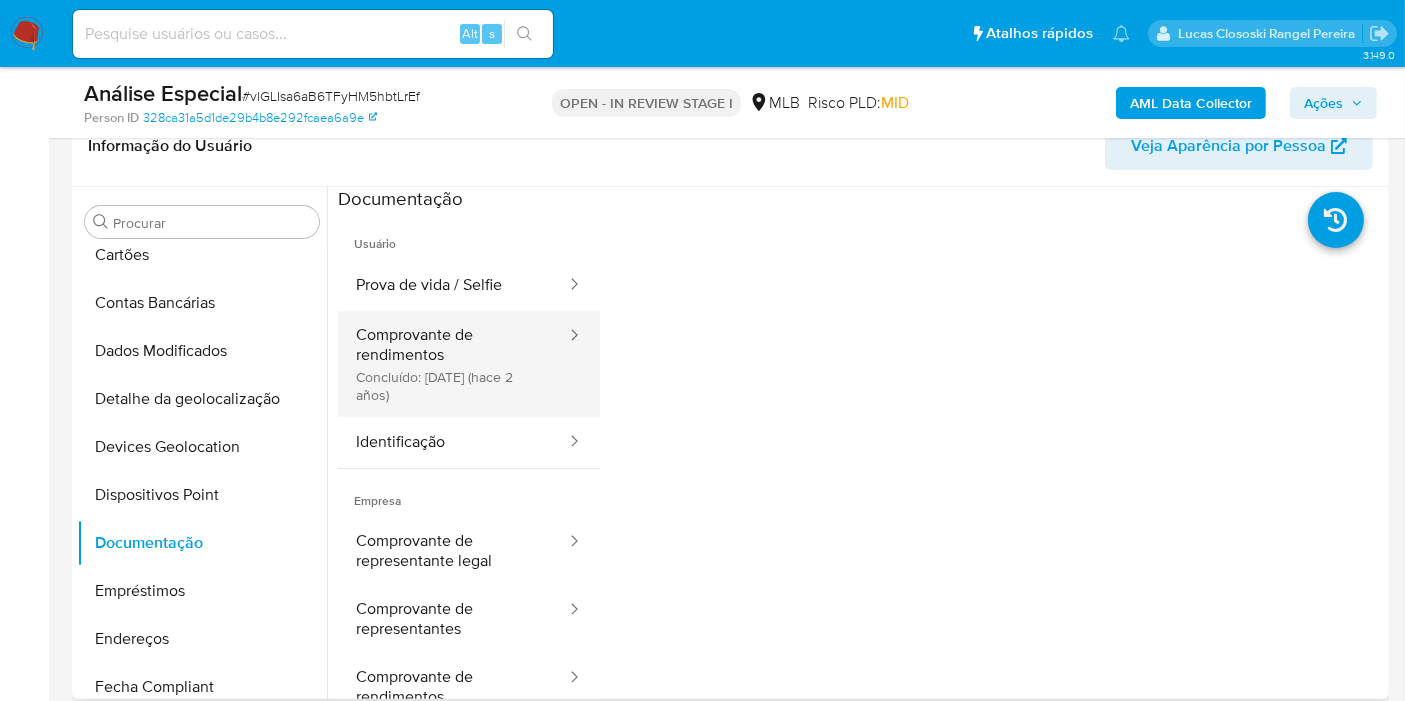 click on "Comprovante de rendimentos Concluído: 14/11/2023 (hace 2 años)" at bounding box center (453, 364) 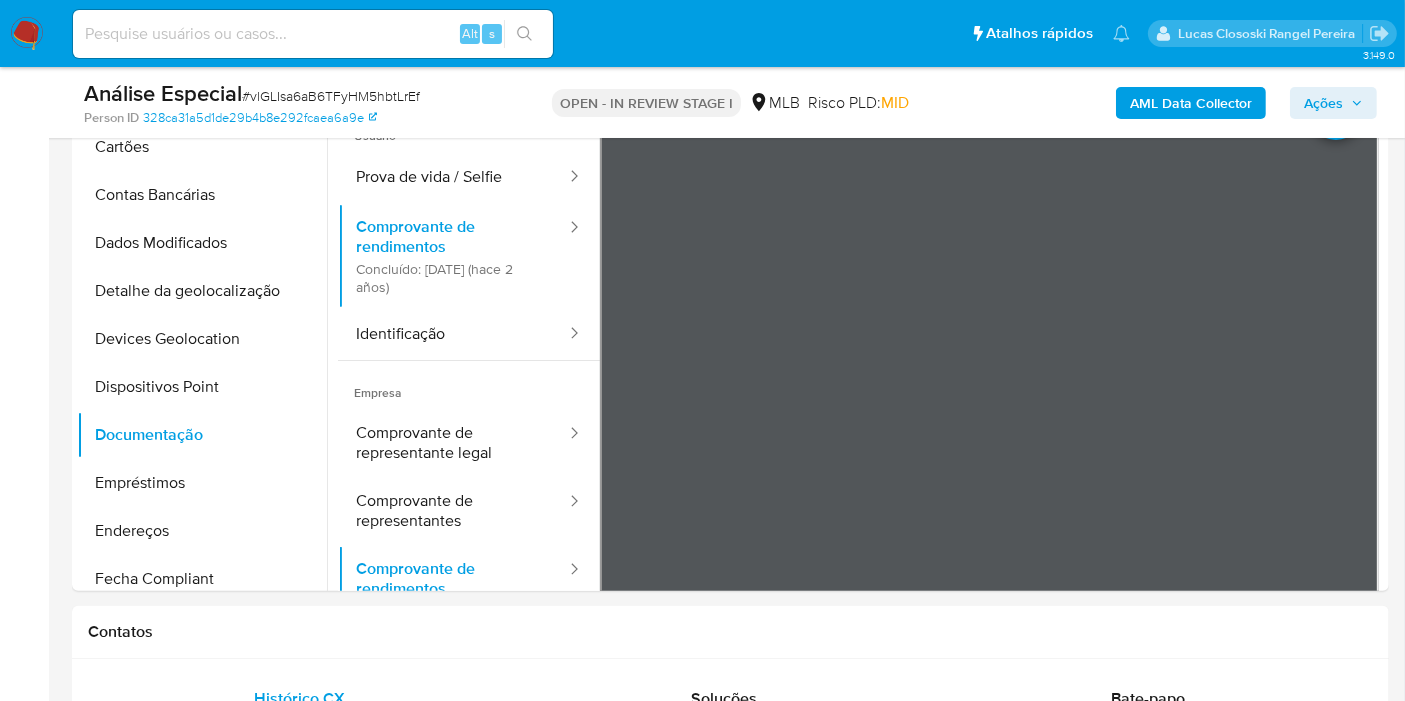 scroll, scrollTop: 396, scrollLeft: 0, axis: vertical 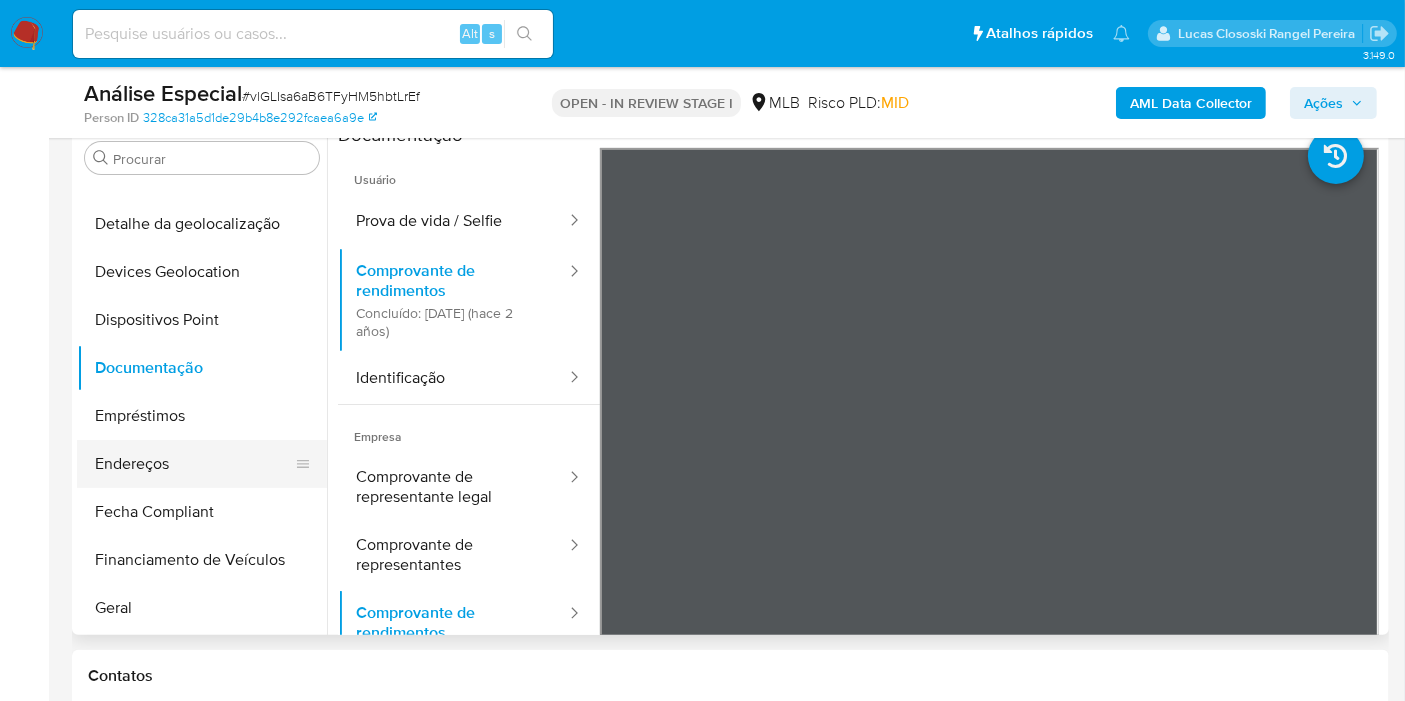click on "Endereços" at bounding box center [194, 464] 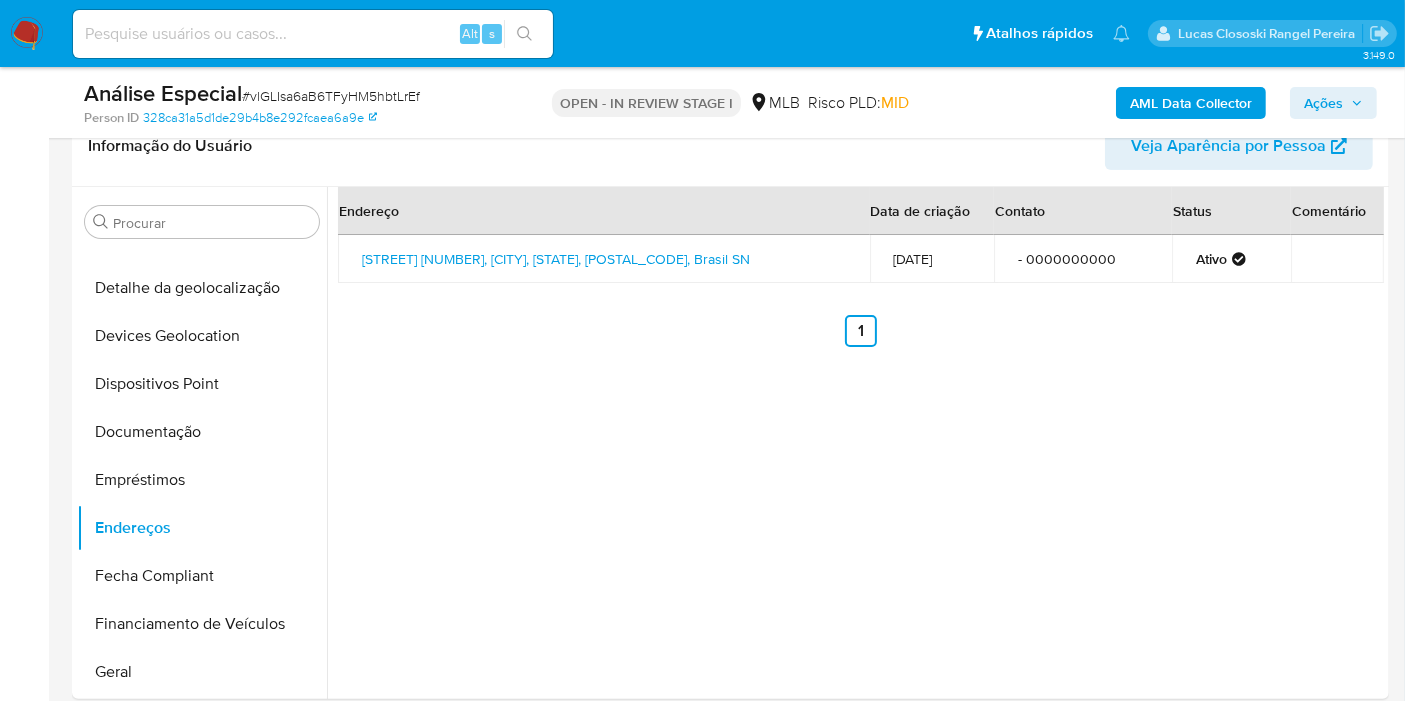 scroll, scrollTop: 377, scrollLeft: 0, axis: vertical 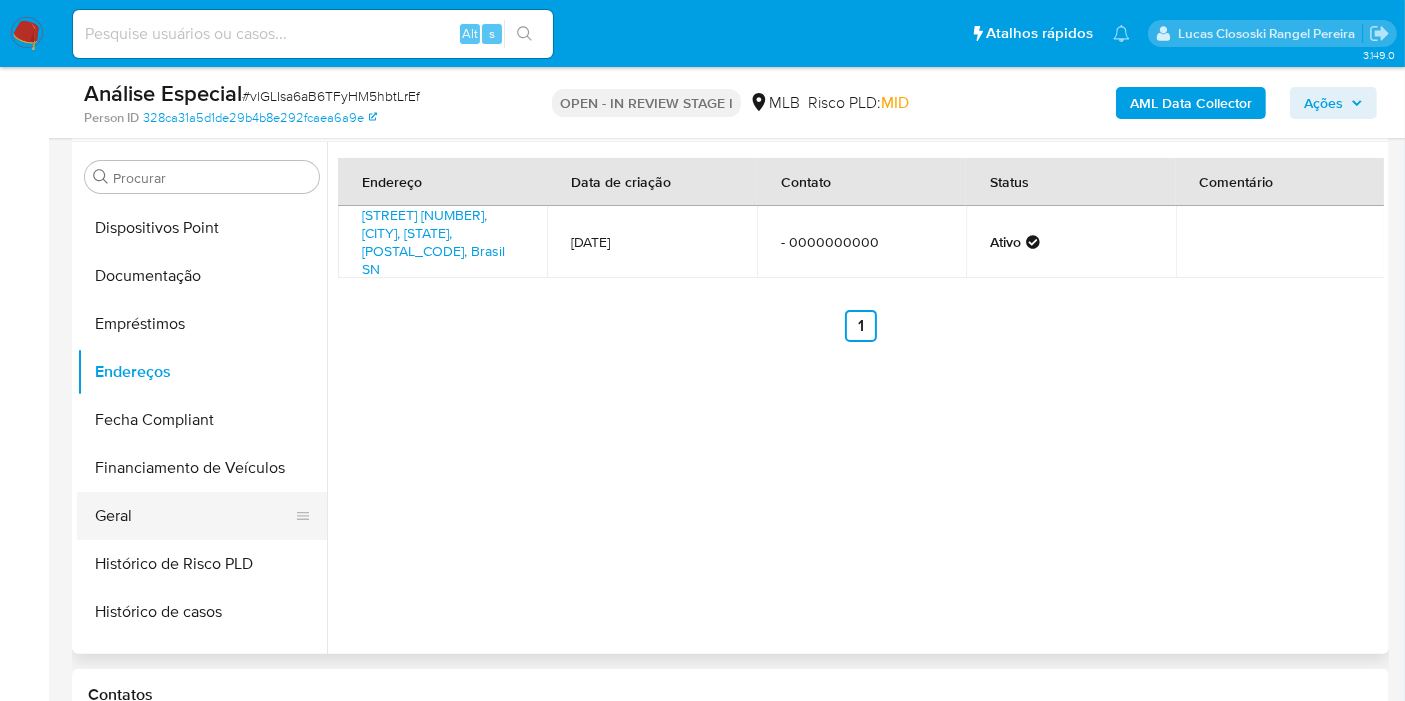 click on "Geral" at bounding box center [194, 516] 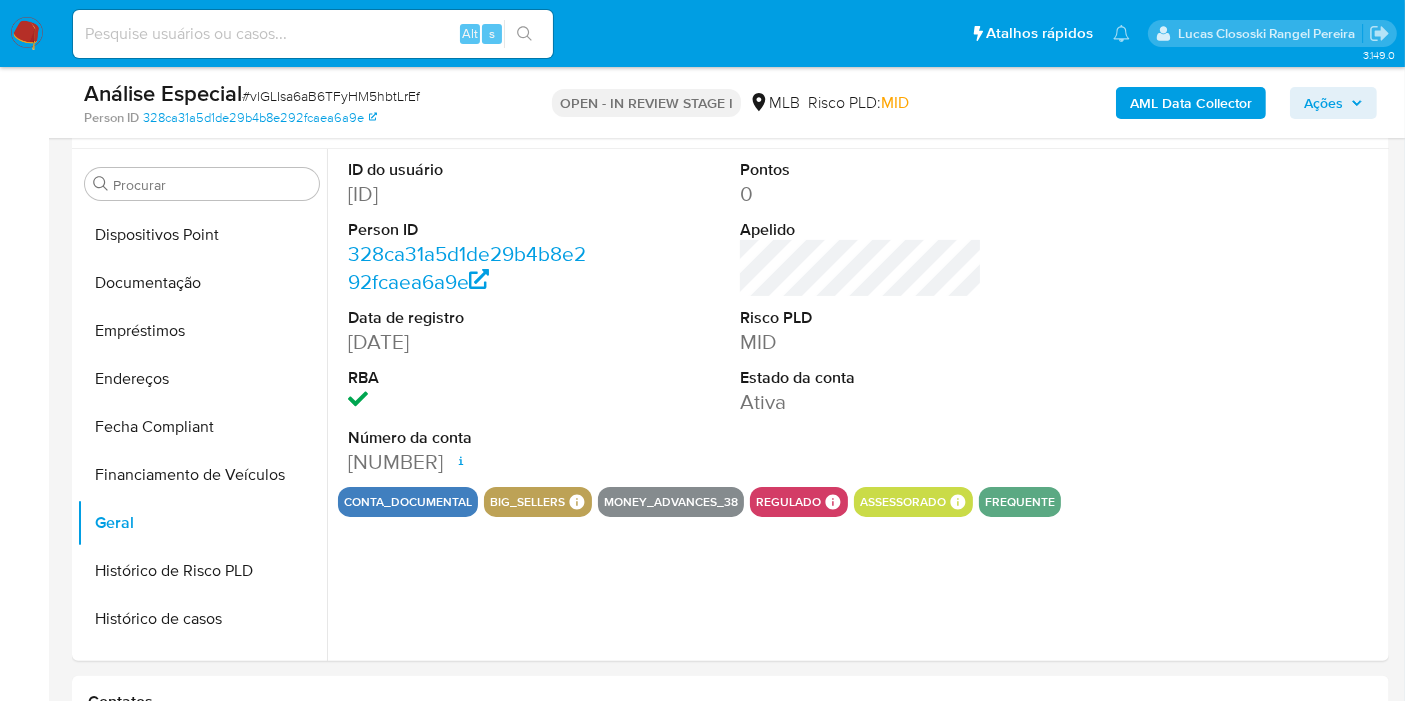 scroll, scrollTop: 365, scrollLeft: 0, axis: vertical 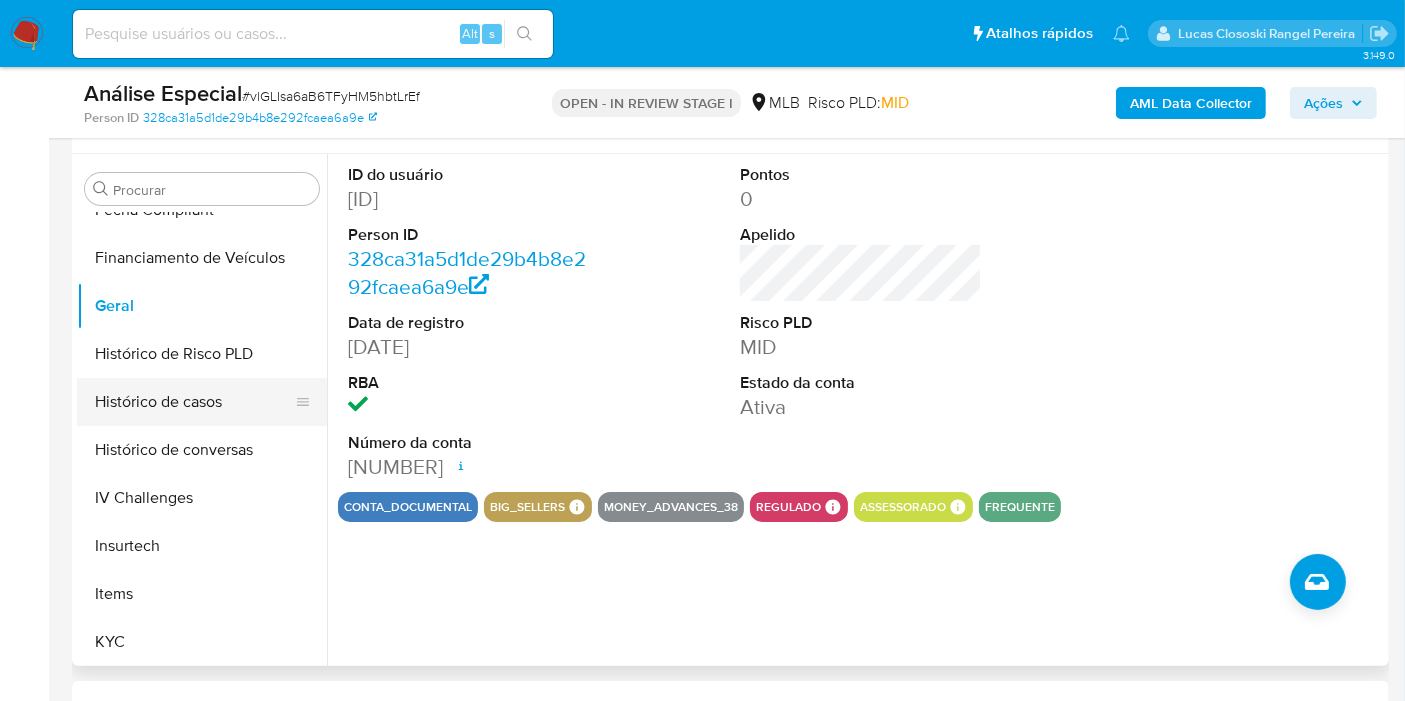 click on "Histórico de casos" at bounding box center (194, 402) 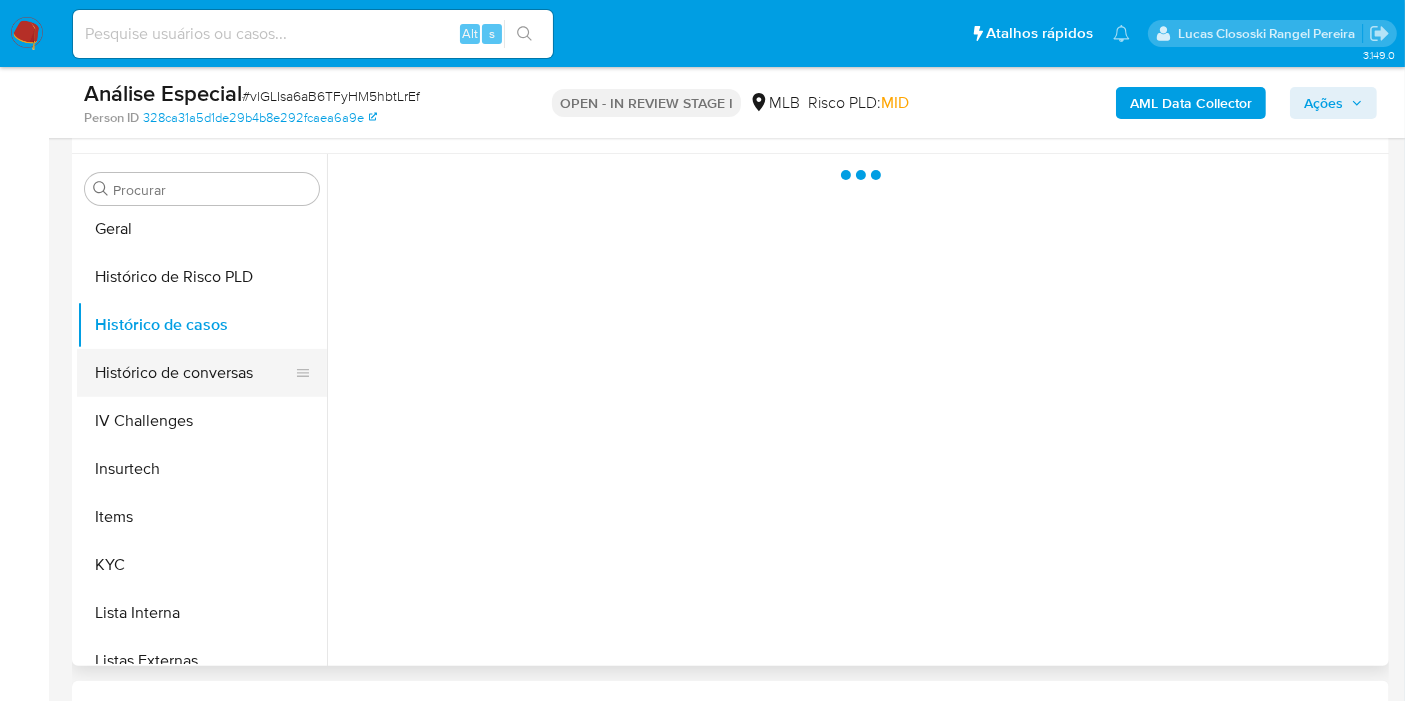 scroll, scrollTop: 666, scrollLeft: 0, axis: vertical 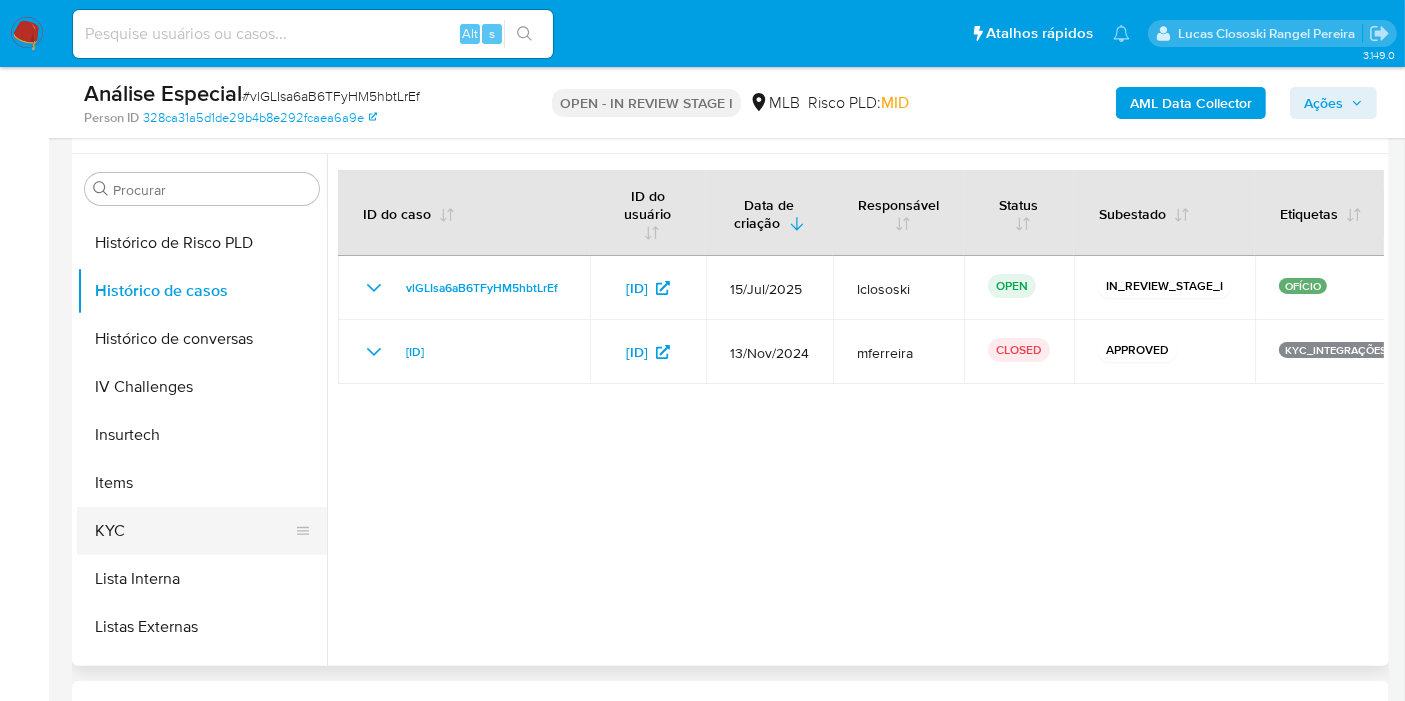 click on "KYC" at bounding box center (194, 531) 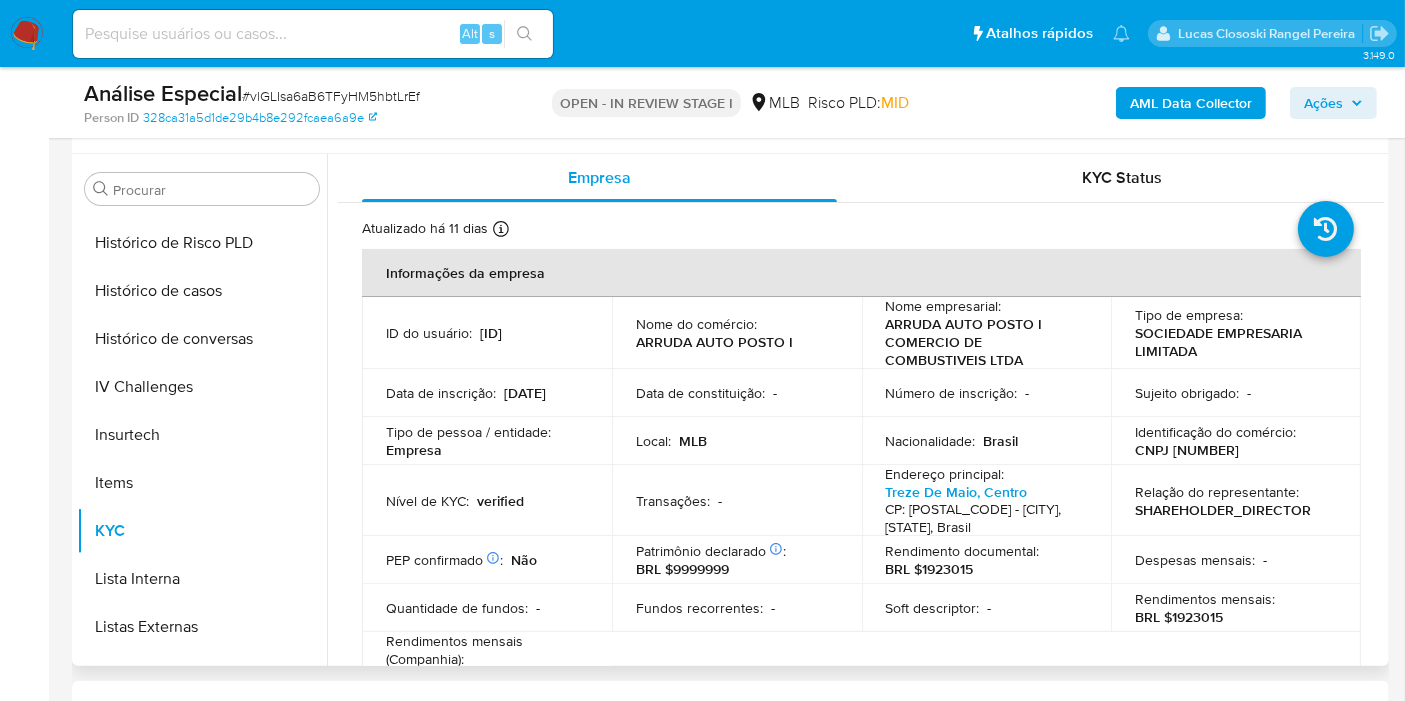 scroll, scrollTop: 844, scrollLeft: 0, axis: vertical 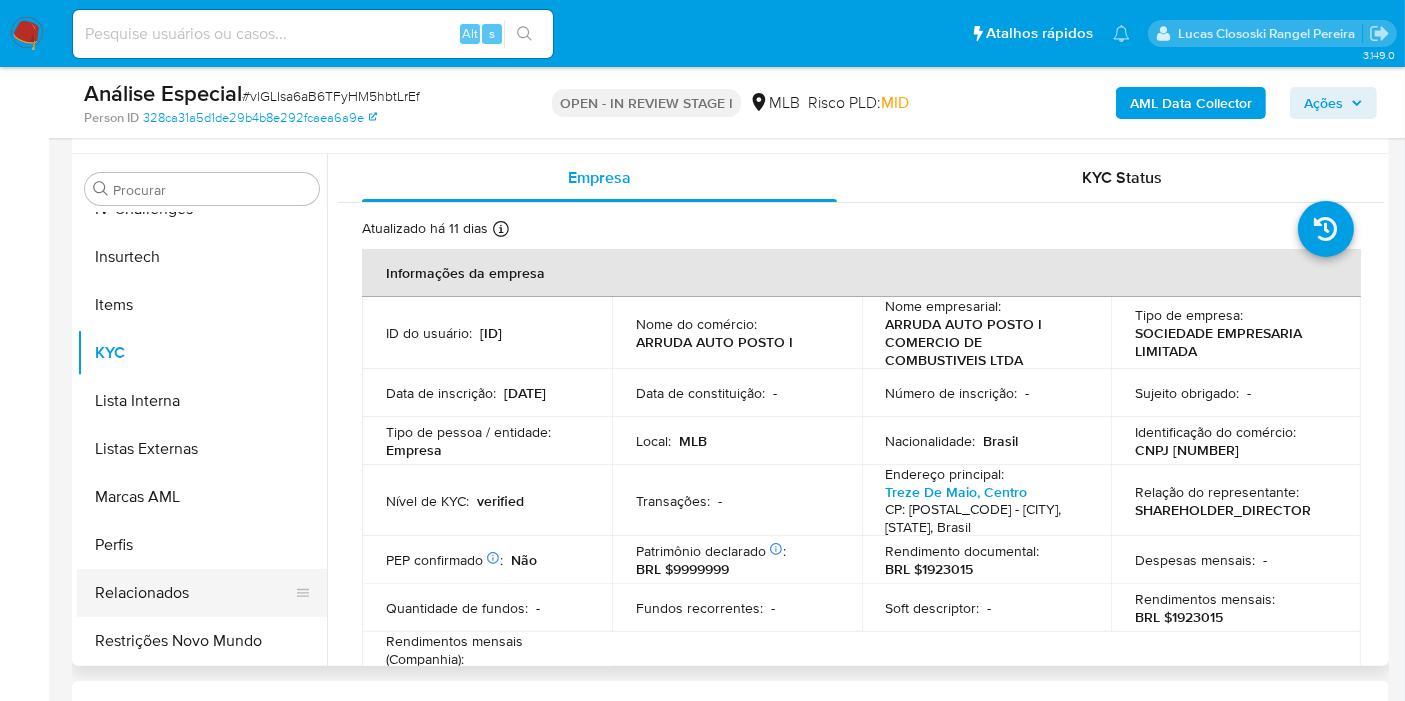 click on "Relacionados" at bounding box center (194, 593) 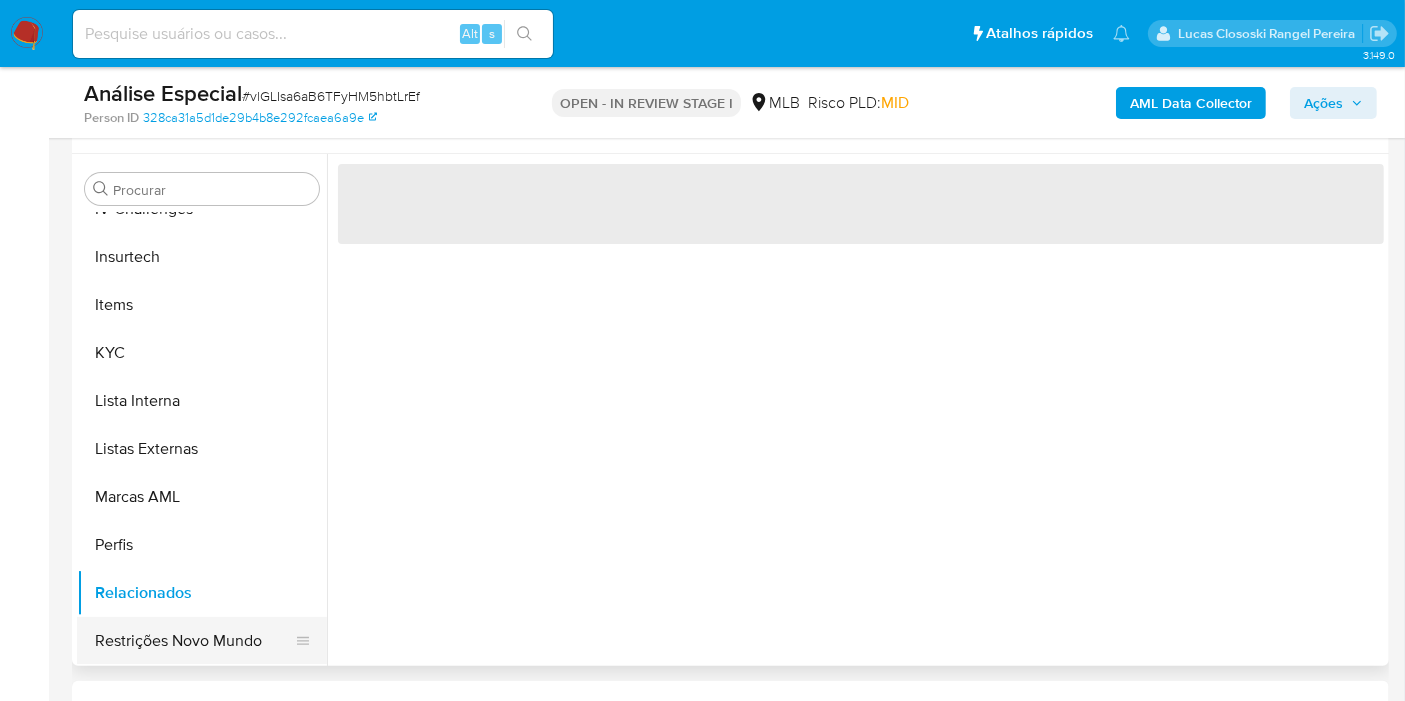 click on "Restrições Novo Mundo" at bounding box center [194, 641] 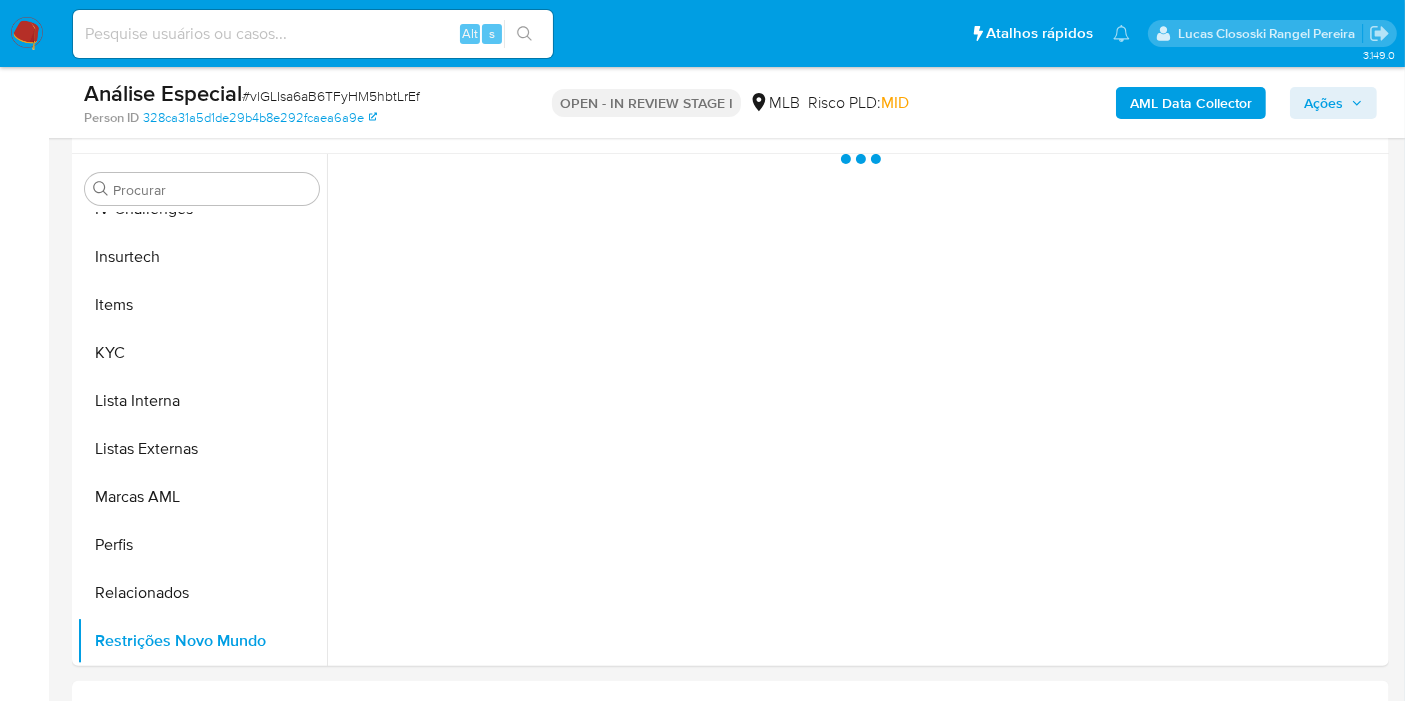 scroll, scrollTop: 332, scrollLeft: 0, axis: vertical 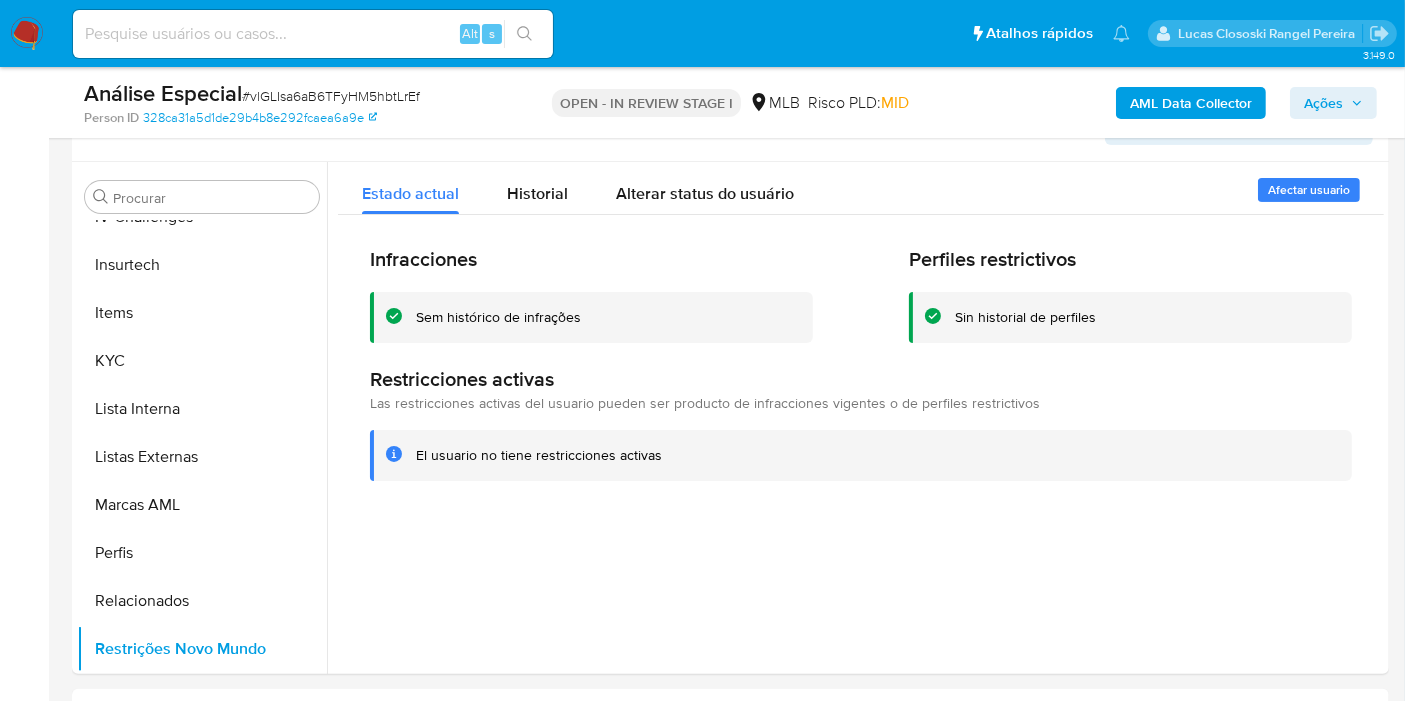 click on "Análise Especial # vlGLIsa6aB6TFyHM5hbtLrEf" at bounding box center [296, 94] 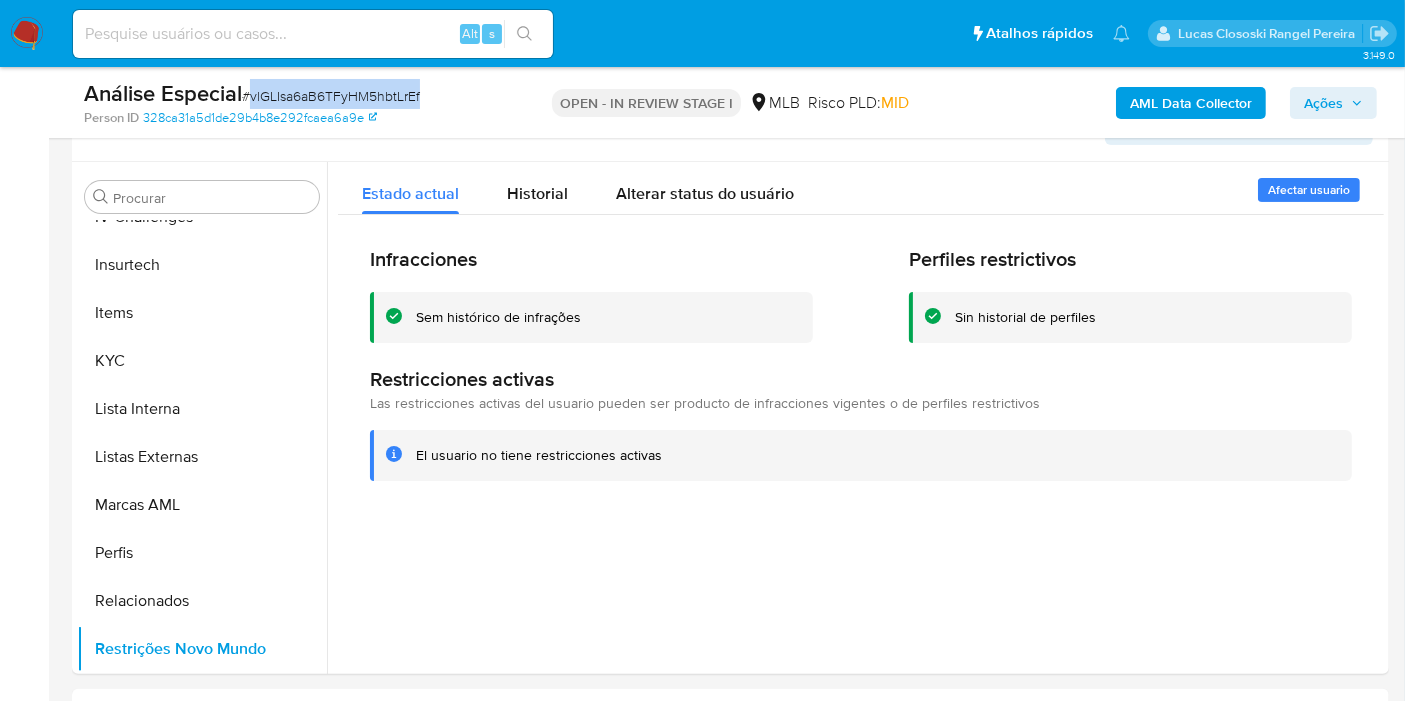 click on "# vlGLIsa6aB6TFyHM5hbtLrEf" at bounding box center [331, 96] 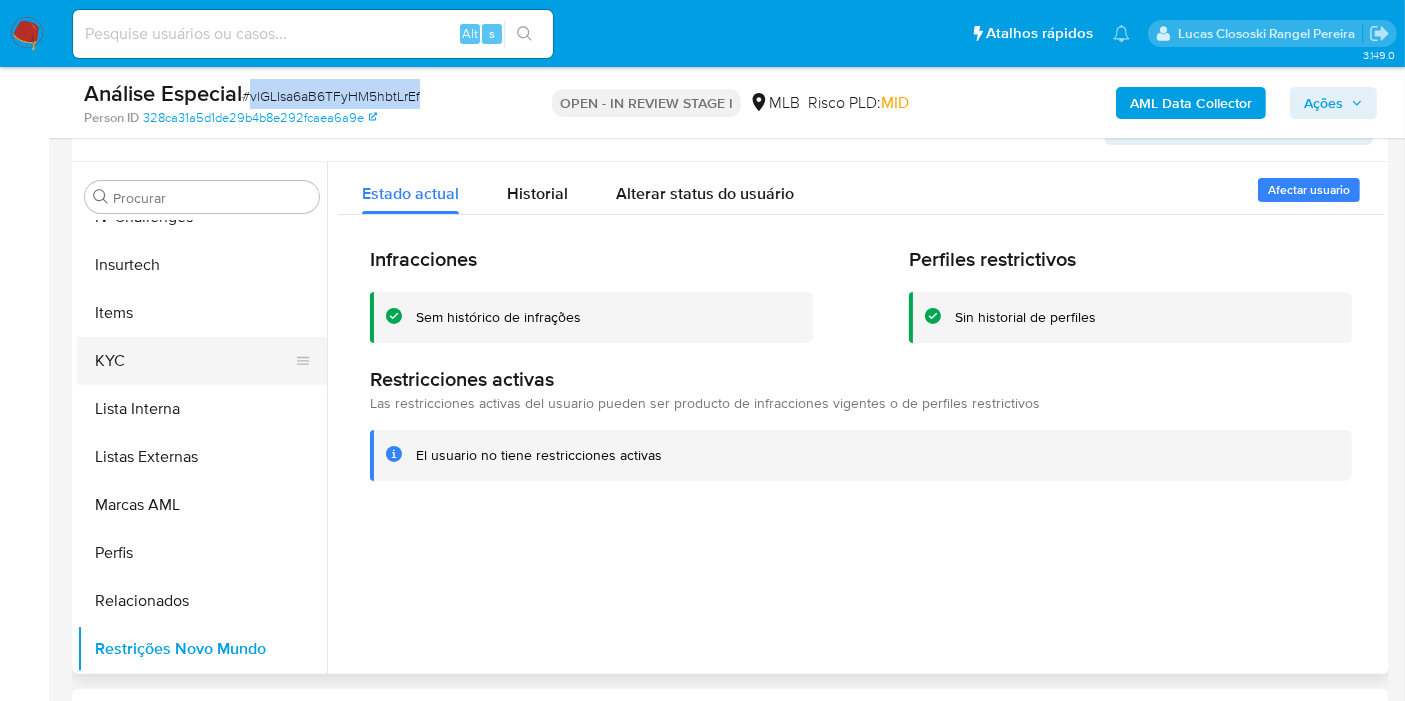 click on "KYC" at bounding box center (194, 361) 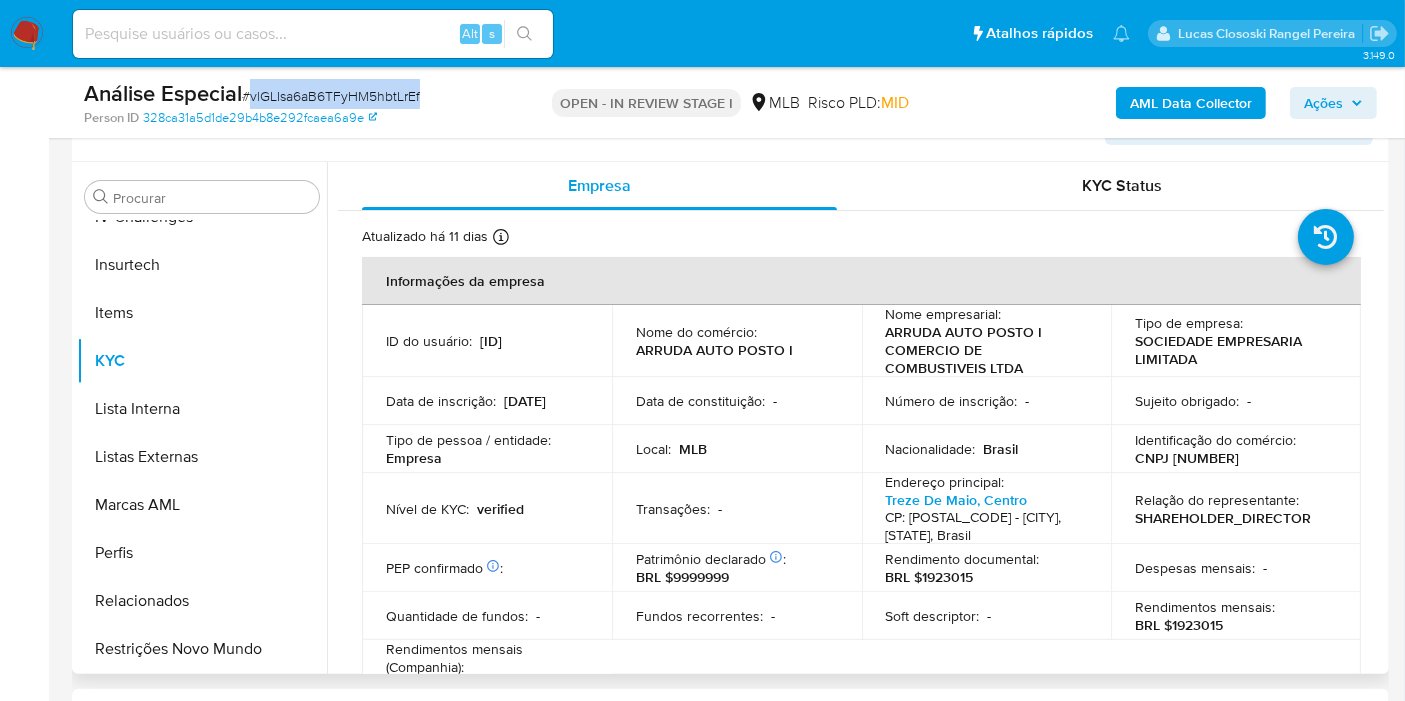 click on "Informação do Usuário Veja Aparência por Pessoa" at bounding box center (730, 121) 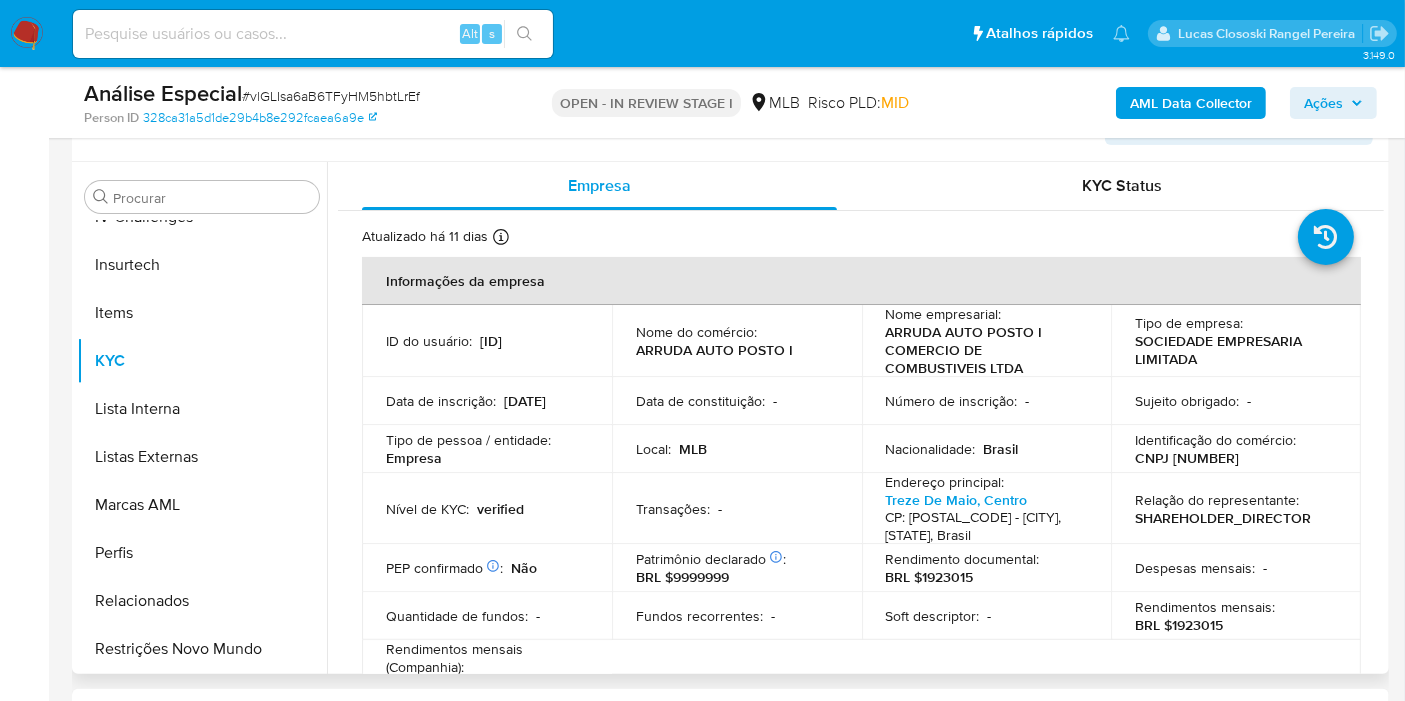 click on "CNPJ 30910077000160" at bounding box center [1187, 458] 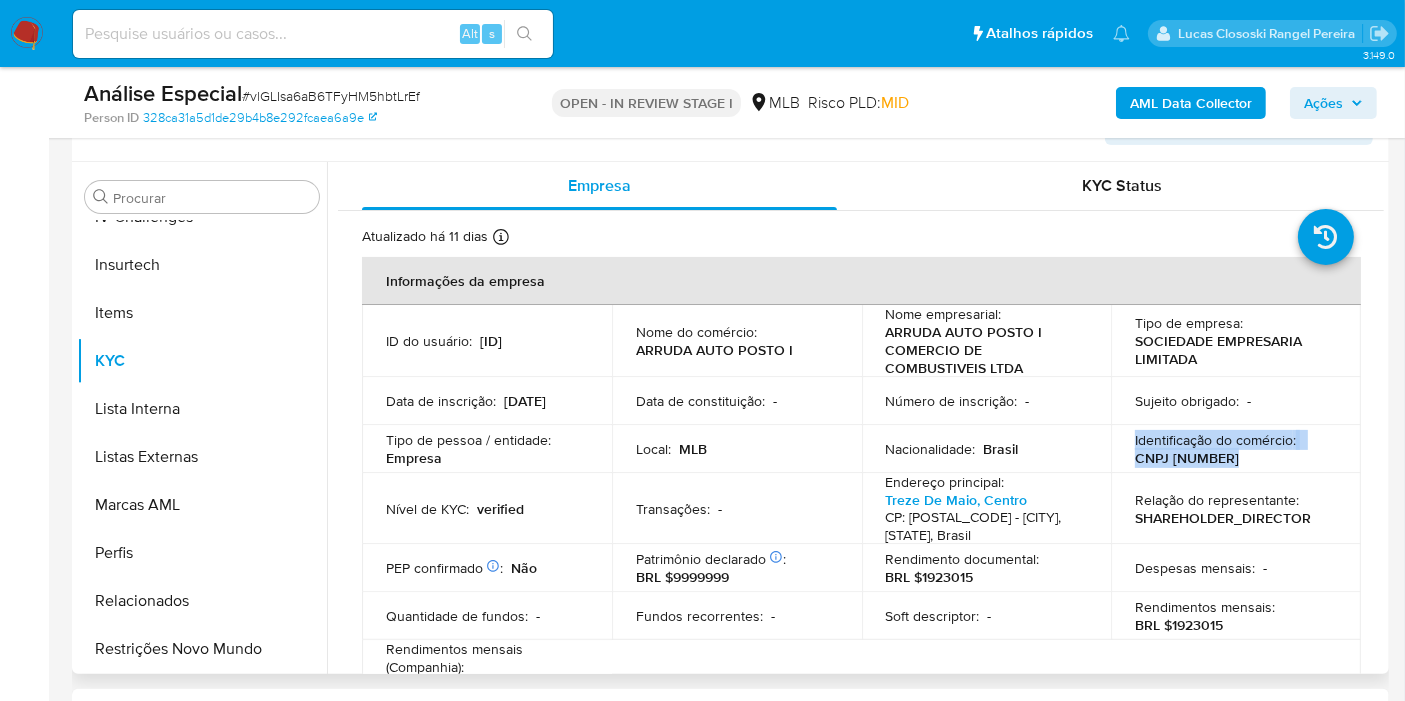 click on "CNPJ 30910077000160" at bounding box center [1187, 458] 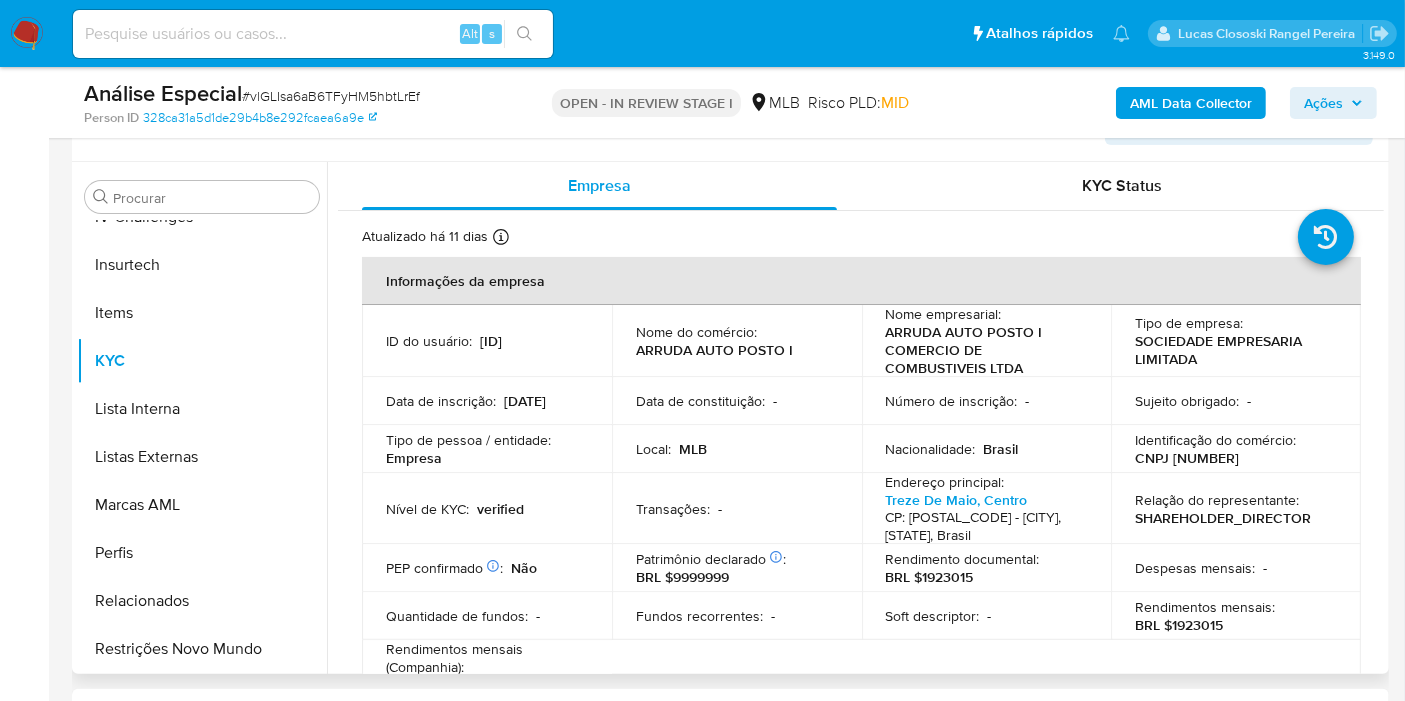 click on "Relação do representante :" at bounding box center [1217, 500] 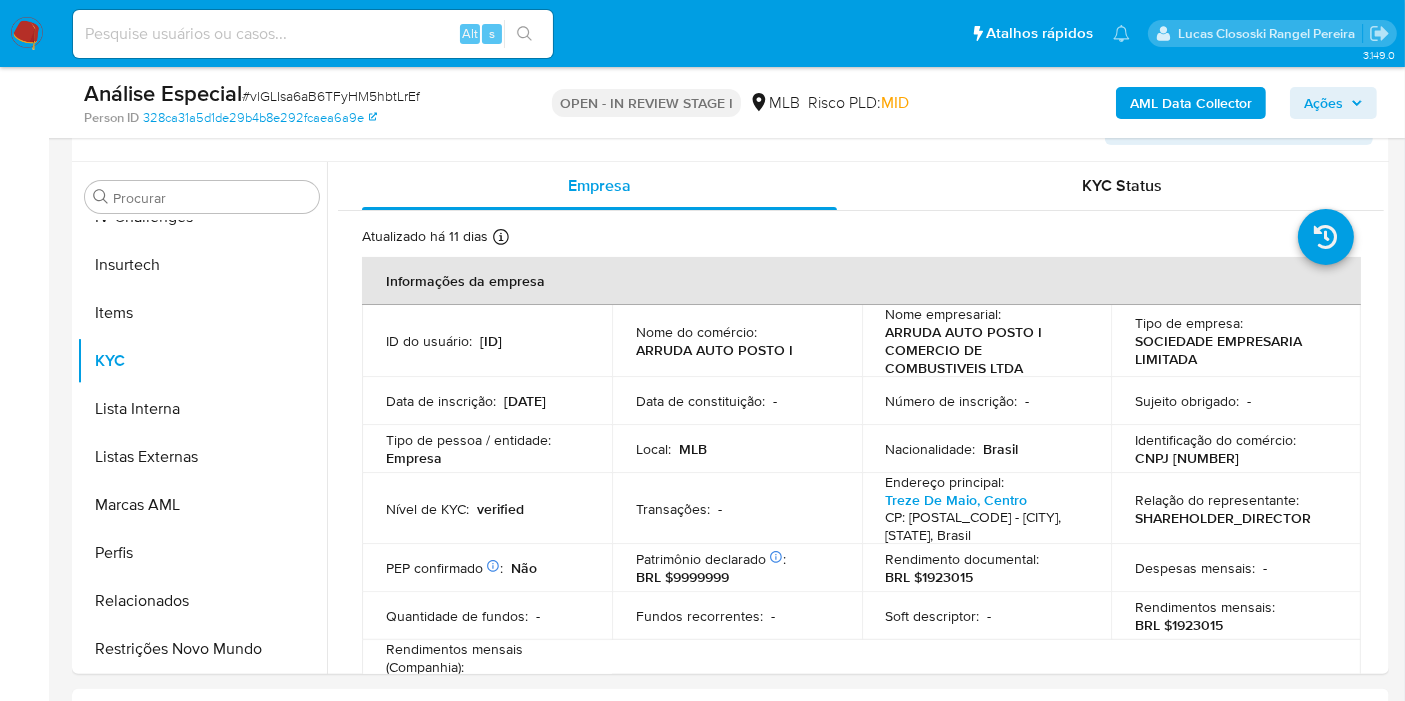 copy on "30910077000160" 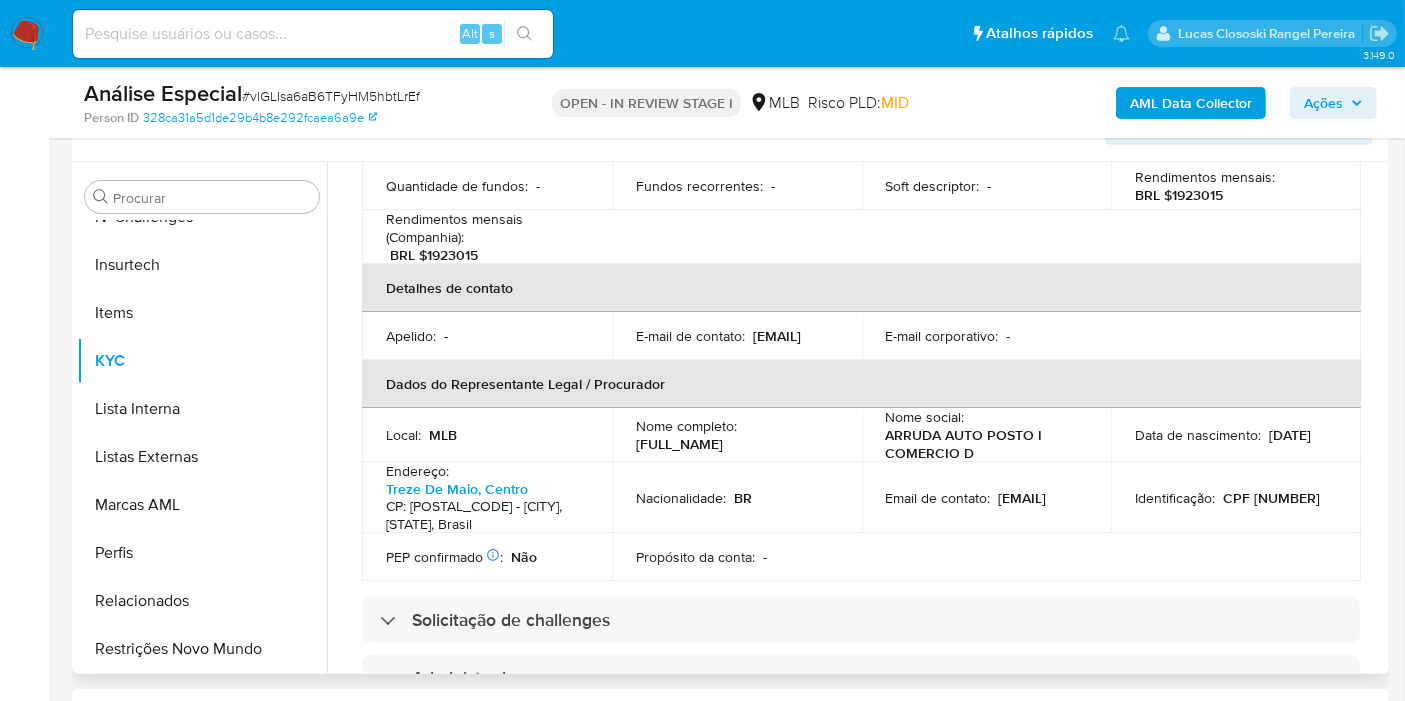 scroll, scrollTop: 444, scrollLeft: 0, axis: vertical 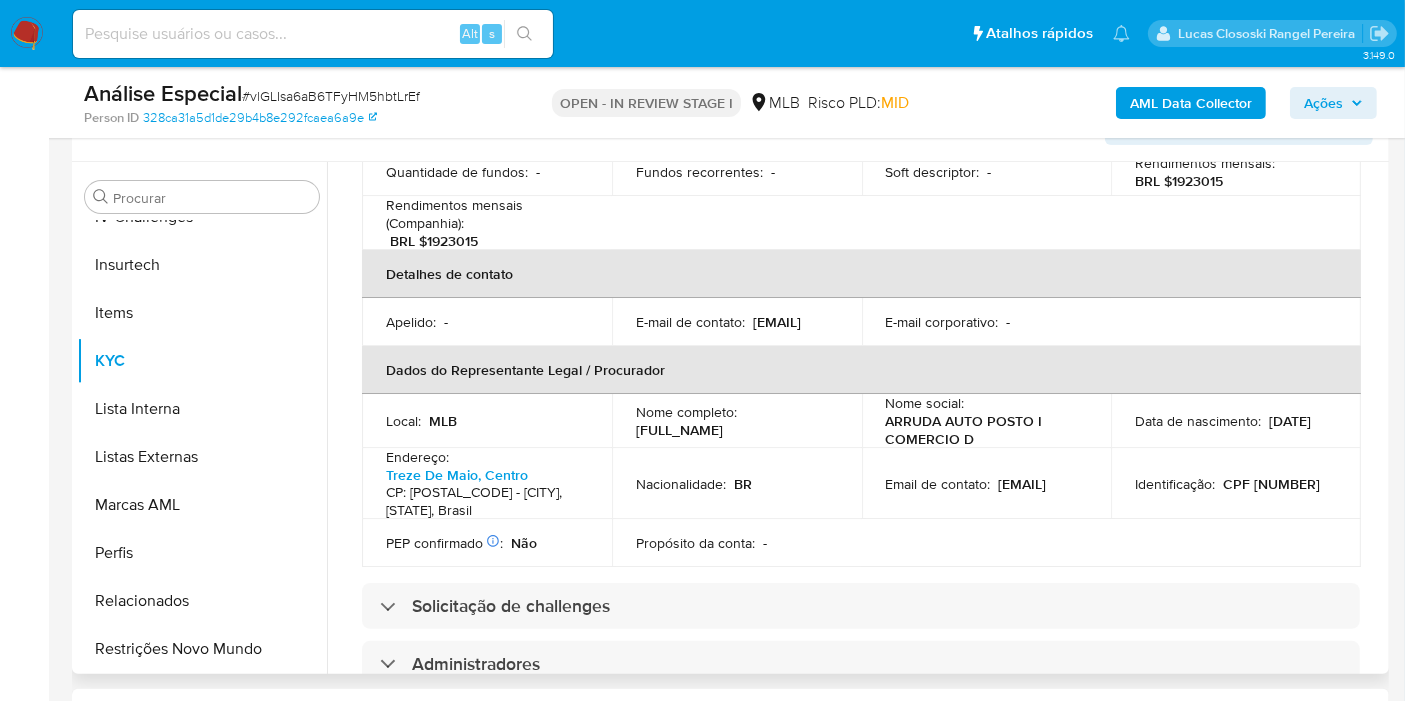click on "CPF 04062576473" at bounding box center [1271, 484] 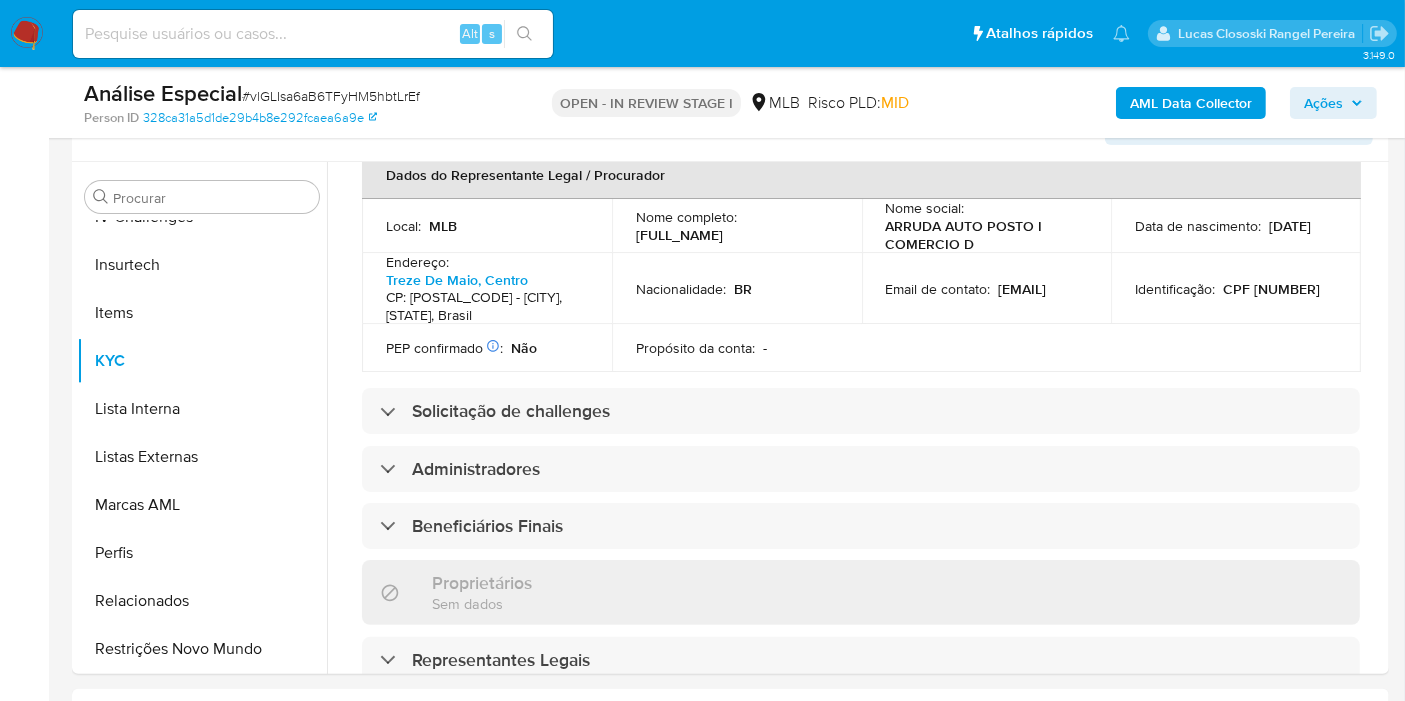 scroll, scrollTop: 547, scrollLeft: 0, axis: vertical 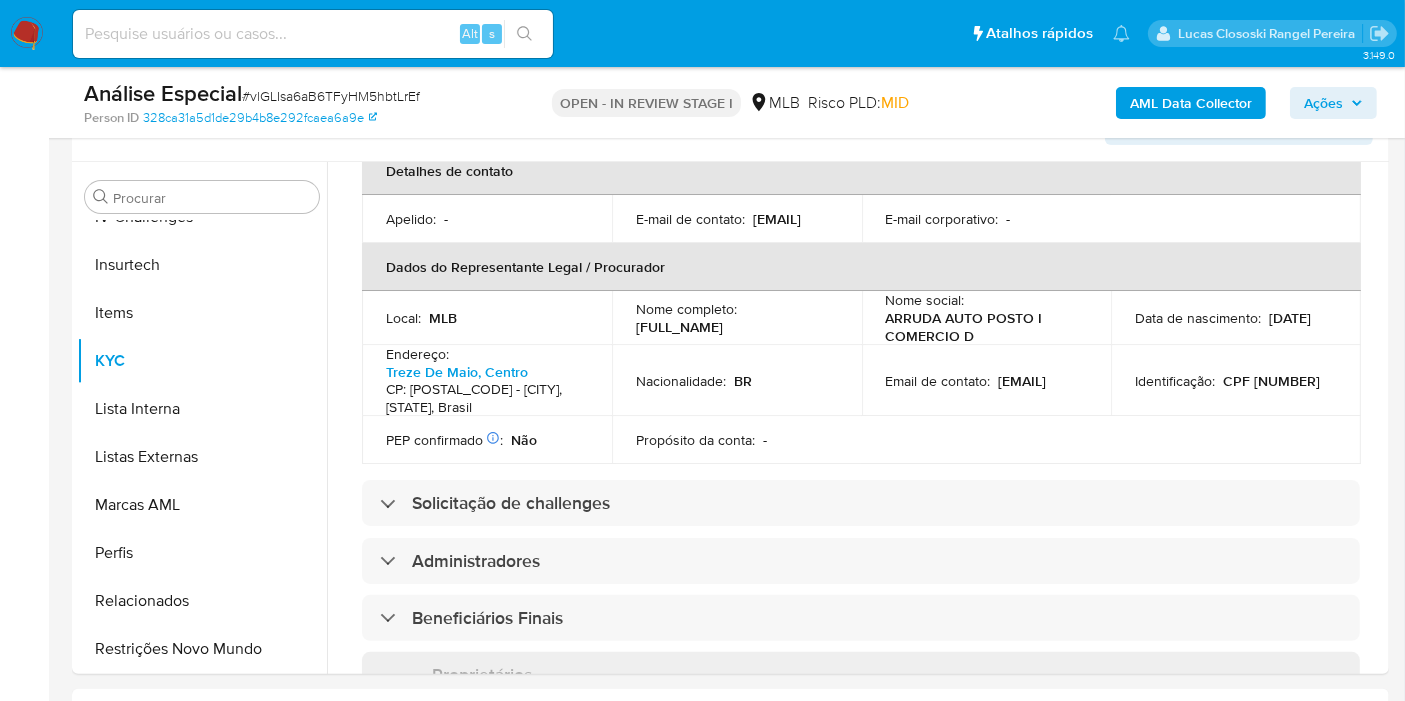 click on "# vlGLIsa6aB6TFyHM5hbtLrEf" at bounding box center [331, 96] 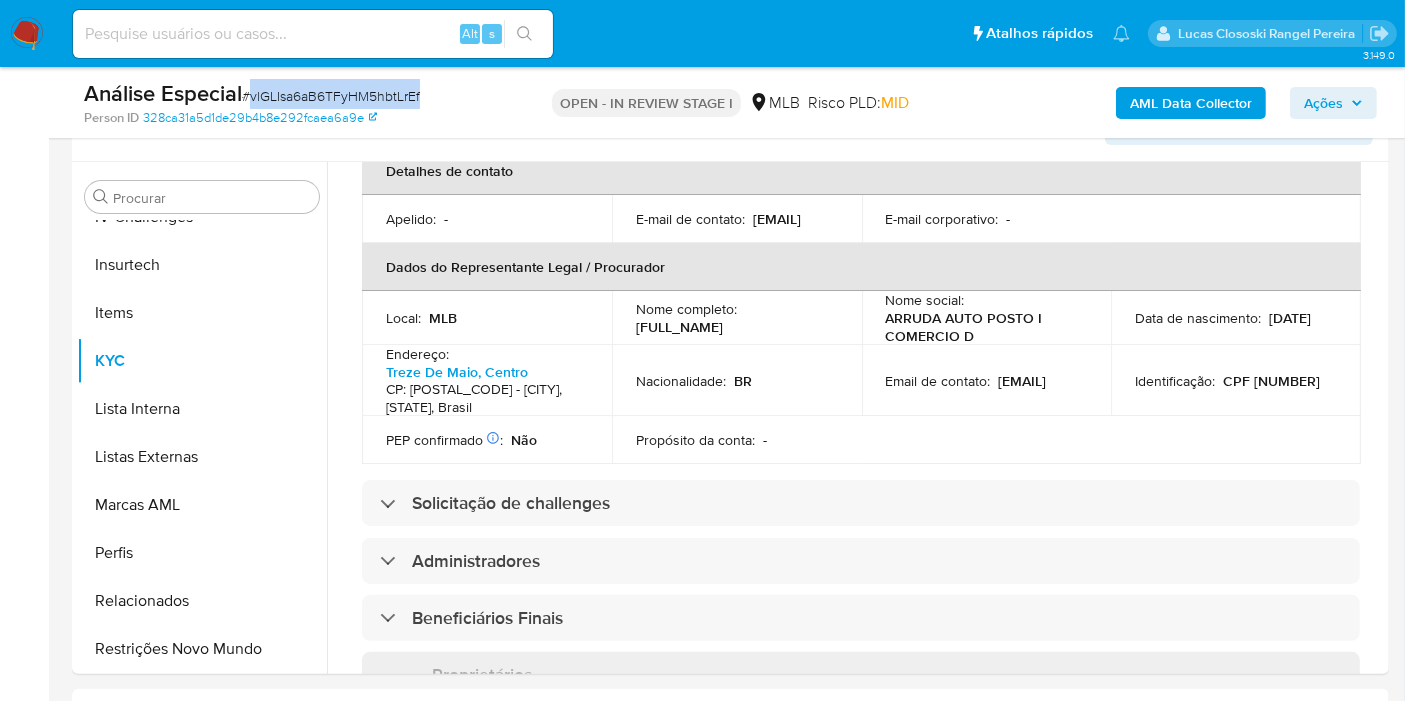 drag, startPoint x: 357, startPoint y: 90, endPoint x: 438, endPoint y: 14, distance: 111.07205 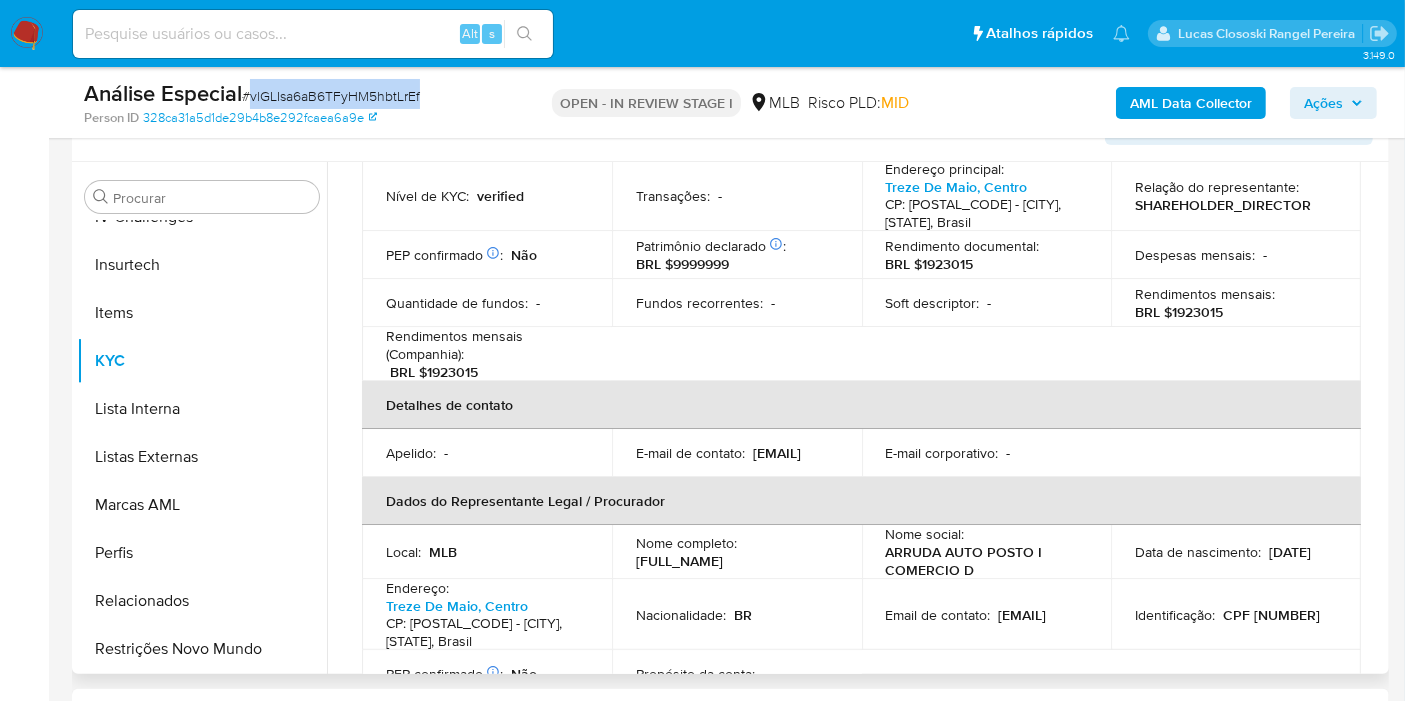 scroll, scrollTop: 214, scrollLeft: 0, axis: vertical 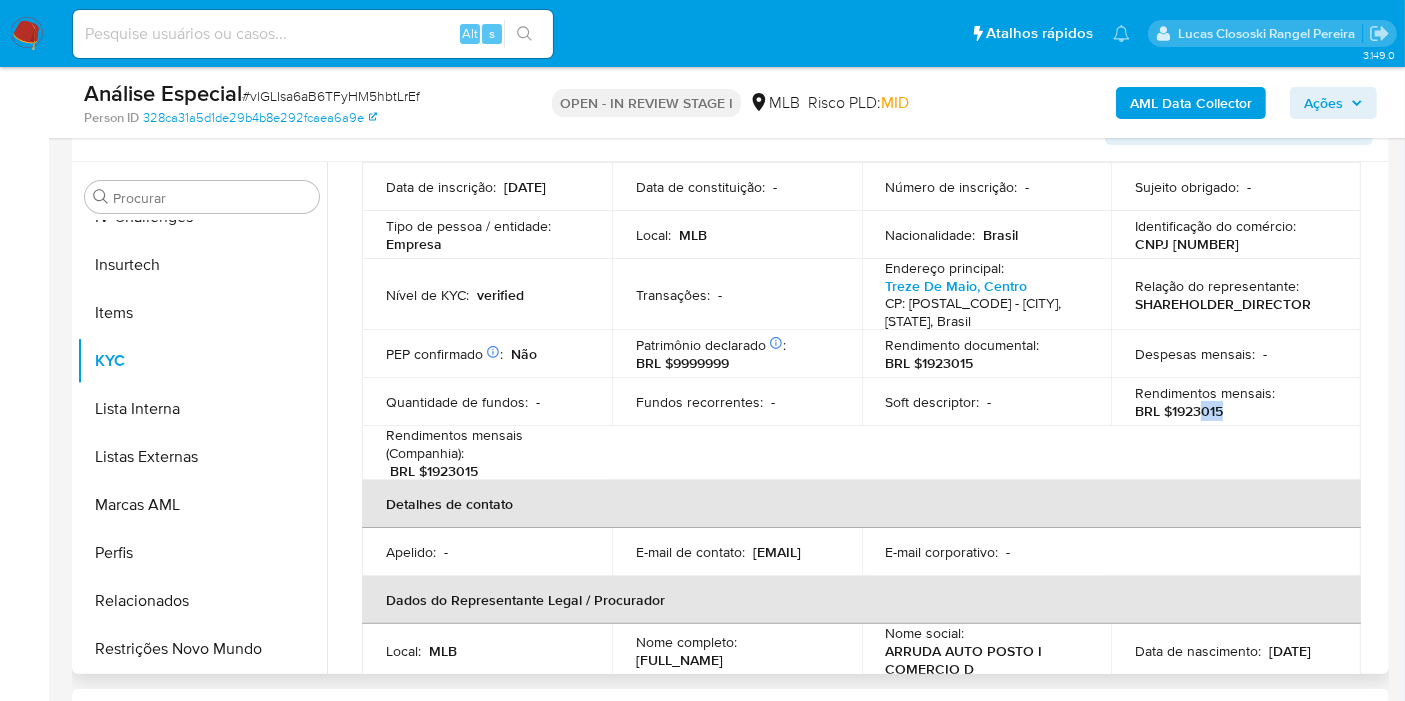 drag, startPoint x: 1224, startPoint y: 411, endPoint x: 1197, endPoint y: 409, distance: 27.073973 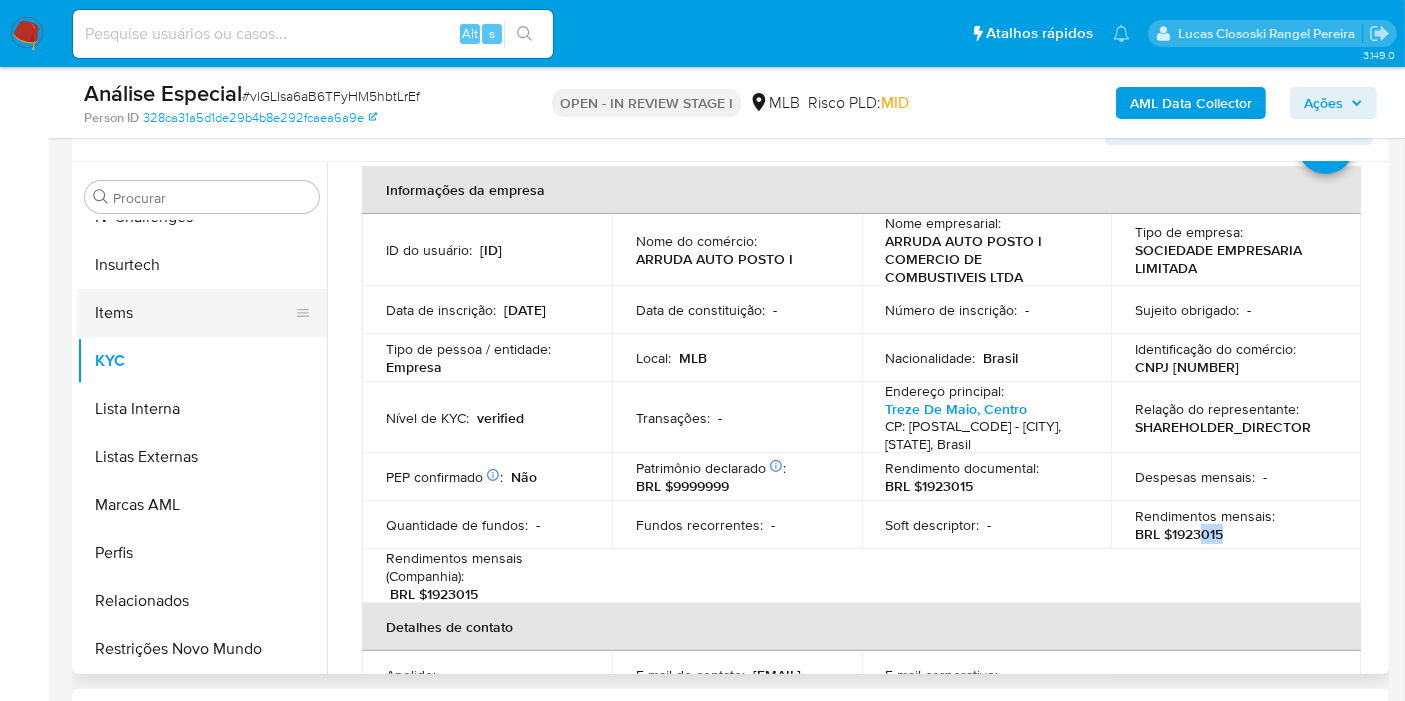 scroll, scrollTop: 0, scrollLeft: 0, axis: both 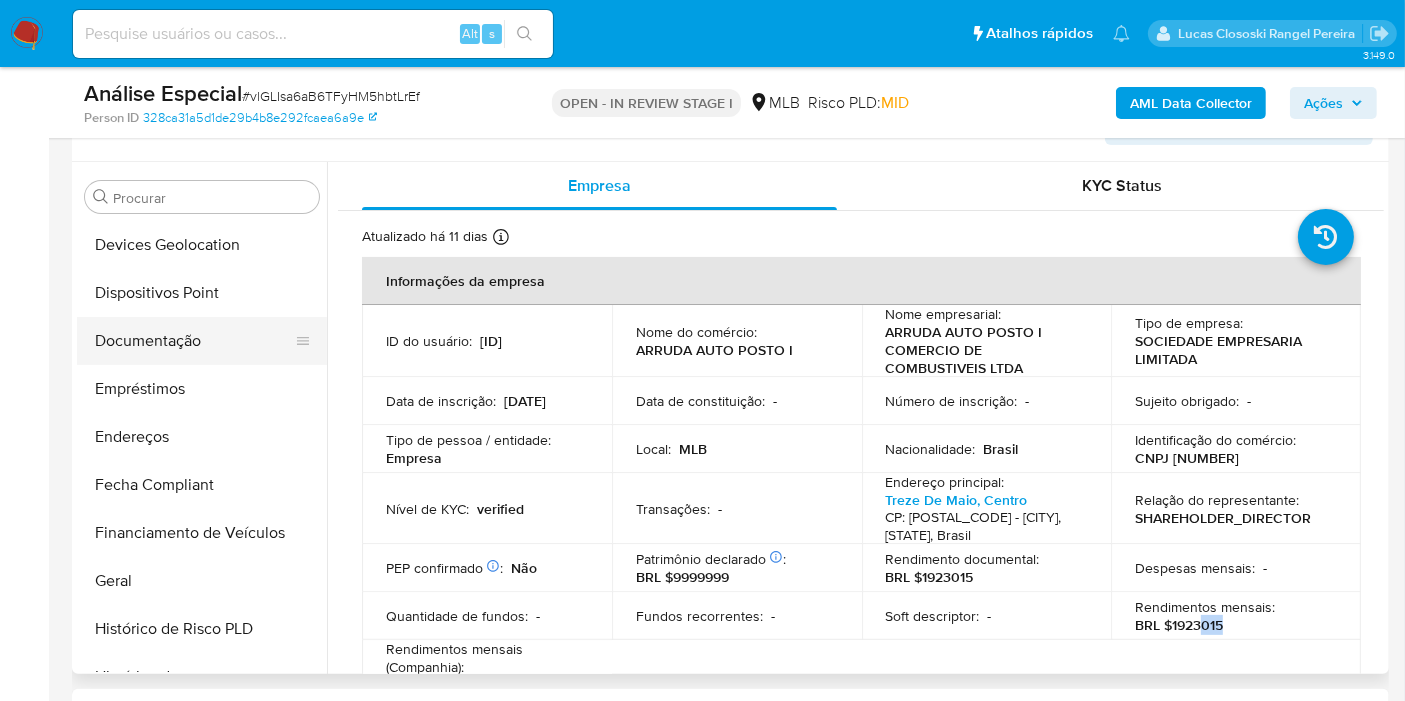 click on "Documentação" at bounding box center (194, 341) 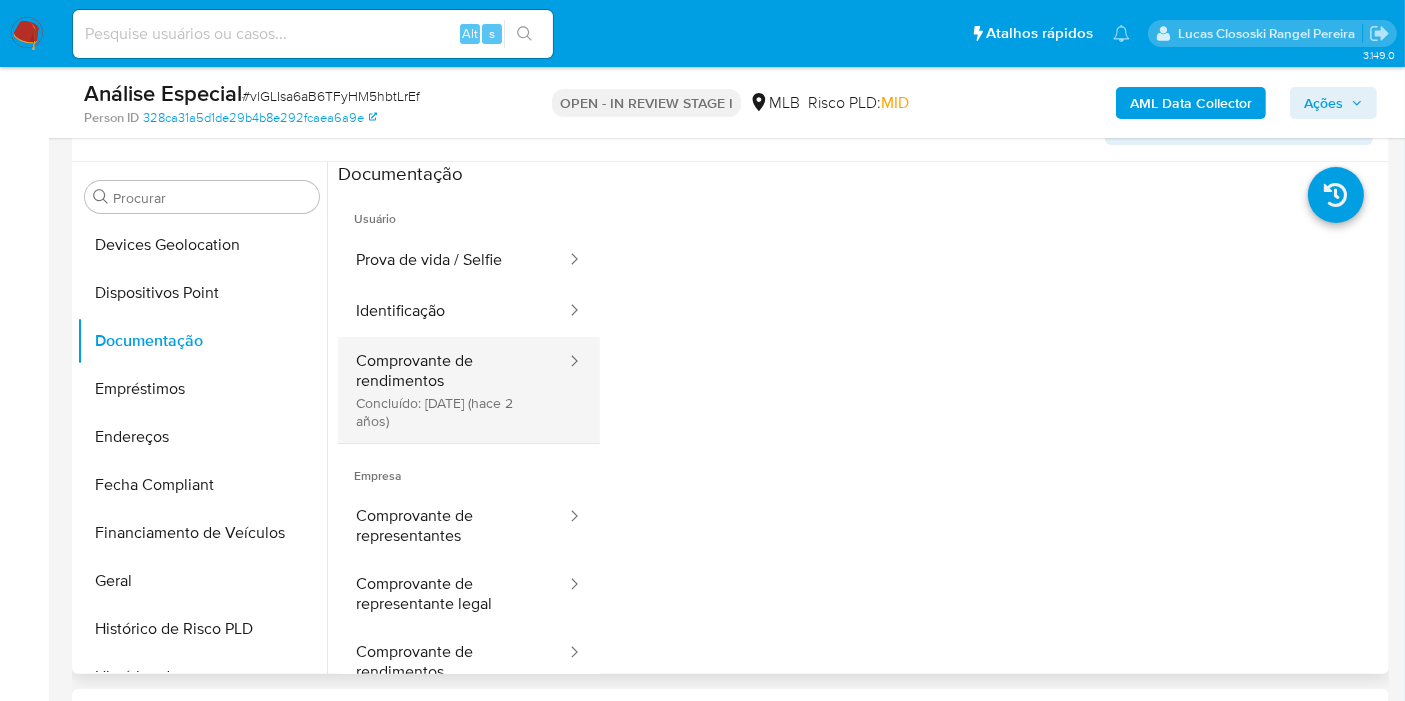 click on "Comprovante de rendimentos Concluído: 14/11/2023 (hace 2 años)" at bounding box center [453, 390] 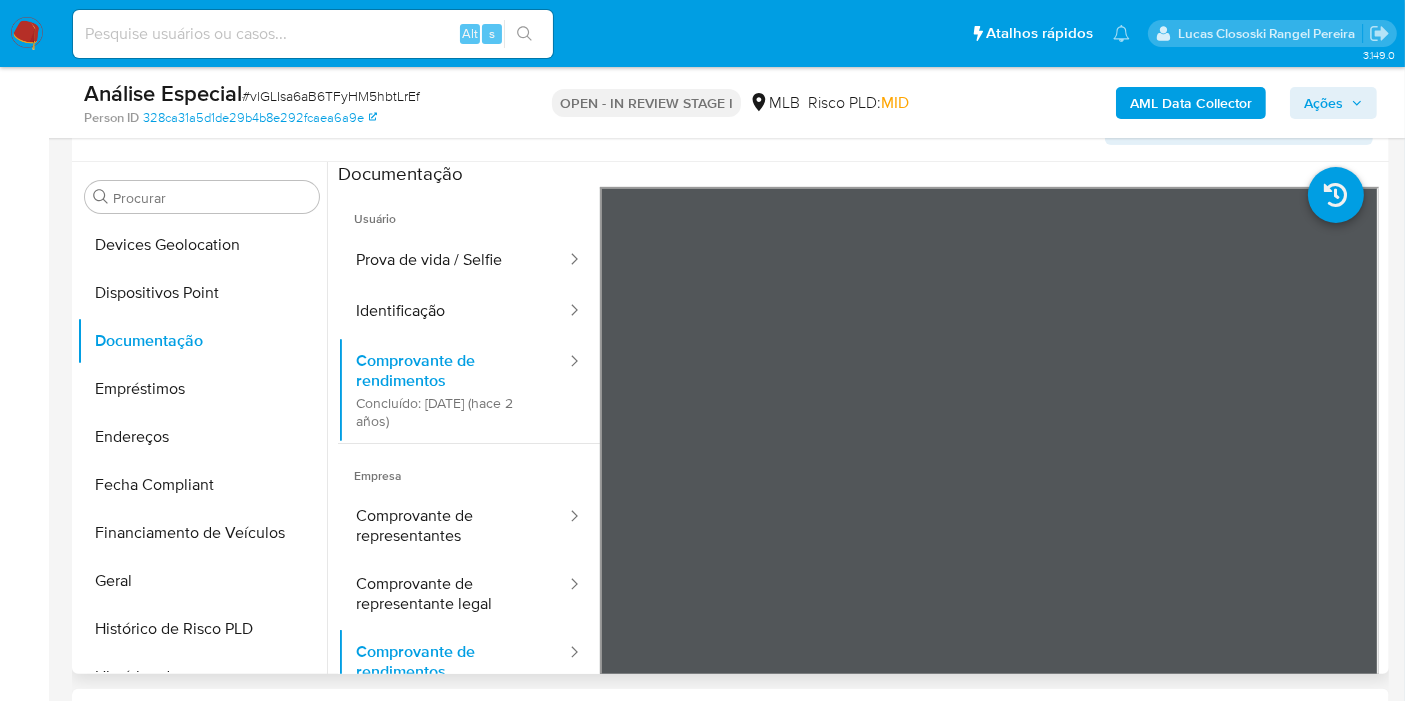 click on "Documentação" at bounding box center (861, 174) 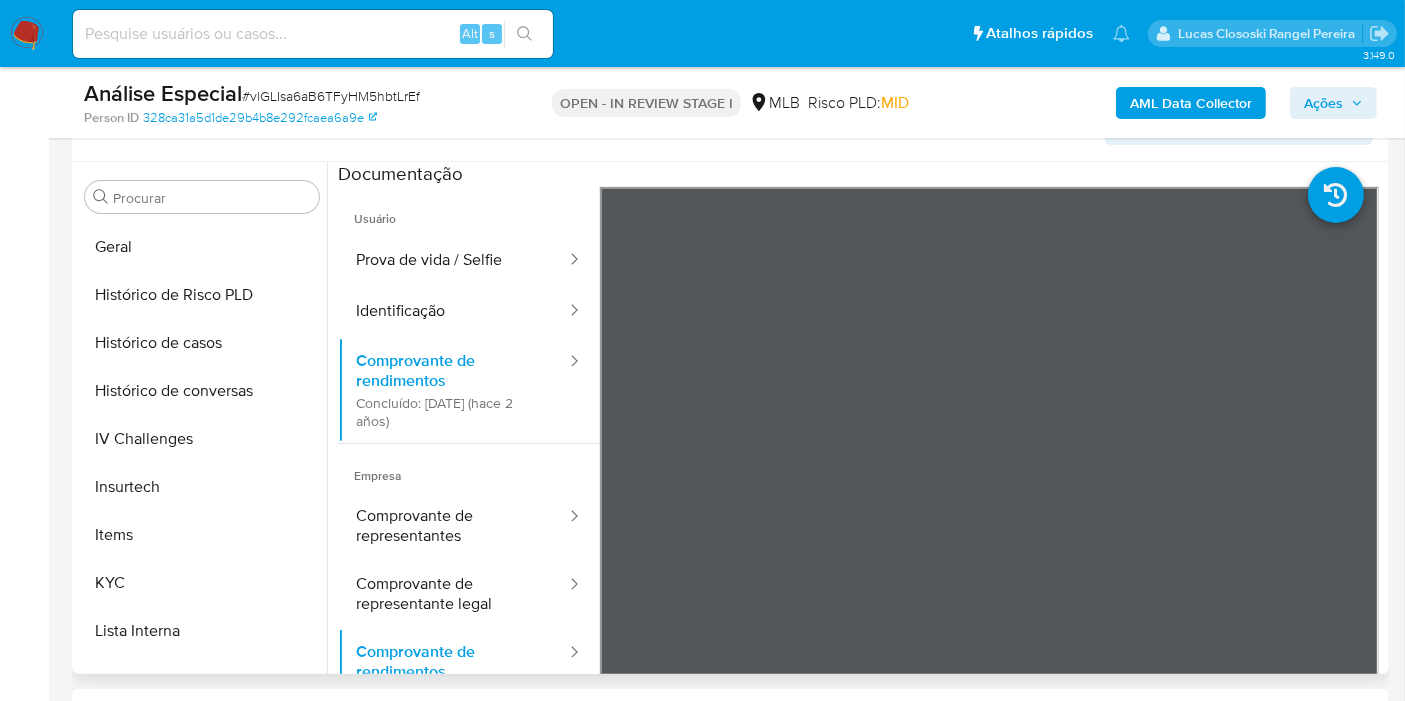 scroll, scrollTop: 844, scrollLeft: 0, axis: vertical 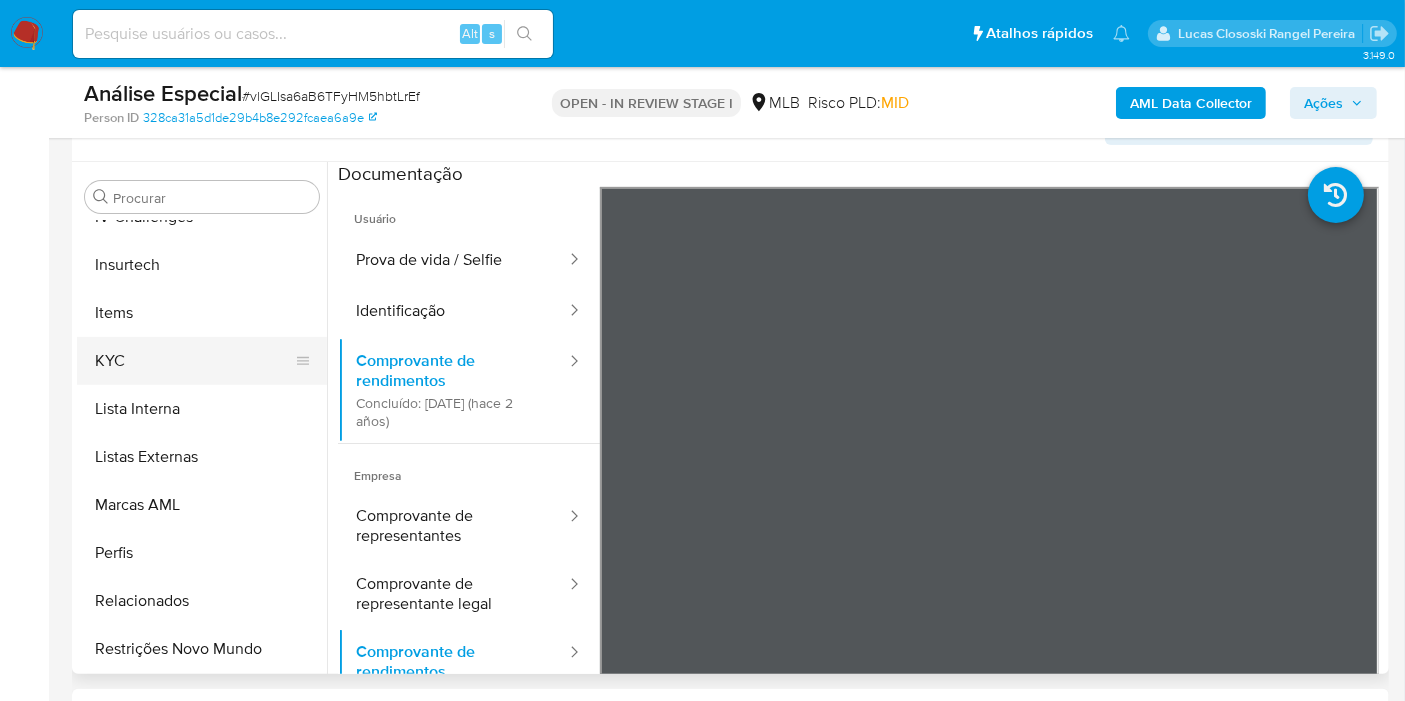 click on "KYC" at bounding box center (194, 361) 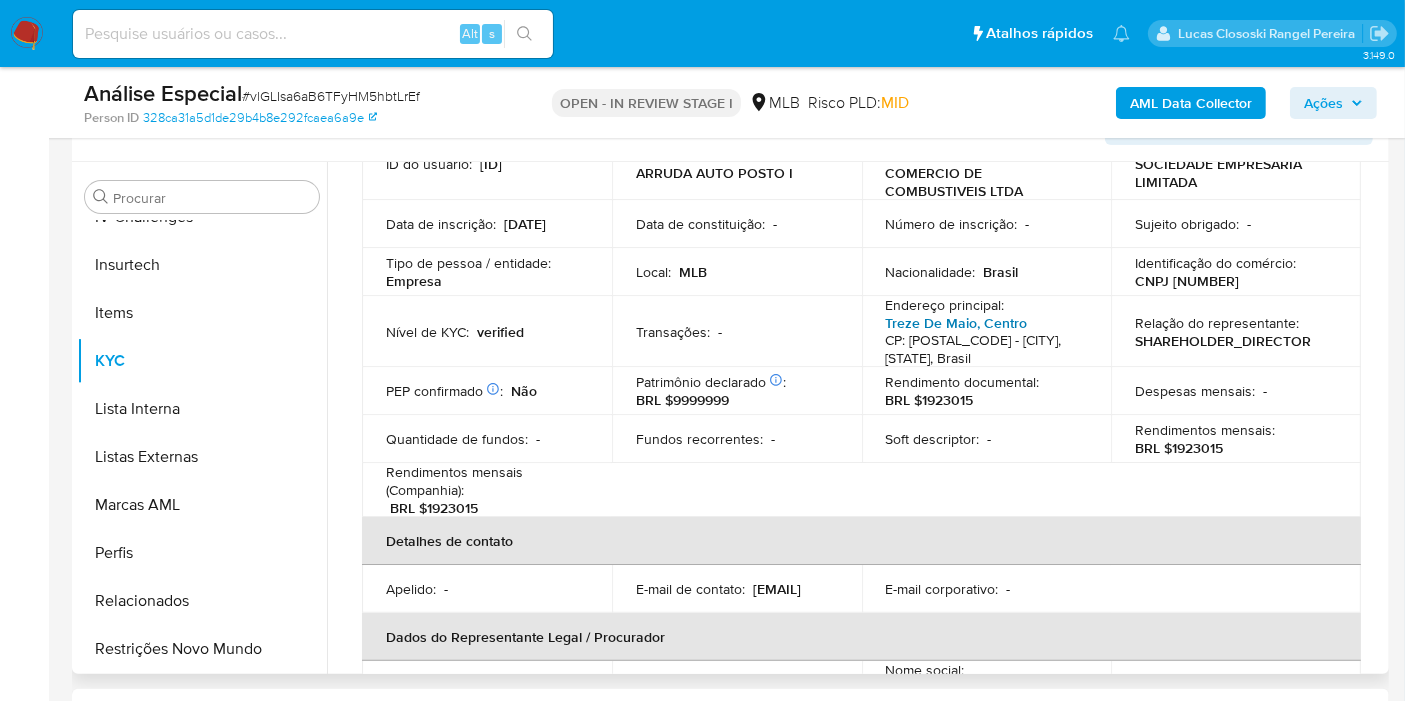 scroll, scrollTop: 222, scrollLeft: 0, axis: vertical 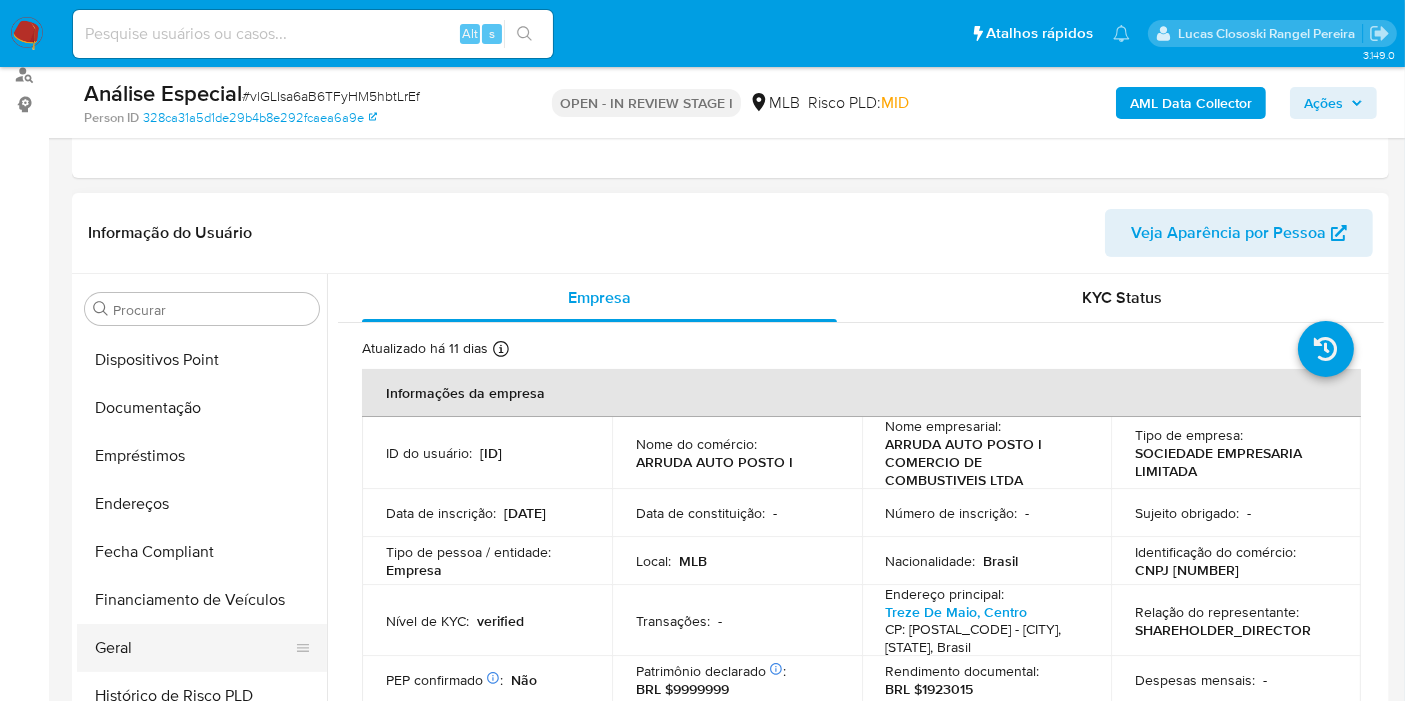click on "Geral" at bounding box center [194, 648] 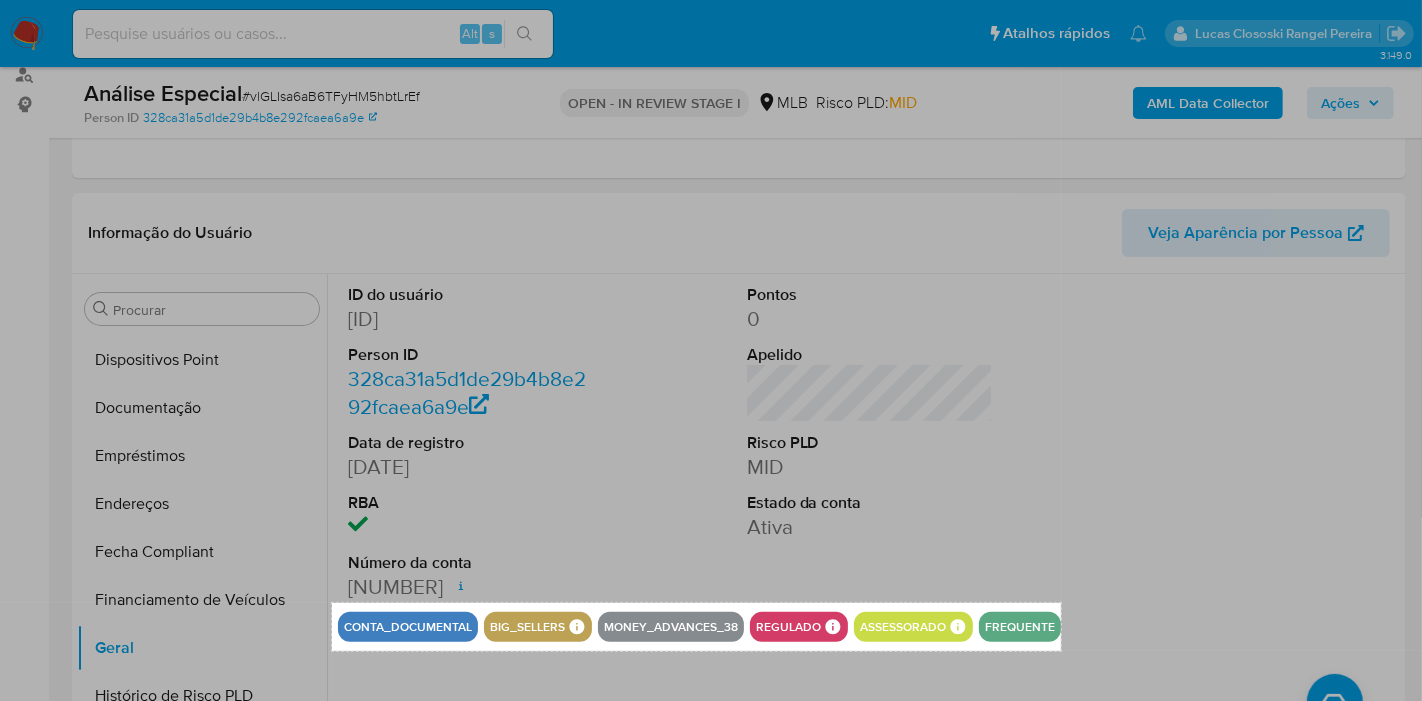 drag, startPoint x: 332, startPoint y: 602, endPoint x: 1061, endPoint y: 650, distance: 730.57855 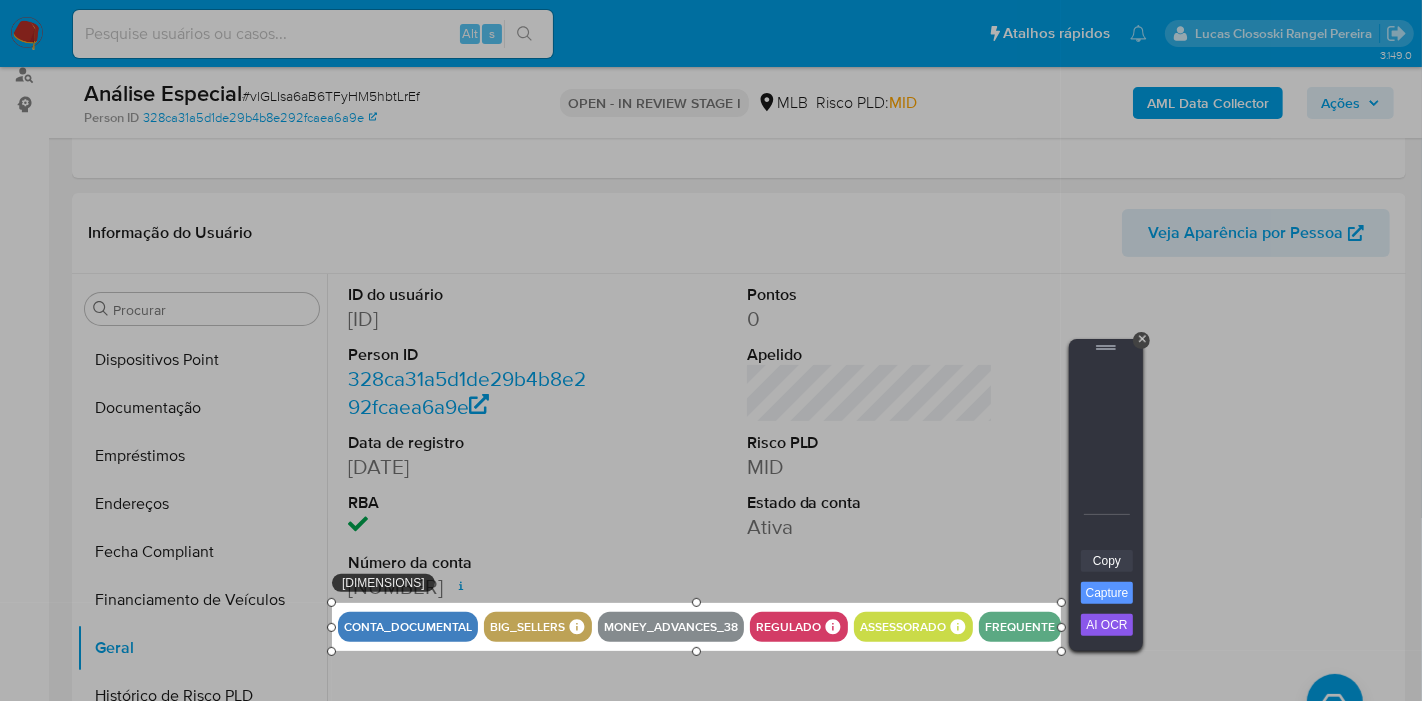 click on "Copy" at bounding box center [1107, 561] 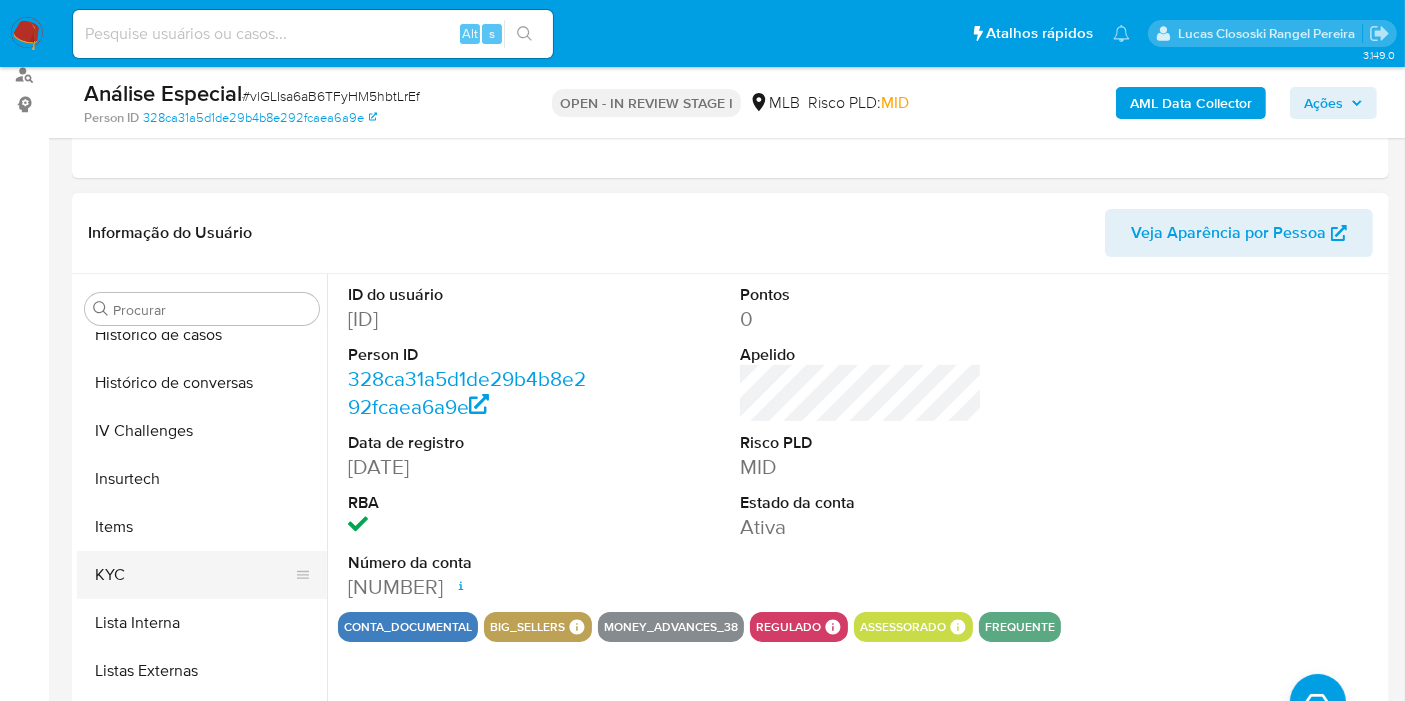 scroll, scrollTop: 777, scrollLeft: 0, axis: vertical 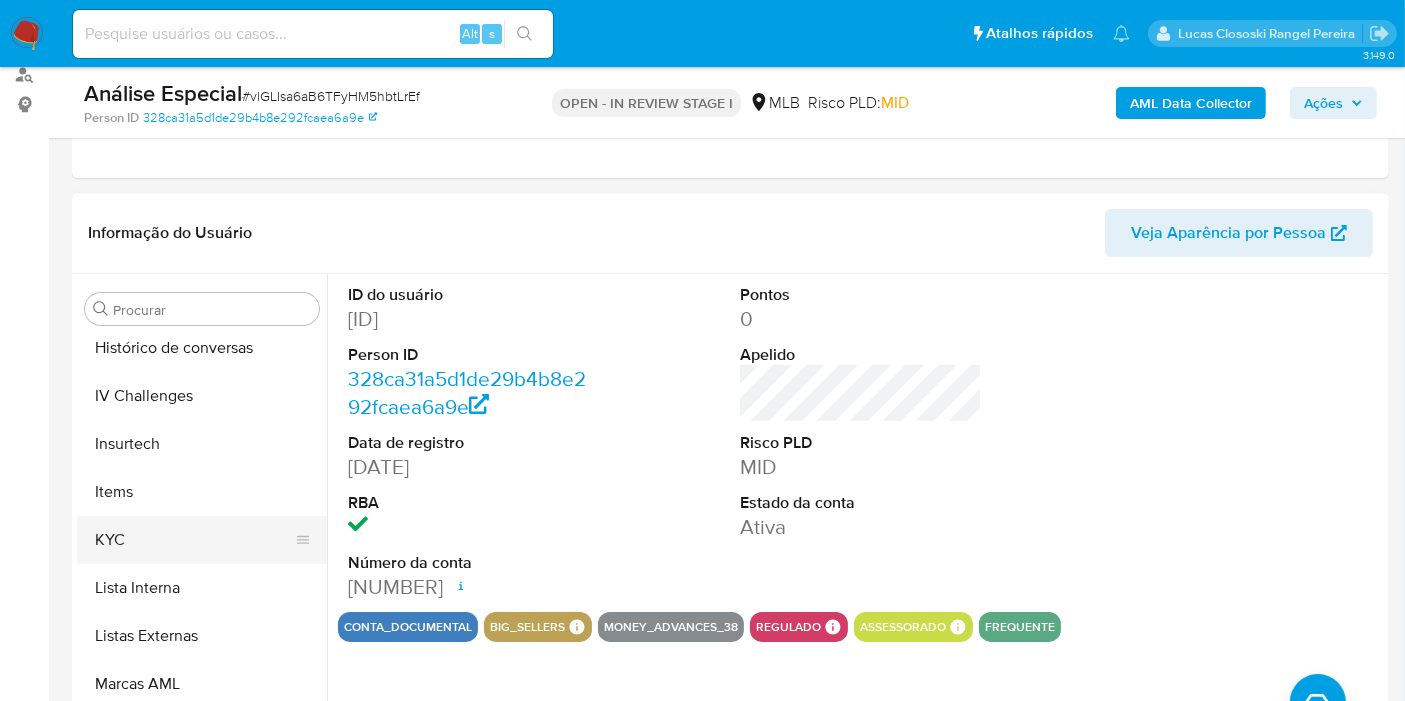 click on "KYC" at bounding box center (194, 540) 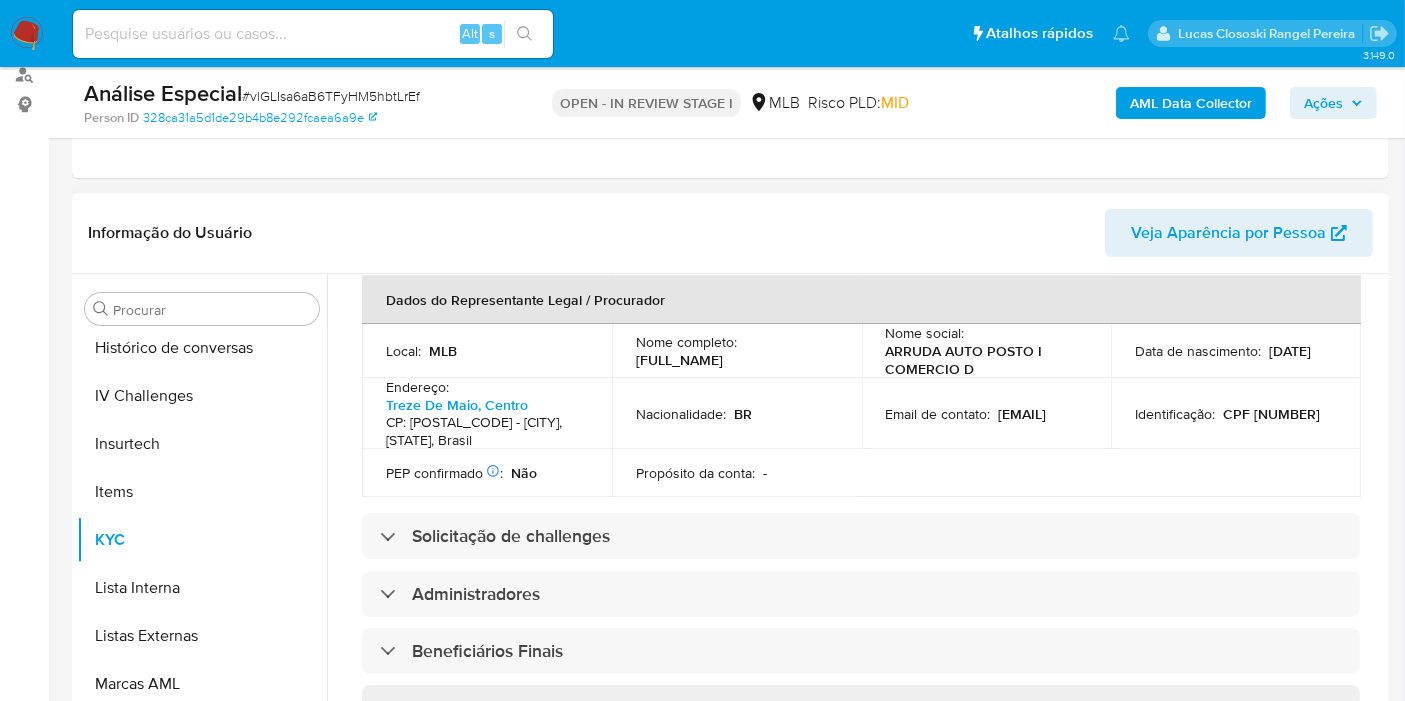 scroll, scrollTop: 555, scrollLeft: 0, axis: vertical 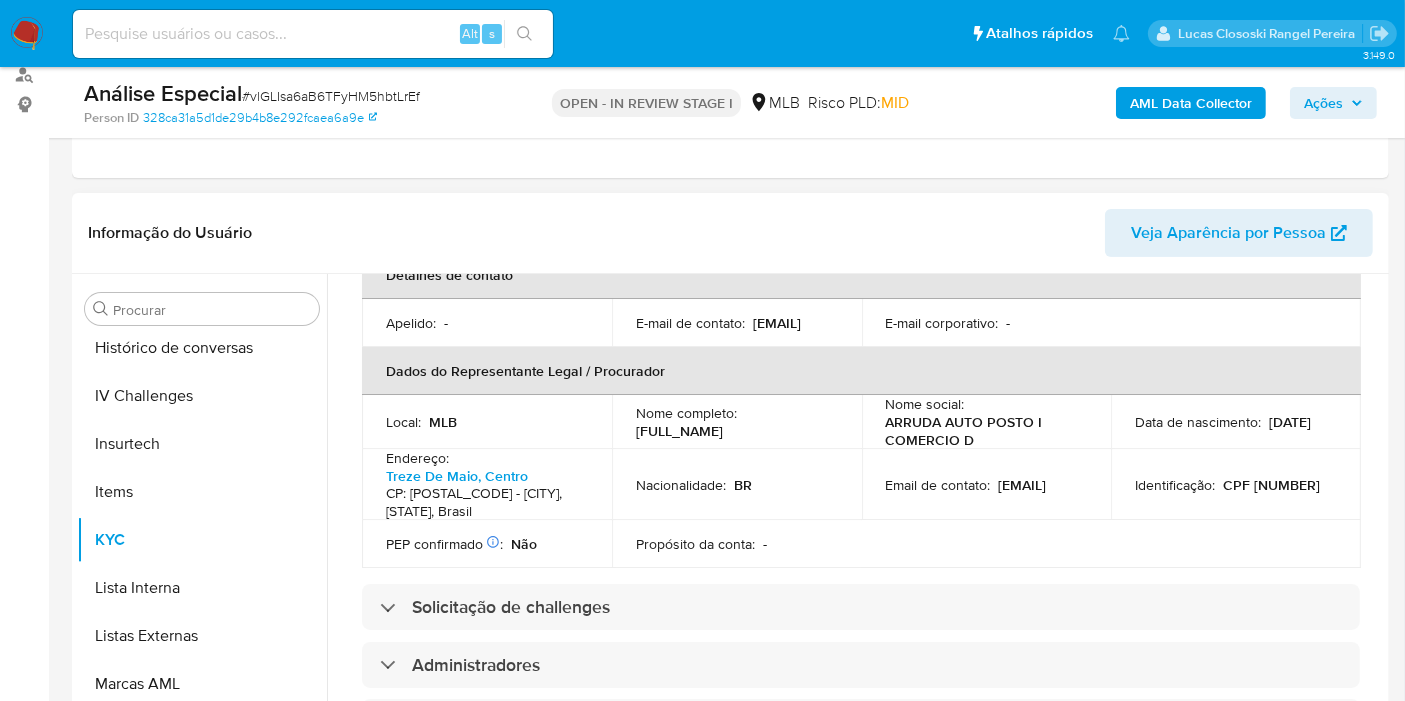 click on "Emanoel Felippe Ferreira de Arruda" at bounding box center (679, 431) 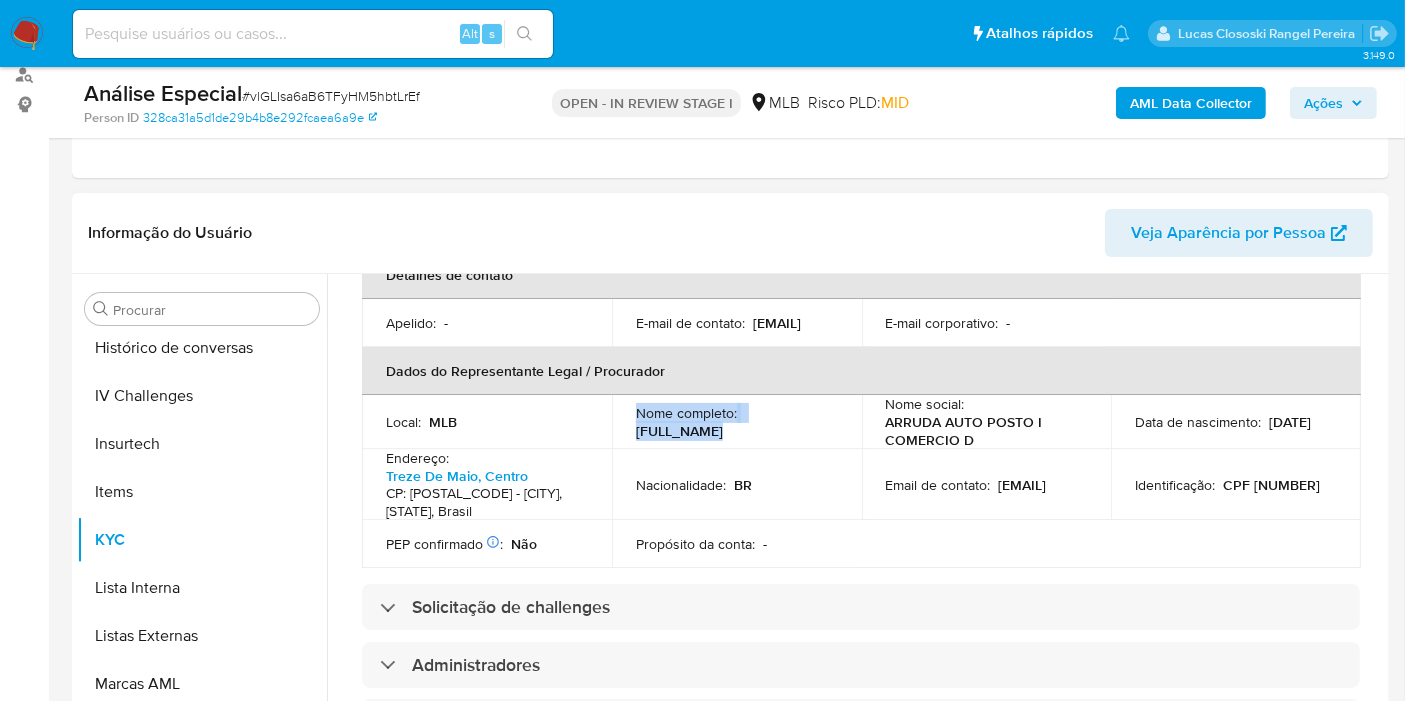 click on "Emanoel Felippe Ferreira de Arruda" at bounding box center [679, 431] 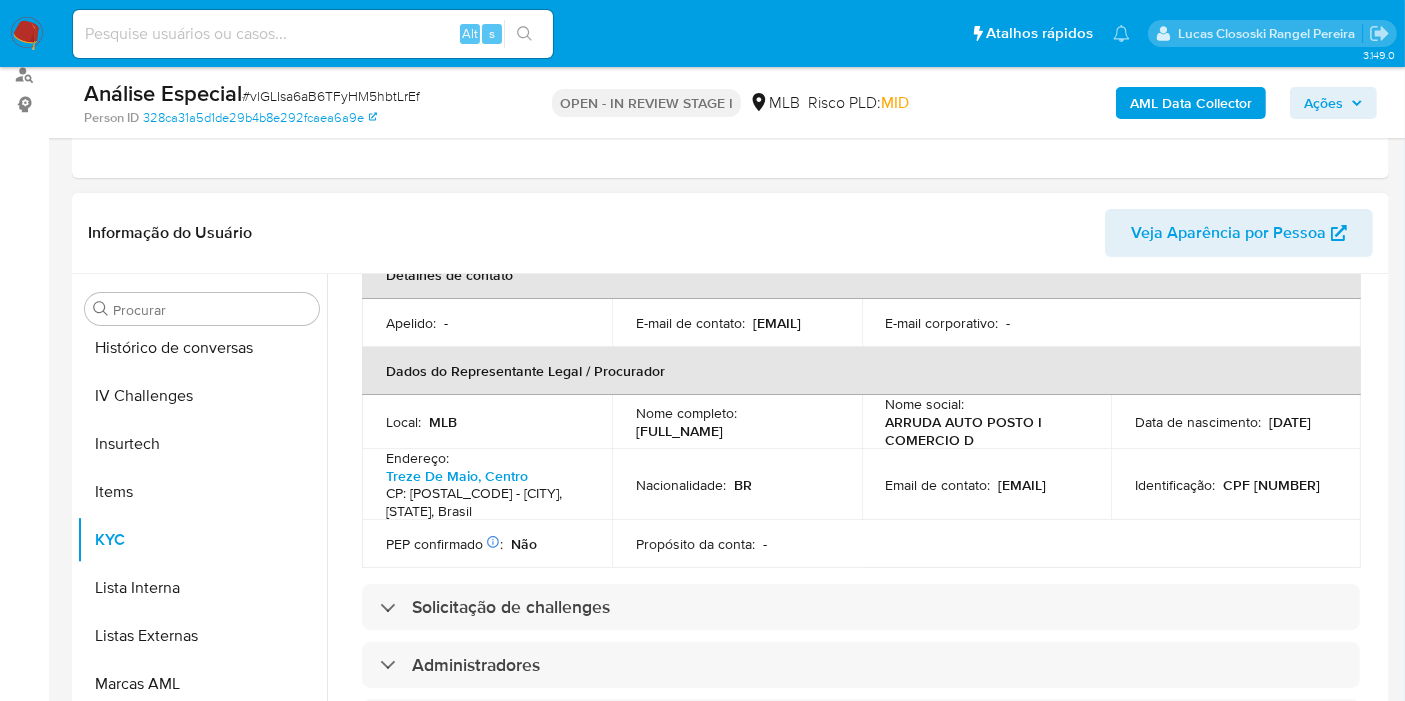 drag, startPoint x: 716, startPoint y: 435, endPoint x: 632, endPoint y: 420, distance: 85.32877 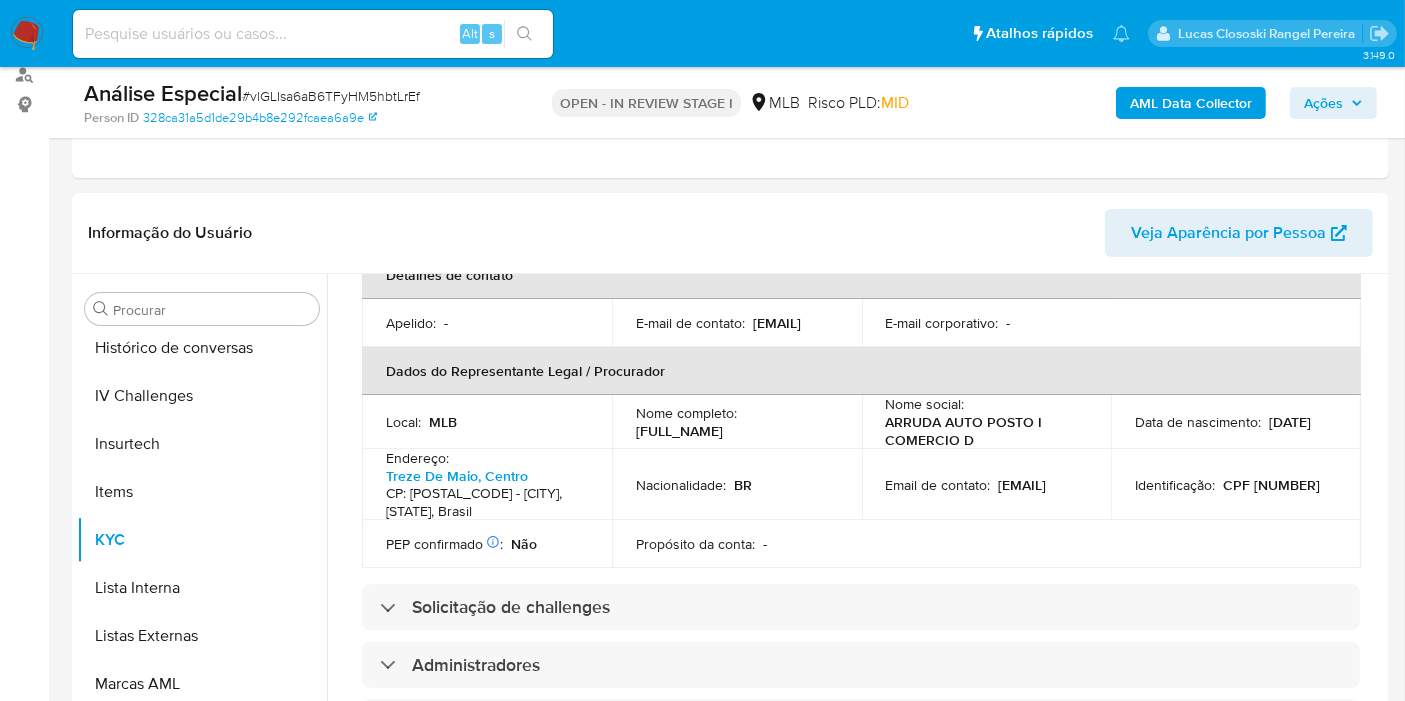copy on "04062576473" 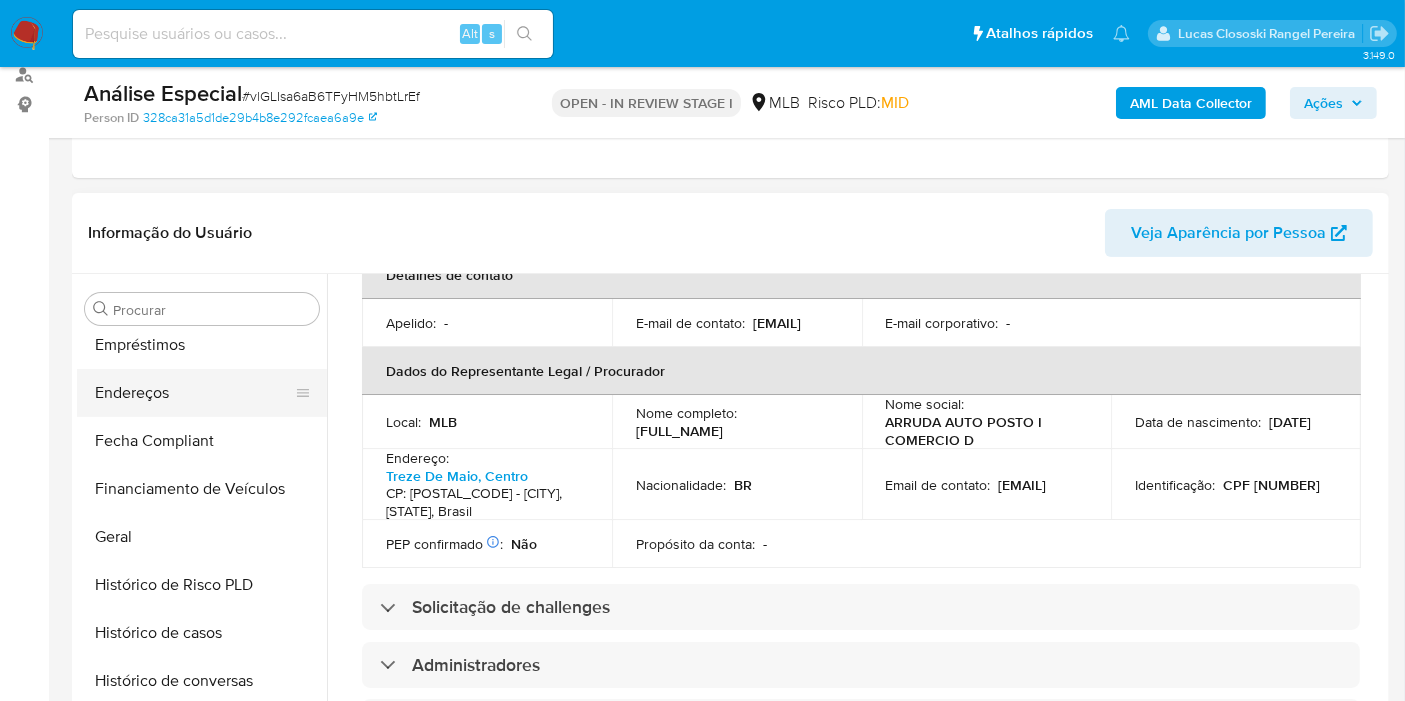 scroll, scrollTop: 222, scrollLeft: 0, axis: vertical 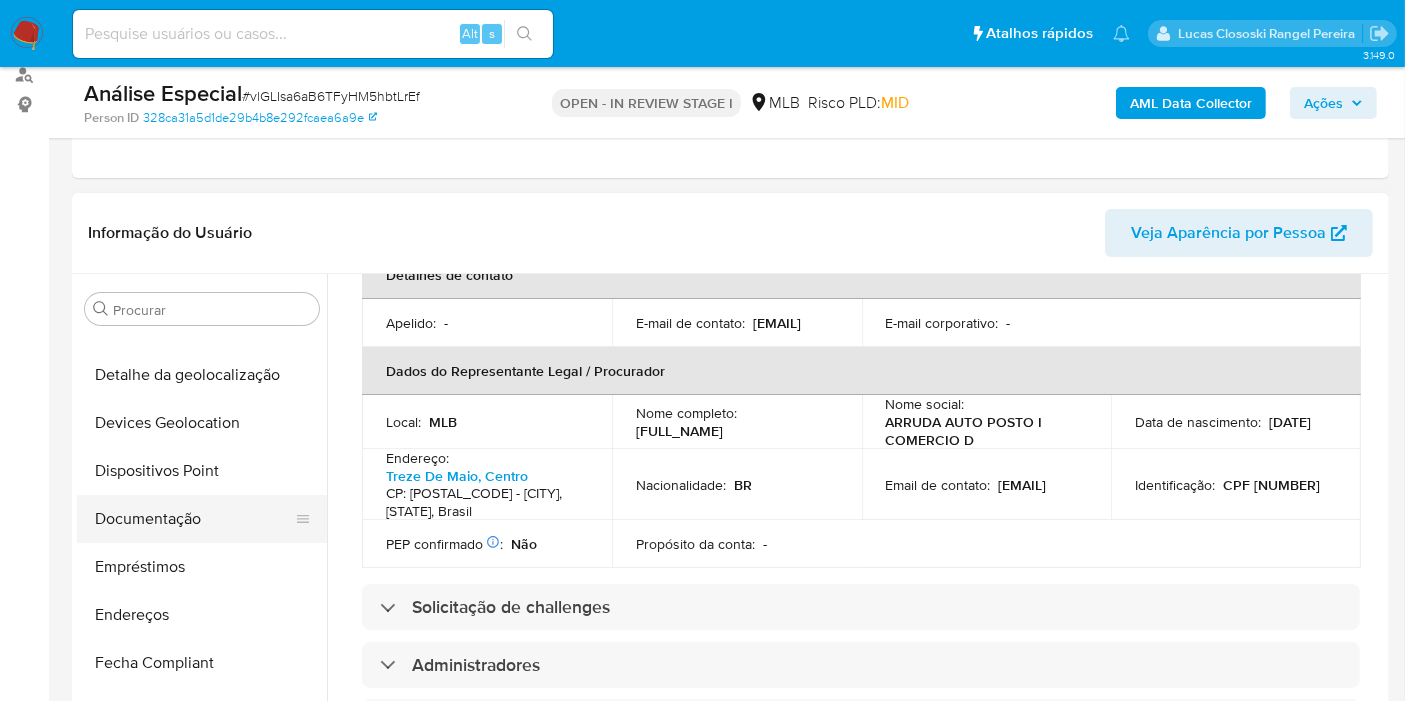 click on "Documentação" at bounding box center [194, 519] 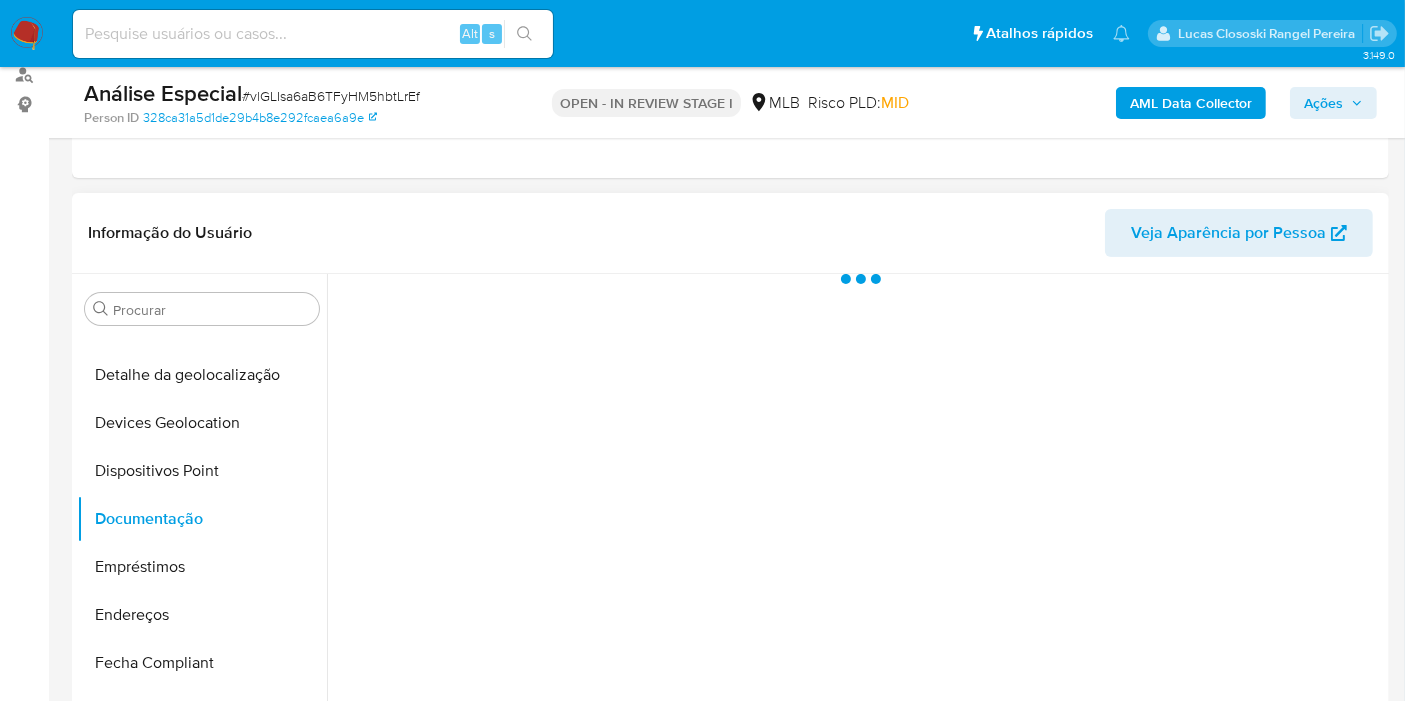 scroll, scrollTop: 0, scrollLeft: 0, axis: both 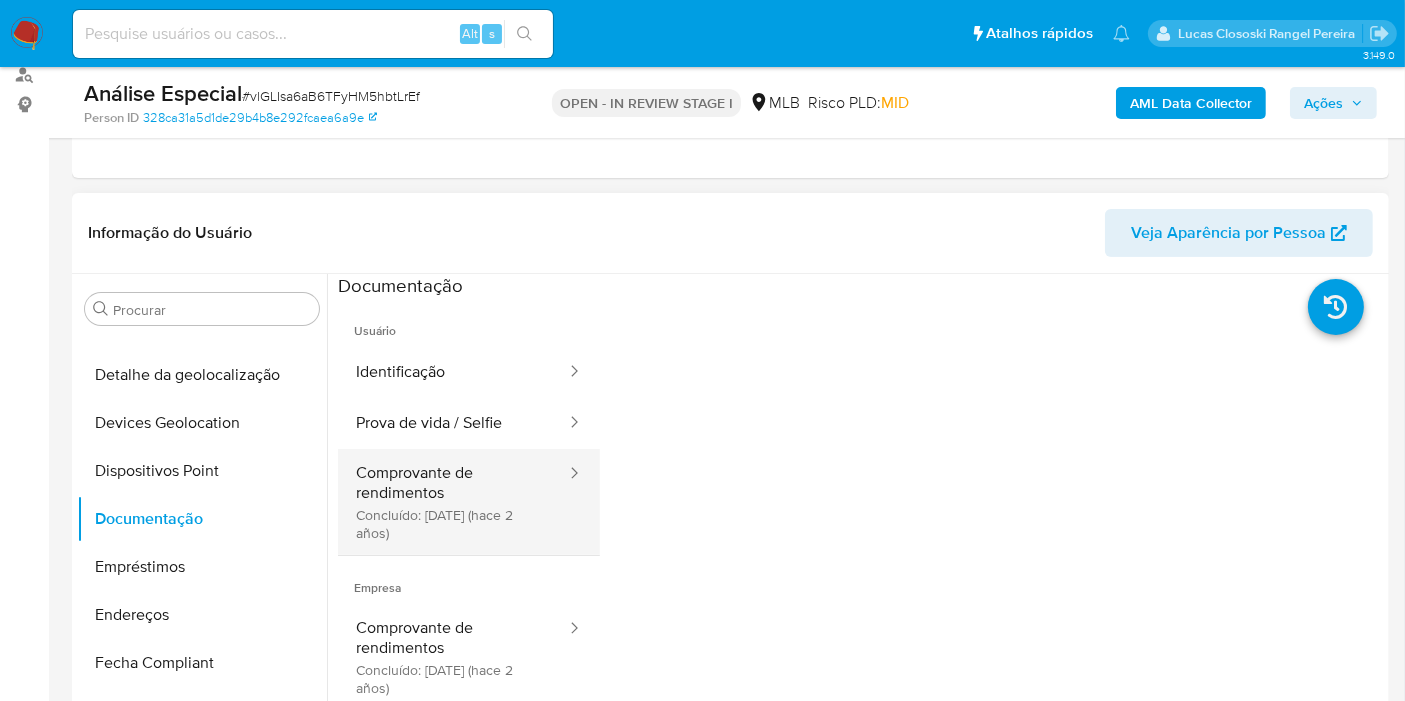 click on "Comprovante de rendimentos Concluído: 14/11/2023 (hace 2 años)" at bounding box center (453, 502) 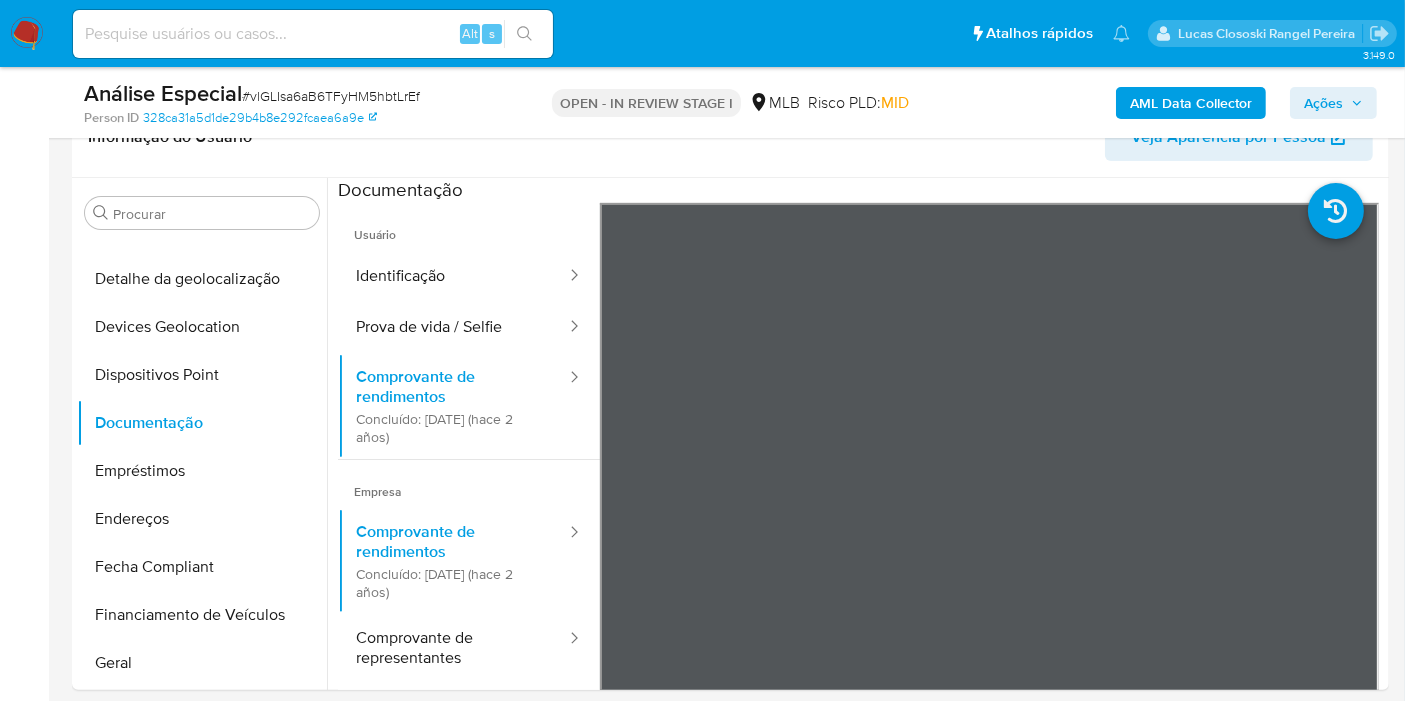 scroll, scrollTop: 468, scrollLeft: 0, axis: vertical 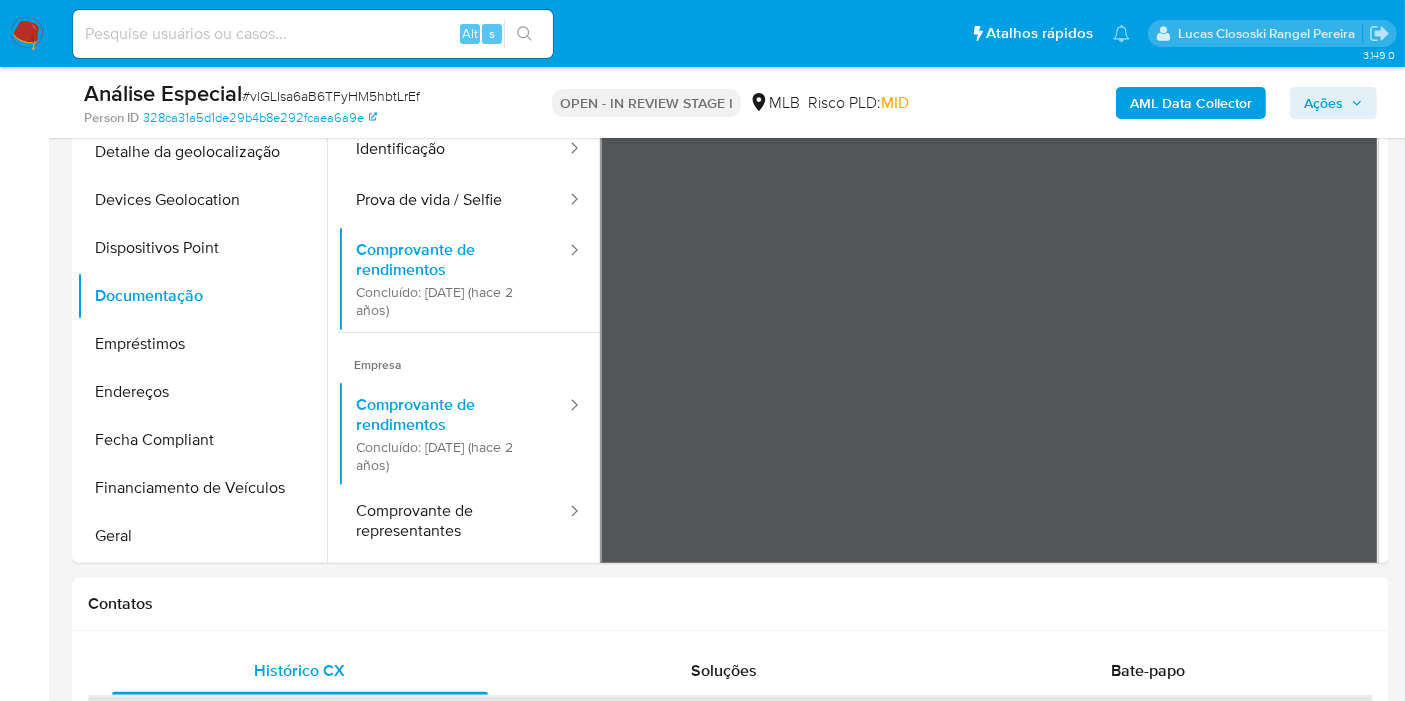 click 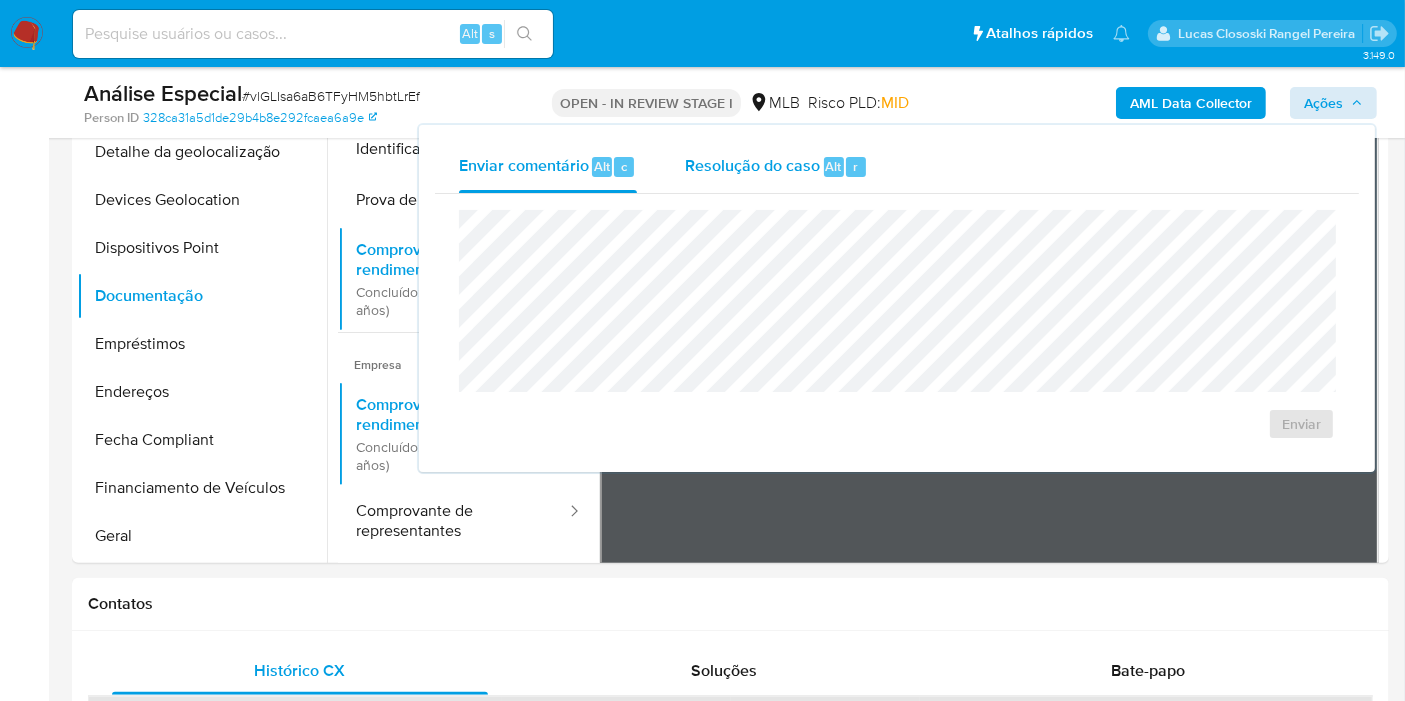 click on "Alt" at bounding box center [834, 166] 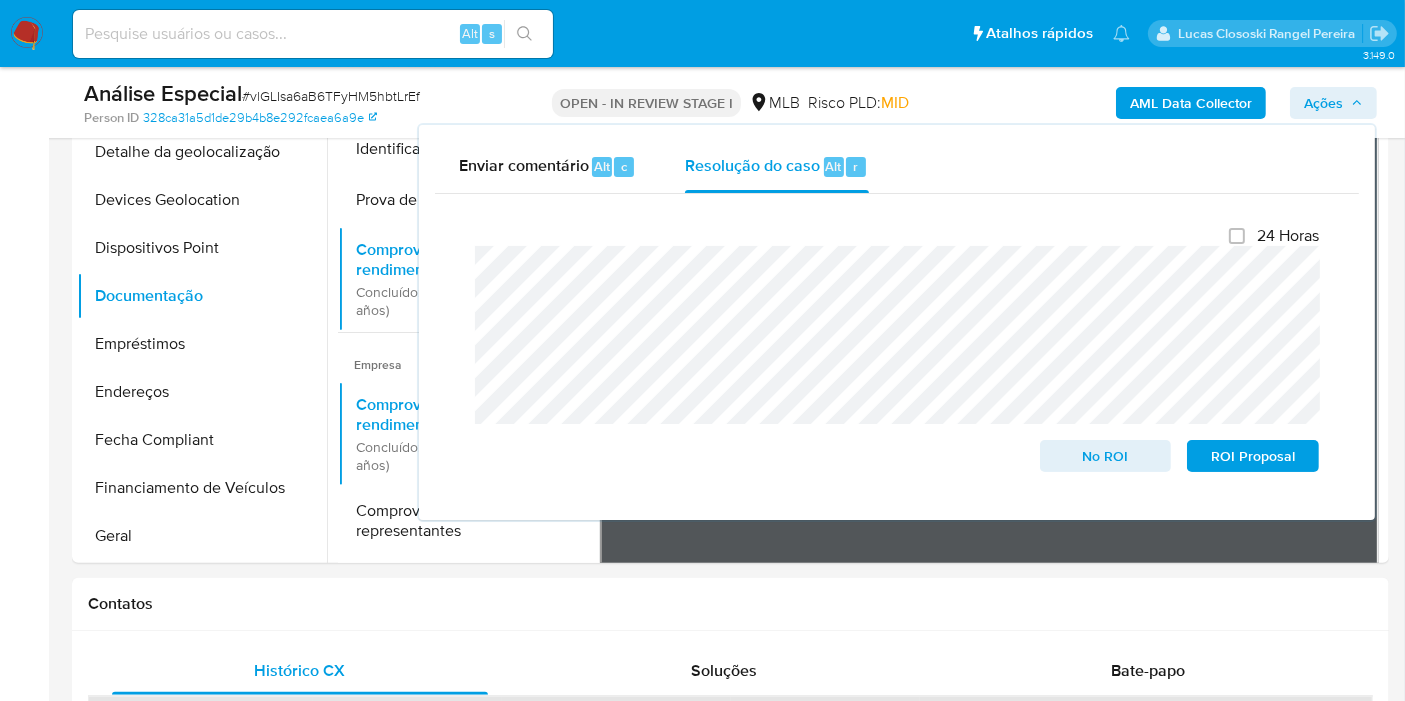 click on "Ações" at bounding box center (1323, 103) 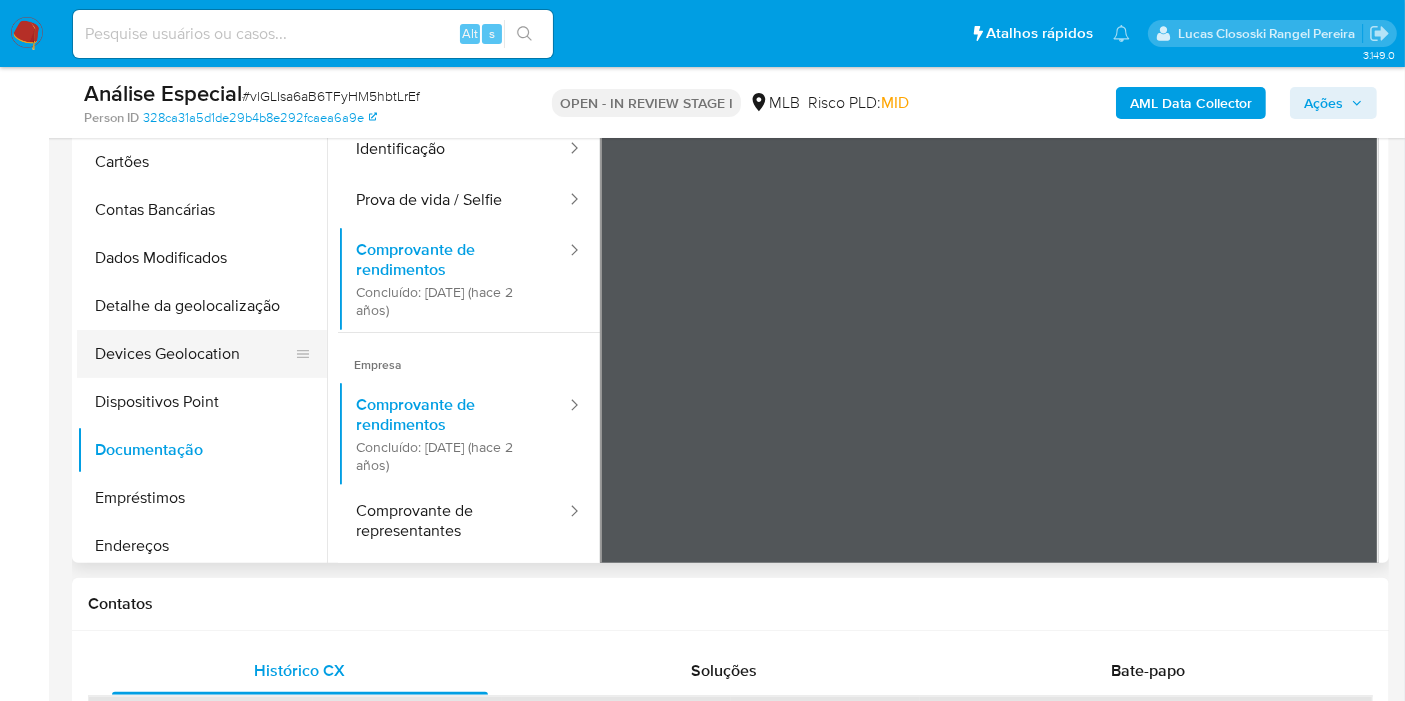 scroll, scrollTop: 0, scrollLeft: 0, axis: both 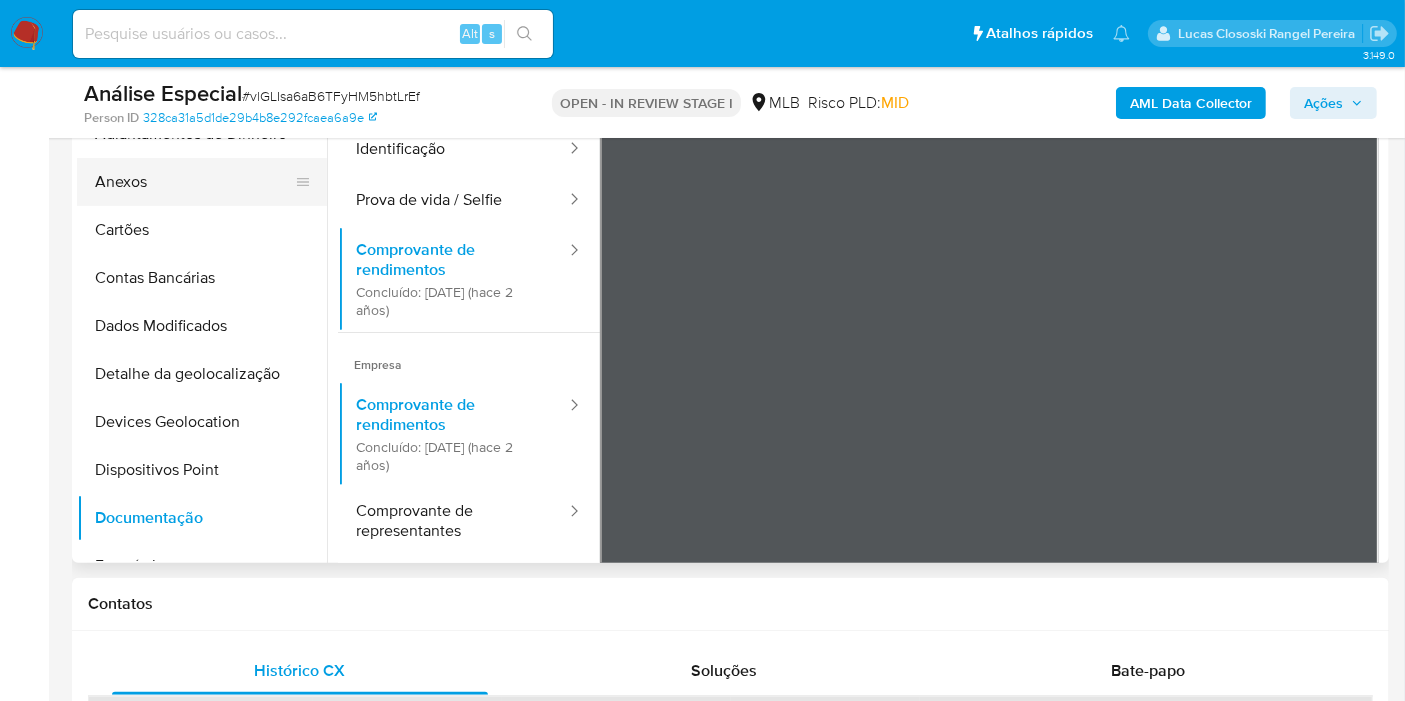 click on "Anexos" at bounding box center (194, 182) 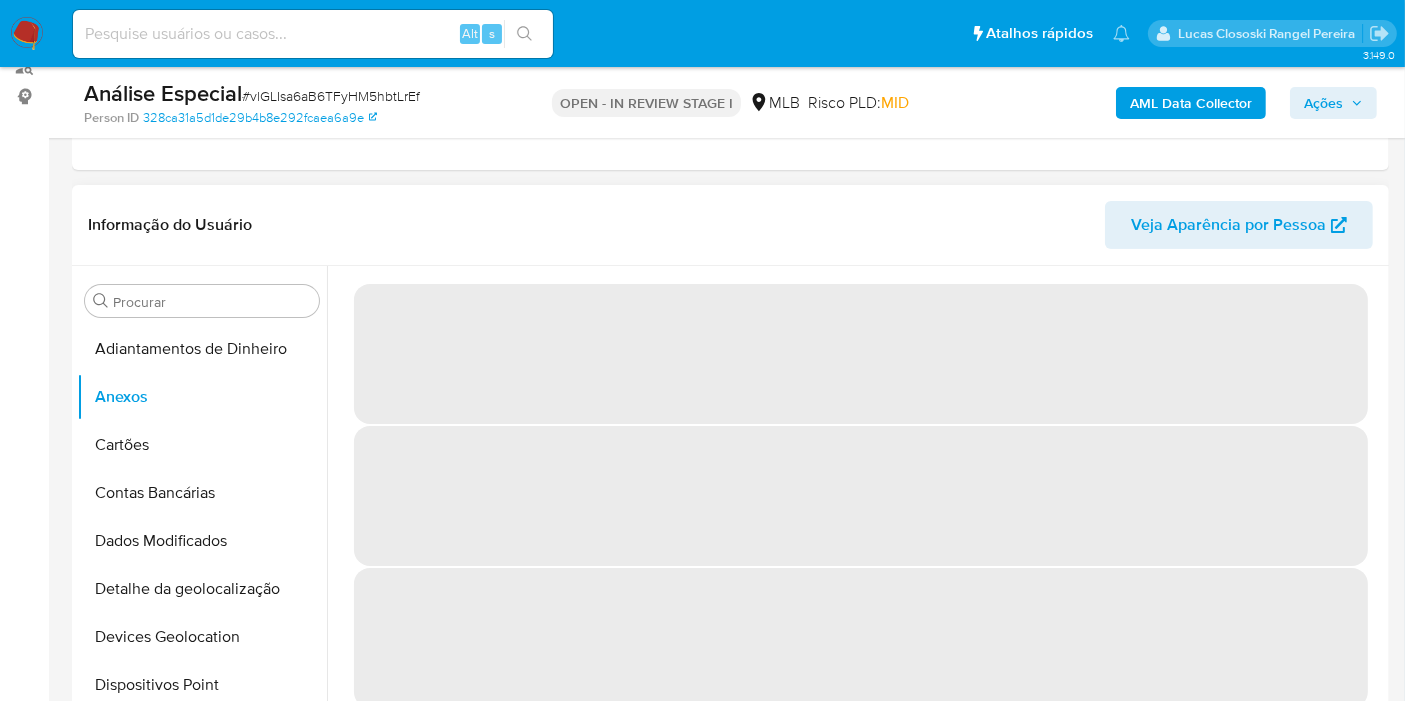scroll, scrollTop: 357, scrollLeft: 0, axis: vertical 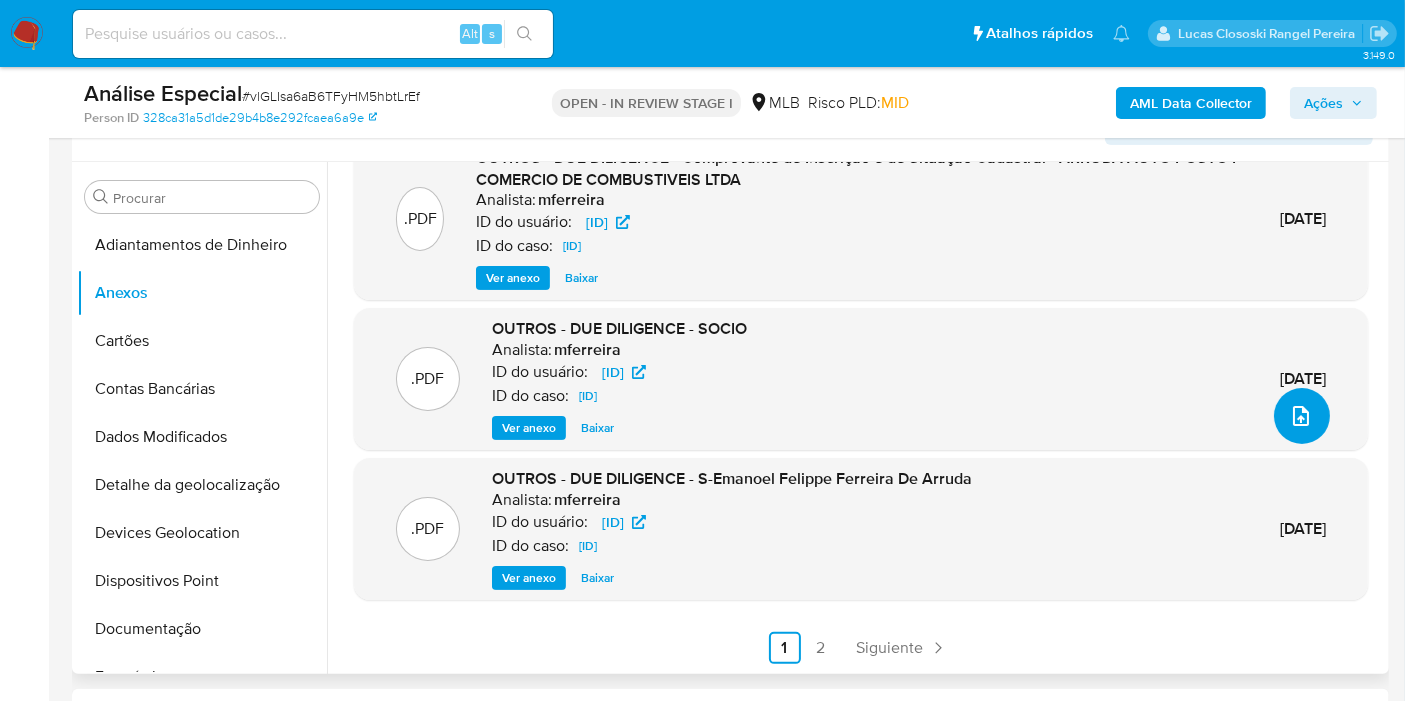 click 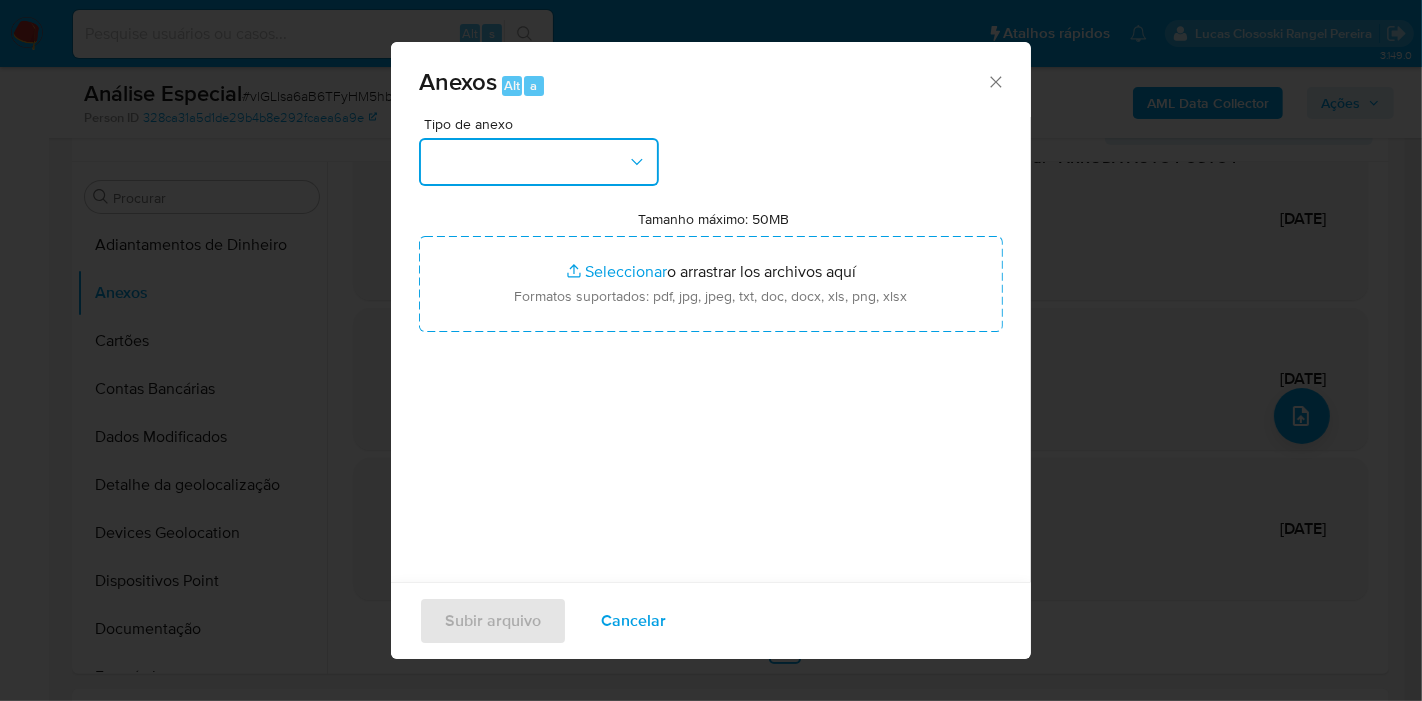 click at bounding box center (539, 162) 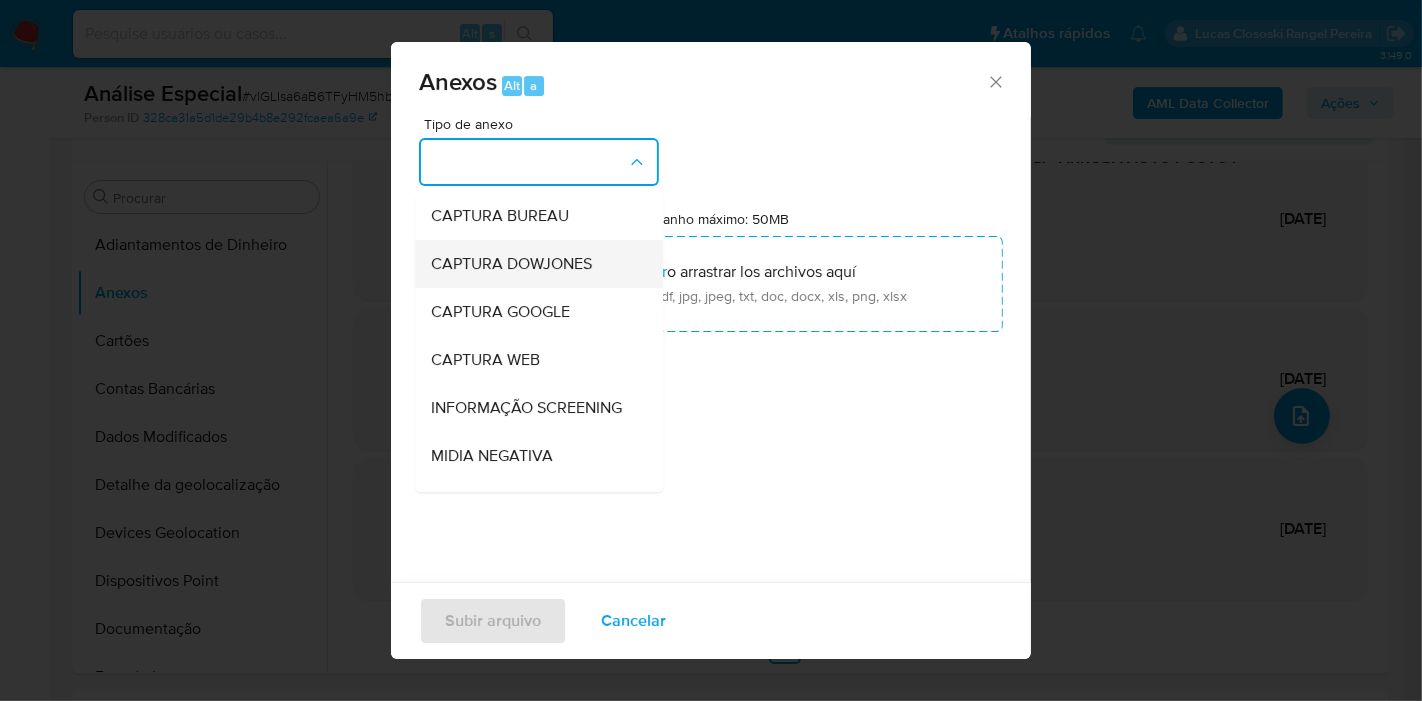 scroll, scrollTop: 222, scrollLeft: 0, axis: vertical 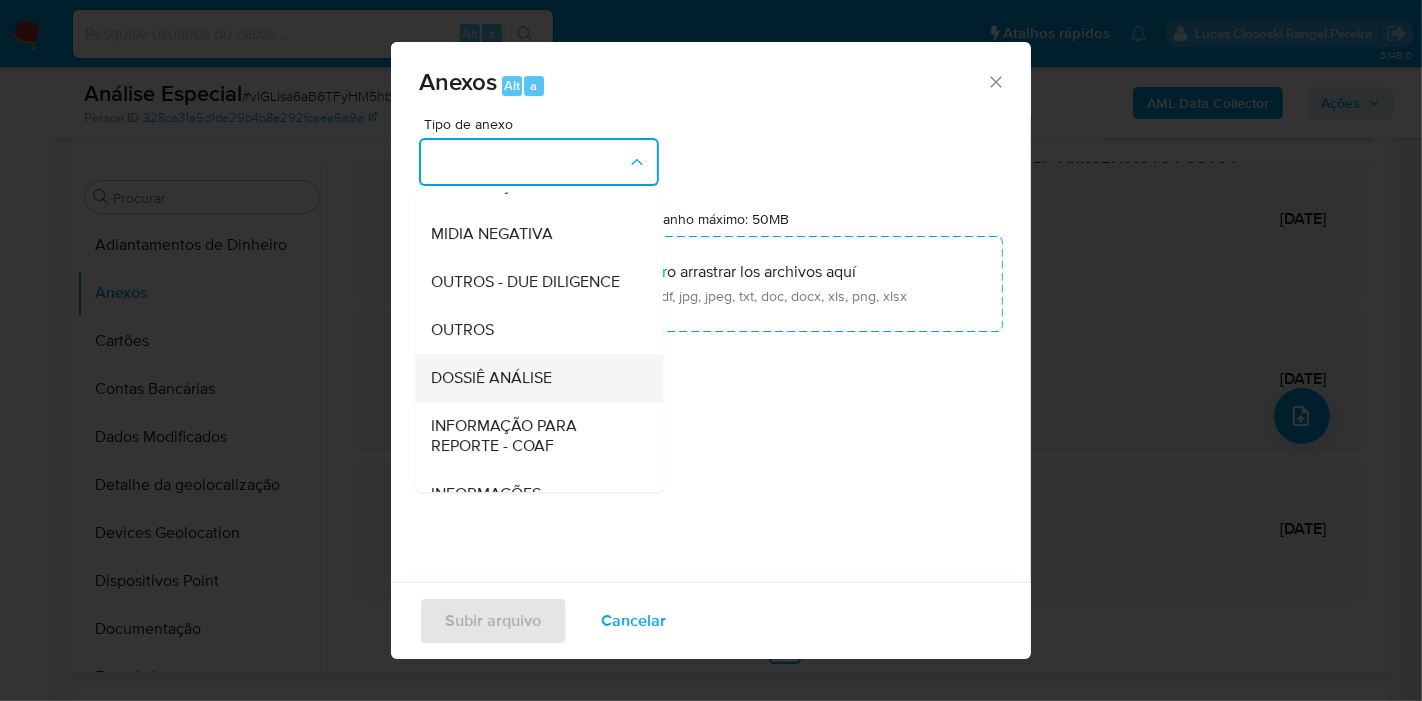 click on "DOSSIÊ ANÁLISE" at bounding box center [533, 378] 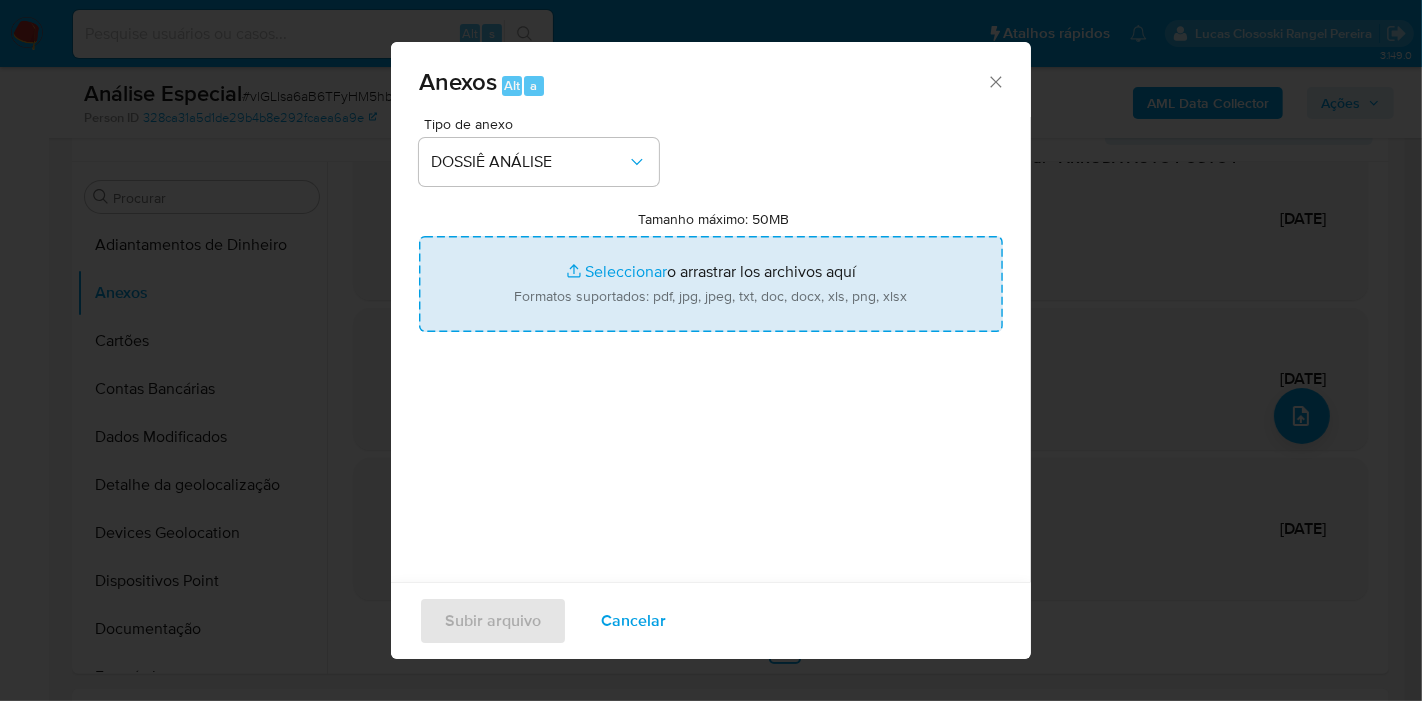 click on "Tamanho máximo: 50MB Seleccionar archivos" at bounding box center [711, 284] 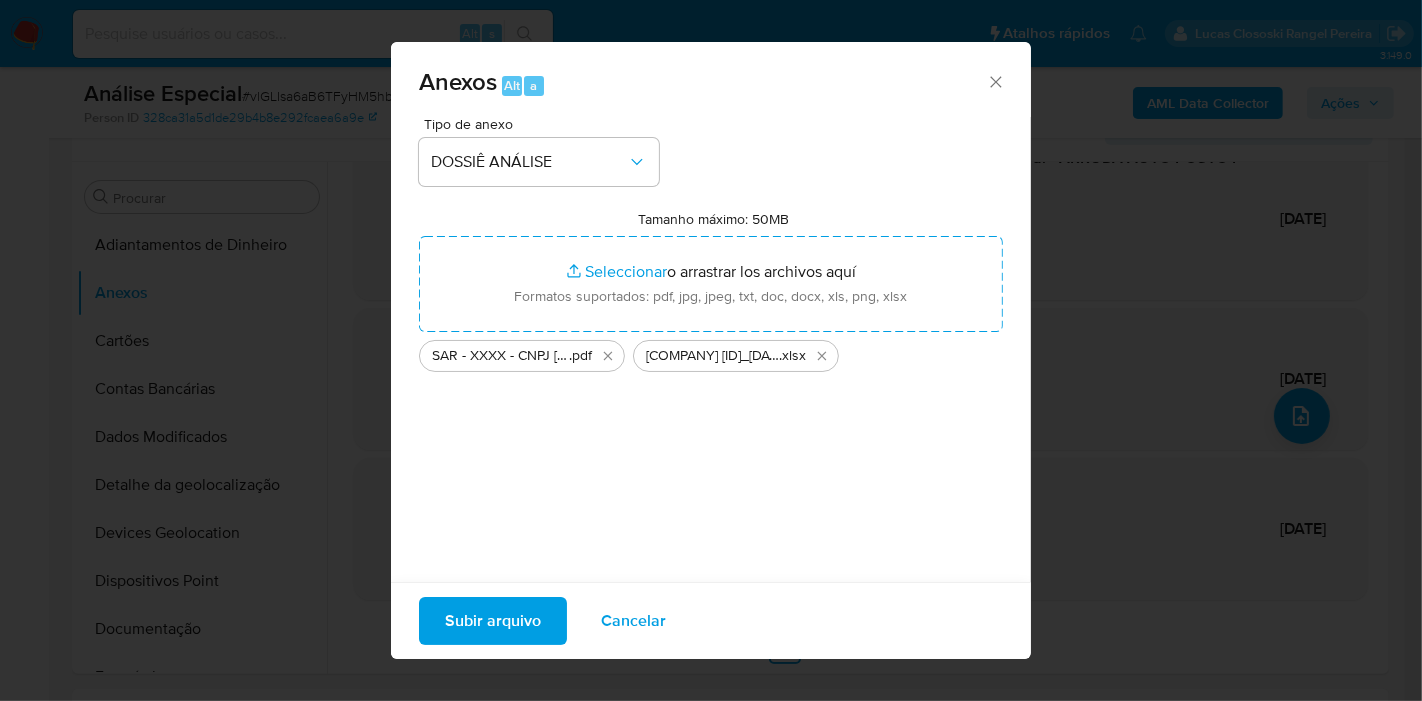 click on "Subir arquivo" at bounding box center (493, 621) 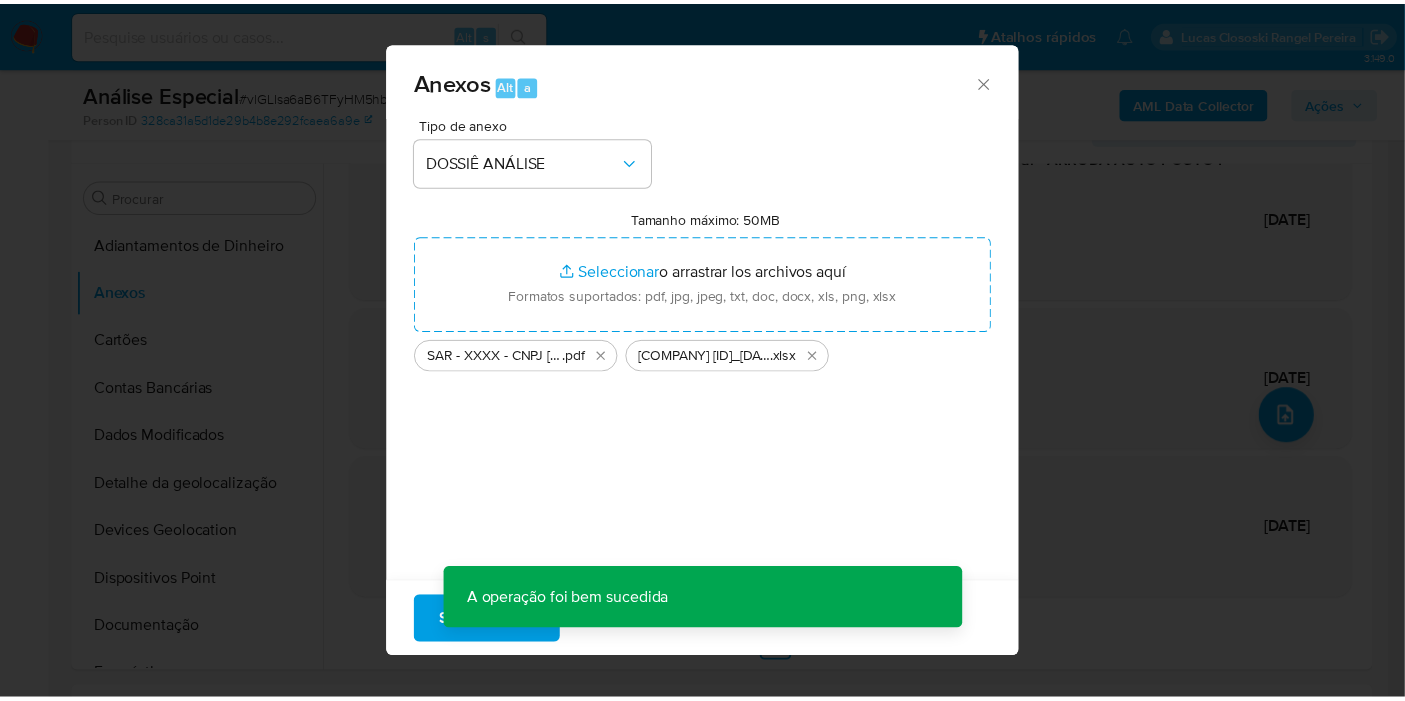 scroll, scrollTop: 185, scrollLeft: 0, axis: vertical 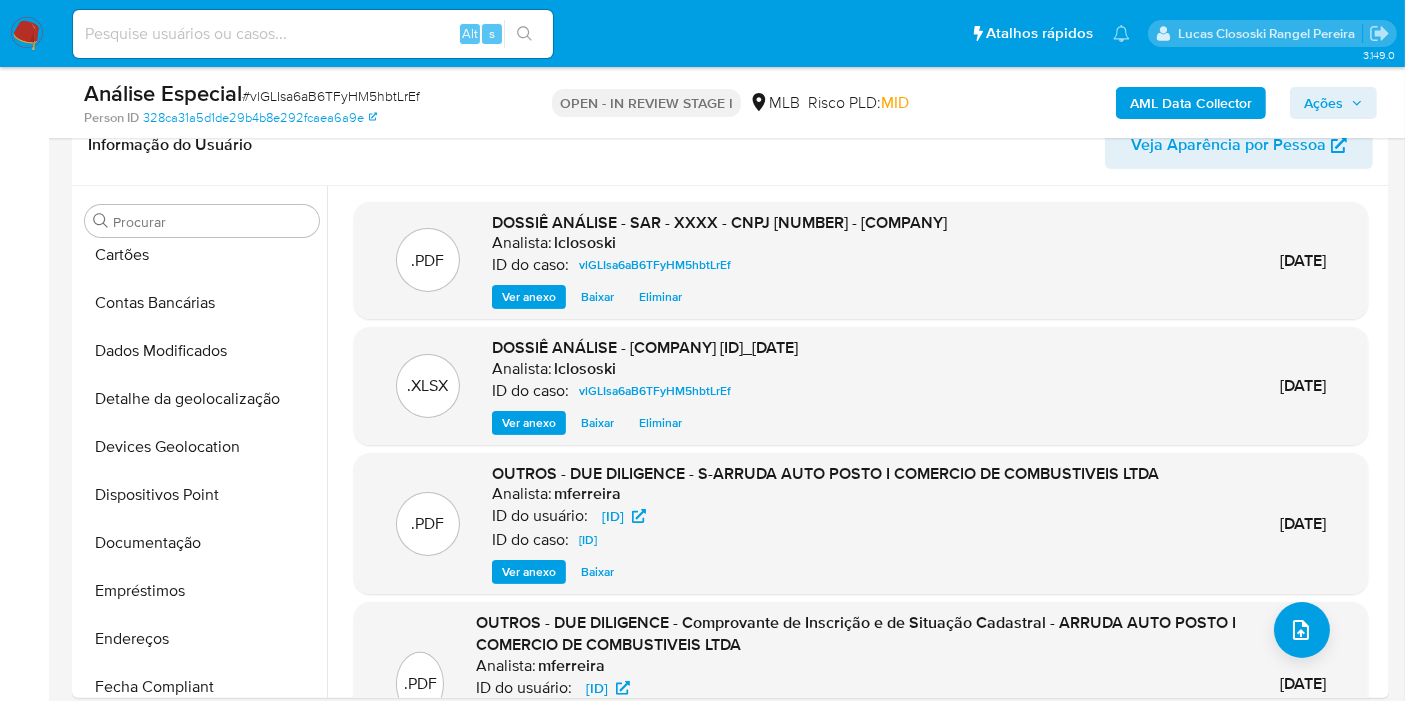 click on "Ações" at bounding box center [1323, 103] 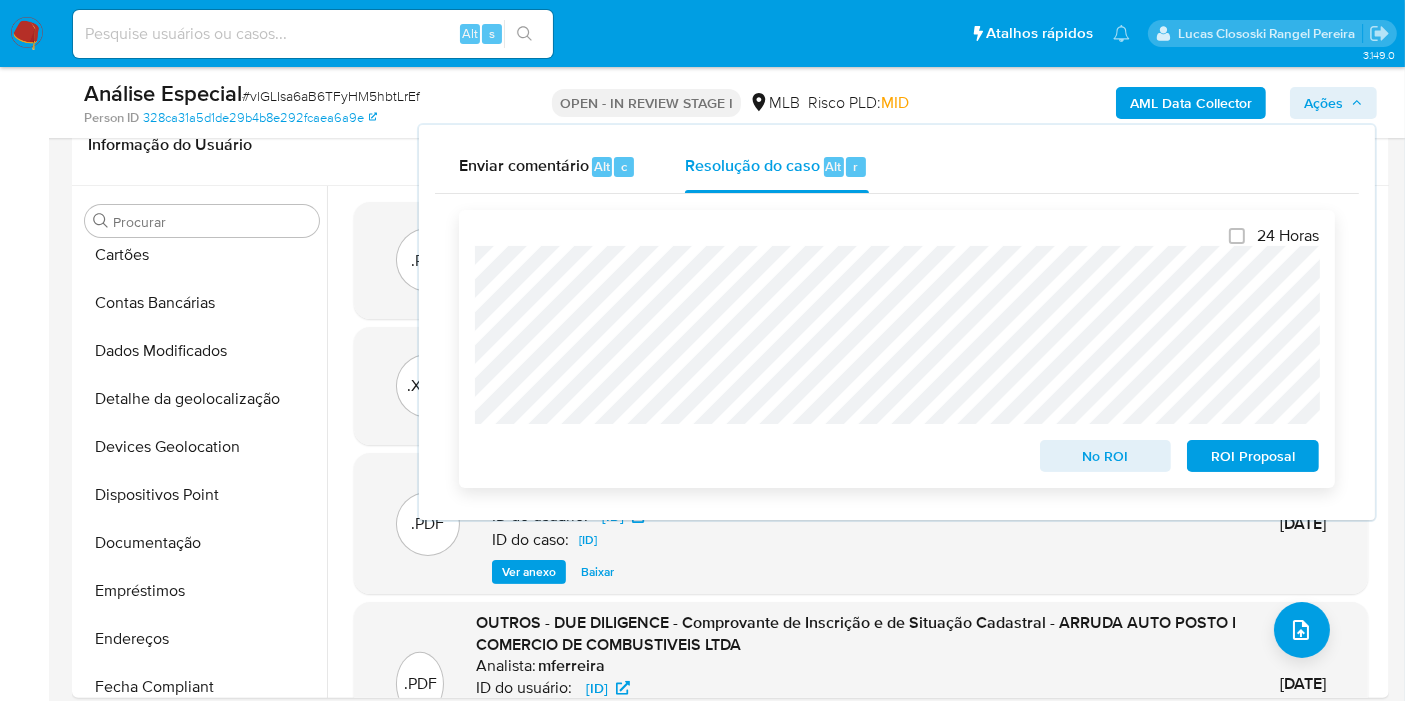 click on "No ROI" at bounding box center (1106, 456) 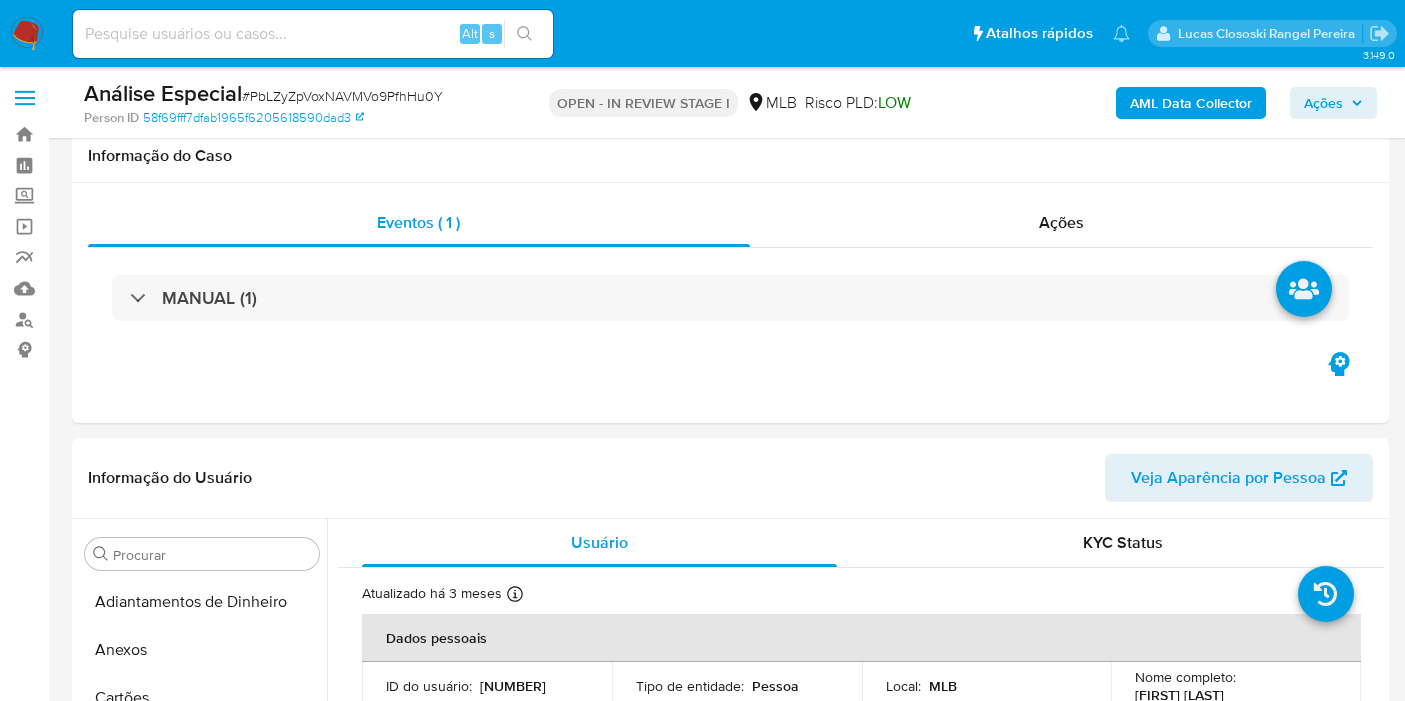 scroll, scrollTop: 2333, scrollLeft: 0, axis: vertical 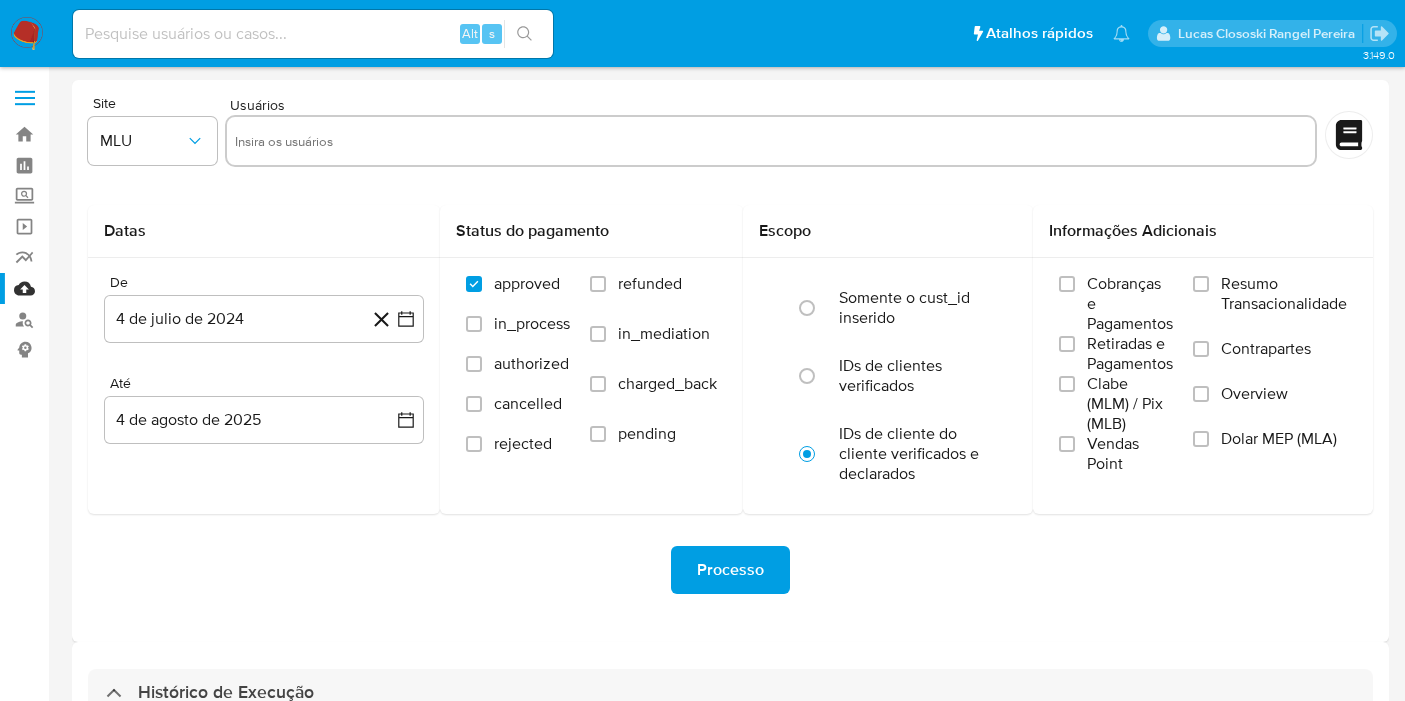 select on "10" 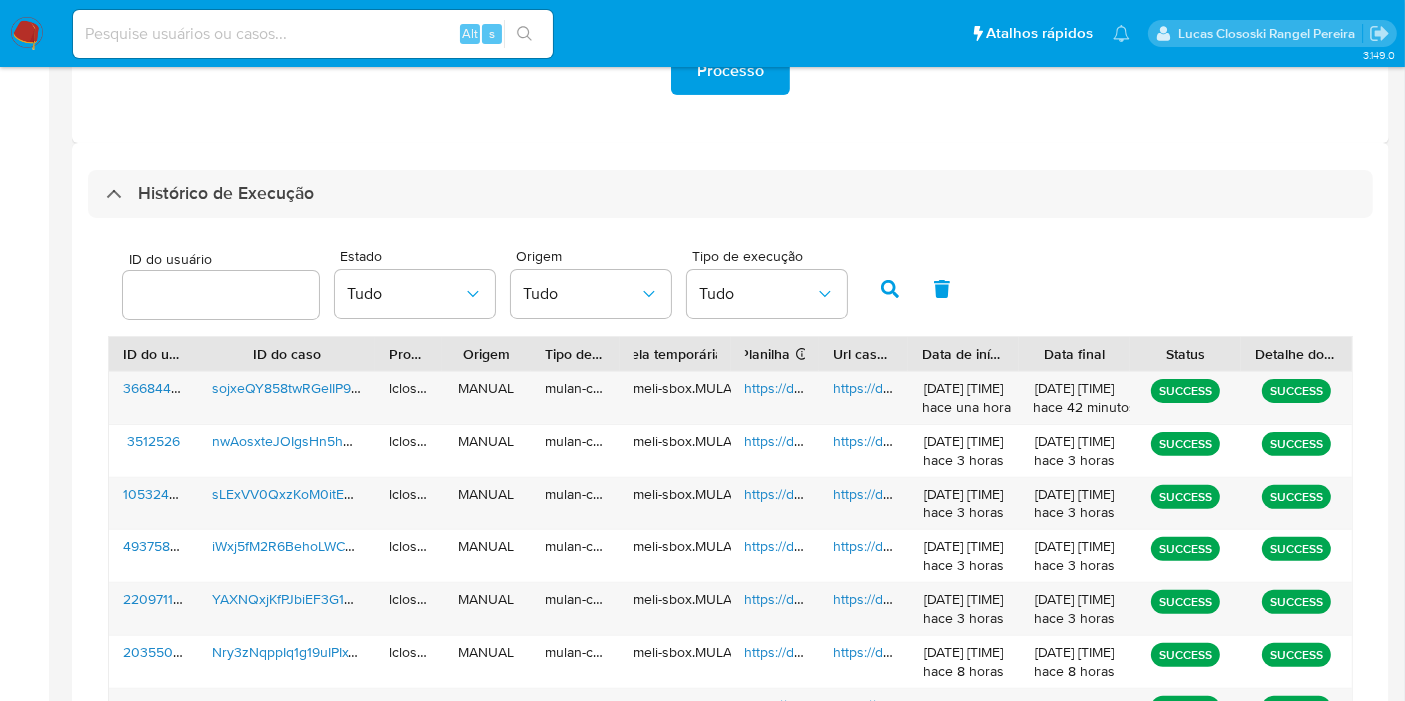 click on "Histórico de Execução" at bounding box center (730, 194) 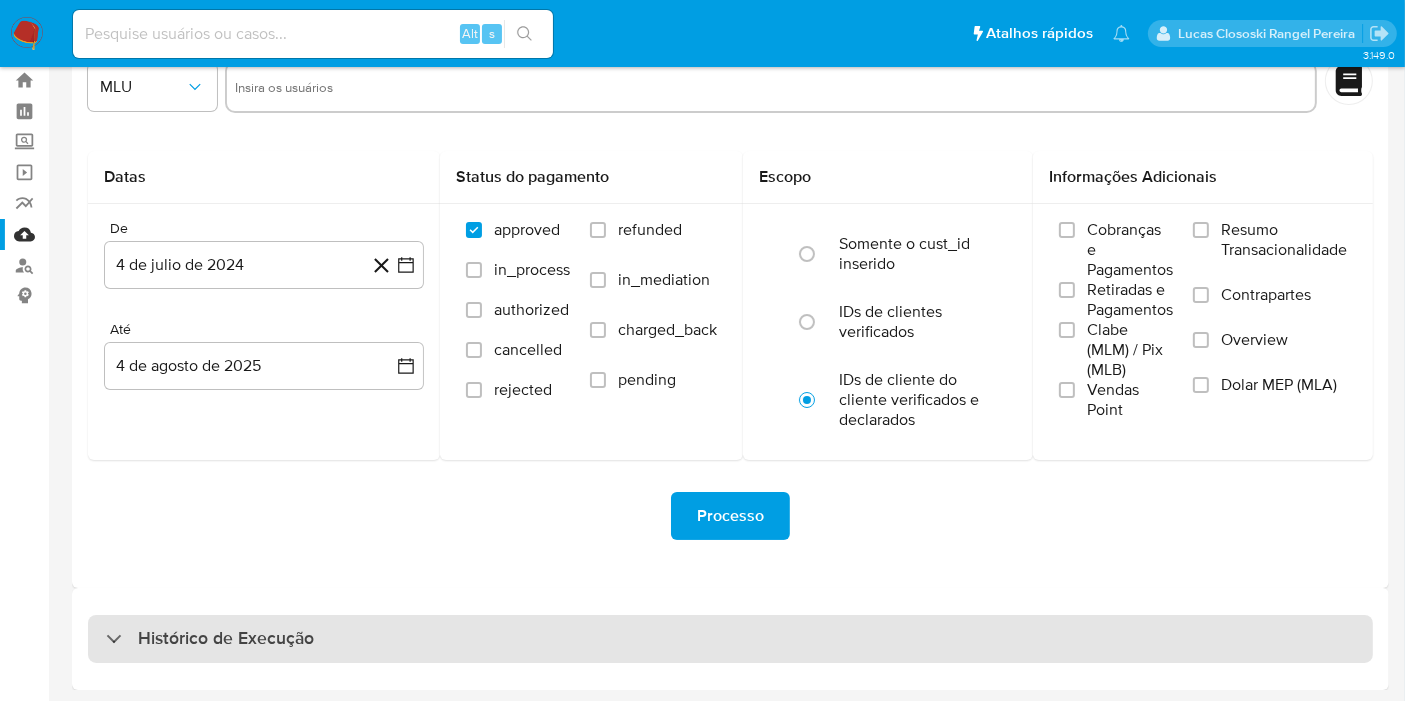 click on "Histórico de Execução" at bounding box center [730, 639] 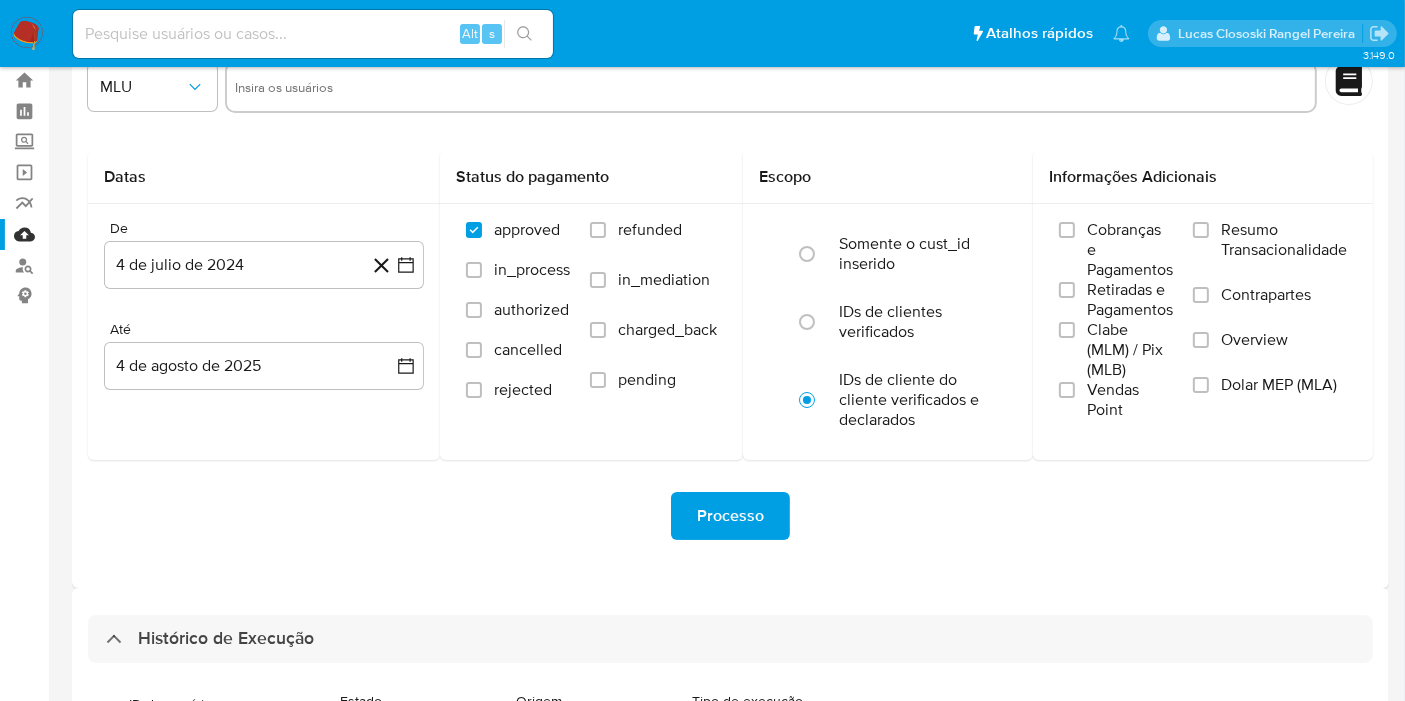 scroll, scrollTop: 499, scrollLeft: 0, axis: vertical 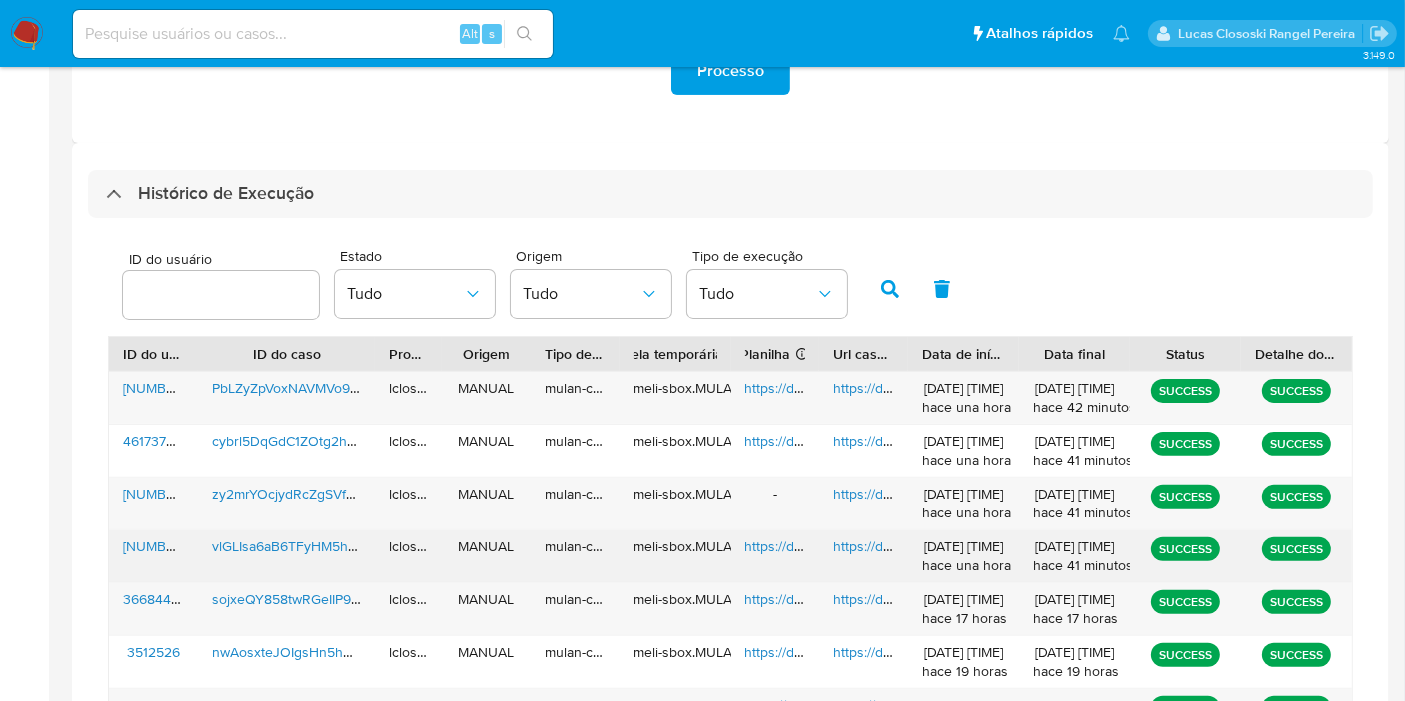 click on "https://docs.google.com/spreadsheets/d/1fDPFaKqAvBlvI0jBTN2ooGA3172LBUix9p4QSGbKG5Y/edit" at bounding box center [1053, 546] 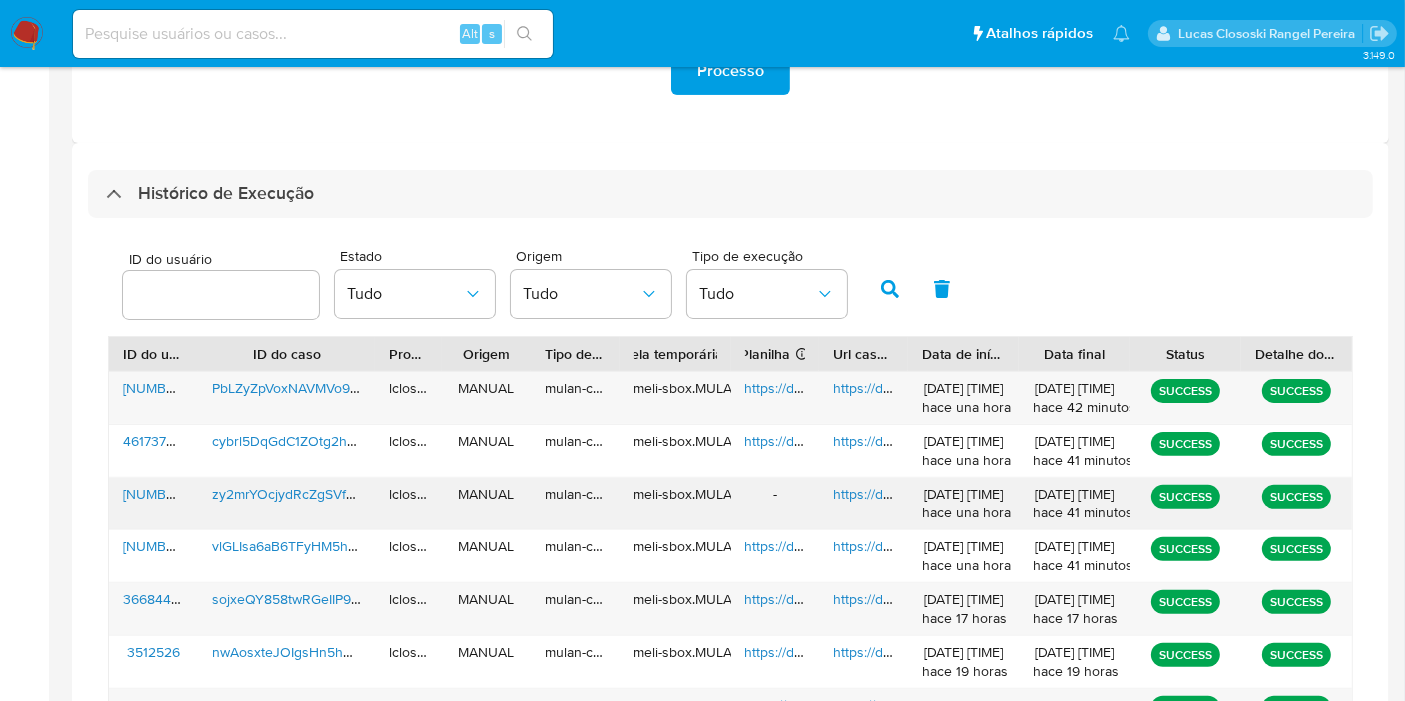 click on "https://docs.google.com/document/d/1-krirSYejjz9vVZFK07j0YMYrX8Fw8tBRqWJv3QlmBc/edit" at bounding box center (1121, 494) 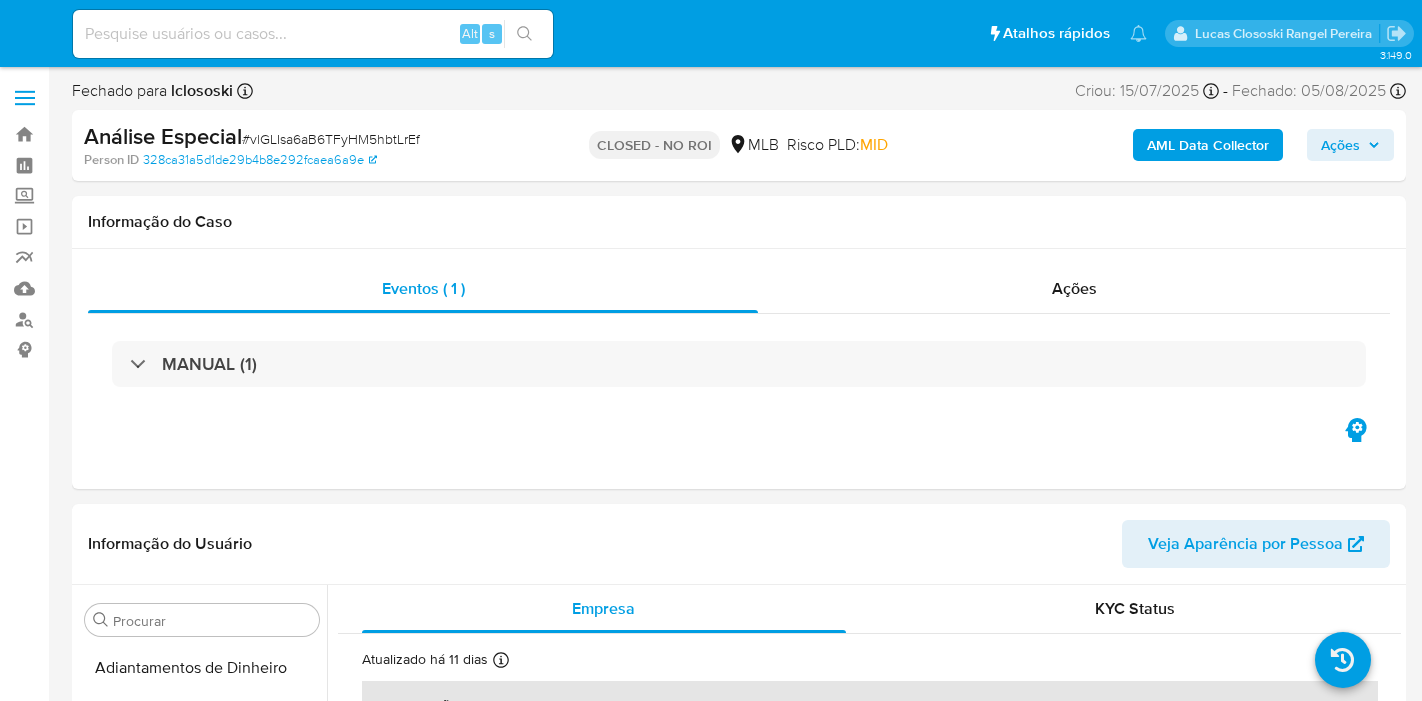 select on "10" 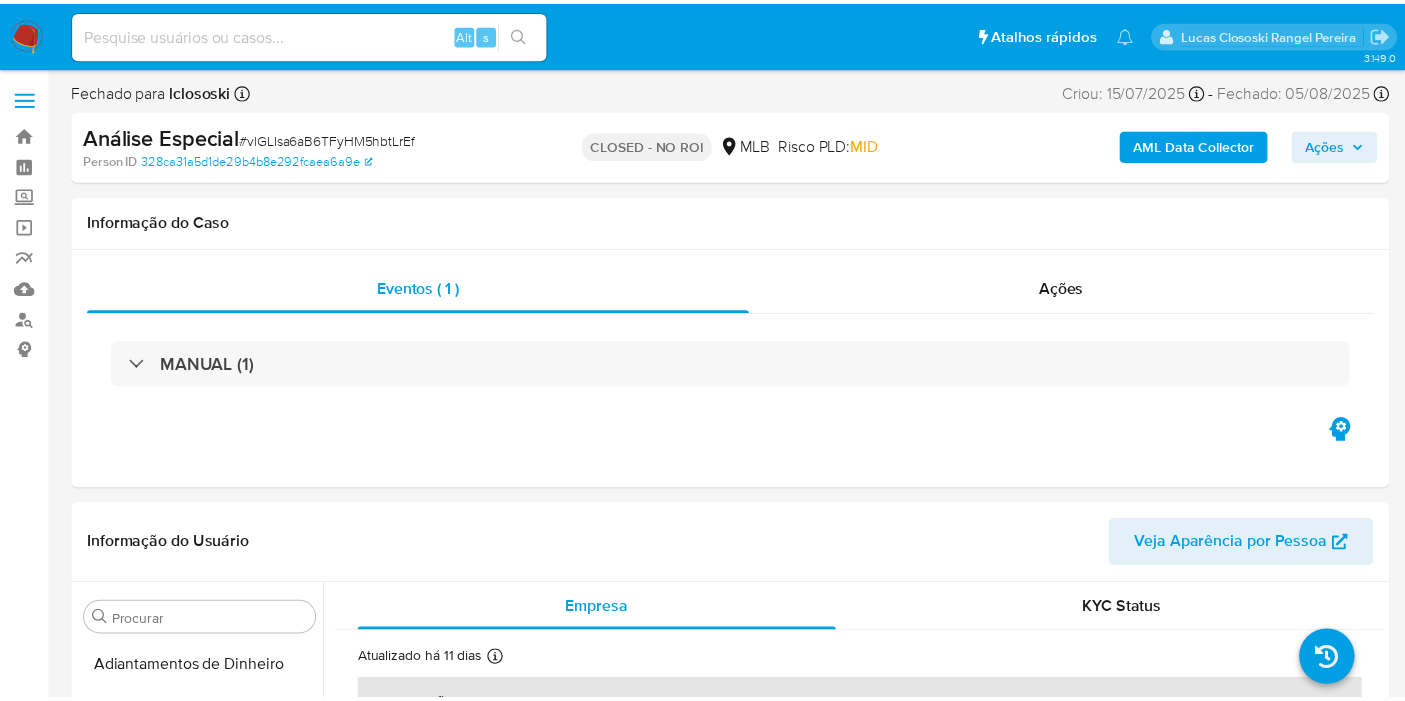 scroll, scrollTop: 0, scrollLeft: 0, axis: both 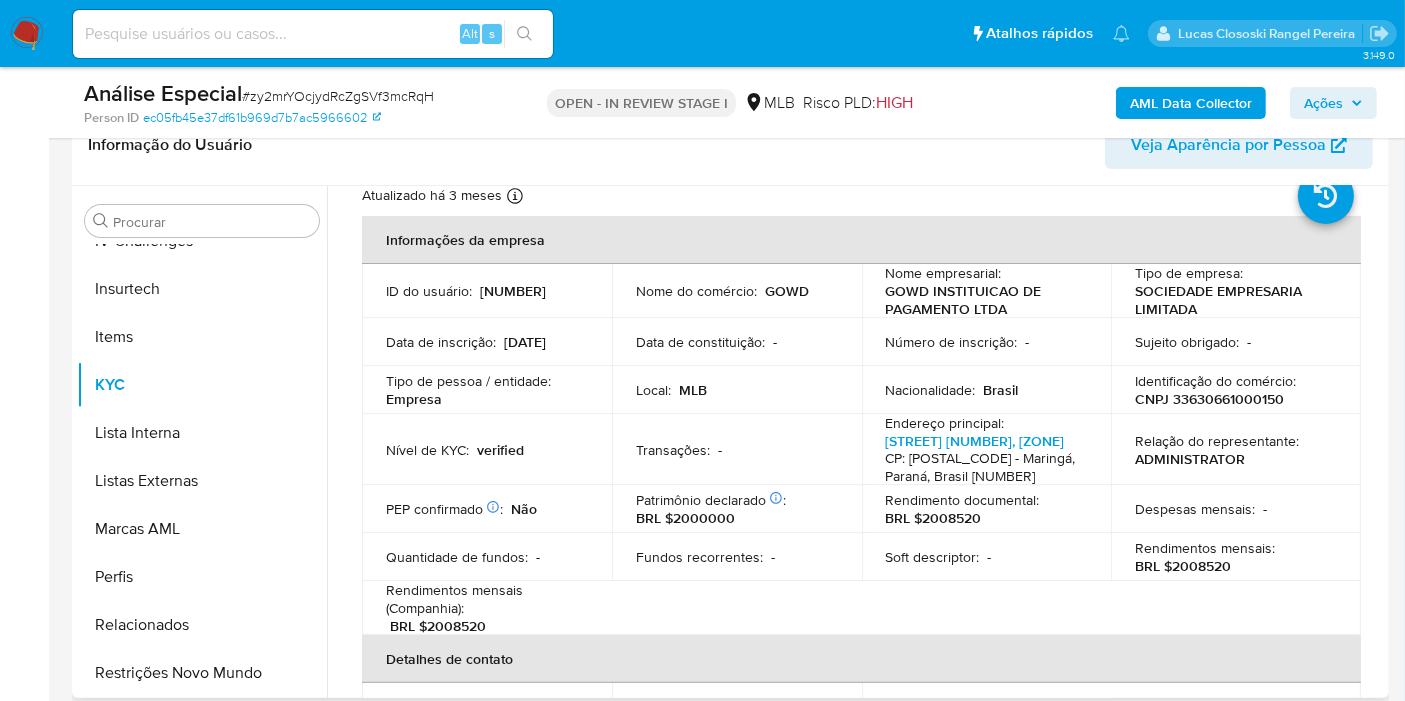 click on "CNPJ 33630661000150" at bounding box center (1209, 399) 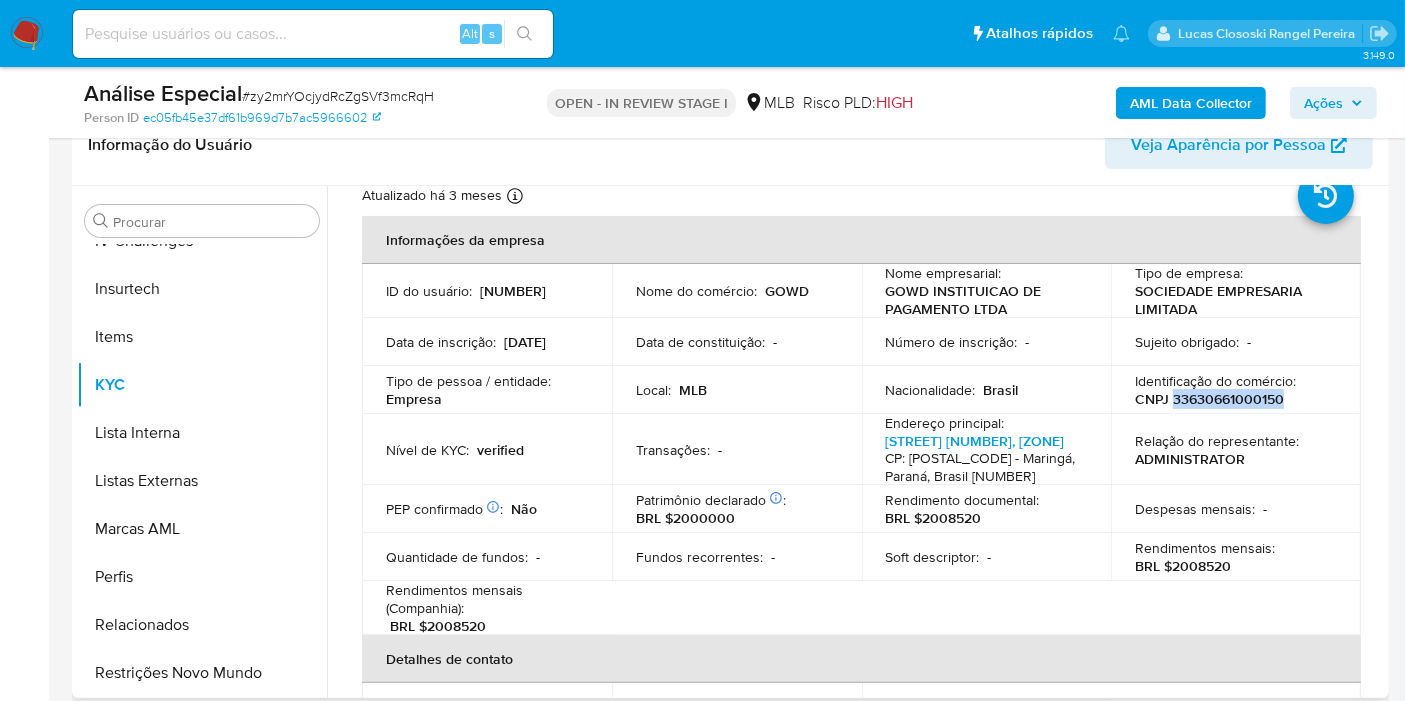 click on "CNPJ 33630661000150" at bounding box center [1209, 399] 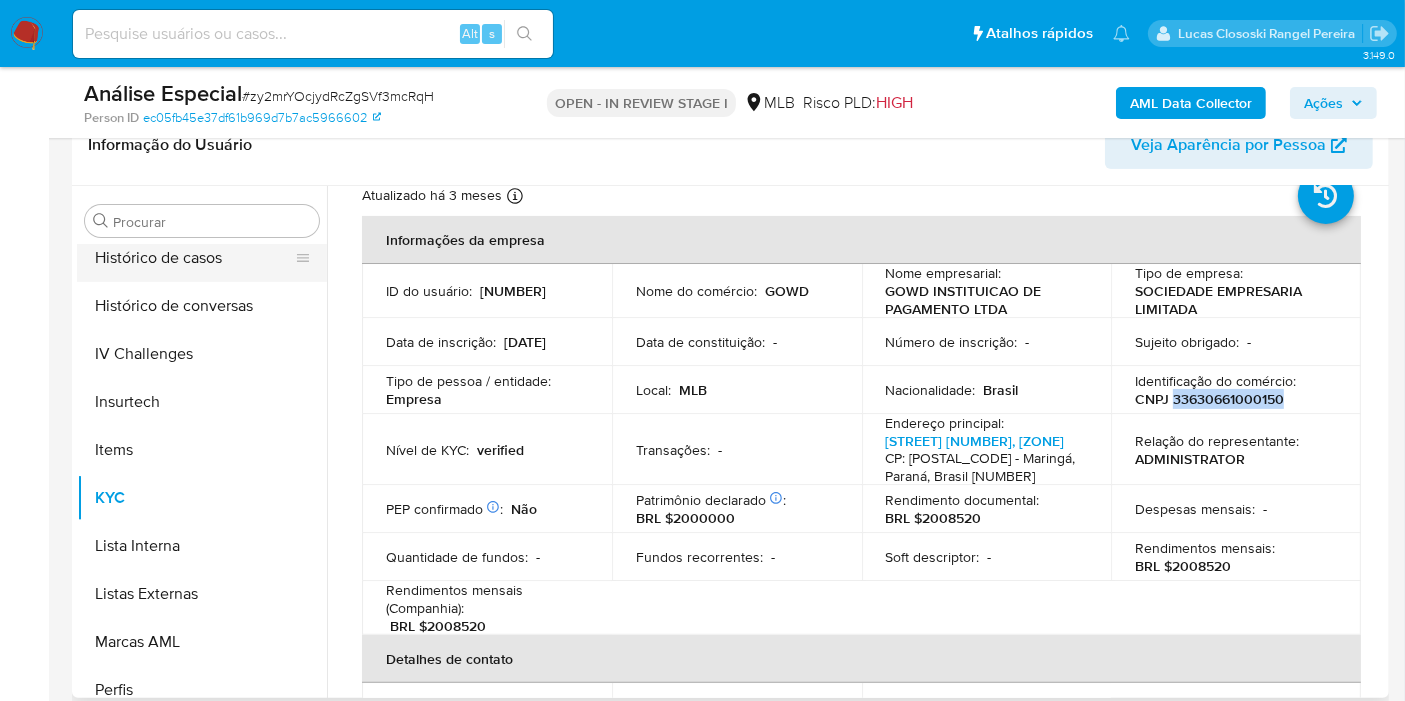 scroll, scrollTop: 622, scrollLeft: 0, axis: vertical 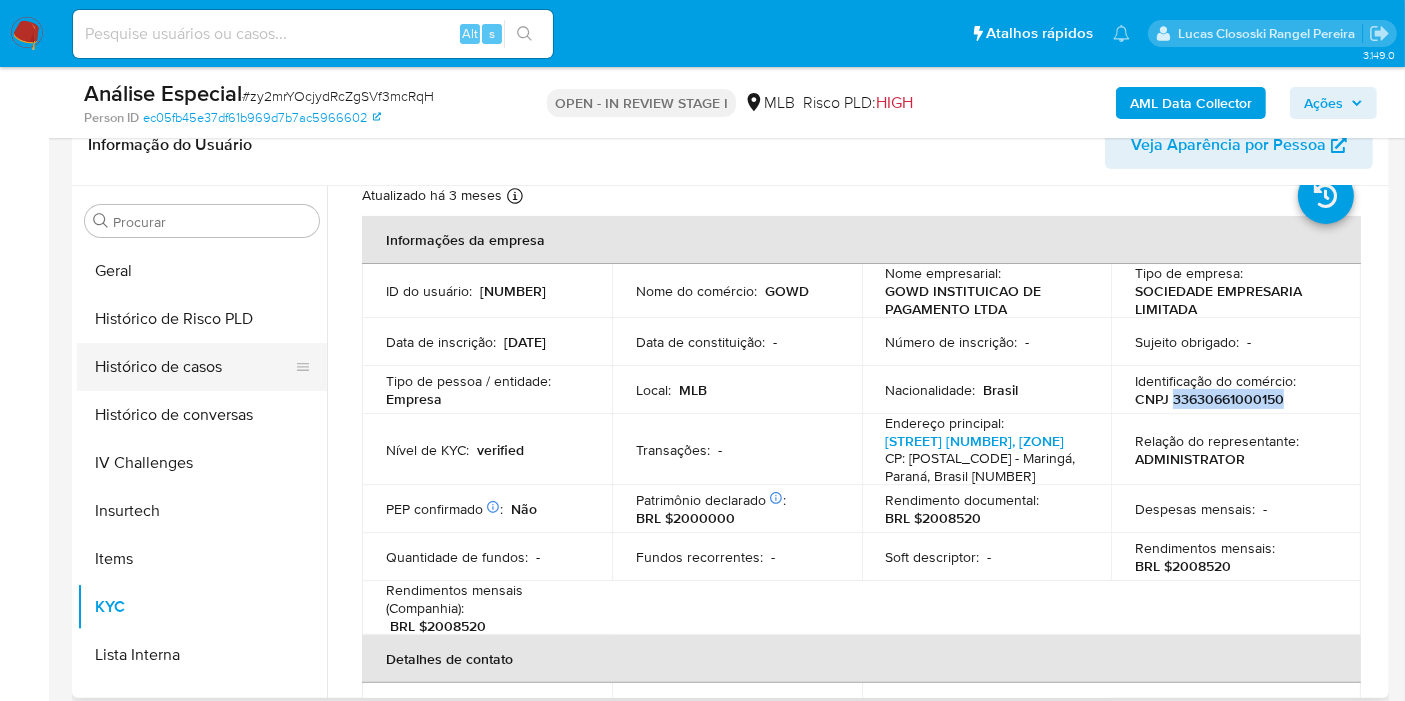 click on "Histórico de casos" at bounding box center (194, 367) 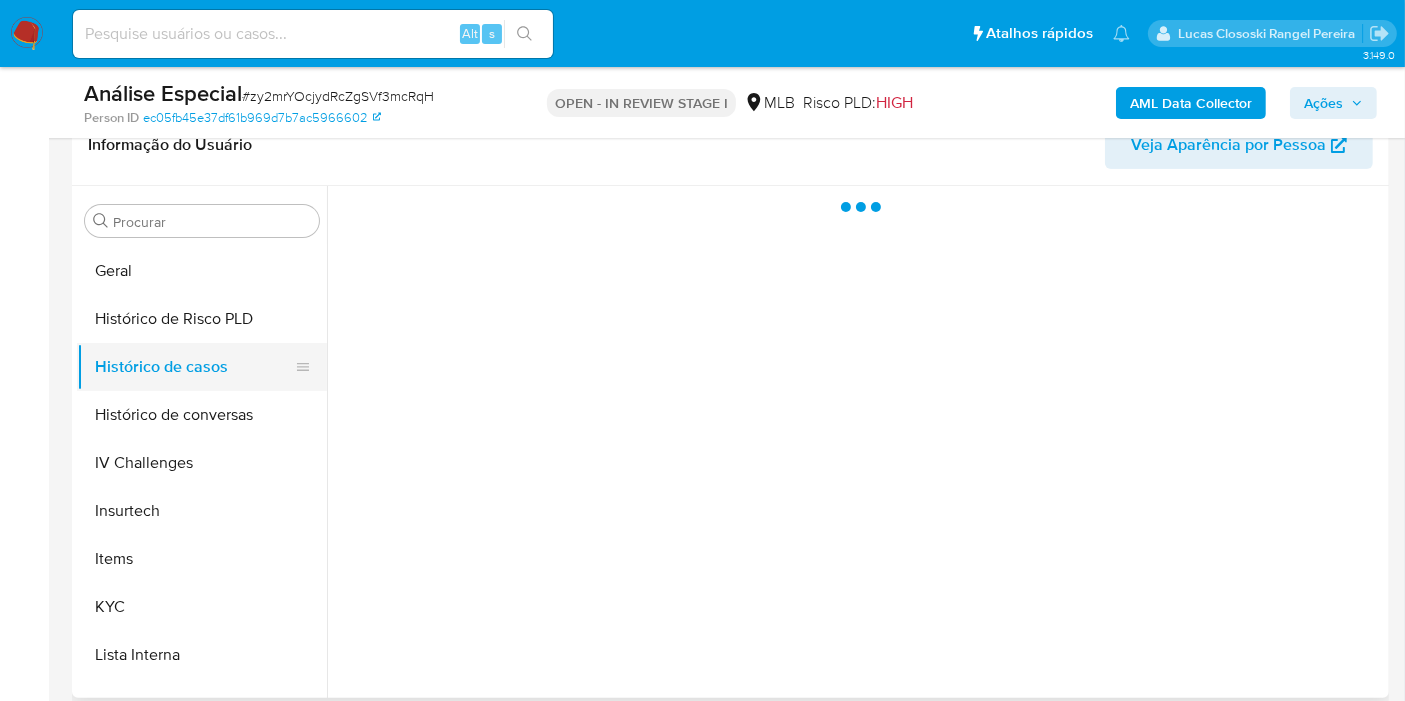 scroll, scrollTop: 0, scrollLeft: 0, axis: both 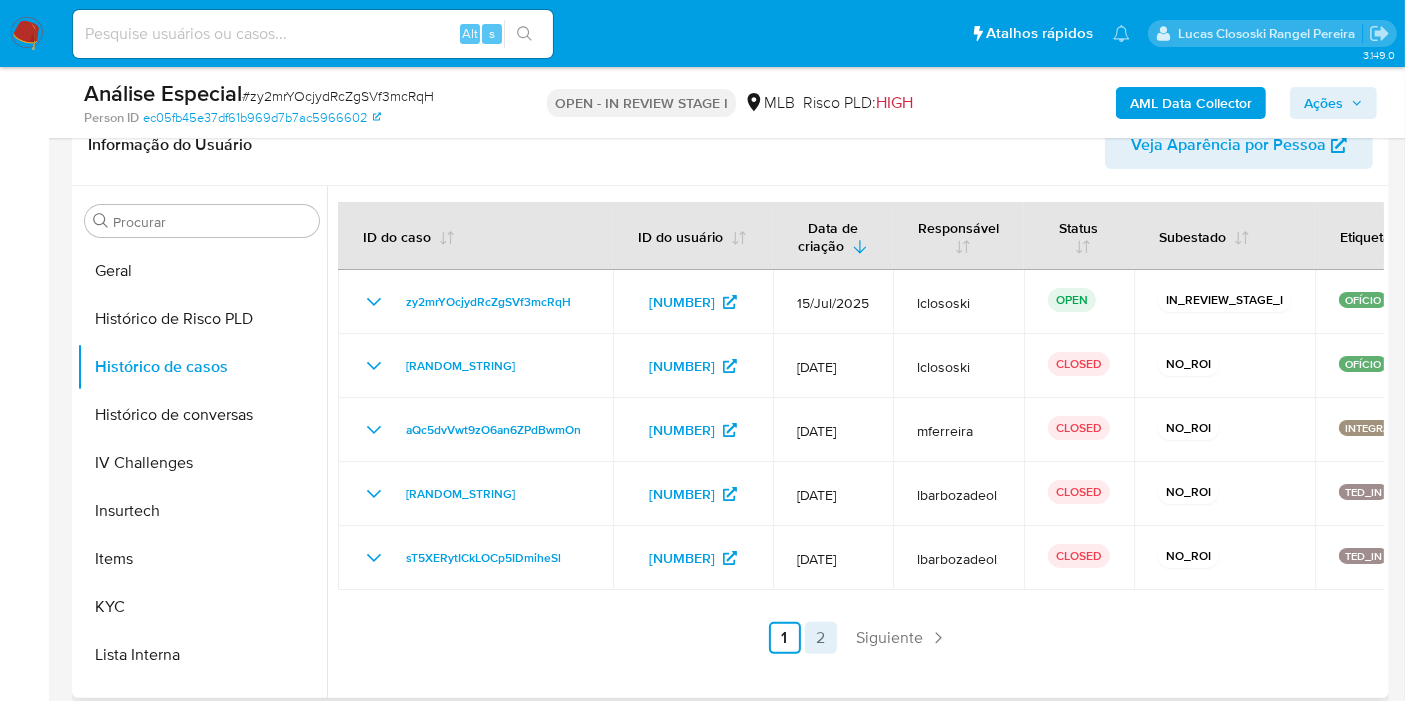 click on "2" at bounding box center (821, 638) 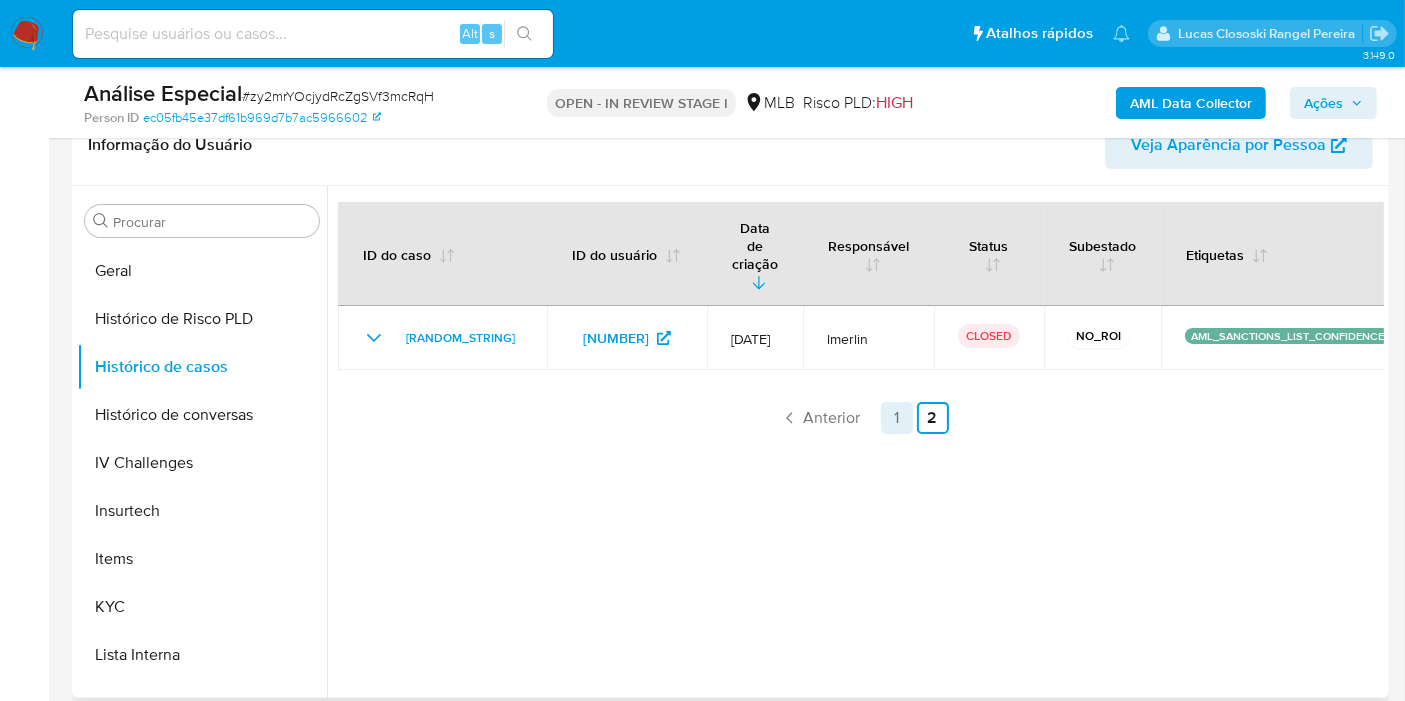 click on "1" at bounding box center (897, 418) 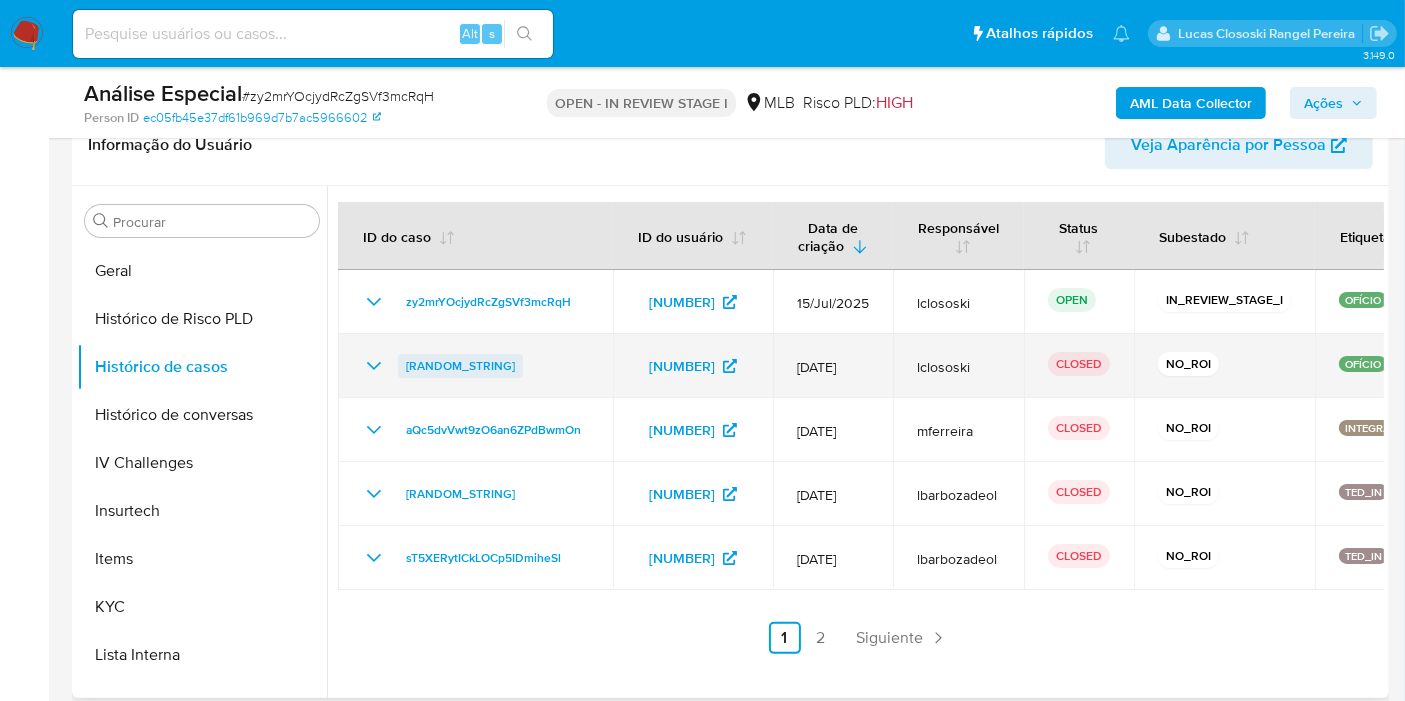 drag, startPoint x: 600, startPoint y: 362, endPoint x: 402, endPoint y: 367, distance: 198.06313 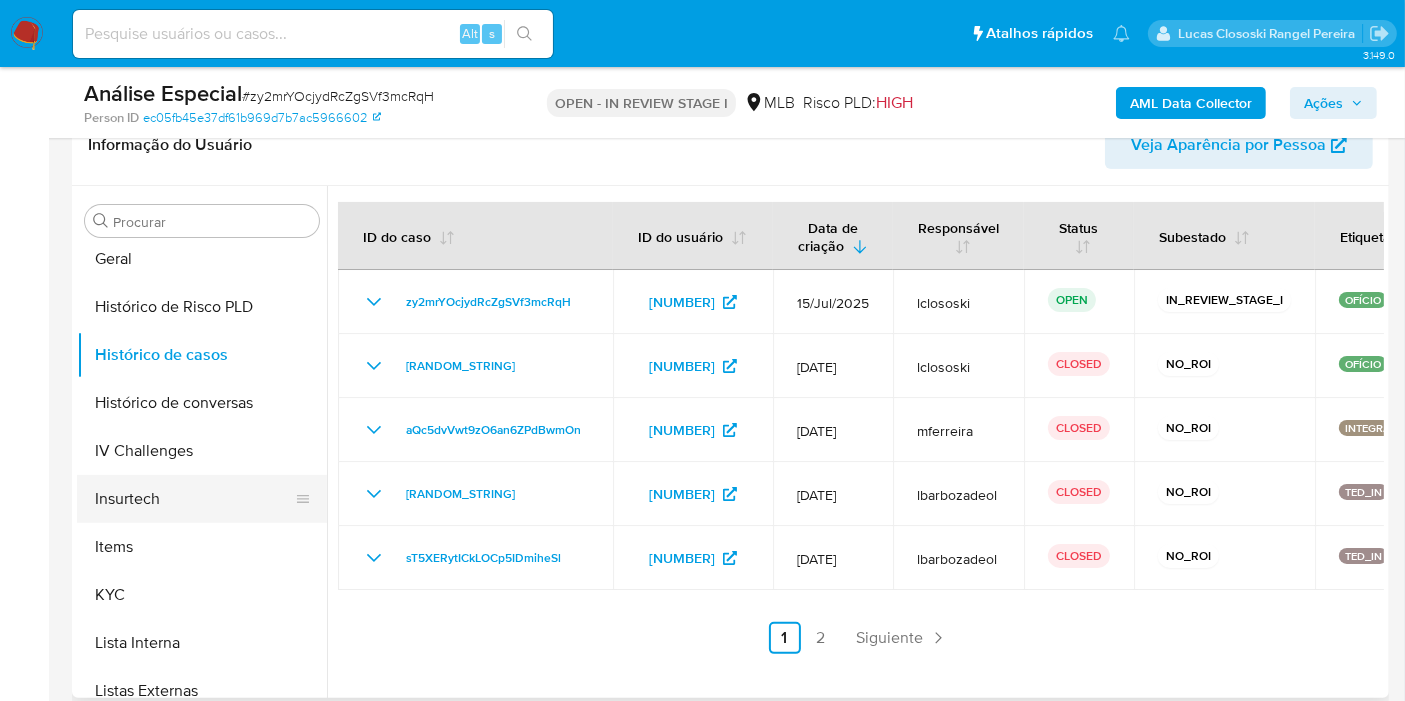 scroll, scrollTop: 733, scrollLeft: 0, axis: vertical 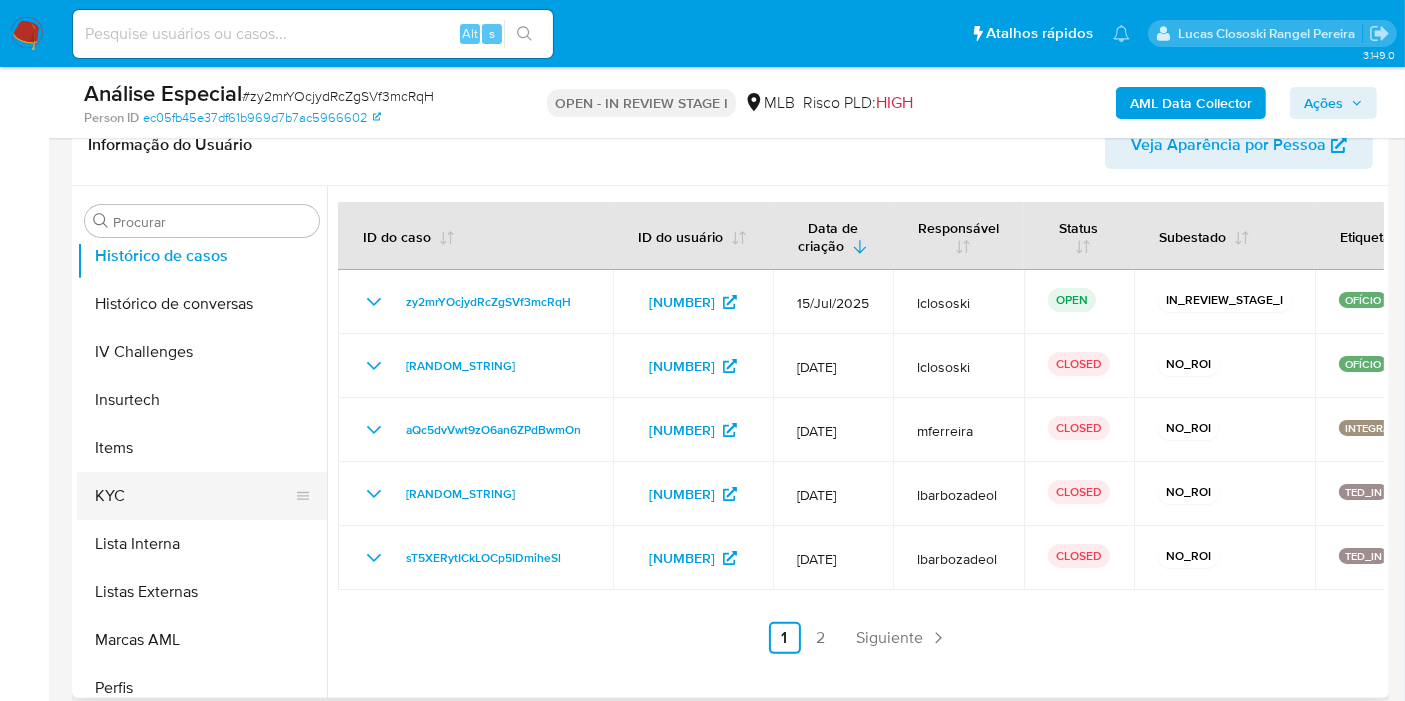 click on "KYC" at bounding box center (194, 496) 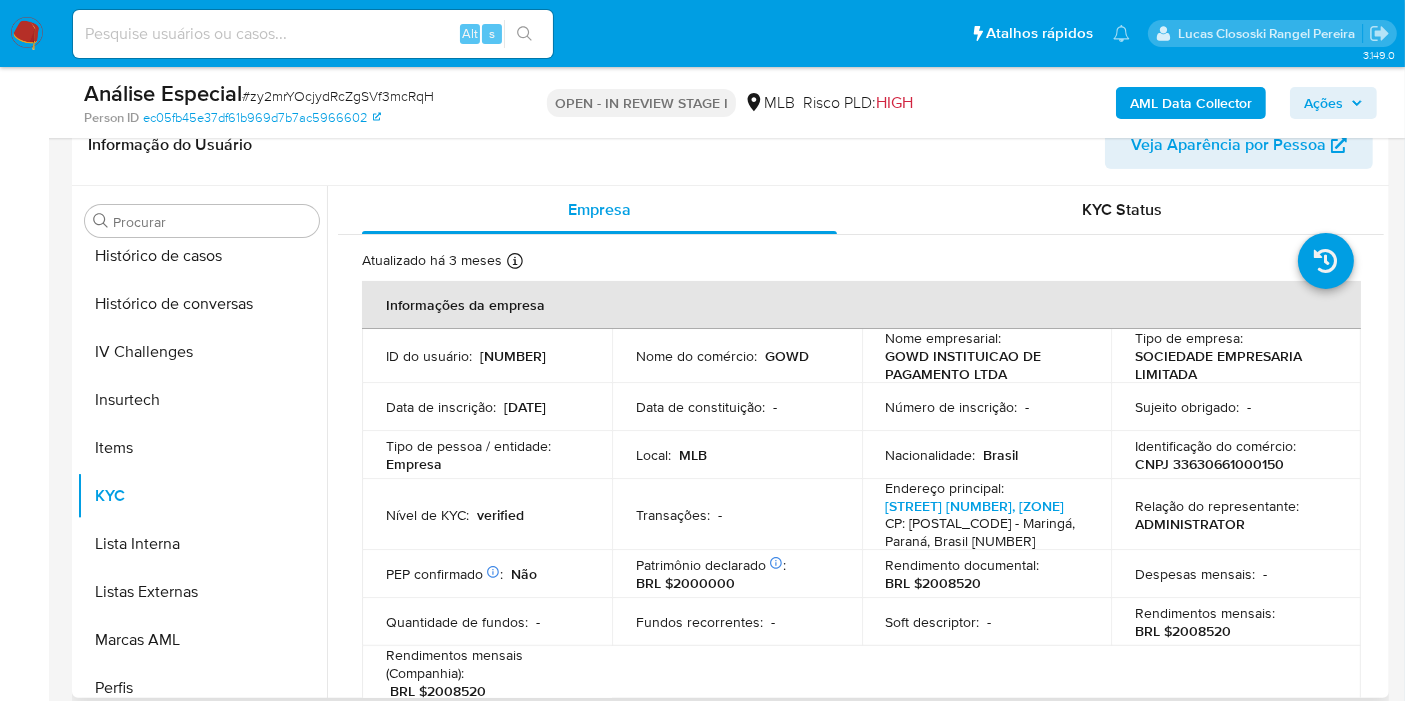 click on "CNPJ 33630661000150" at bounding box center [1209, 464] 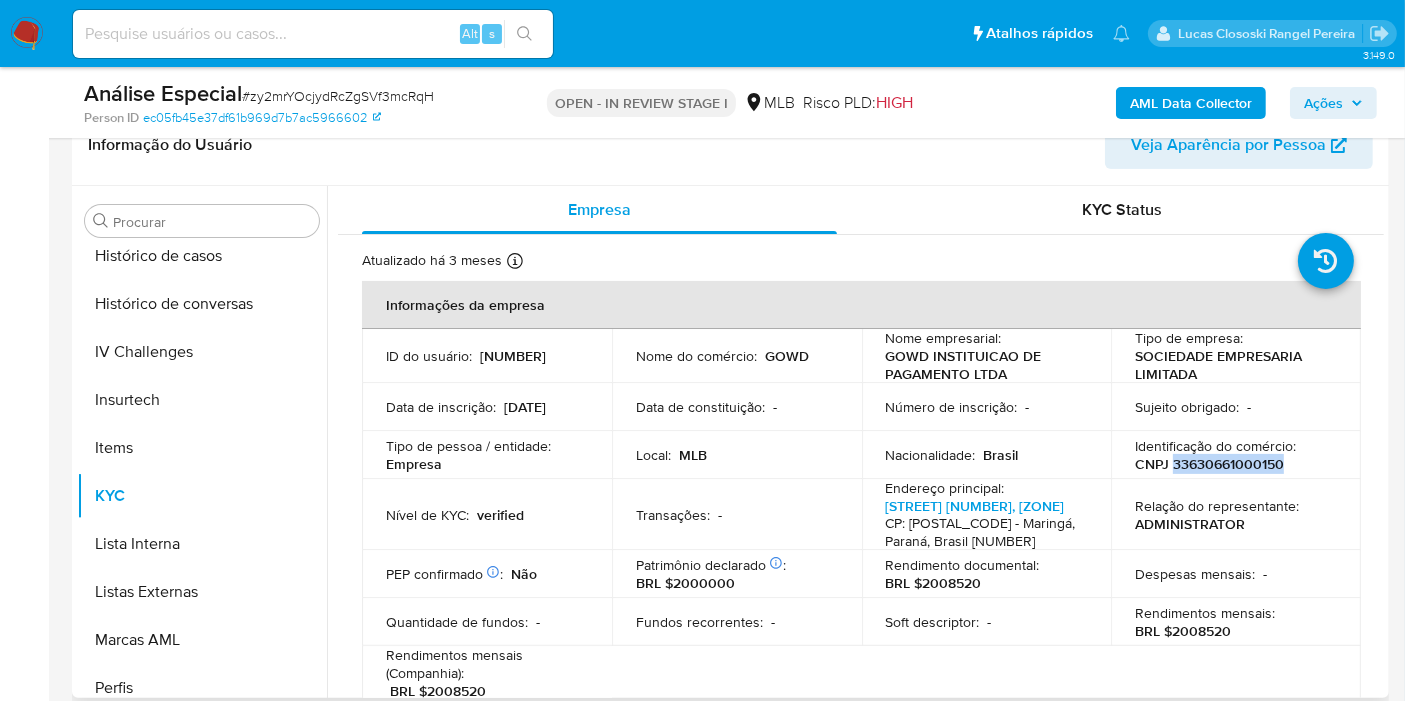 click on "CNPJ 33630661000150" at bounding box center [1209, 464] 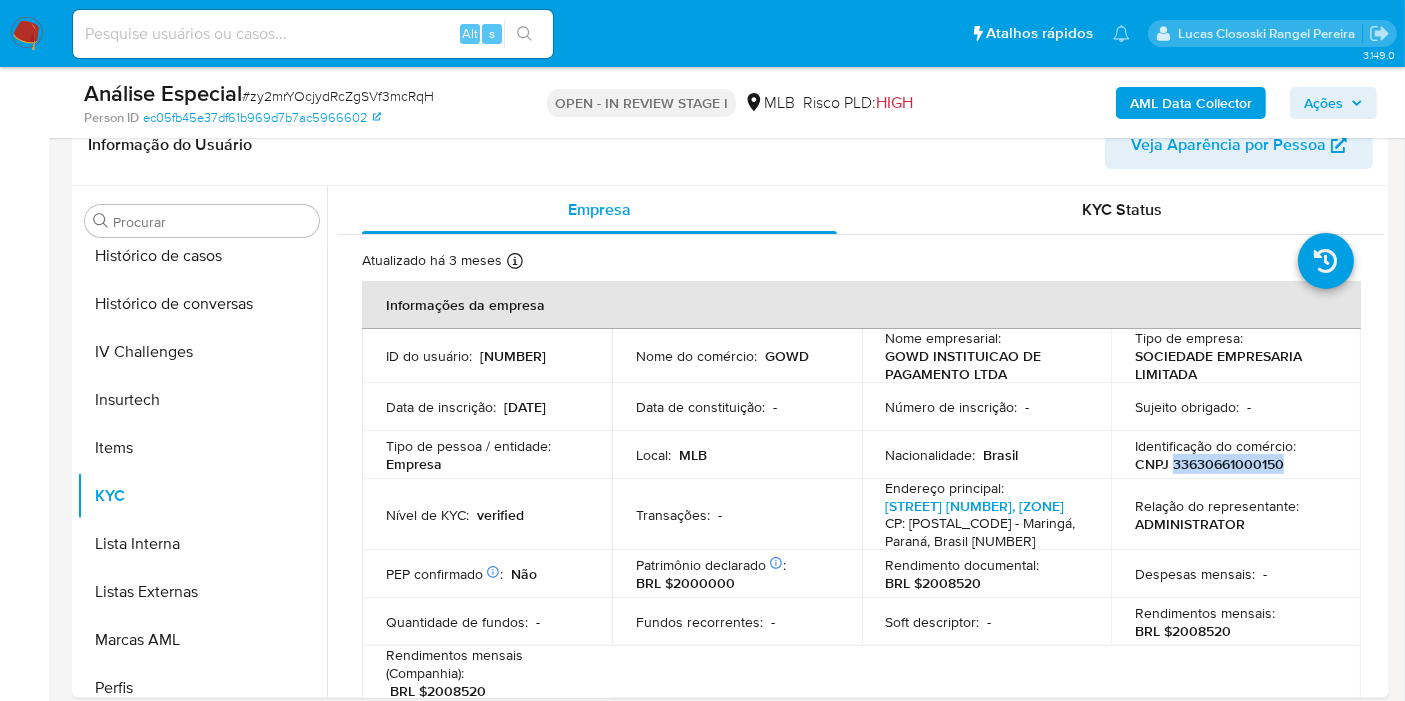 click on "AML Data Collector" at bounding box center [1191, 103] 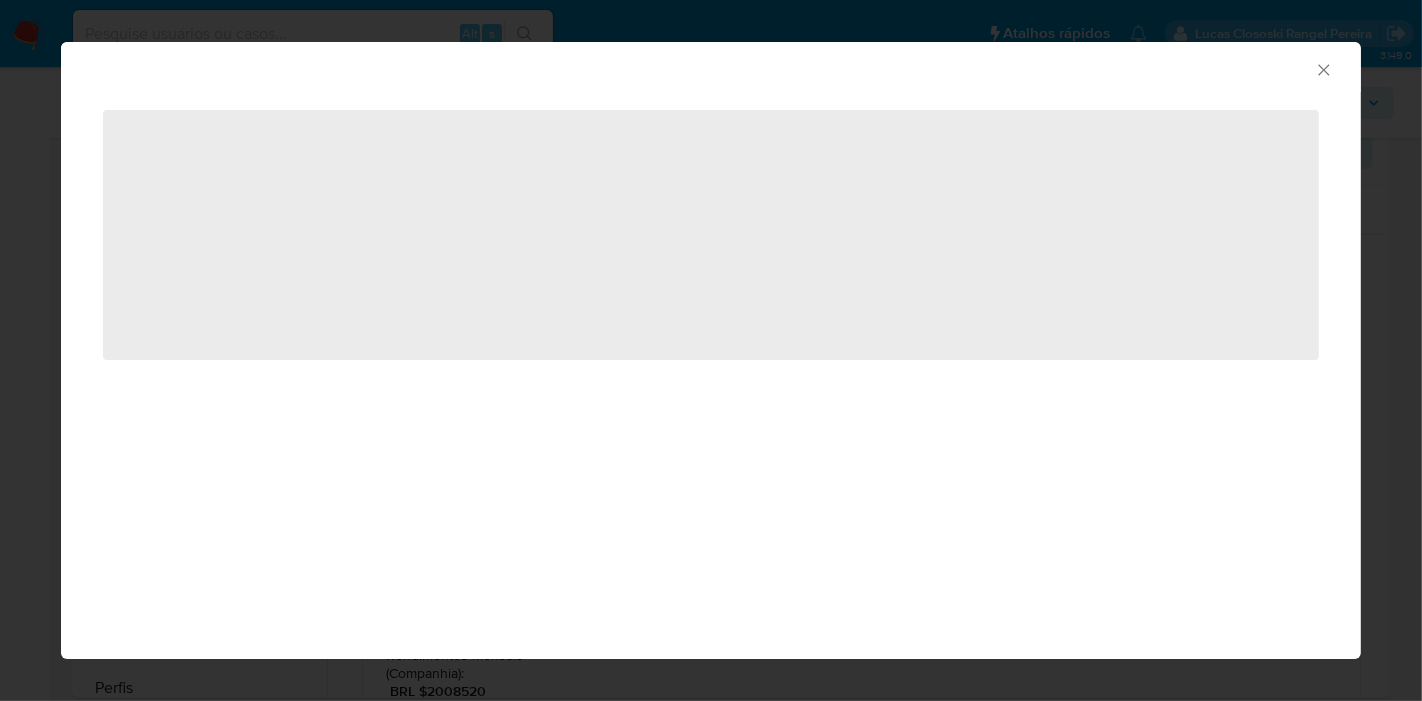 click on "‌" at bounding box center [711, 235] 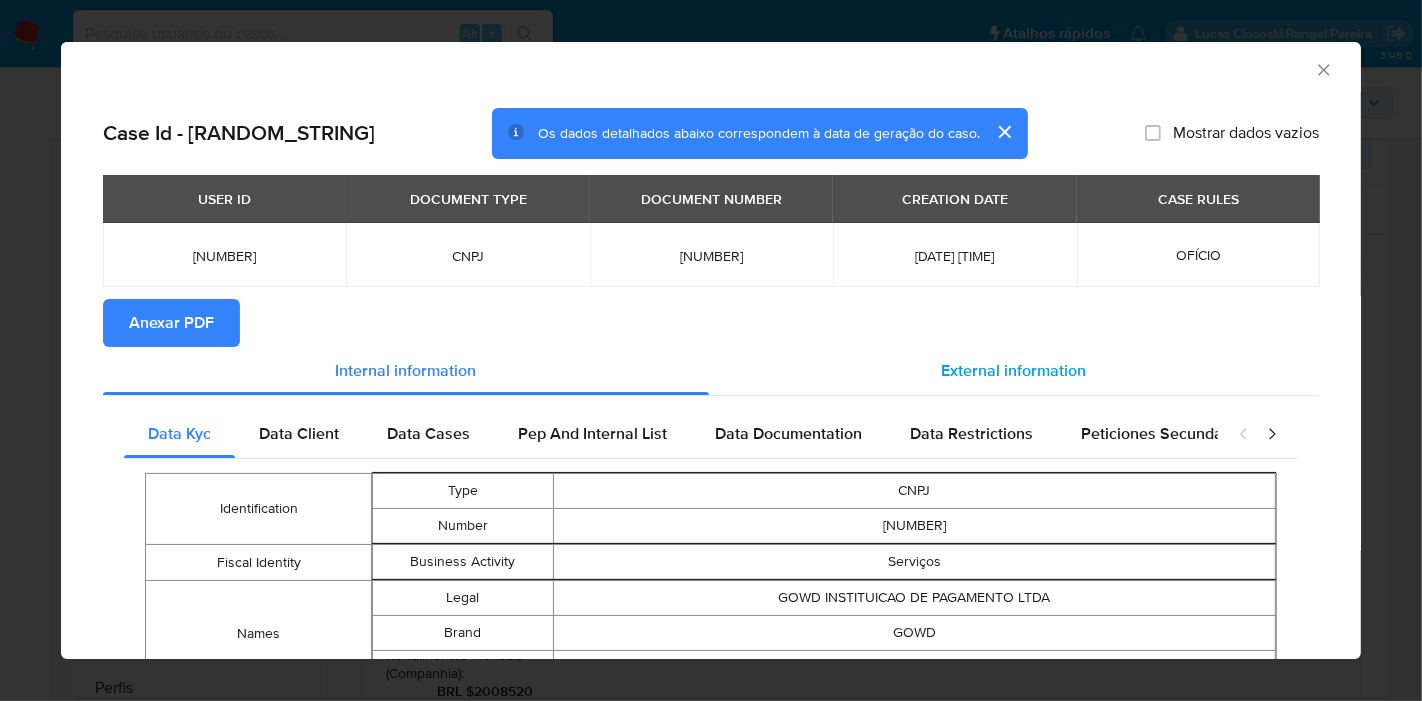 click on "External information" at bounding box center (1014, 370) 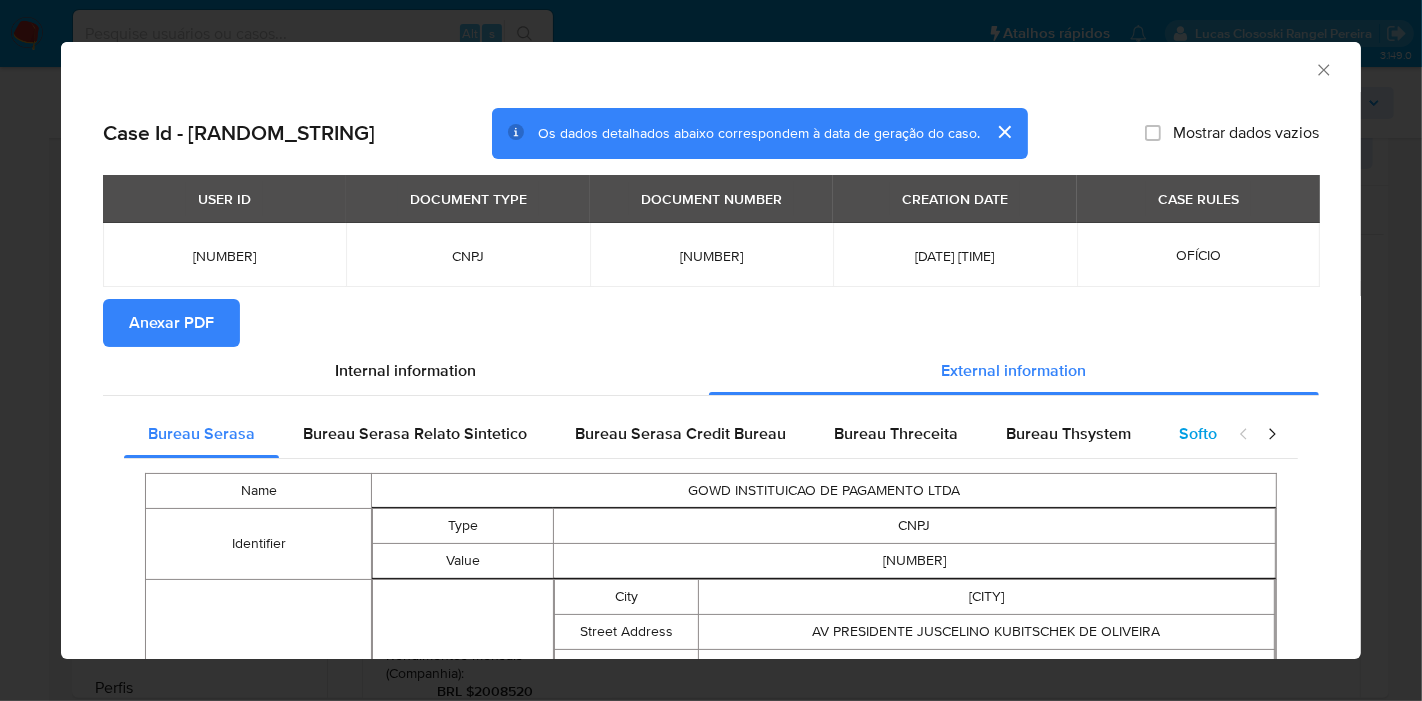 click on "Softon" at bounding box center (1202, 433) 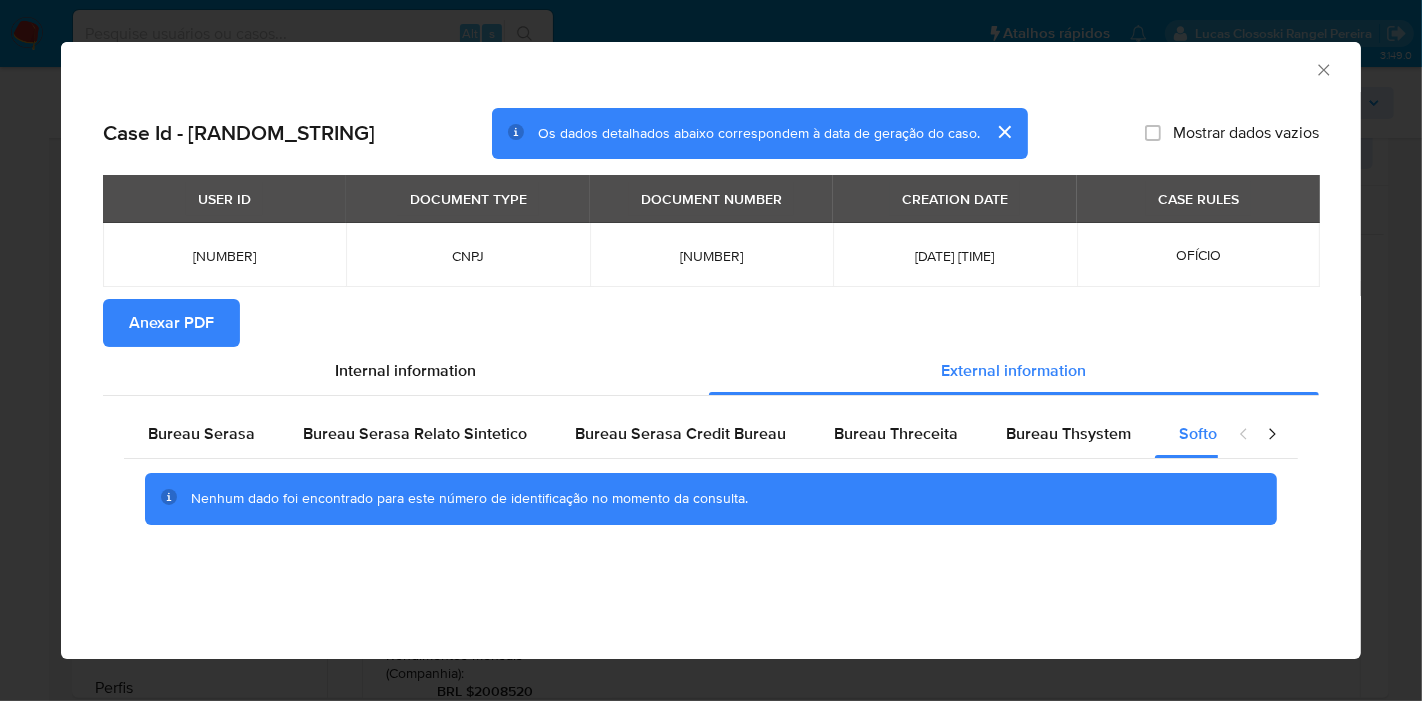 click 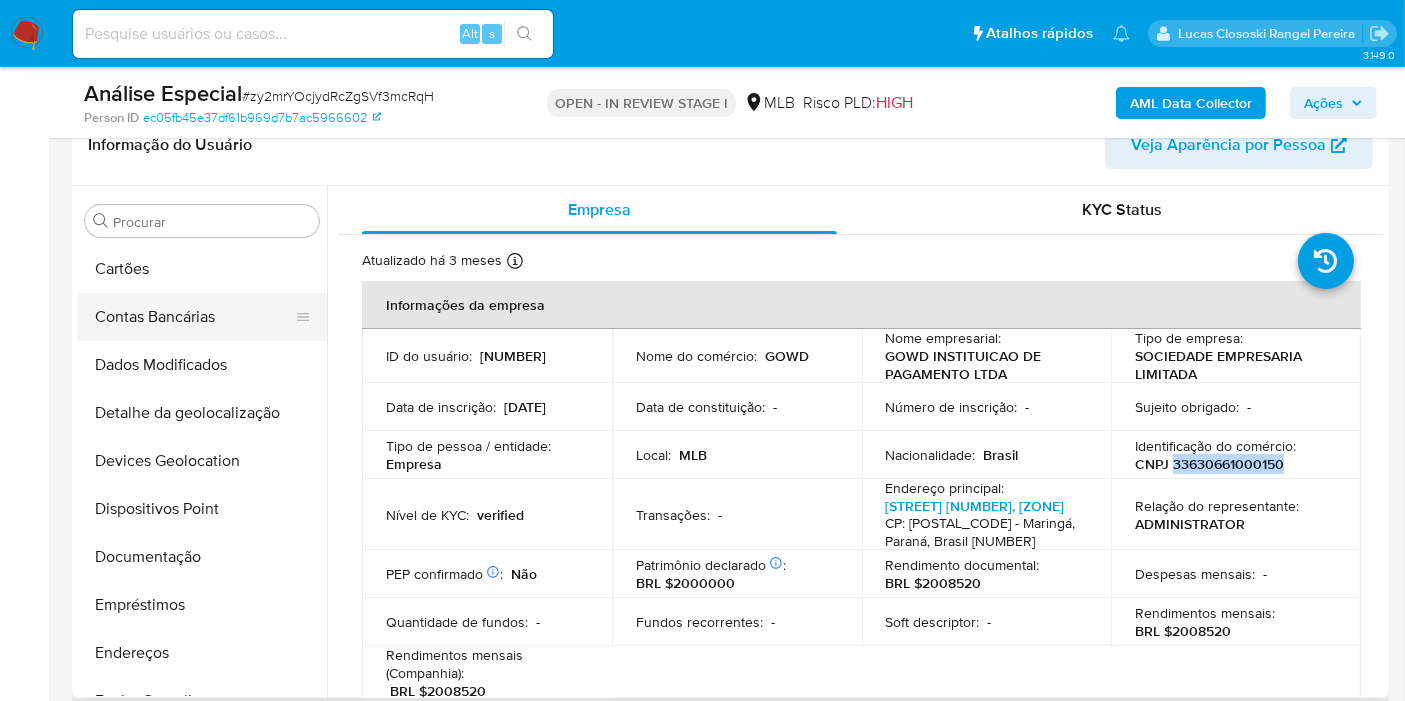 scroll, scrollTop: 0, scrollLeft: 0, axis: both 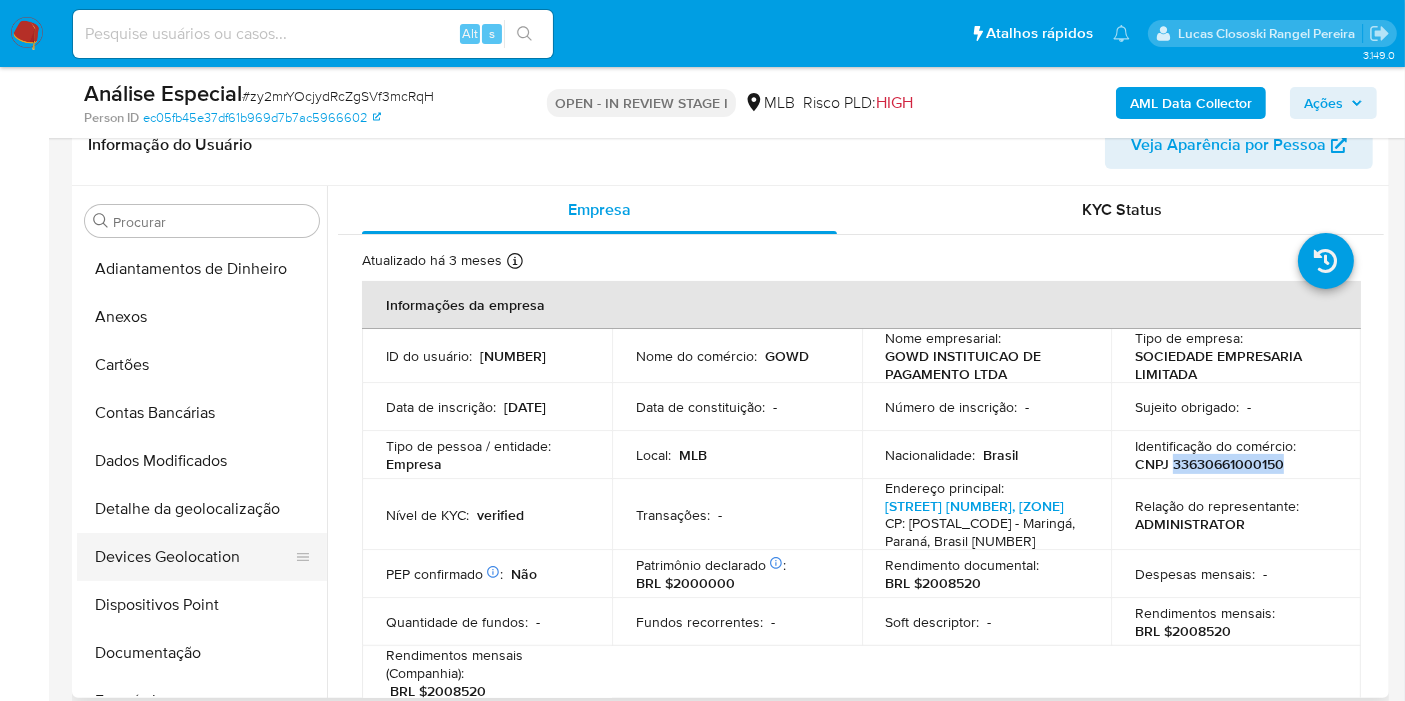 click on "Devices Geolocation" at bounding box center [194, 557] 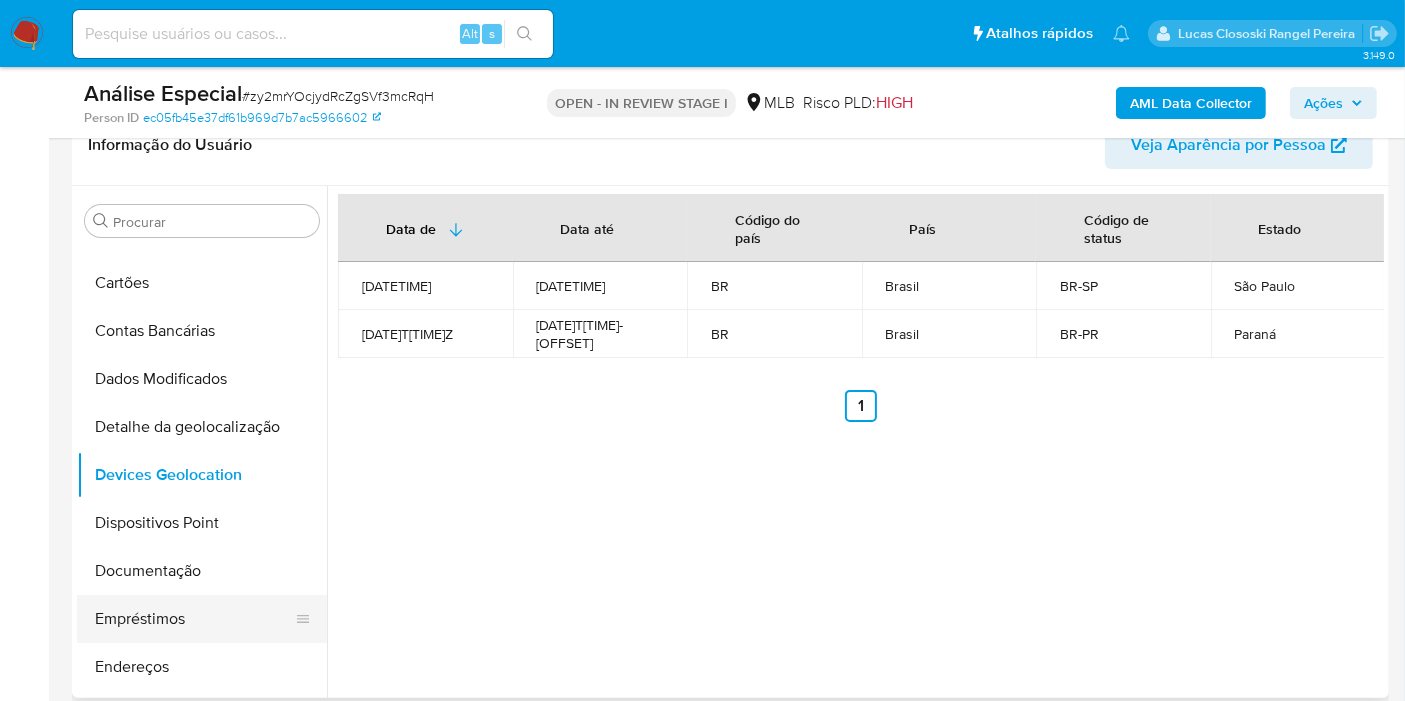 scroll, scrollTop: 222, scrollLeft: 0, axis: vertical 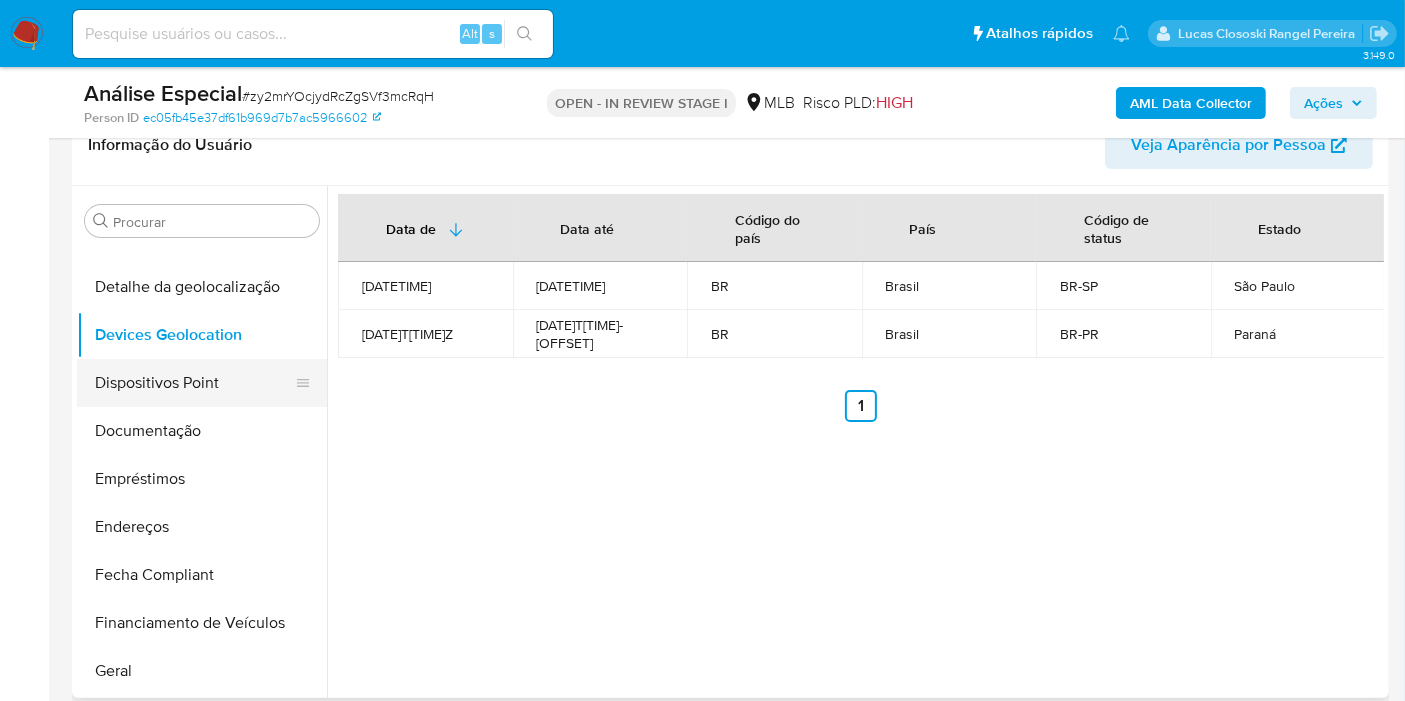 click on "Dispositivos Point" at bounding box center [194, 383] 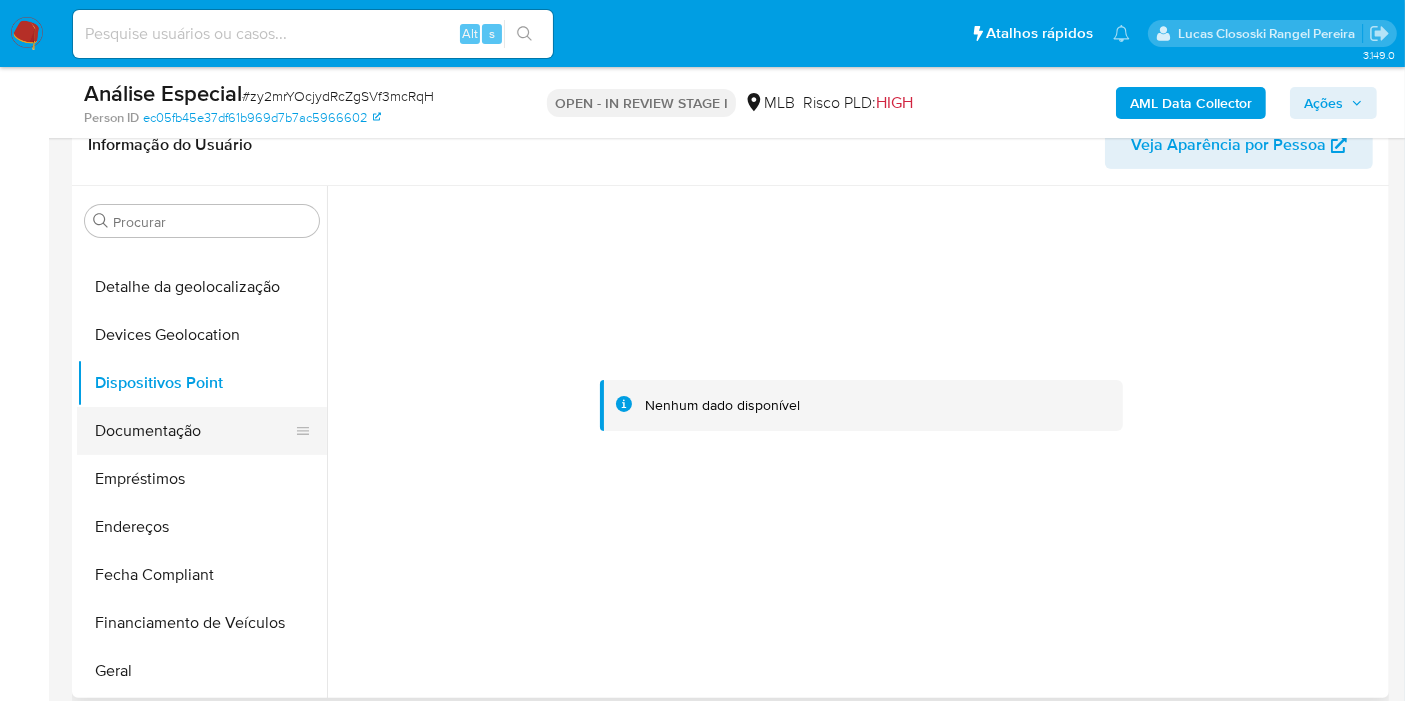 click on "Documentação" at bounding box center (194, 431) 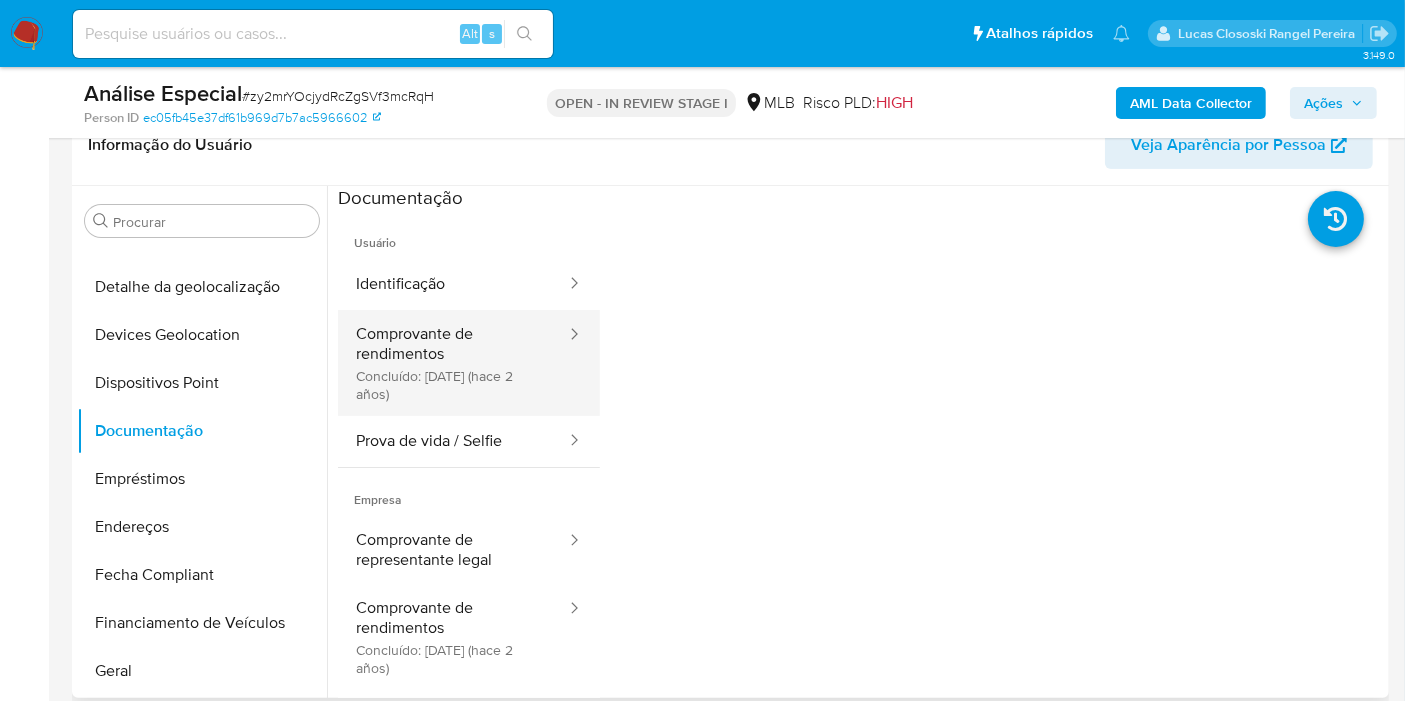 click on "Comprovante de rendimentos Concluído: 28/06/2023 (hace 2 años)" at bounding box center (453, 363) 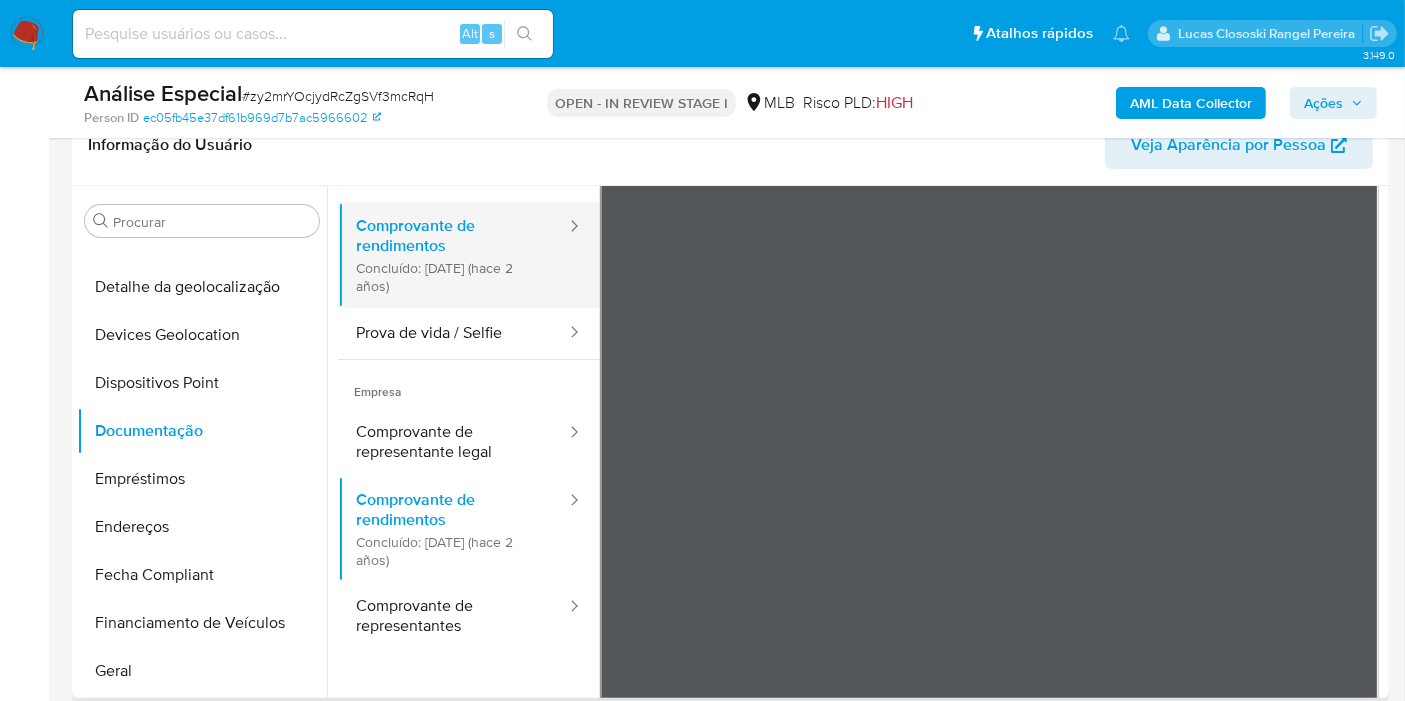scroll, scrollTop: 174, scrollLeft: 0, axis: vertical 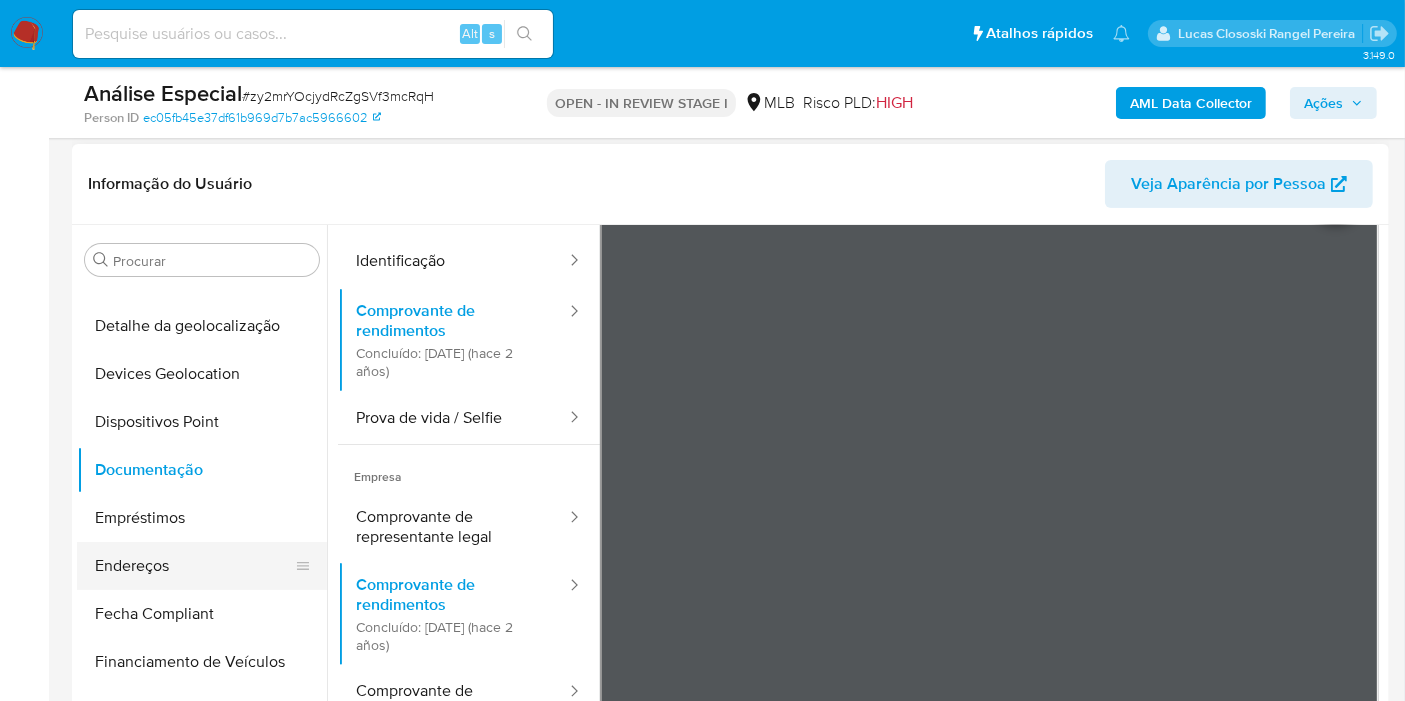 click on "Endereços" at bounding box center [194, 566] 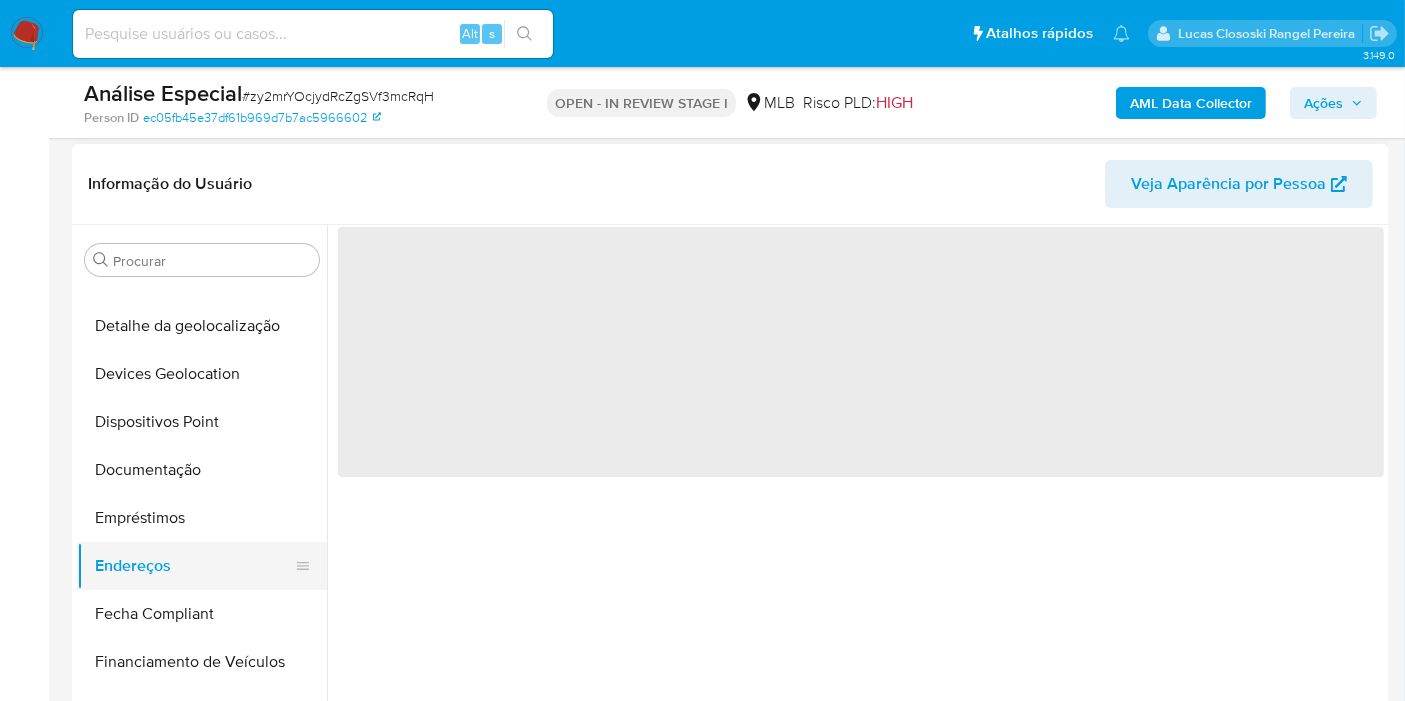 scroll, scrollTop: 0, scrollLeft: 0, axis: both 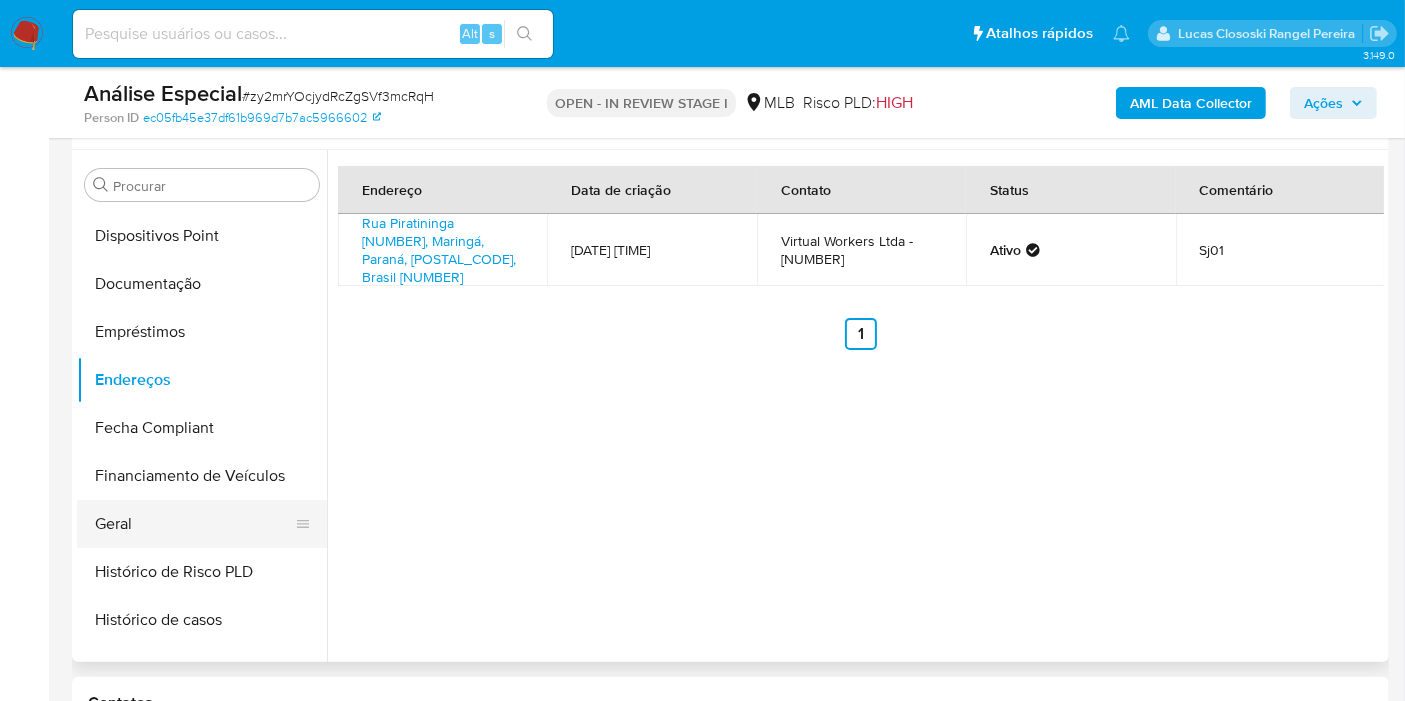 click on "Geral" at bounding box center (194, 524) 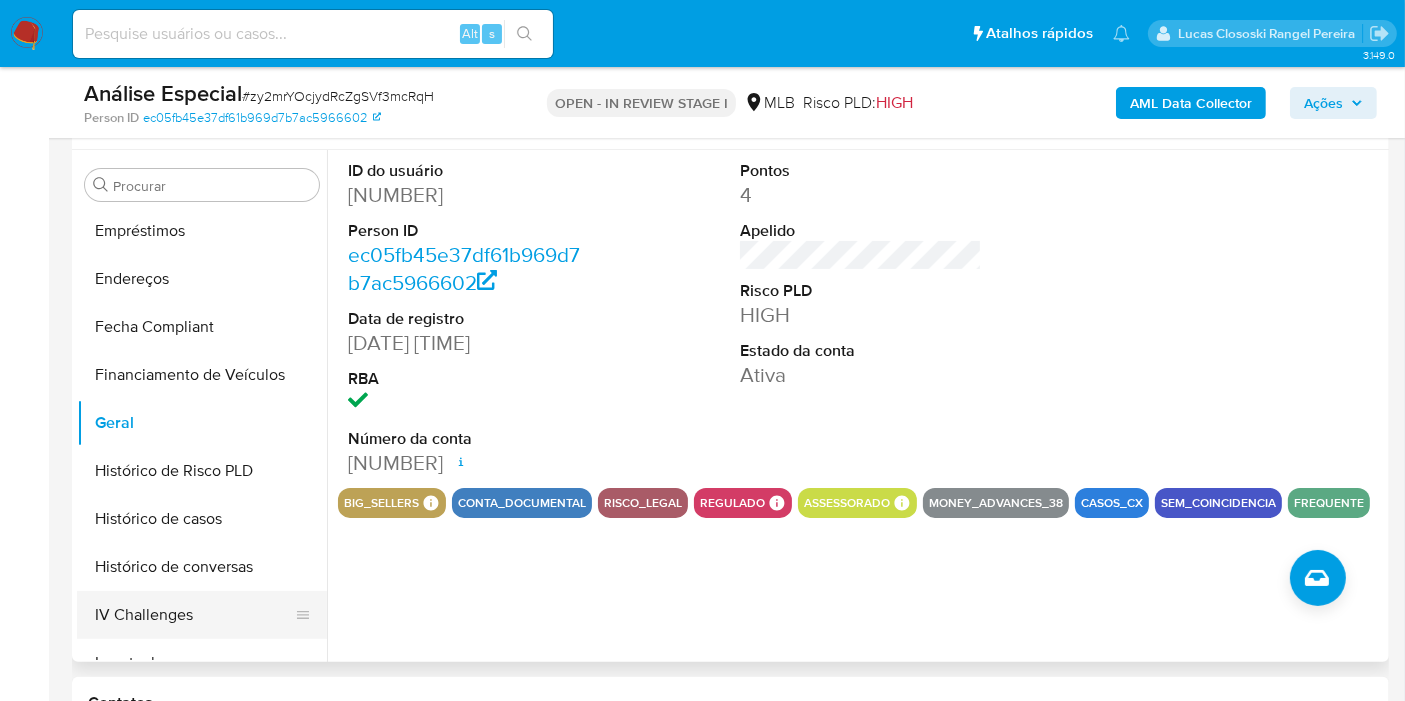 scroll, scrollTop: 555, scrollLeft: 0, axis: vertical 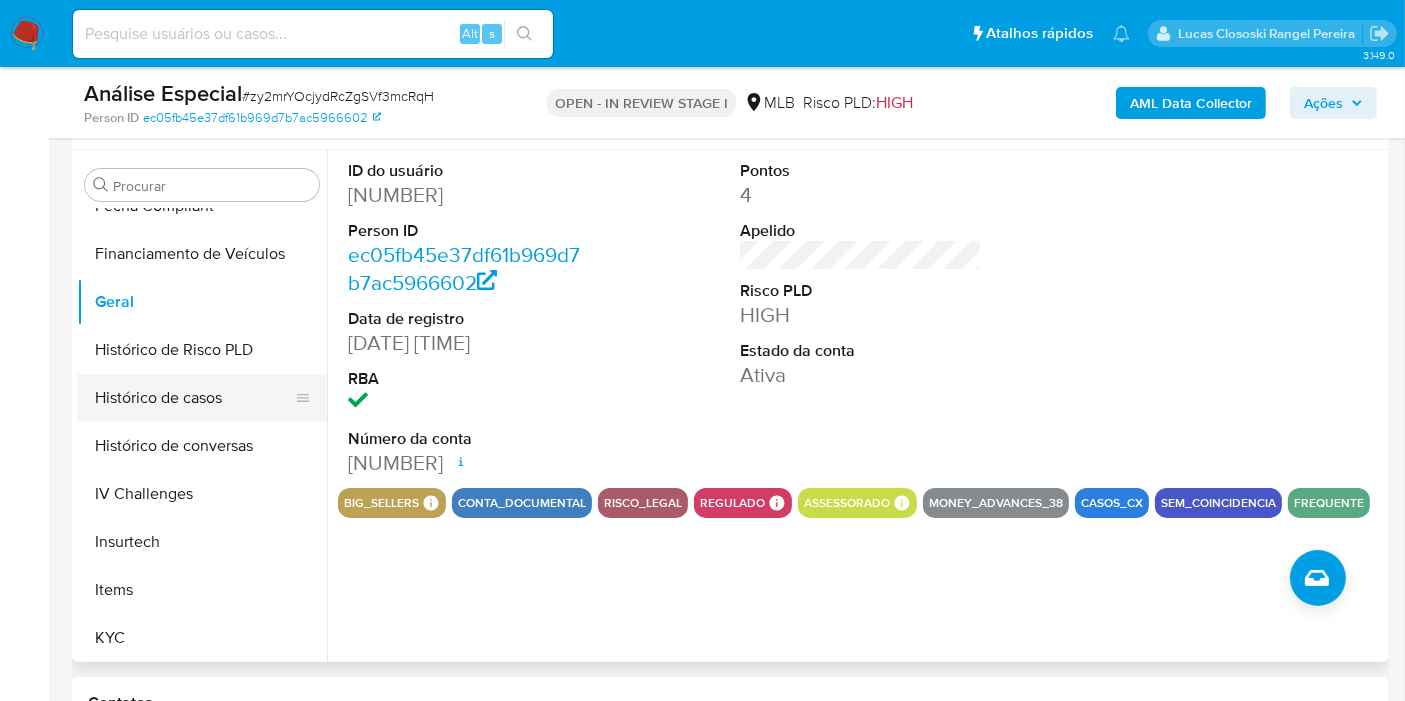 click on "Histórico de casos" at bounding box center [194, 398] 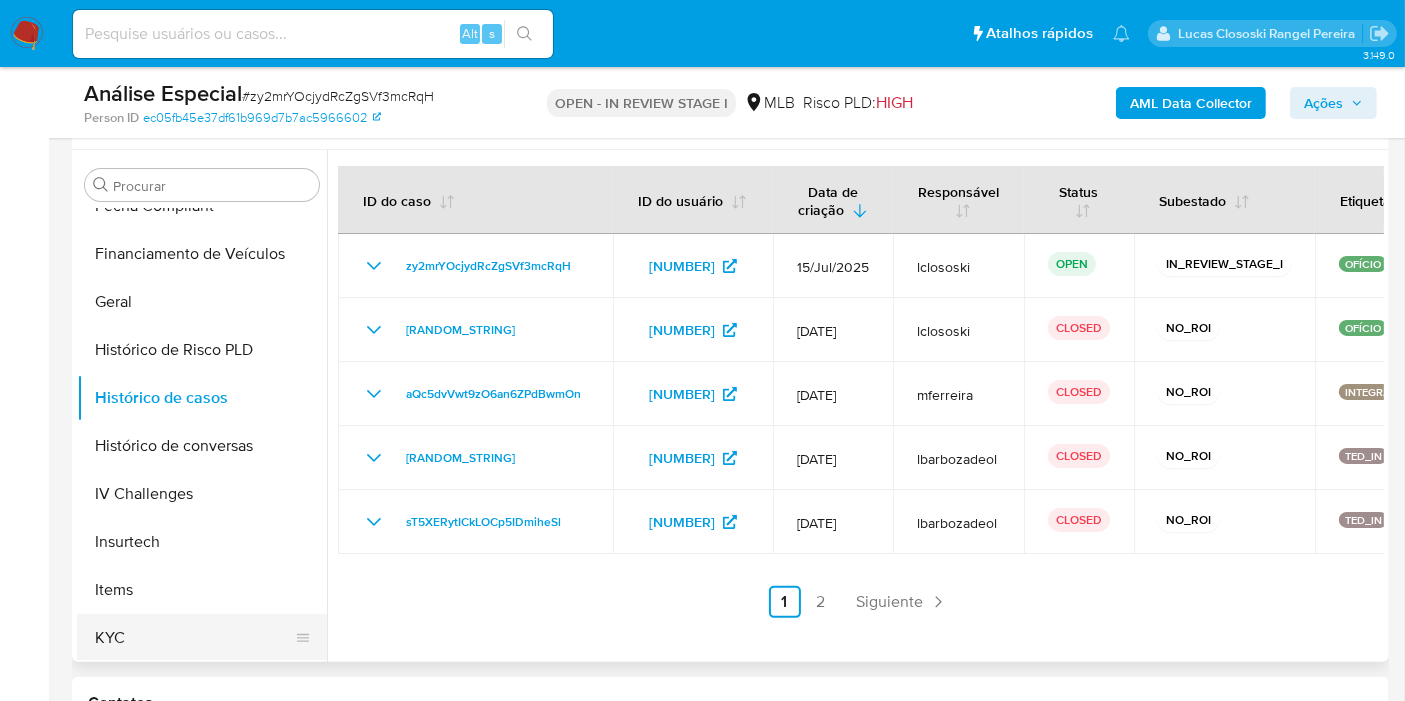 click on "KYC" at bounding box center (194, 638) 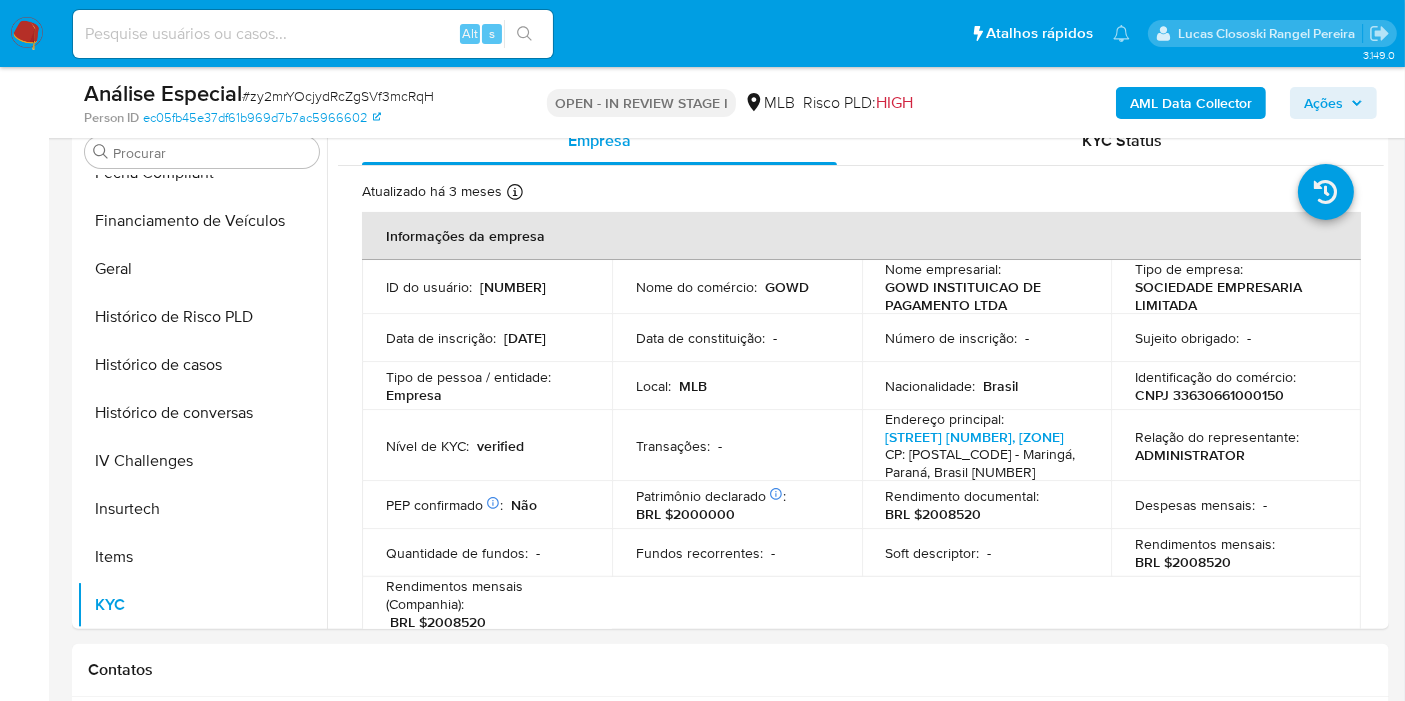 scroll, scrollTop: 428, scrollLeft: 0, axis: vertical 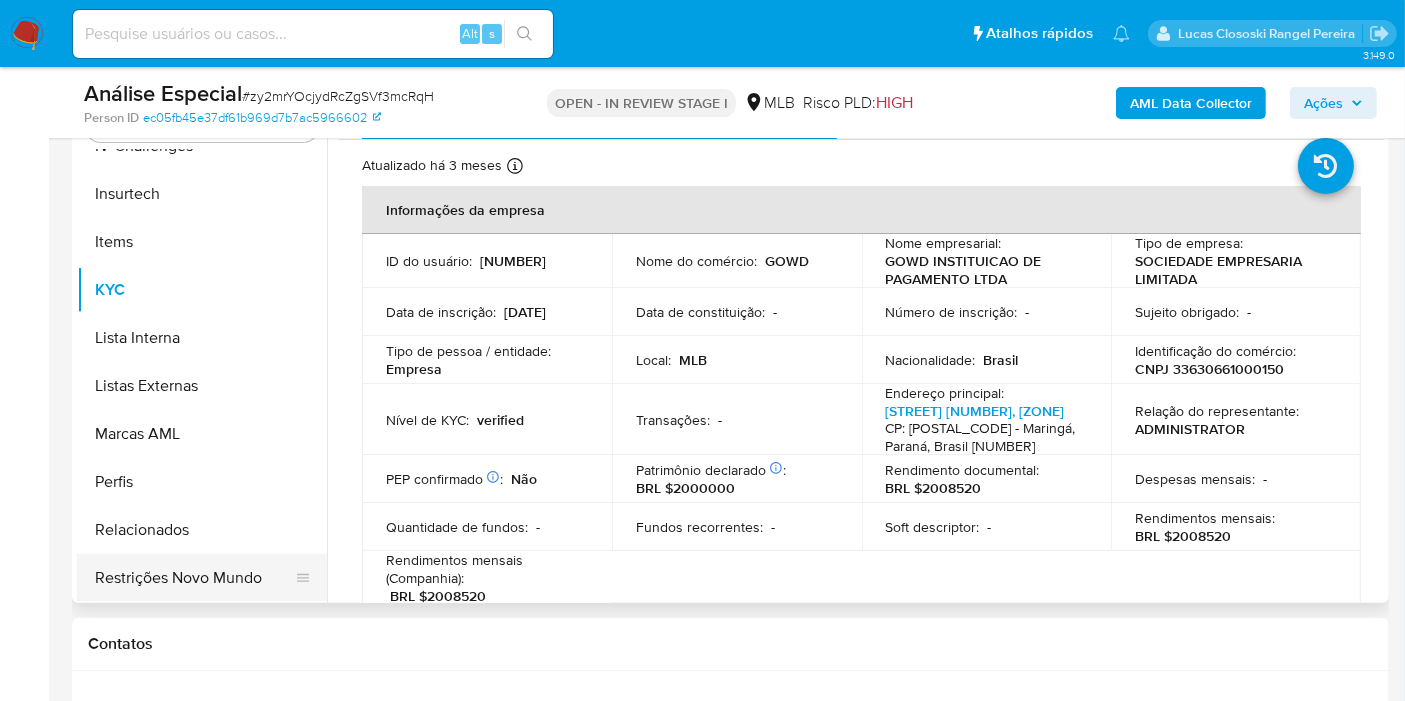 click on "Restrições Novo Mundo" at bounding box center (194, 578) 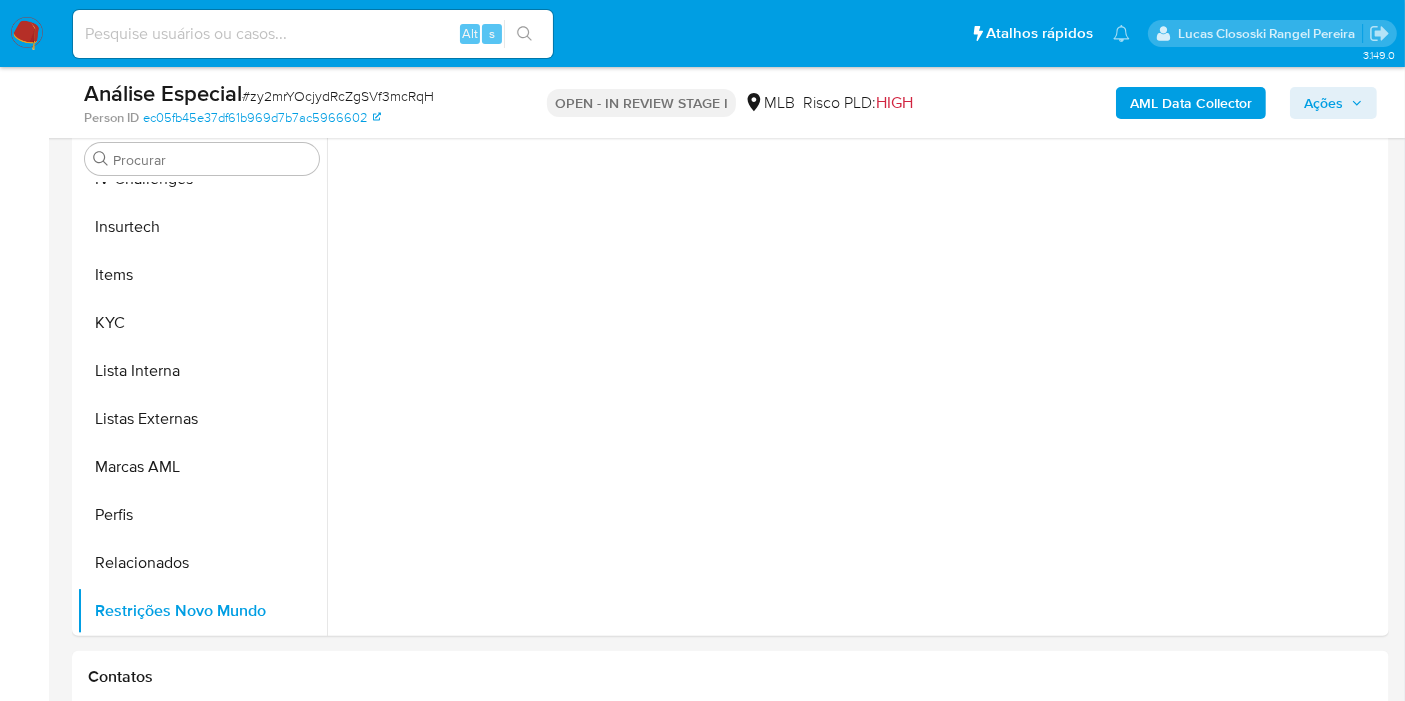 scroll, scrollTop: 390, scrollLeft: 0, axis: vertical 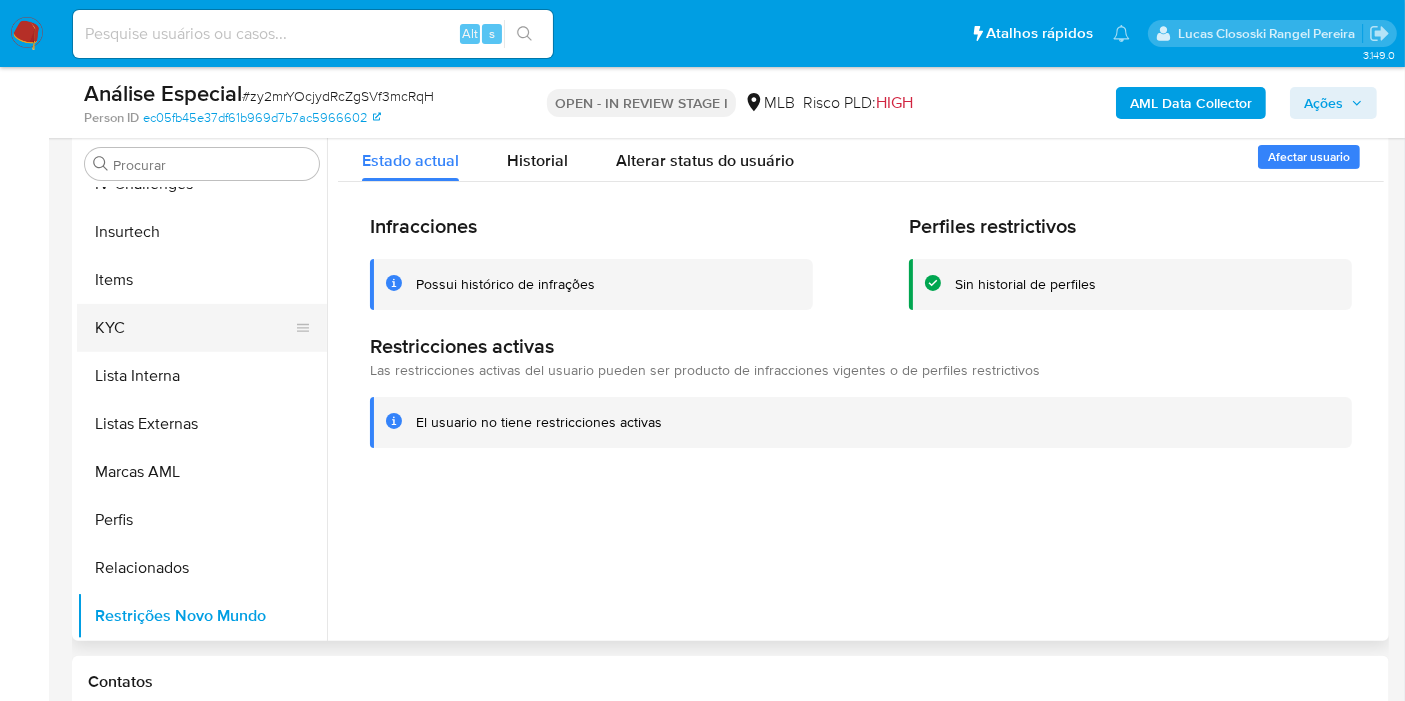 drag, startPoint x: 177, startPoint y: 326, endPoint x: 227, endPoint y: 337, distance: 51.1957 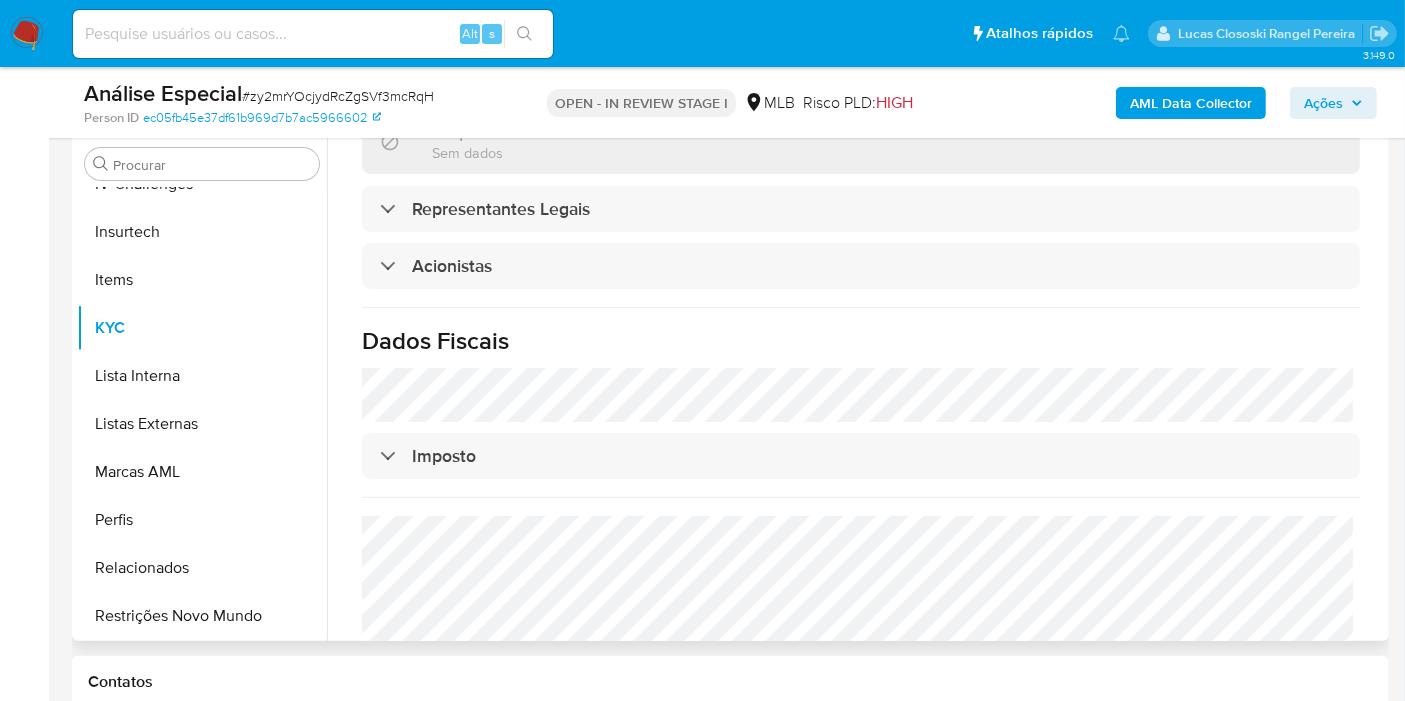 scroll, scrollTop: 1176, scrollLeft: 0, axis: vertical 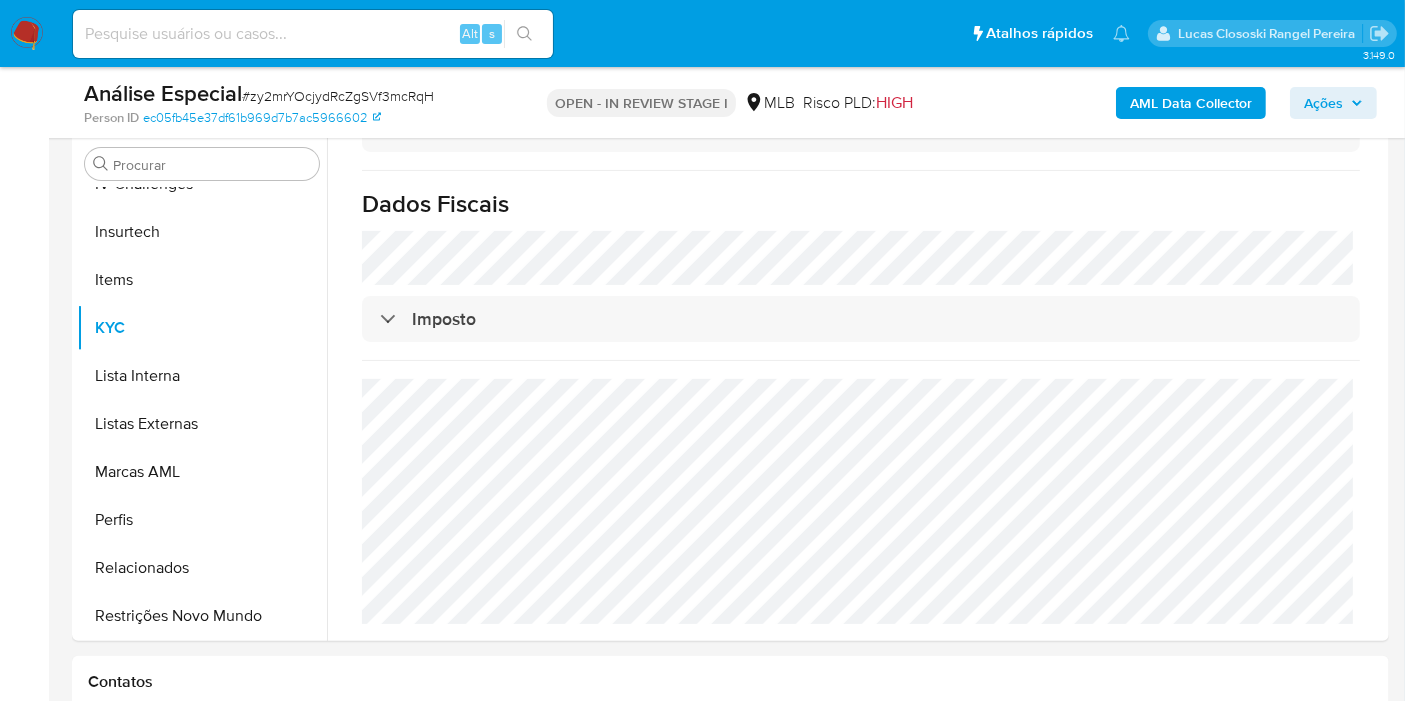 click on "# zy2mrYOcjydRcZgSVf3mcRqH" at bounding box center [338, 96] 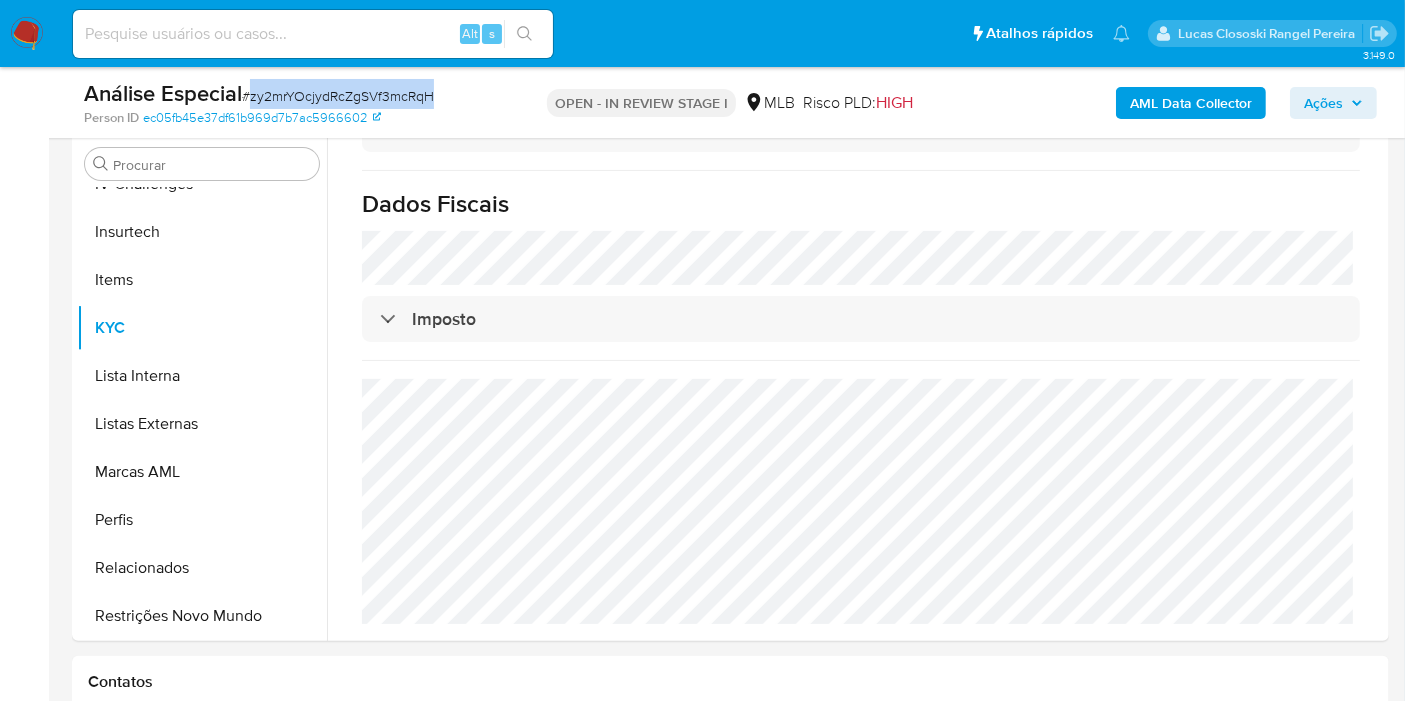 drag, startPoint x: 373, startPoint y: 96, endPoint x: 410, endPoint y: 62, distance: 50.24938 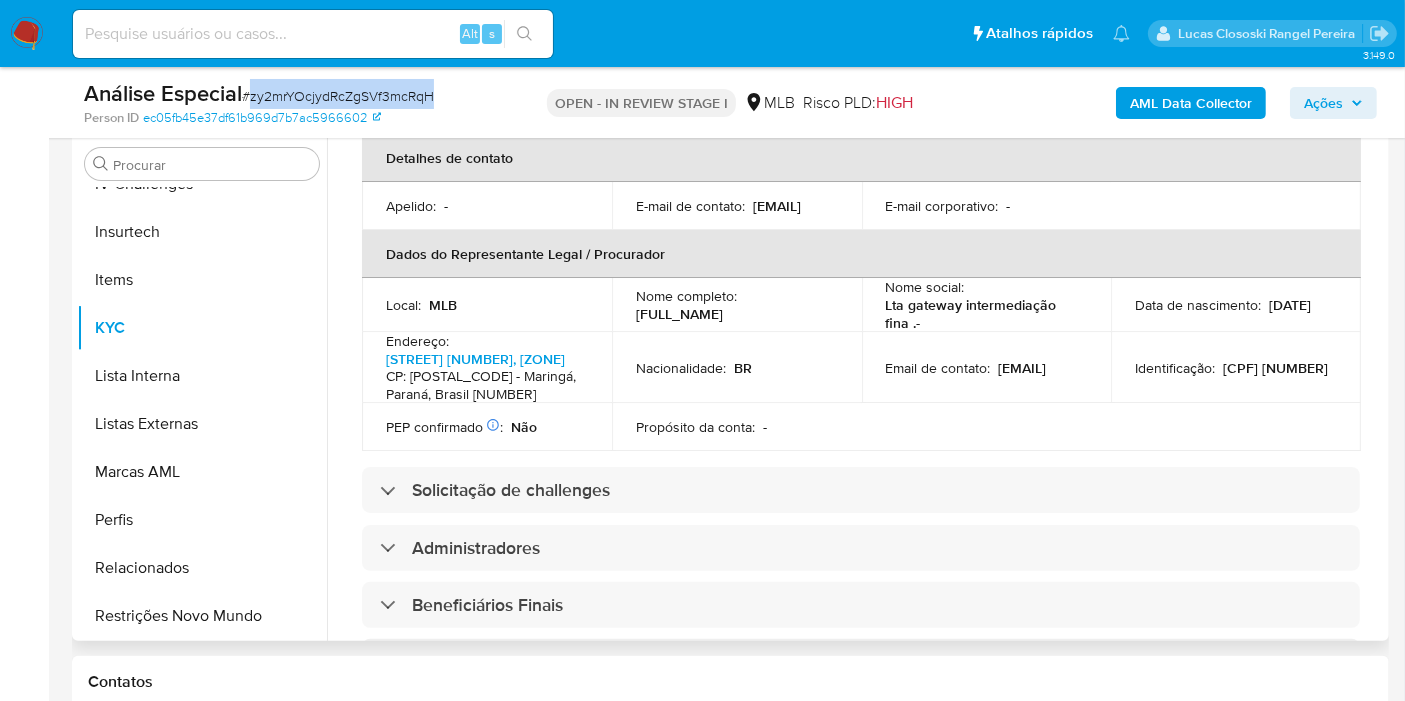 scroll, scrollTop: 0, scrollLeft: 0, axis: both 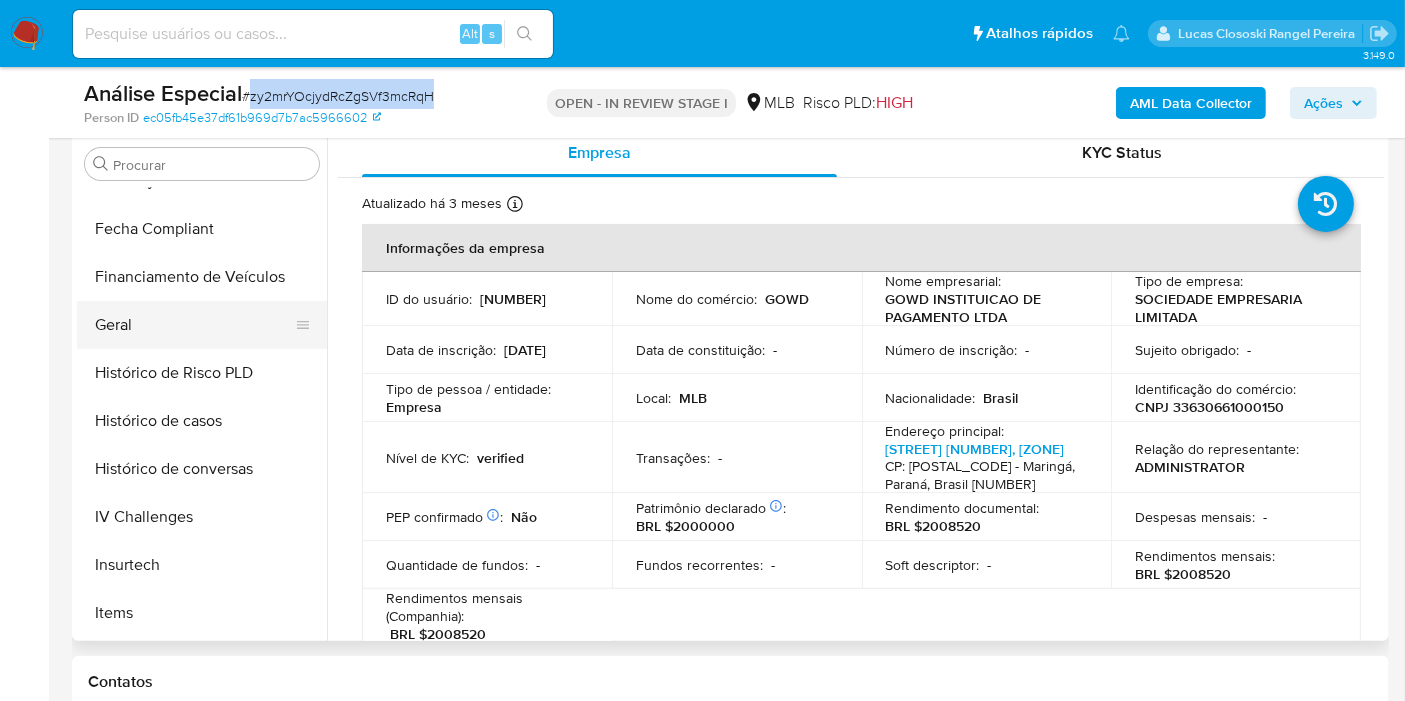 click on "Geral" at bounding box center (194, 325) 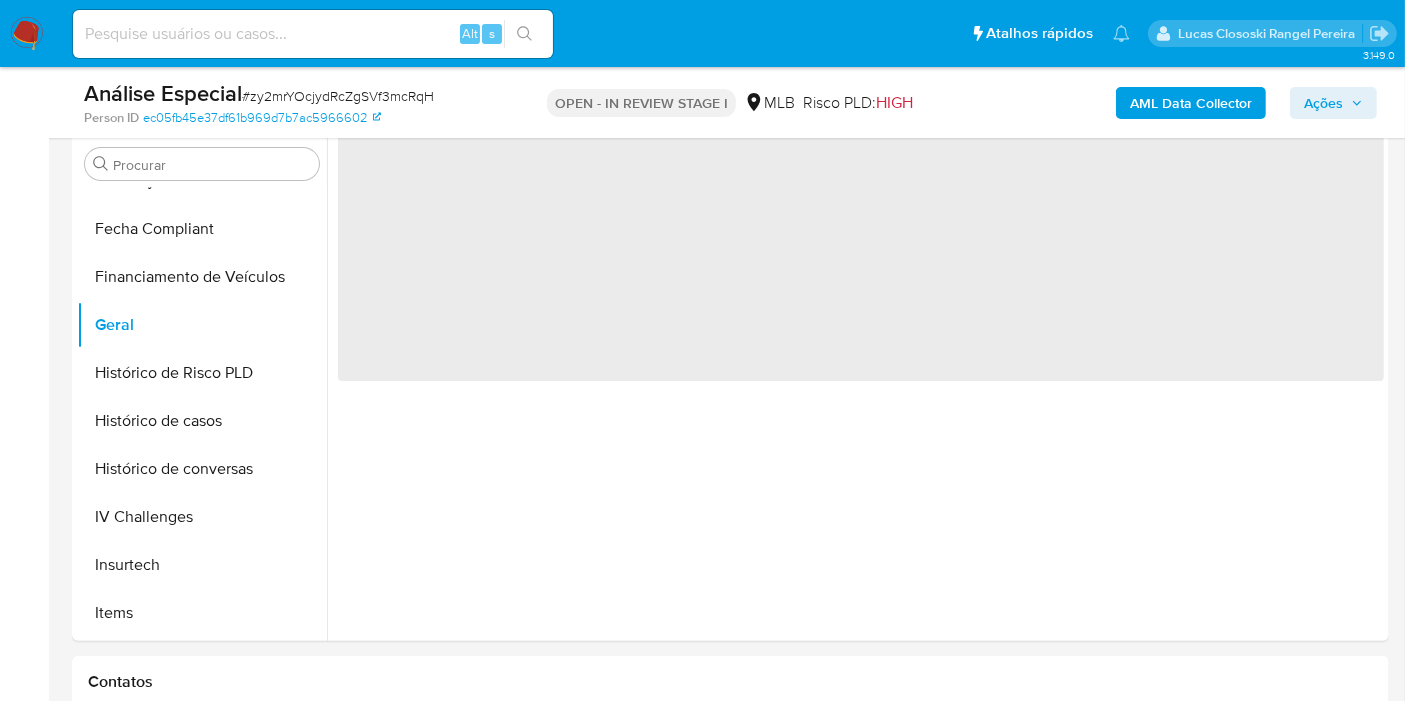 click on "OPEN - IN REVIEW STAGE I  MLB Risco PLD:  HIGH" at bounding box center [731, 102] 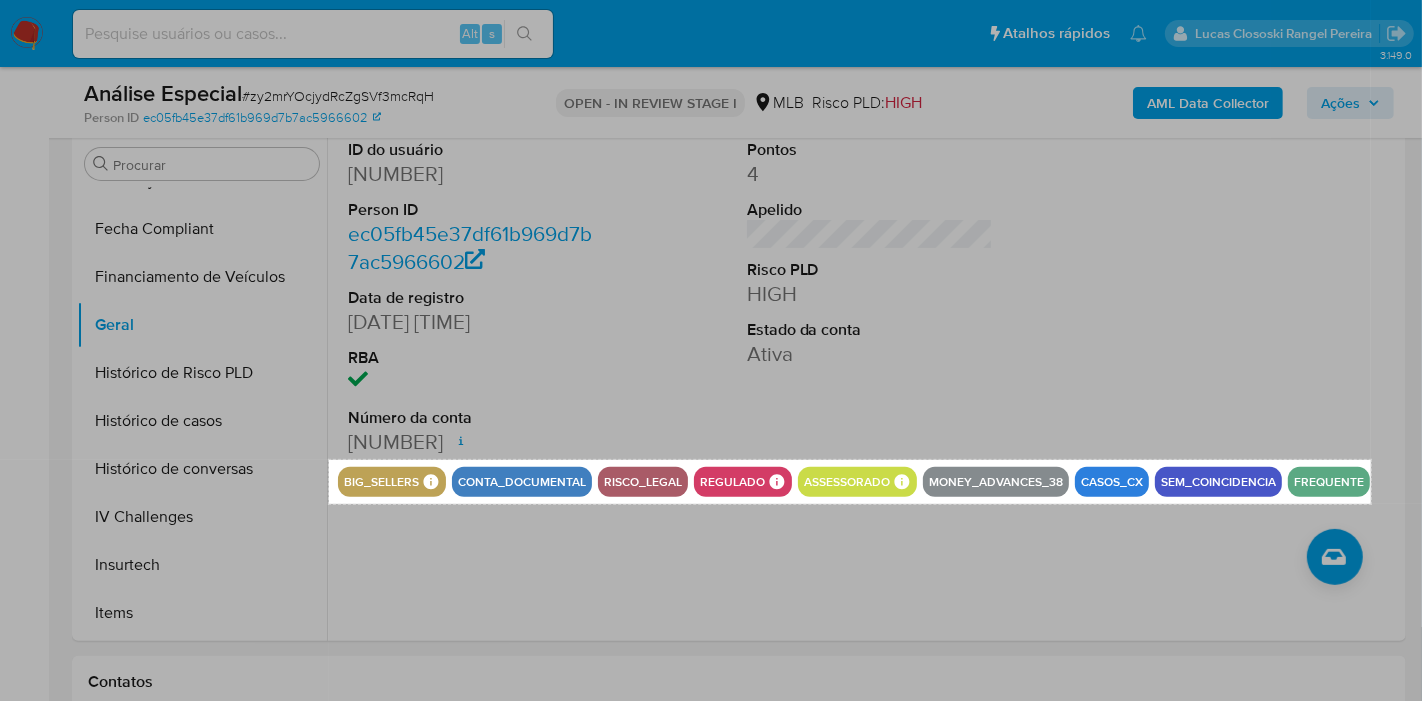 drag, startPoint x: 329, startPoint y: 460, endPoint x: 1371, endPoint y: 504, distance: 1042.9286 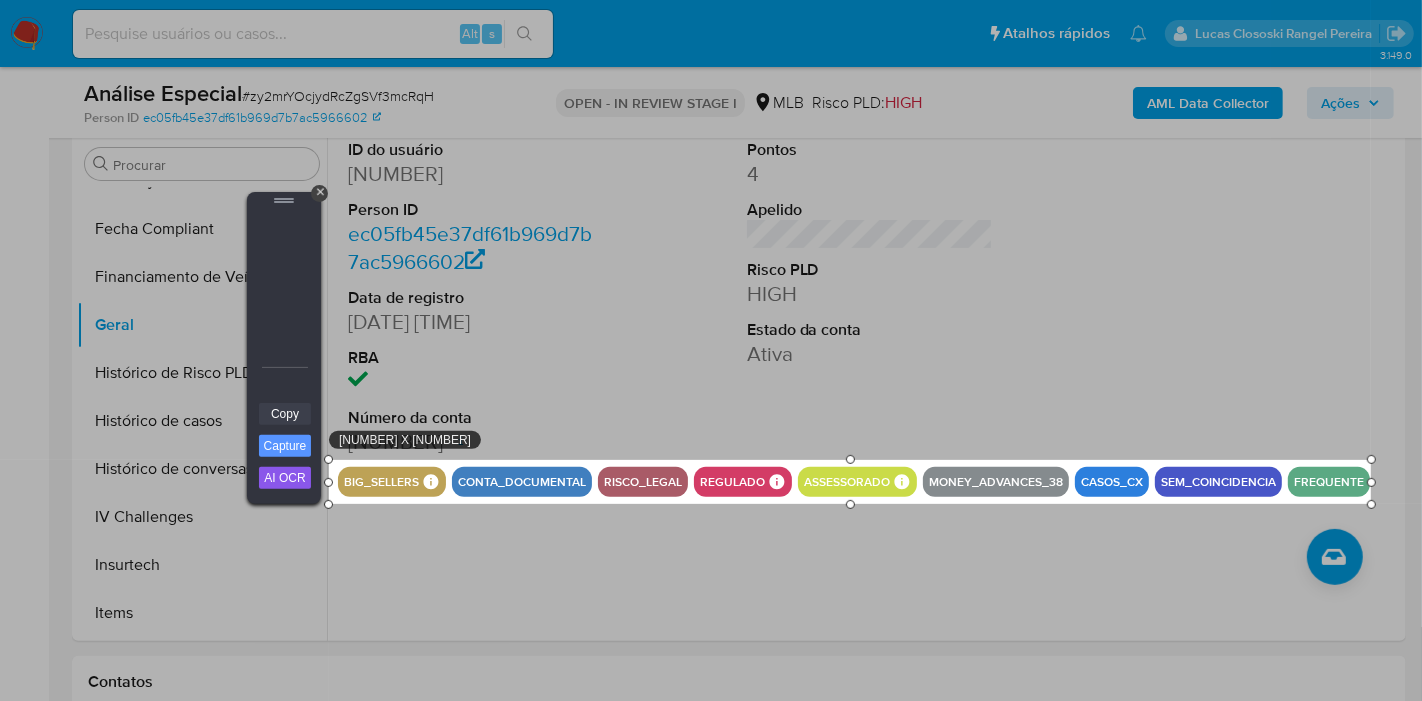 click on "Copy" at bounding box center [285, 414] 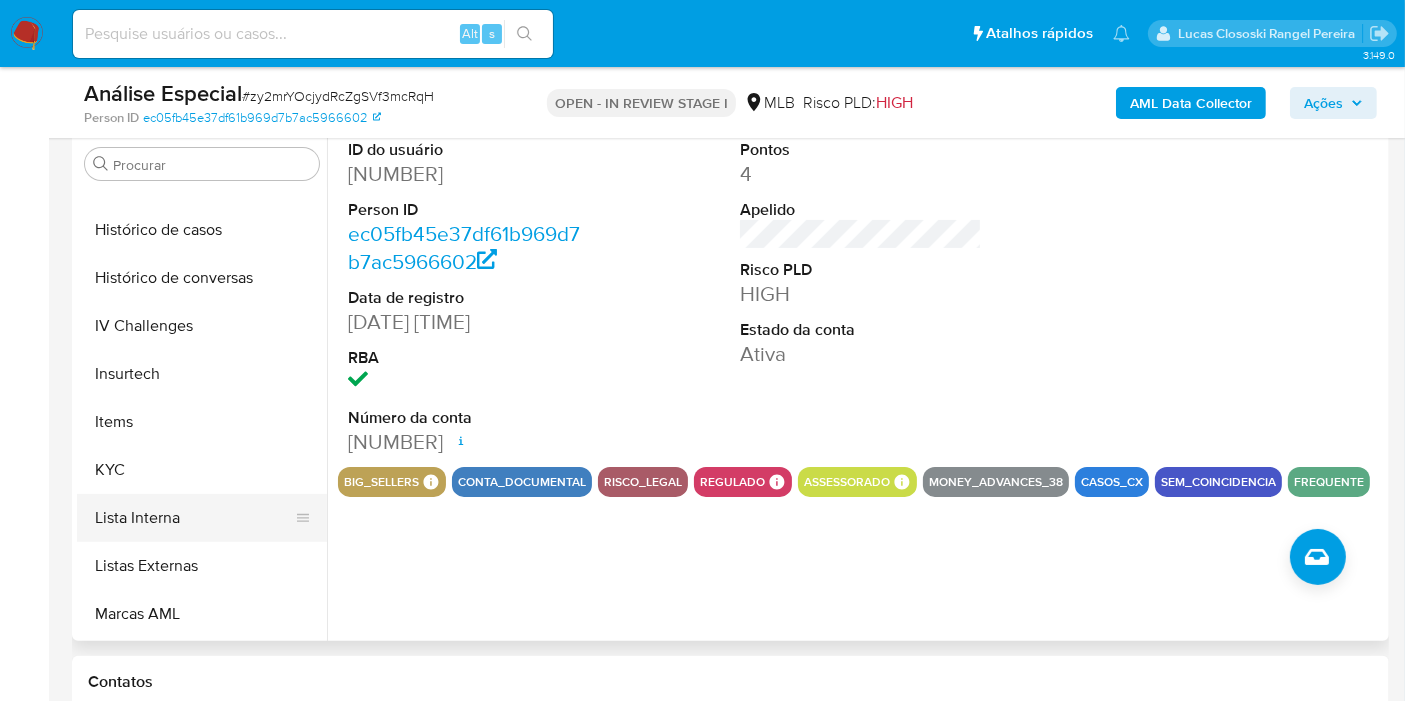 scroll, scrollTop: 844, scrollLeft: 0, axis: vertical 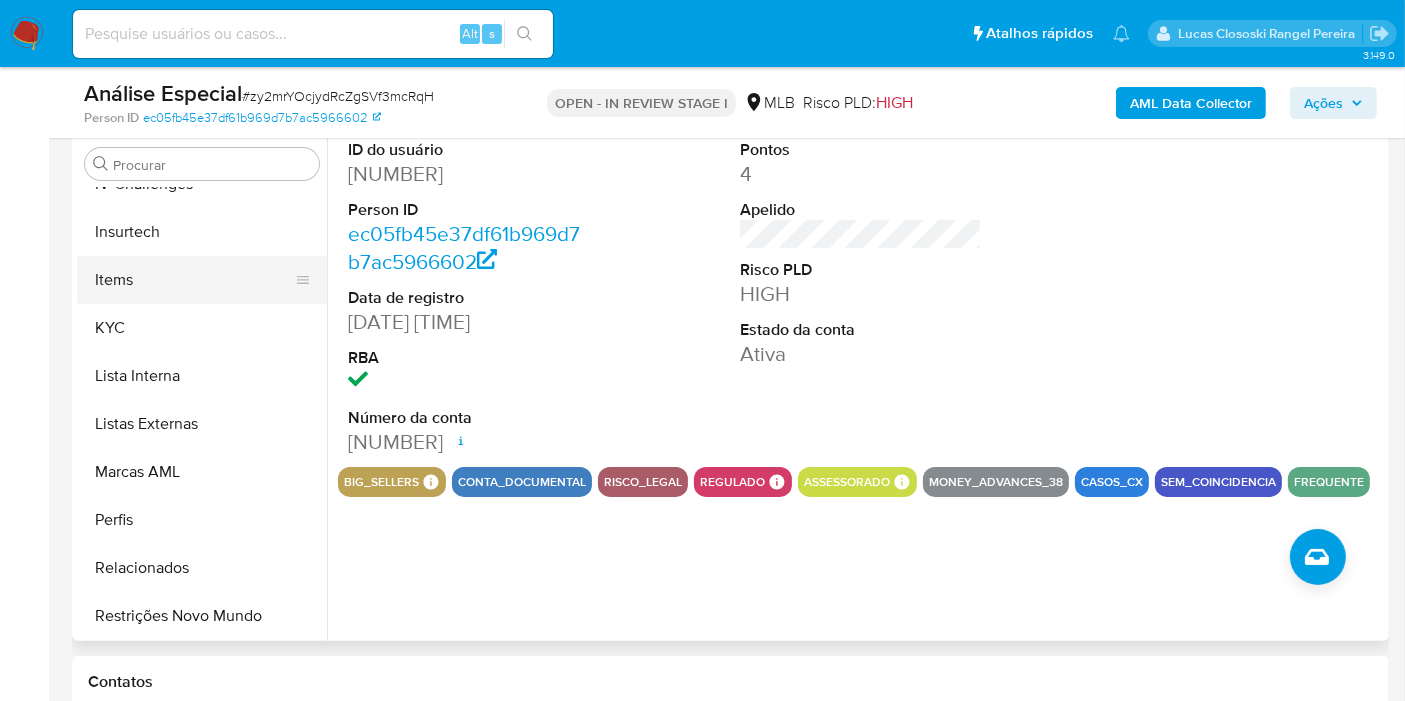 click on "Items" at bounding box center [194, 280] 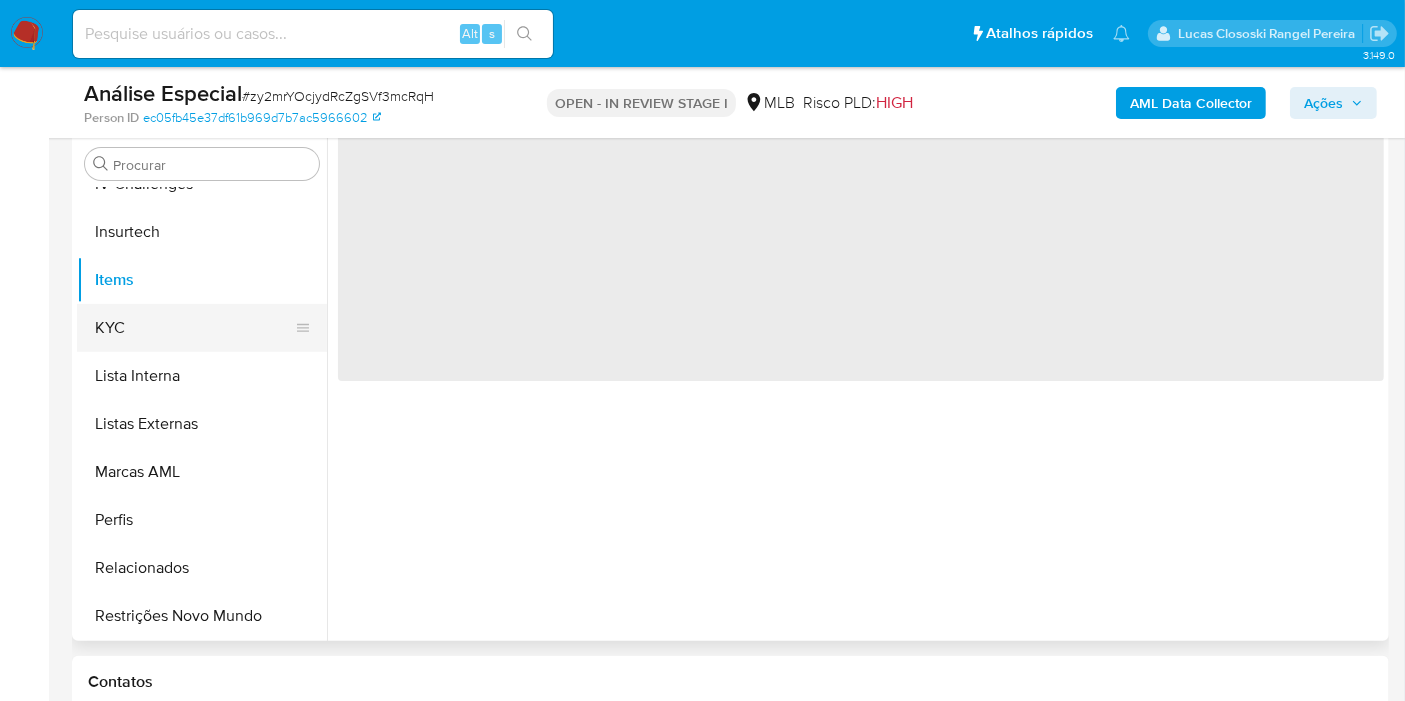 click on "KYC" at bounding box center [194, 328] 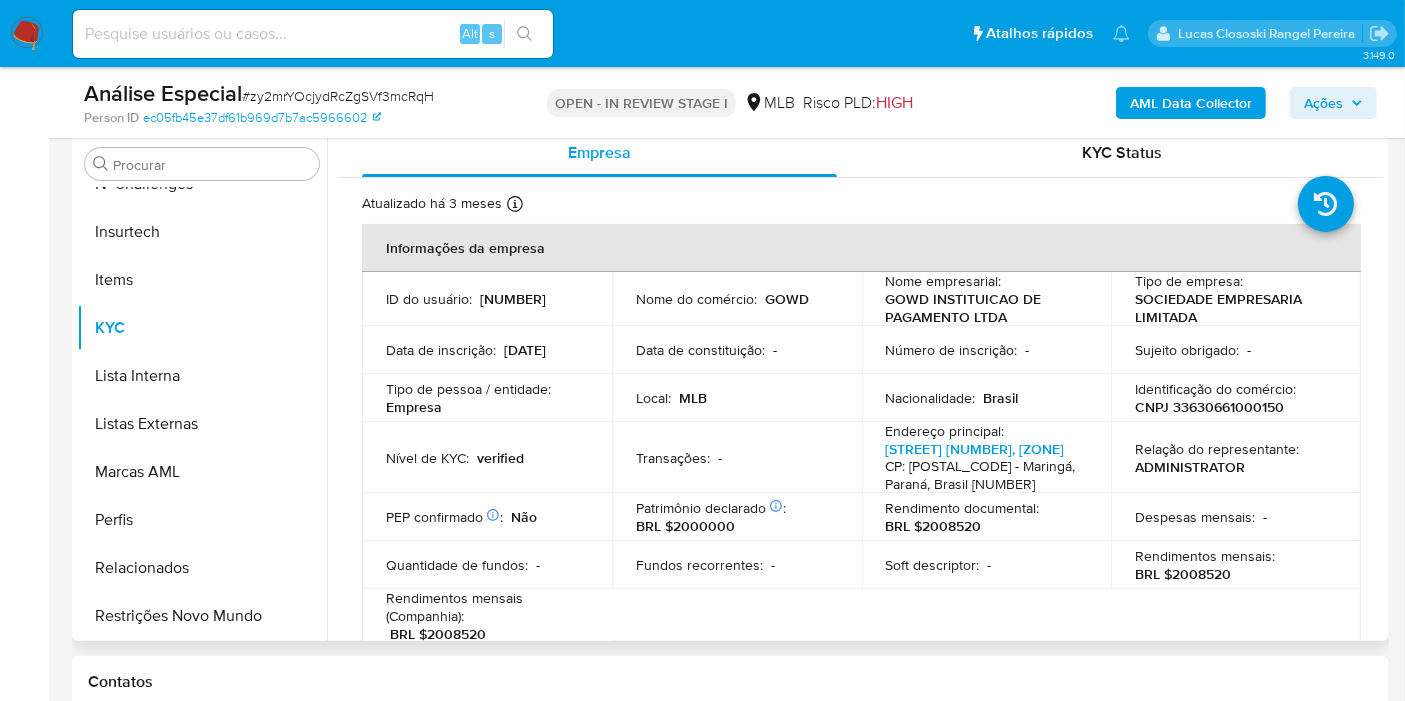 click on "Identificação do comércio :    CNPJ 33630661000150" at bounding box center [1236, 398] 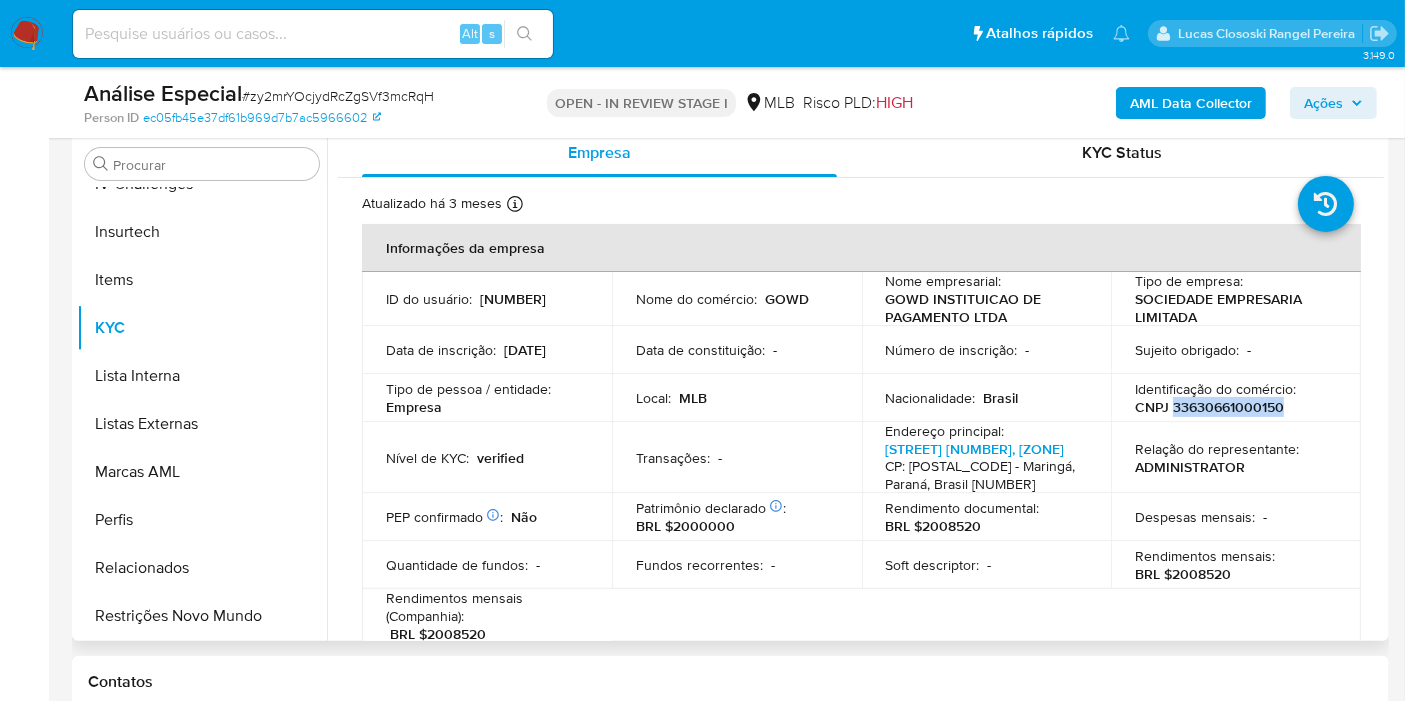 click on "CNPJ 33630661000150" at bounding box center (1209, 407) 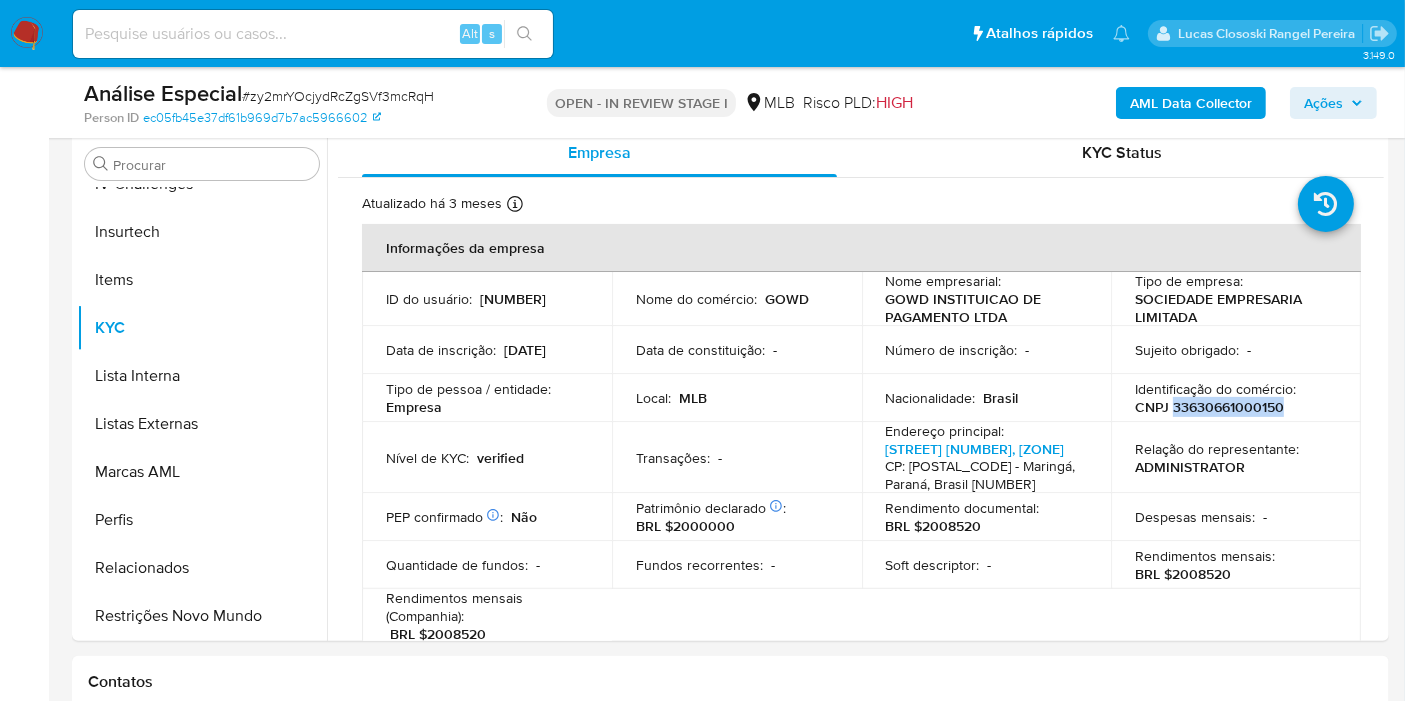 copy on "33630661000150" 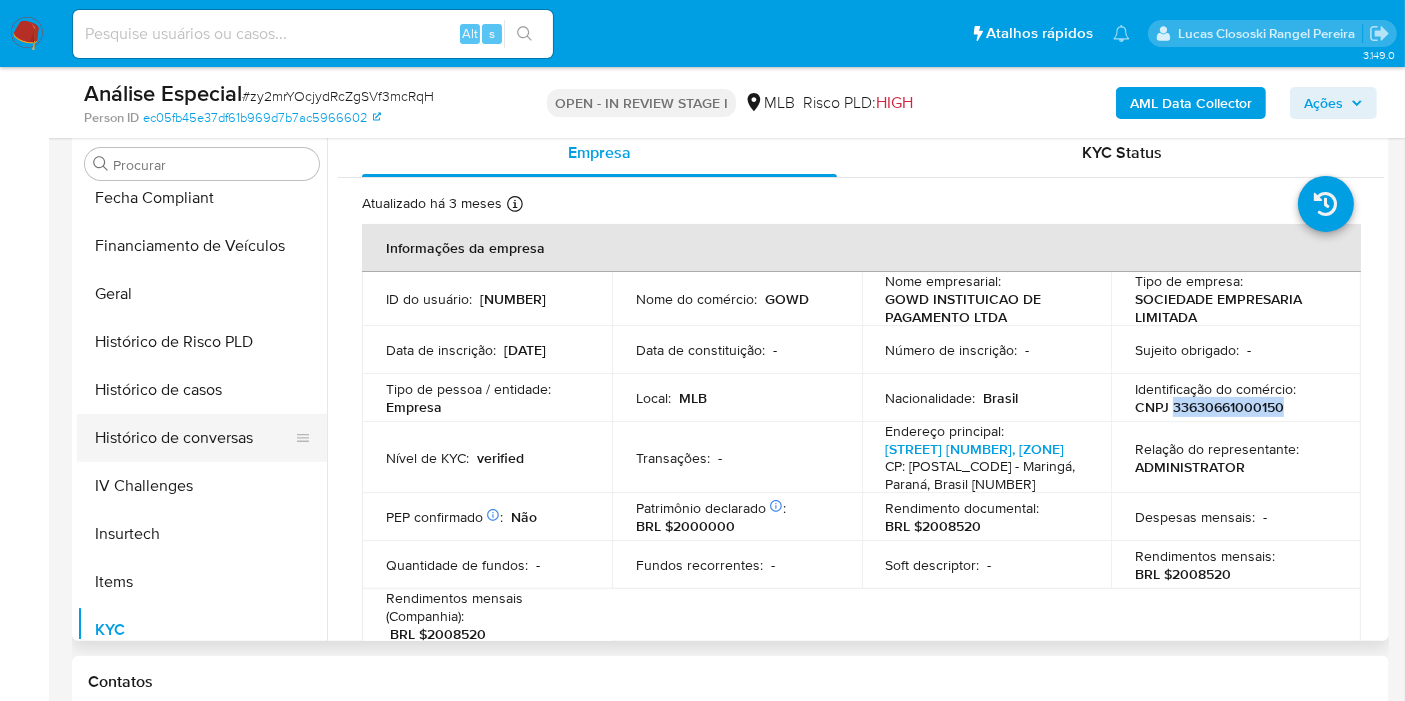 scroll, scrollTop: 400, scrollLeft: 0, axis: vertical 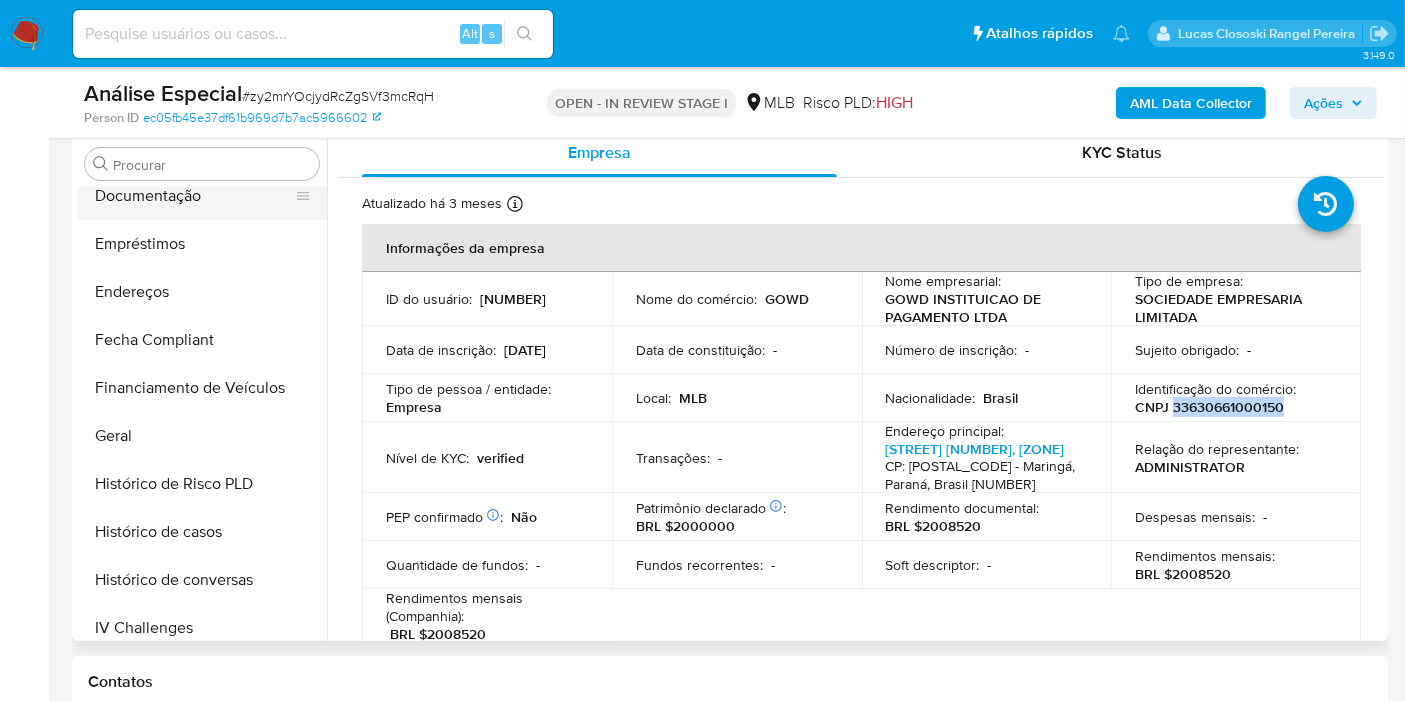 click on "Documentação" at bounding box center (194, 196) 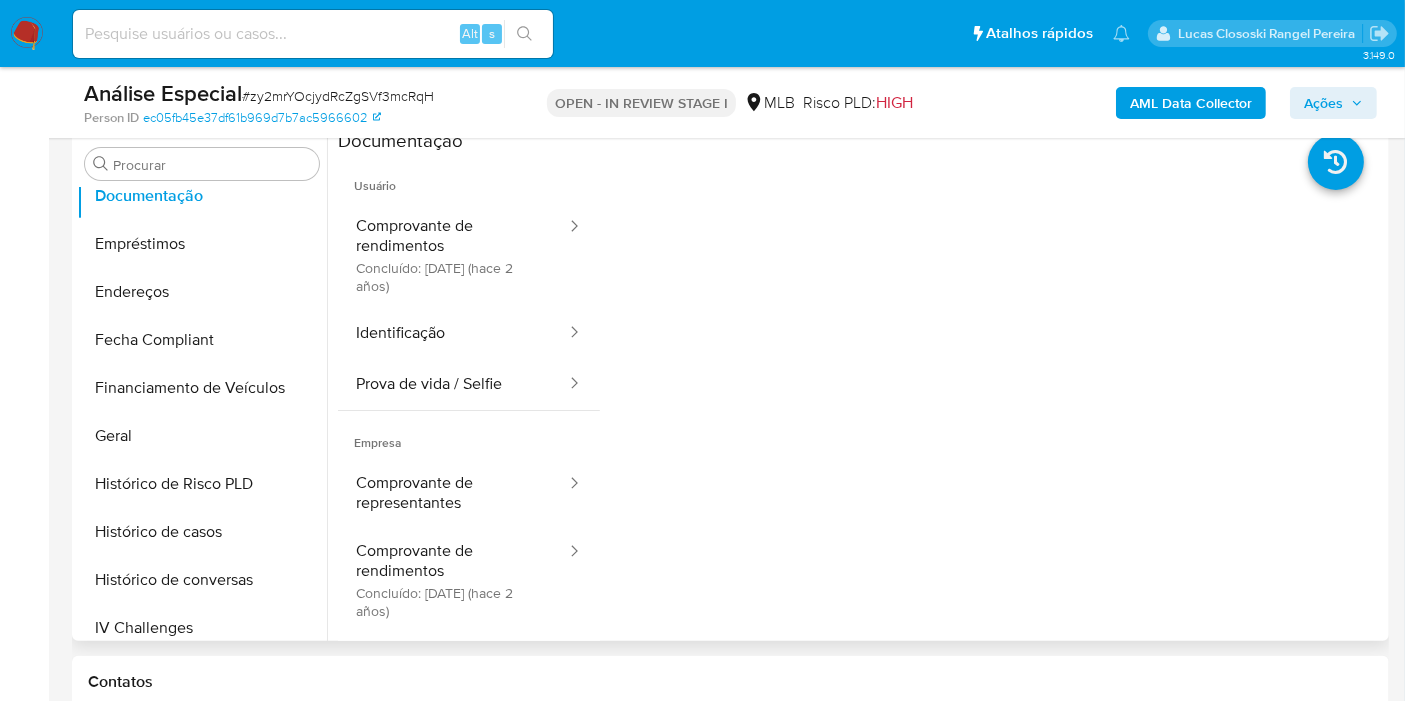 click at bounding box center [855, 385] 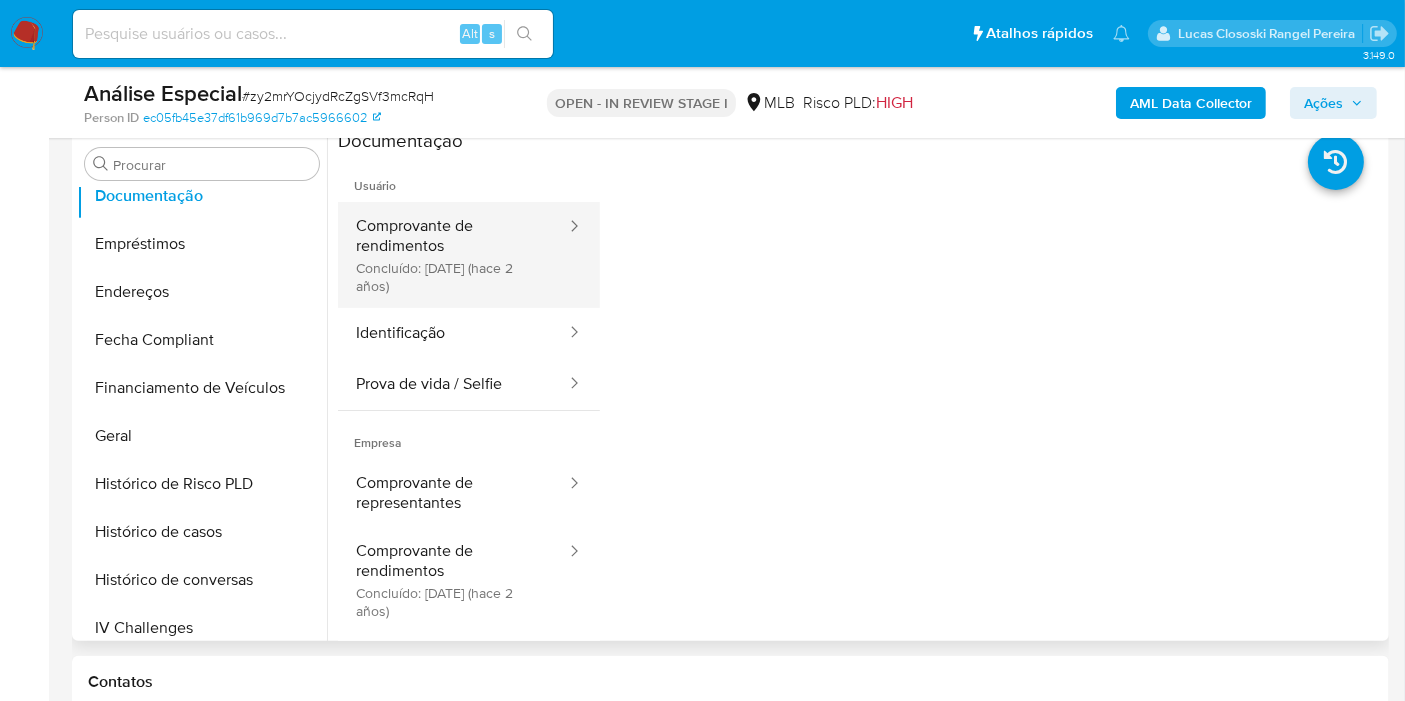 click on "Comprovante de rendimentos Concluído: 28/06/2023 (hace 2 años)" at bounding box center (453, 255) 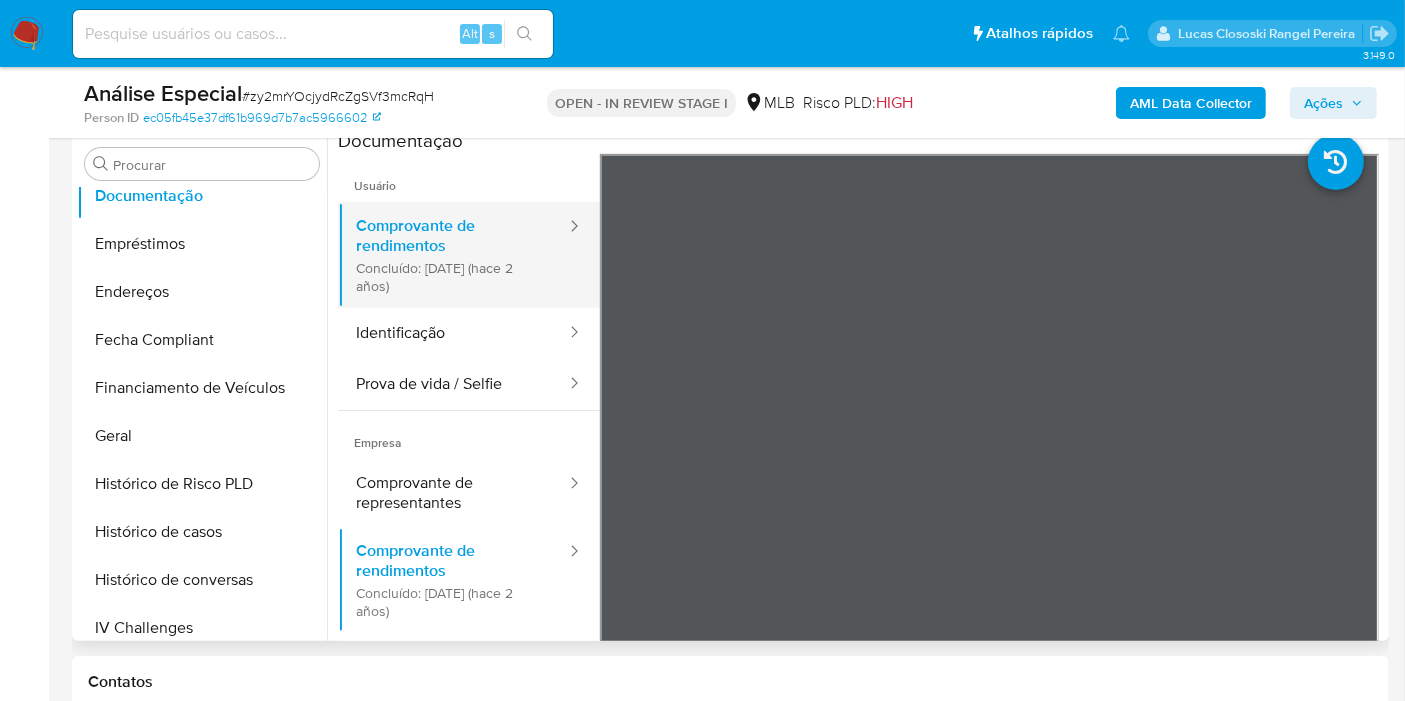 scroll, scrollTop: 111, scrollLeft: 0, axis: vertical 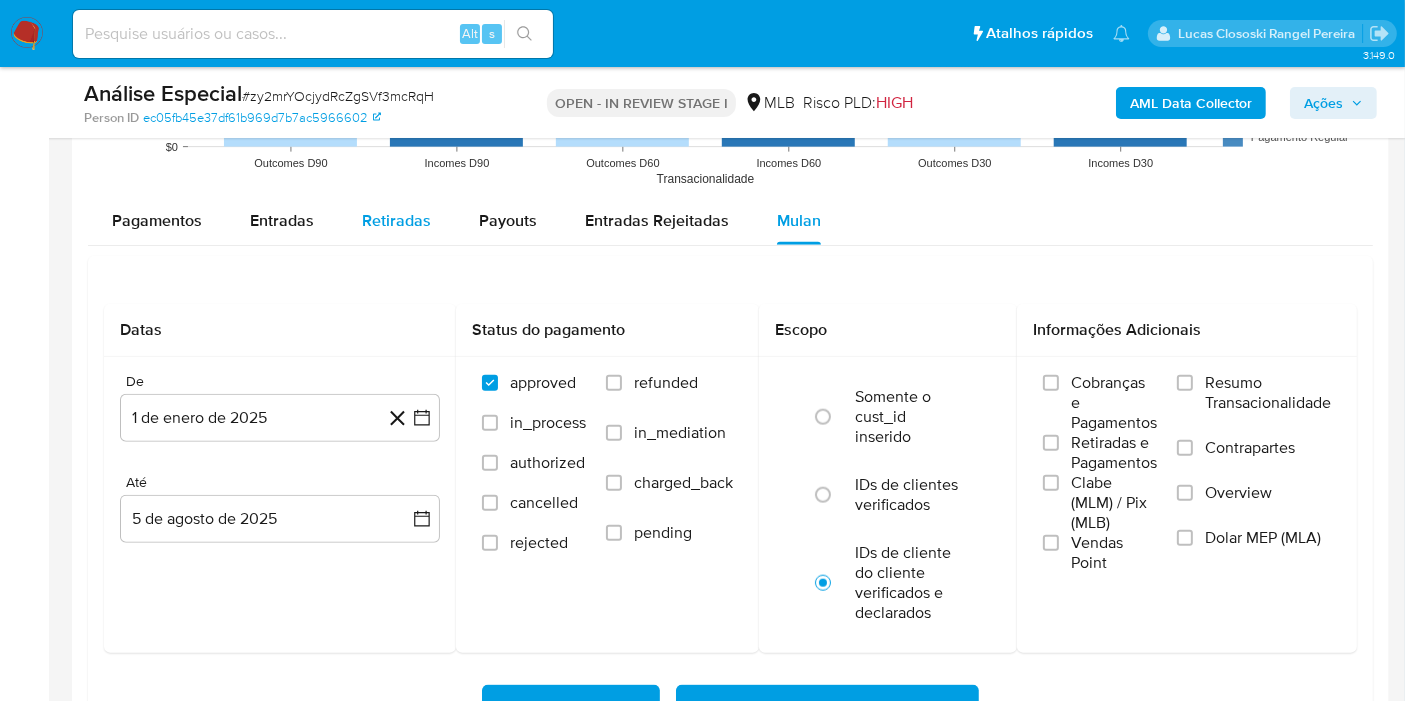 click on "Retiradas" at bounding box center [396, 220] 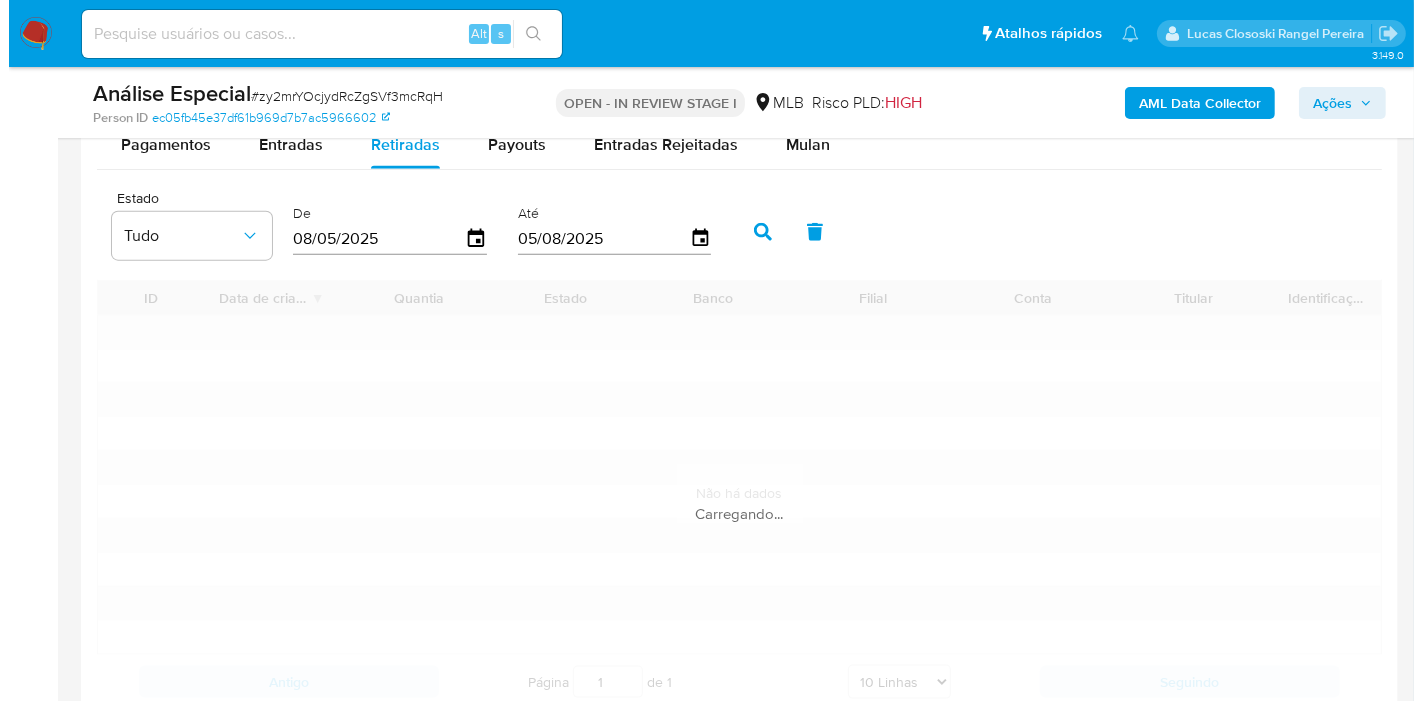 scroll, scrollTop: 2279, scrollLeft: 0, axis: vertical 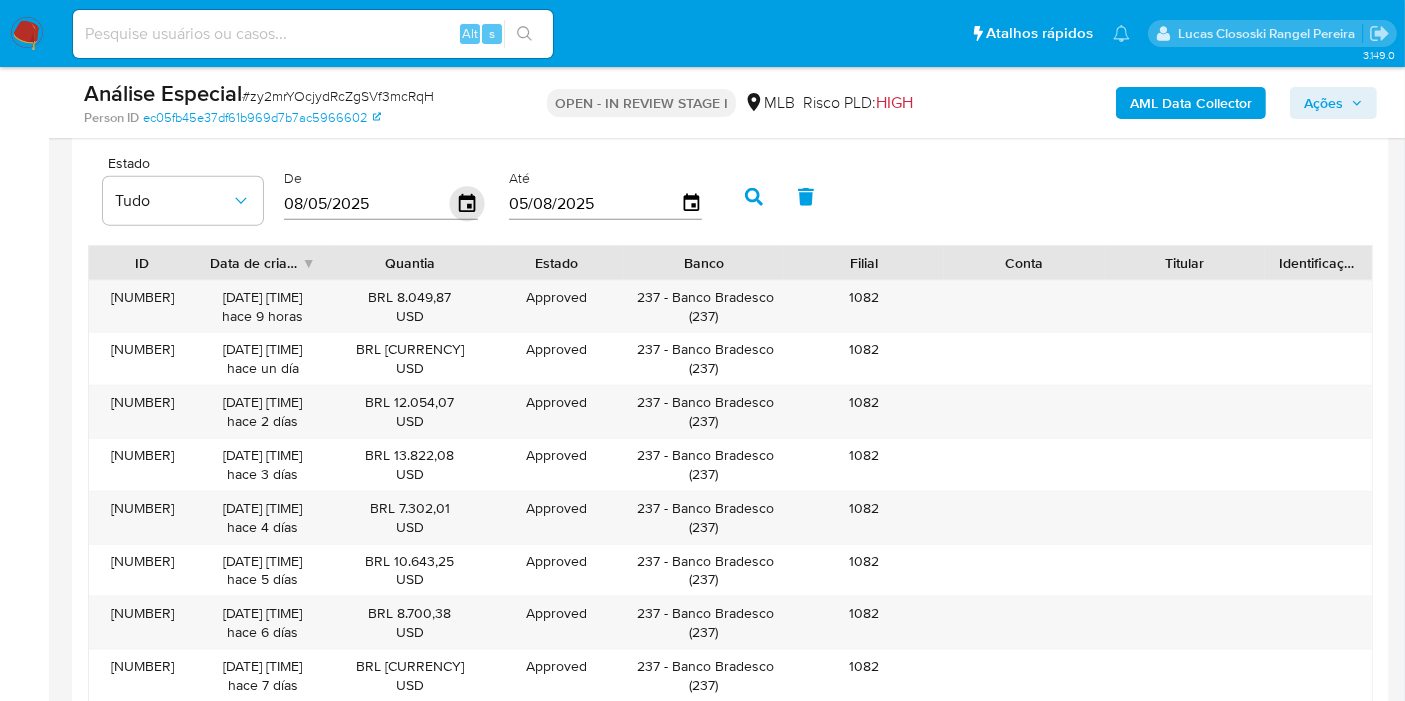 click 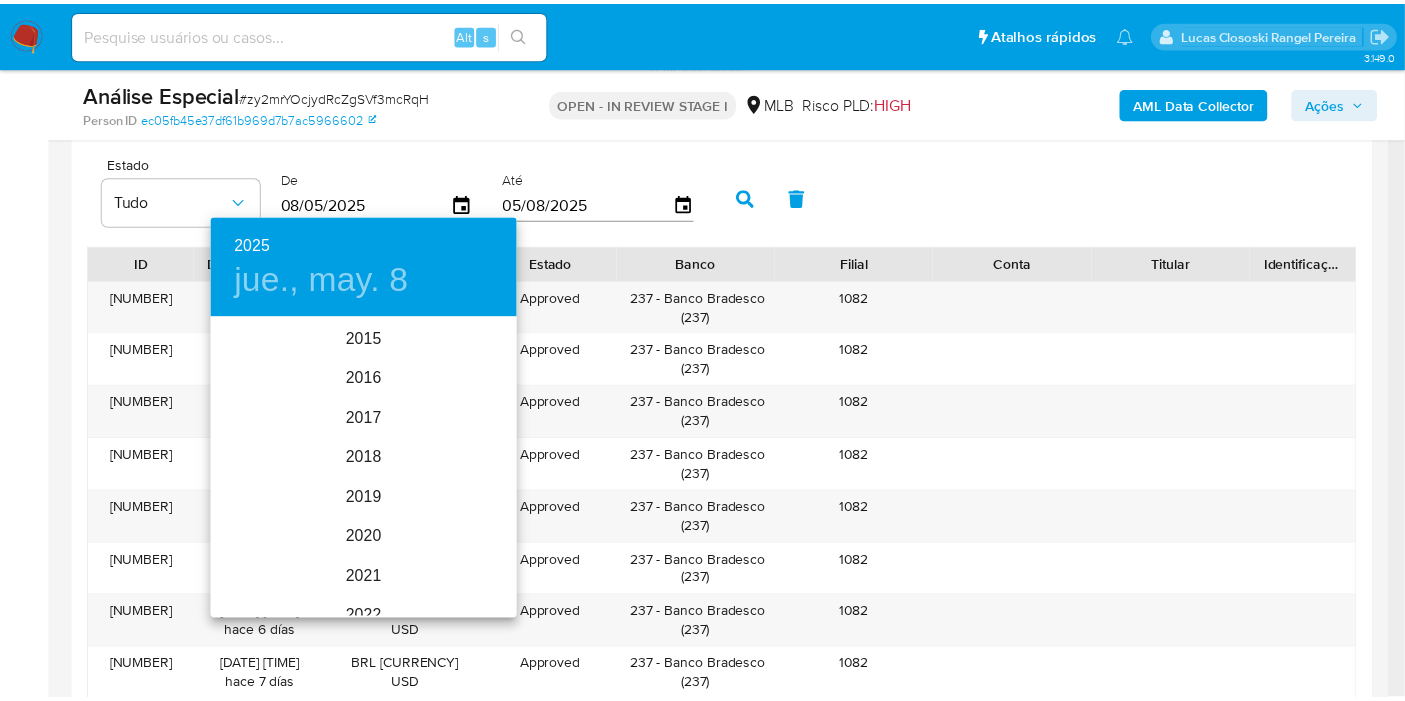 scroll, scrollTop: 280, scrollLeft: 0, axis: vertical 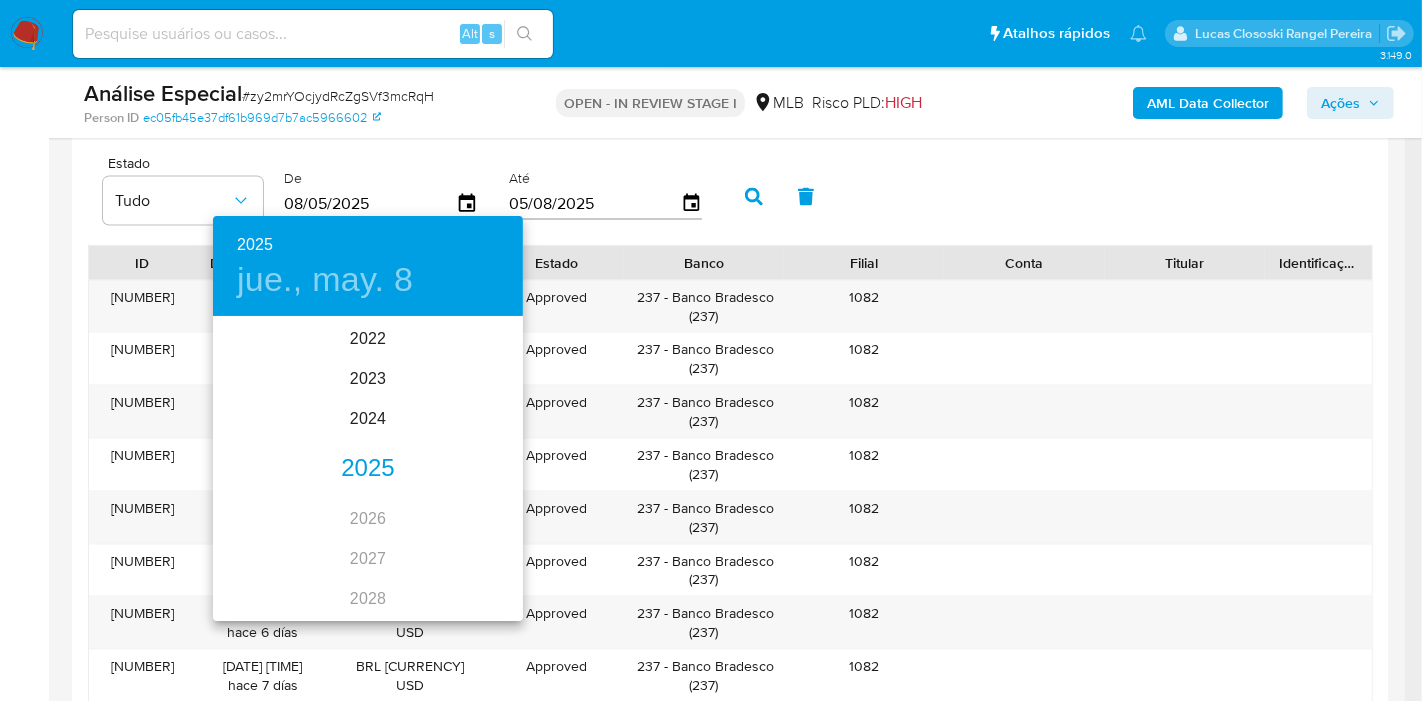 click on "2025" at bounding box center (368, 469) 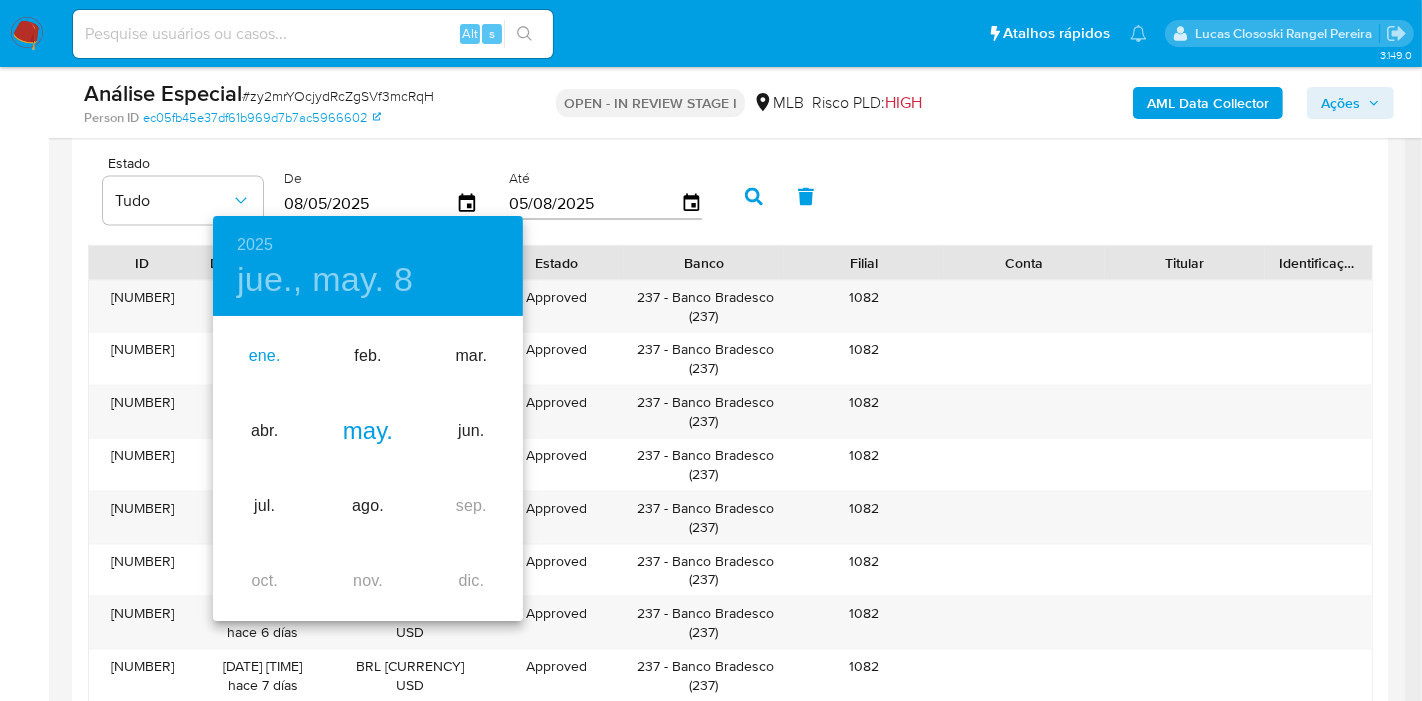 click on "ene." at bounding box center (264, 356) 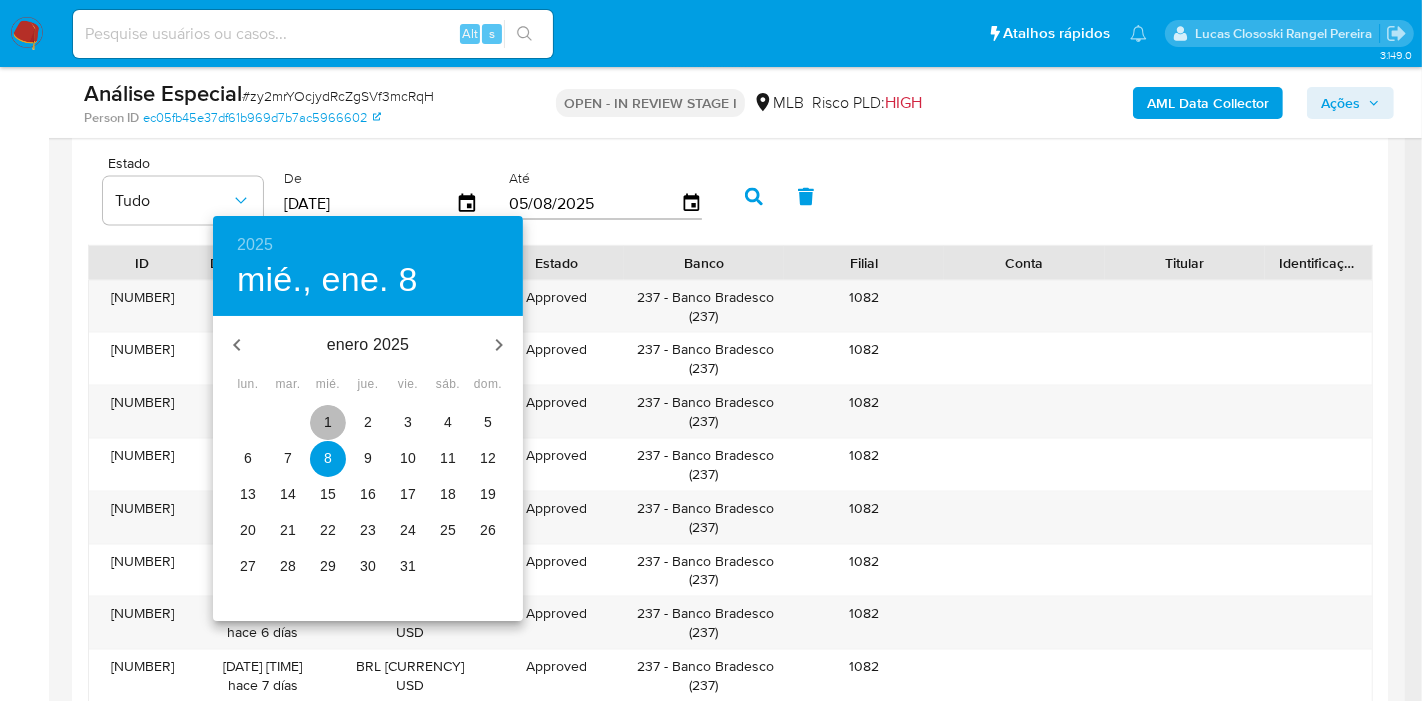 click on "1" at bounding box center [328, 422] 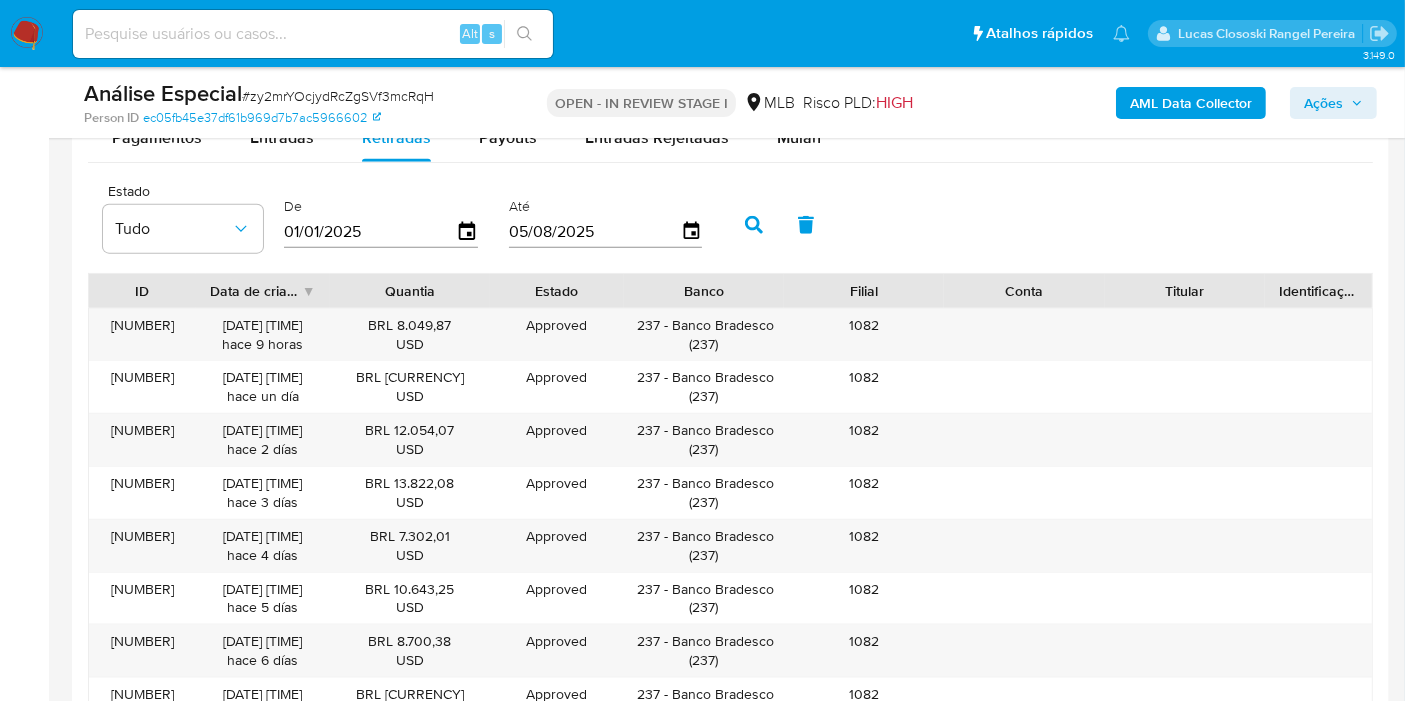 scroll, scrollTop: 2168, scrollLeft: 0, axis: vertical 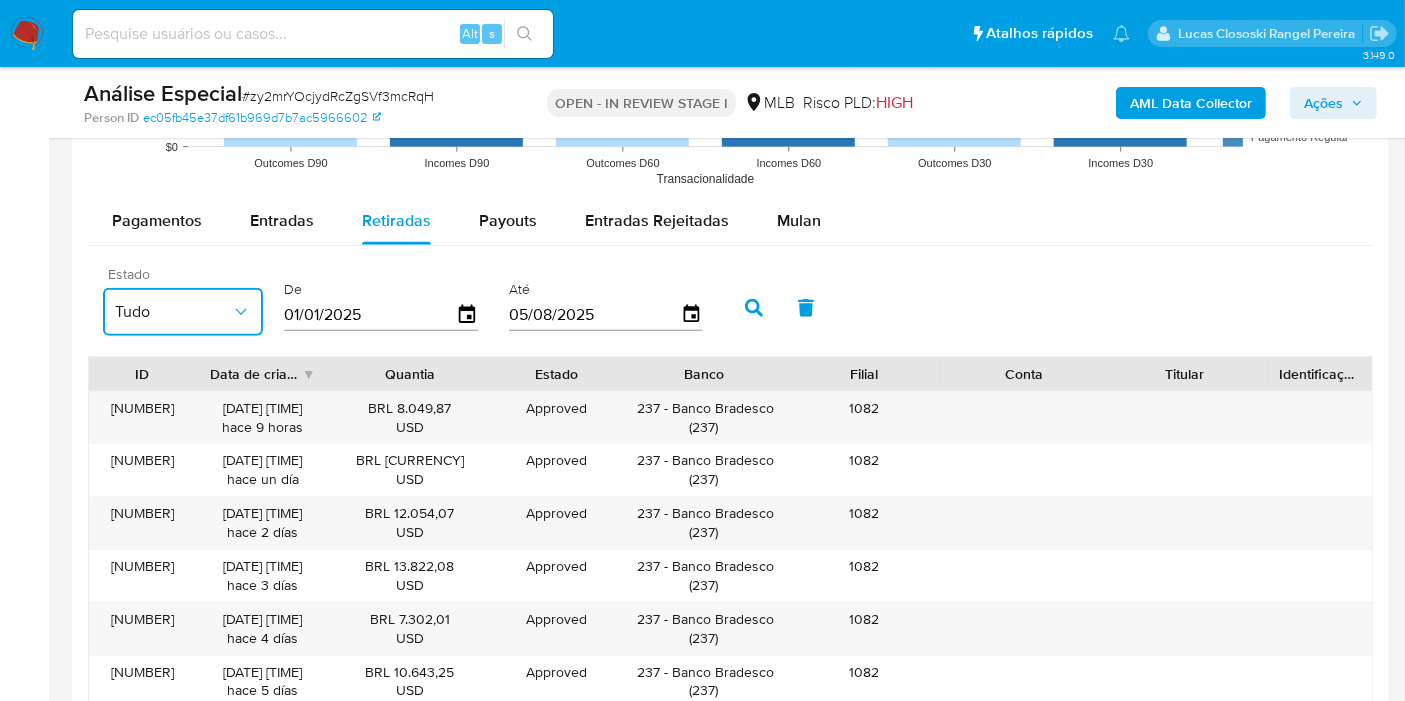 click on "Tudo" at bounding box center [173, 312] 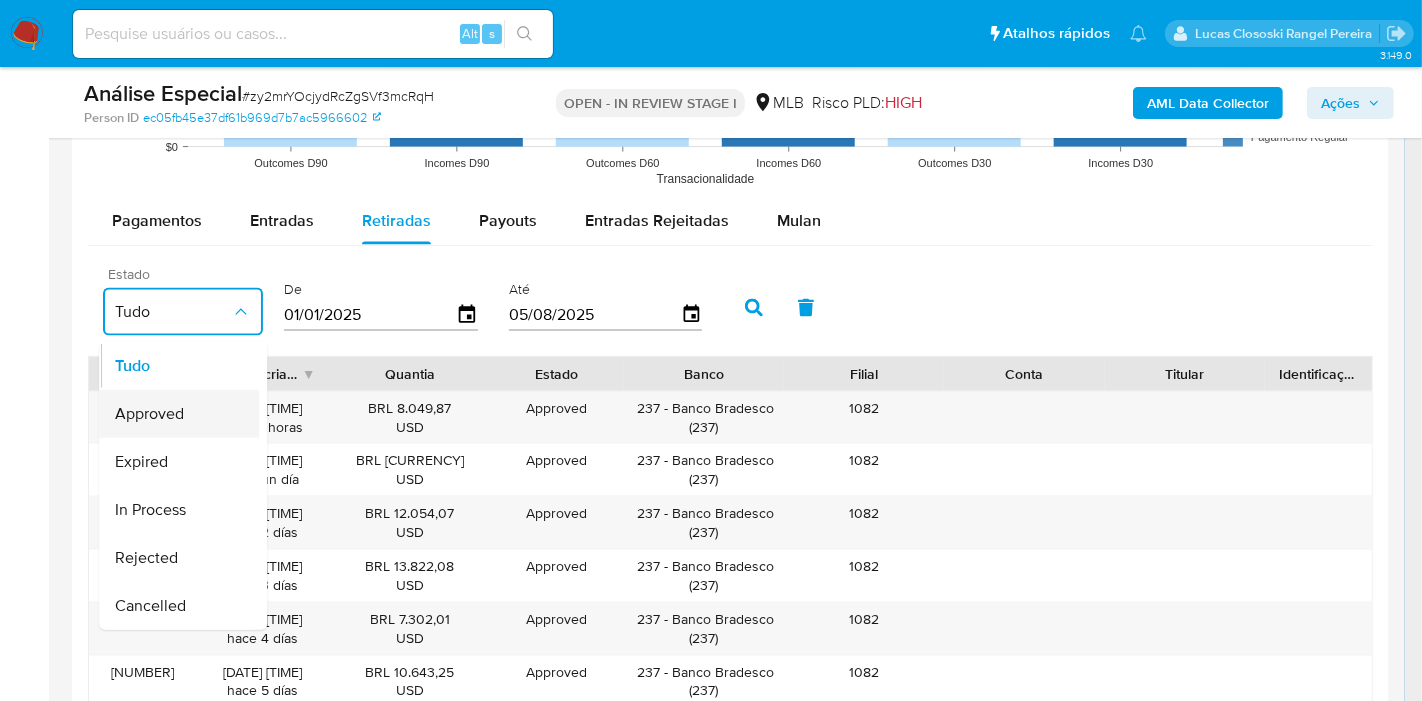 click on "Approved" at bounding box center [173, 414] 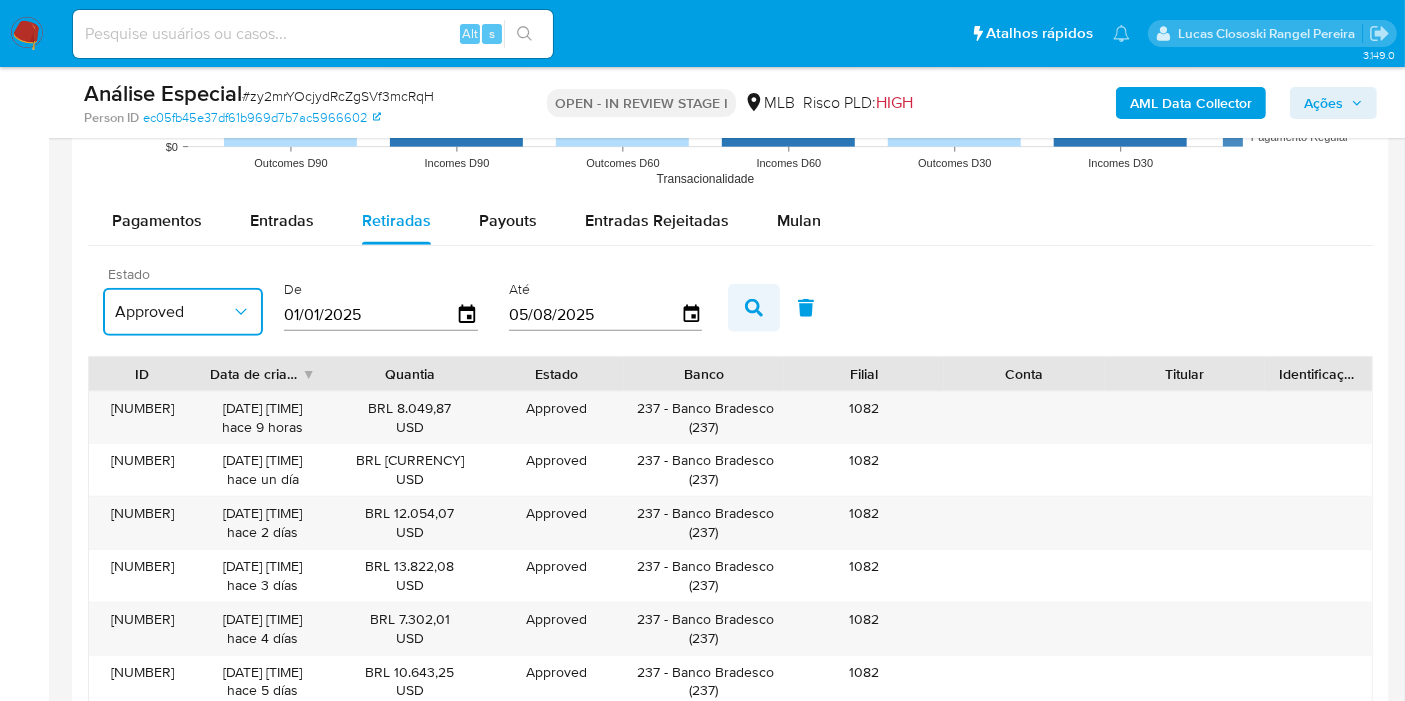 click at bounding box center (754, 308) 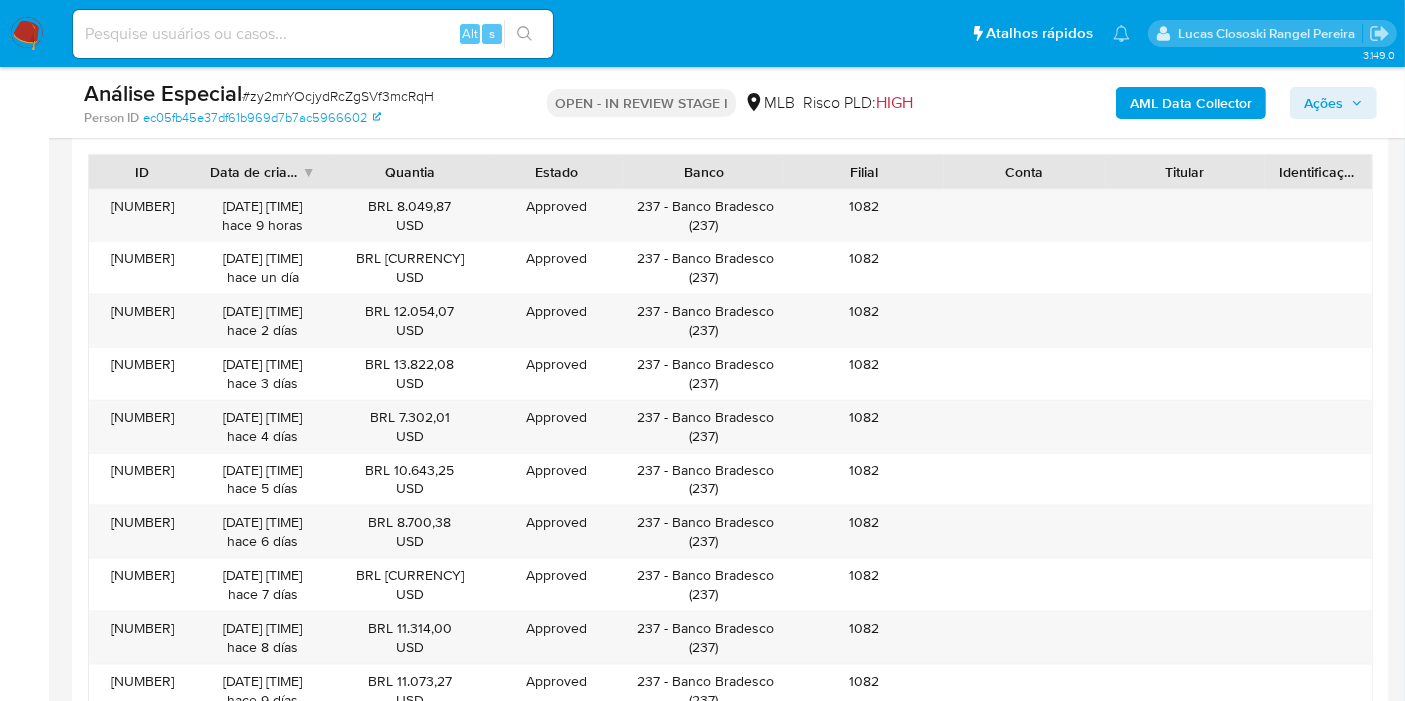 scroll, scrollTop: 2612, scrollLeft: 0, axis: vertical 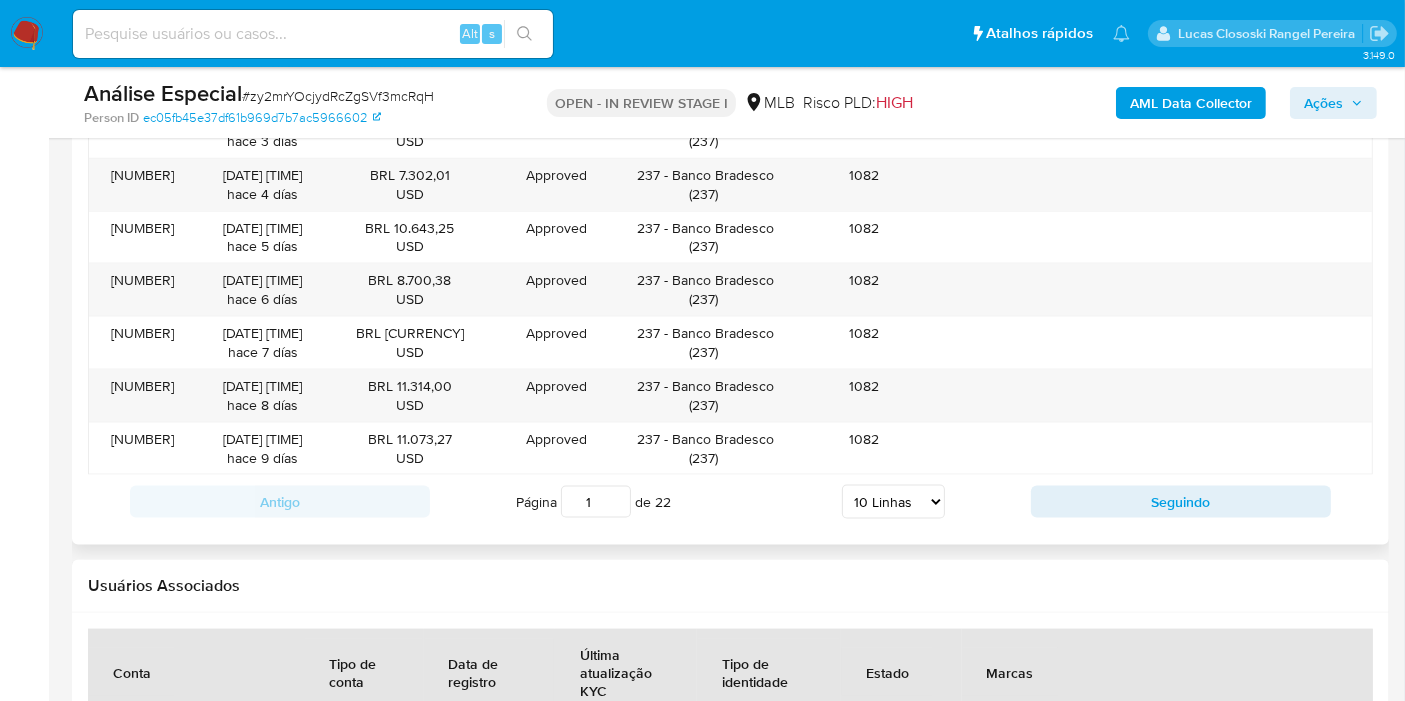 click on "5   Linhas 10   Linhas 20   Linhas 25   Linhas 50   Linhas 100   Linhas" at bounding box center [893, 502] 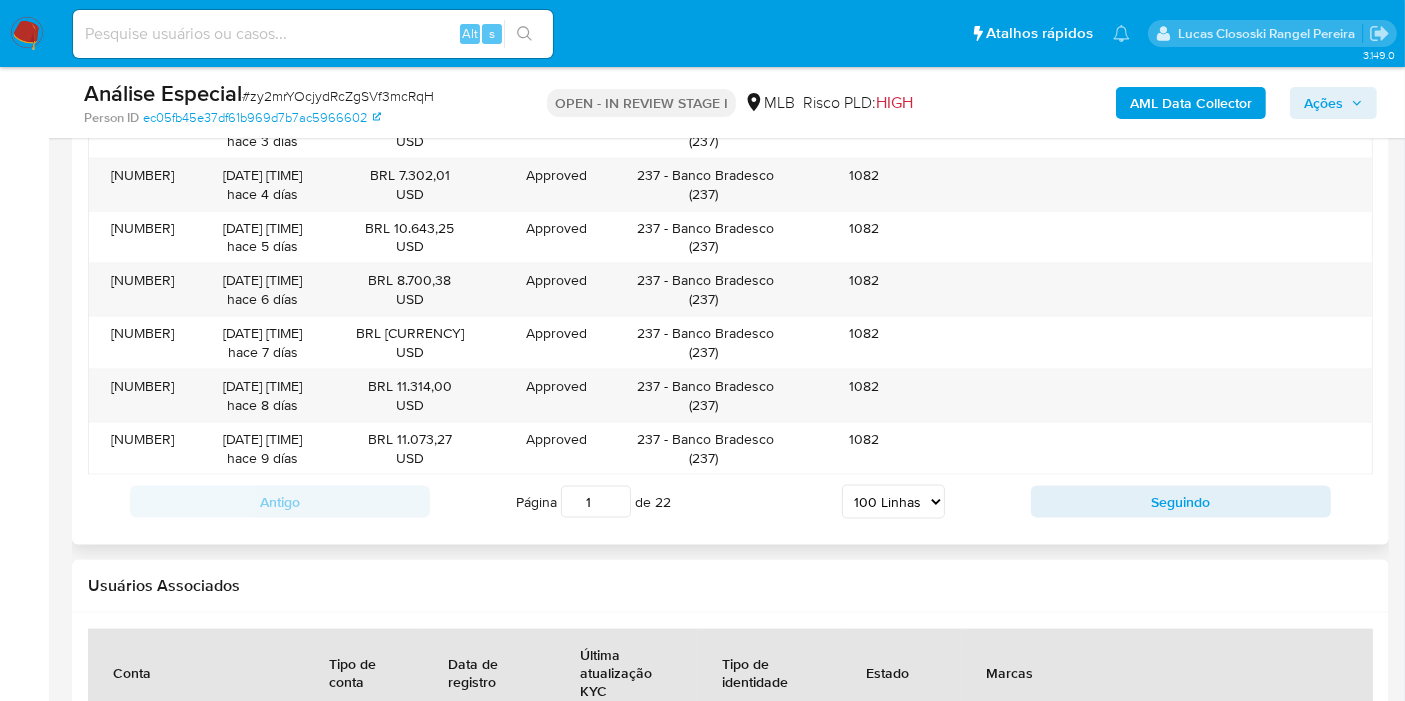 click on "5   Linhas 10   Linhas 20   Linhas 25   Linhas 50   Linhas 100   Linhas" at bounding box center (893, 502) 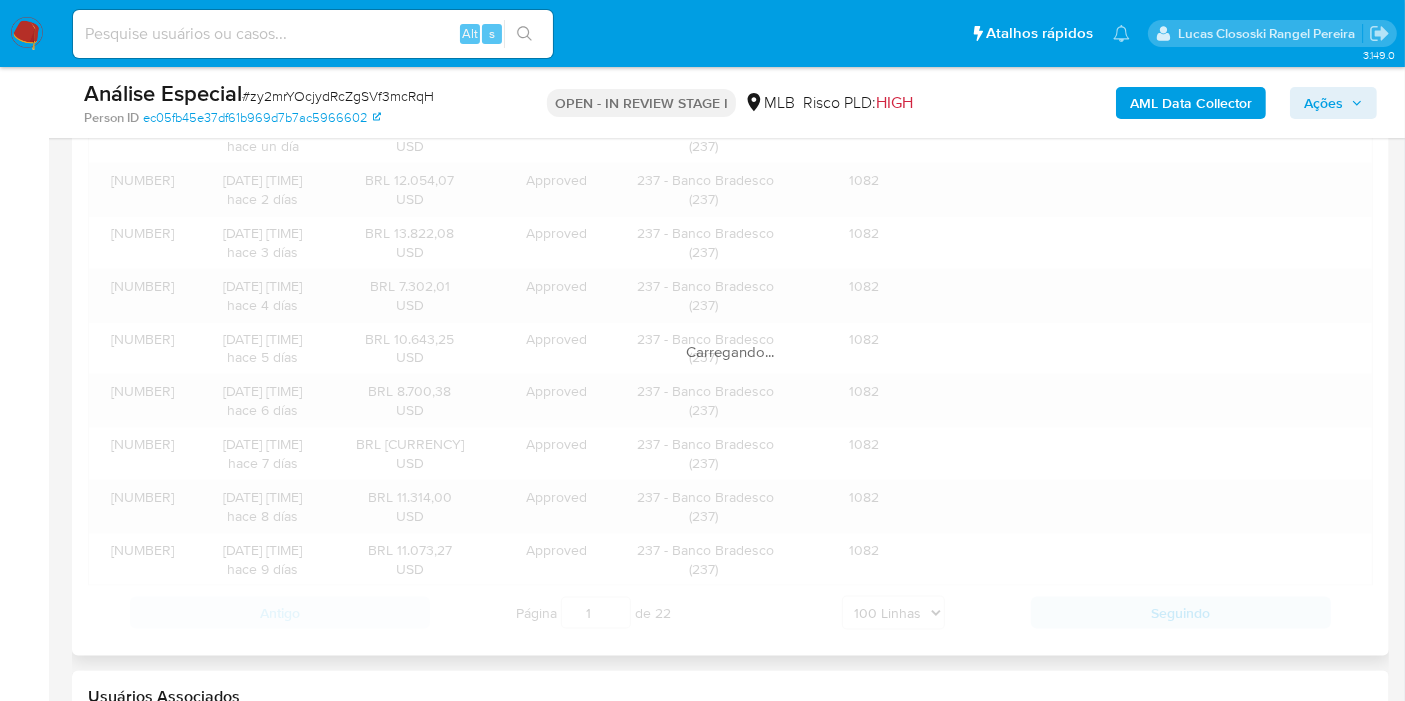 scroll, scrollTop: 2279, scrollLeft: 0, axis: vertical 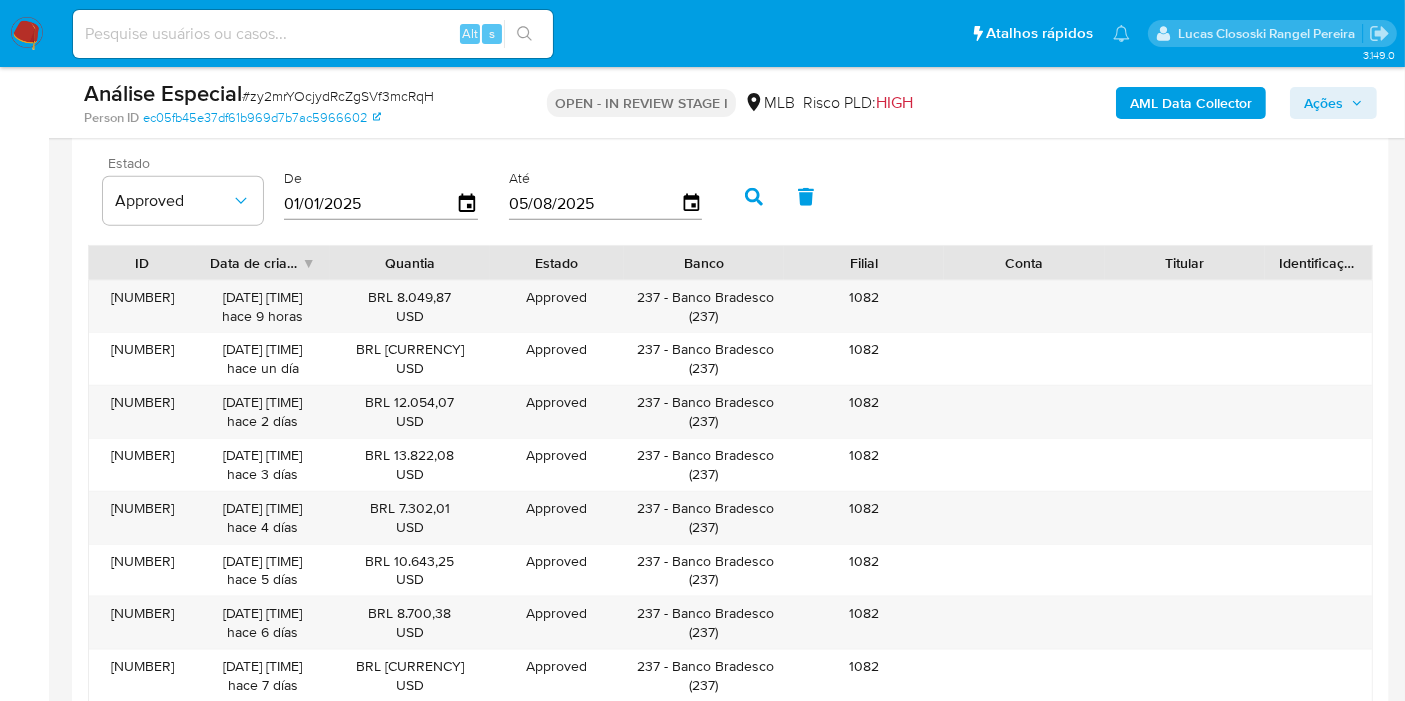 click at bounding box center (1265, 263) 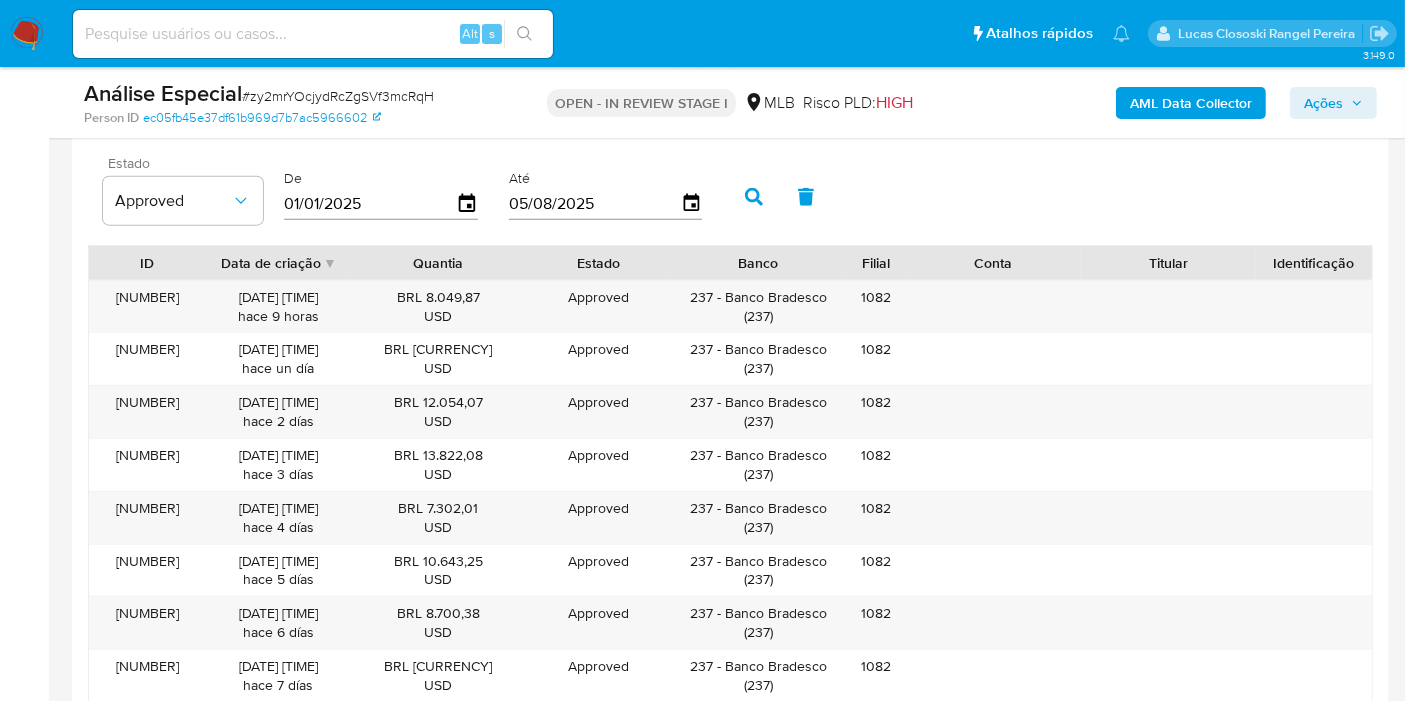 drag, startPoint x: 951, startPoint y: 259, endPoint x: 851, endPoint y: 261, distance: 100.02 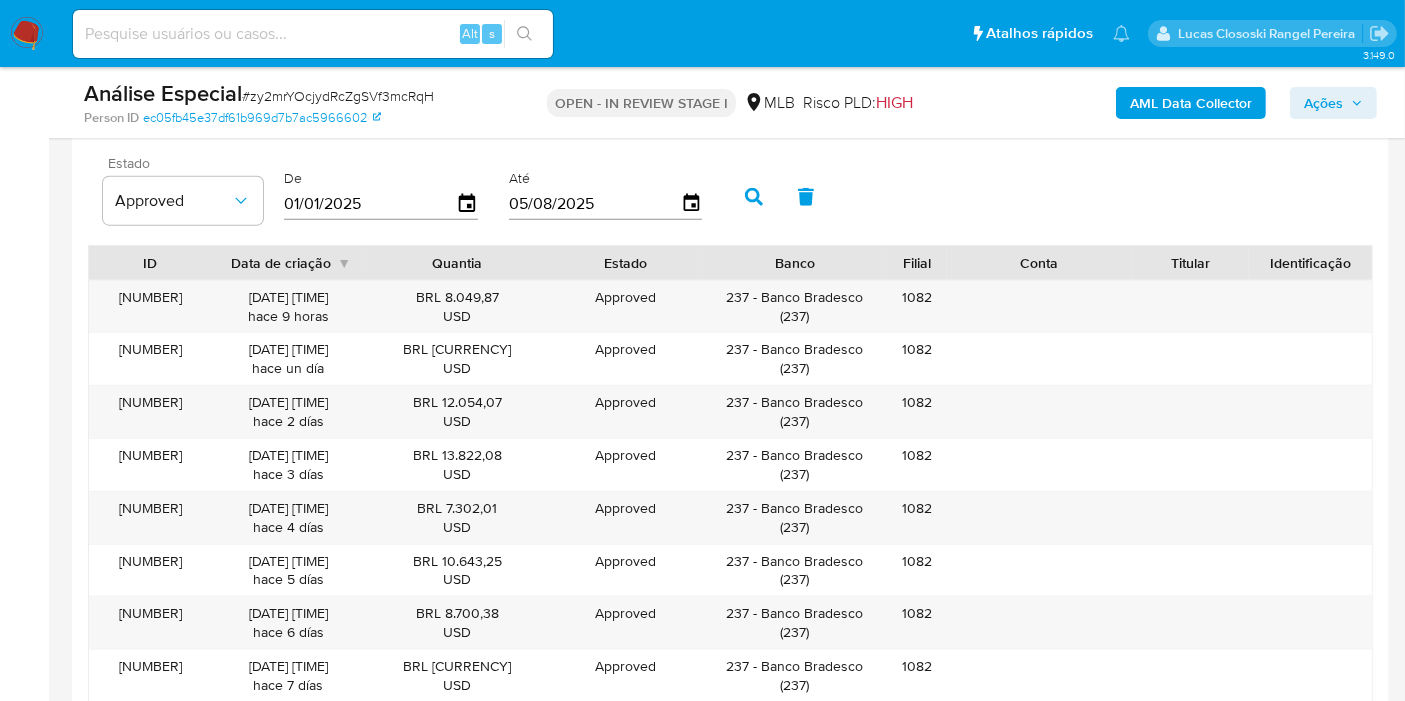 drag, startPoint x: 1253, startPoint y: 253, endPoint x: 1197, endPoint y: 253, distance: 56 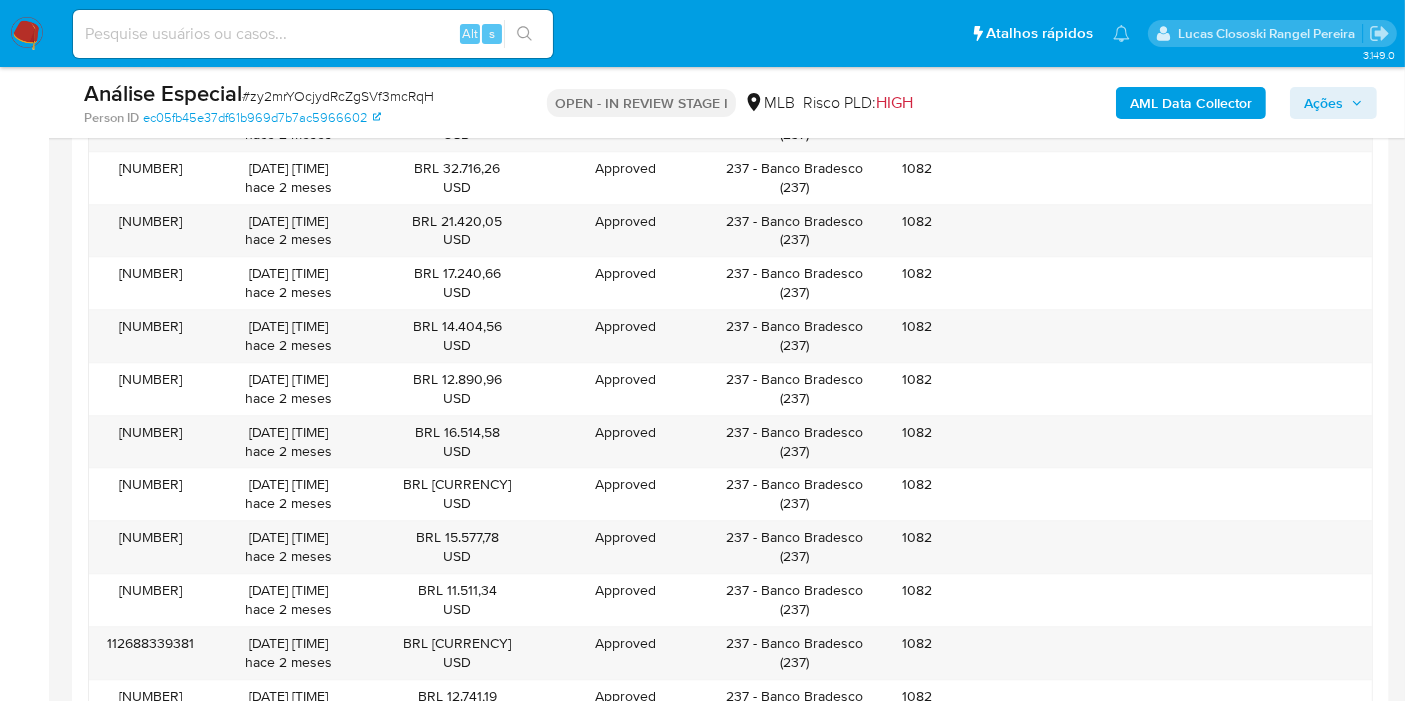 scroll, scrollTop: 5612, scrollLeft: 0, axis: vertical 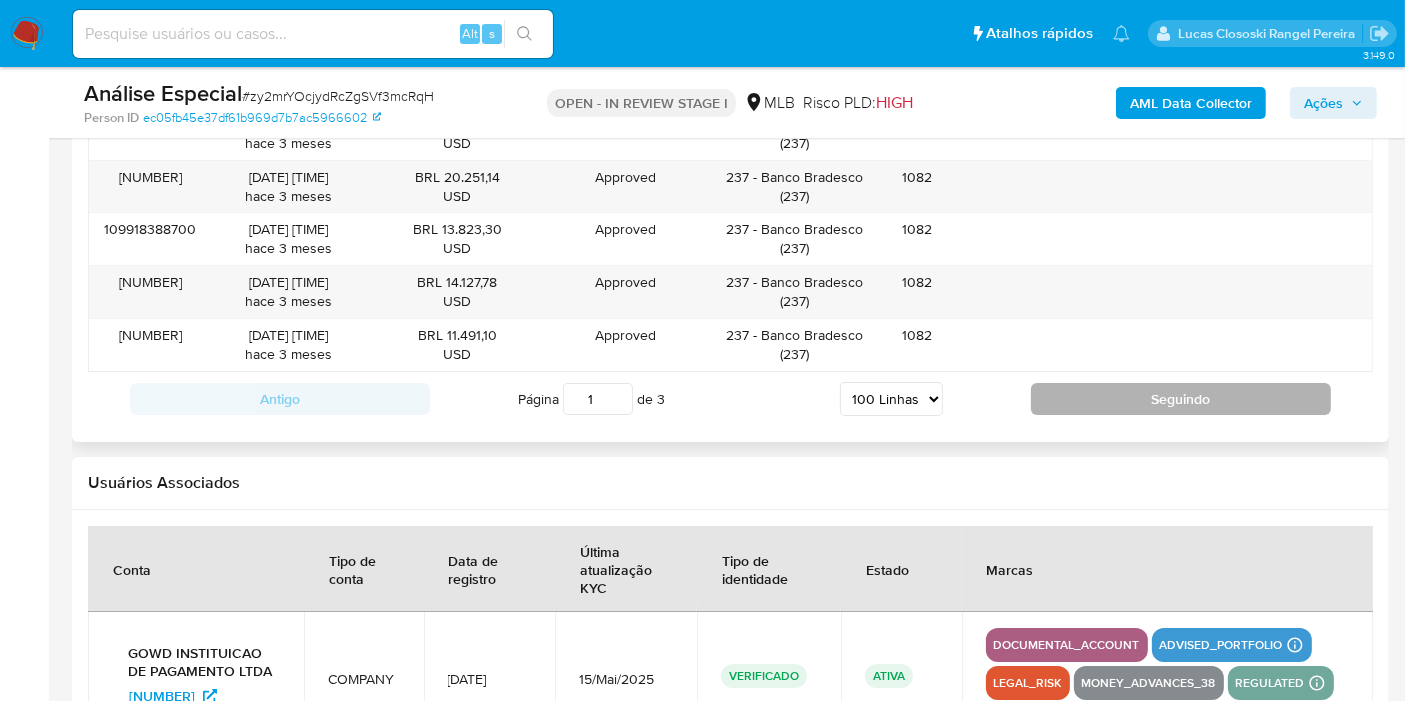 click on "Seguindo" at bounding box center [1181, 399] 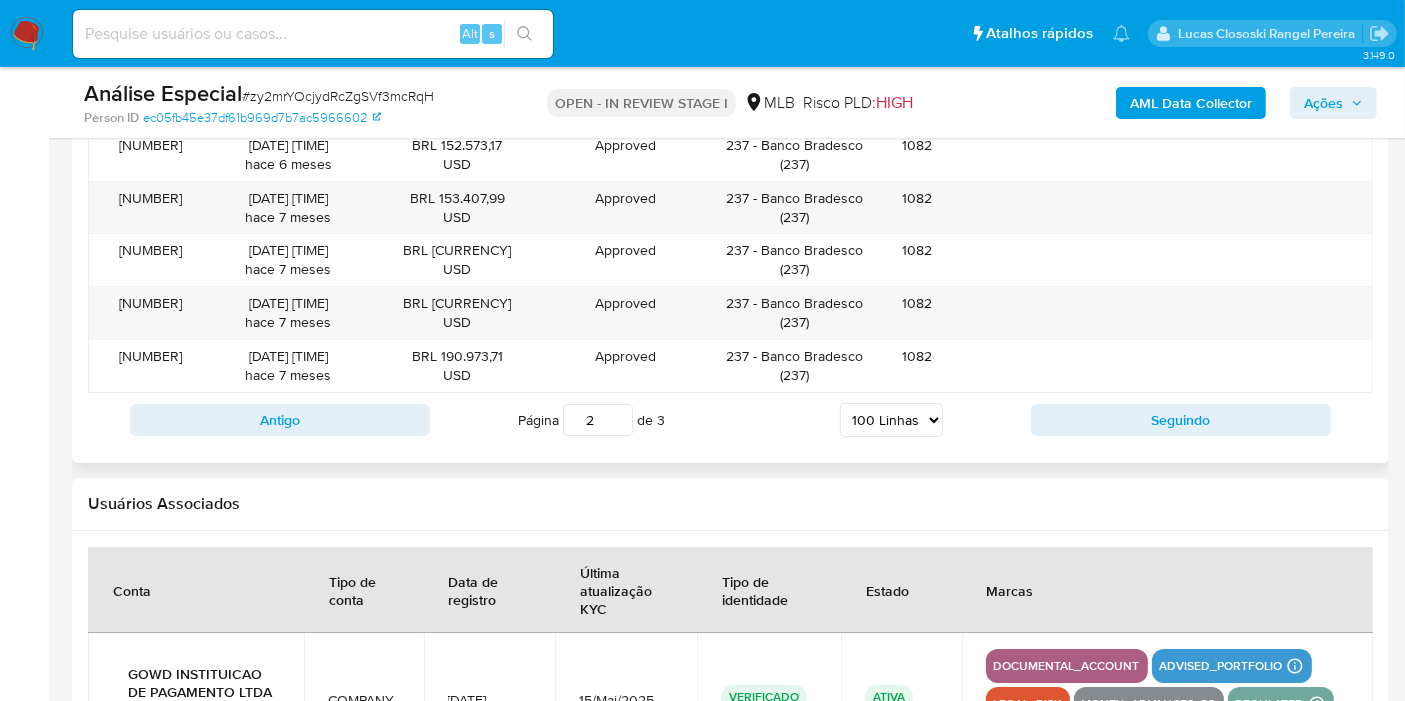 scroll, scrollTop: 7402, scrollLeft: 0, axis: vertical 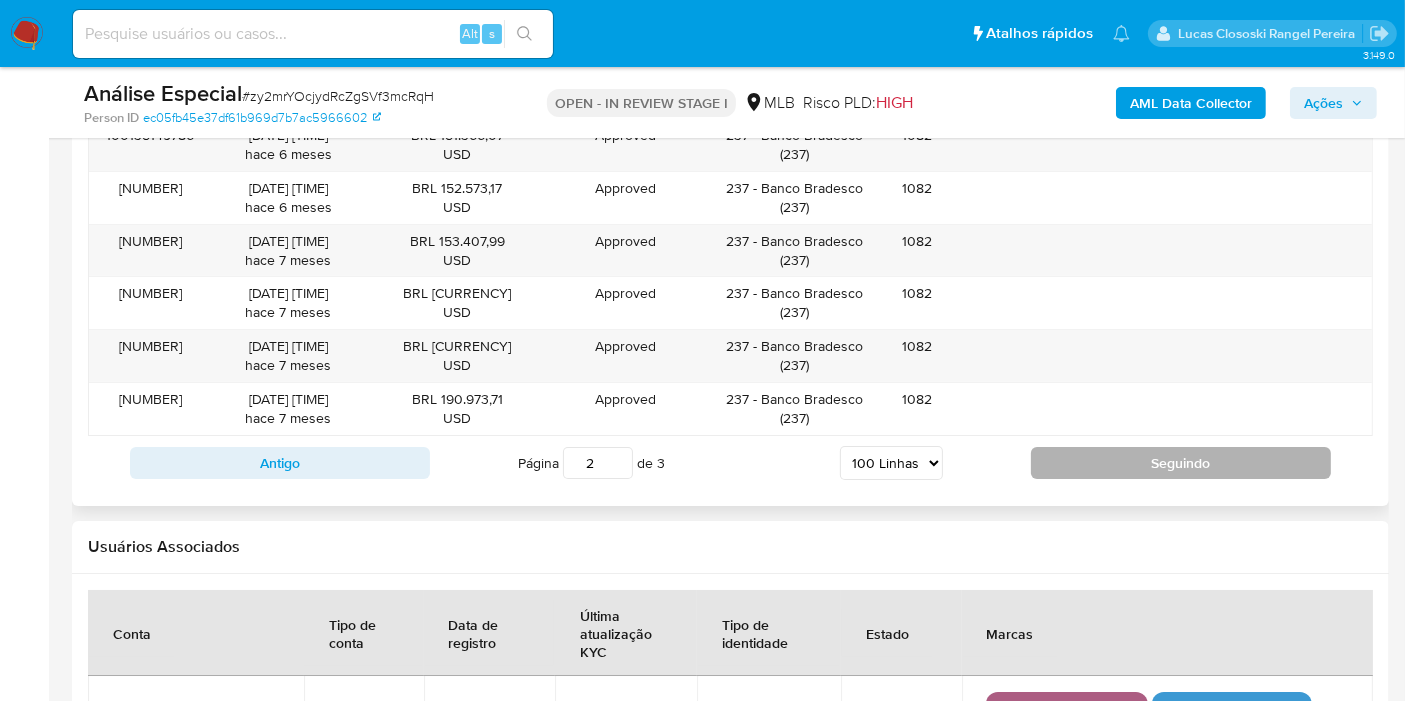 click on "Seguindo" at bounding box center [1181, 463] 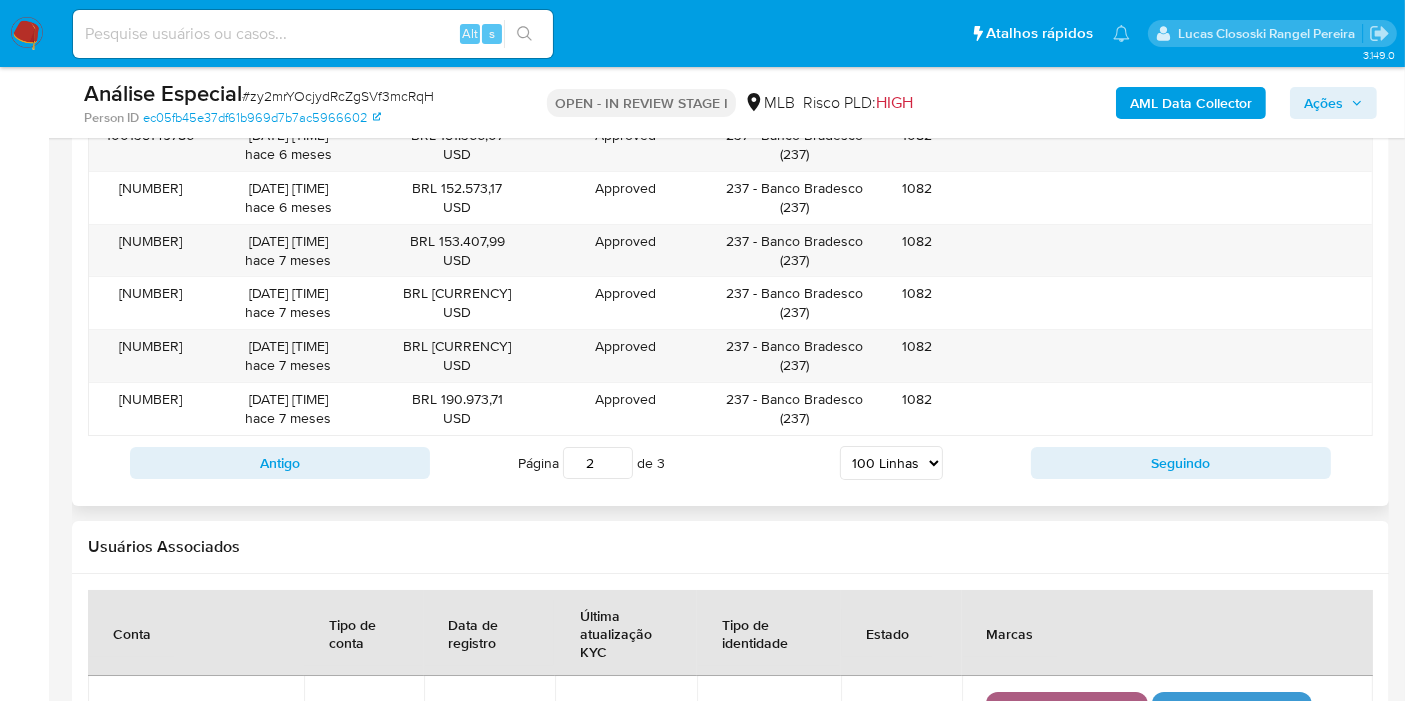 type on "3" 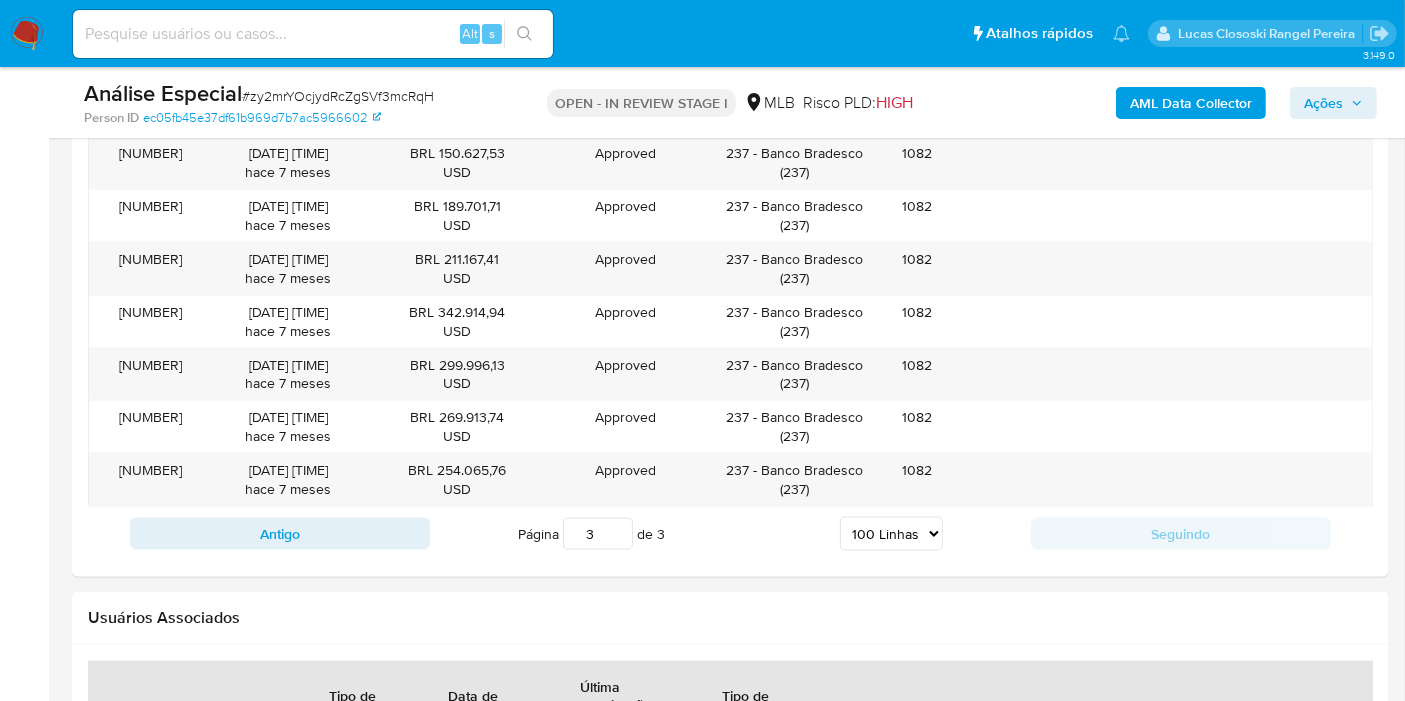 scroll, scrollTop: 2956, scrollLeft: 0, axis: vertical 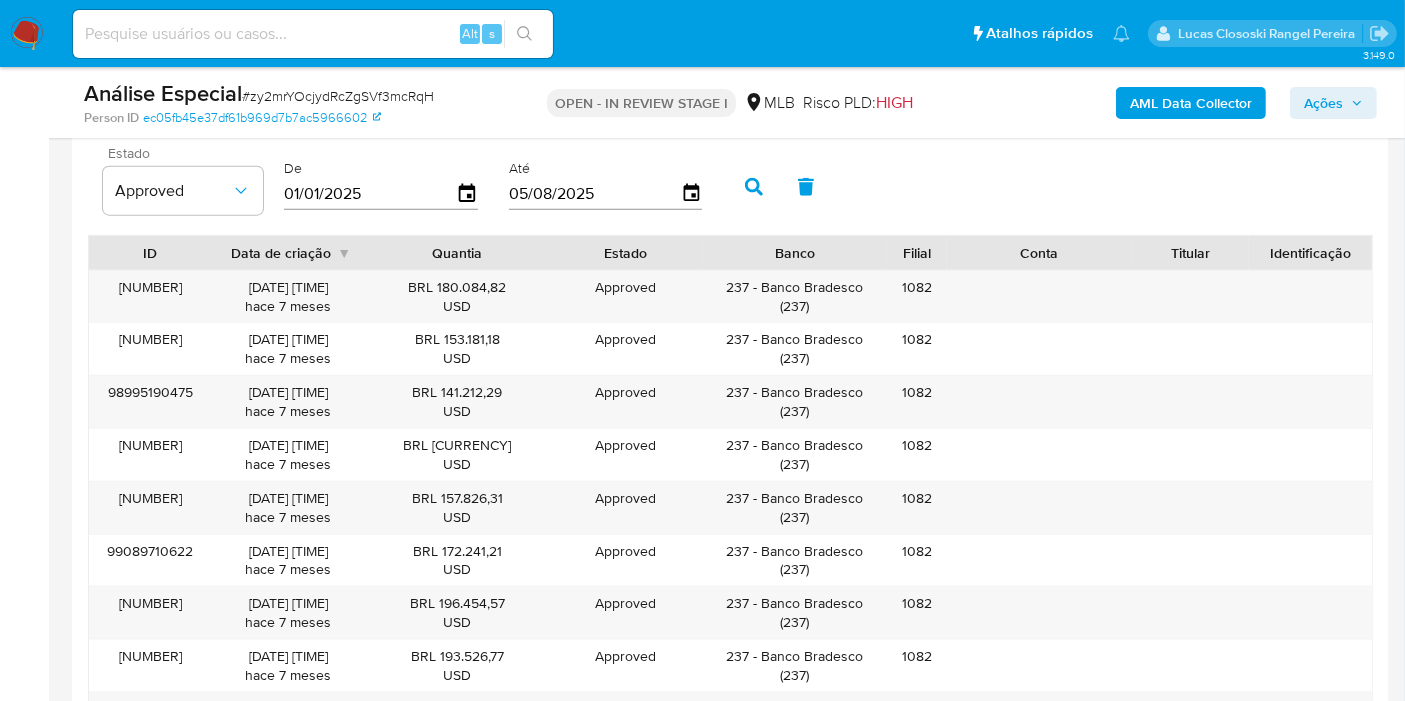 click on "Ações" at bounding box center [1333, 103] 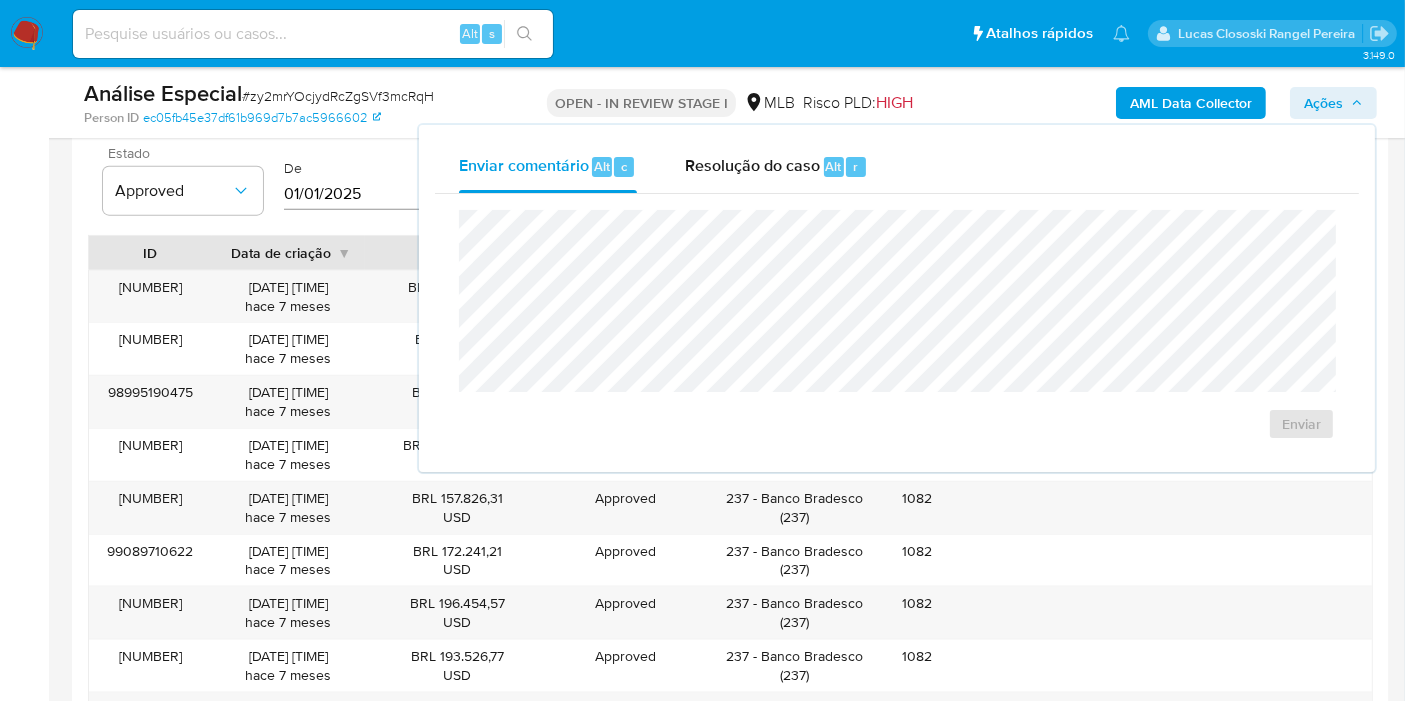drag, startPoint x: 875, startPoint y: 166, endPoint x: 848, endPoint y: 192, distance: 37.48333 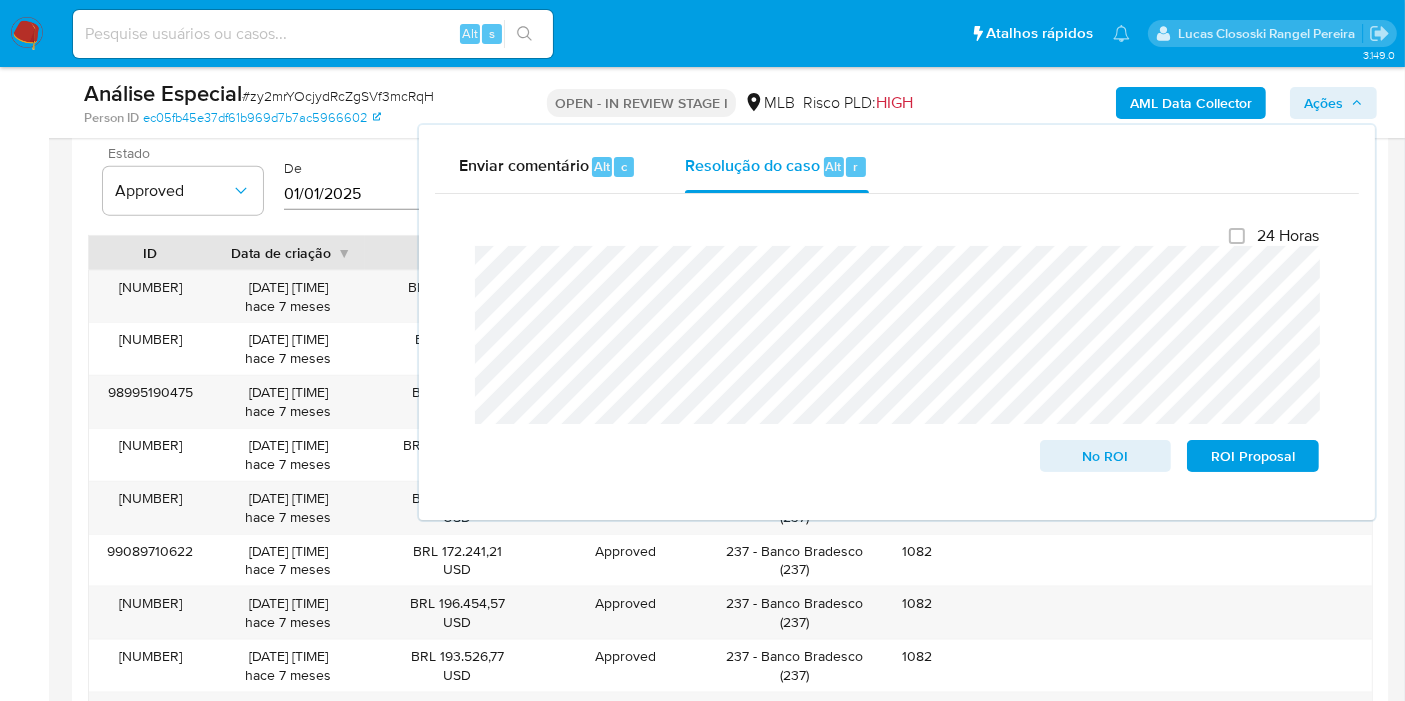 click on "Ações" at bounding box center (1323, 103) 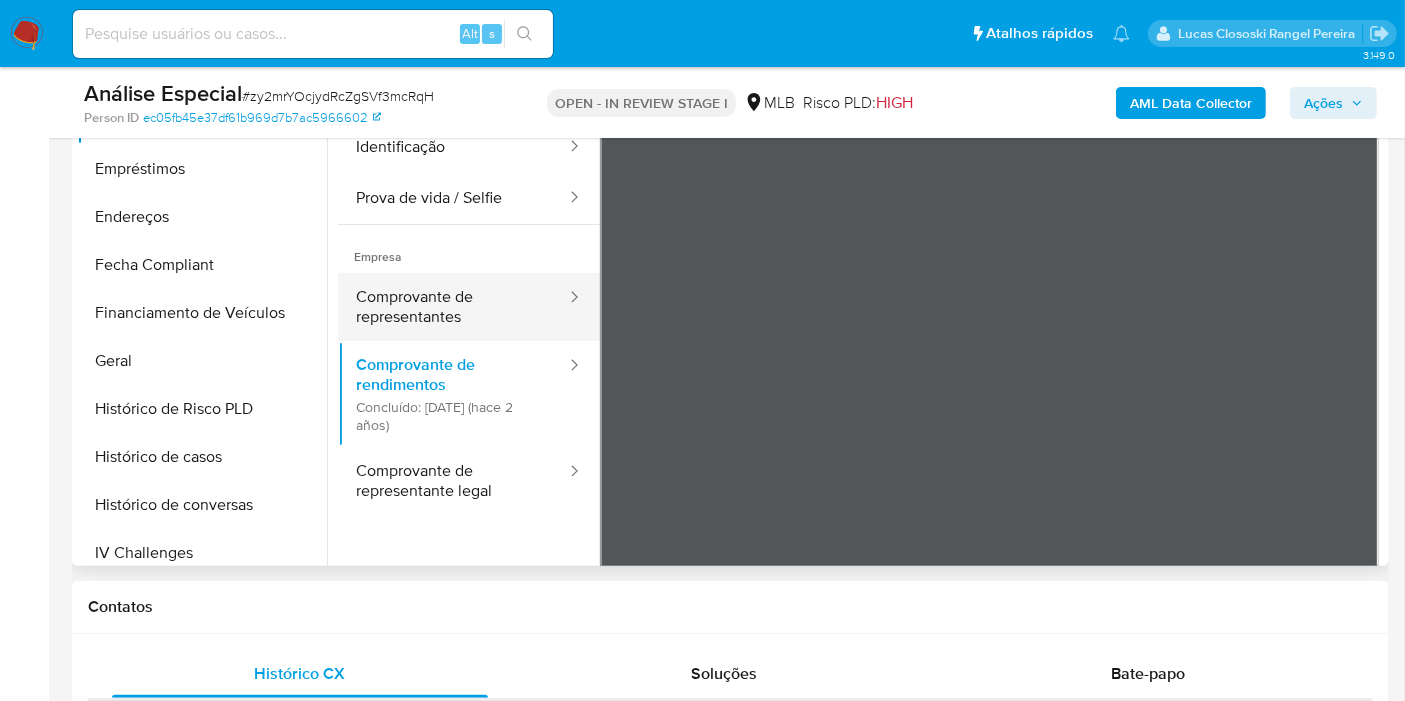 scroll, scrollTop: 400, scrollLeft: 0, axis: vertical 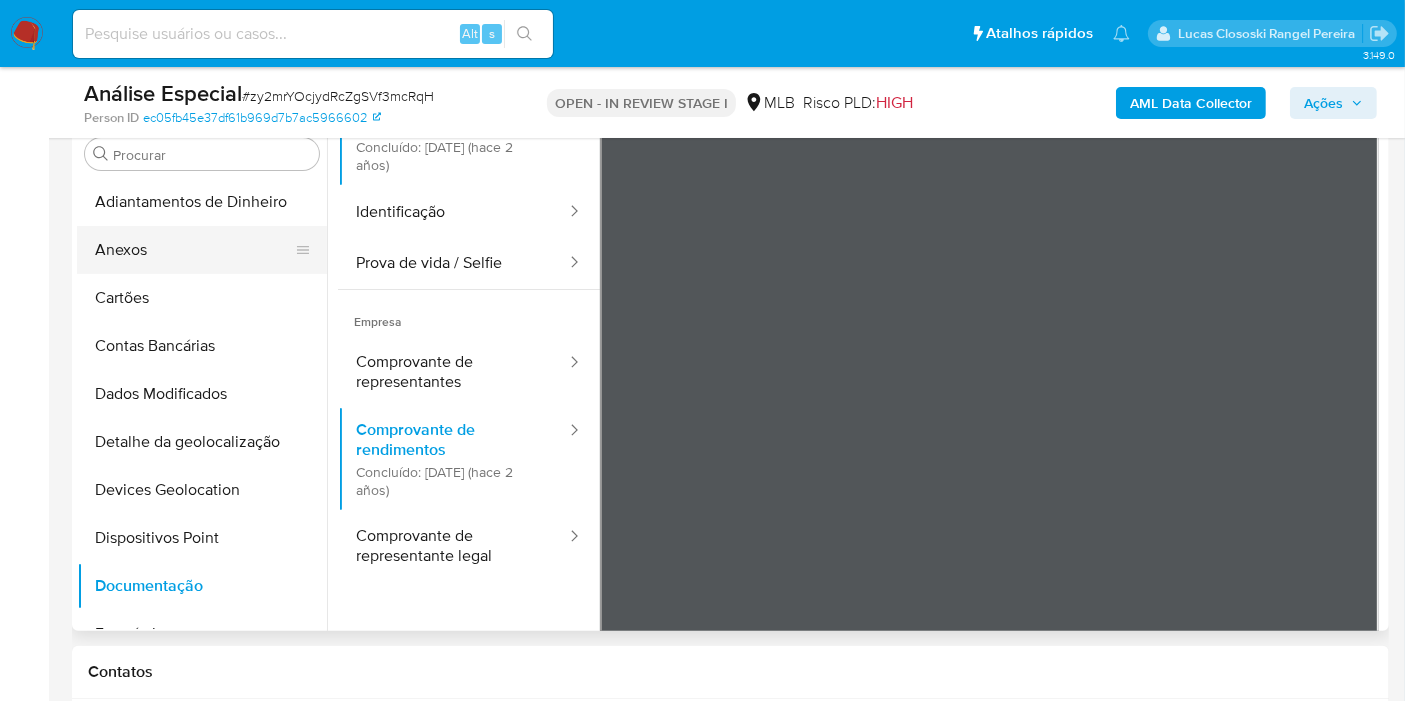 click on "Anexos" at bounding box center [194, 250] 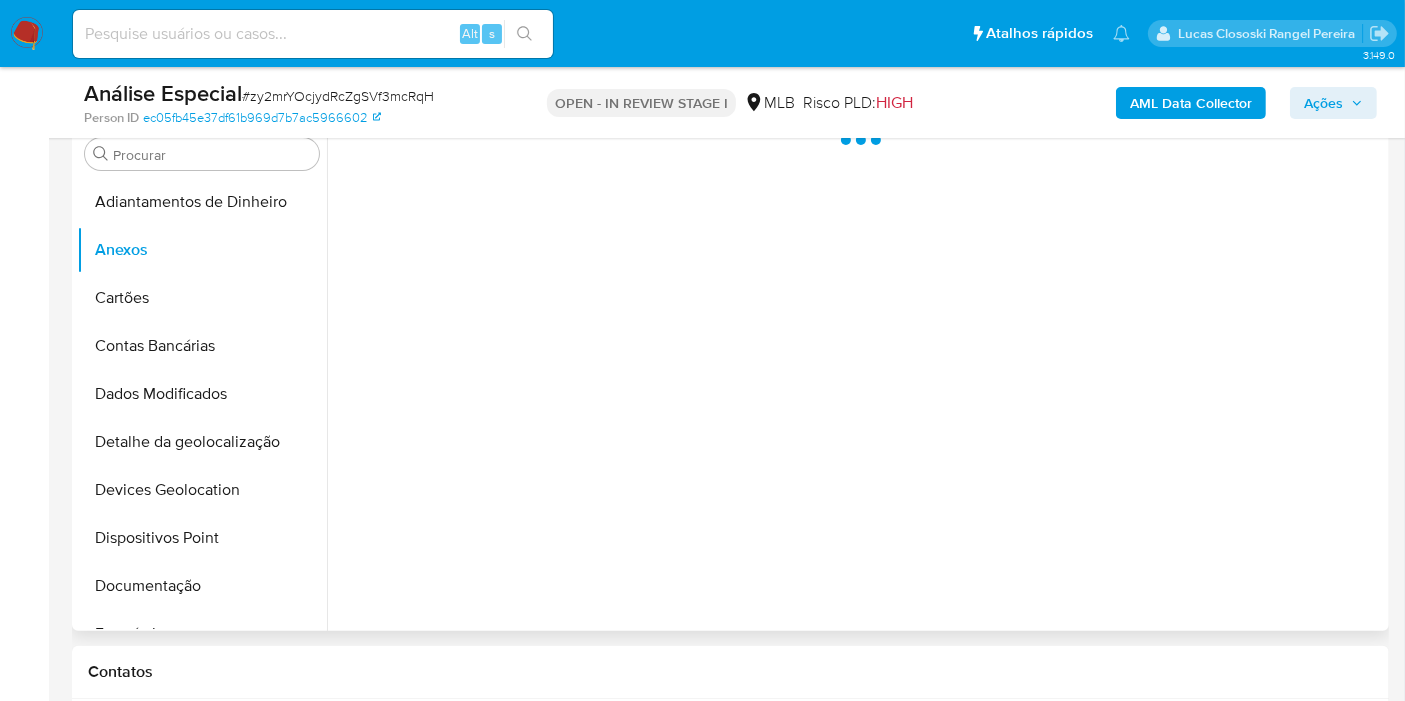 scroll, scrollTop: 0, scrollLeft: 0, axis: both 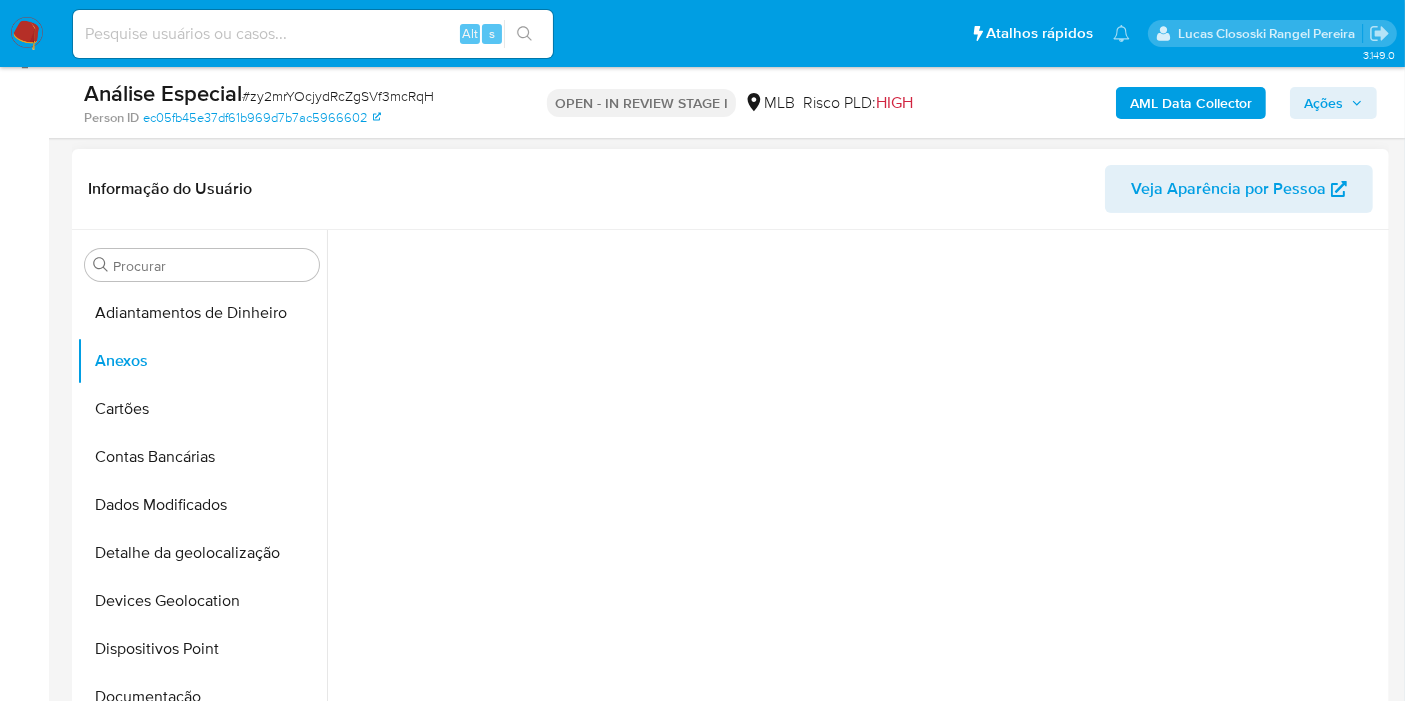 click on "Informação do Usuário Veja Aparência por Pessoa" at bounding box center (730, 189) 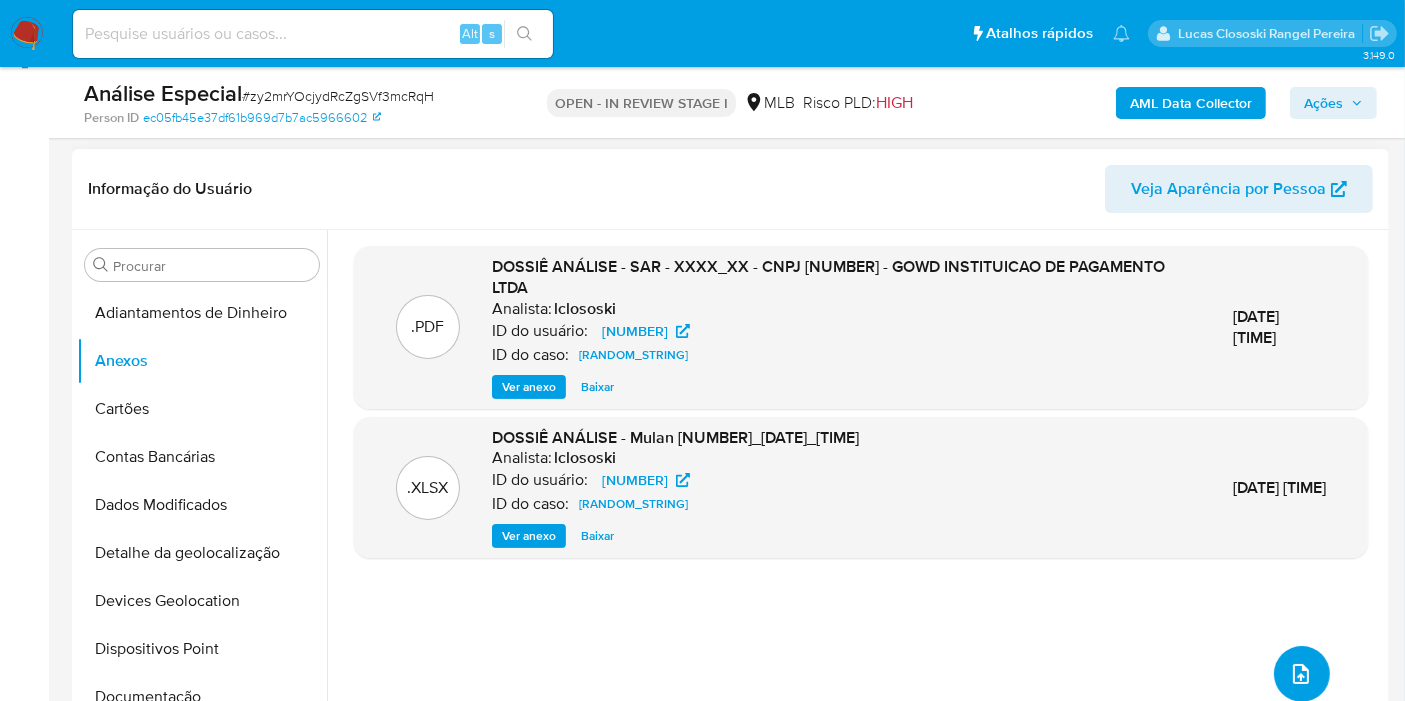 click at bounding box center (1302, 674) 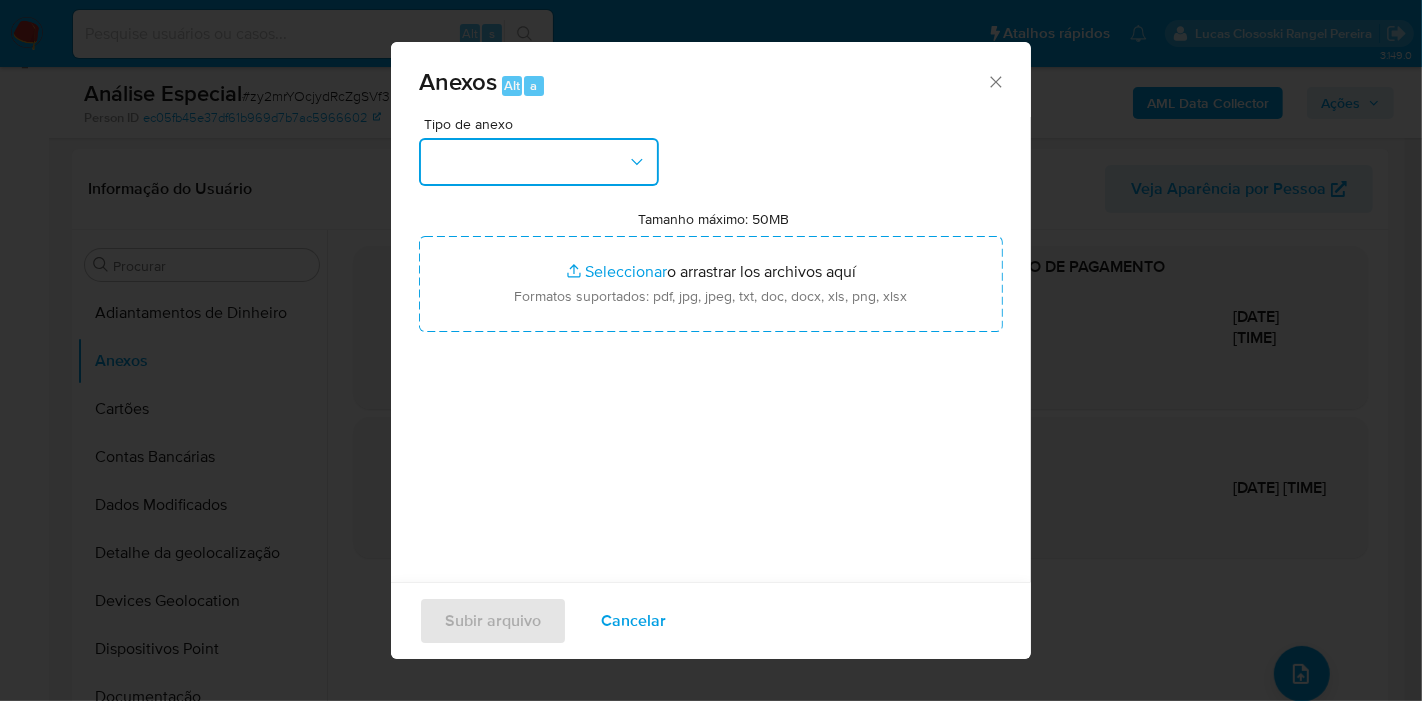click at bounding box center (539, 162) 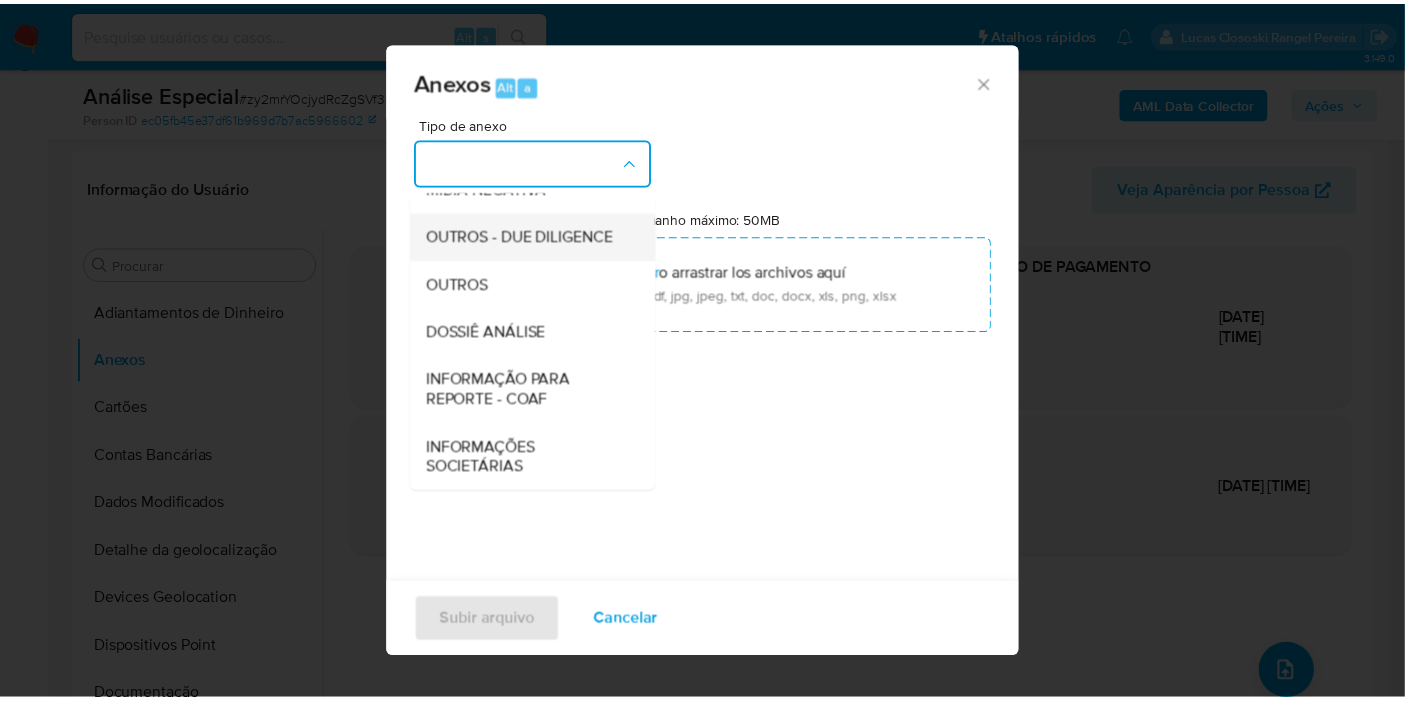scroll, scrollTop: 307, scrollLeft: 0, axis: vertical 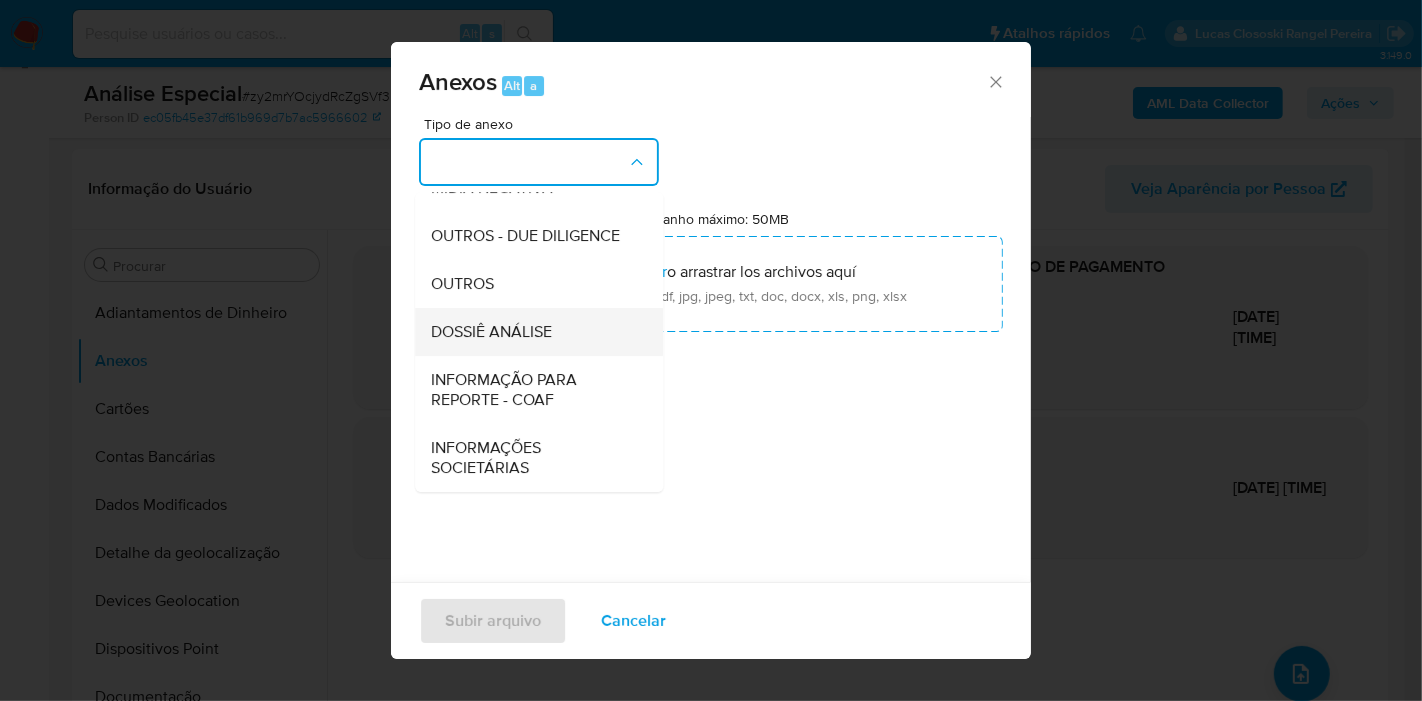 click on "DOSSIÊ ANÁLISE" at bounding box center (491, 332) 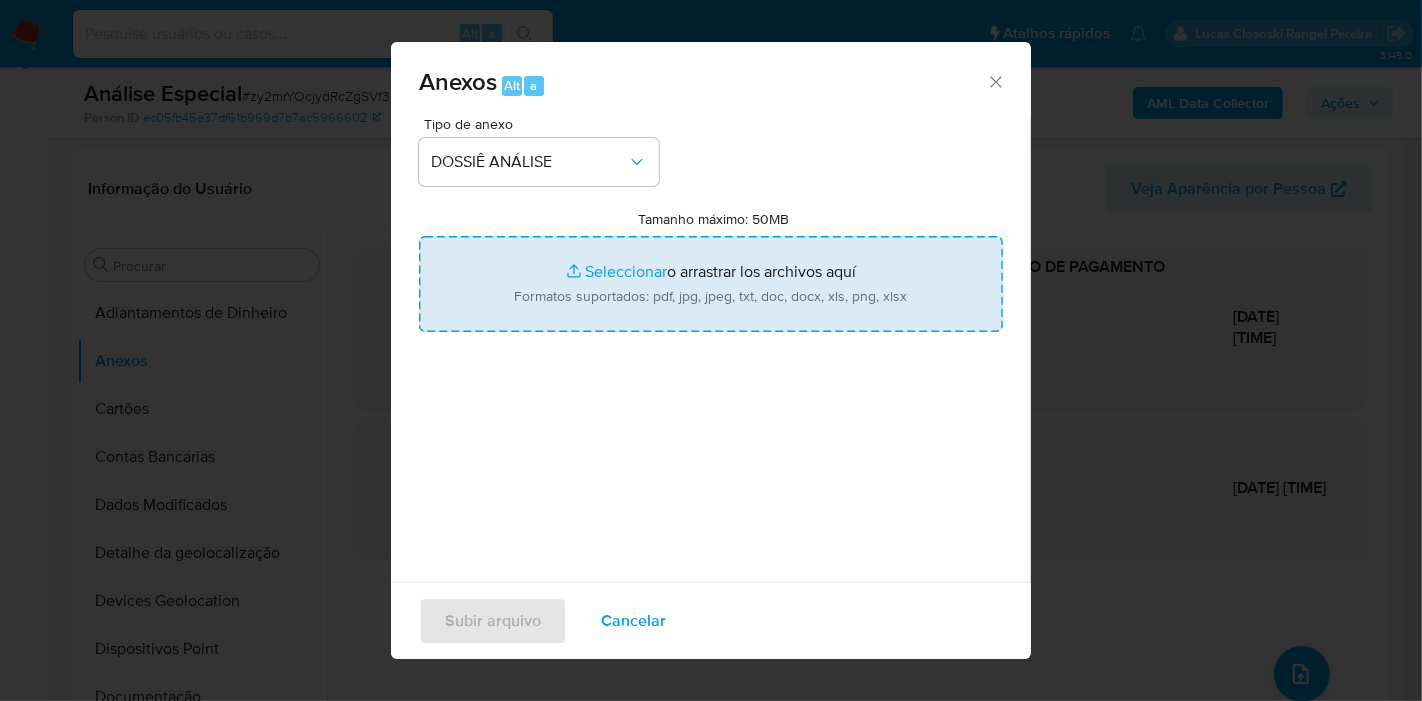 click on "Tamanho máximo: 50MB Seleccionar archivos" at bounding box center [711, 284] 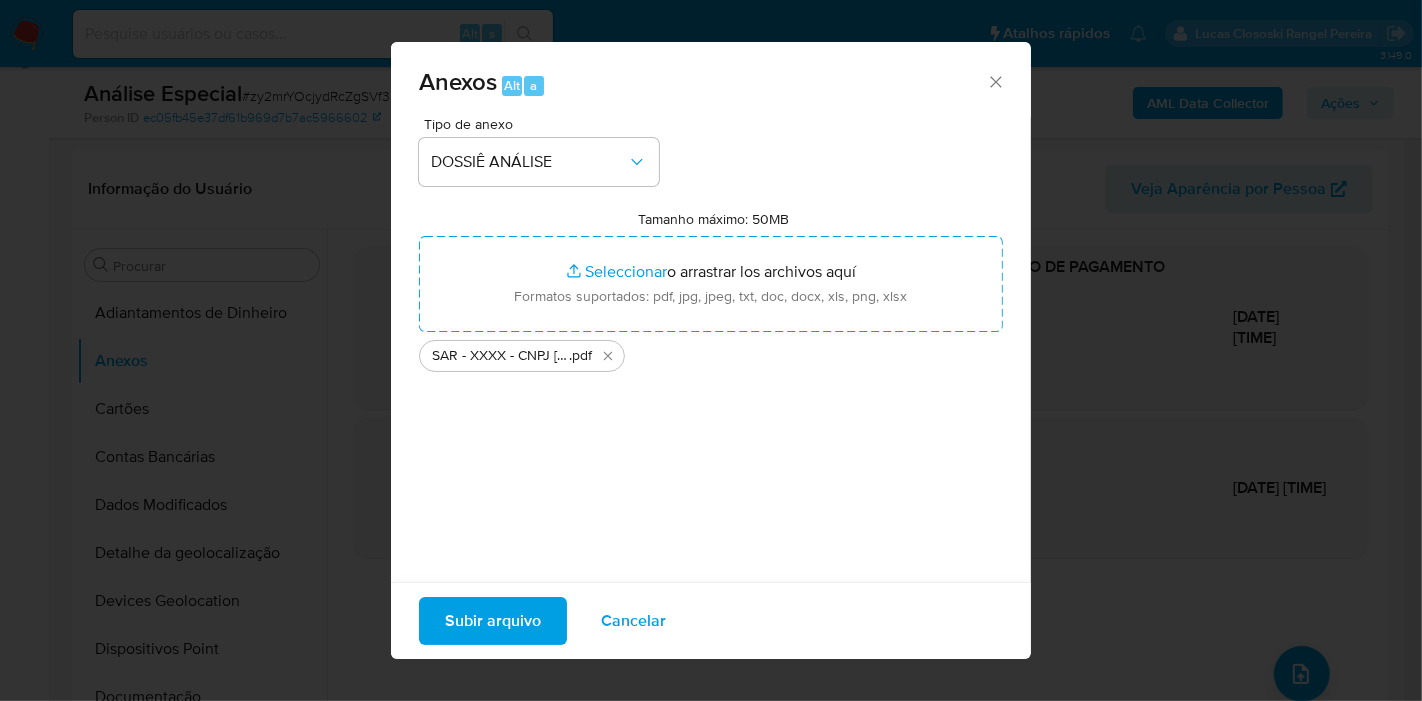 click on "Subir arquivo" at bounding box center (493, 621) 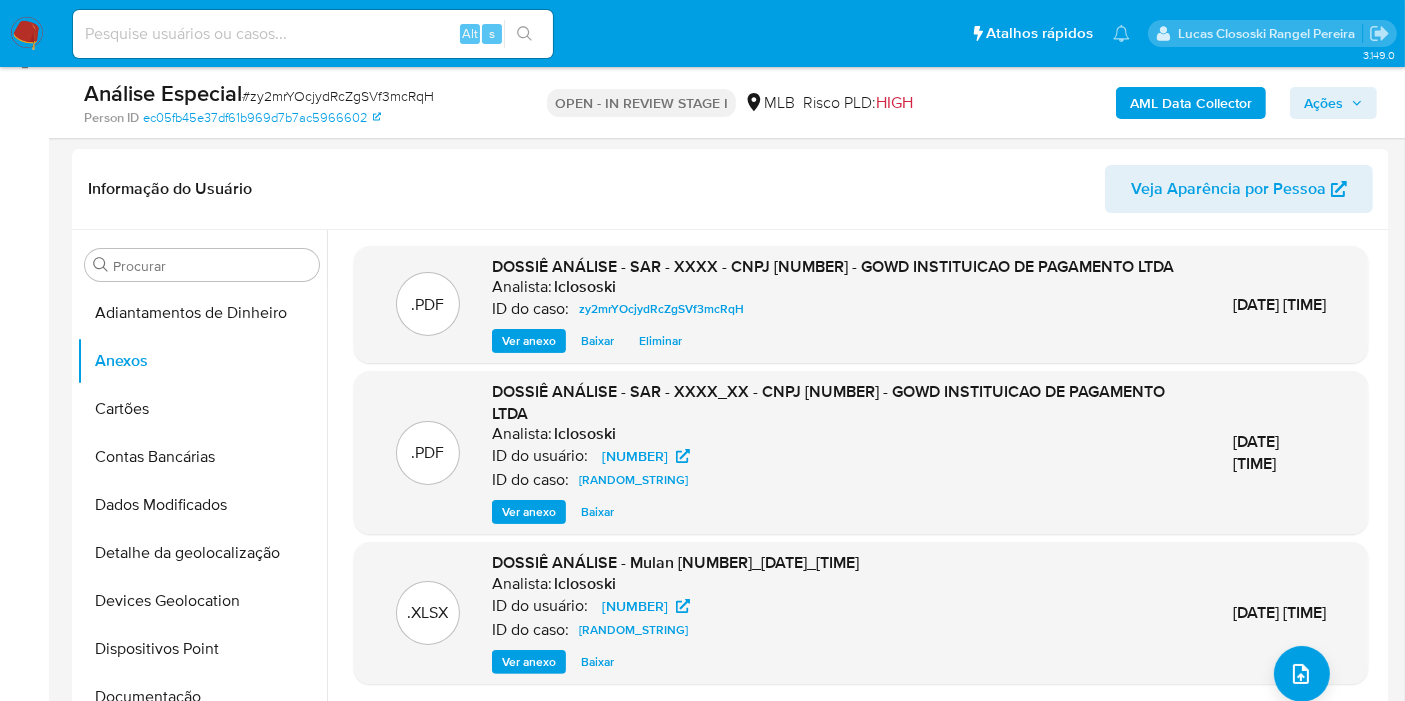 click on "Ações" at bounding box center [1333, 103] 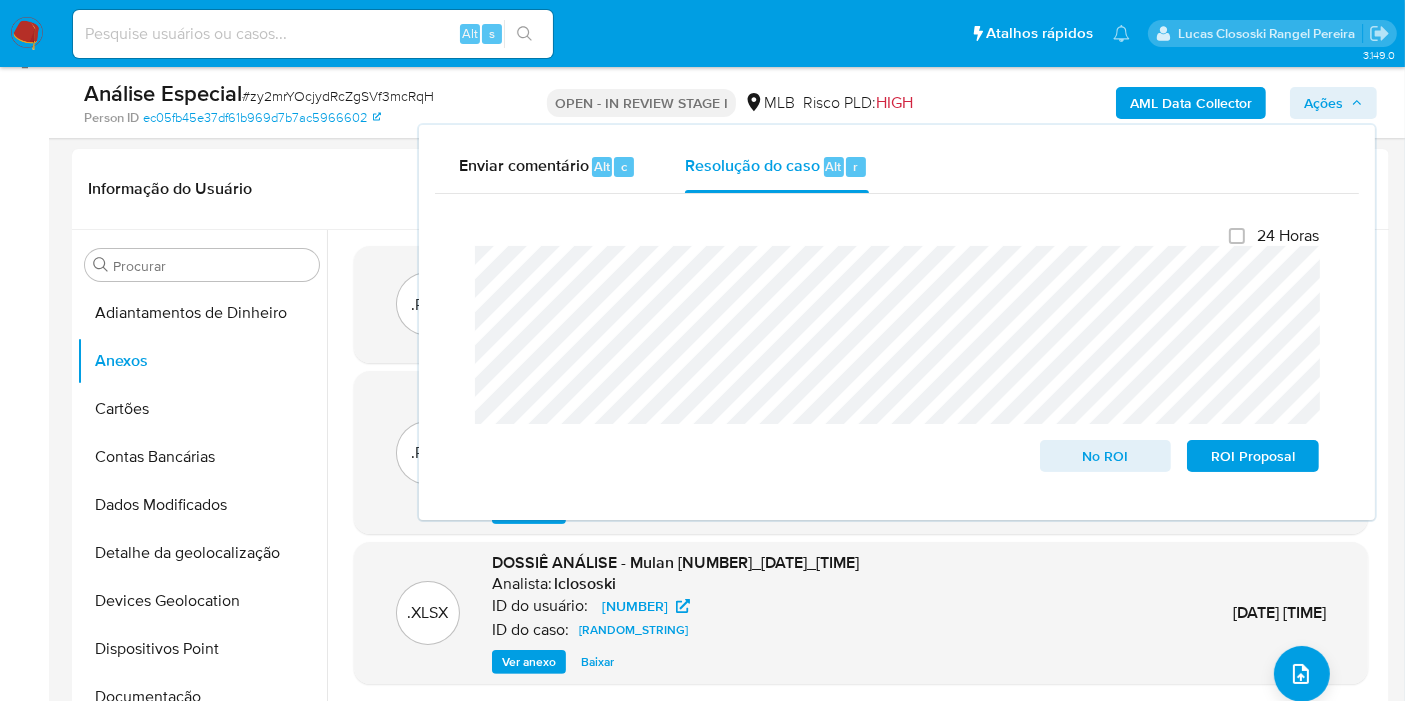 click on "Ações" at bounding box center (1323, 103) 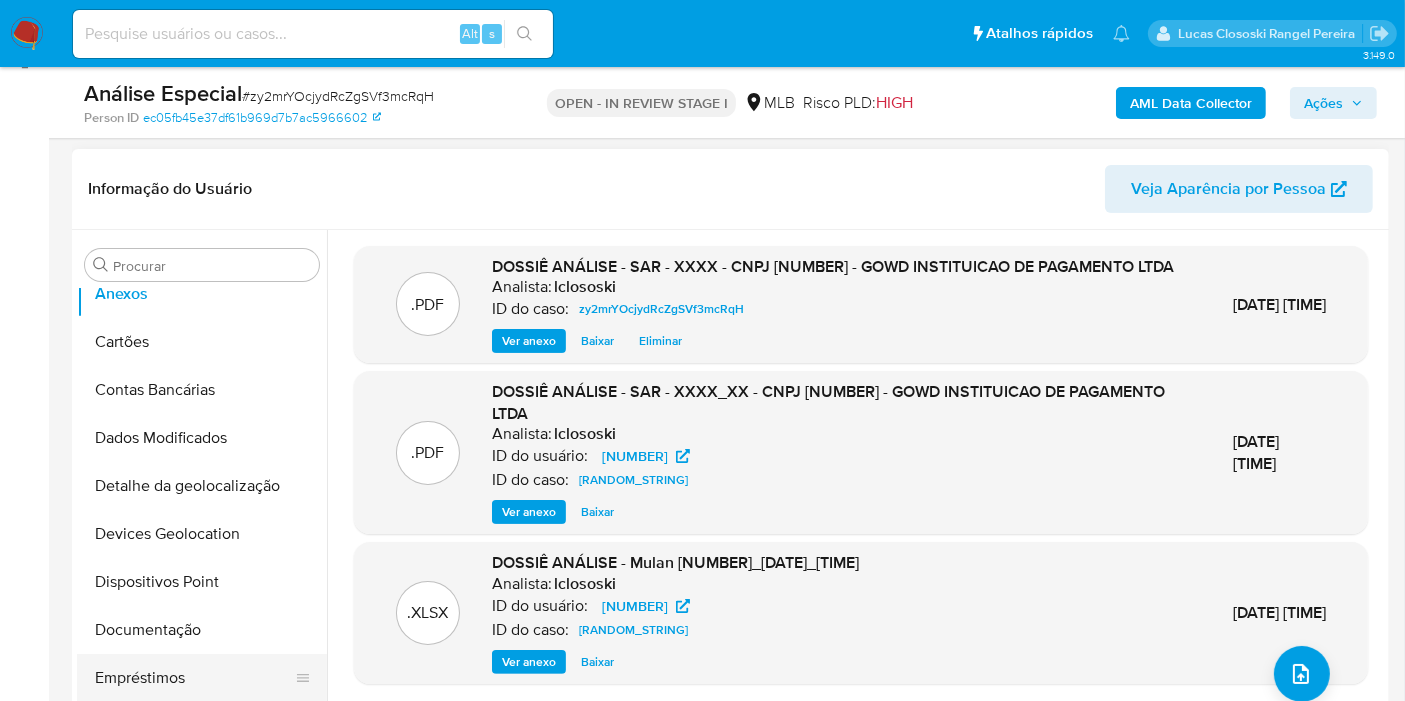 scroll, scrollTop: 0, scrollLeft: 0, axis: both 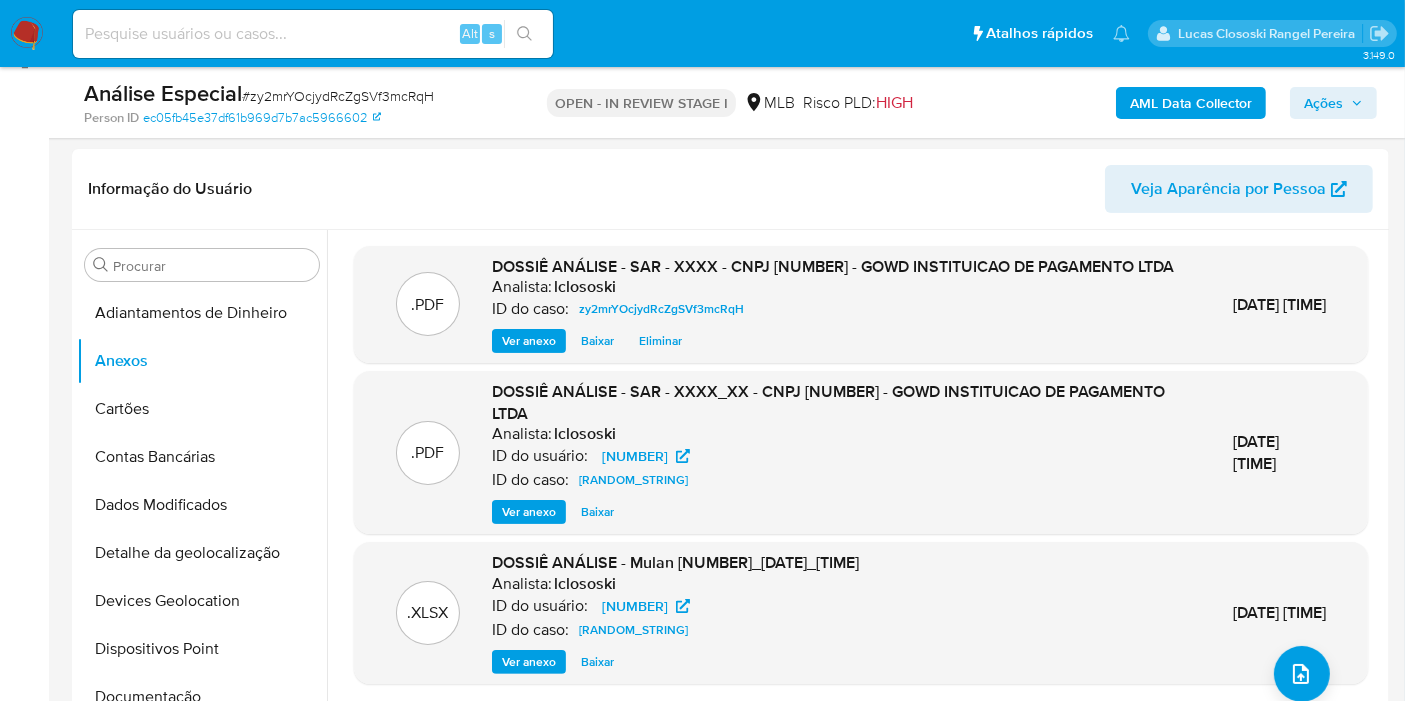 click on "AML Data Collector Ações" at bounding box center [1164, 102] 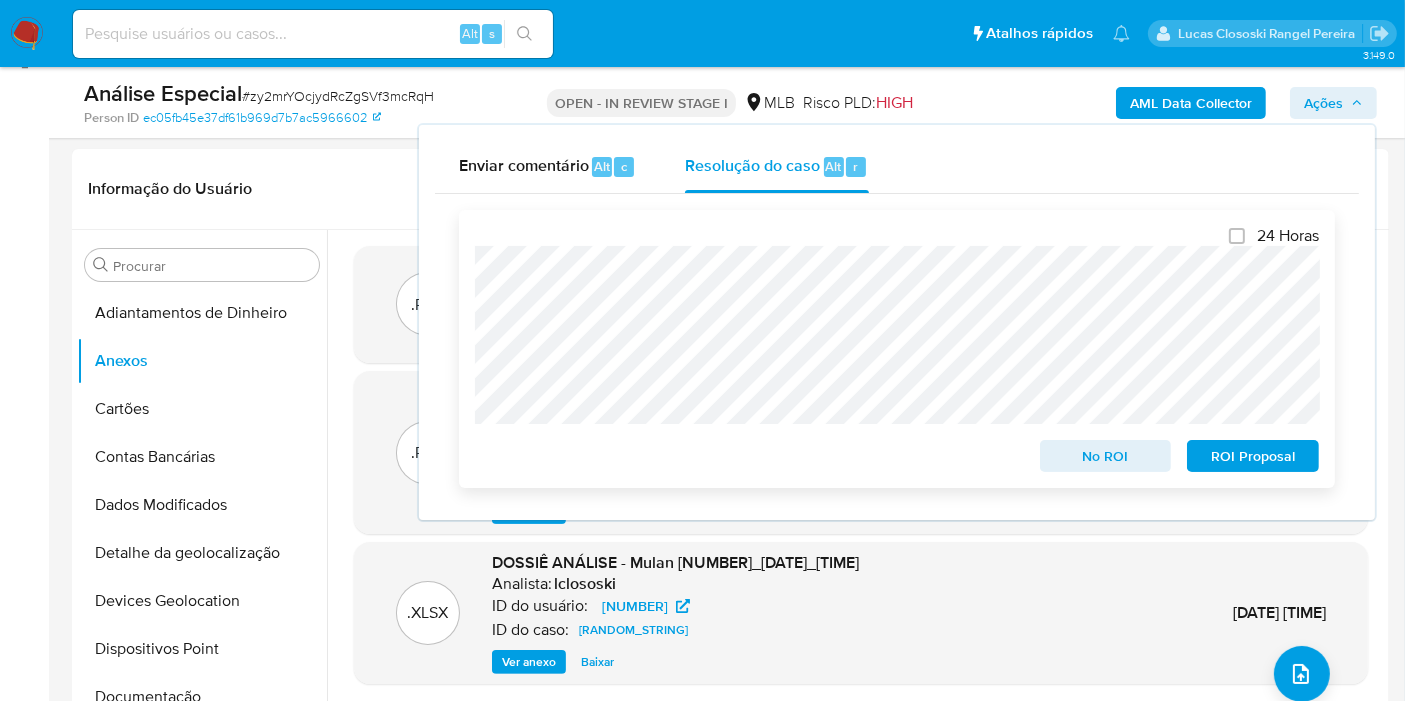 click on "No ROI" at bounding box center (1106, 456) 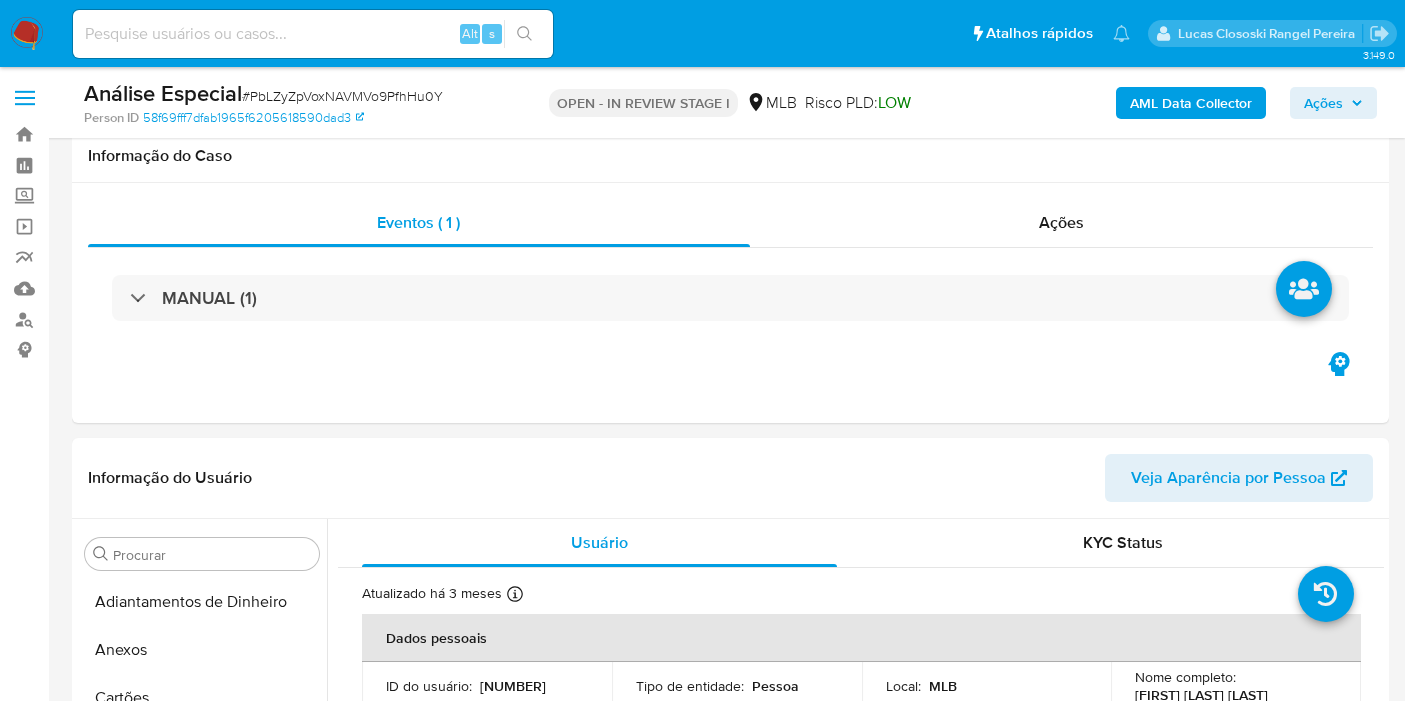 scroll, scrollTop: 2333, scrollLeft: 0, axis: vertical 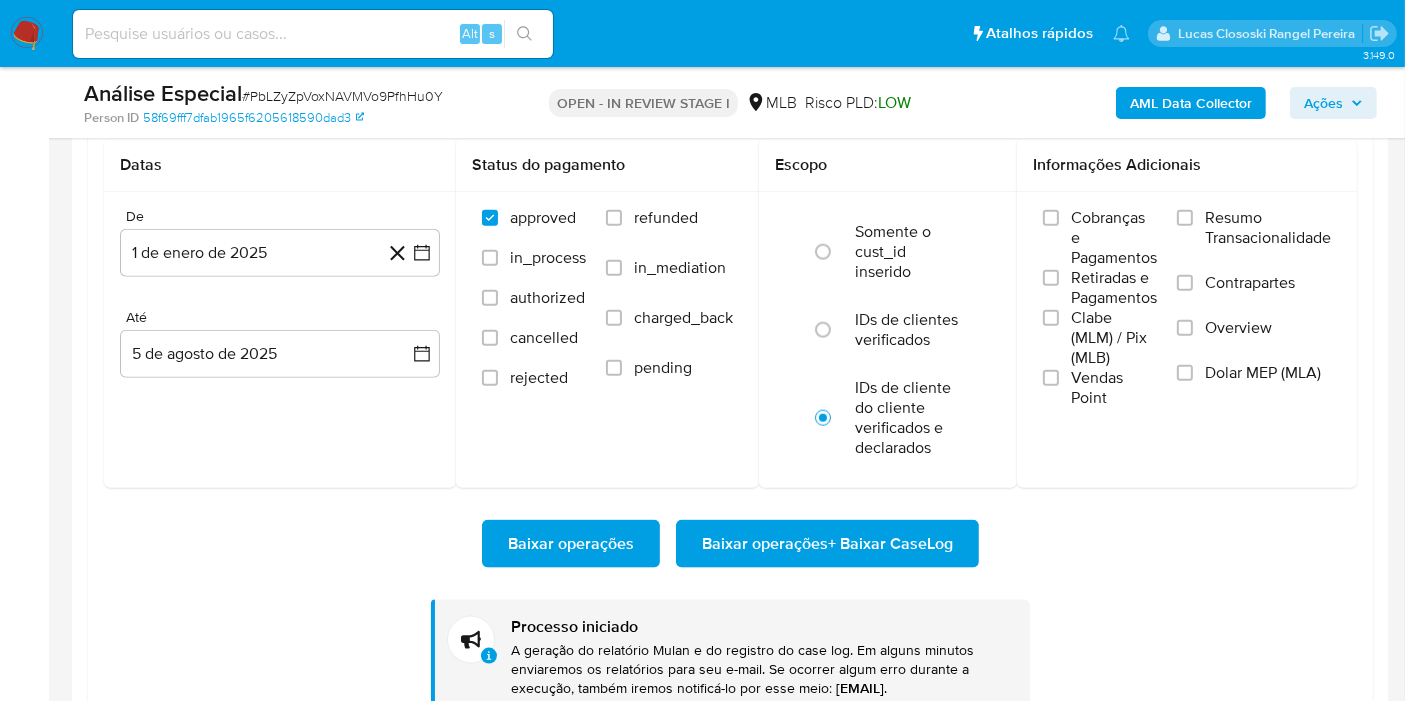 type 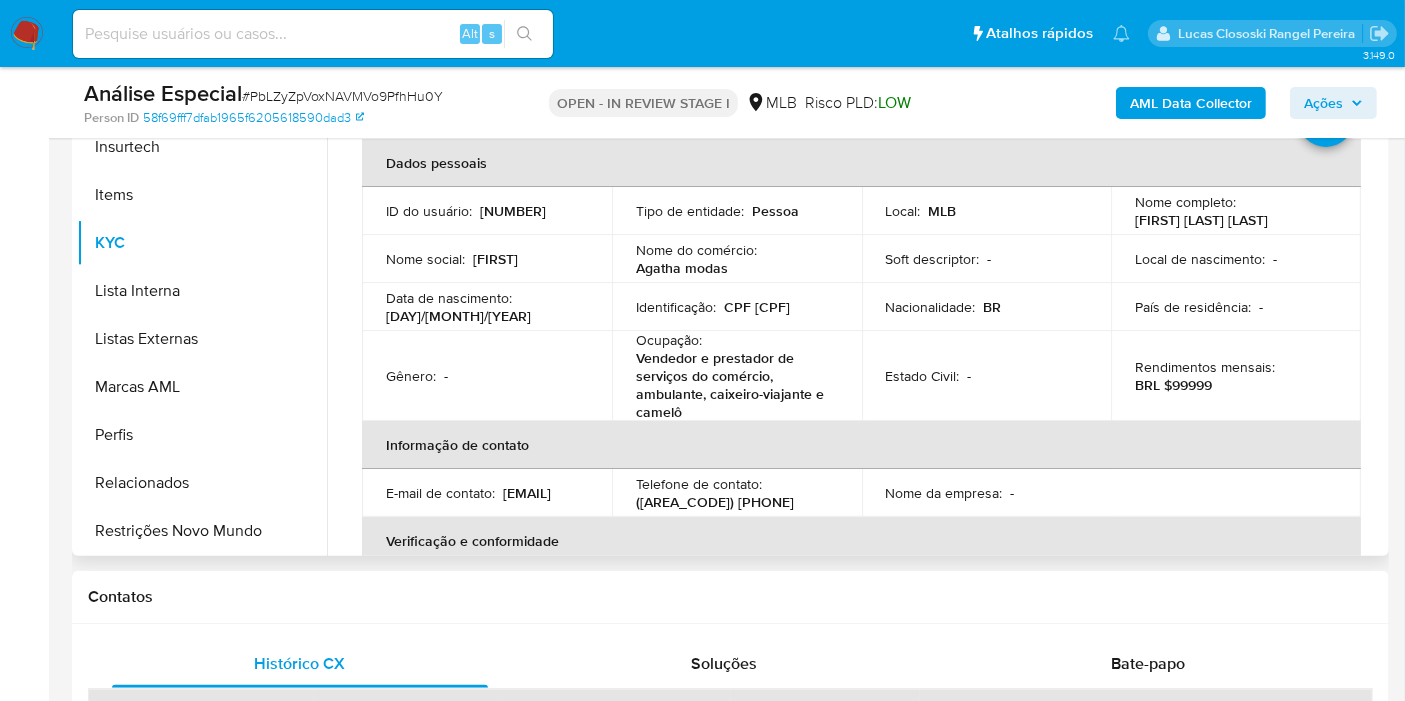 scroll, scrollTop: 333, scrollLeft: 0, axis: vertical 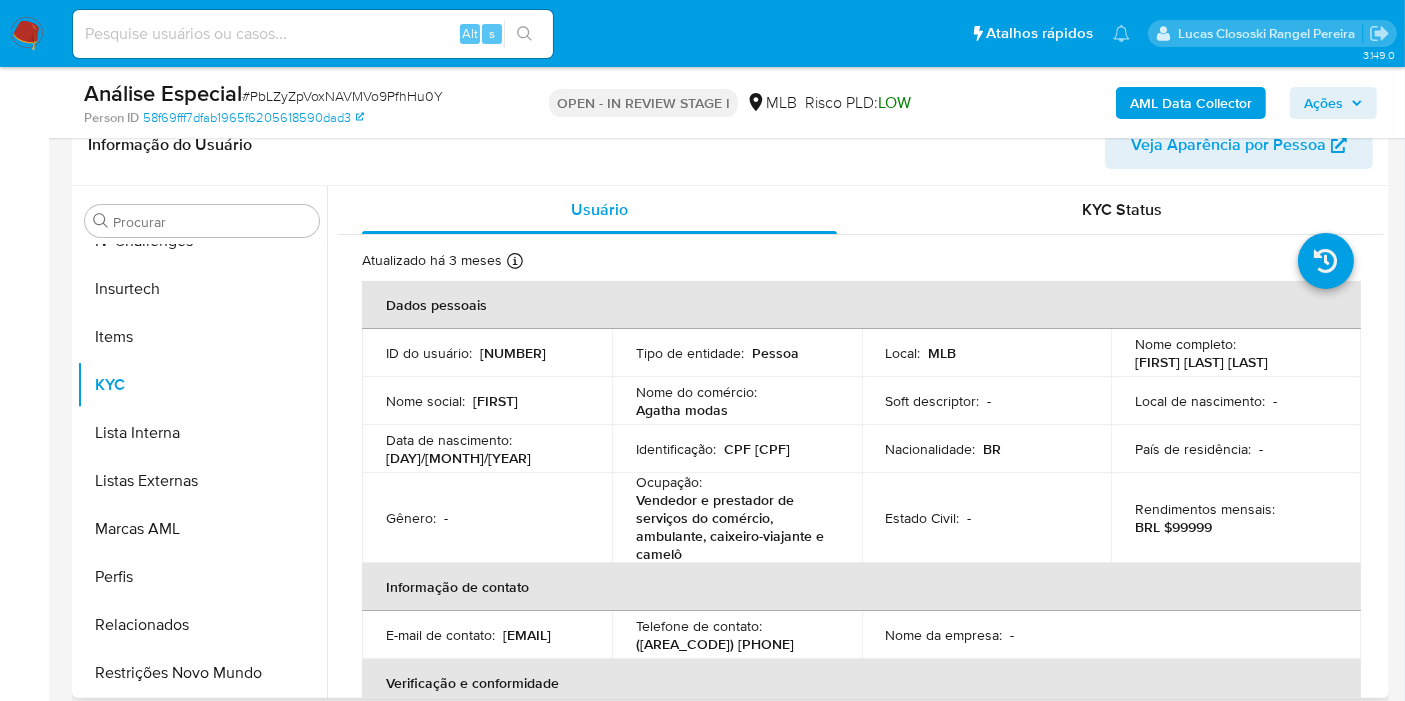 click on "CPF [CPF]" at bounding box center [757, 449] 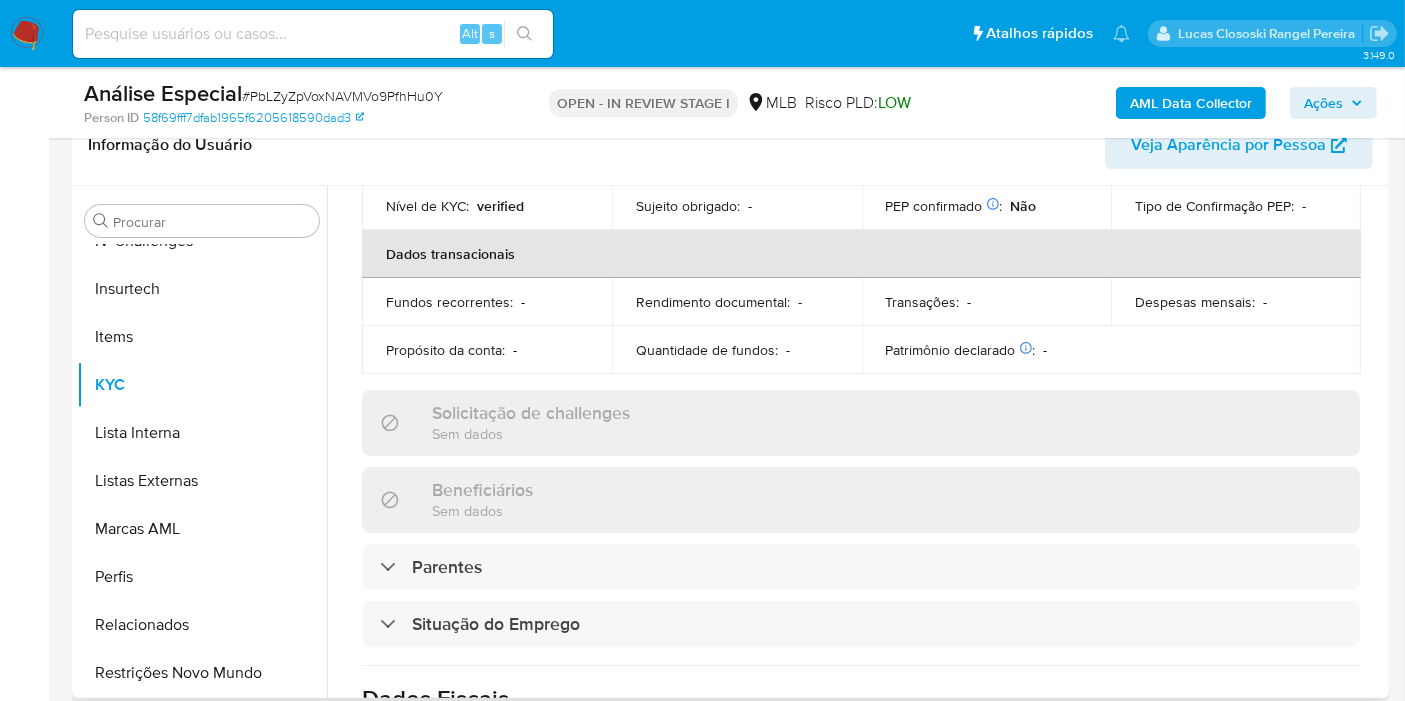 scroll, scrollTop: 81, scrollLeft: 0, axis: vertical 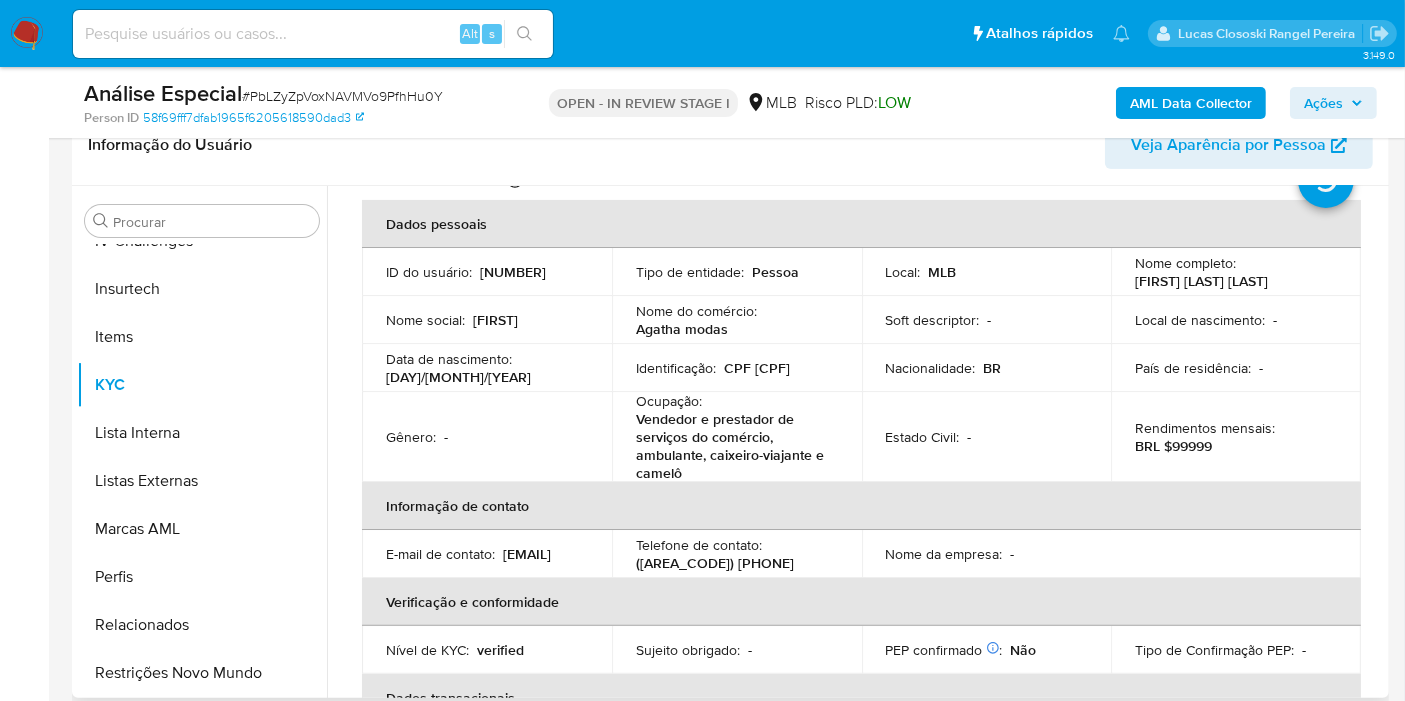 copy on "[CPF]" 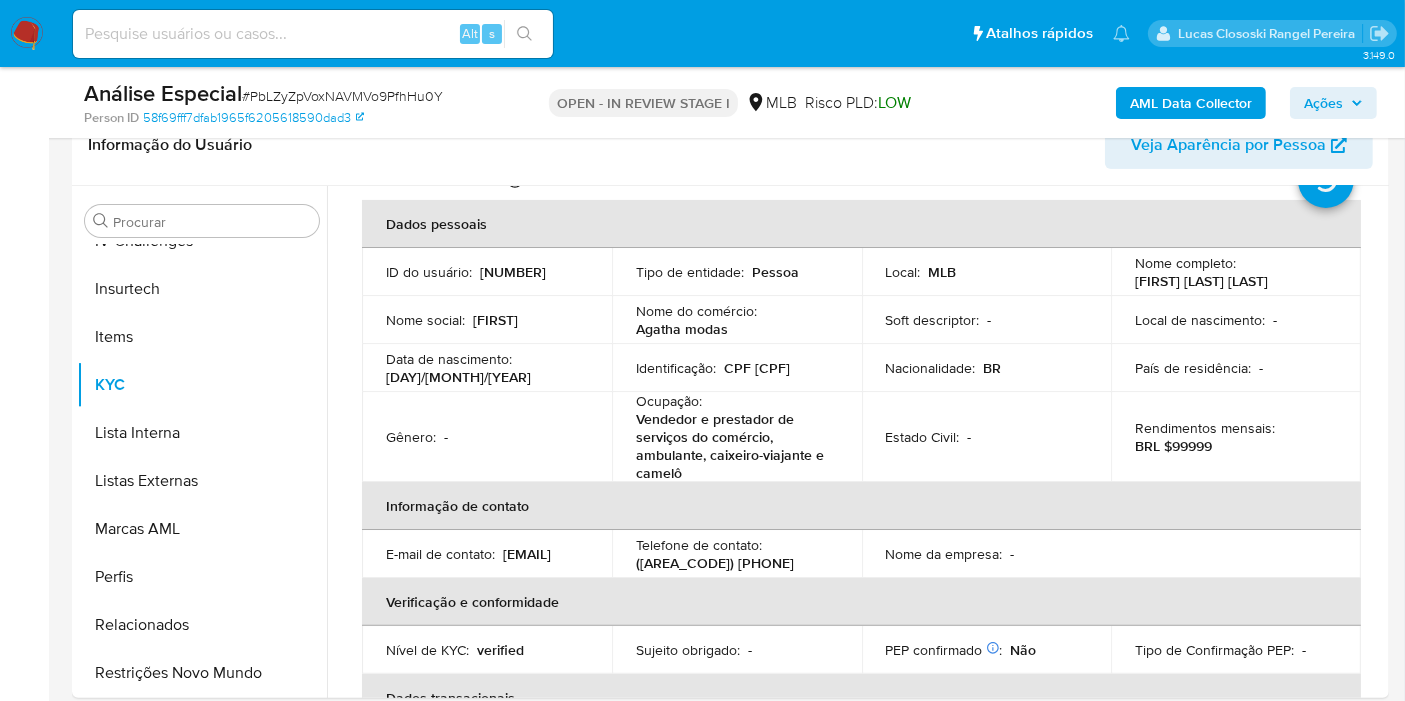 copy on "[CPF]" 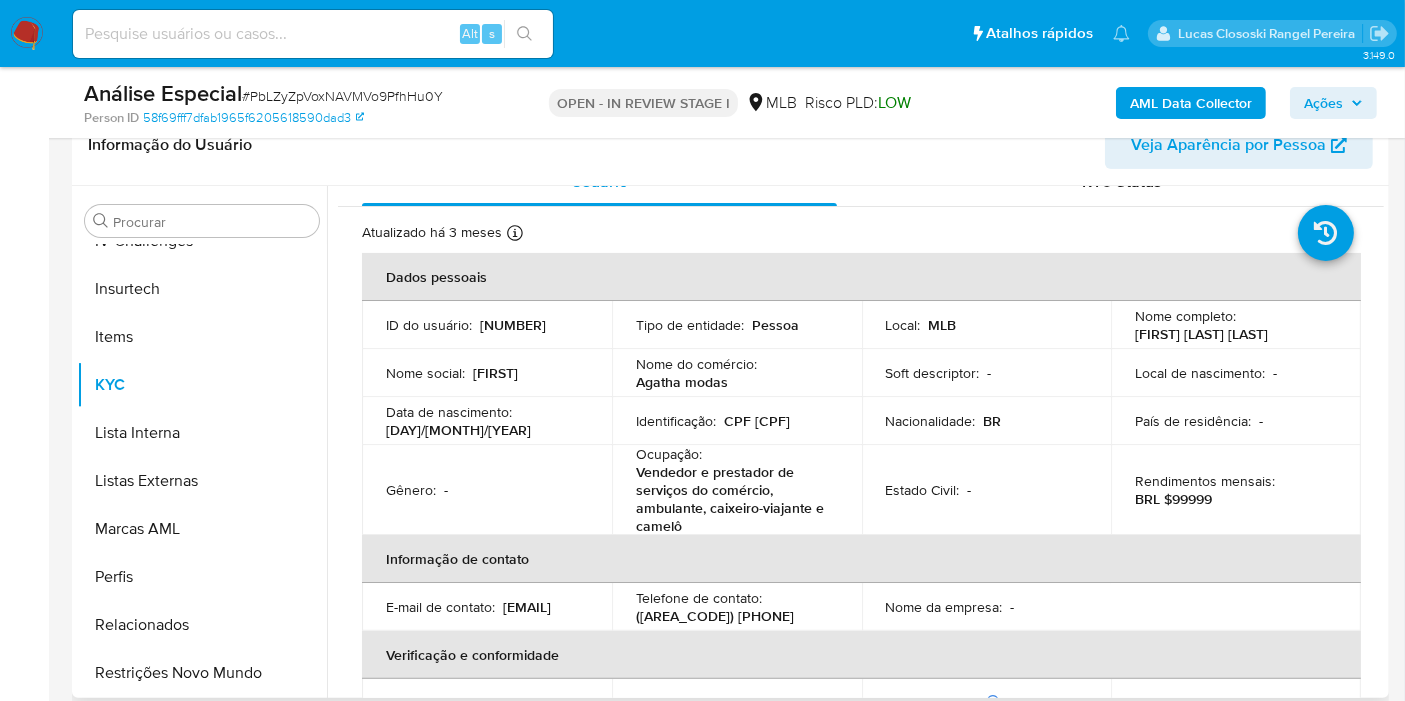 scroll, scrollTop: 0, scrollLeft: 0, axis: both 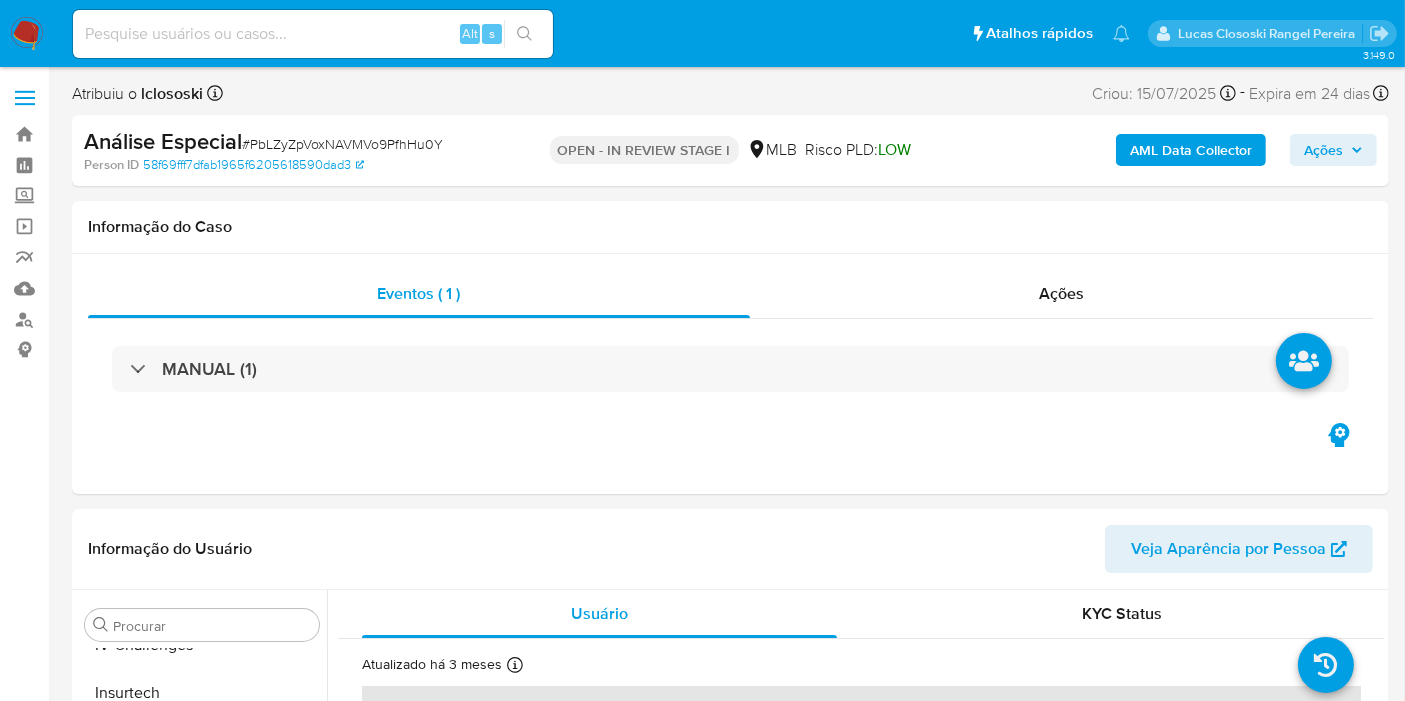 click on "AML Data Collector Ações" at bounding box center (1164, 150) 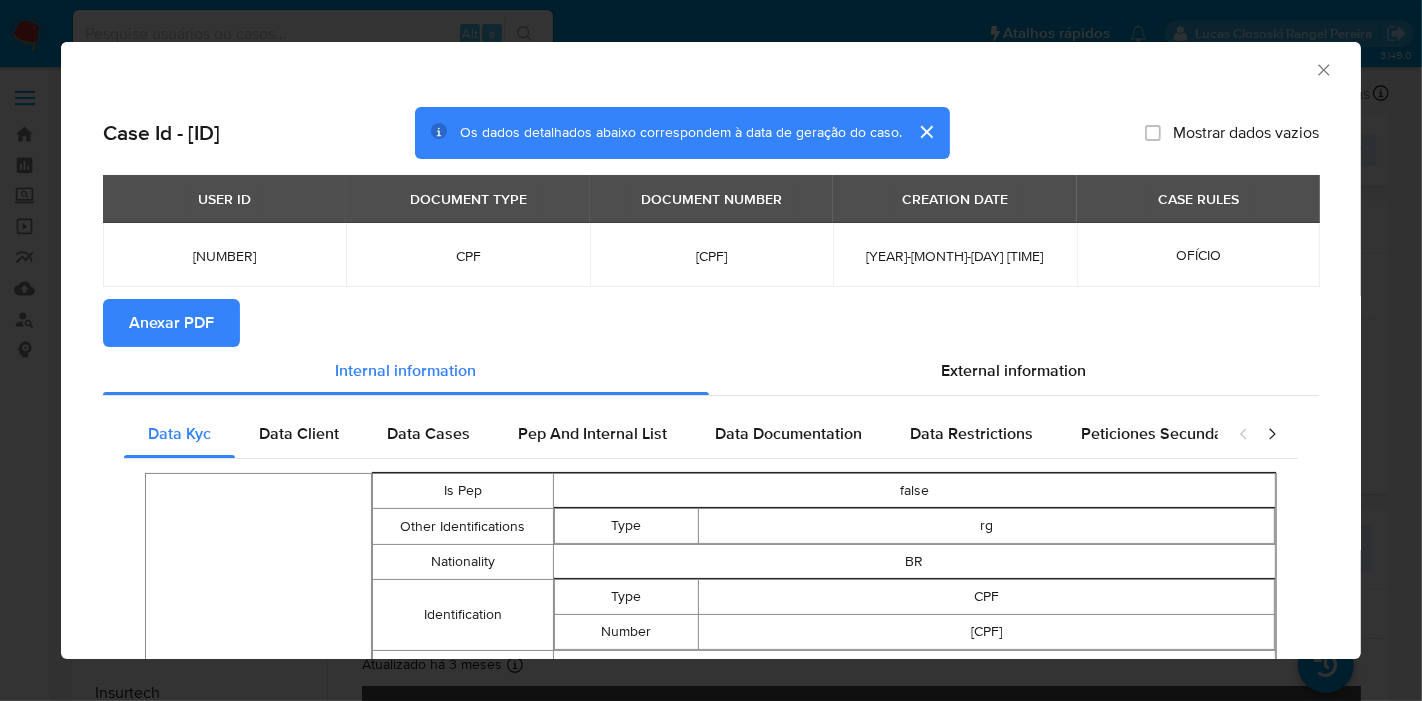 click on "Anexar PDF" at bounding box center (711, 323) 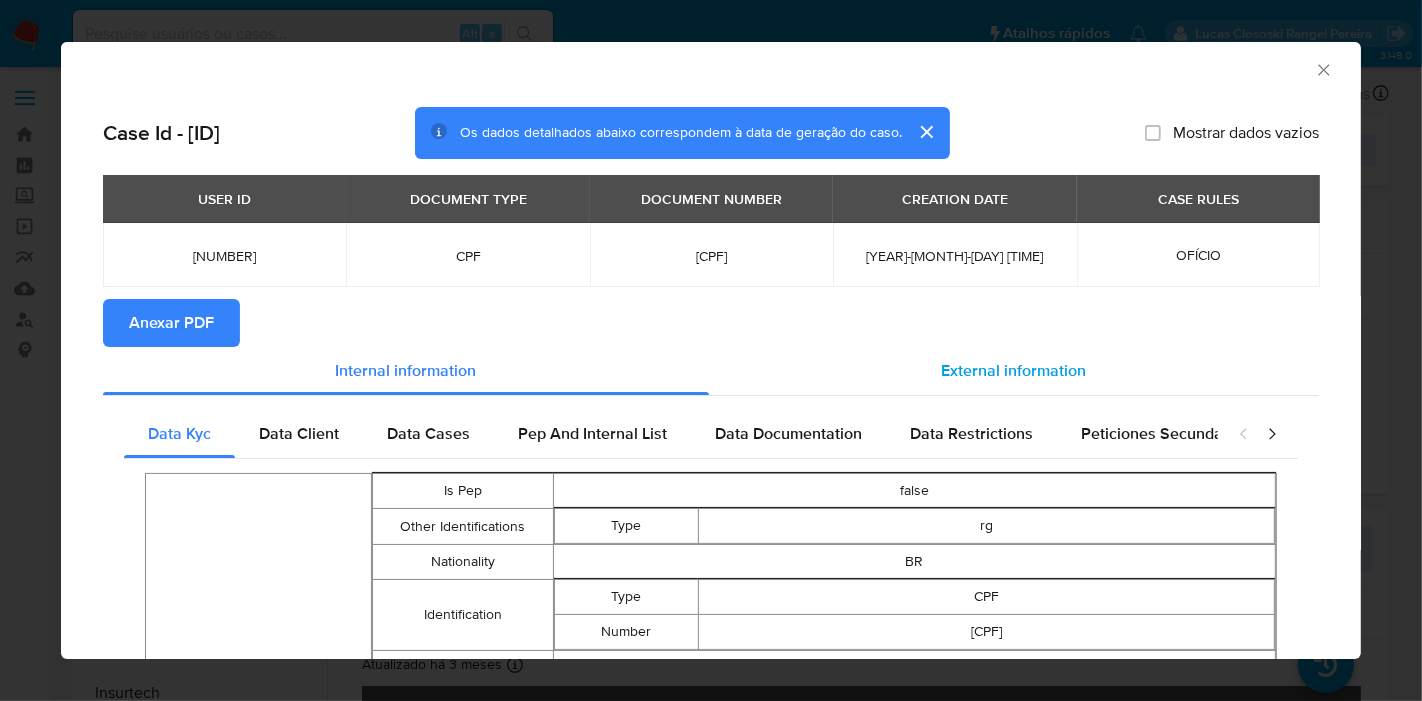 click on "External information" at bounding box center [1014, 371] 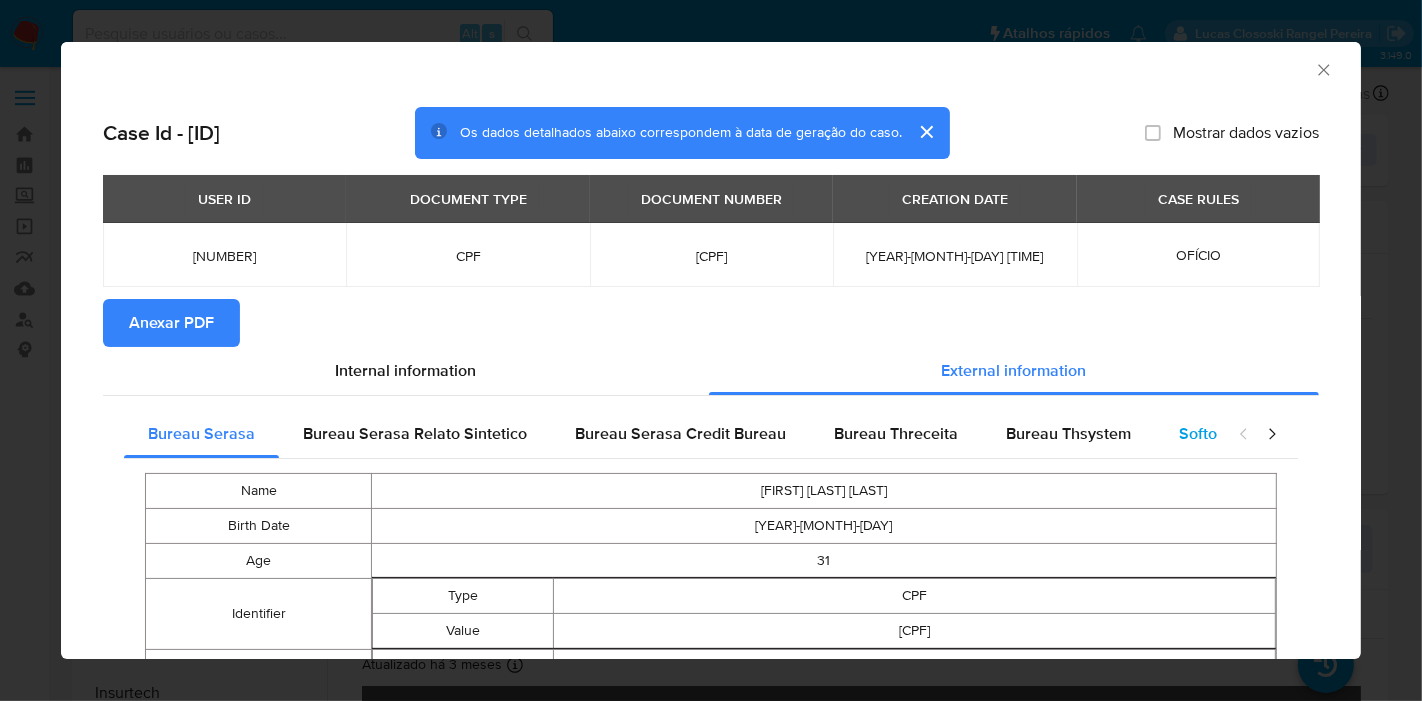click on "Softon" at bounding box center (1202, 434) 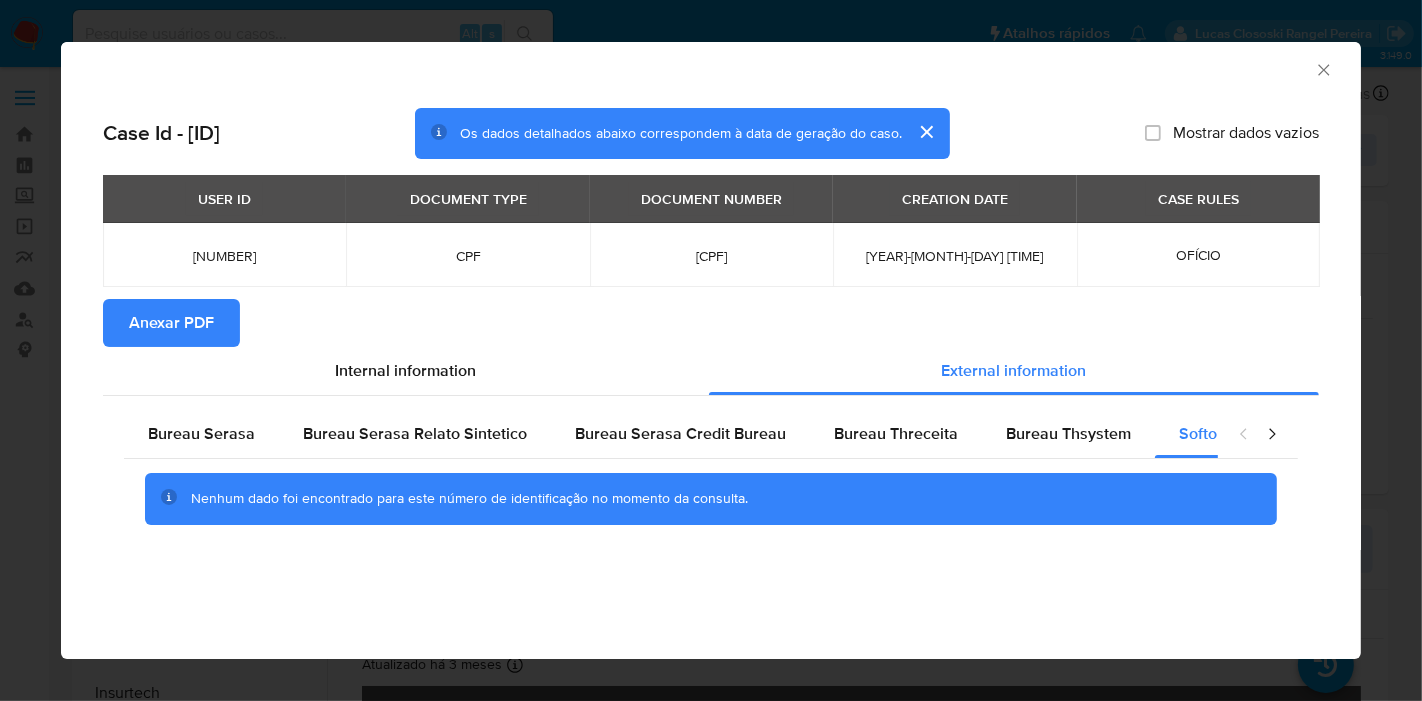 click on "AML Data Collector" at bounding box center (711, 67) 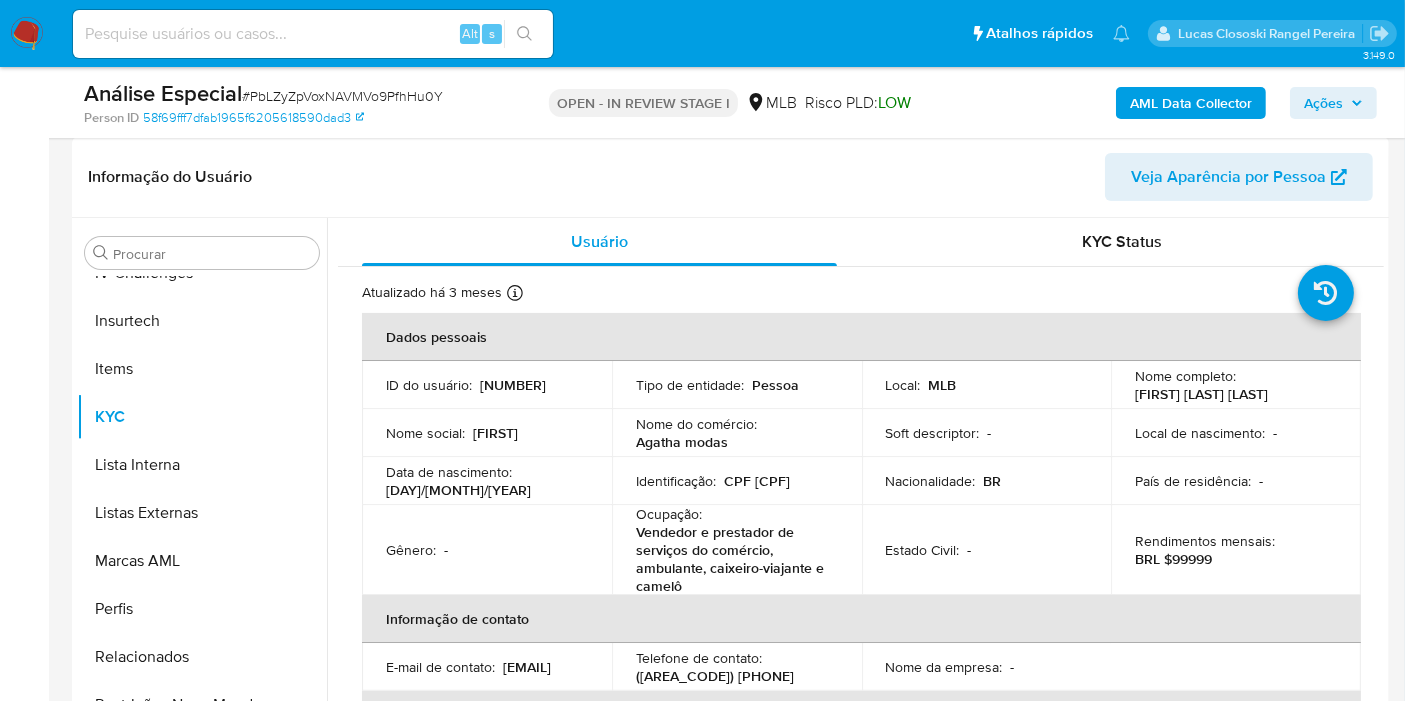 scroll, scrollTop: 333, scrollLeft: 0, axis: vertical 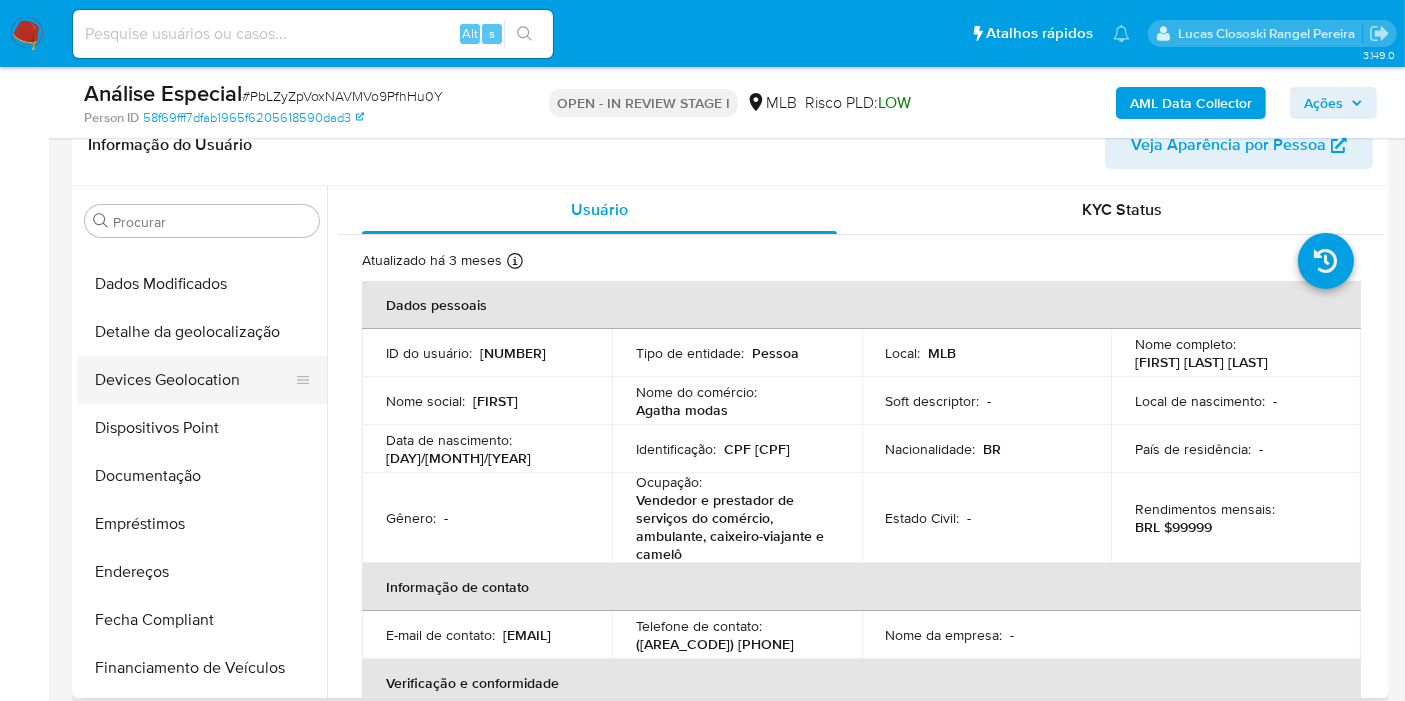 click on "Devices Geolocation" at bounding box center [194, 380] 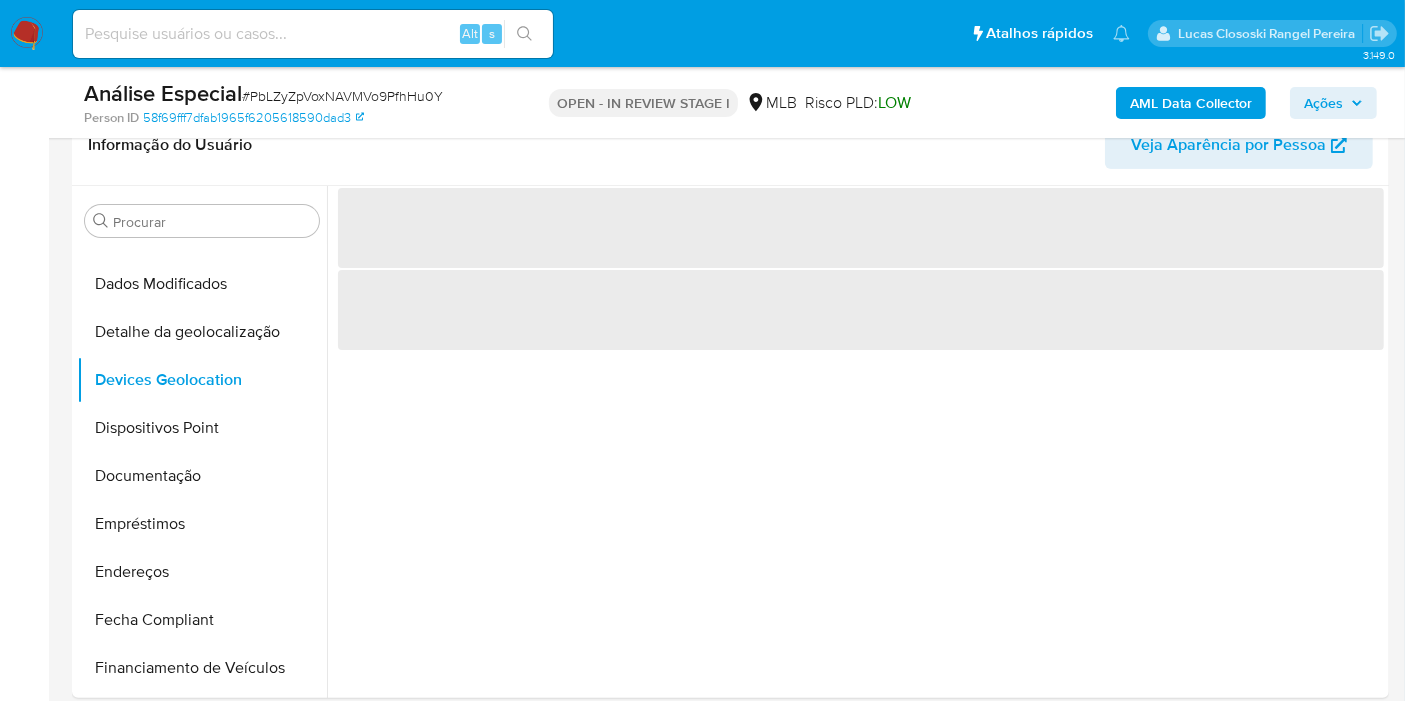 scroll, scrollTop: 348, scrollLeft: 0, axis: vertical 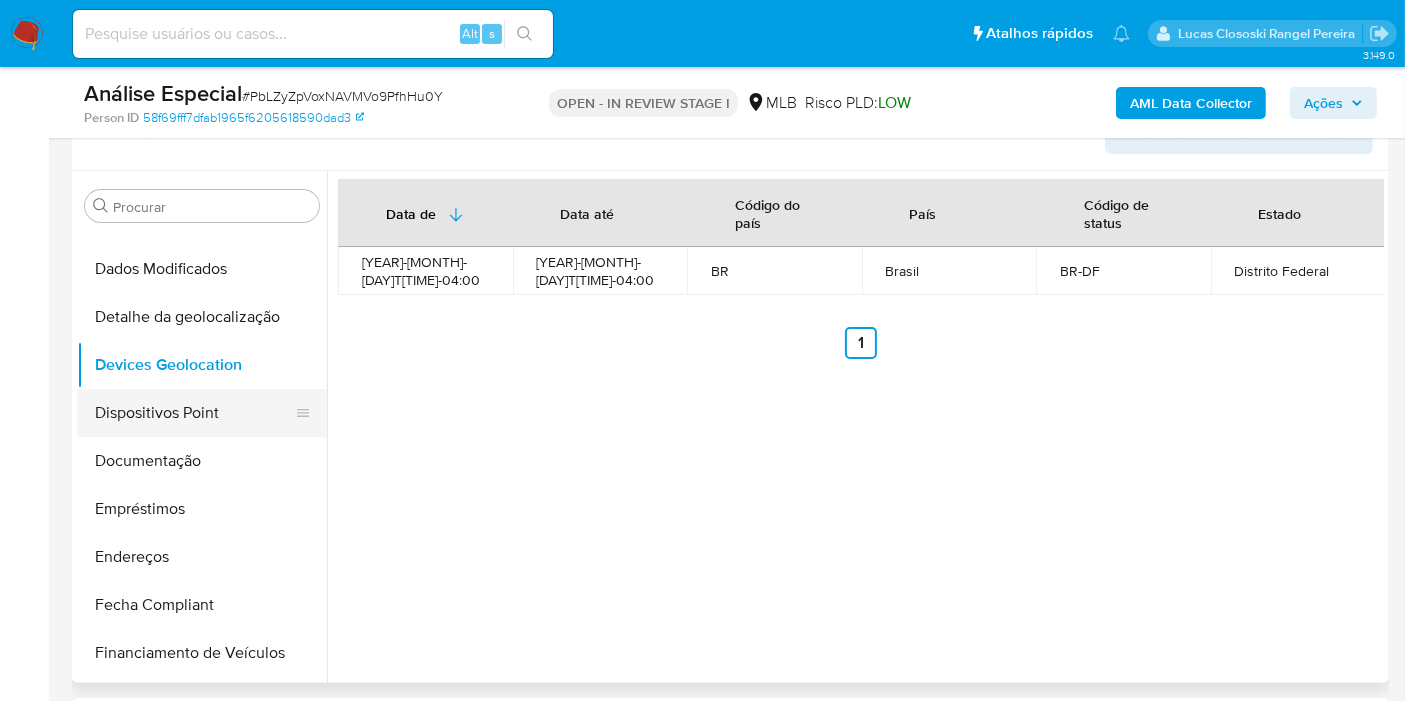 click on "Dispositivos Point" at bounding box center (194, 413) 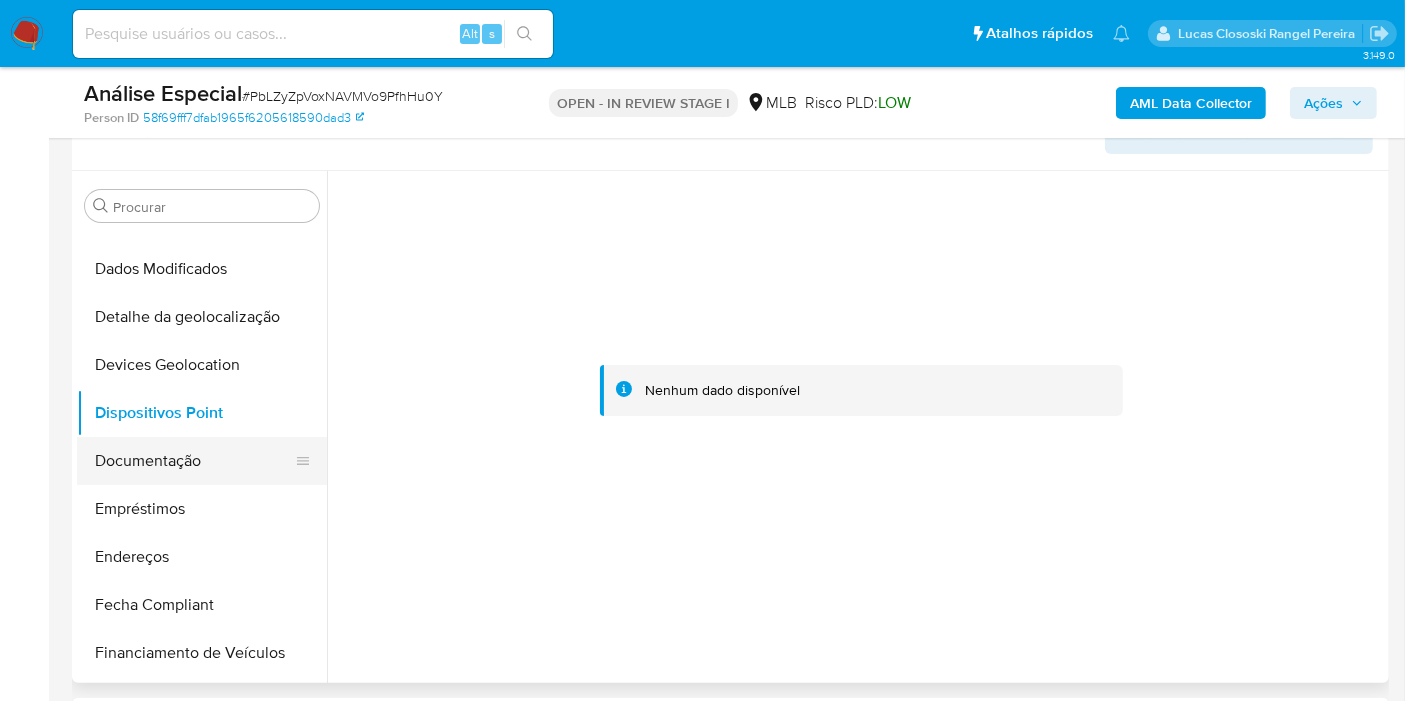 click on "Documentação" at bounding box center [194, 461] 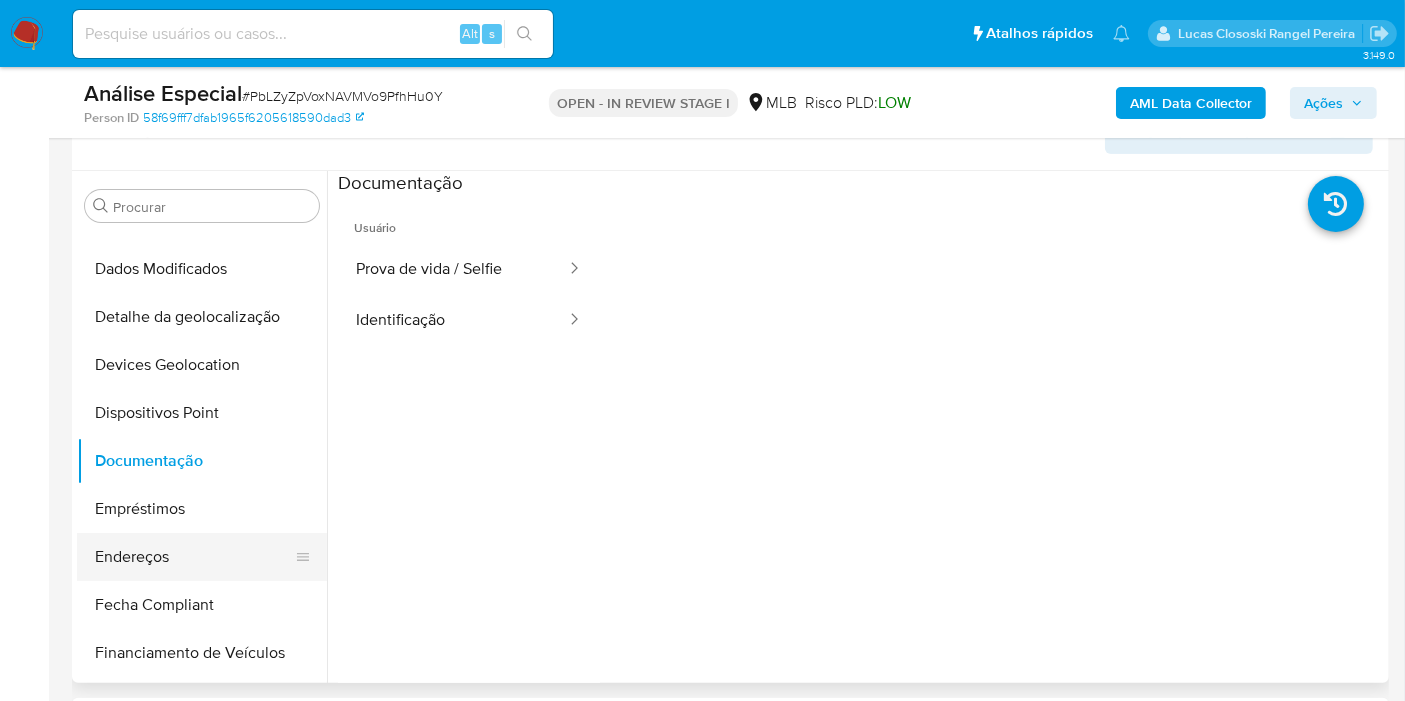 click on "Endereços" at bounding box center [194, 557] 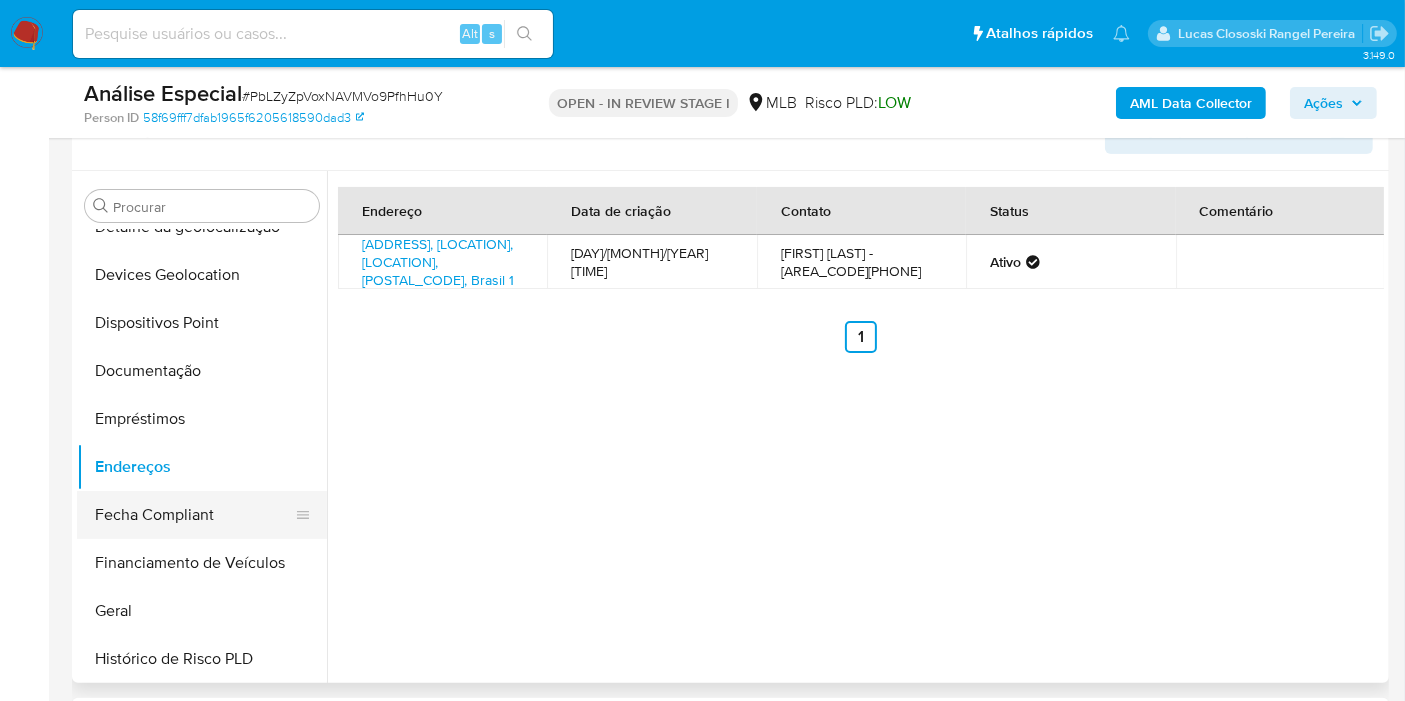 scroll, scrollTop: 288, scrollLeft: 0, axis: vertical 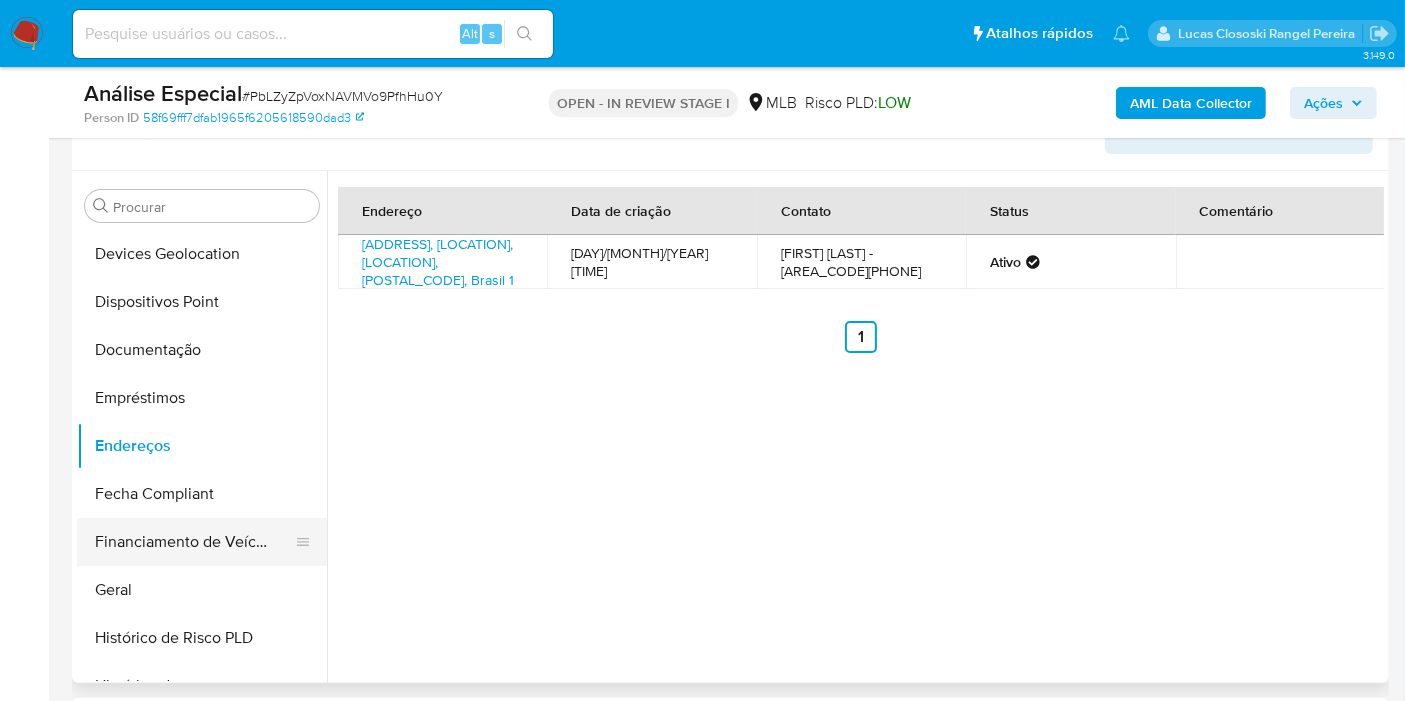 click on "Financiamento de Veículos" at bounding box center [194, 542] 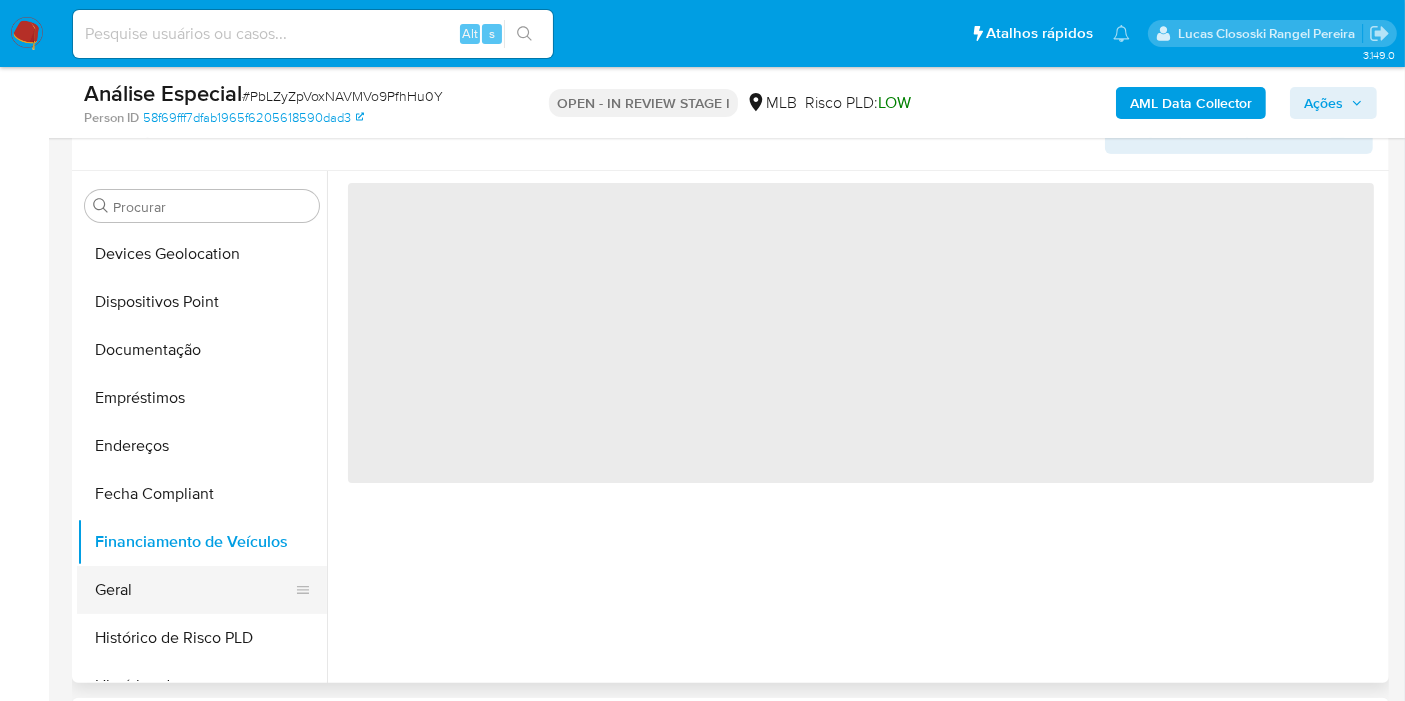 click on "Geral" at bounding box center (194, 590) 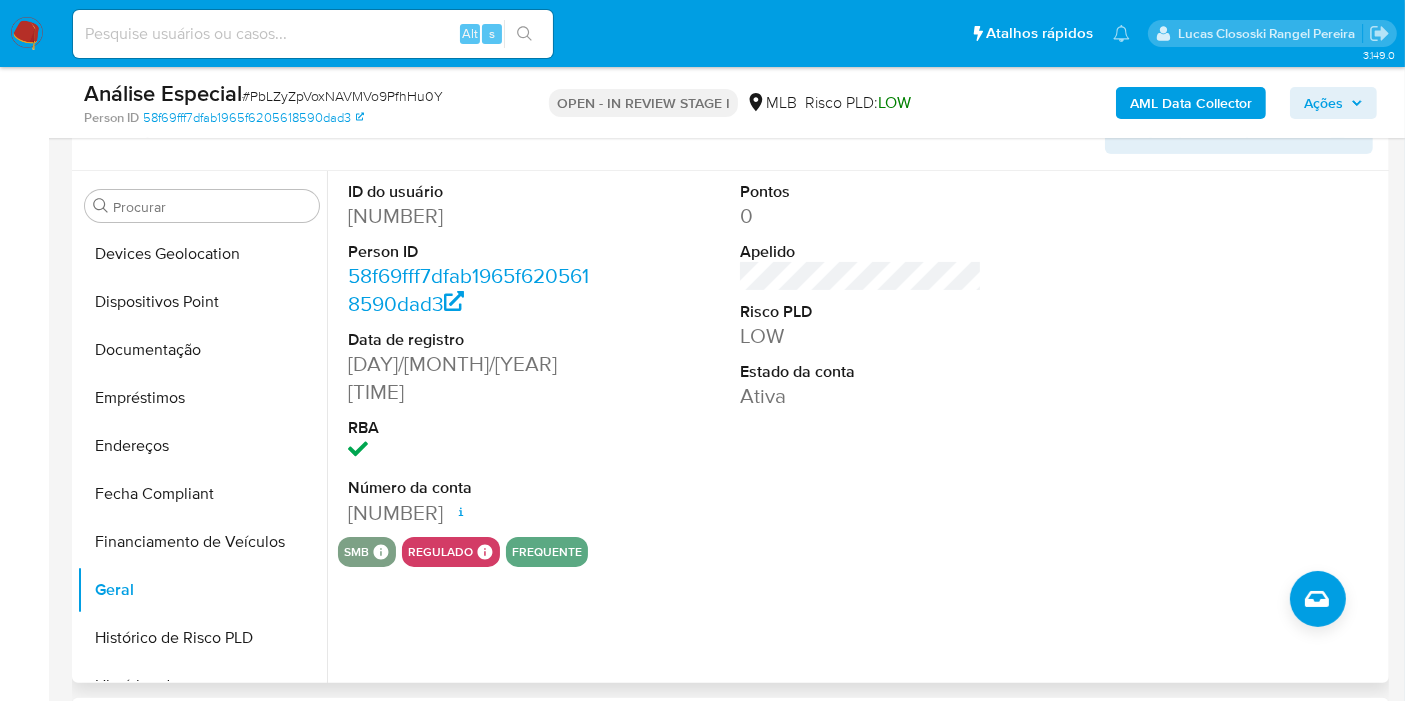 click at bounding box center [1254, 354] 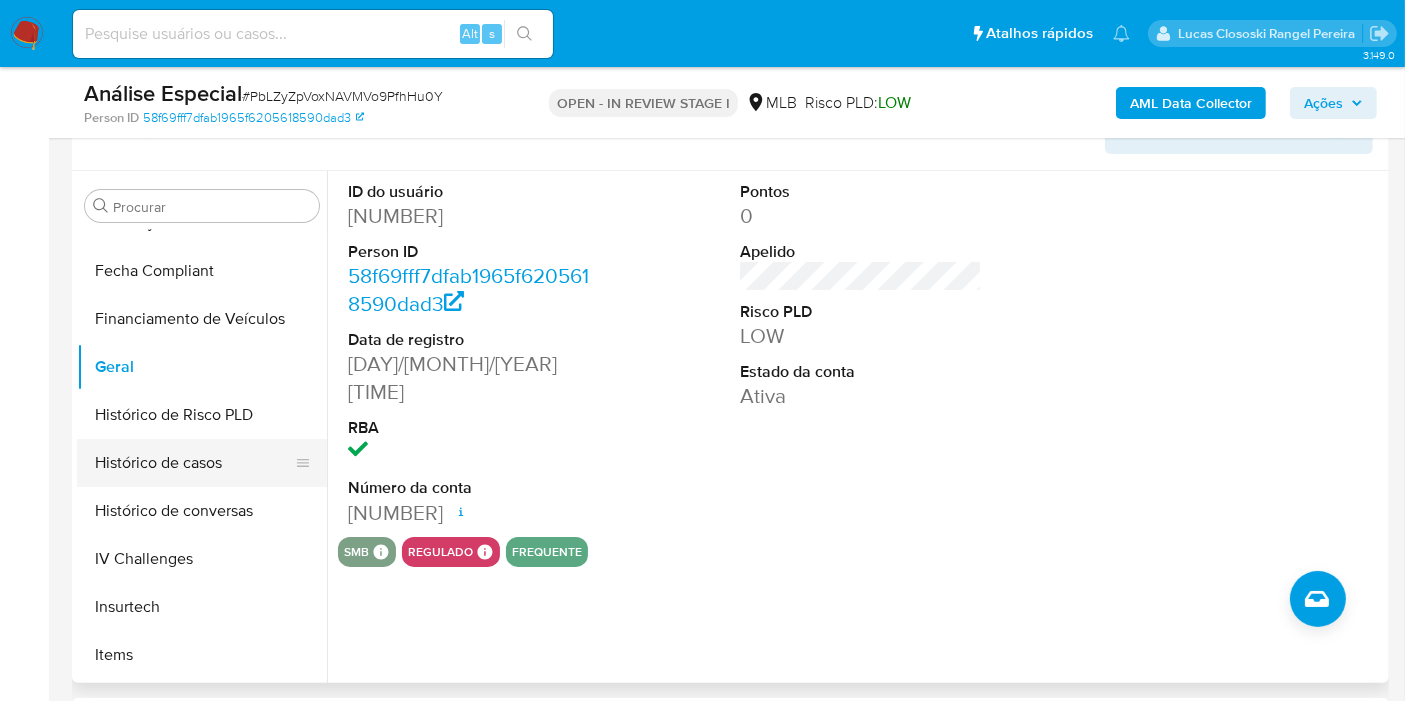 click on "Histórico de casos" at bounding box center (194, 463) 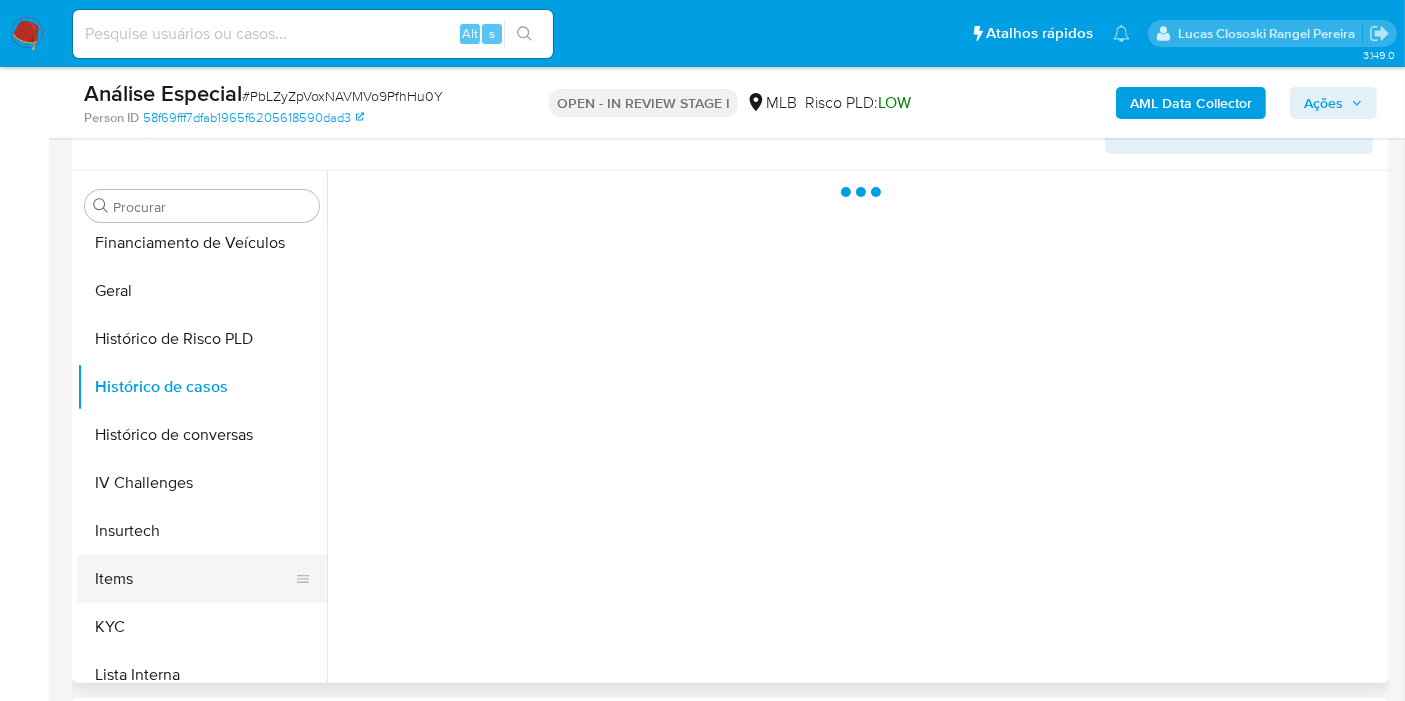 scroll, scrollTop: 622, scrollLeft: 0, axis: vertical 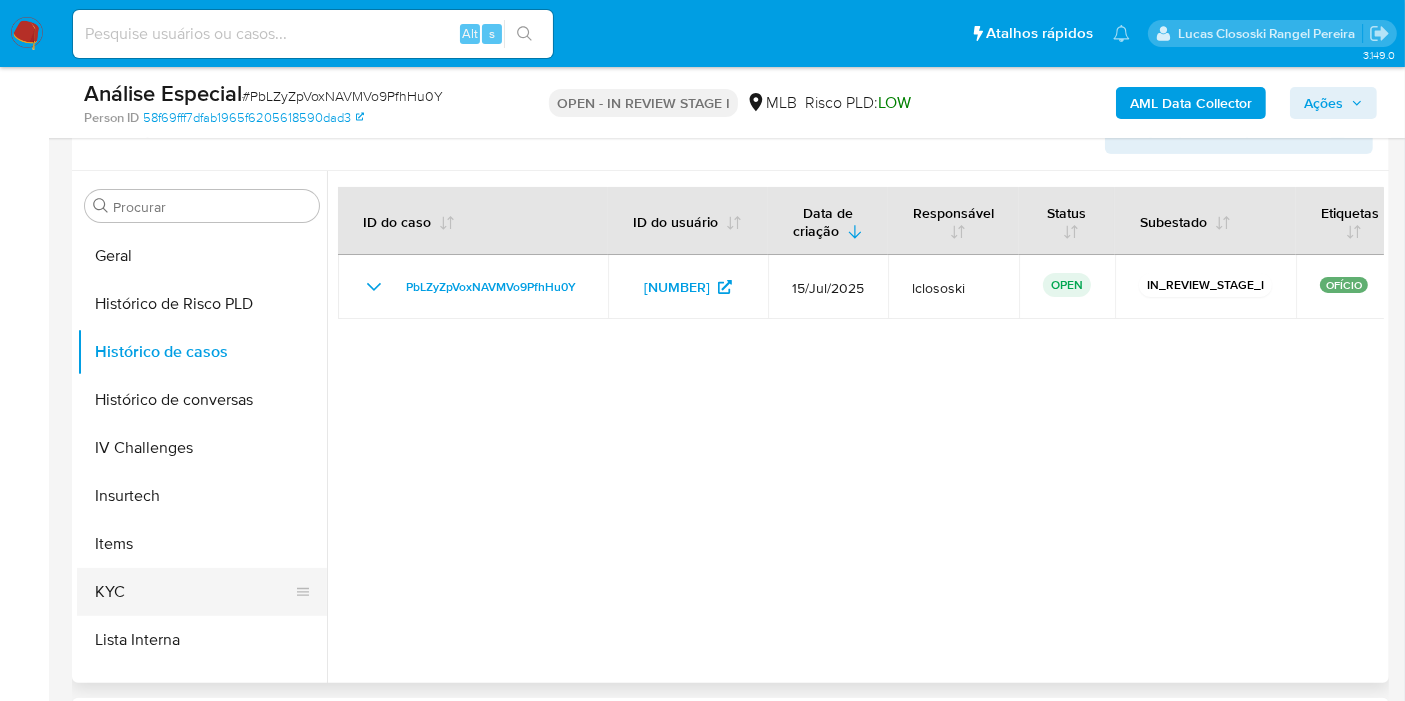 click on "KYC" at bounding box center [194, 592] 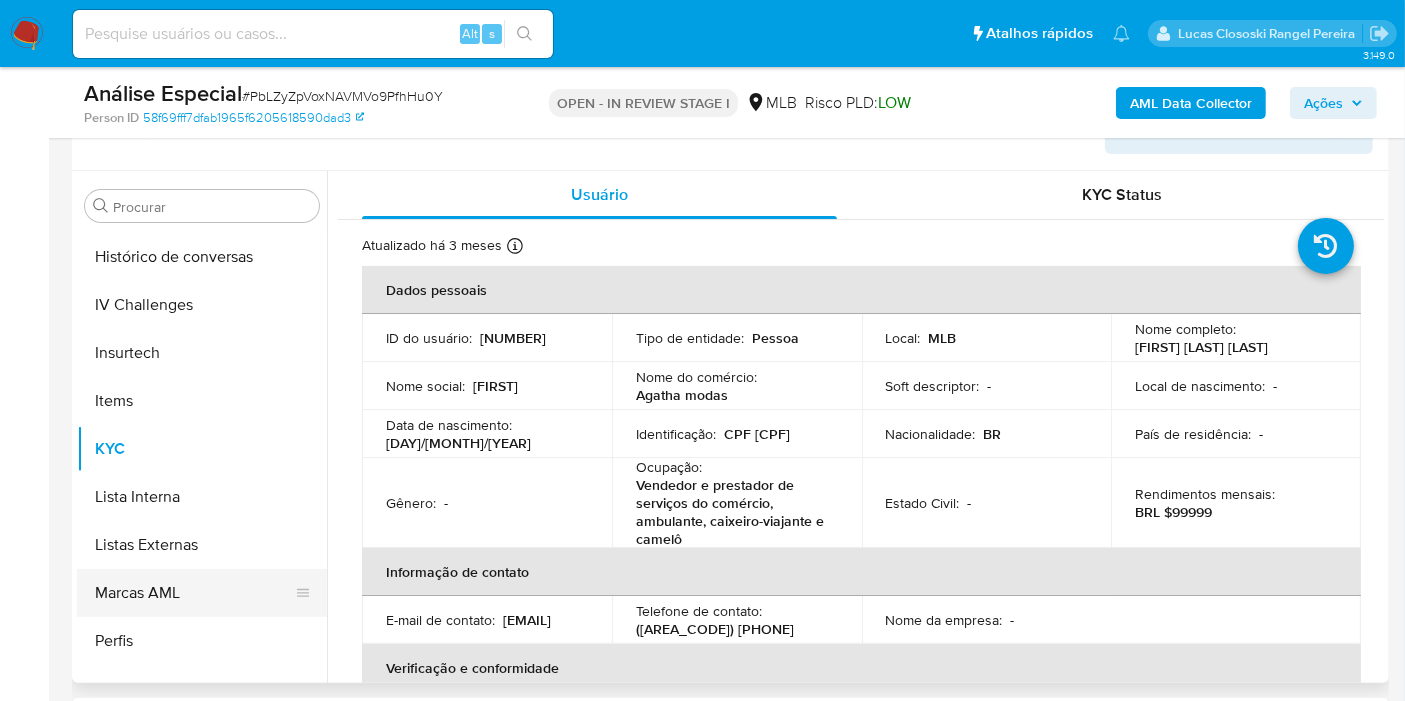 scroll, scrollTop: 844, scrollLeft: 0, axis: vertical 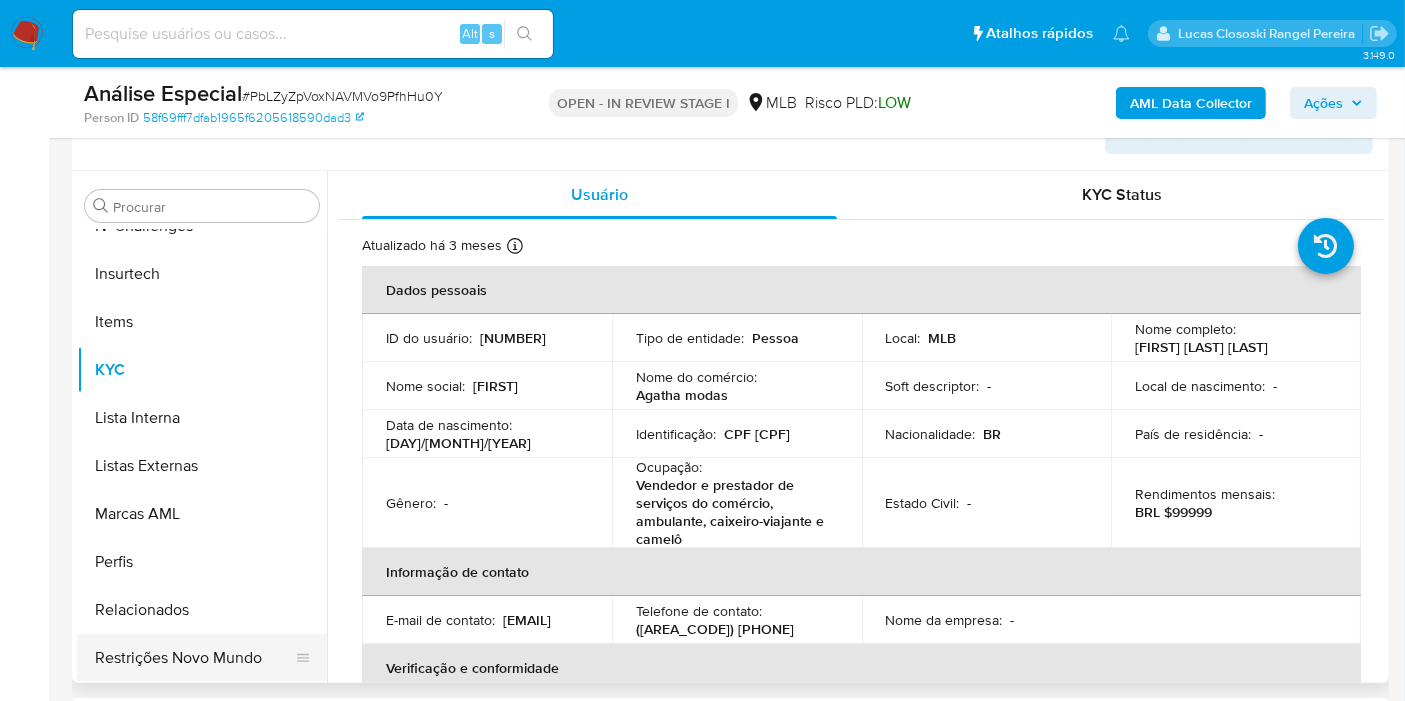 click on "Restrições Novo Mundo" at bounding box center (194, 658) 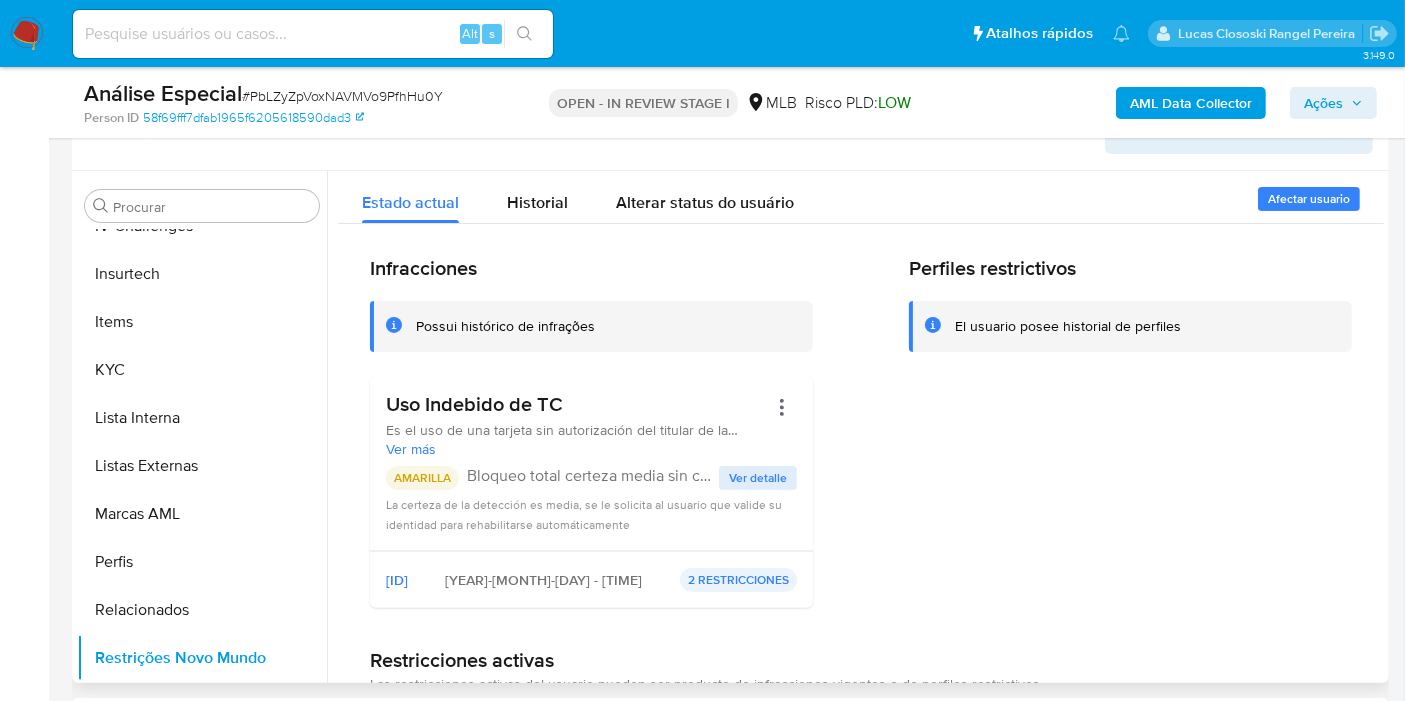 click on "Ver detalle" at bounding box center (758, 478) 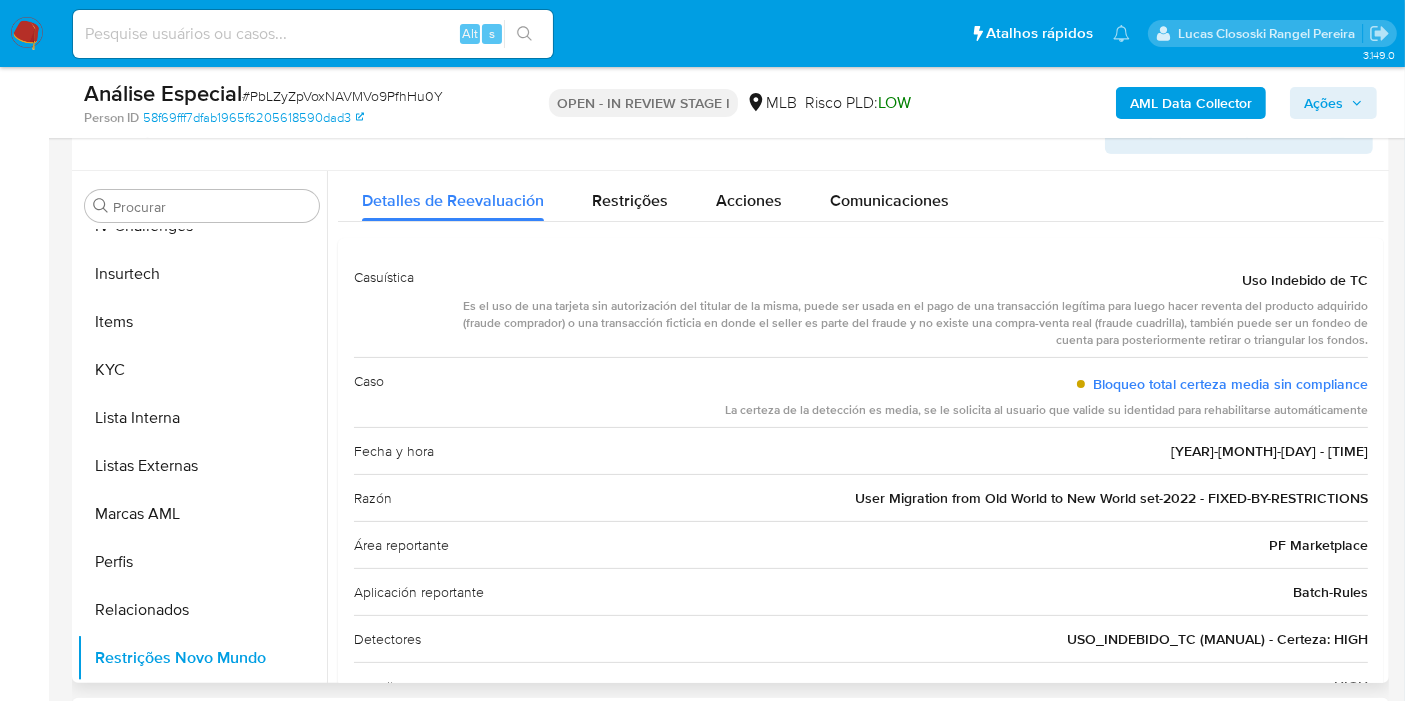 scroll, scrollTop: 0, scrollLeft: 0, axis: both 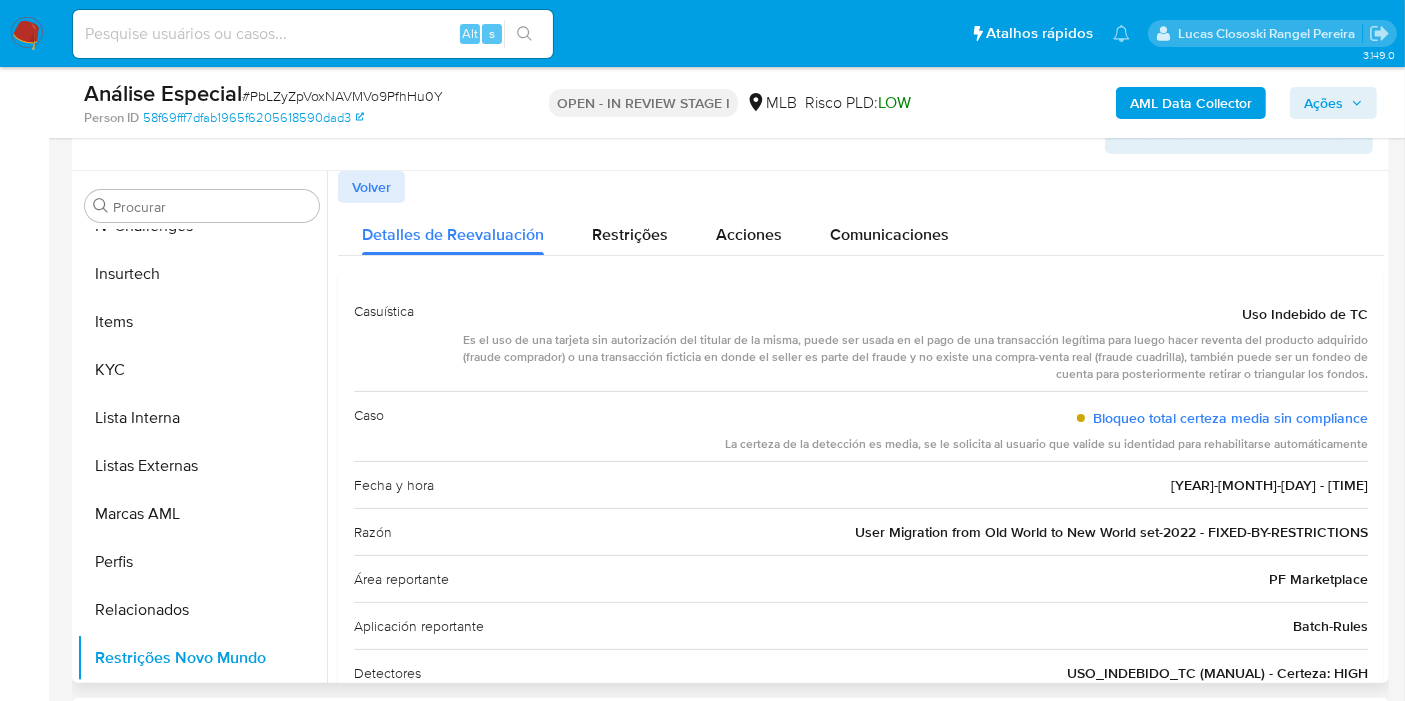 click on "Volver" at bounding box center [371, 187] 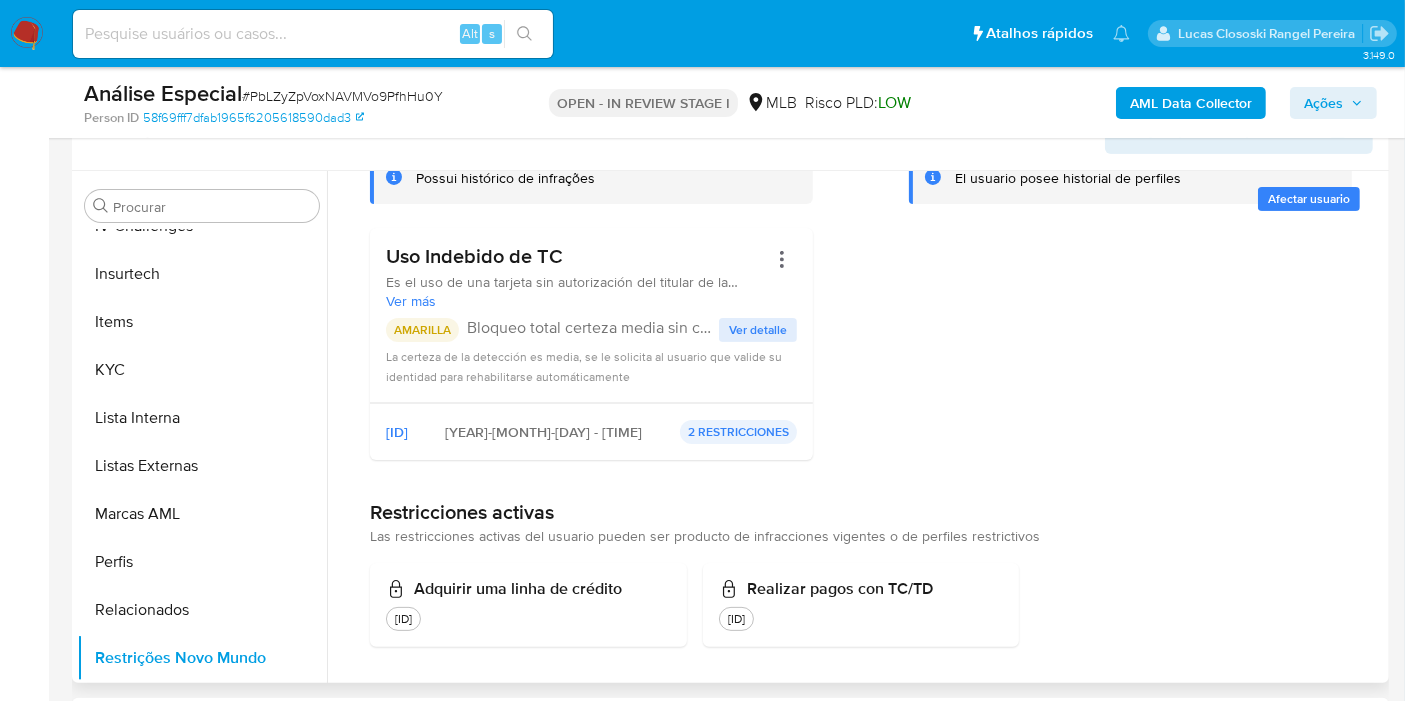 scroll, scrollTop: 154, scrollLeft: 0, axis: vertical 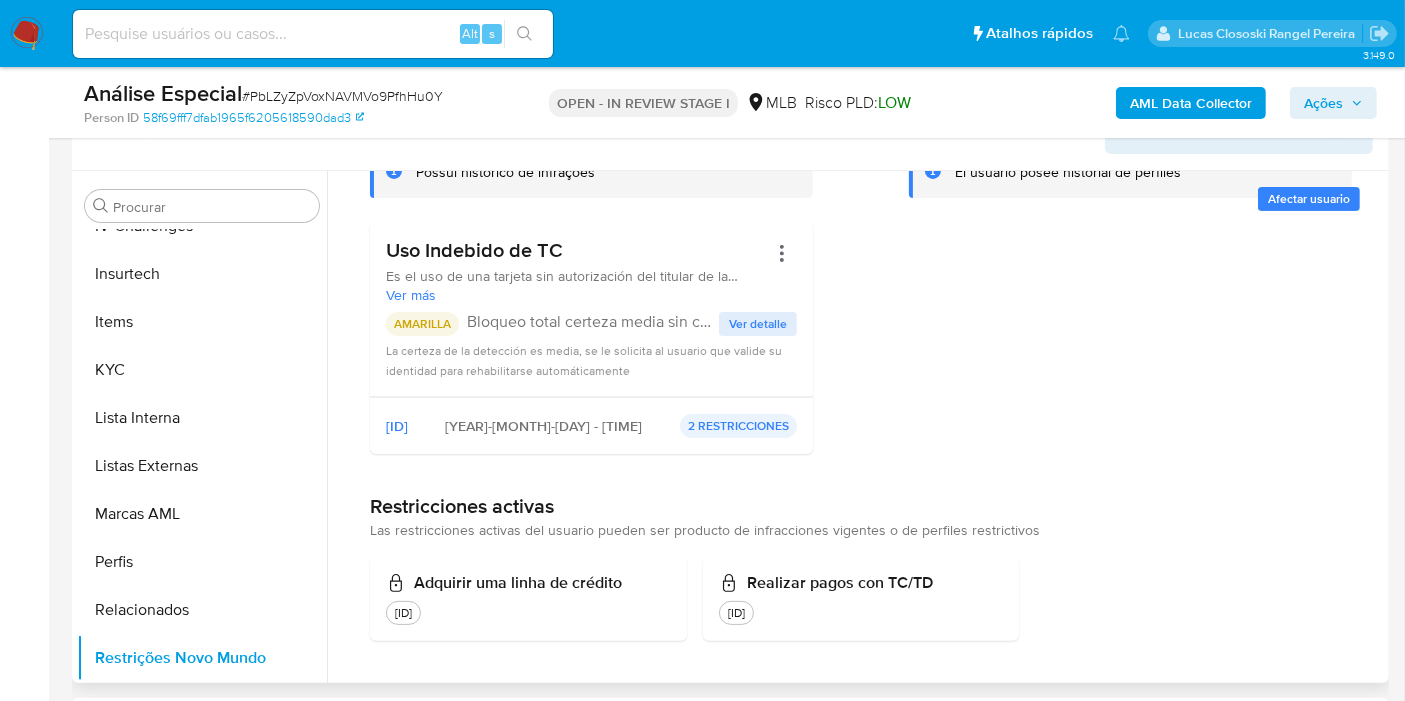 click on "2 RESTRICCIONES" at bounding box center [738, 426] 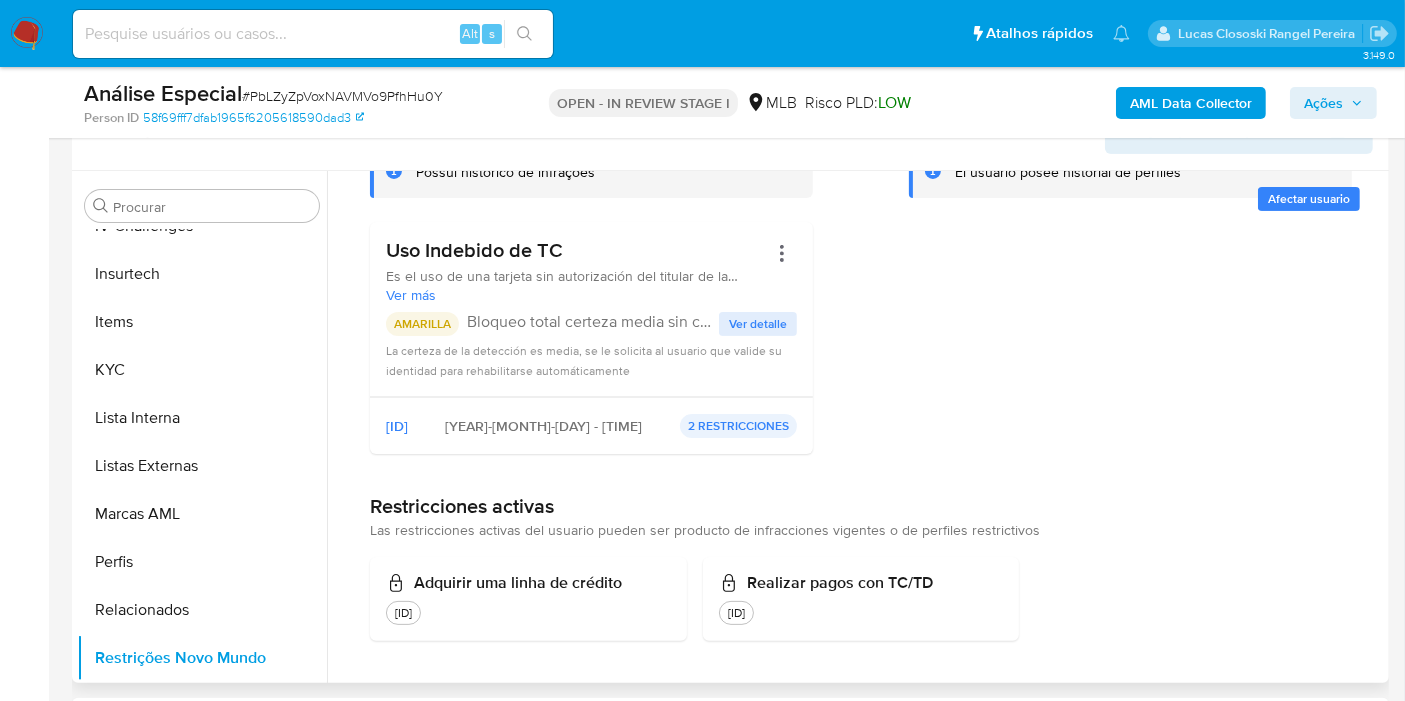 click on "#342756739" at bounding box center [397, 426] 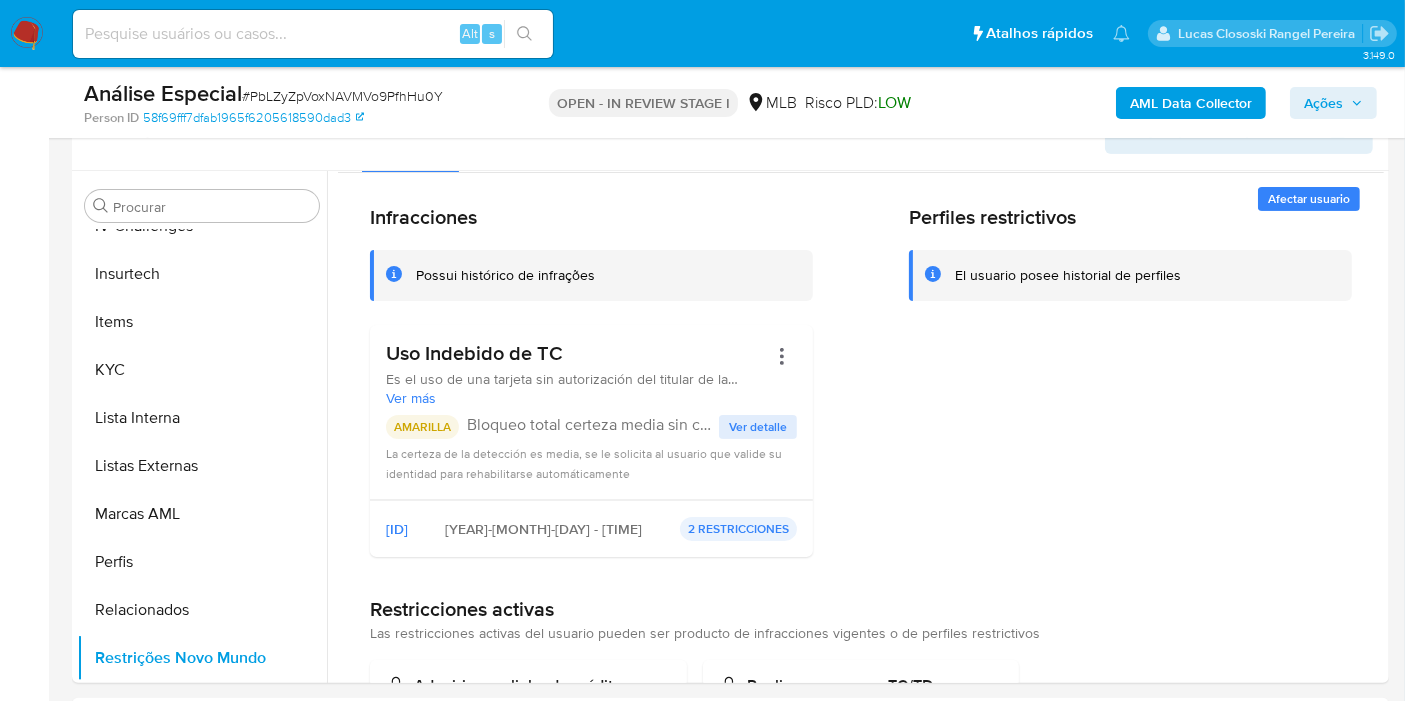 scroll, scrollTop: 0, scrollLeft: 0, axis: both 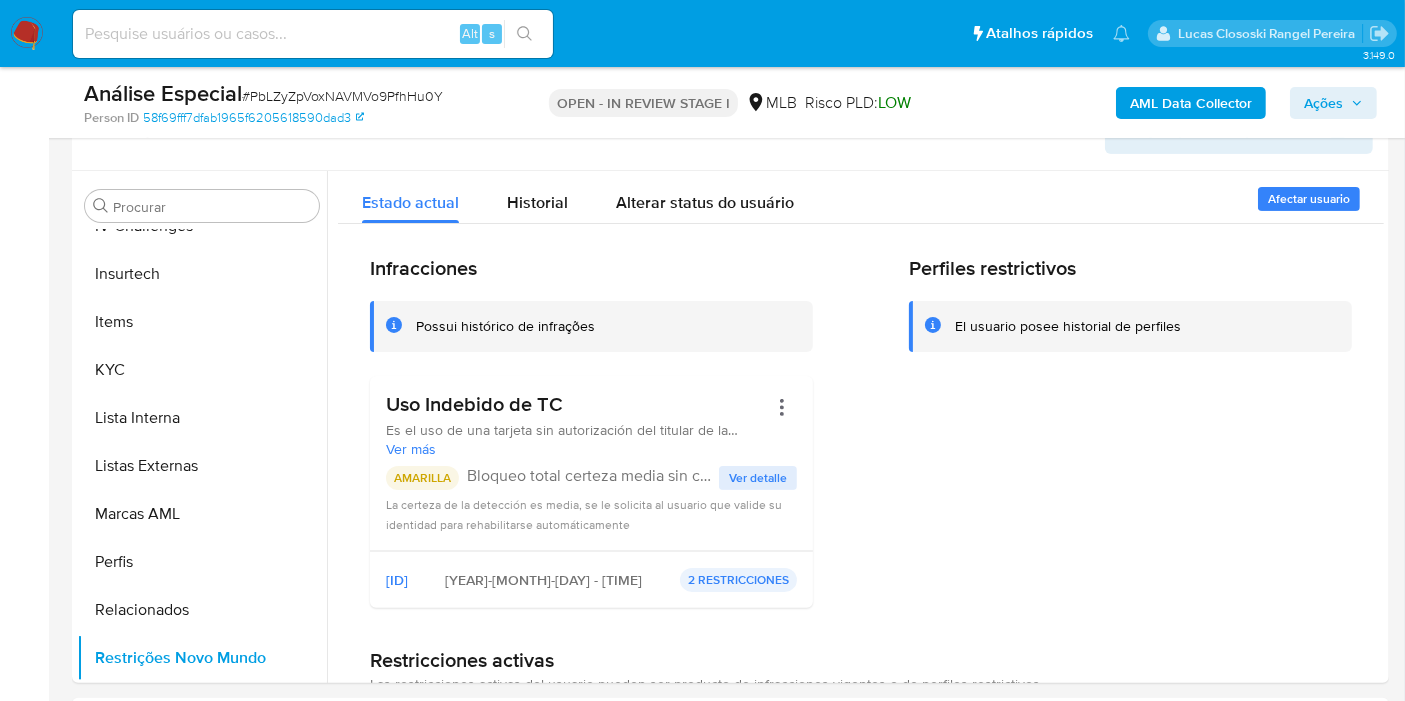 click on "# PbLZyZpVoxNAVMVo9PfhHu0Y" at bounding box center [342, 96] 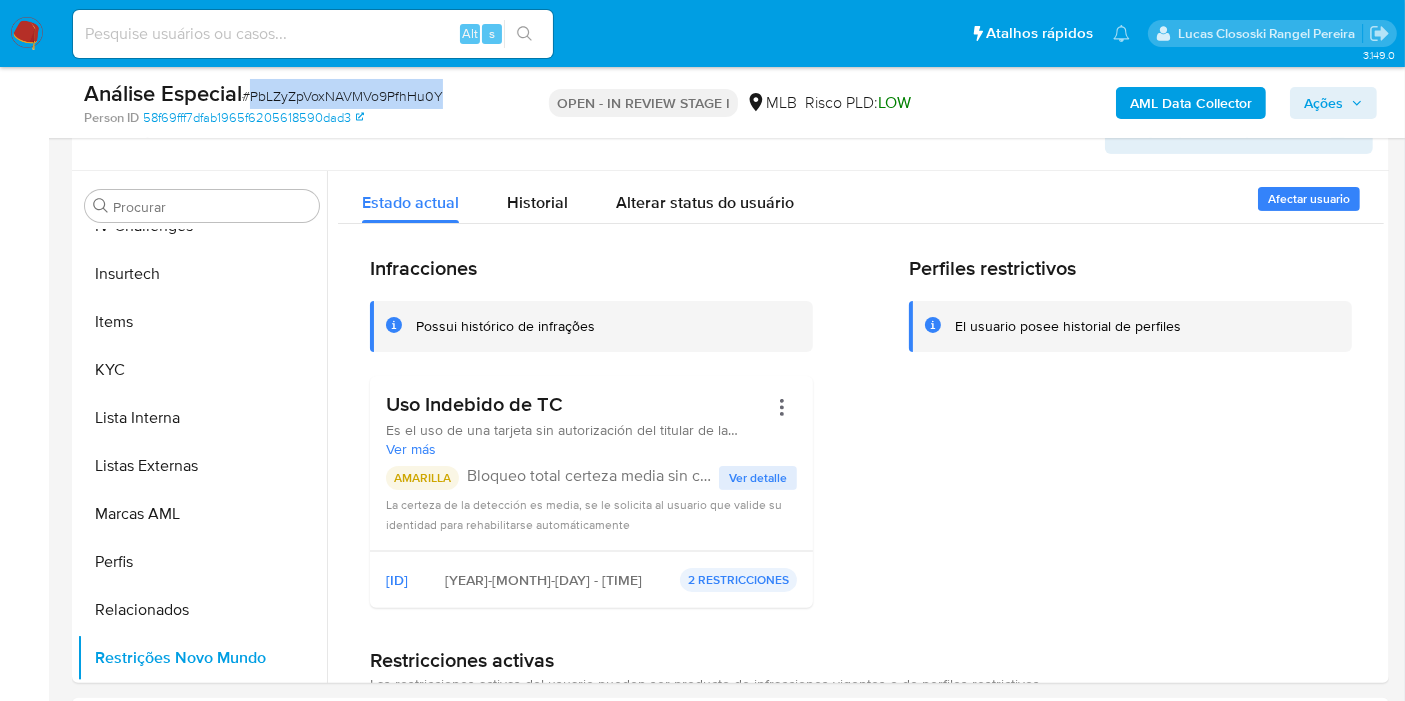 click on "# PbLZyZpVoxNAVMVo9PfhHu0Y" at bounding box center (342, 96) 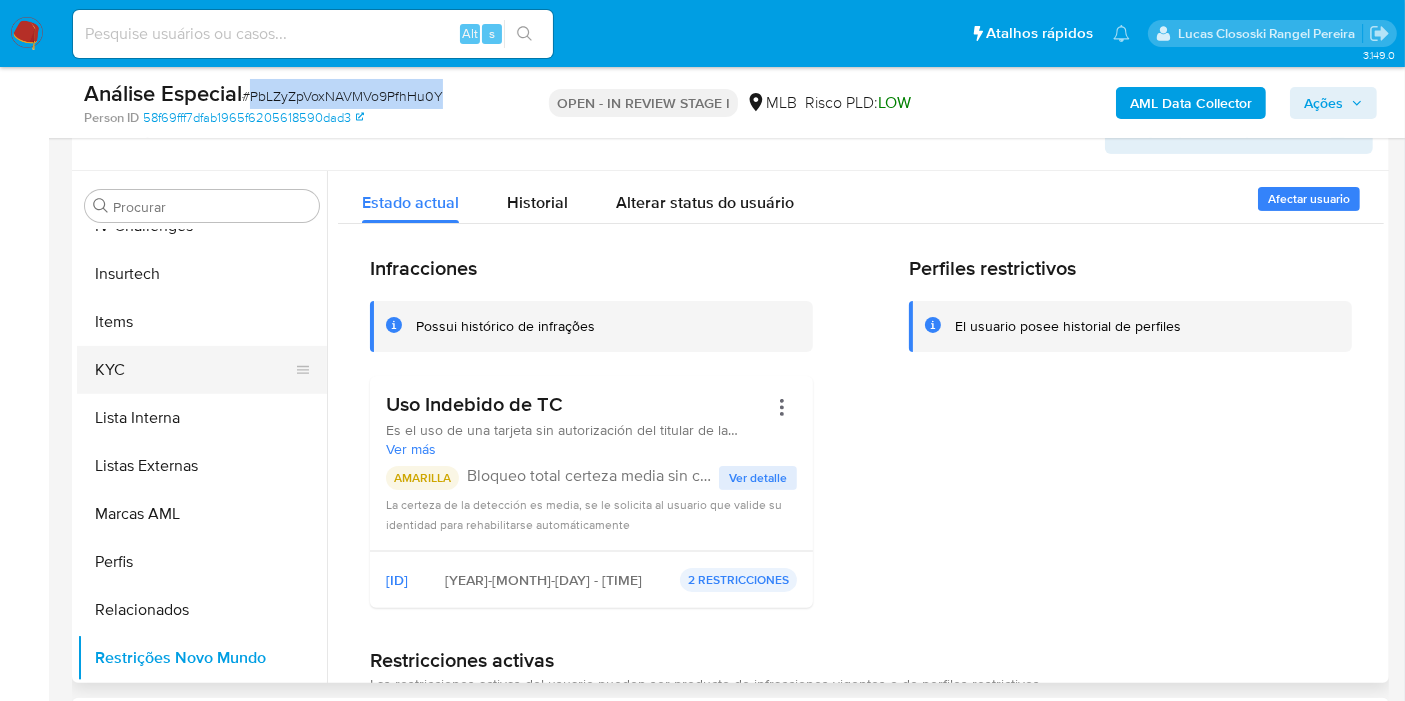 click on "KYC" at bounding box center [194, 370] 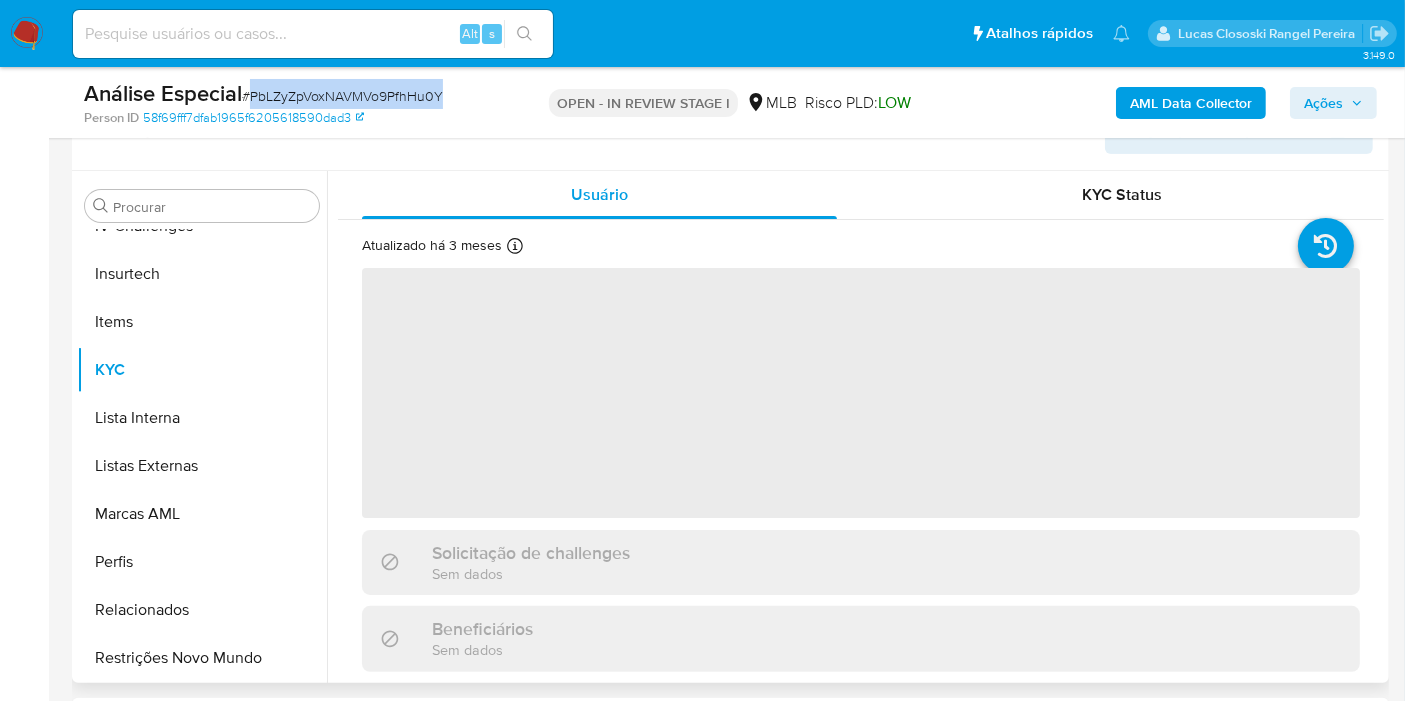scroll, scrollTop: 511, scrollLeft: 0, axis: vertical 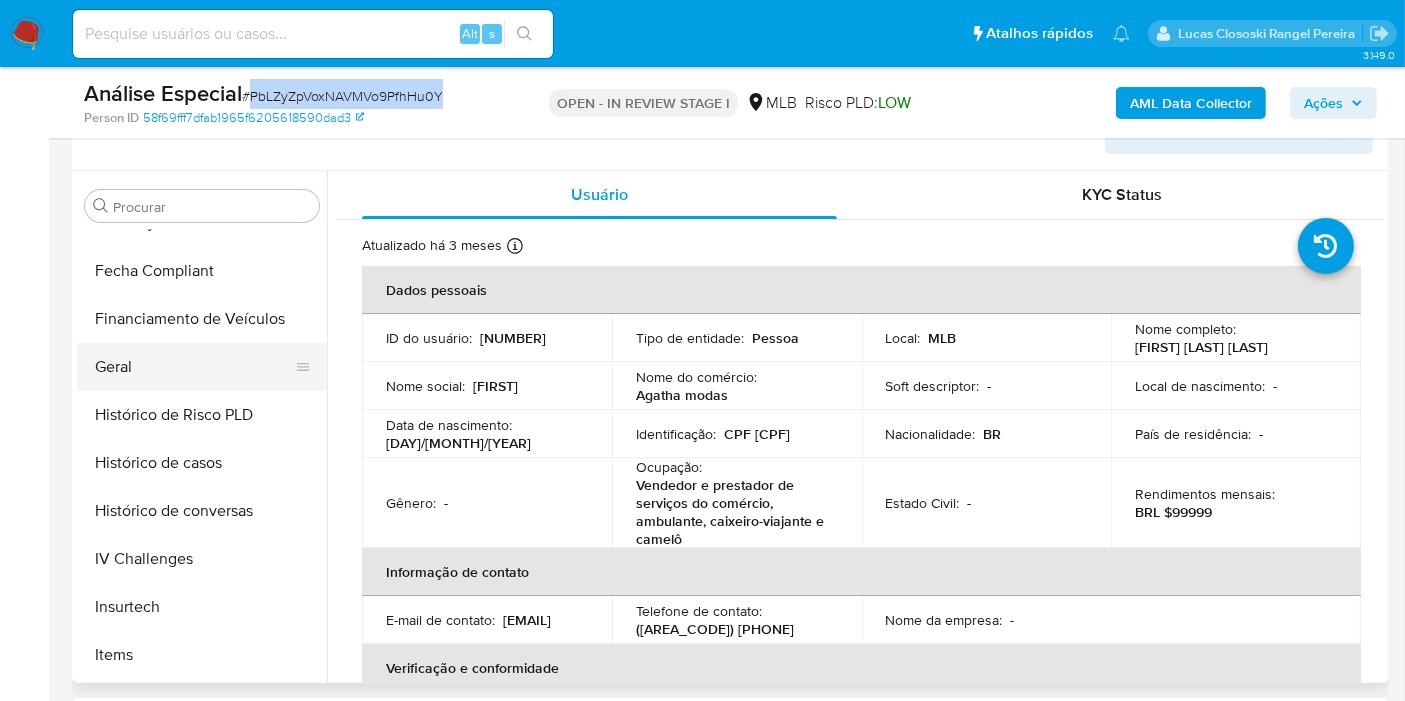 click on "Geral" at bounding box center (194, 367) 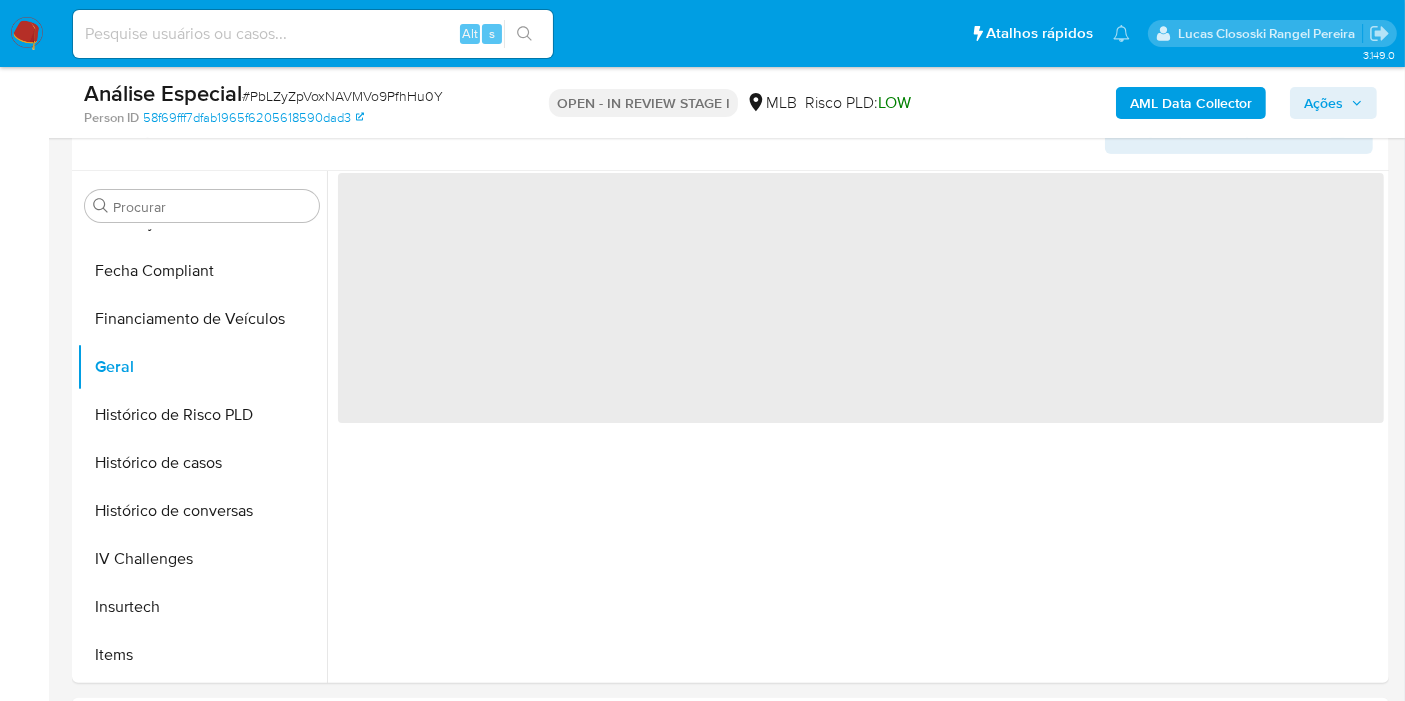 click on "Análise Especial # PbLZyZpVoxNAVMVo9PfhHu0Y Person ID 58f69fff7dfab1965f6205618590dad3 OPEN - IN REVIEW STAGE I  MLB Risco PLD:  LOW AML Data Collector Ações" at bounding box center [730, 102] 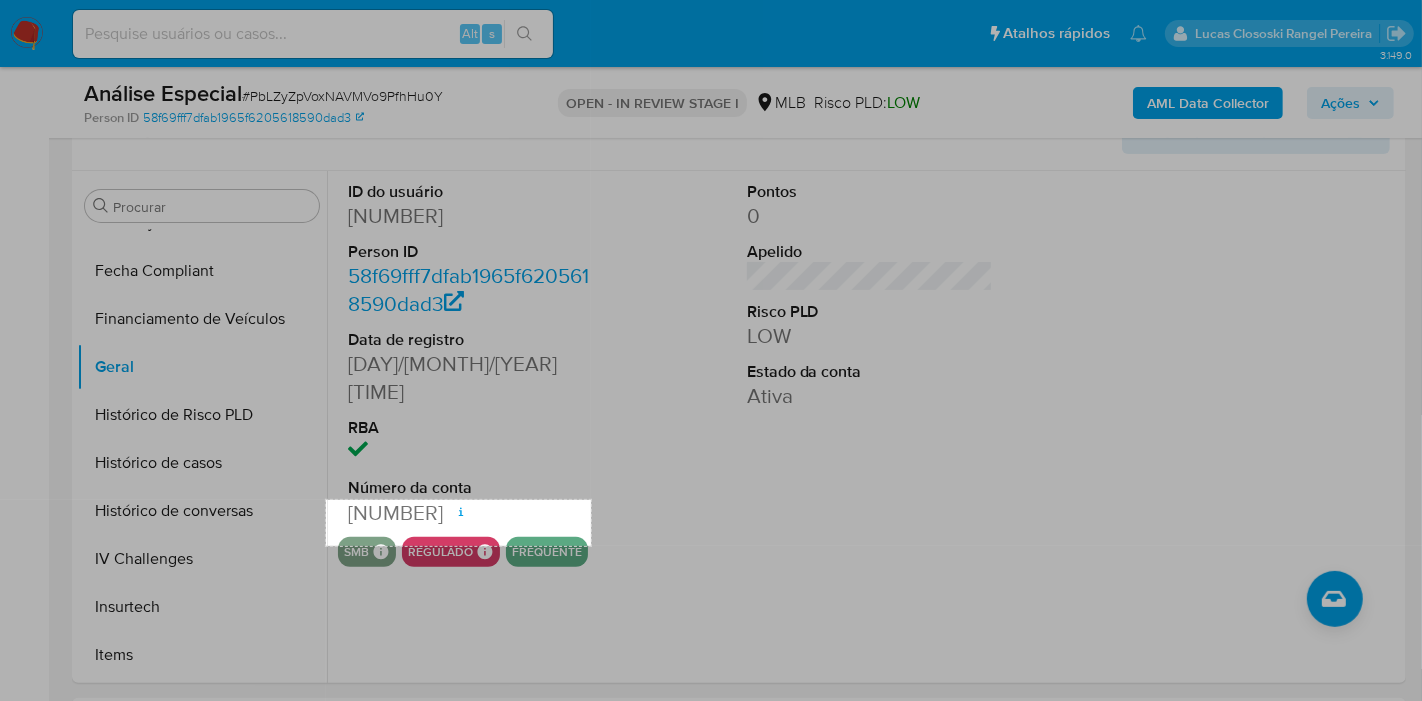 drag, startPoint x: 326, startPoint y: 499, endPoint x: 591, endPoint y: 545, distance: 268.96283 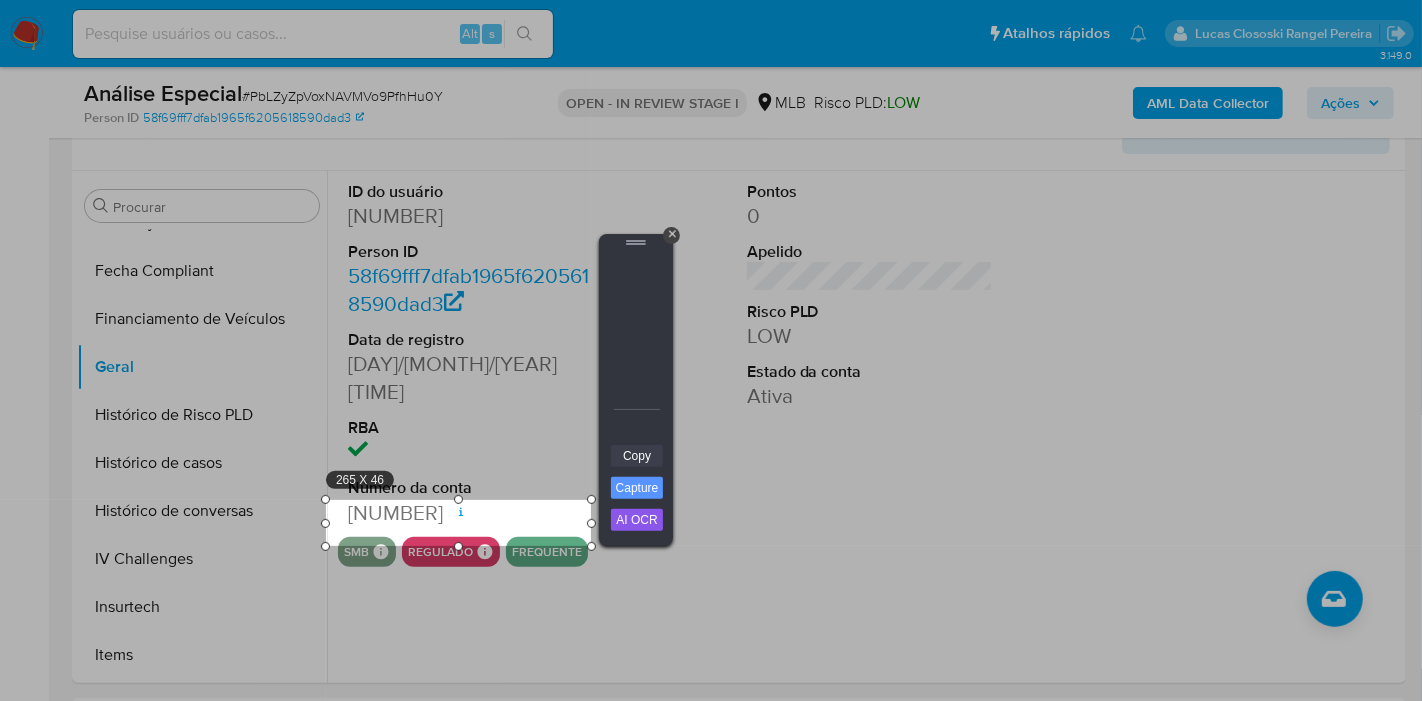 click on "Copy" at bounding box center (637, 456) 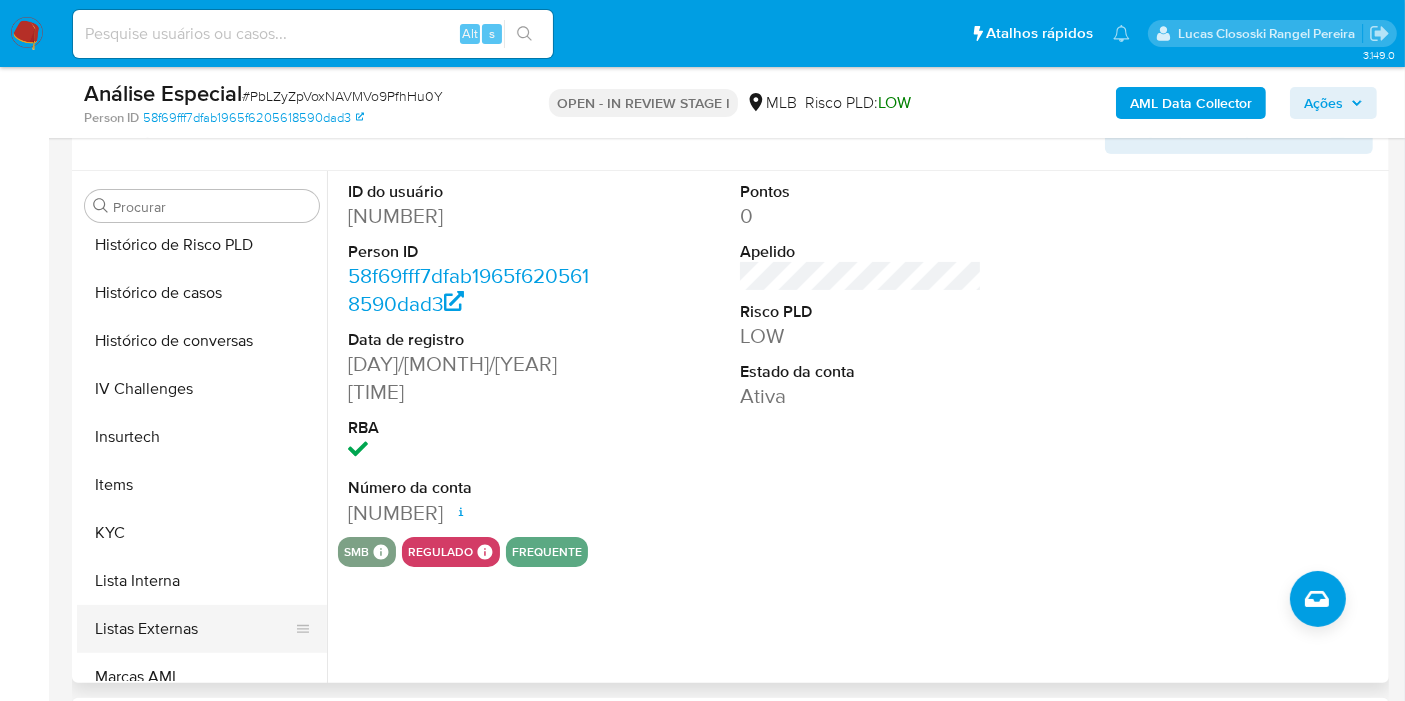 scroll, scrollTop: 844, scrollLeft: 0, axis: vertical 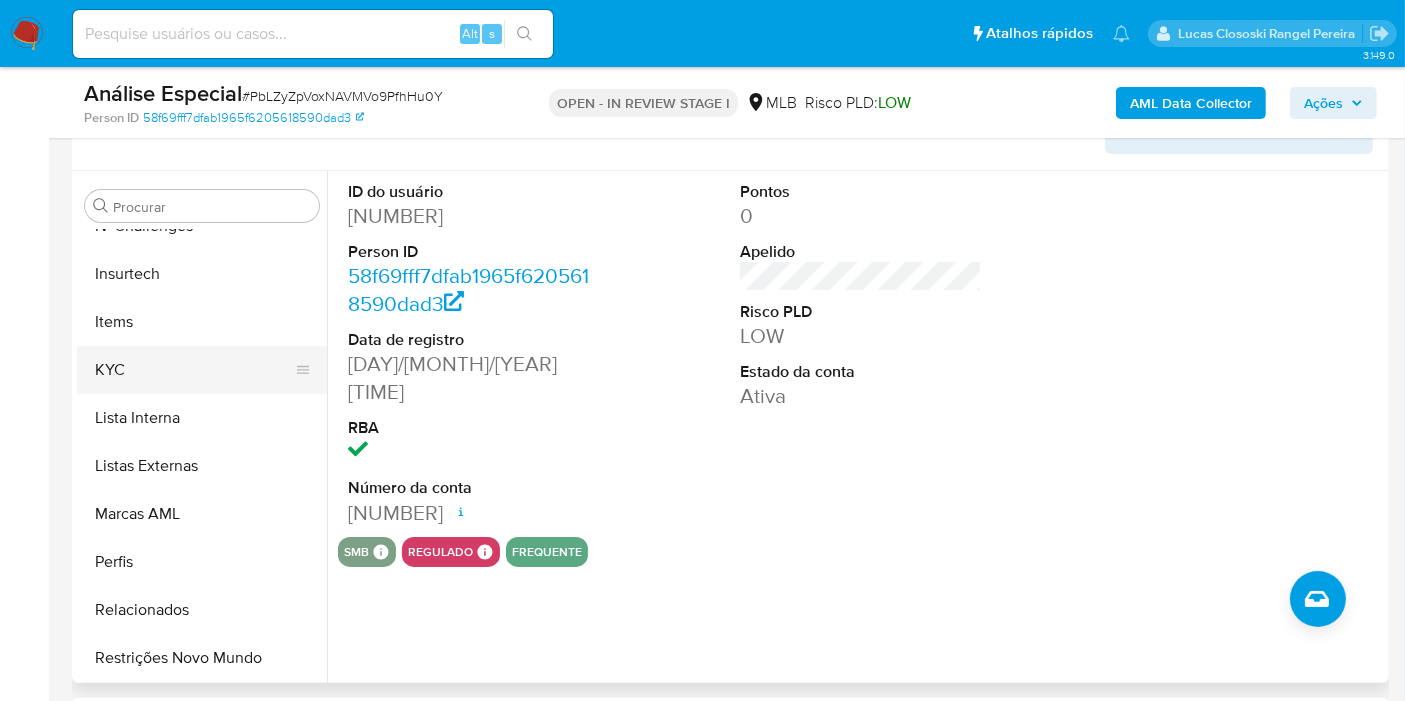 click on "KYC" at bounding box center [194, 370] 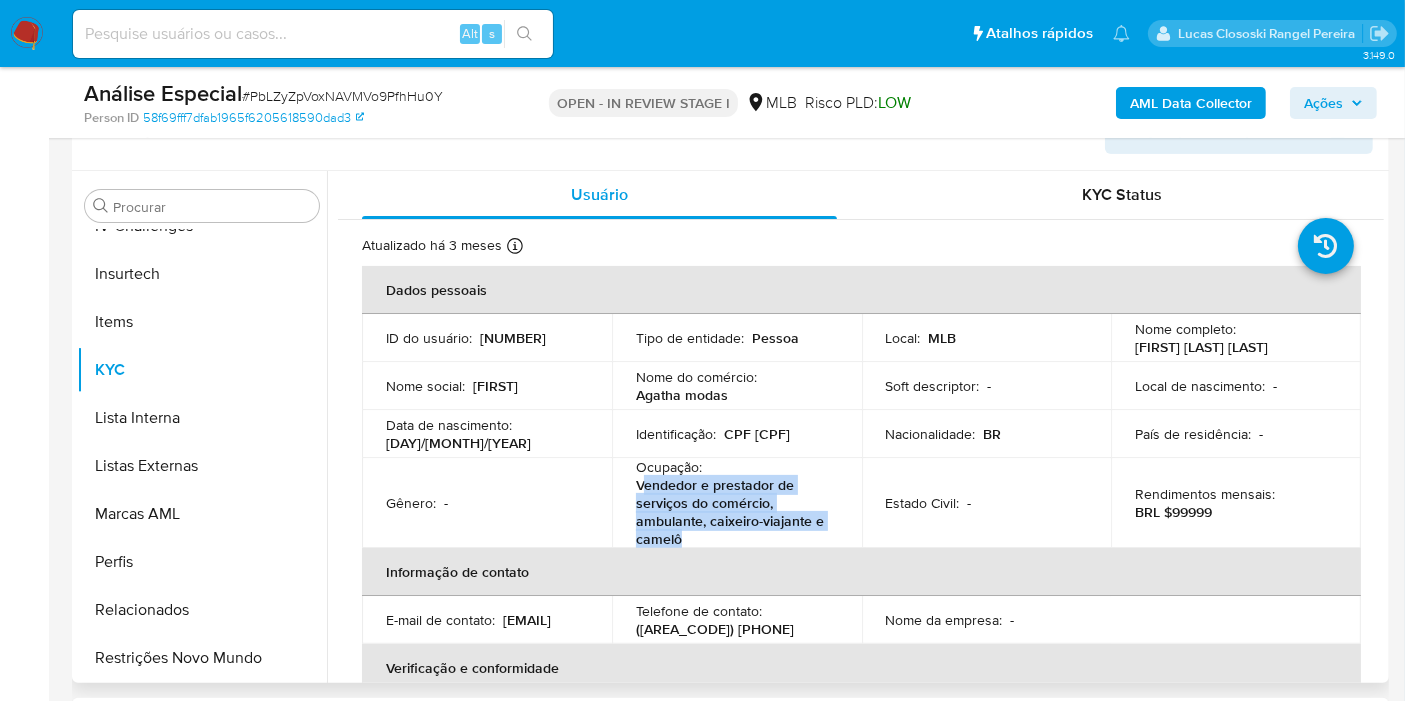 drag, startPoint x: 697, startPoint y: 536, endPoint x: 643, endPoint y: 484, distance: 74.96666 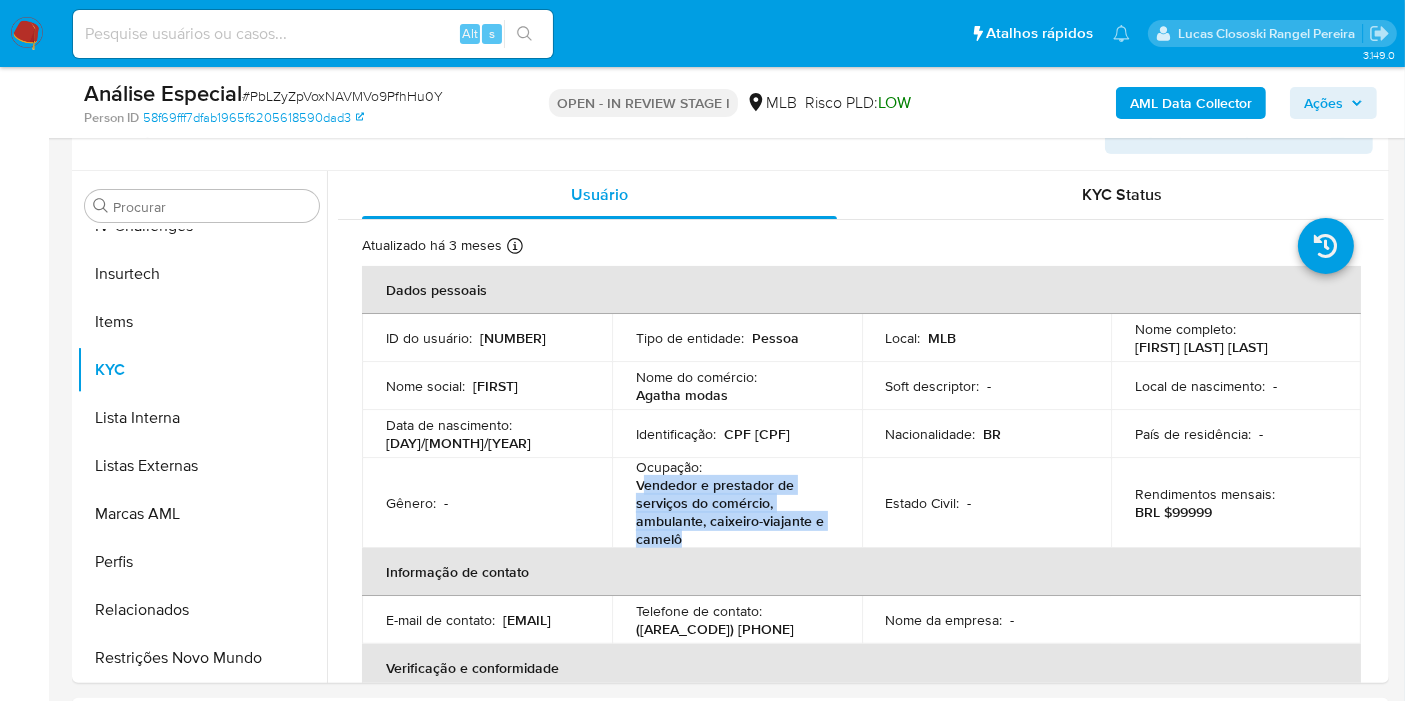 click on "Ações" at bounding box center (1333, 103) 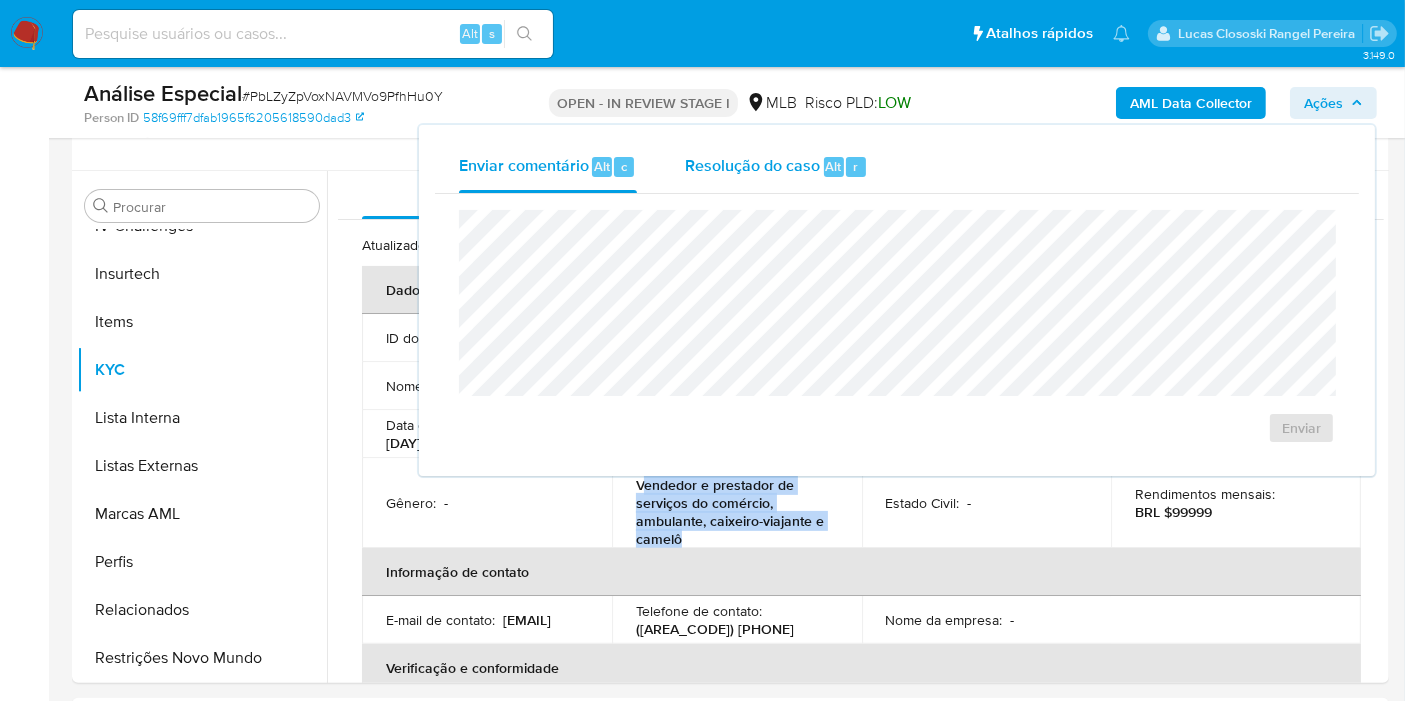 click on "Resolução do caso" at bounding box center (752, 165) 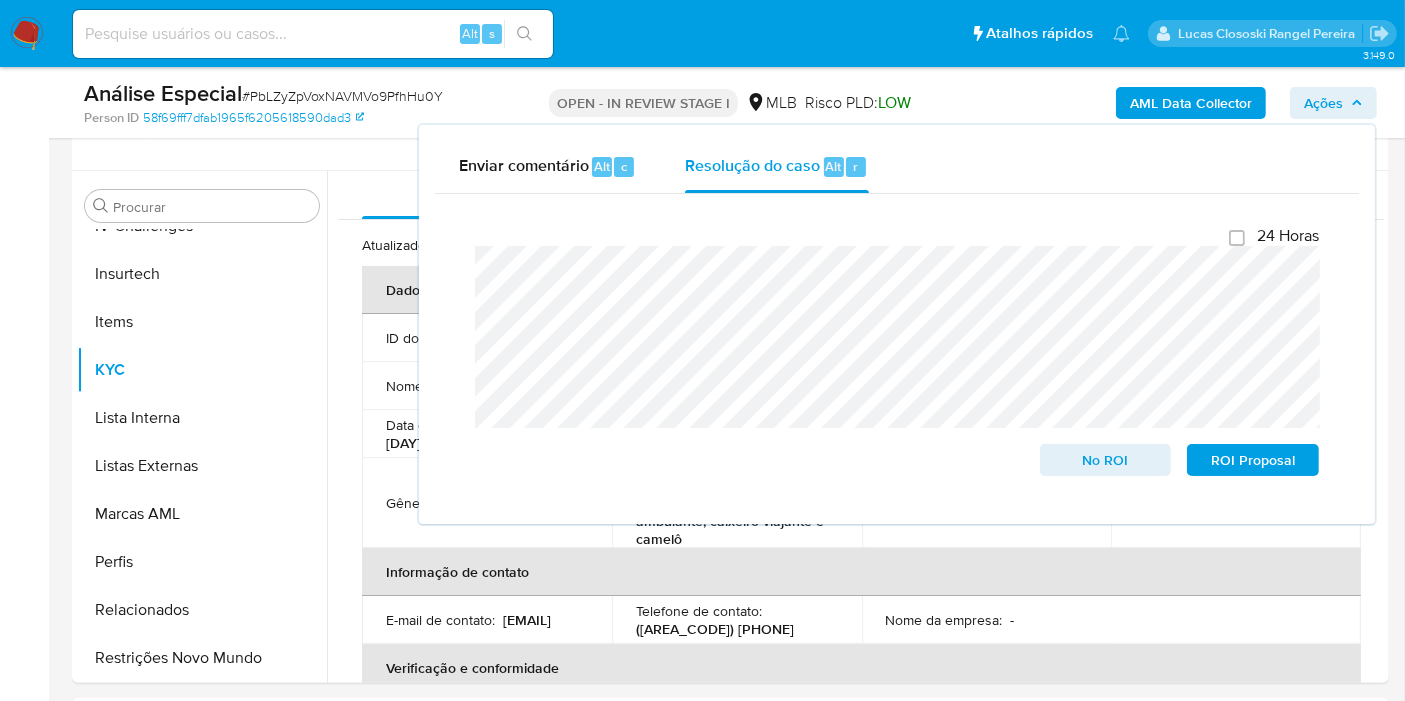 click on "Ações" at bounding box center (1323, 103) 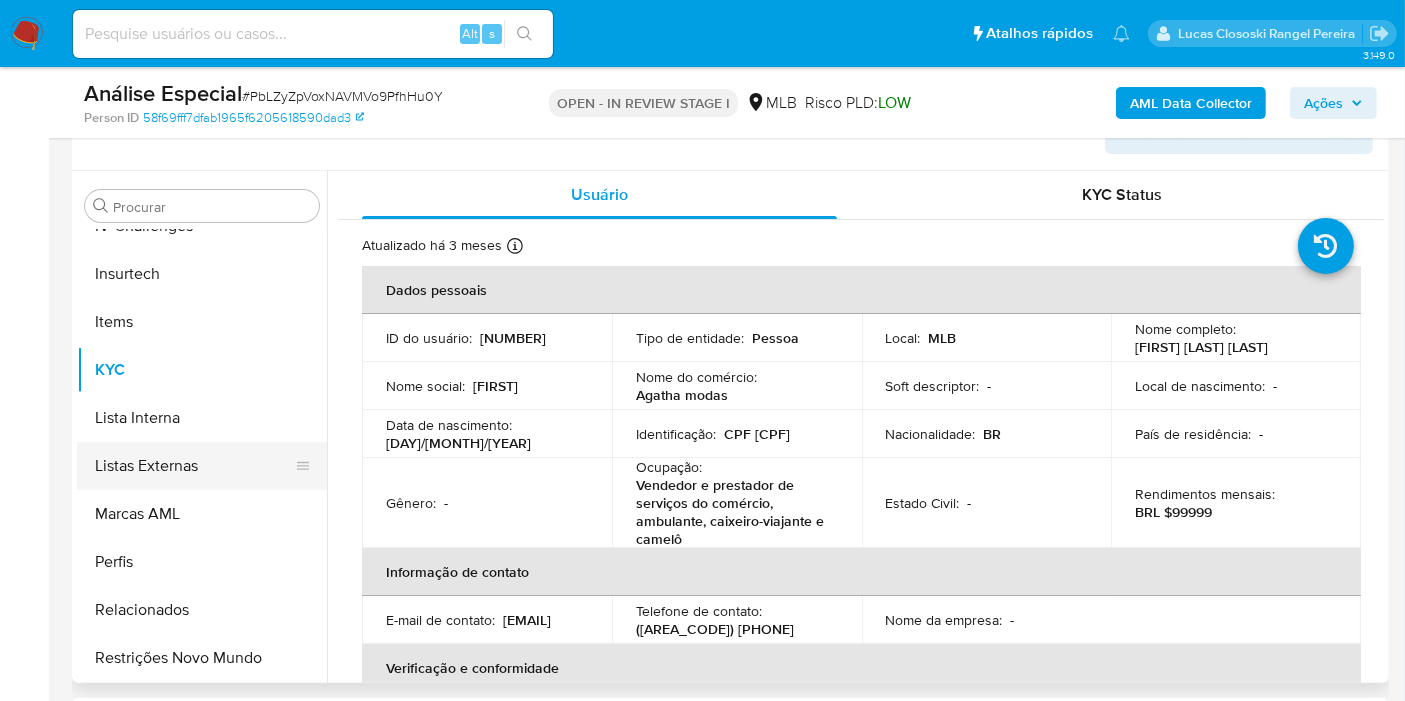 scroll, scrollTop: 622, scrollLeft: 0, axis: vertical 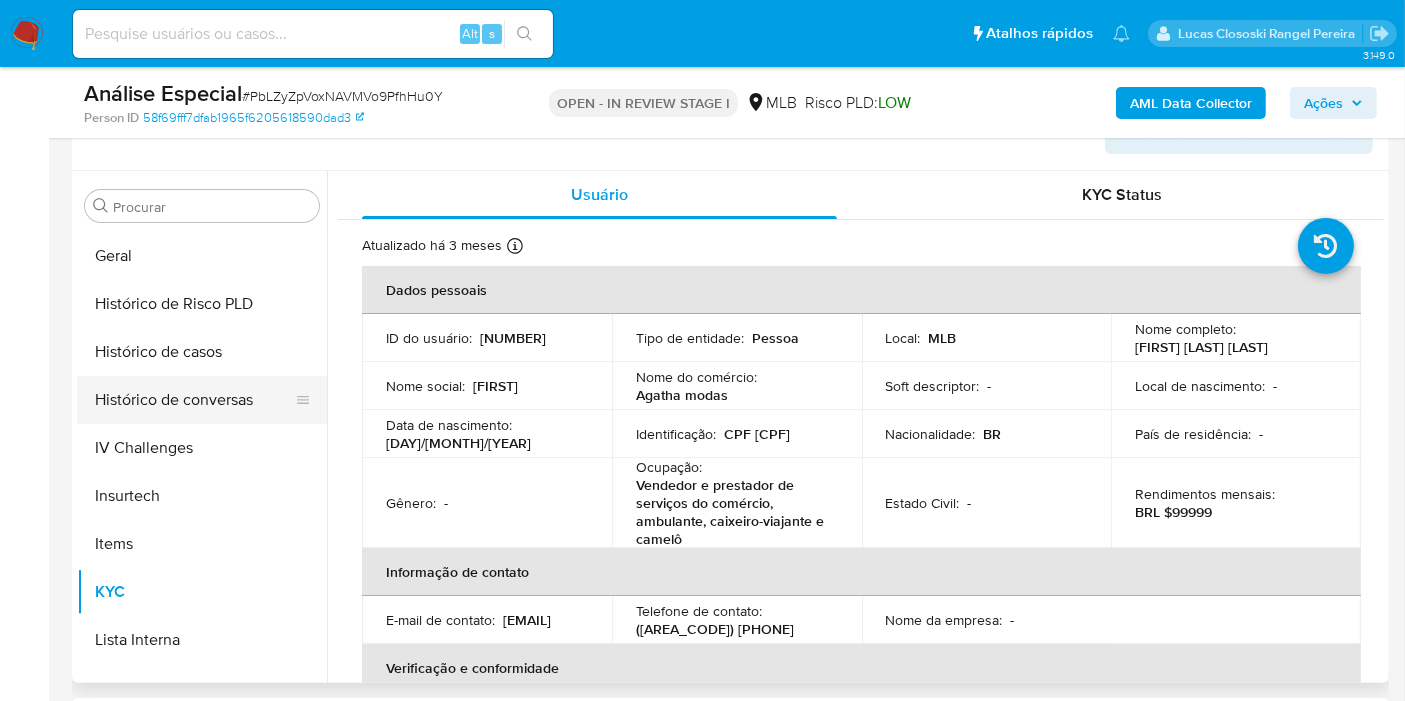 drag, startPoint x: 137, startPoint y: 364, endPoint x: 138, endPoint y: 374, distance: 10.049875 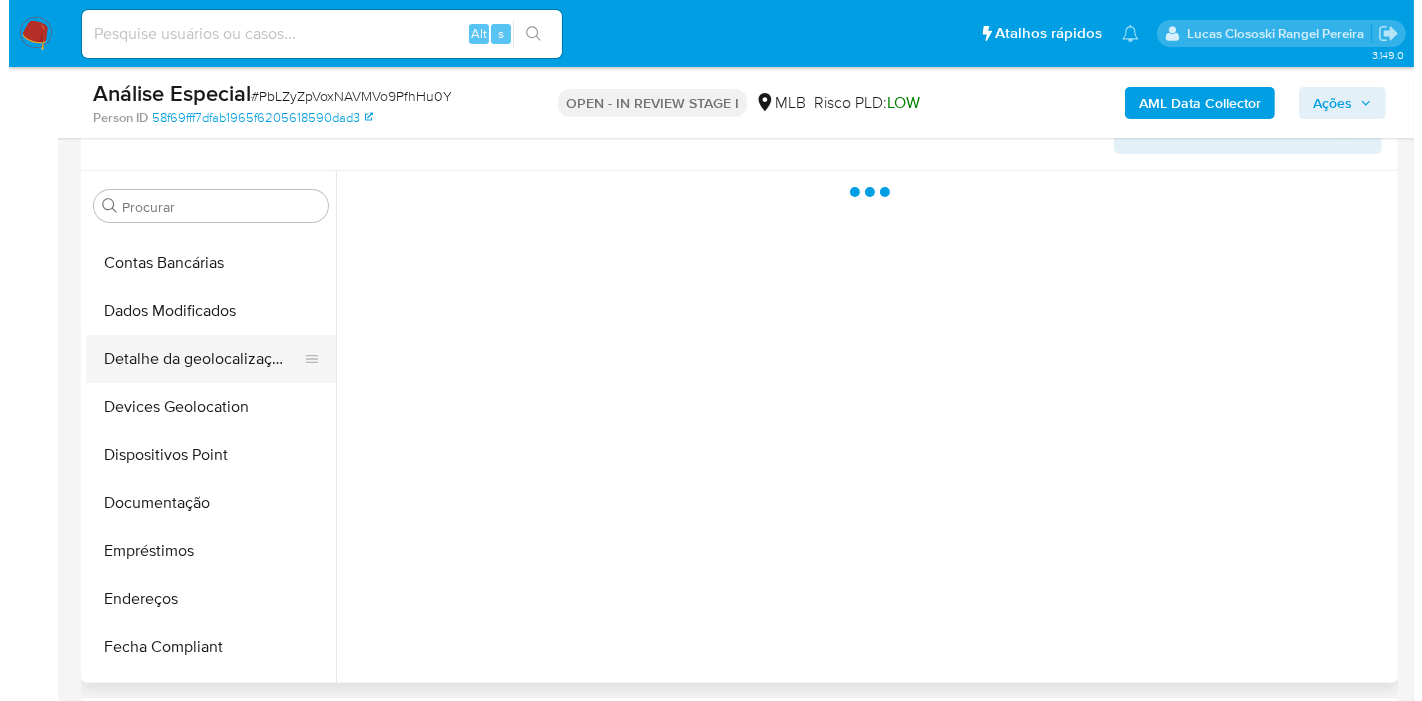 scroll, scrollTop: 0, scrollLeft: 0, axis: both 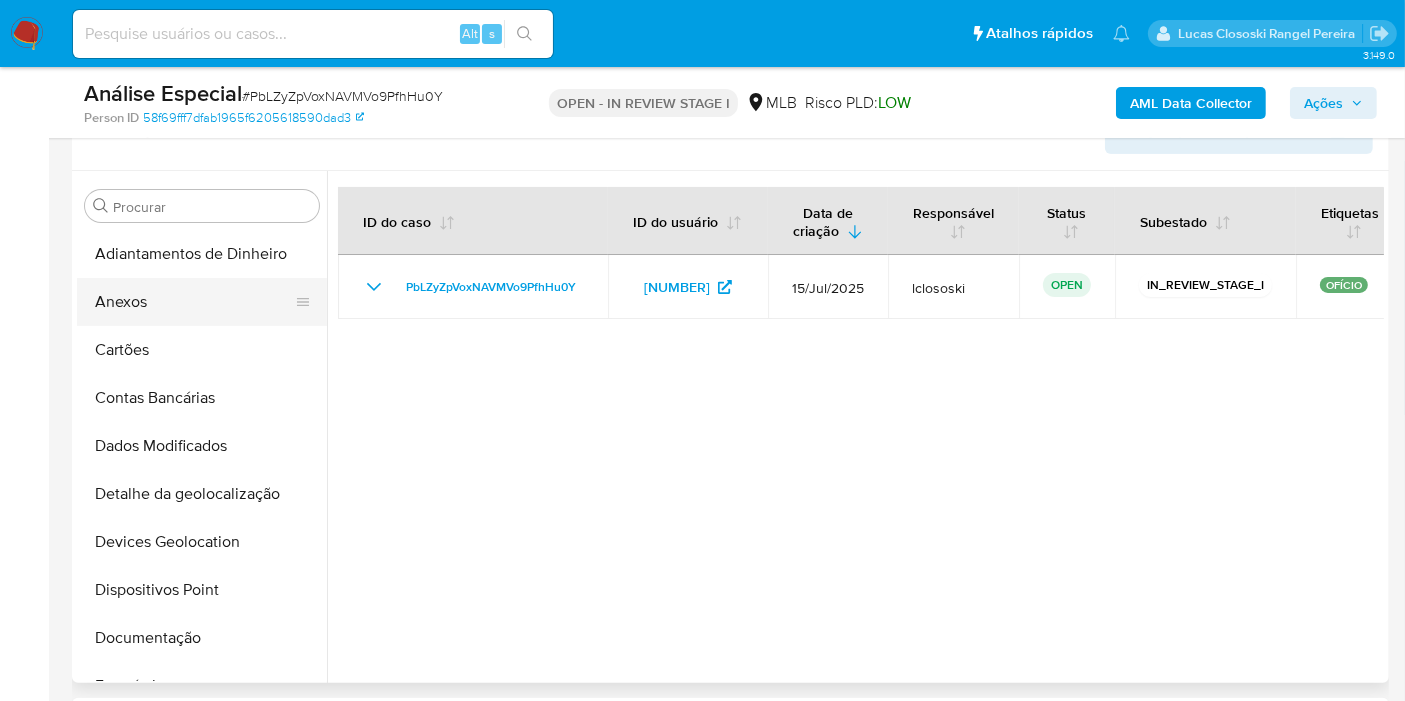 click on "Anexos" at bounding box center [194, 302] 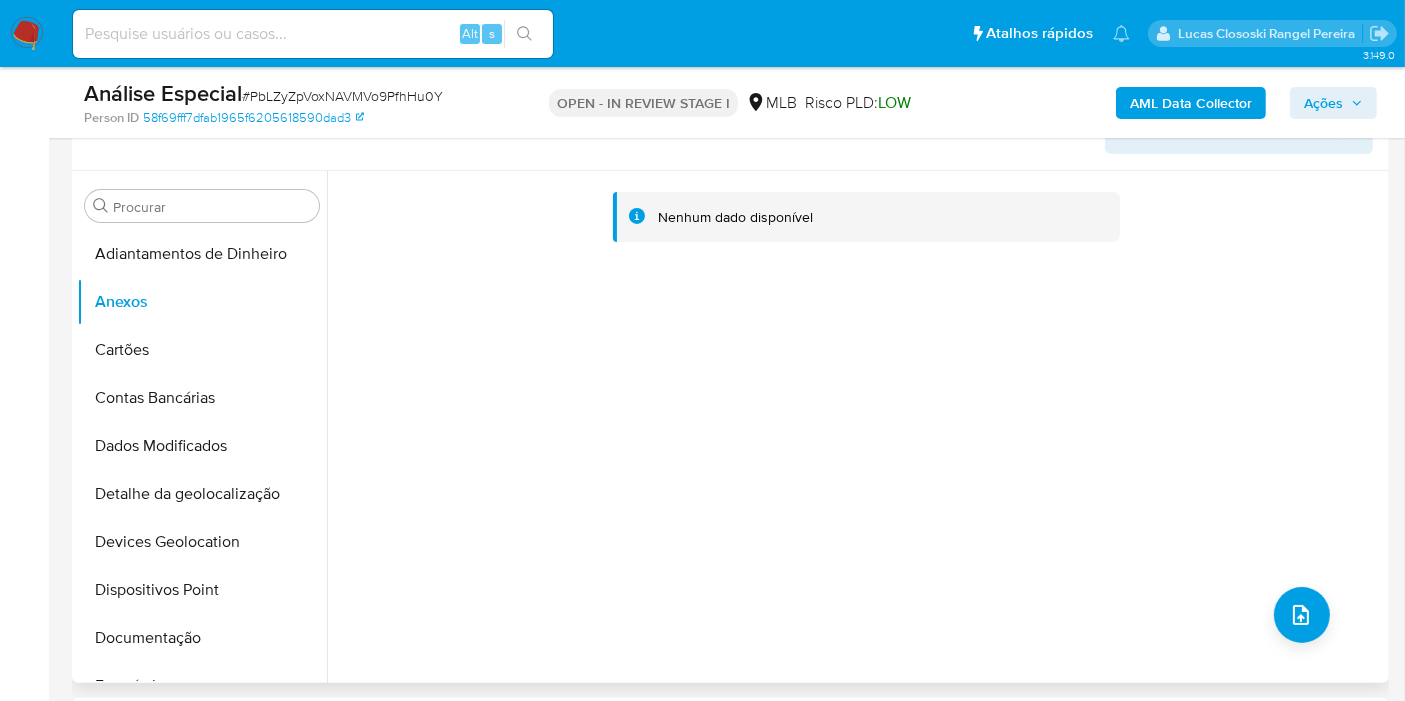 click on "Nenhum dado disponível" at bounding box center (855, 427) 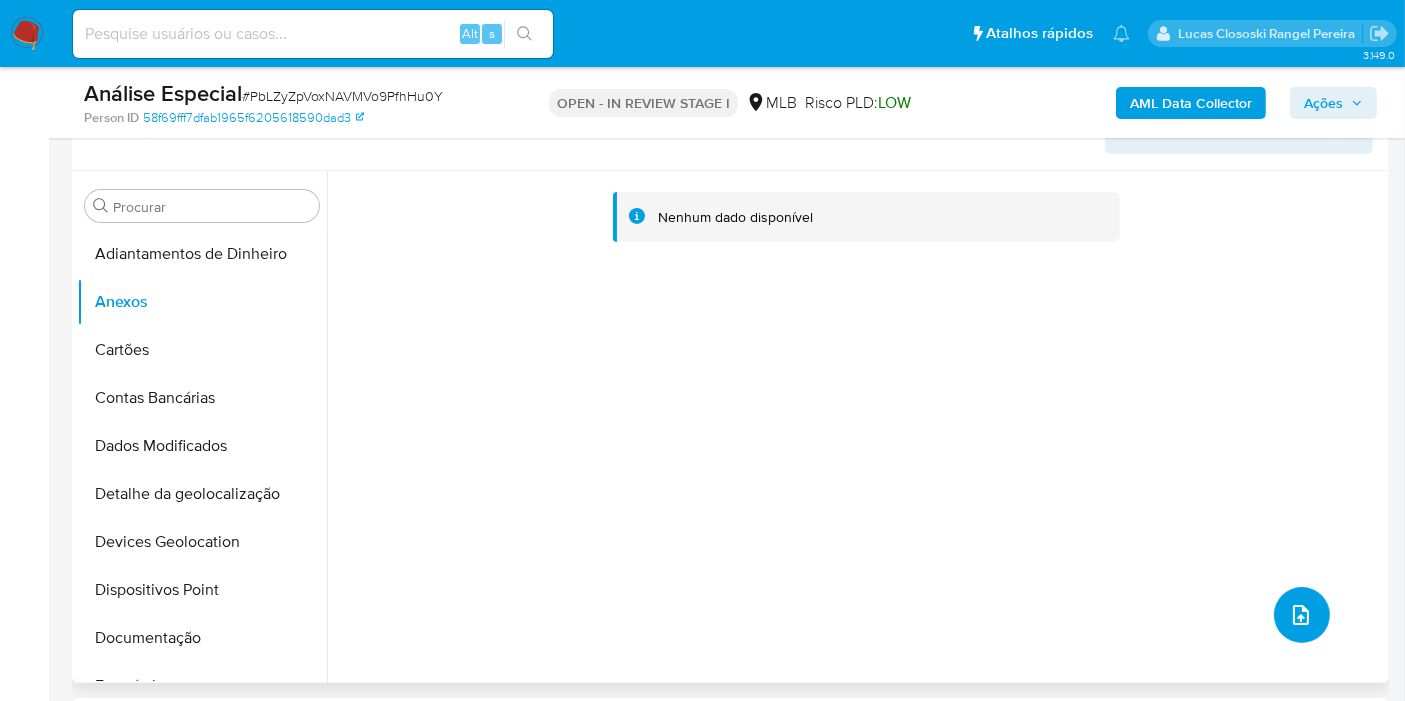 click at bounding box center (1302, 615) 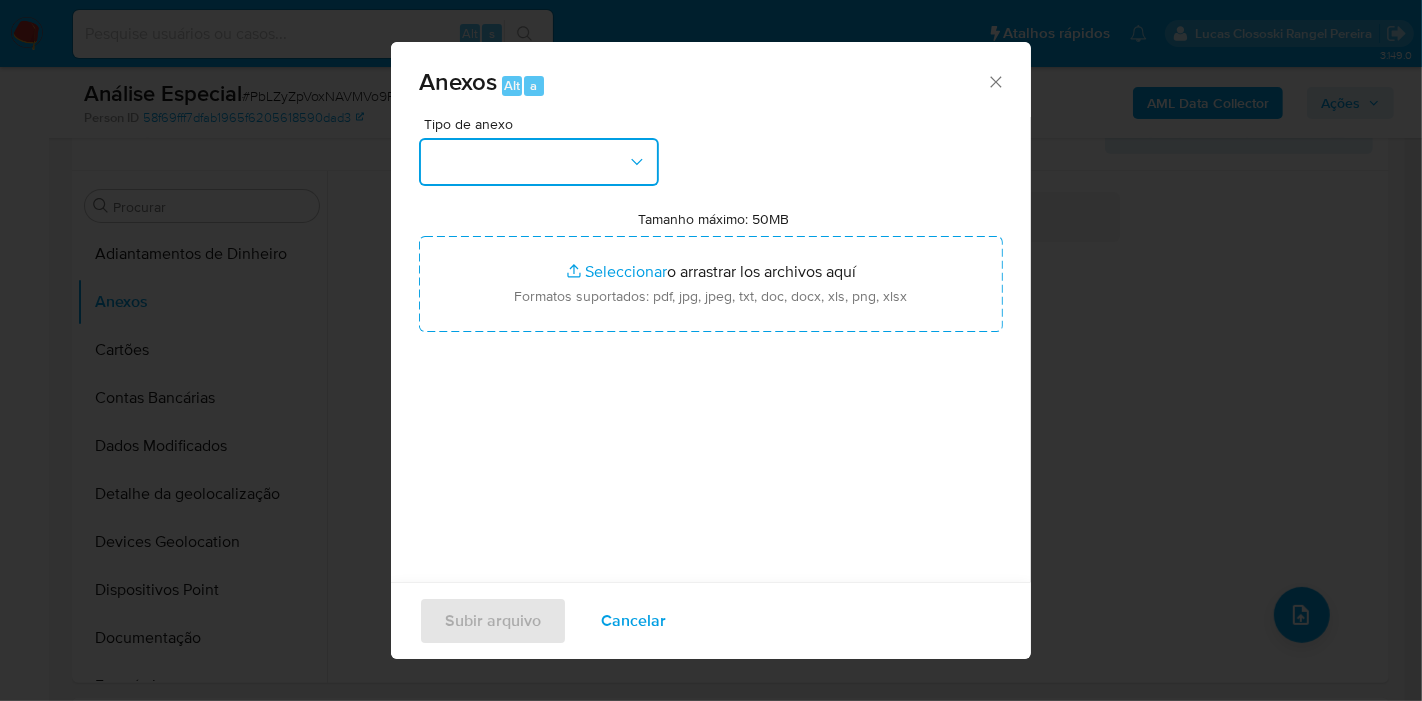 click at bounding box center (539, 162) 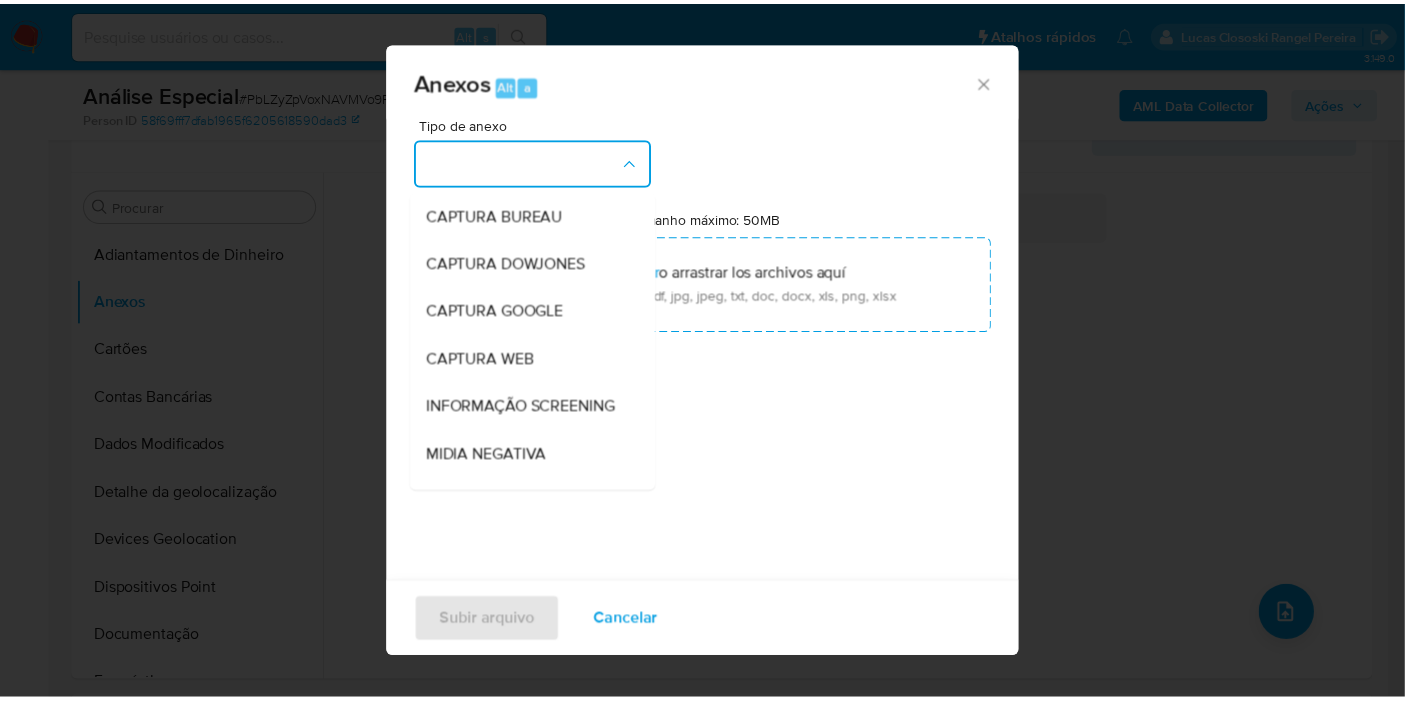 scroll, scrollTop: 307, scrollLeft: 0, axis: vertical 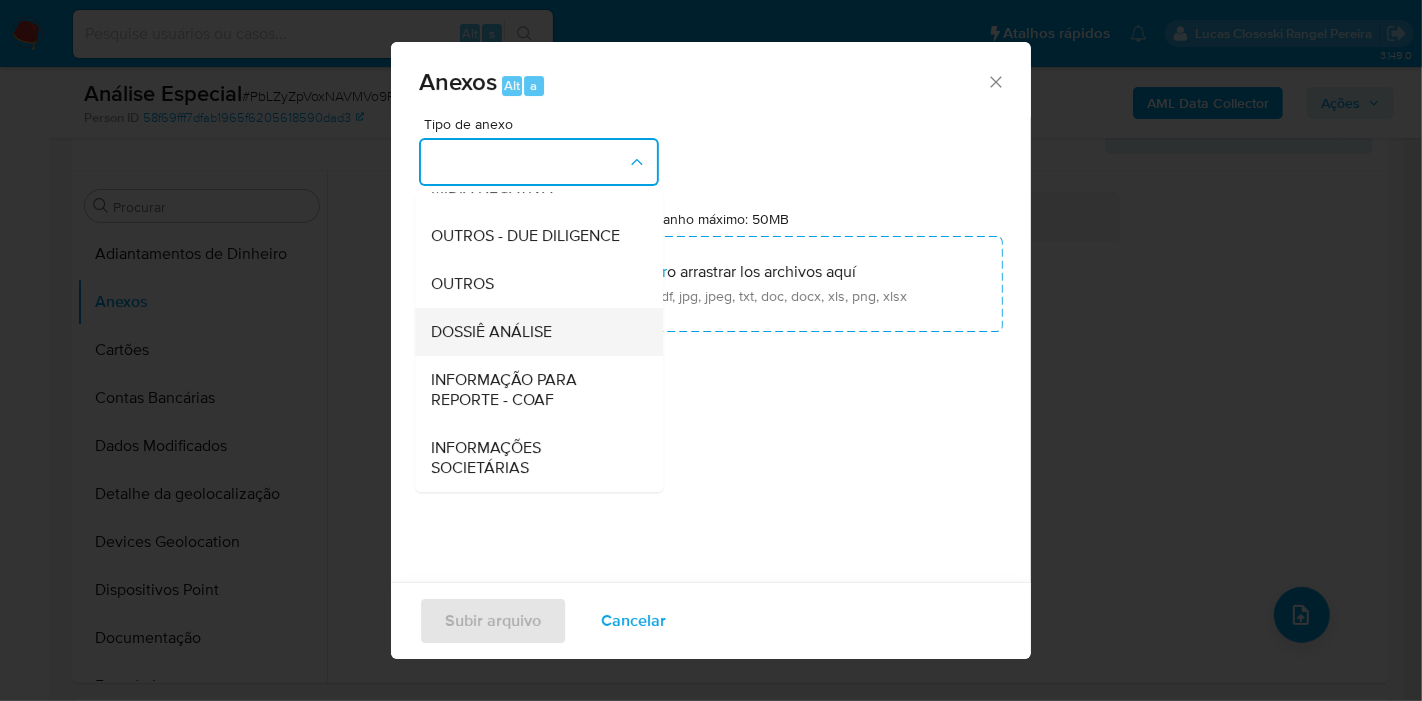 click on "DOSSIÊ ANÁLISE" at bounding box center (491, 332) 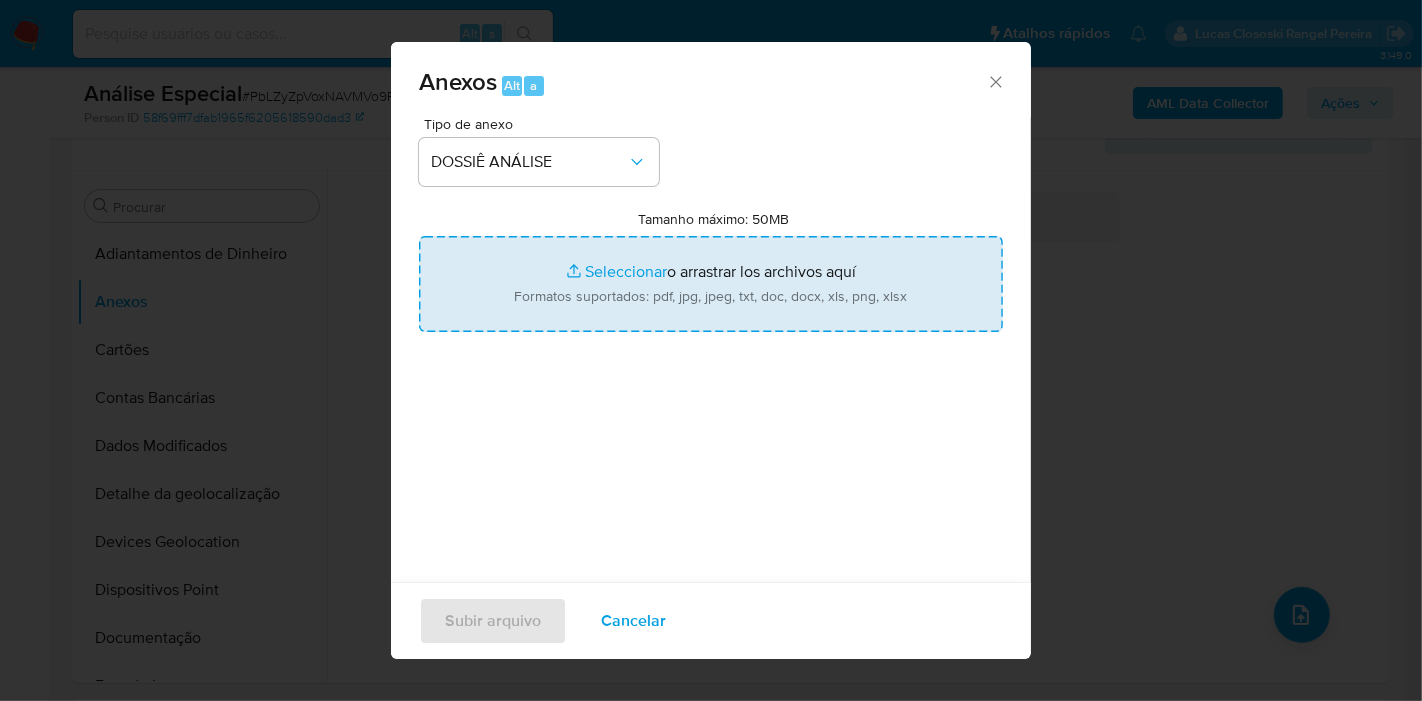 click on "Tamanho máximo: 50MB Seleccionar archivos" at bounding box center (711, 284) 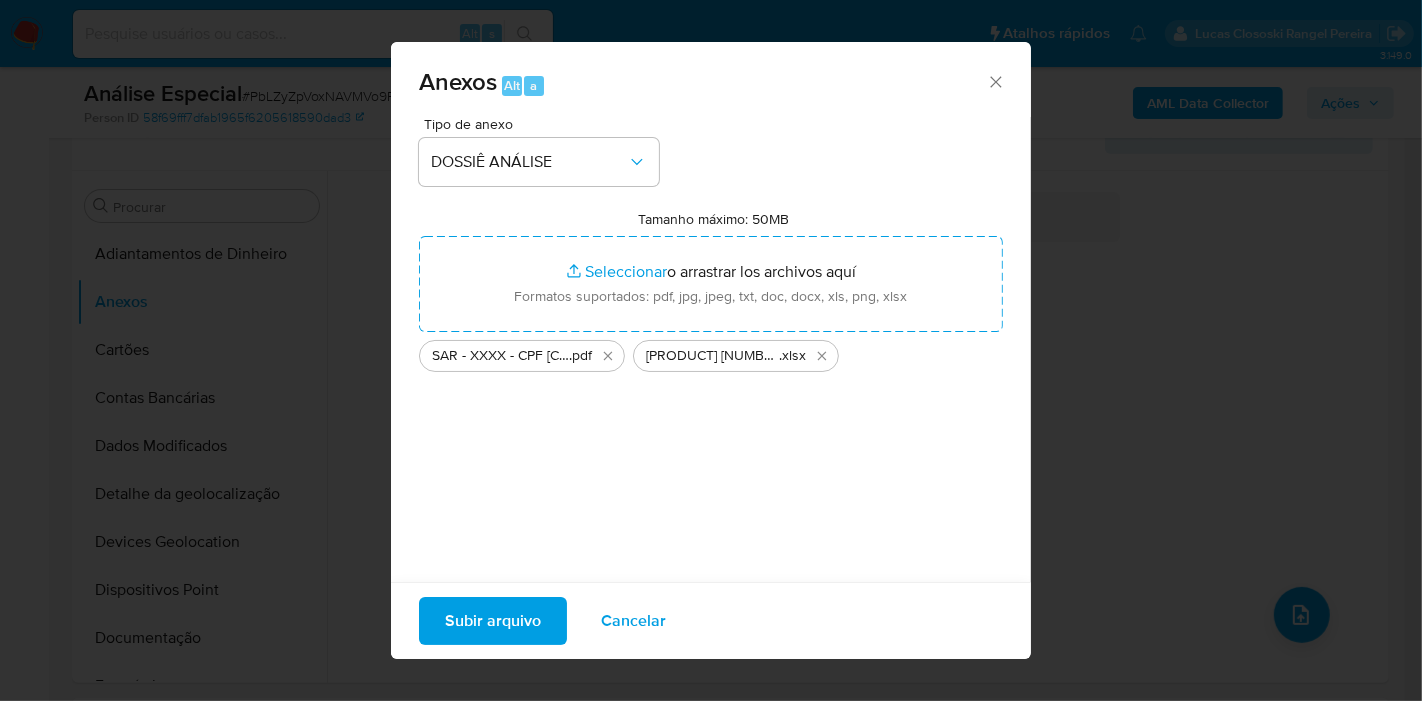 click on "Subir arquivo" at bounding box center [493, 621] 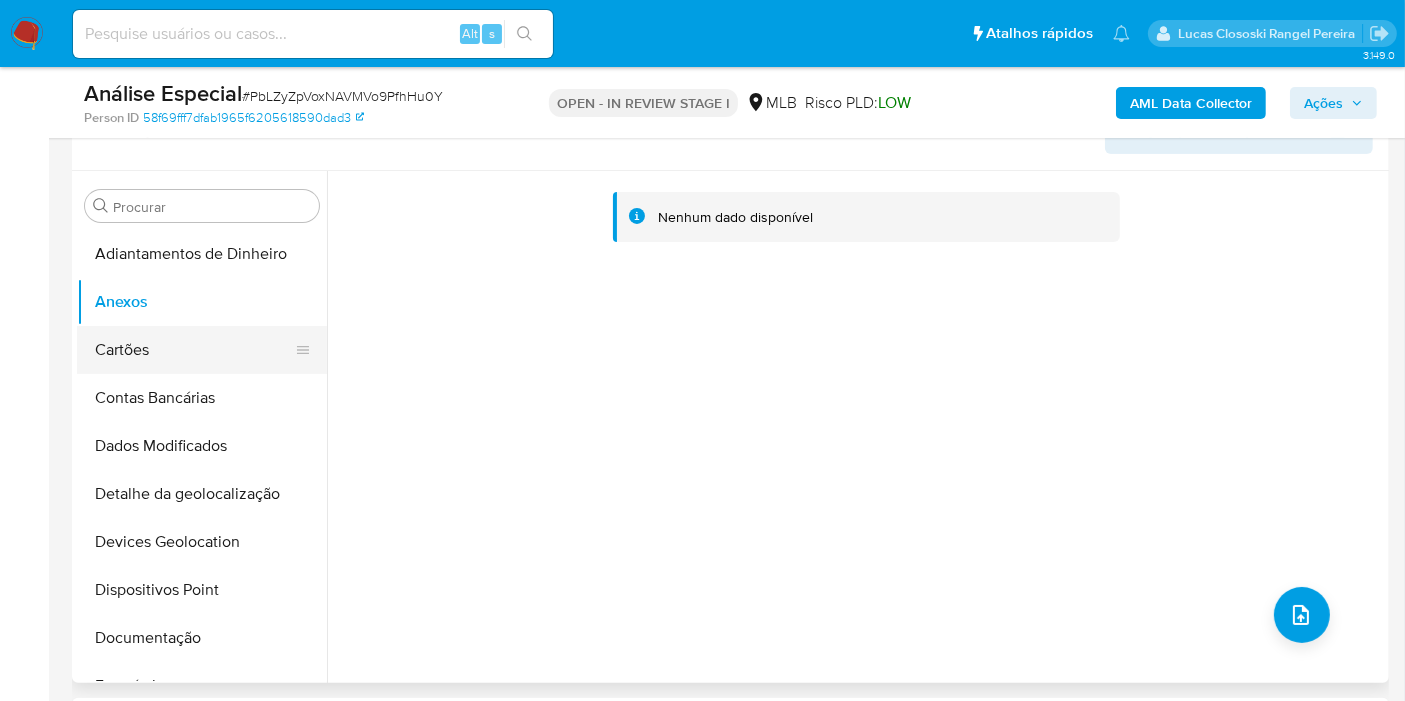 click on "Cartões" at bounding box center (194, 350) 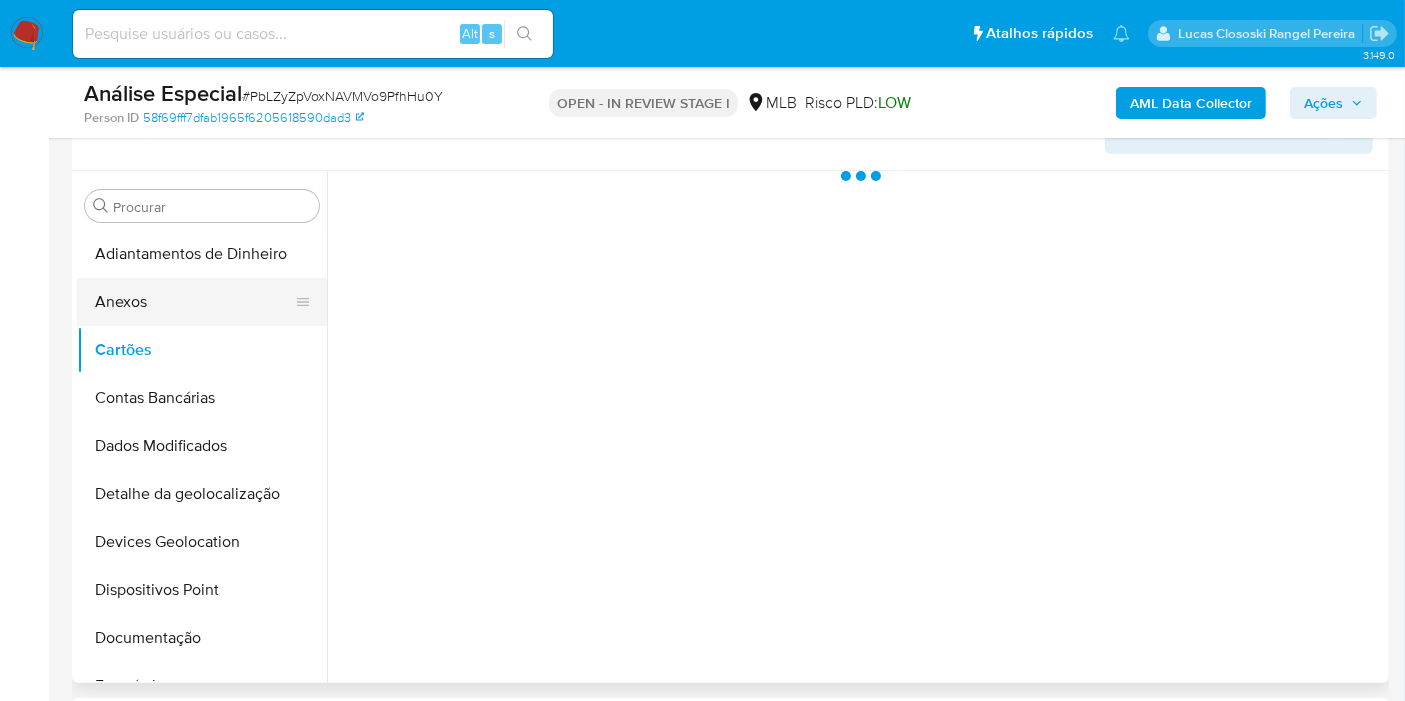 click on "Anexos" at bounding box center [194, 302] 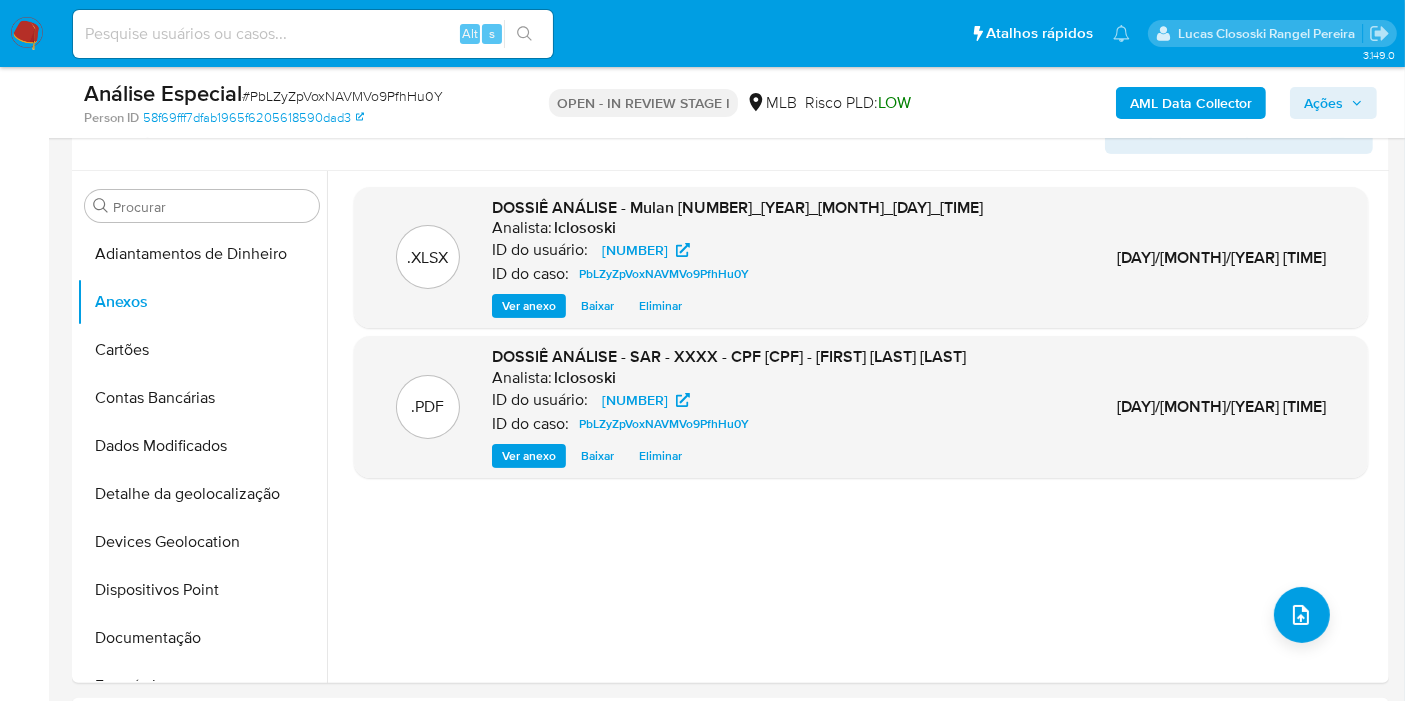 click on "Ações" at bounding box center (1333, 103) 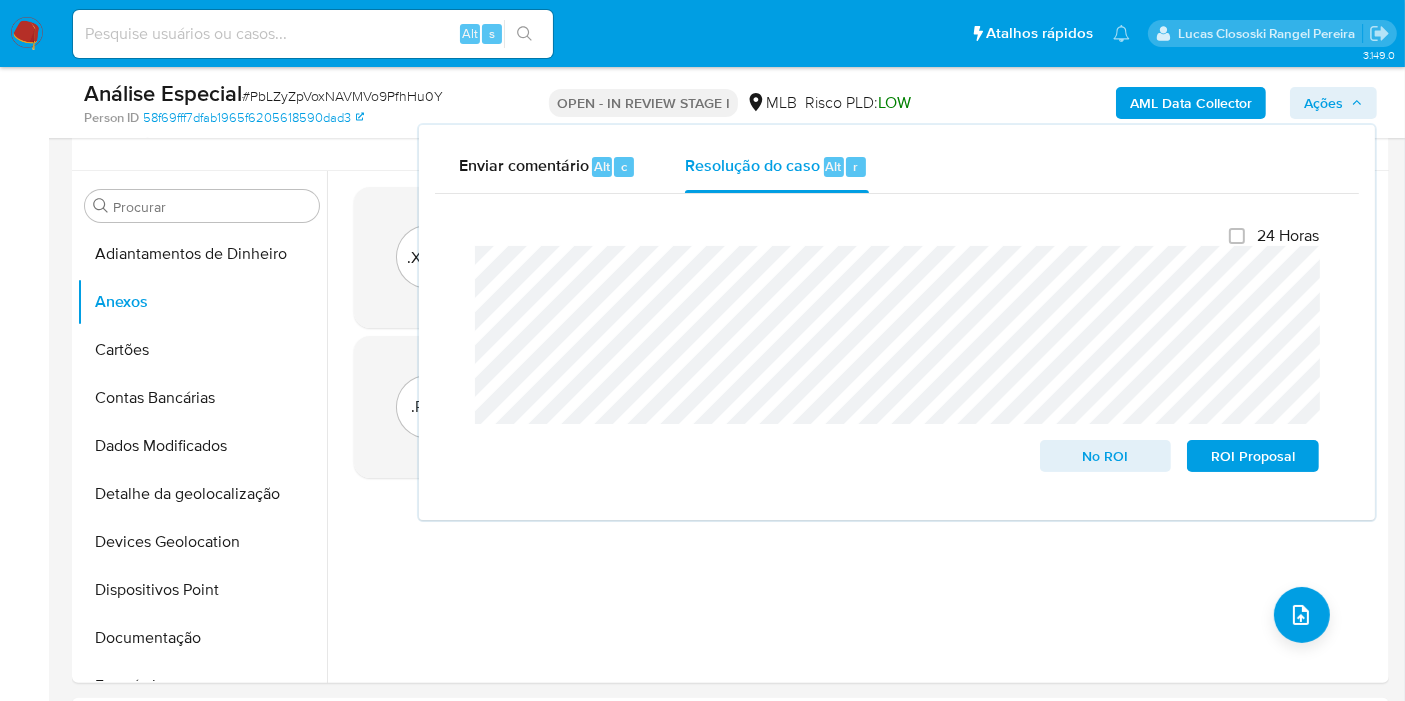 click on "Ações" at bounding box center [1333, 103] 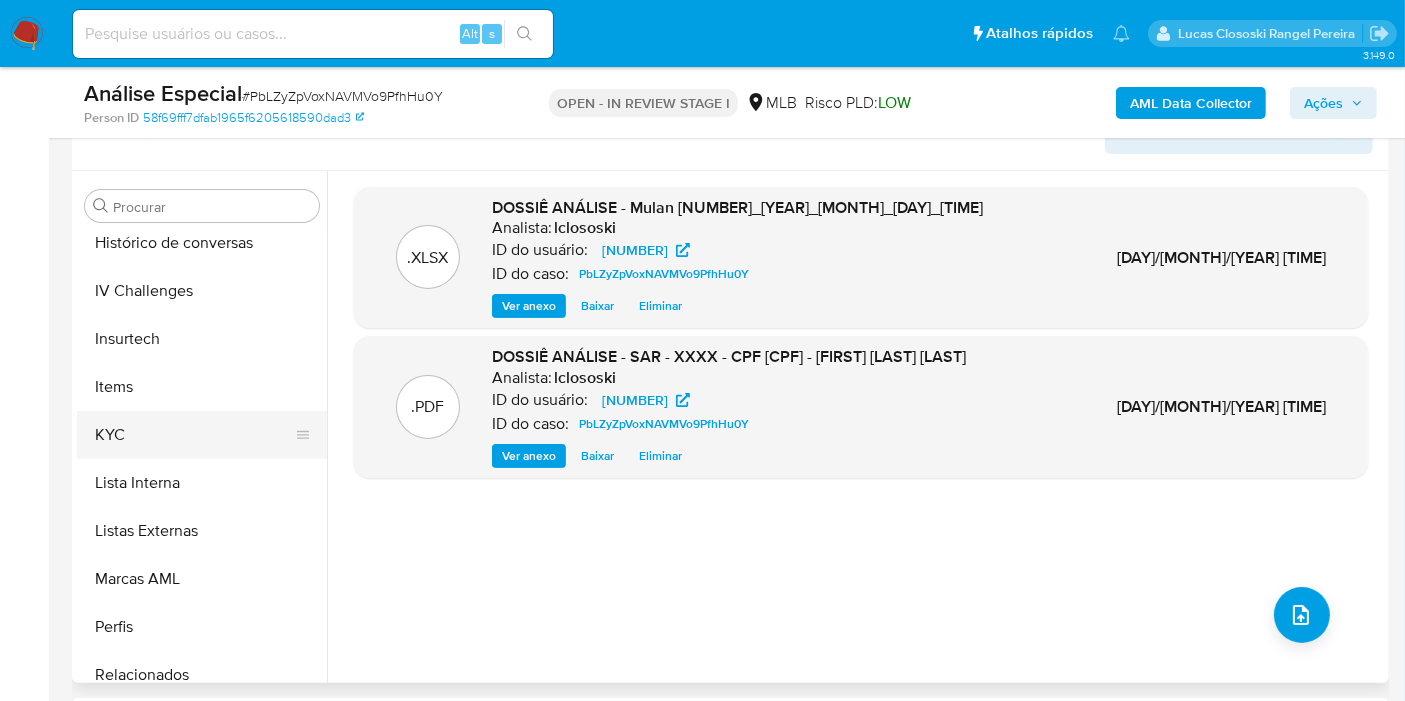 scroll, scrollTop: 844, scrollLeft: 0, axis: vertical 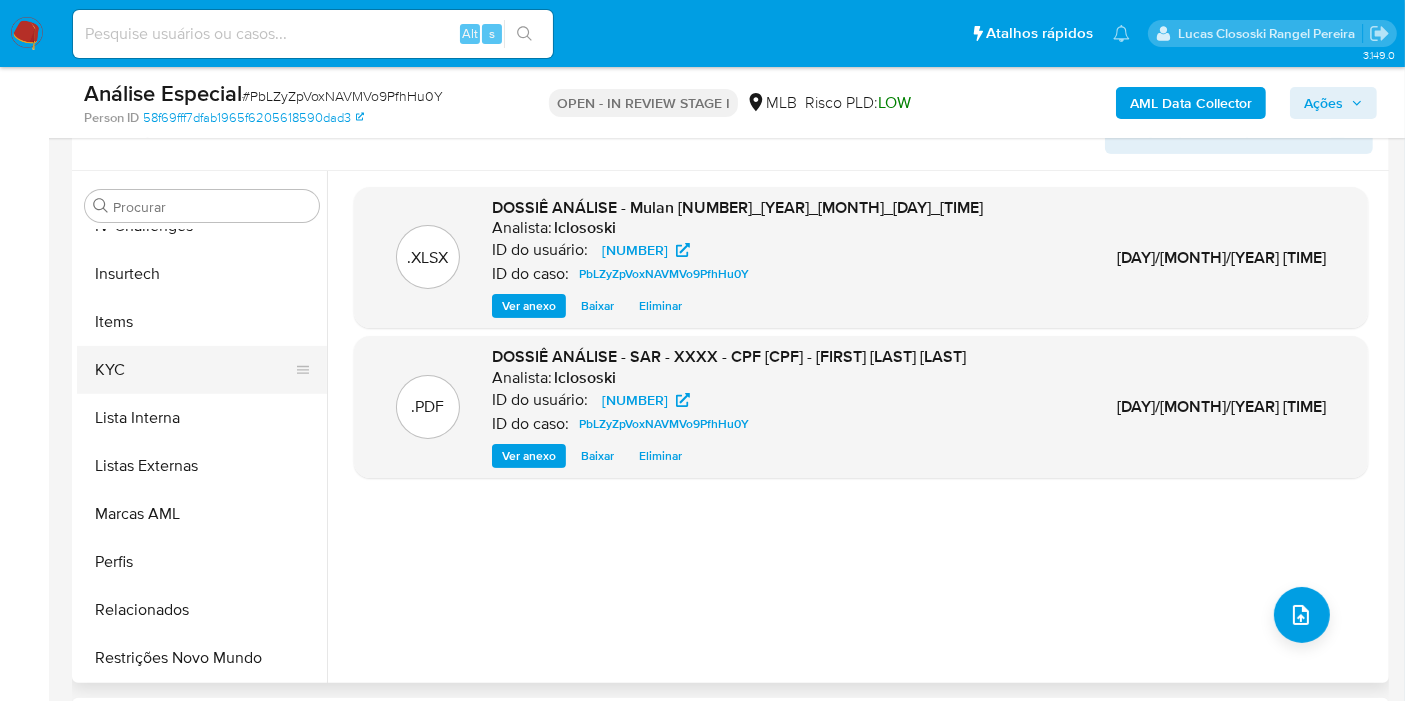 click on "KYC" at bounding box center [194, 370] 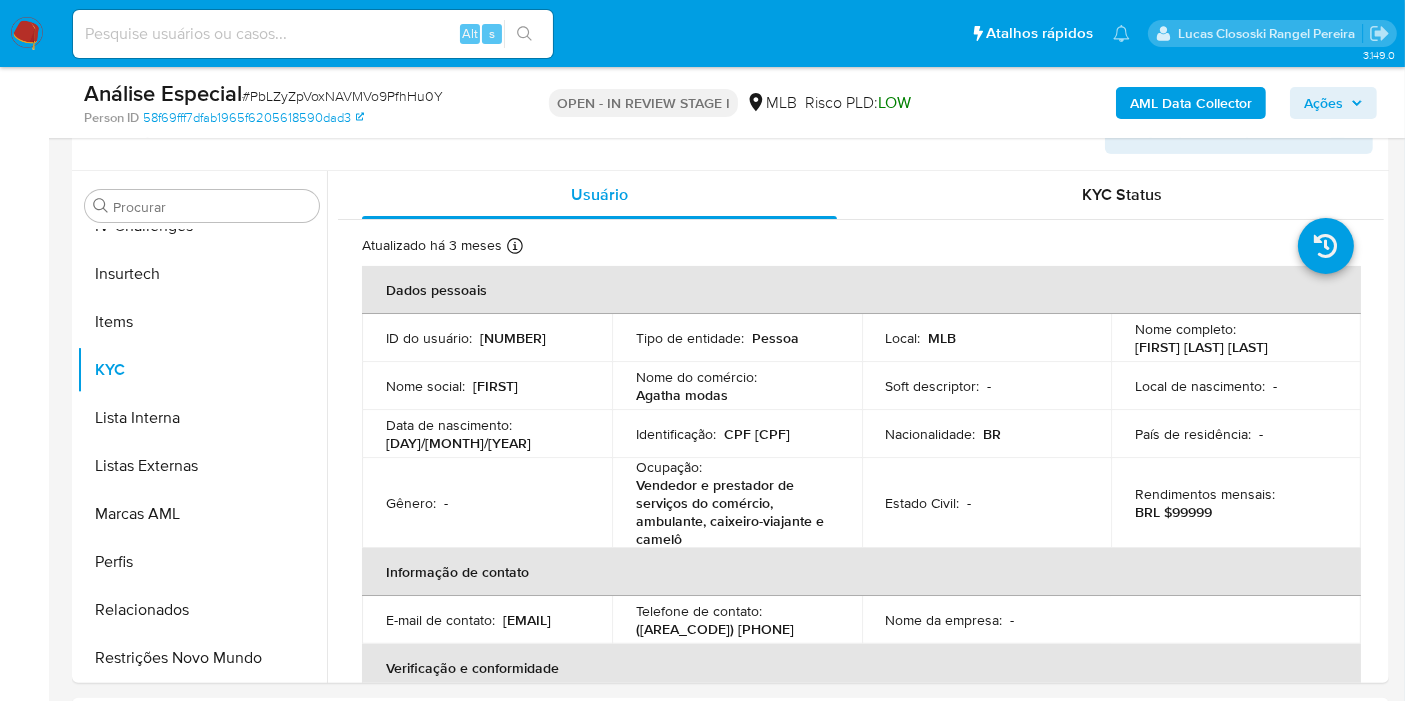 click on "Ações" at bounding box center [1323, 103] 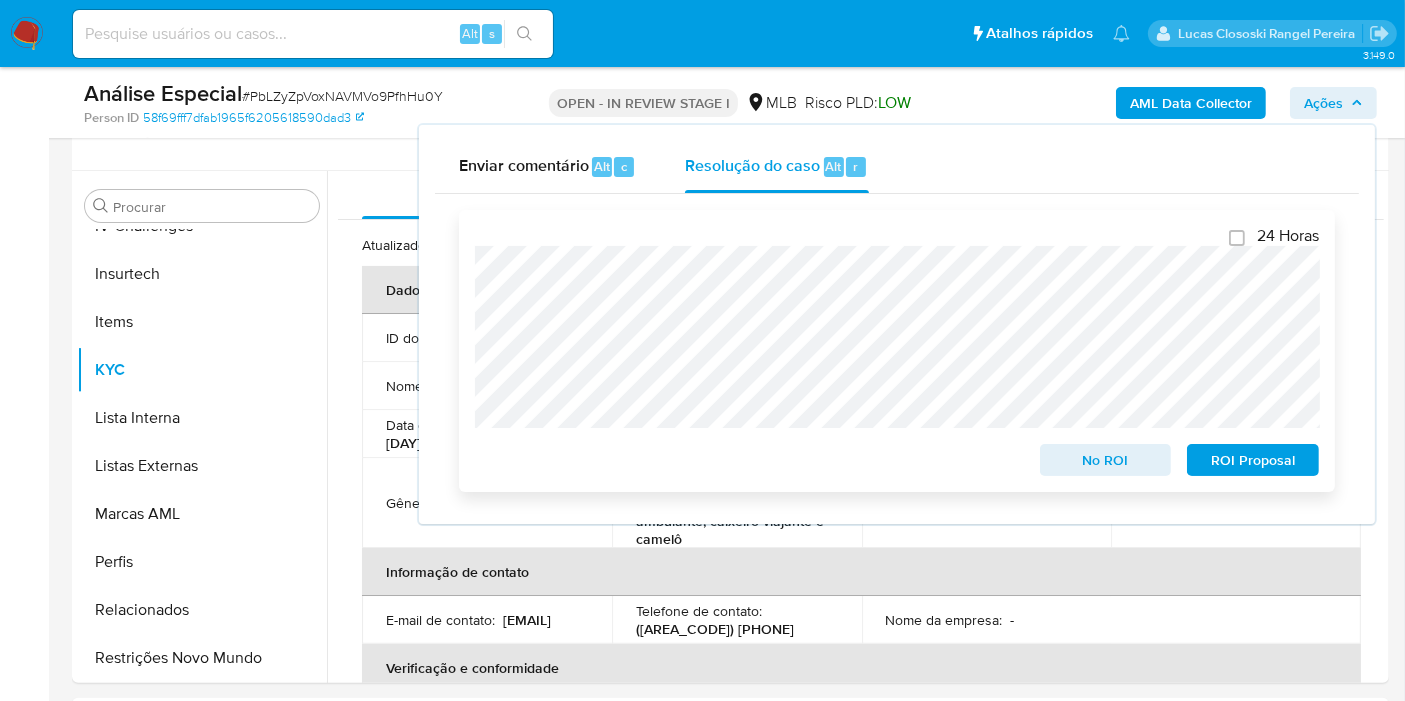 click on "ROI Proposal" at bounding box center (1253, 460) 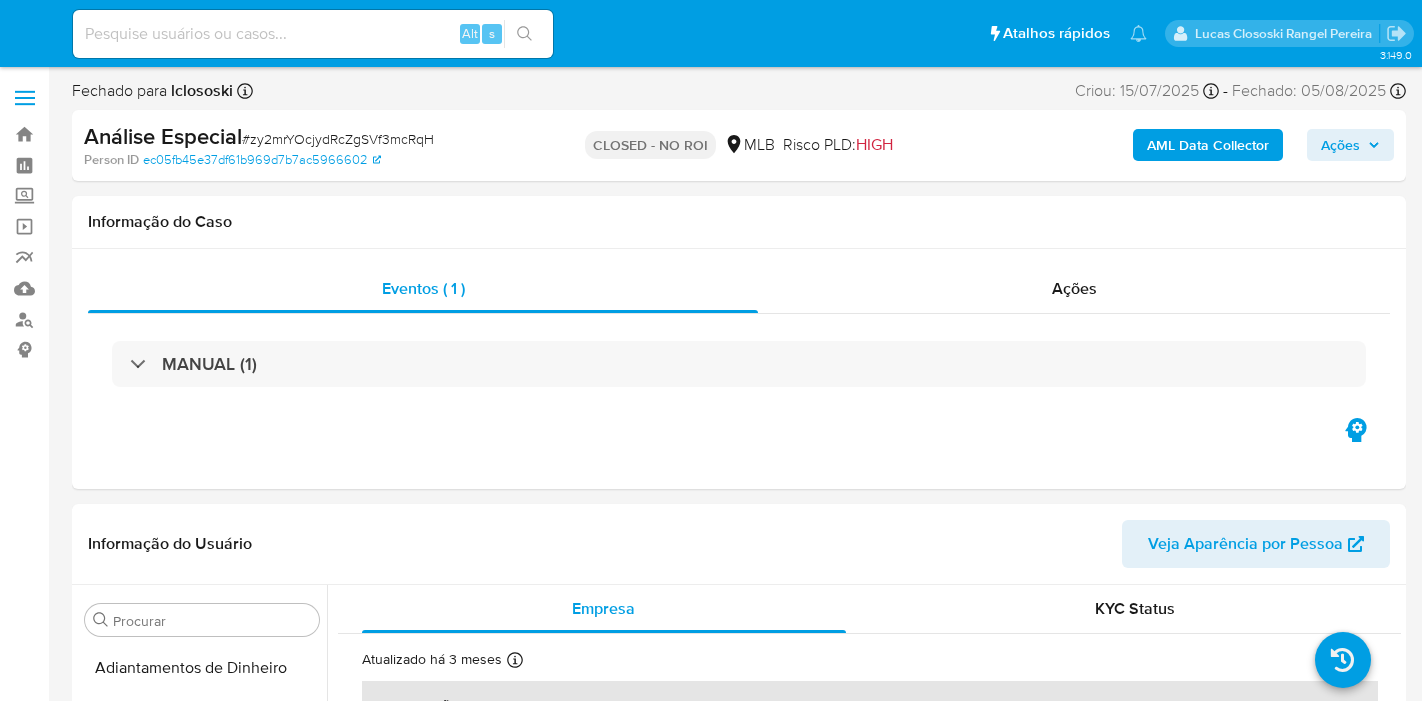 select on "10" 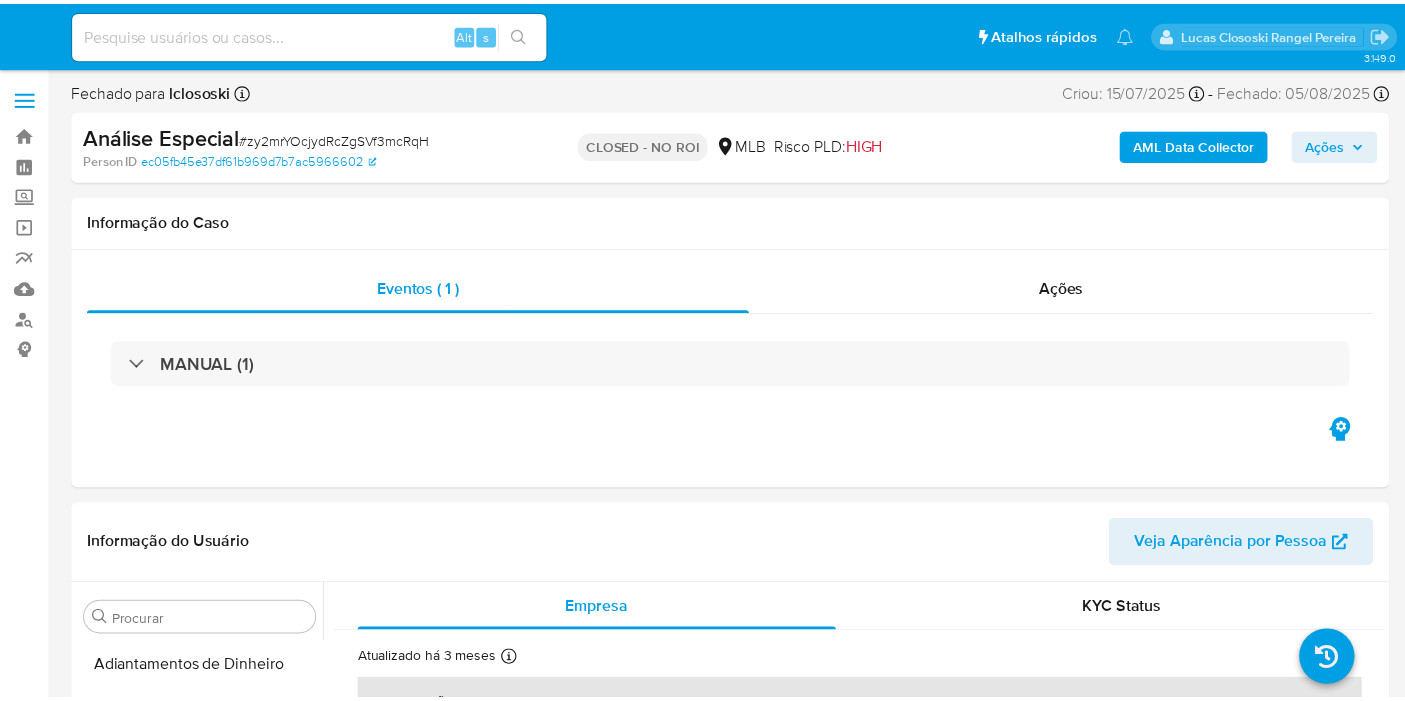 scroll, scrollTop: 0, scrollLeft: 0, axis: both 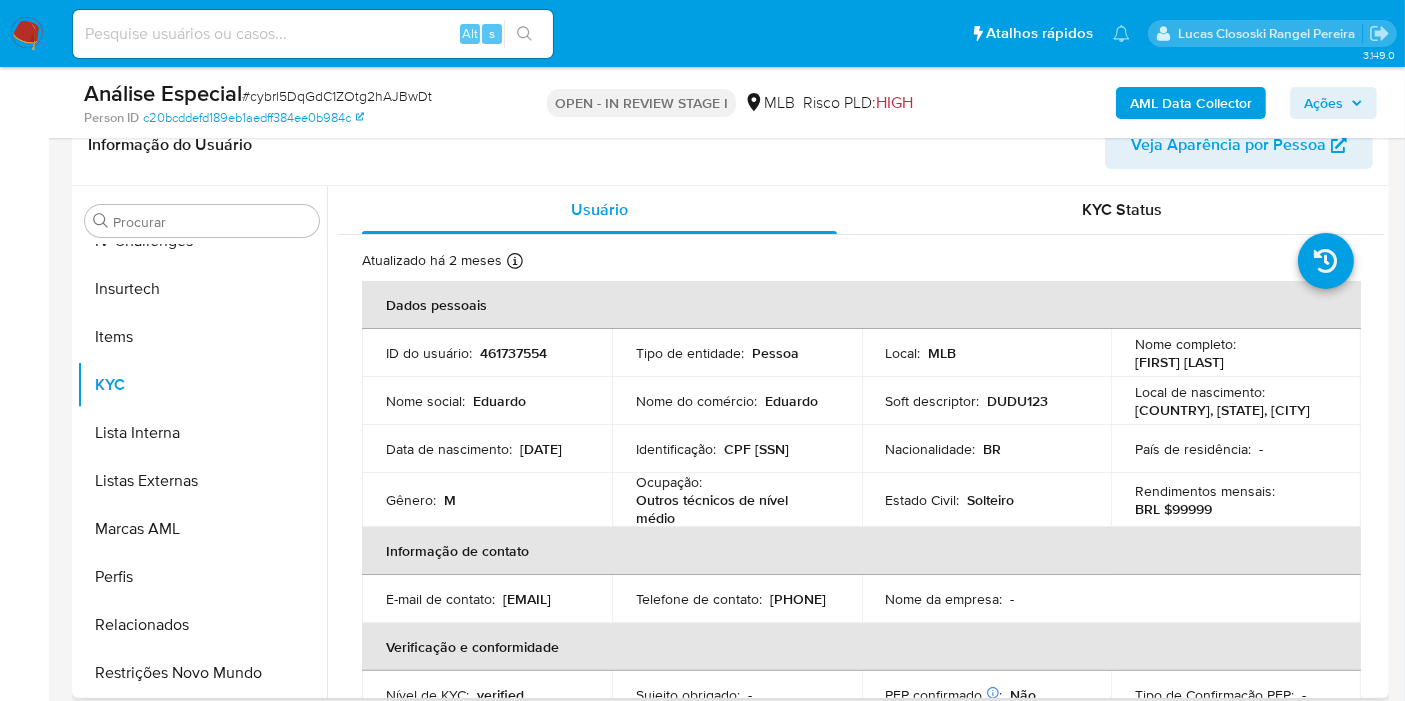 click on "CPF [SSN]" at bounding box center [756, 449] 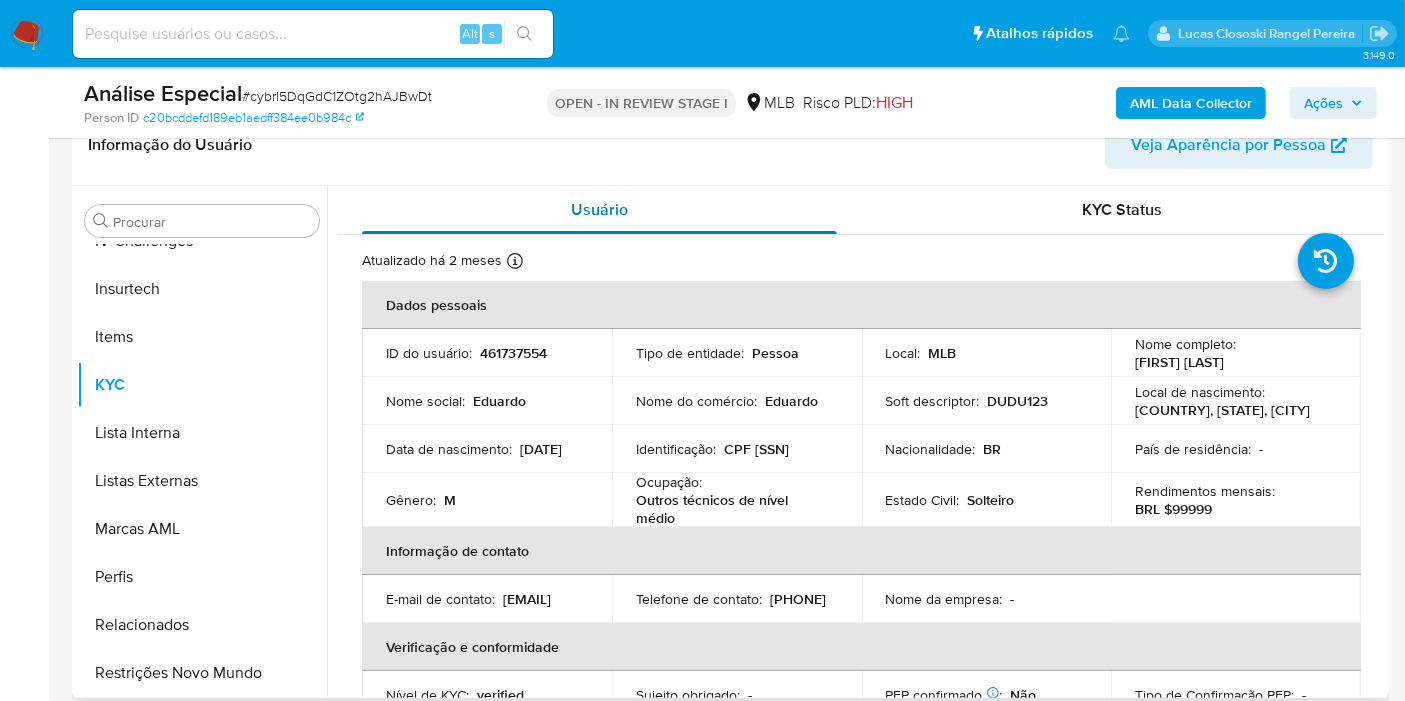 copy on "40911323830" 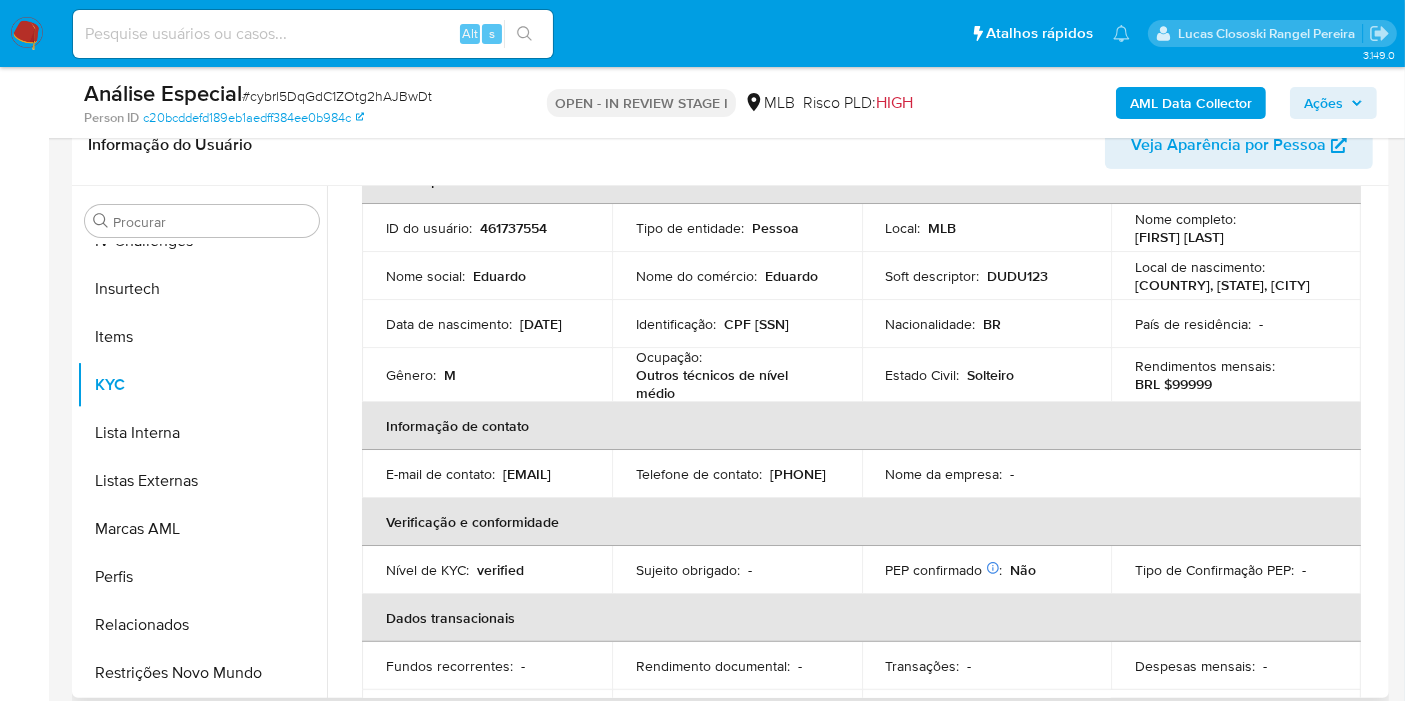 scroll, scrollTop: 0, scrollLeft: 0, axis: both 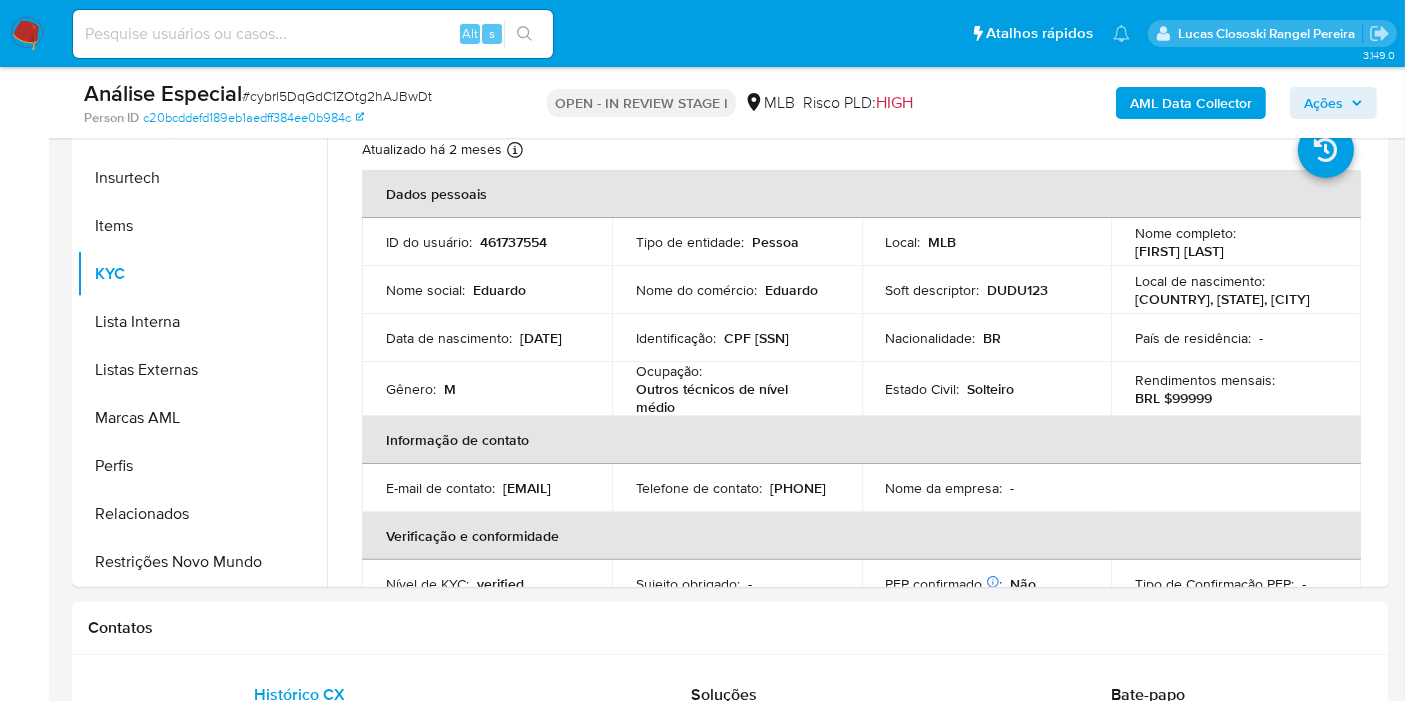 copy on "40911323830" 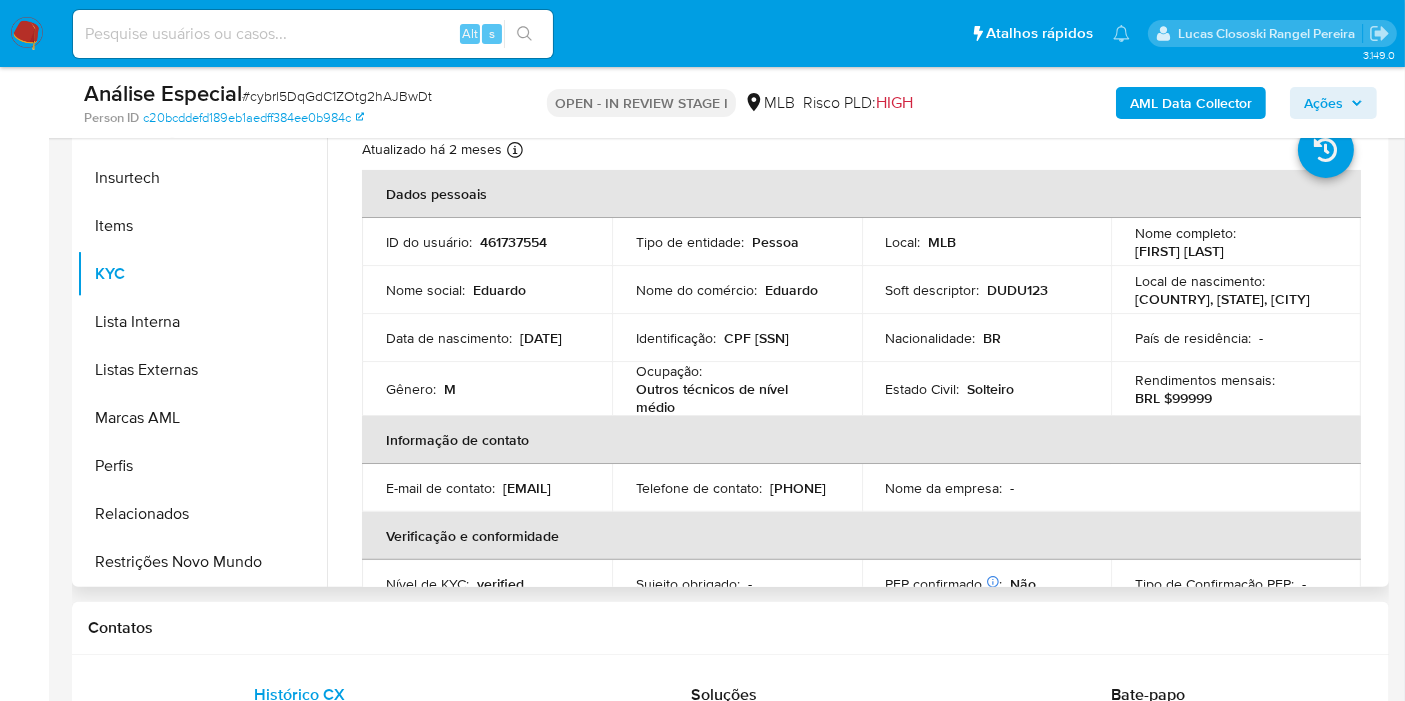 copy on "40911323830" 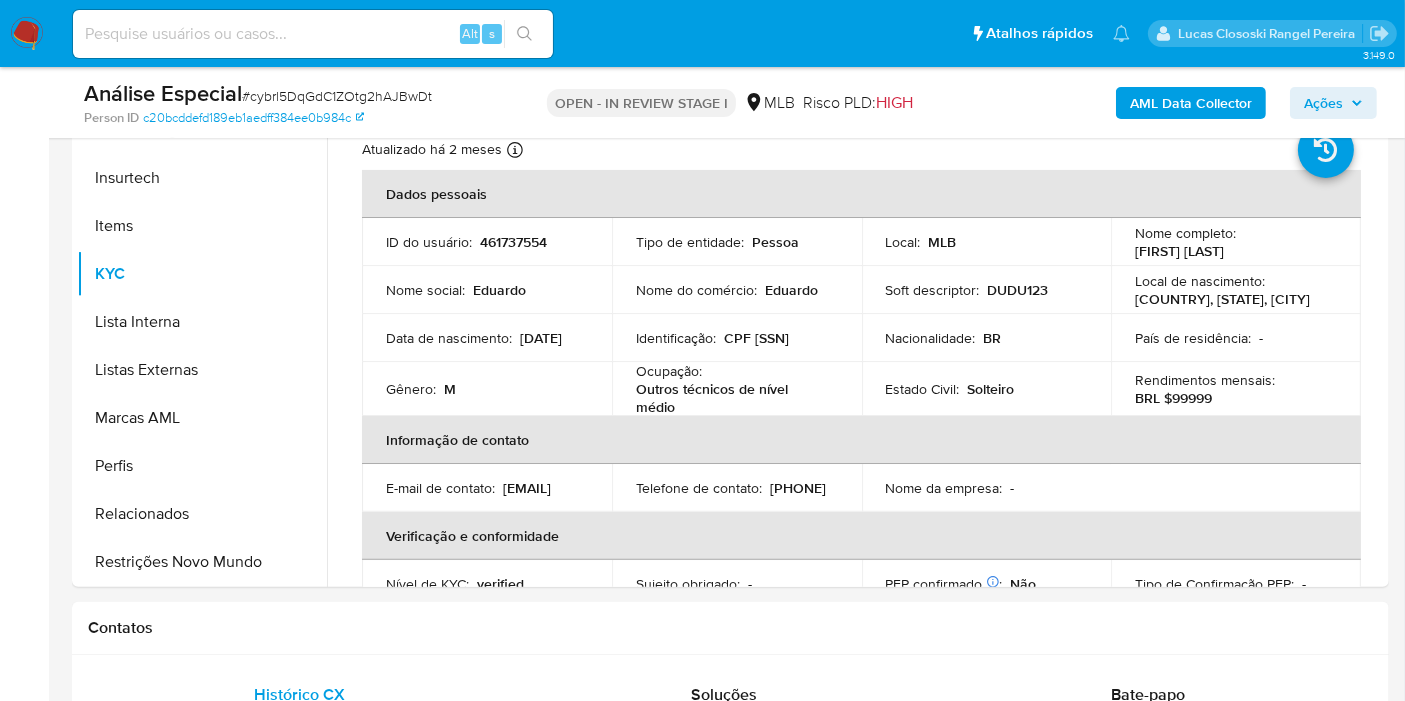 copy on "40911323830" 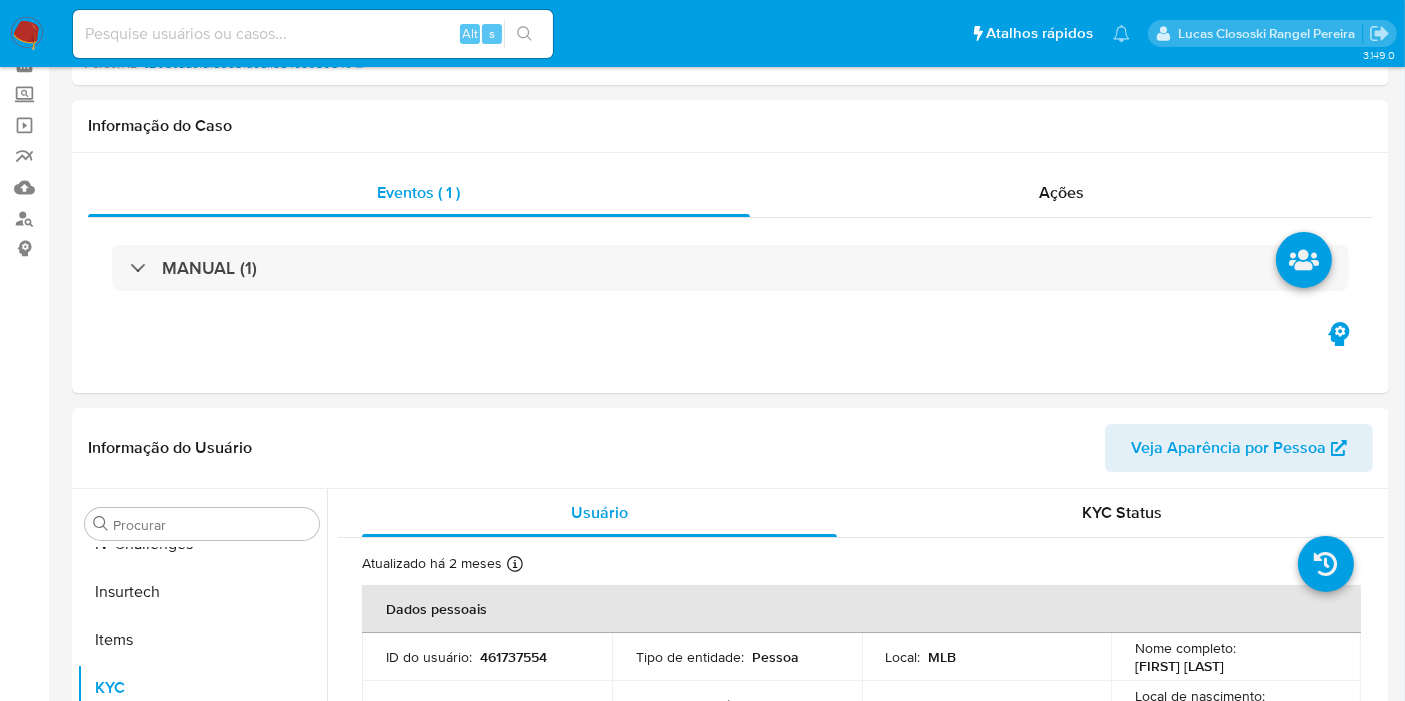scroll, scrollTop: 0, scrollLeft: 0, axis: both 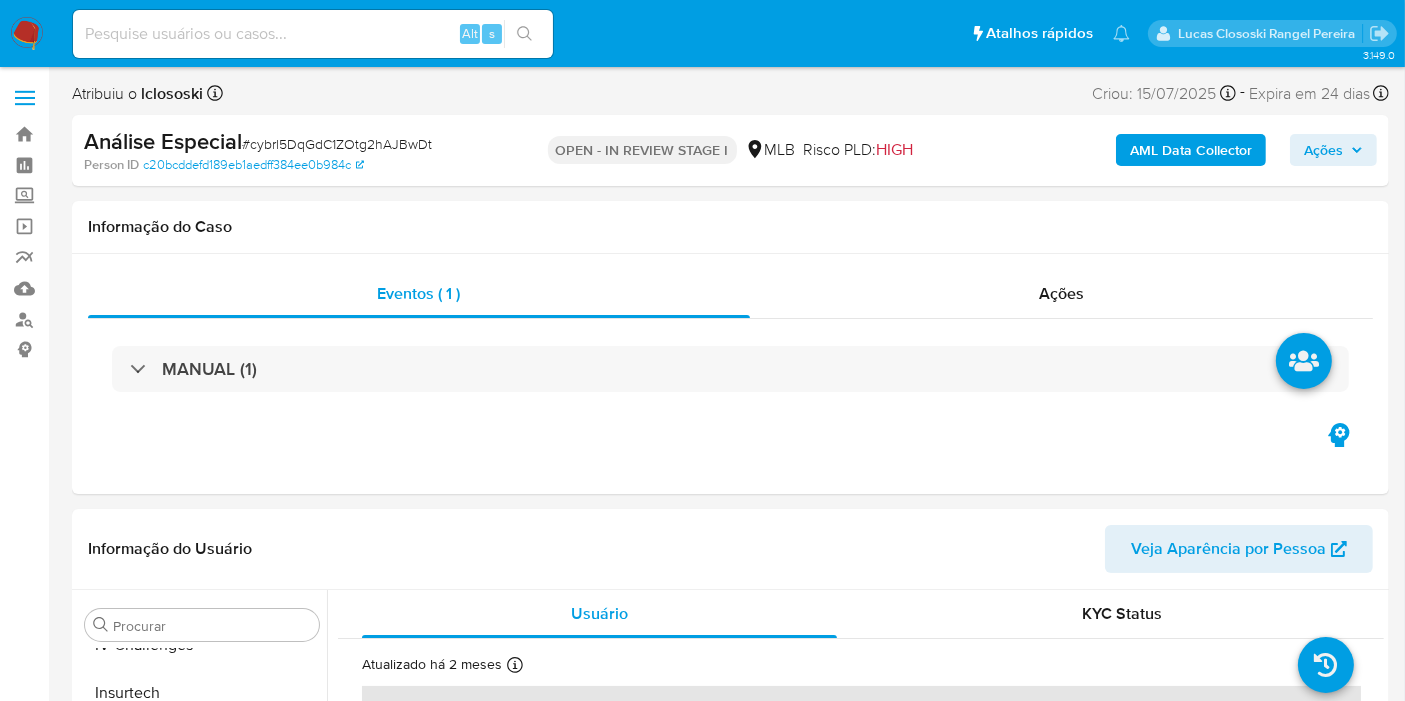 click on "AML Data Collector" at bounding box center [1191, 150] 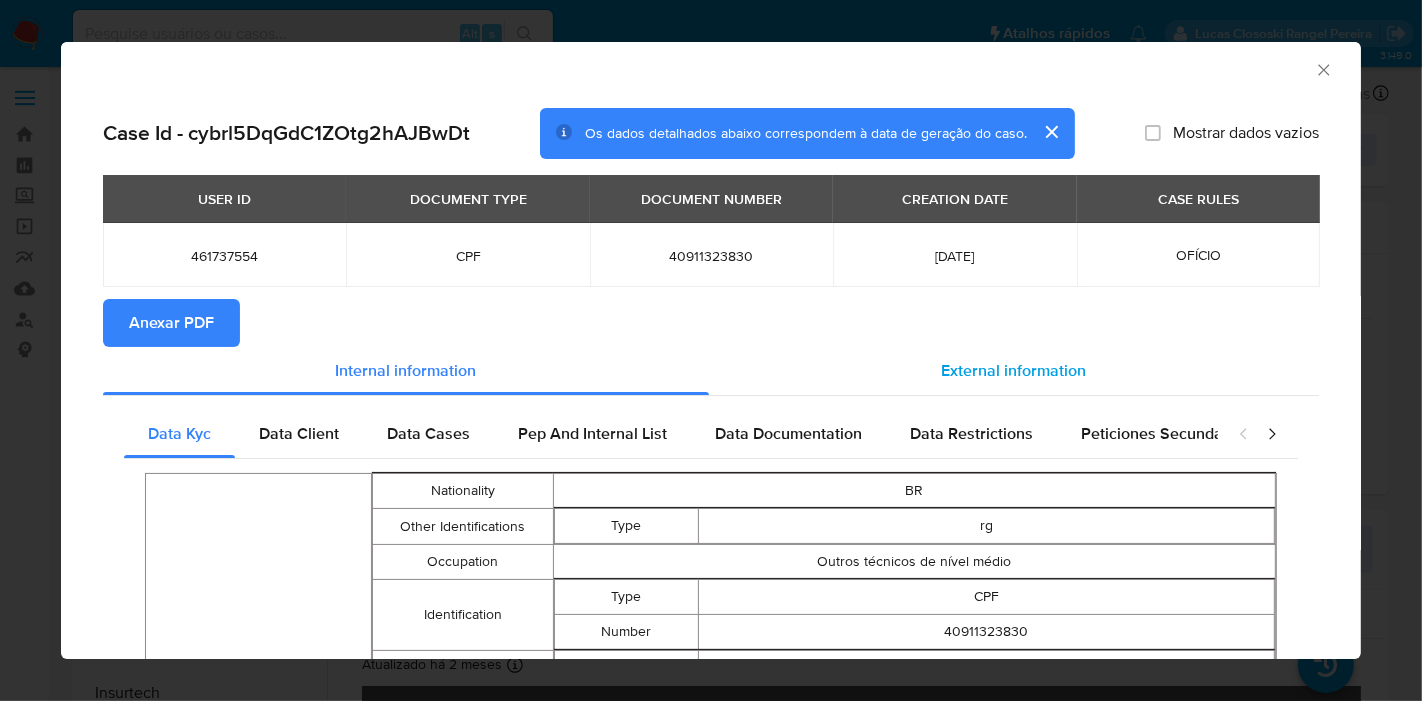 drag, startPoint x: 975, startPoint y: 370, endPoint x: 985, endPoint y: 381, distance: 14.866069 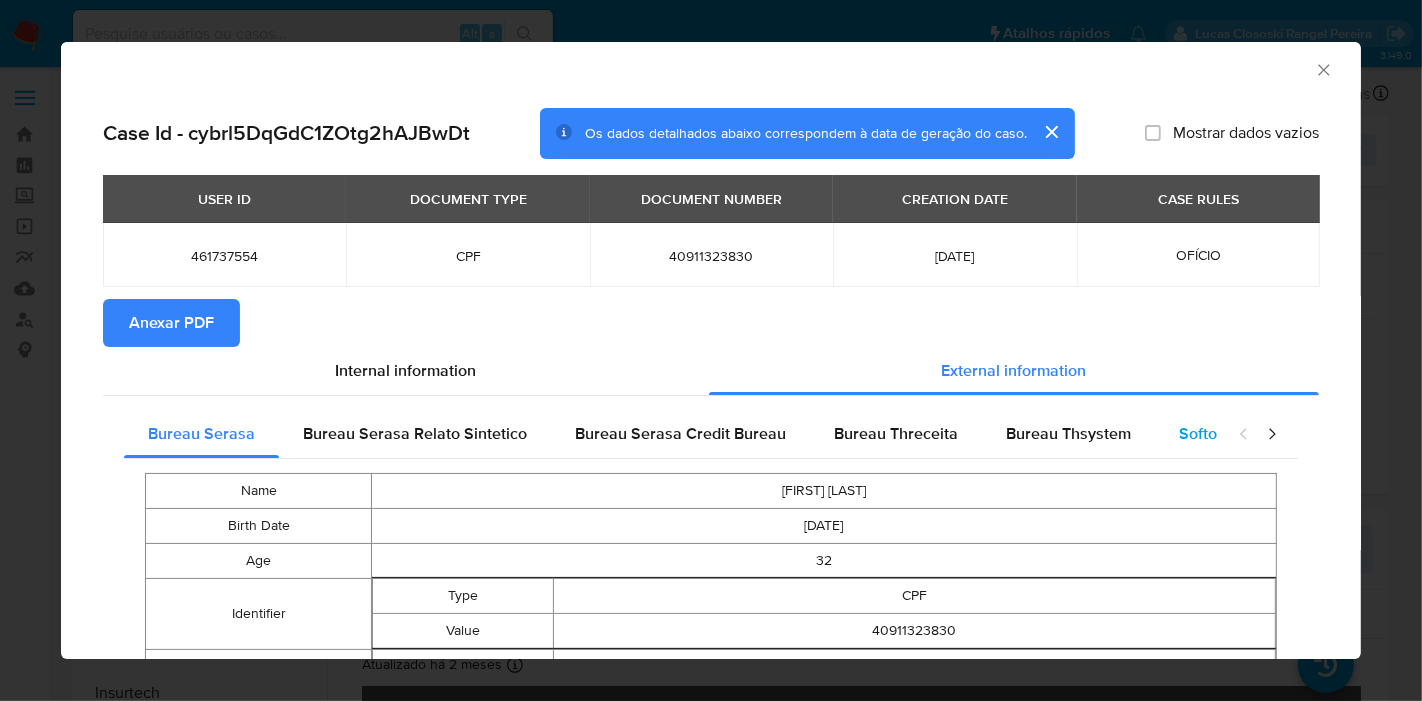 click on "Softon" at bounding box center (1202, 433) 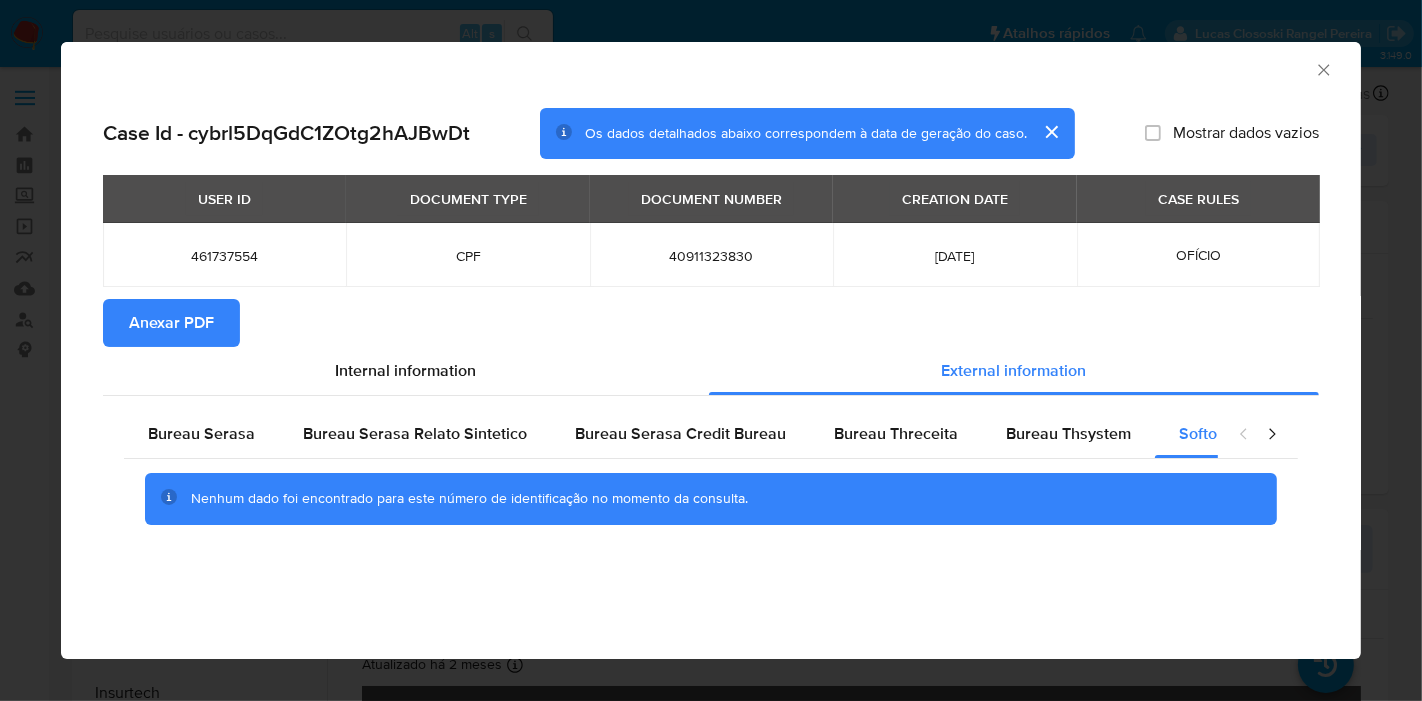 click 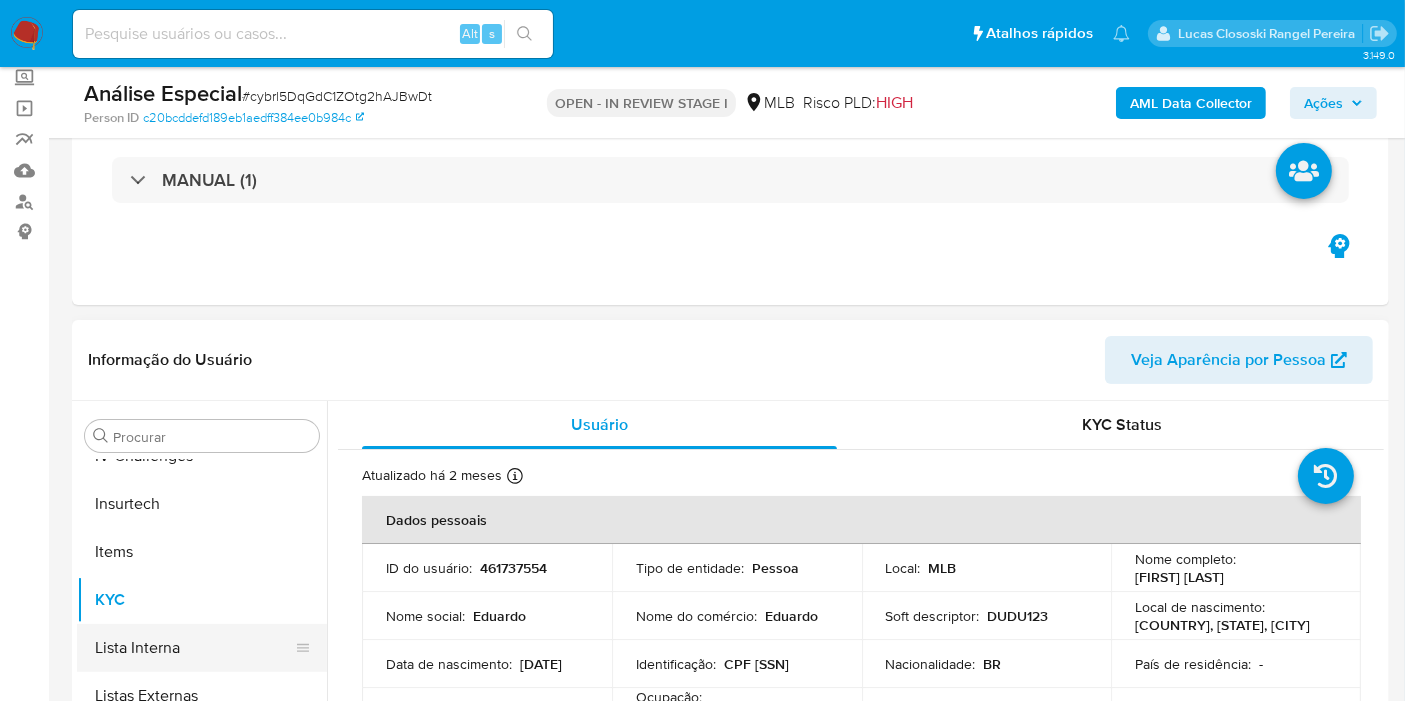 scroll, scrollTop: 333, scrollLeft: 0, axis: vertical 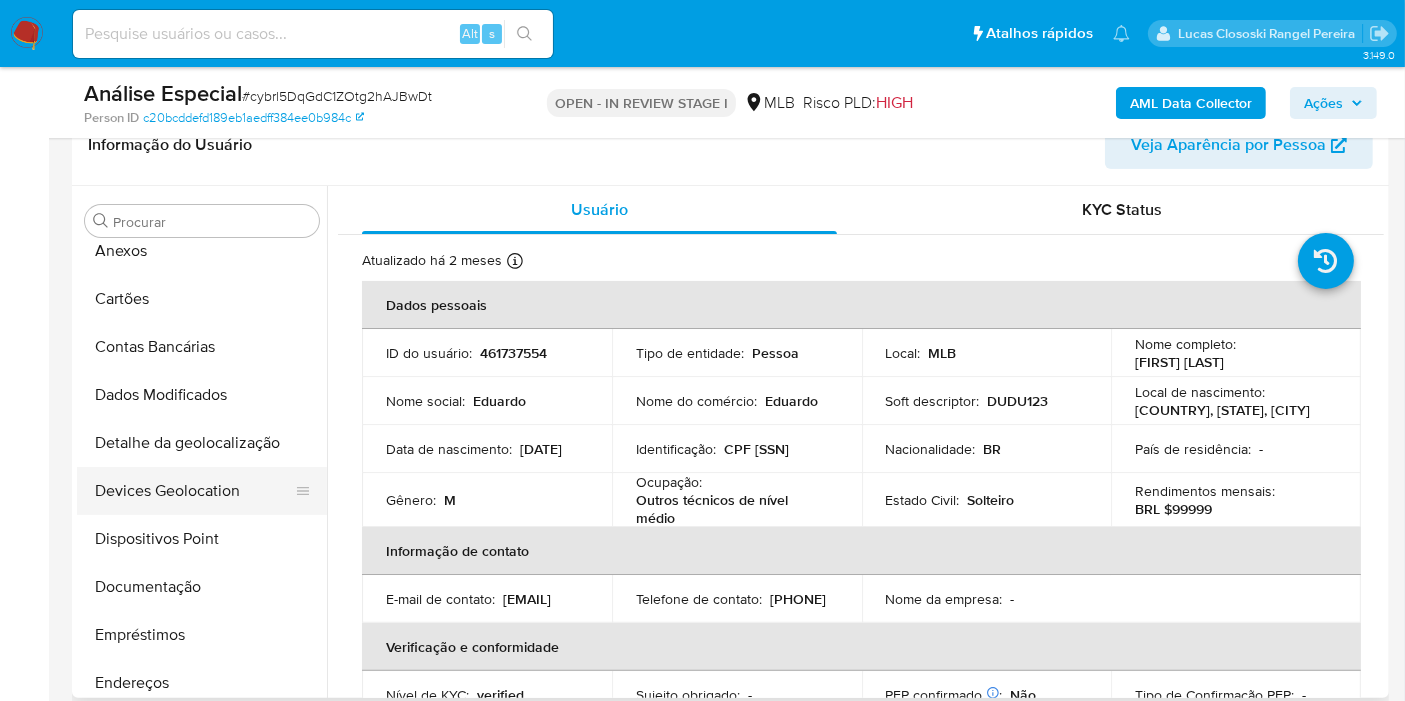 click on "Devices Geolocation" at bounding box center [194, 491] 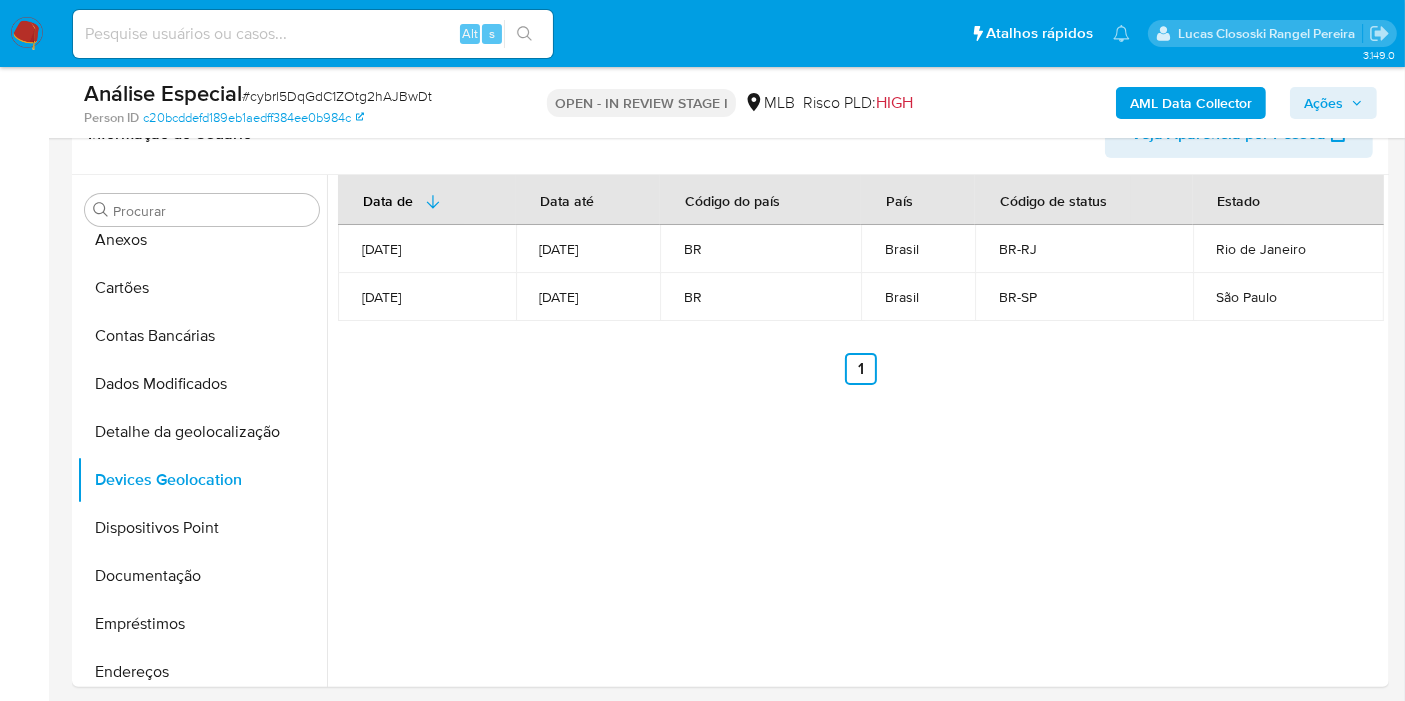 scroll, scrollTop: 361, scrollLeft: 0, axis: vertical 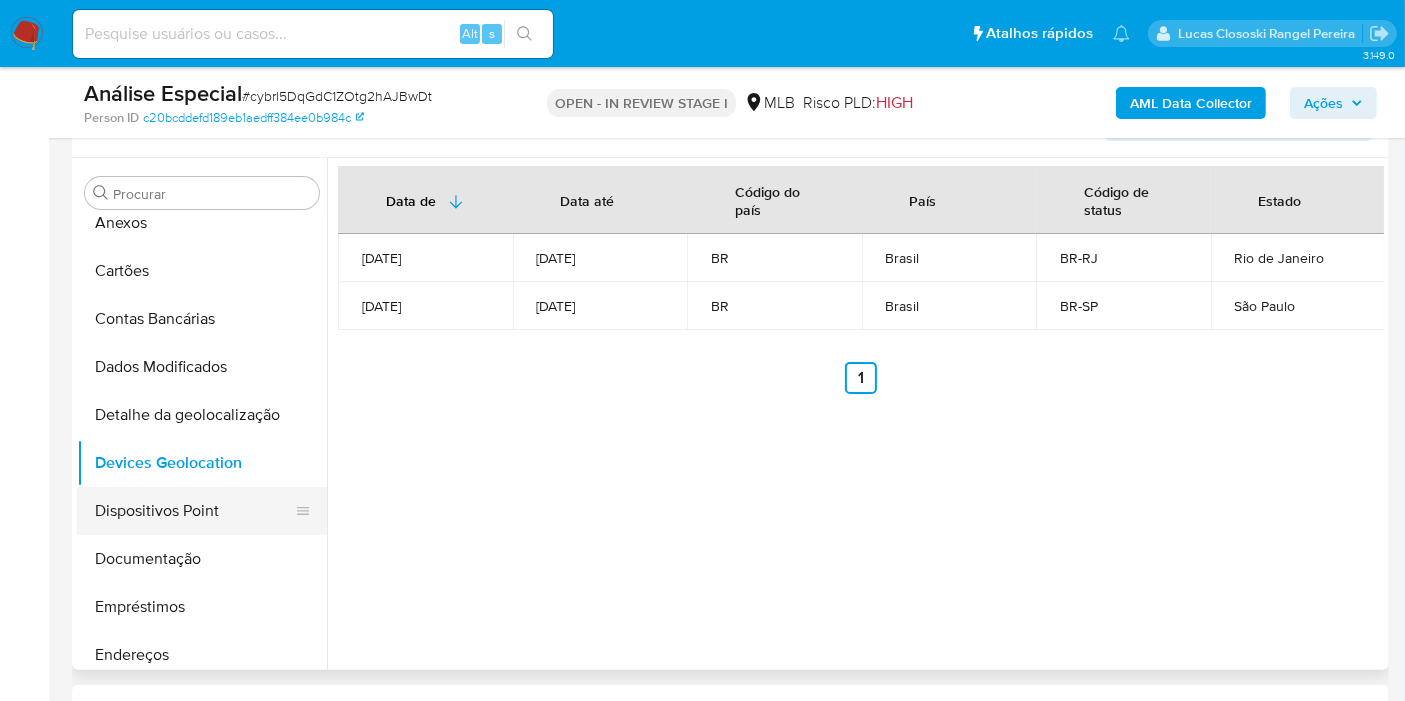 click on "Dispositivos Point" at bounding box center (194, 511) 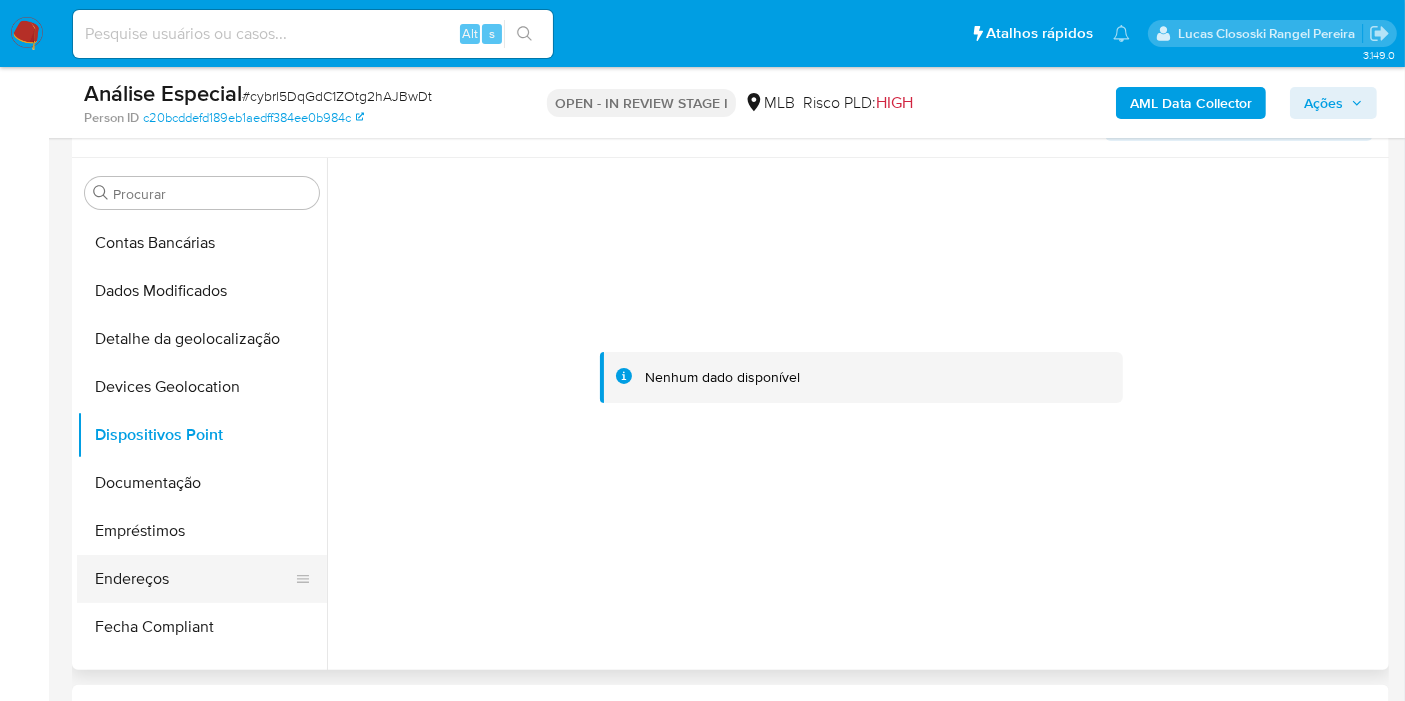 scroll, scrollTop: 177, scrollLeft: 0, axis: vertical 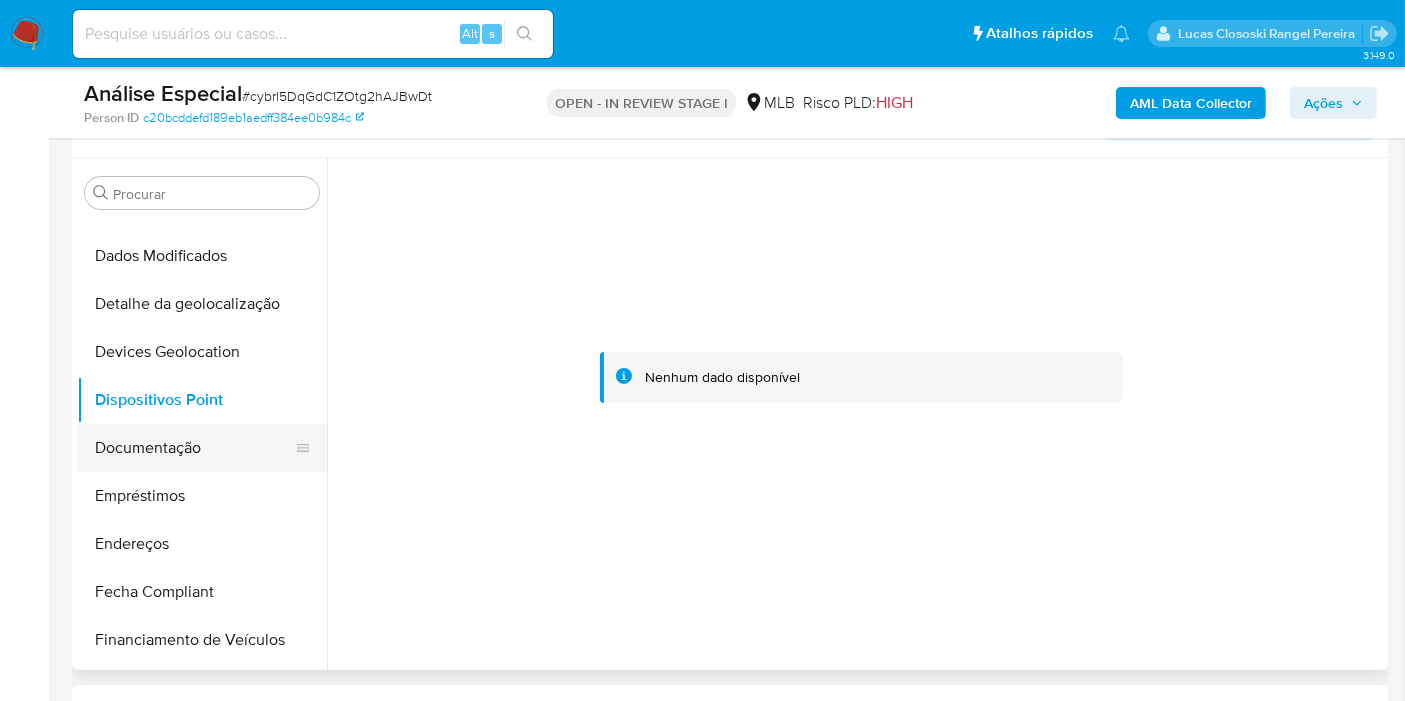 click on "Documentação" at bounding box center [194, 448] 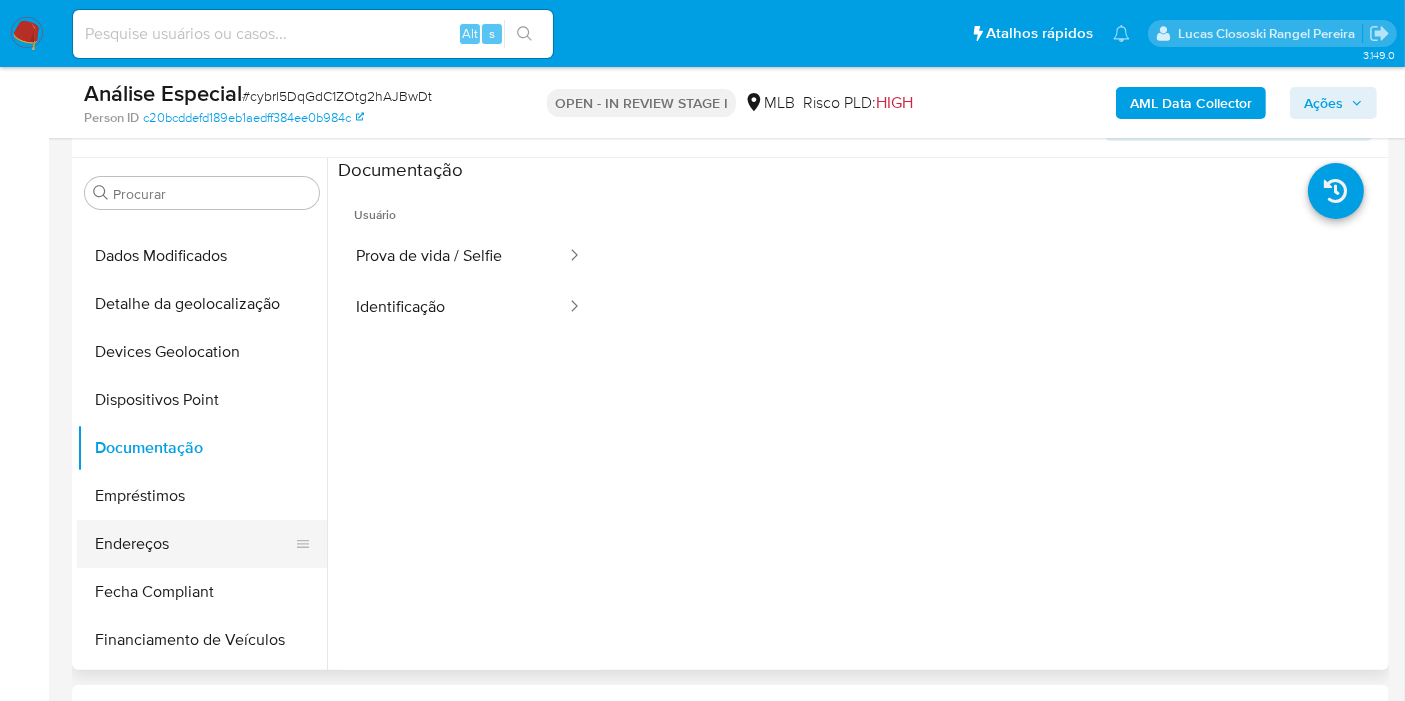 click on "Endereços" at bounding box center (194, 544) 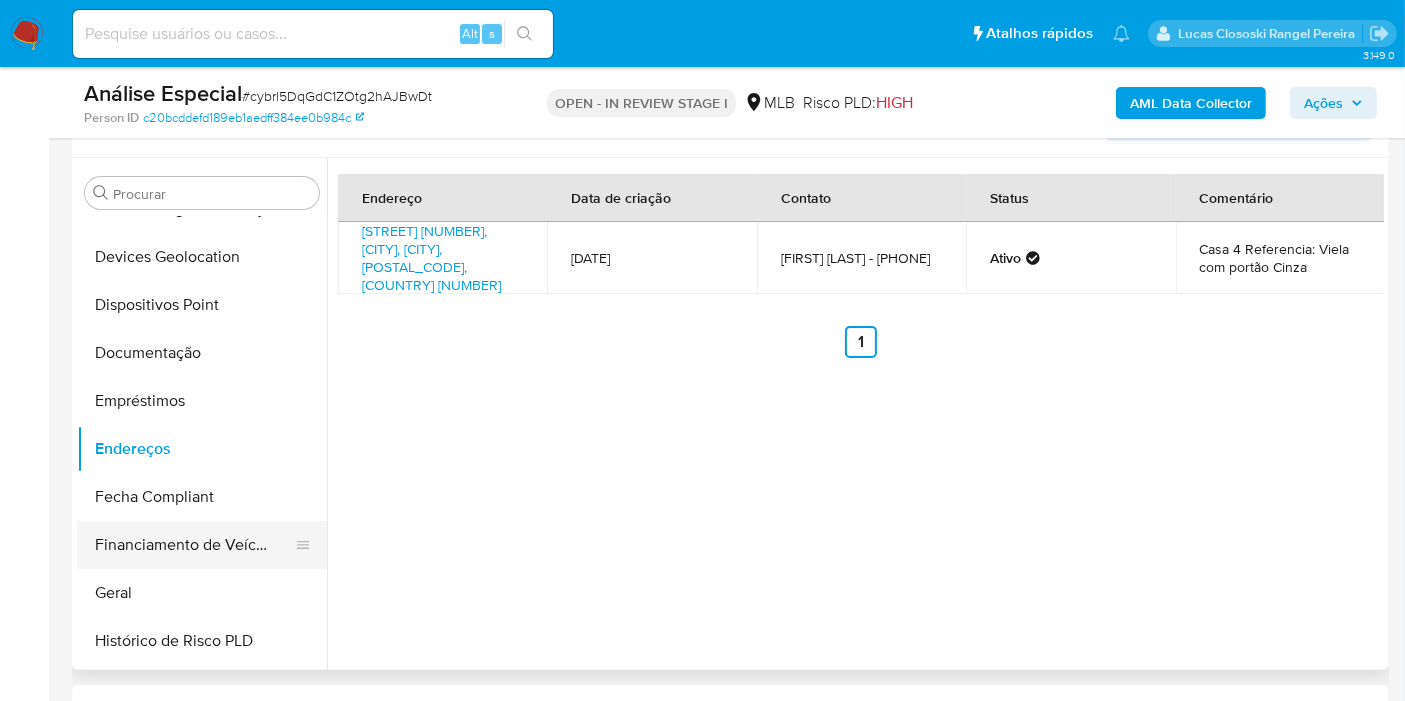 scroll, scrollTop: 400, scrollLeft: 0, axis: vertical 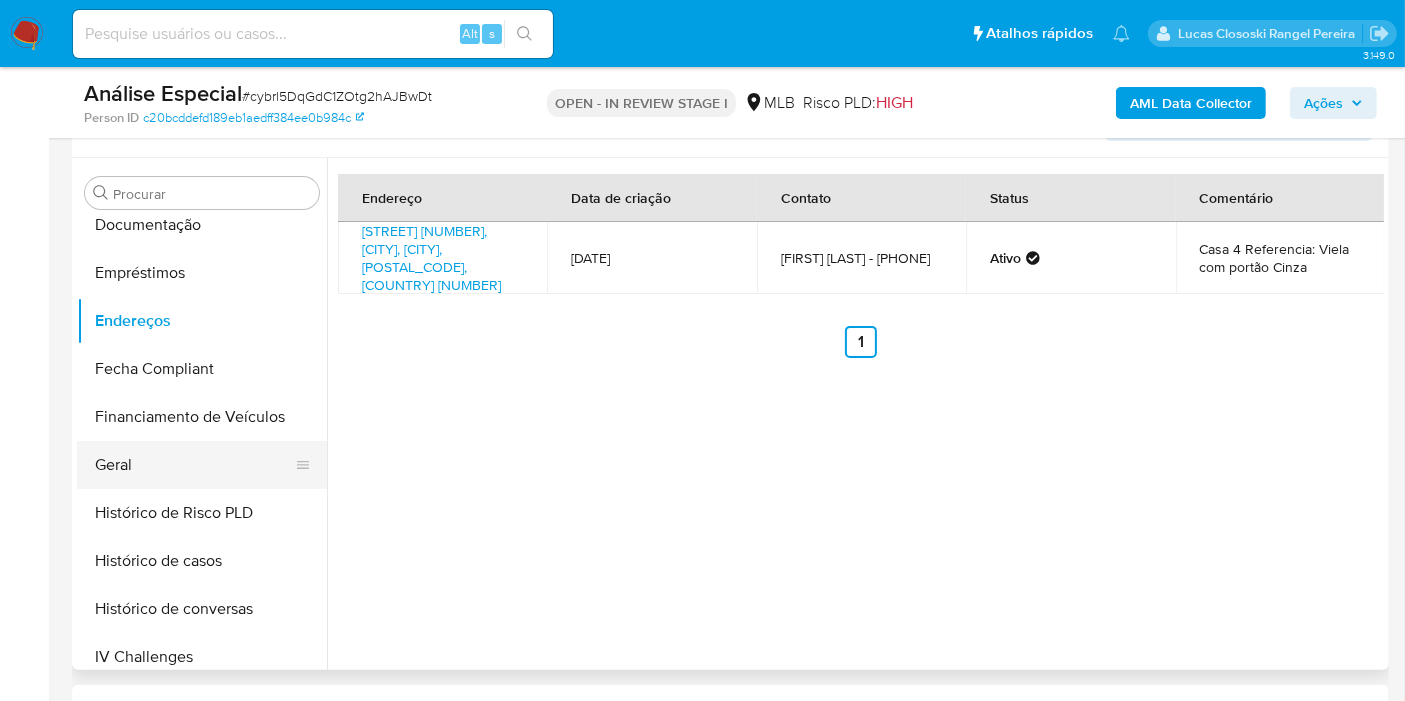 click on "Geral" at bounding box center [194, 465] 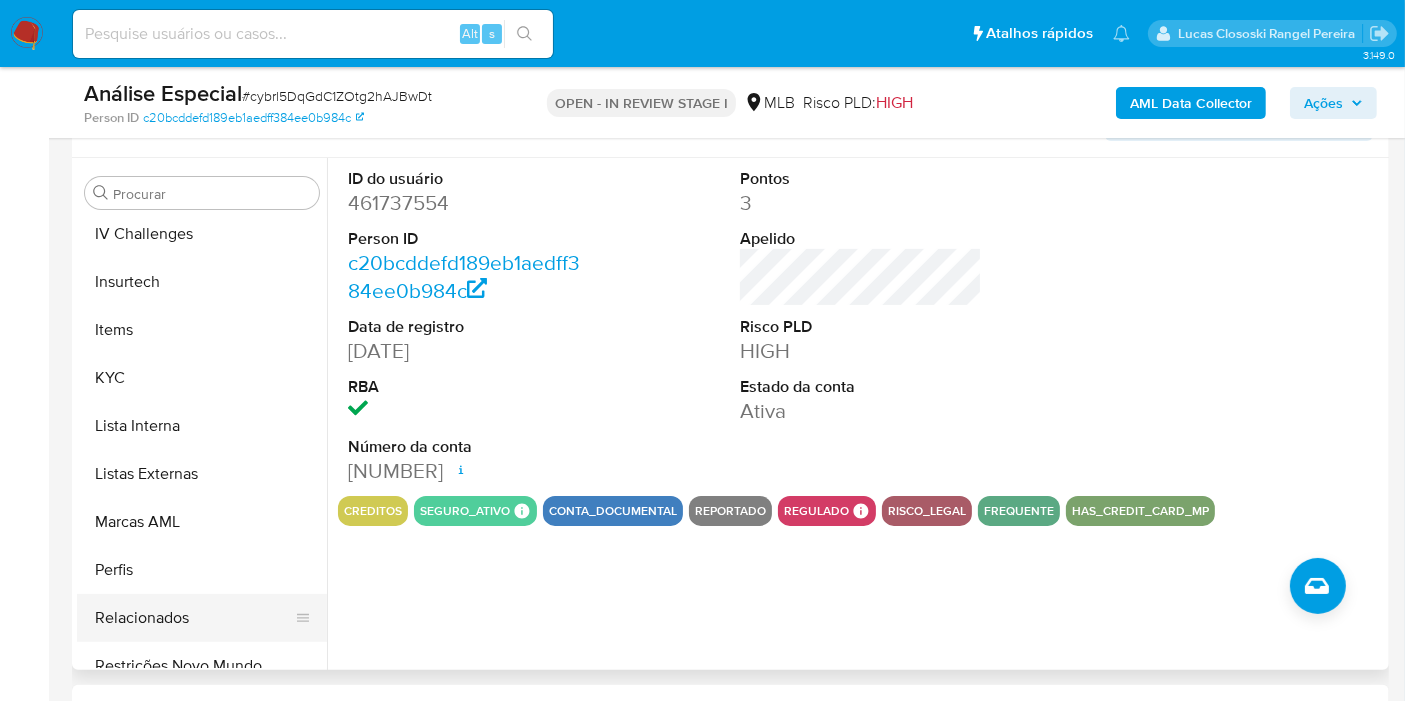 scroll, scrollTop: 844, scrollLeft: 0, axis: vertical 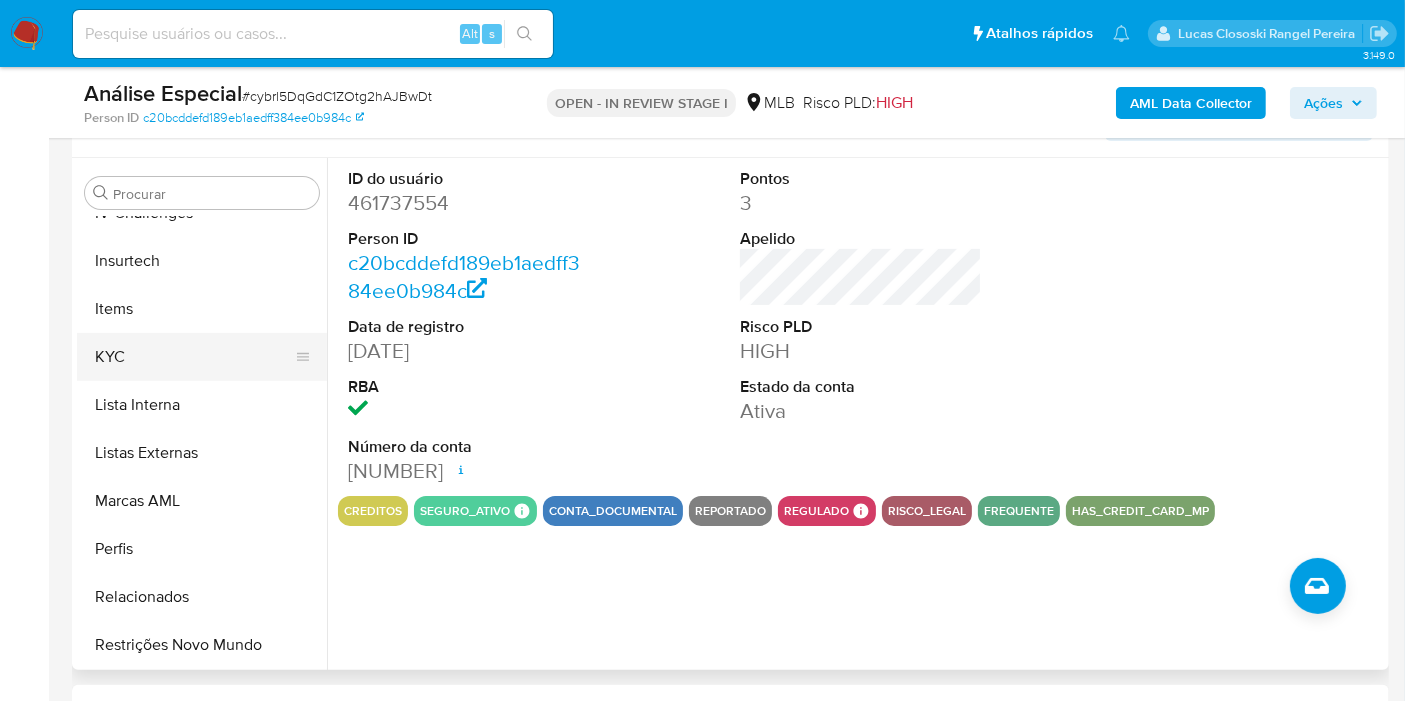 click on "KYC" at bounding box center (194, 357) 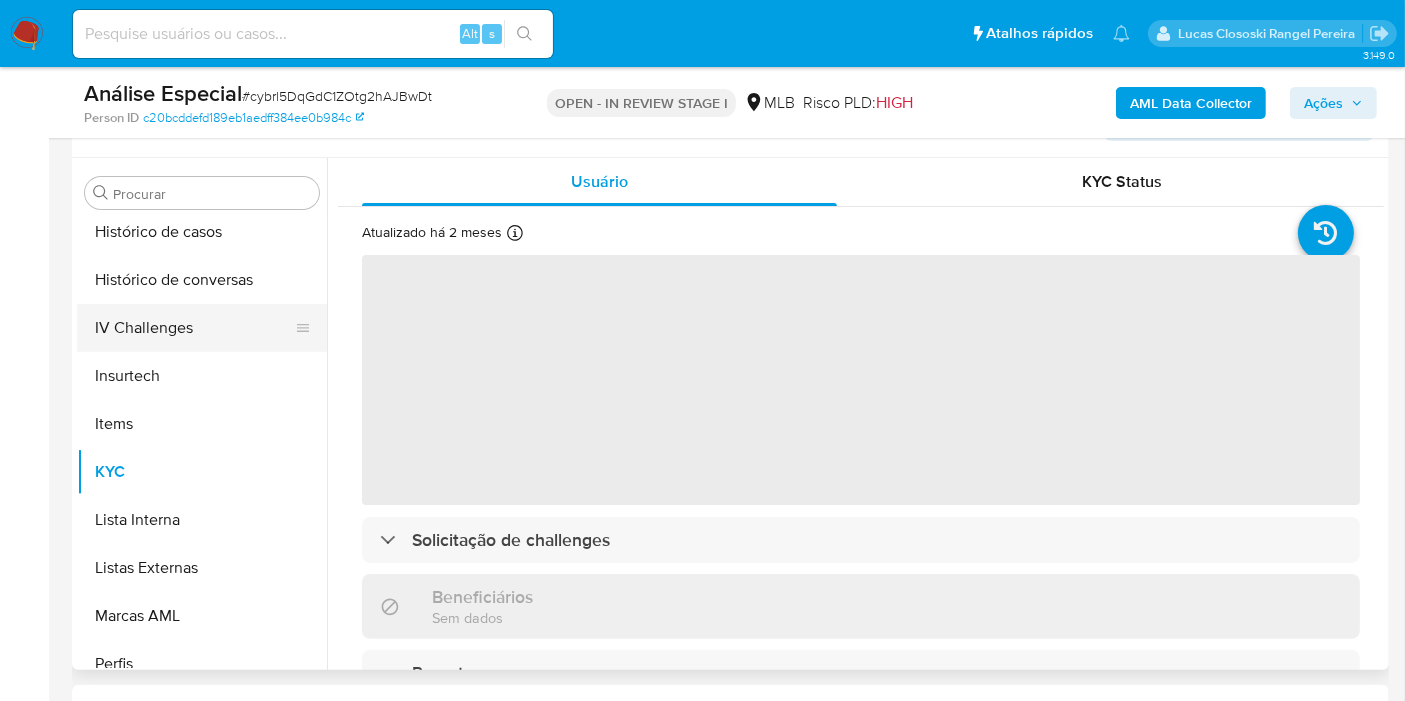 scroll, scrollTop: 622, scrollLeft: 0, axis: vertical 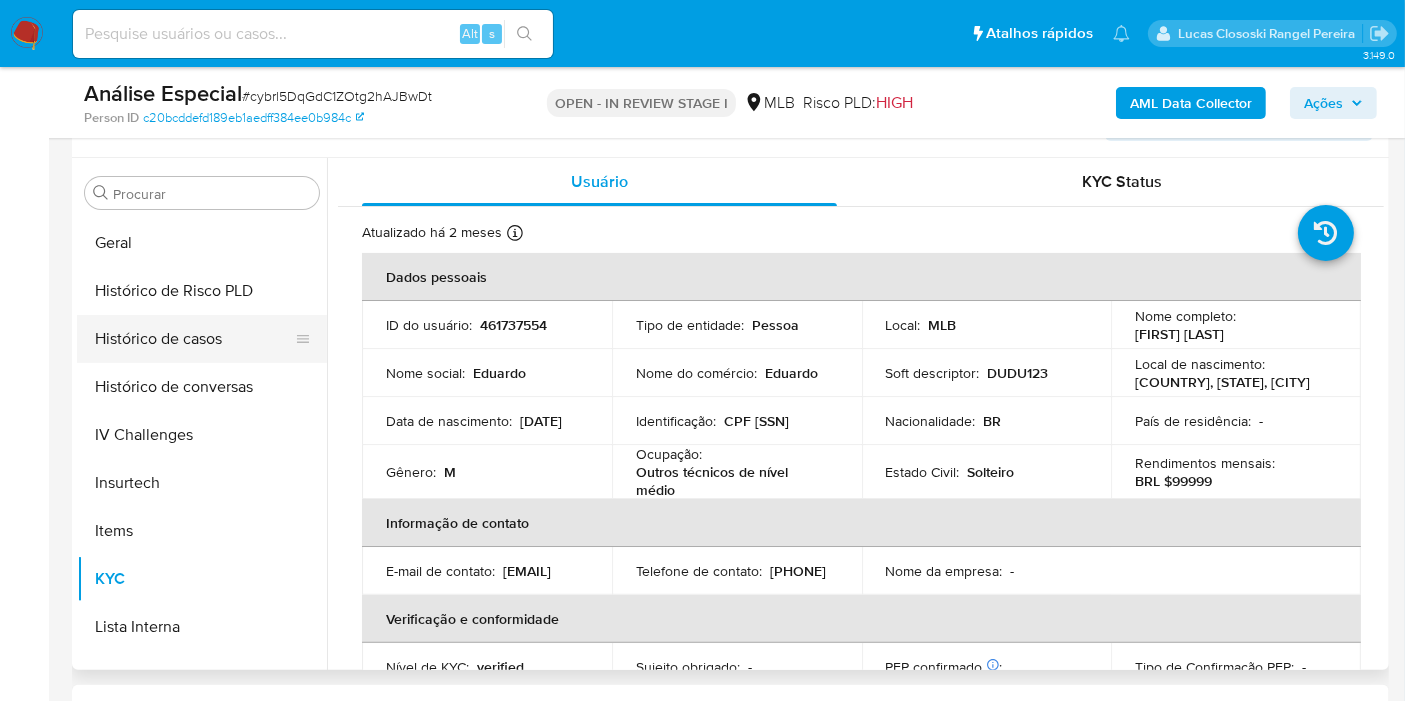 click on "Histórico de casos" at bounding box center [194, 339] 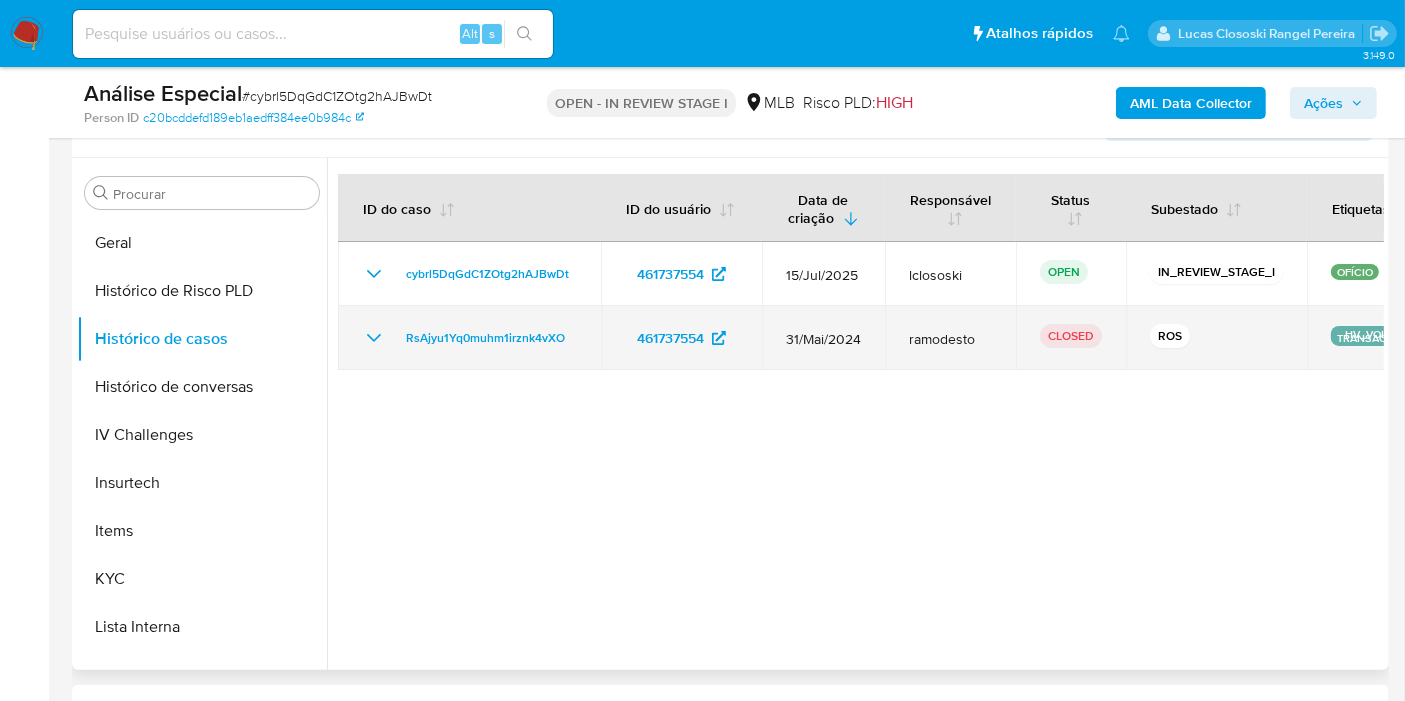 drag, startPoint x: 574, startPoint y: 327, endPoint x: 388, endPoint y: 343, distance: 186.6869 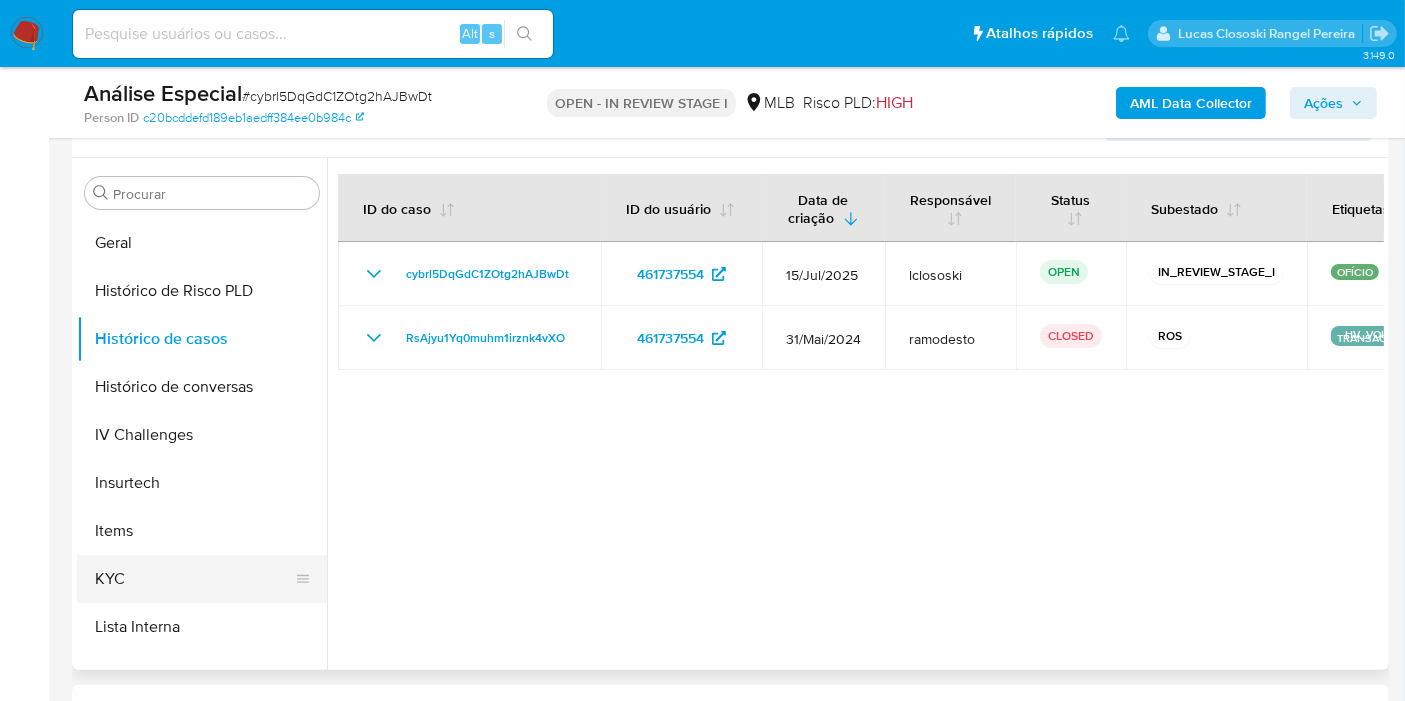 click on "KYC" at bounding box center (194, 579) 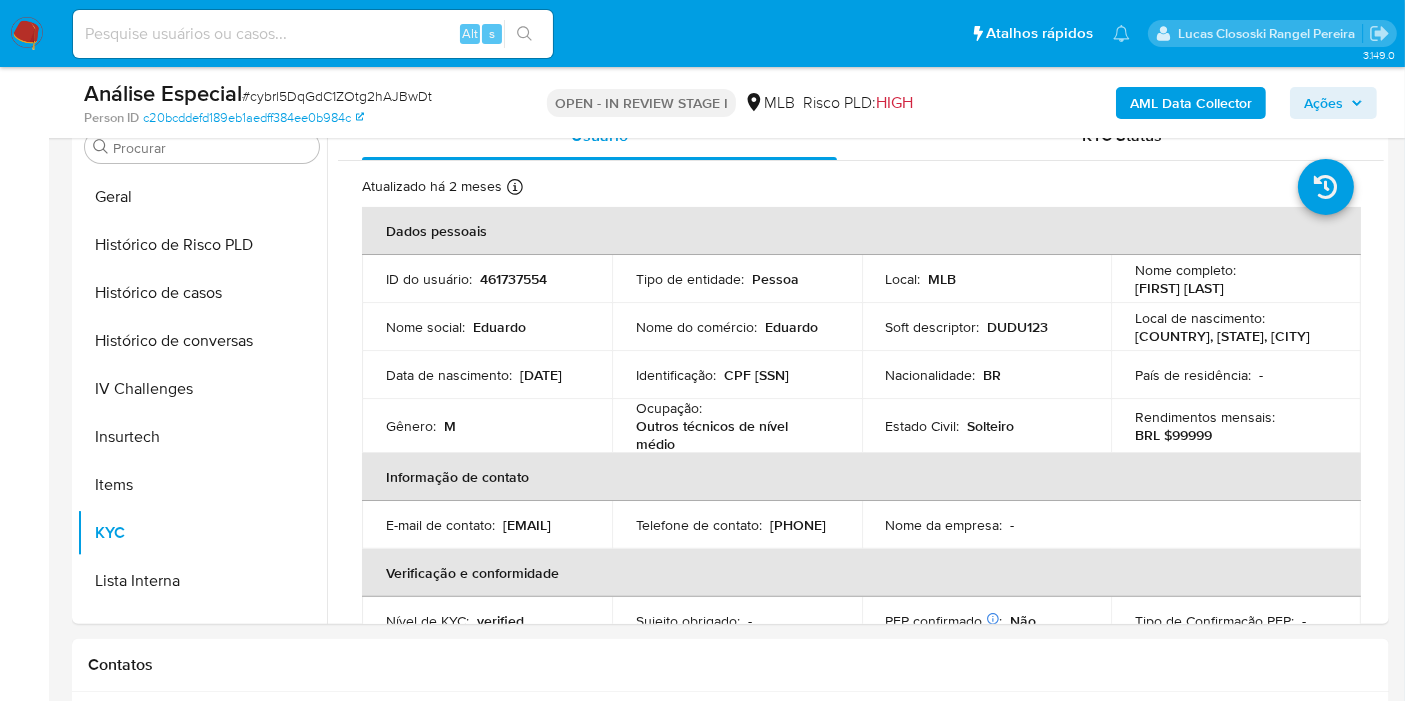scroll, scrollTop: 416, scrollLeft: 0, axis: vertical 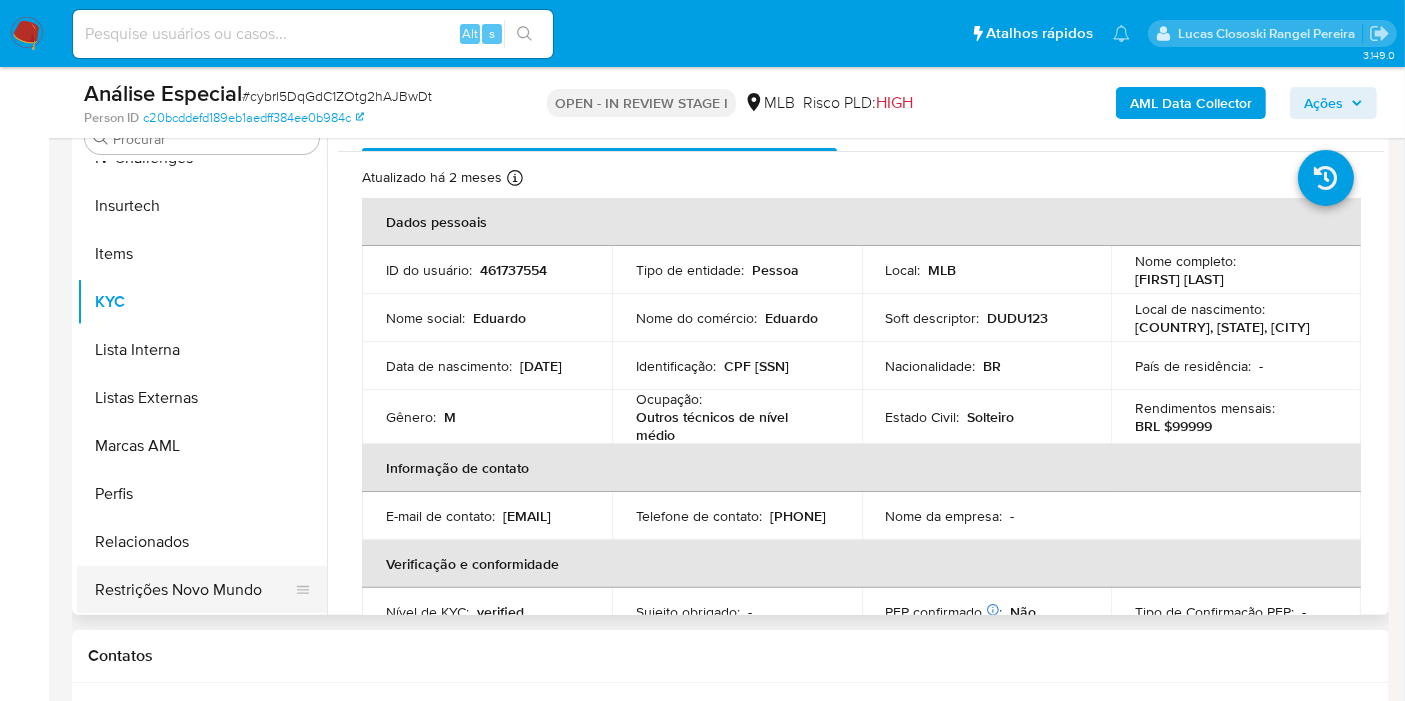 drag, startPoint x: 214, startPoint y: 572, endPoint x: 230, endPoint y: 532, distance: 43.081318 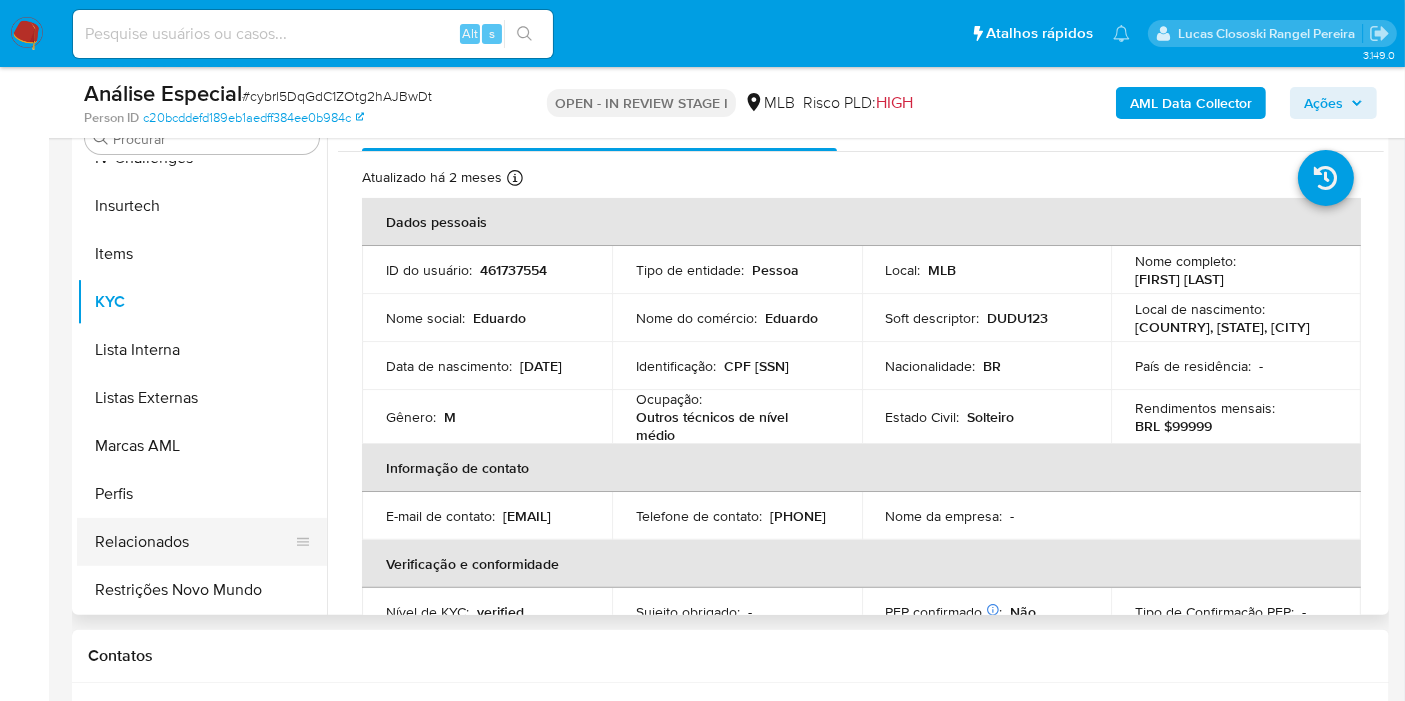 click on "Restrições Novo Mundo" at bounding box center [202, 590] 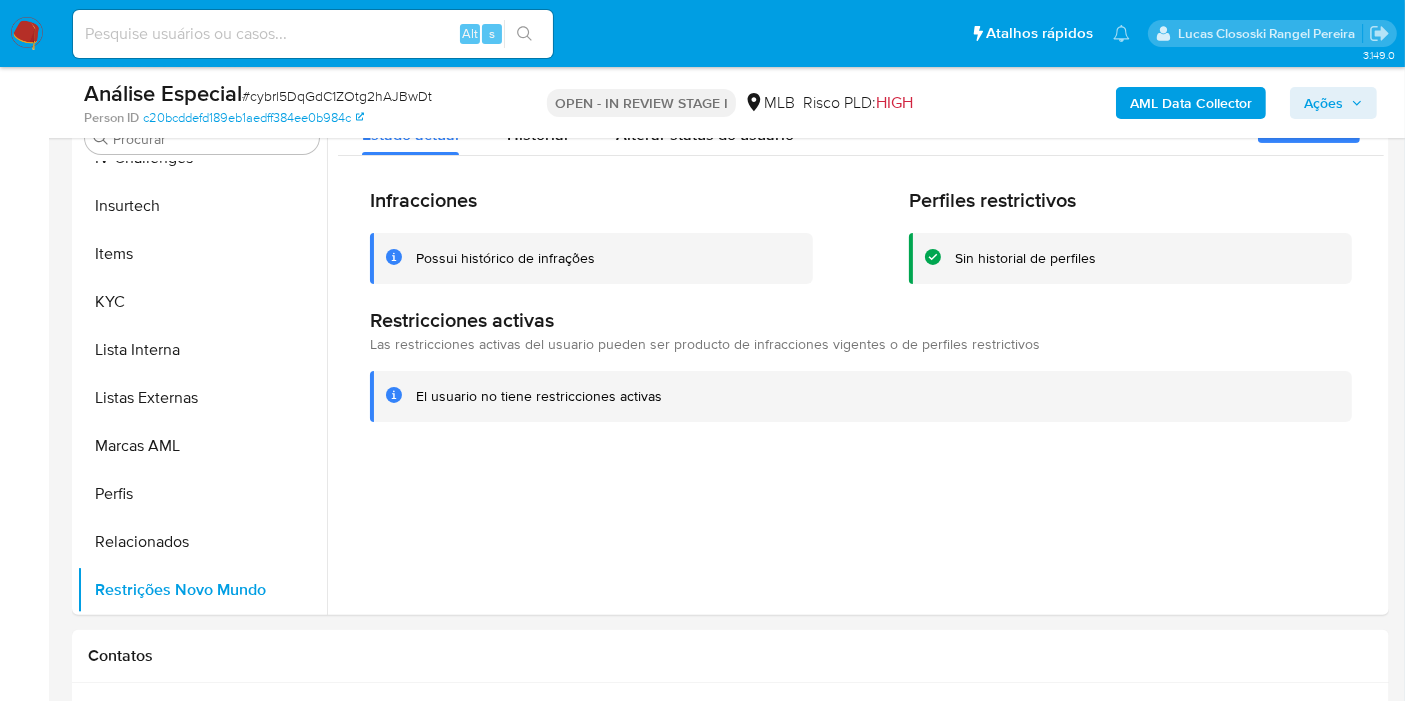 click on "# cybrl5DqGdC1ZOtg2hAJBwDt" at bounding box center (337, 96) 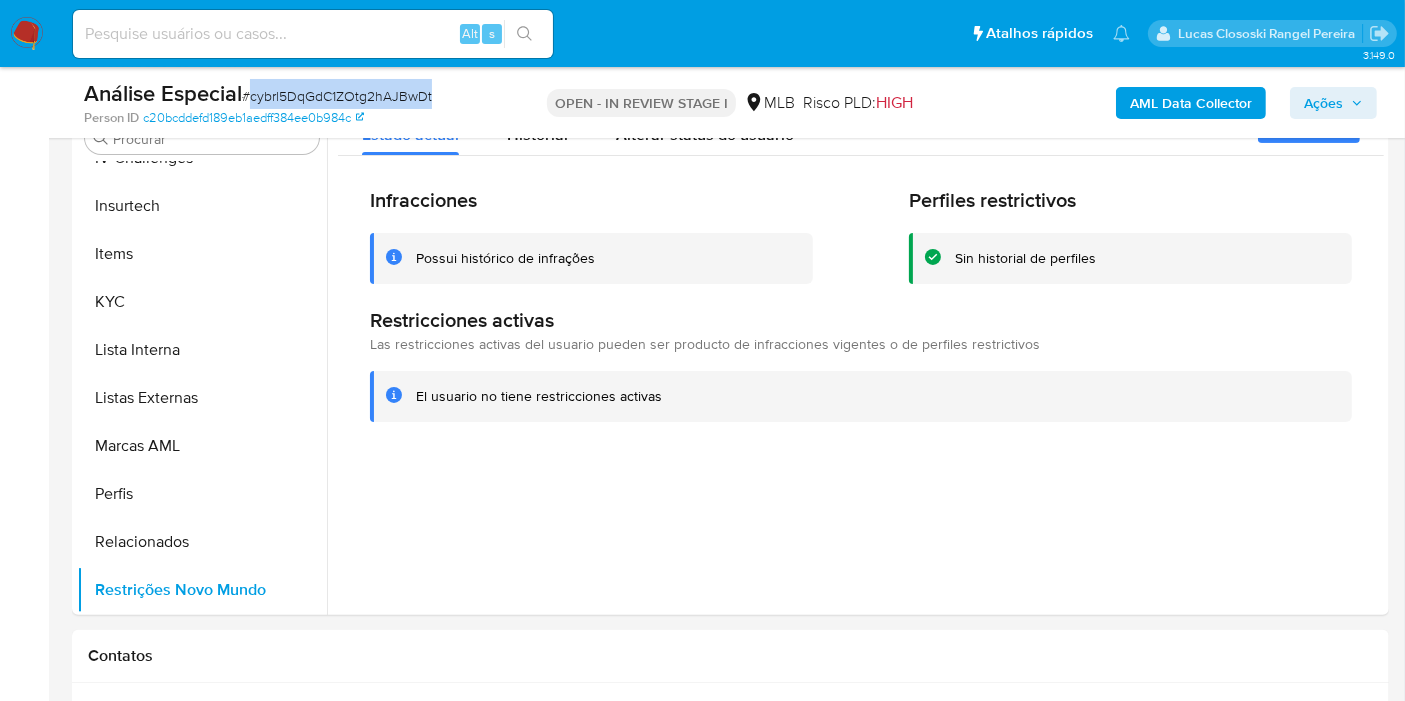 click on "# cybrl5DqGdC1ZOtg2hAJBwDt" at bounding box center [337, 96] 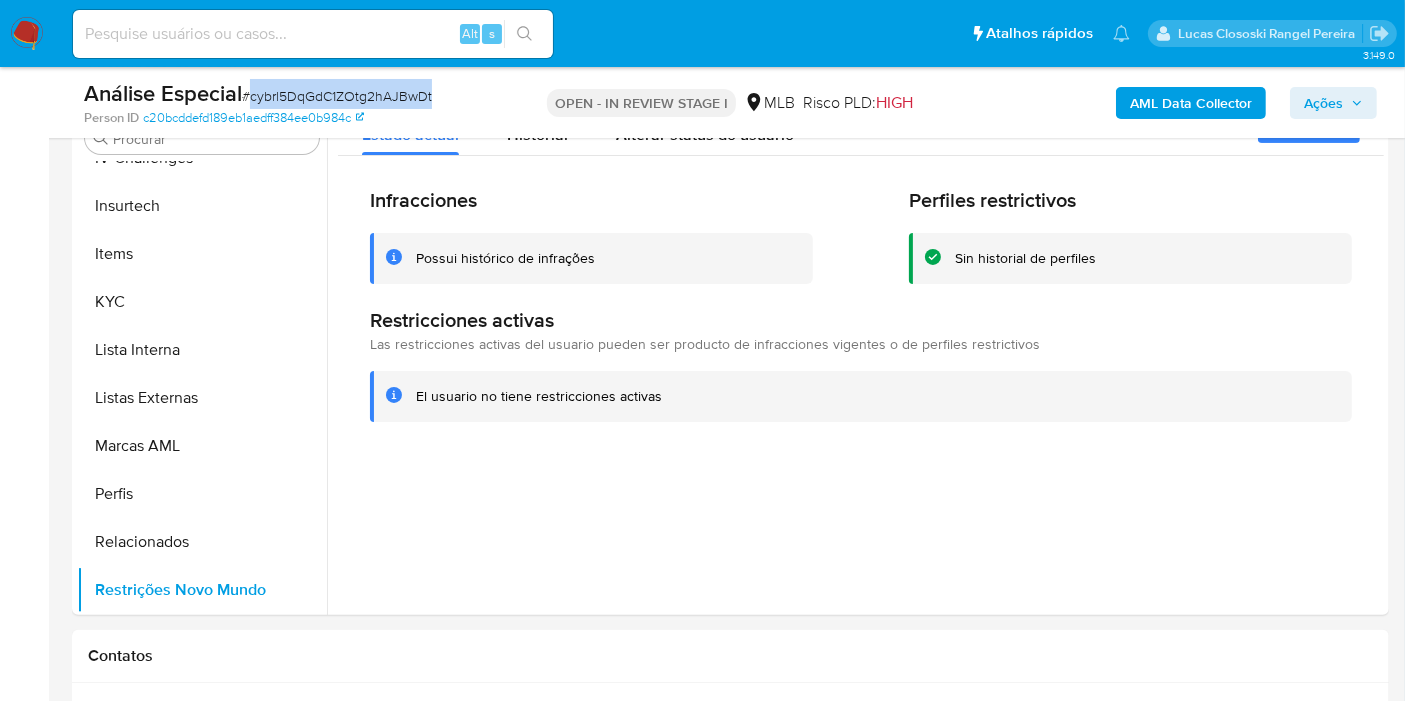 copy on "cybrl5DqGdC1ZOtg2hAJBwDt" 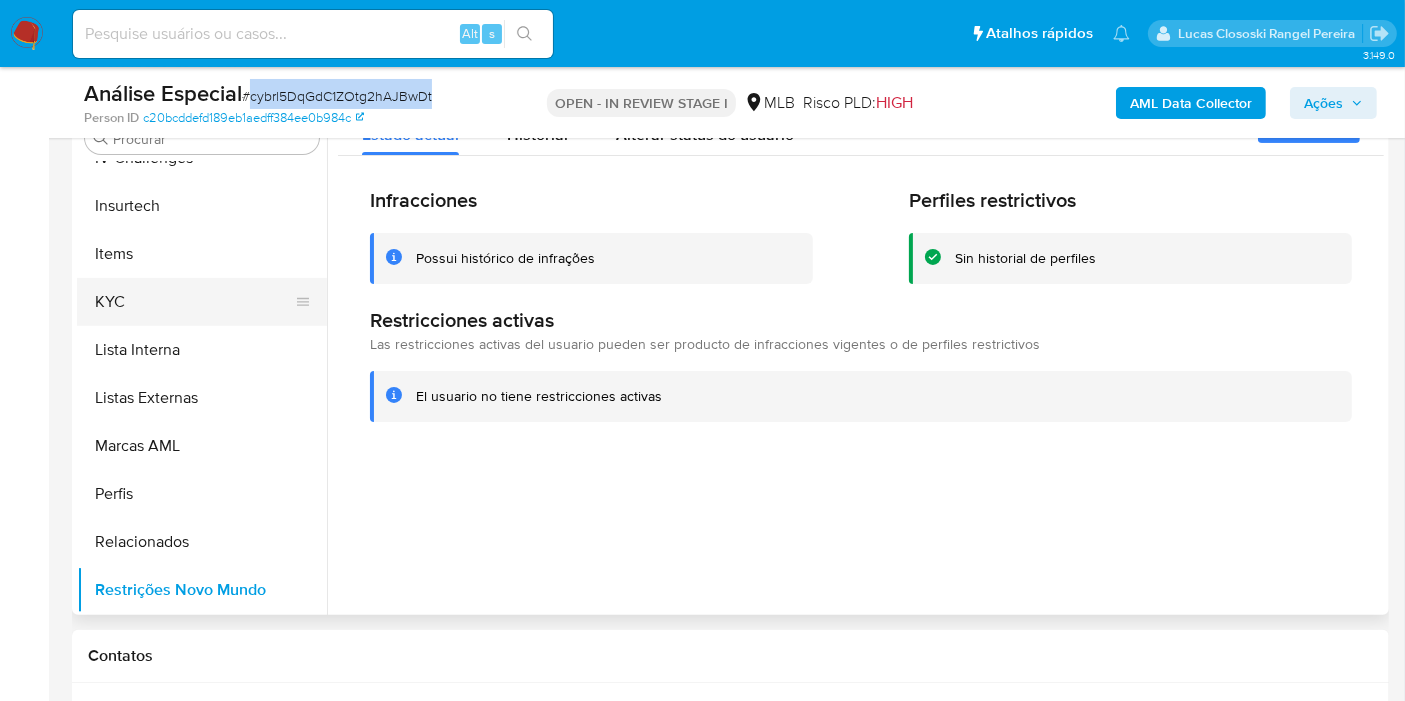 click on "KYC" at bounding box center [194, 302] 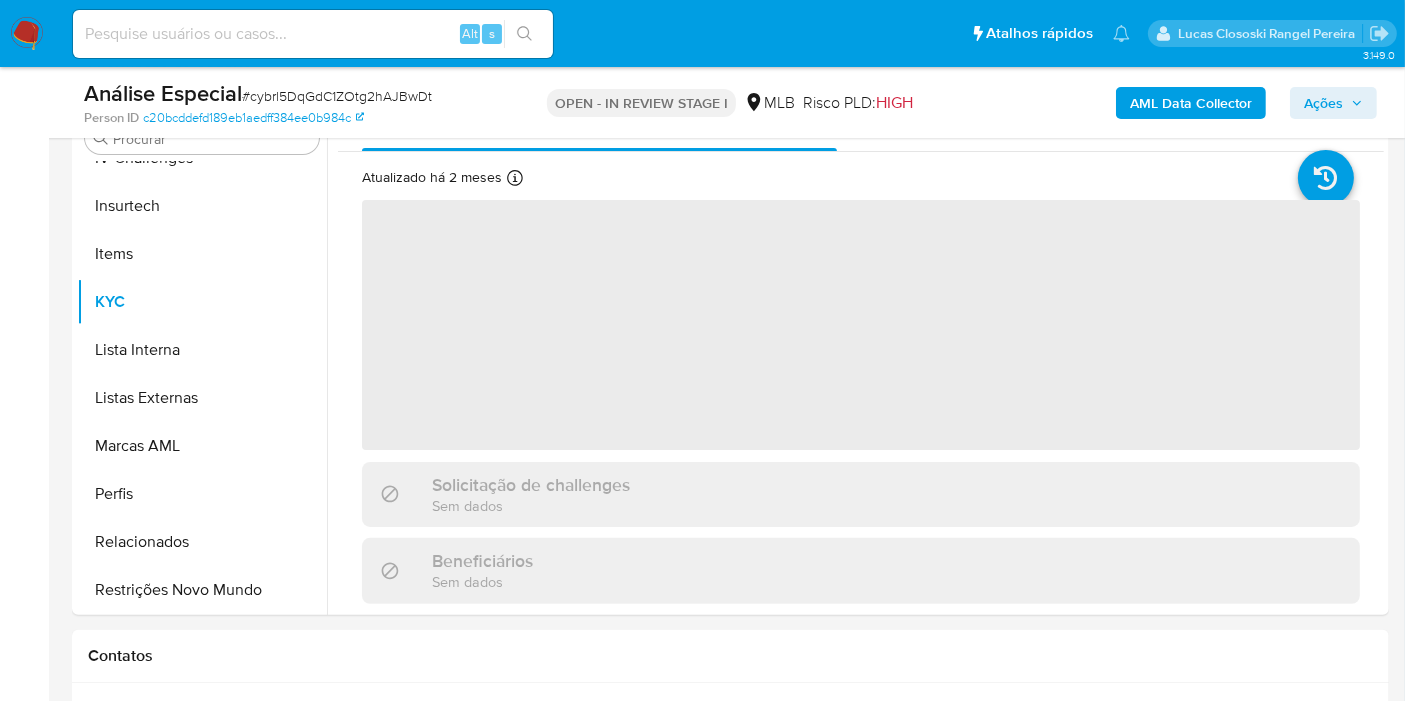 click on "Análise Especial # cybrl5DqGdC1ZOtg2hAJBwDt Person ID c20bcddefd189eb1aedff384ee0b984c OPEN - IN REVIEW STAGE I  MLB Risco PLD:  HIGH AML Data Collector Ações" at bounding box center (730, 102) 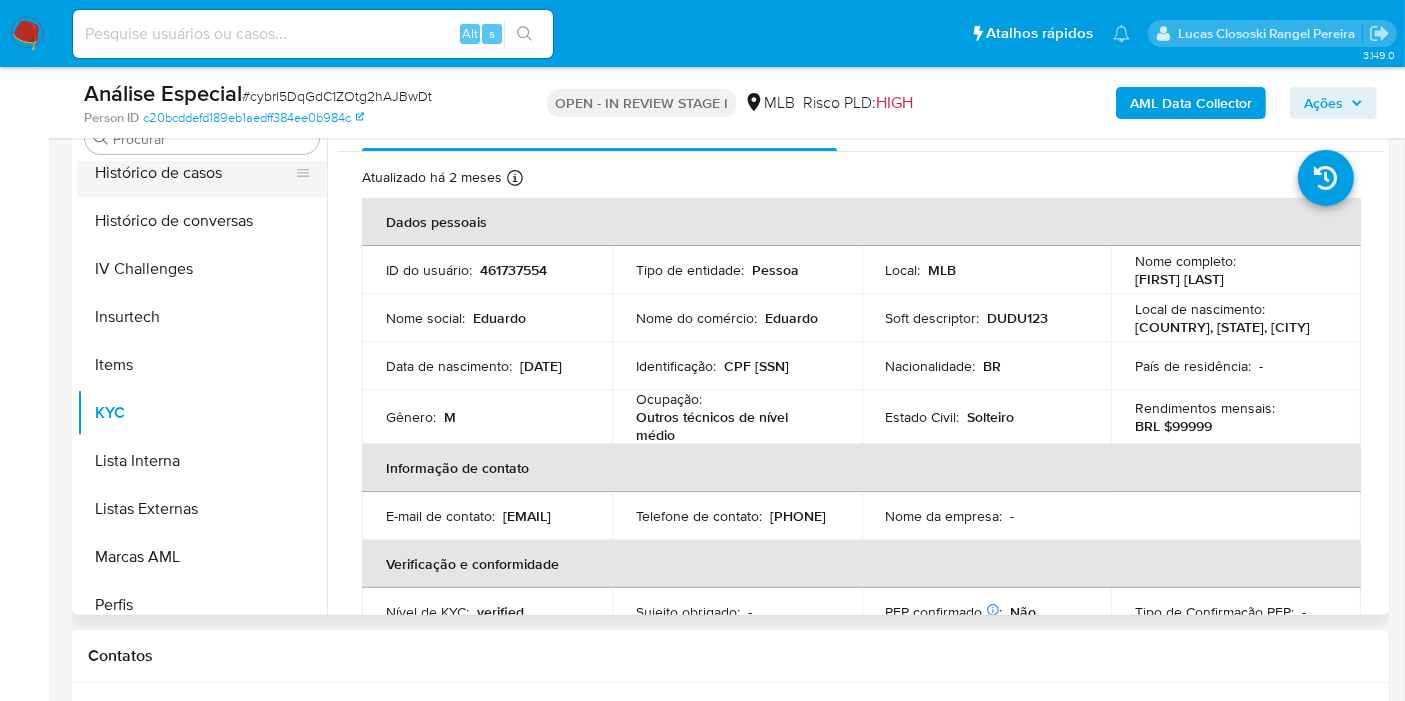 scroll, scrollTop: 622, scrollLeft: 0, axis: vertical 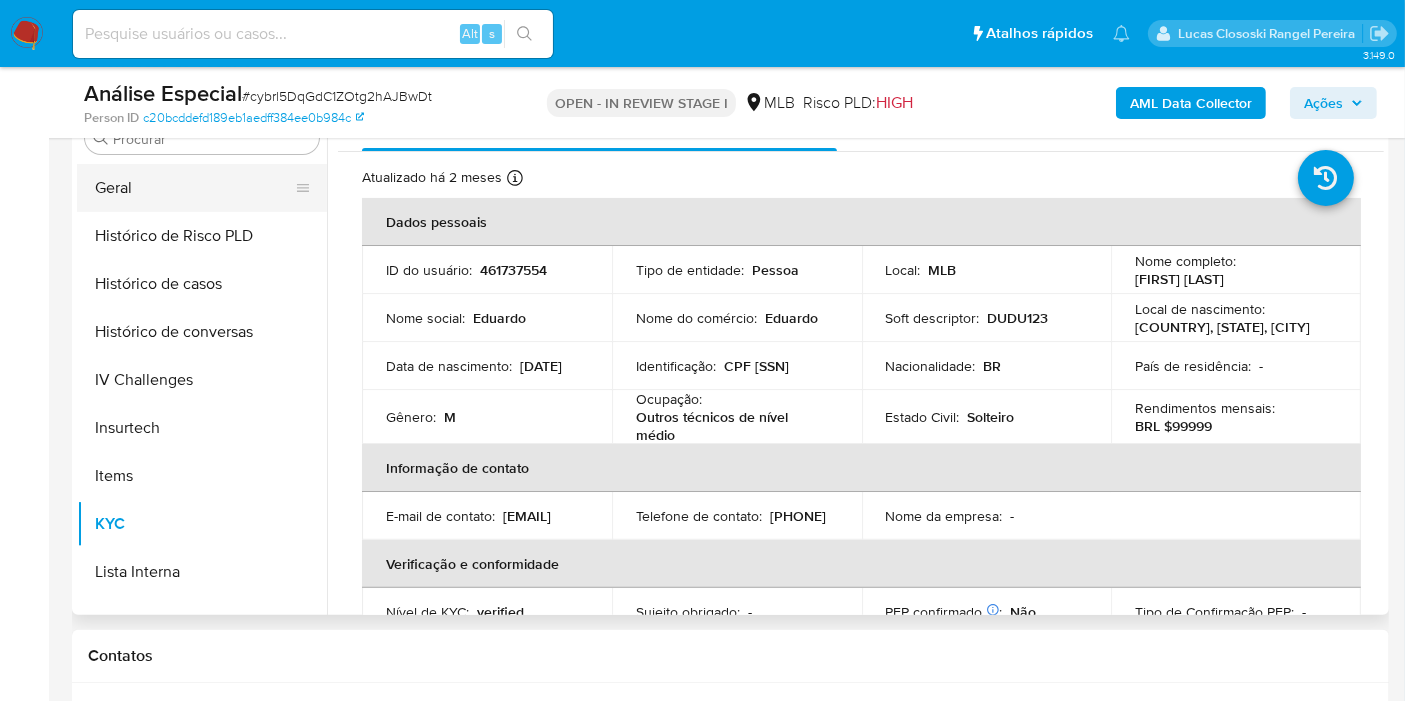 click on "Geral" at bounding box center (194, 188) 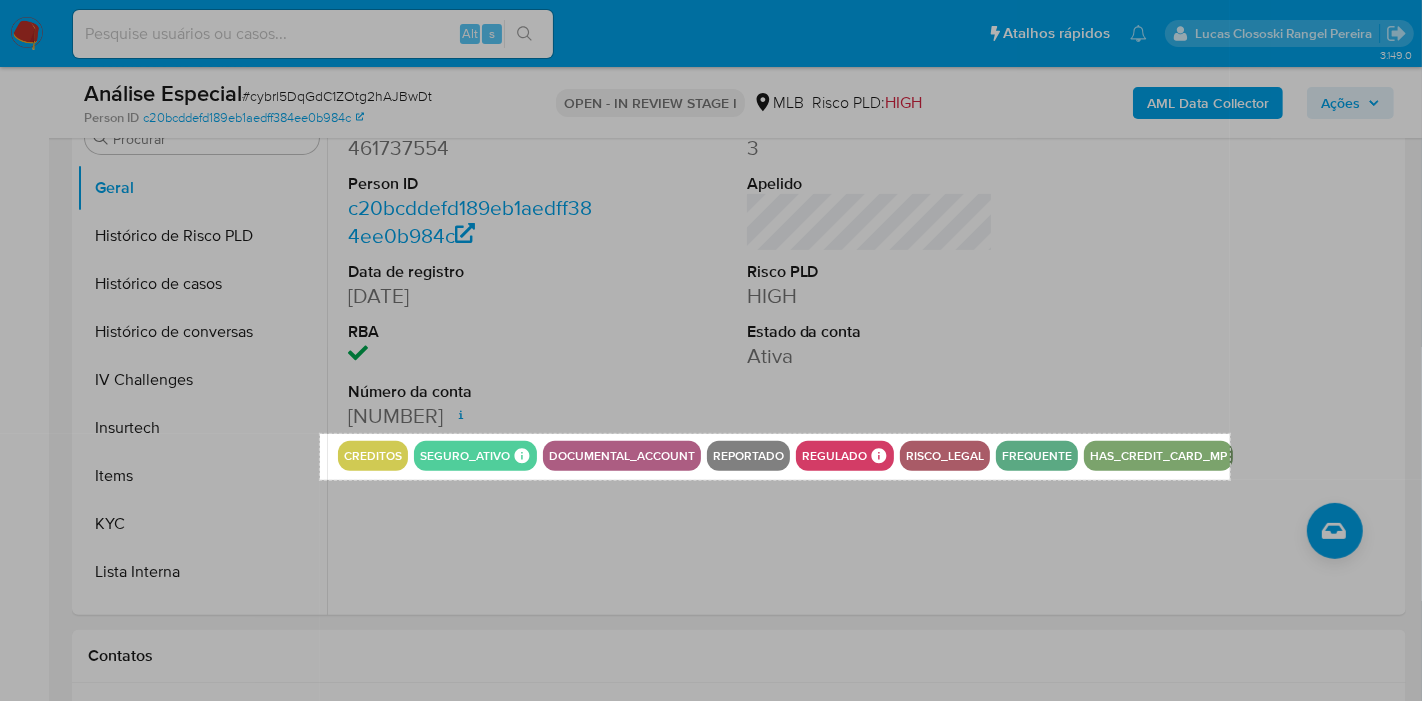drag, startPoint x: 320, startPoint y: 434, endPoint x: 1230, endPoint y: 480, distance: 911.16187 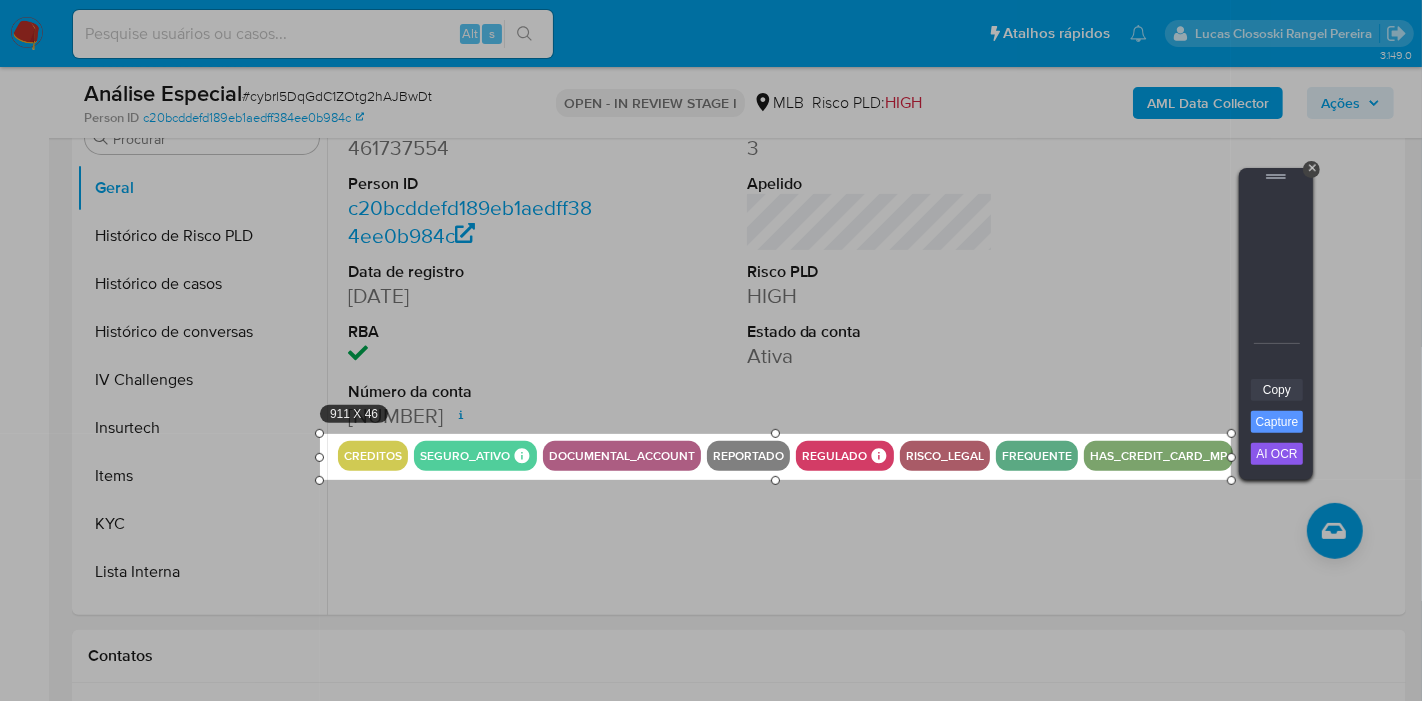 click on "Copy" at bounding box center [1277, 390] 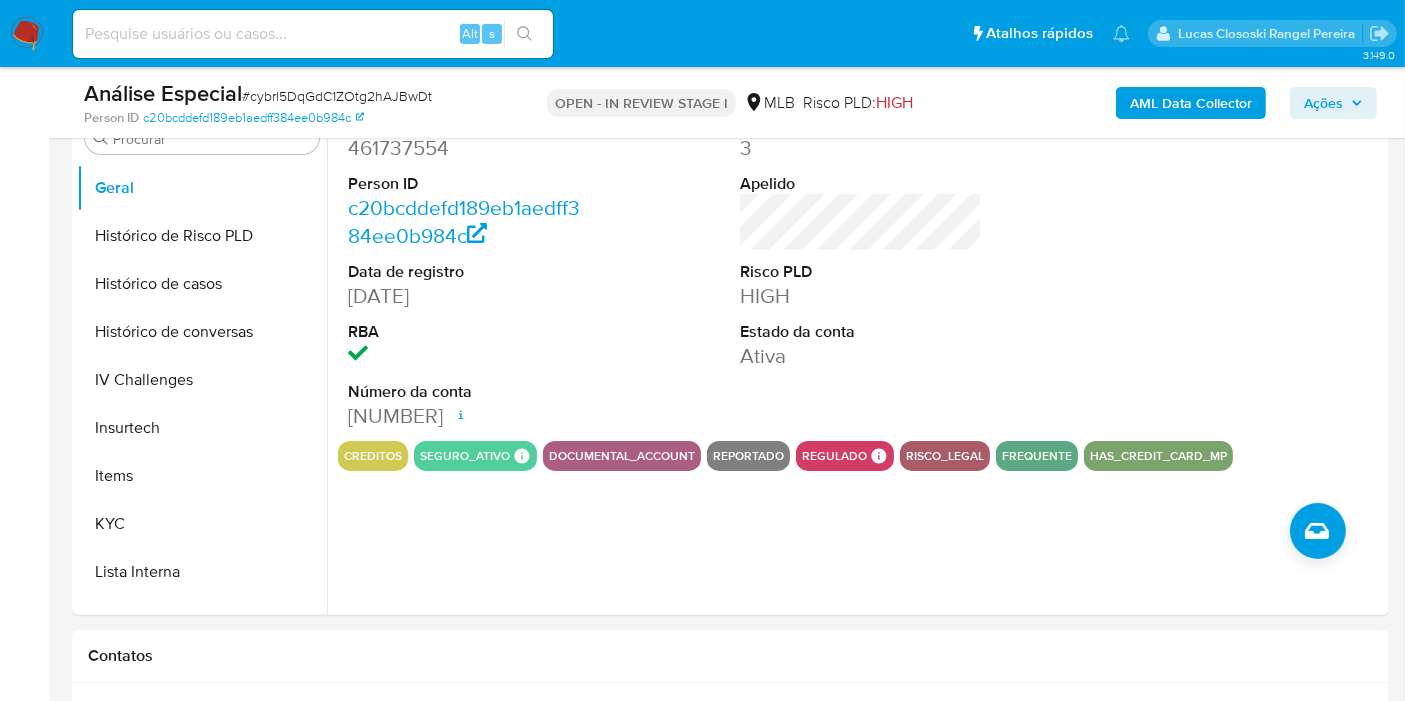 click 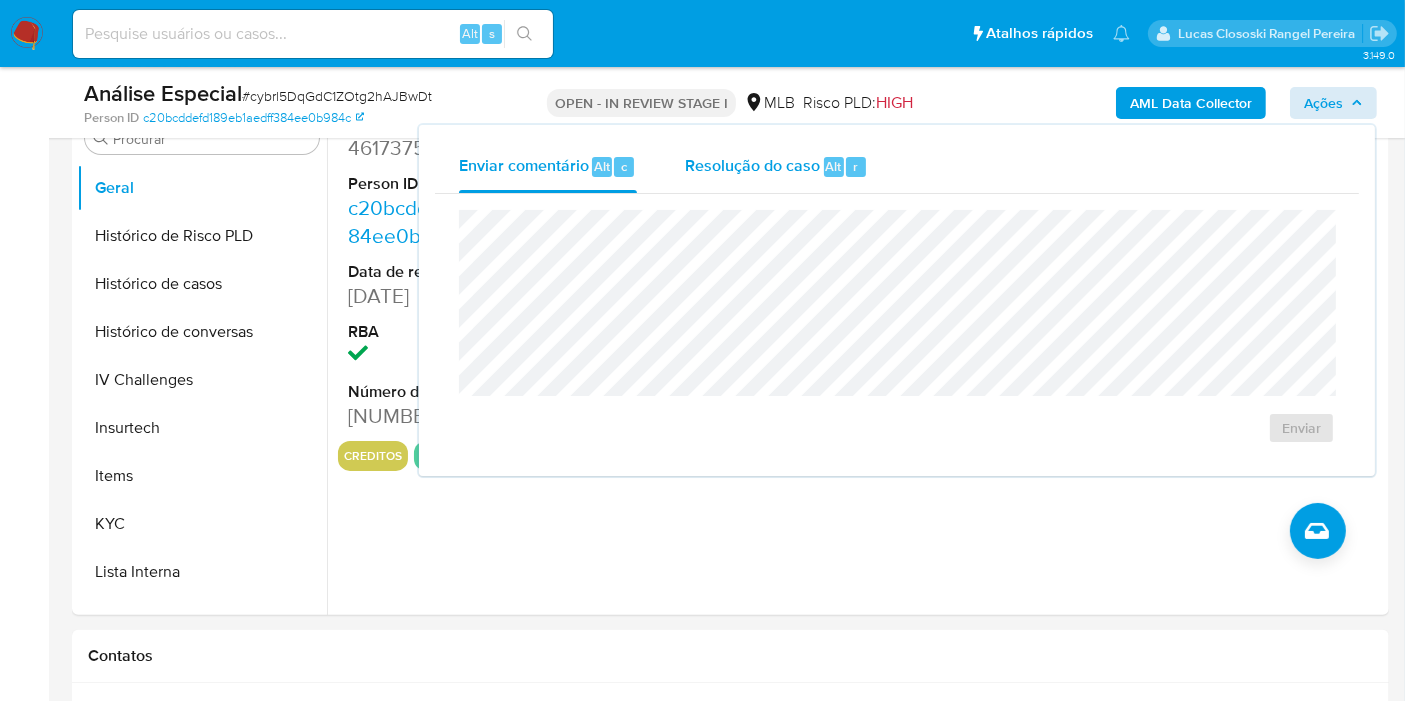 click on "Resolução do caso" at bounding box center [752, 165] 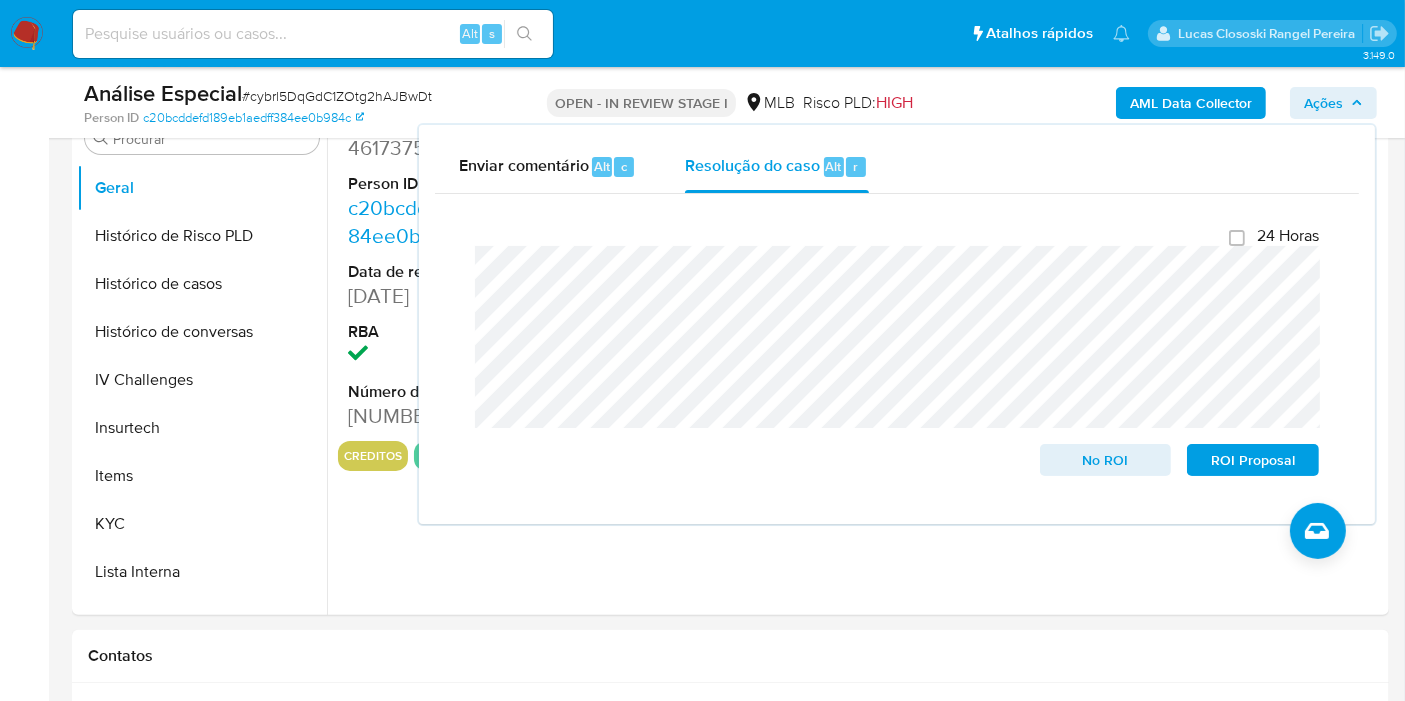 click 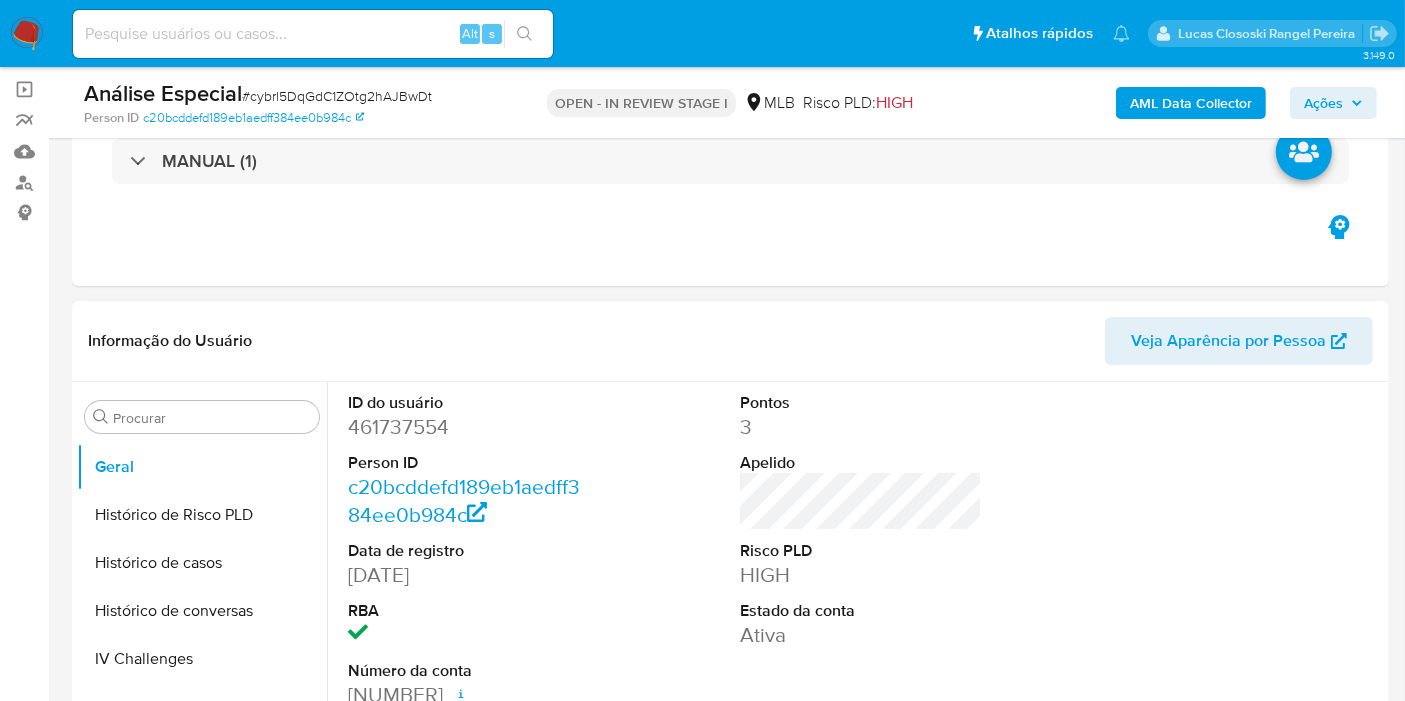 scroll, scrollTop: 222, scrollLeft: 0, axis: vertical 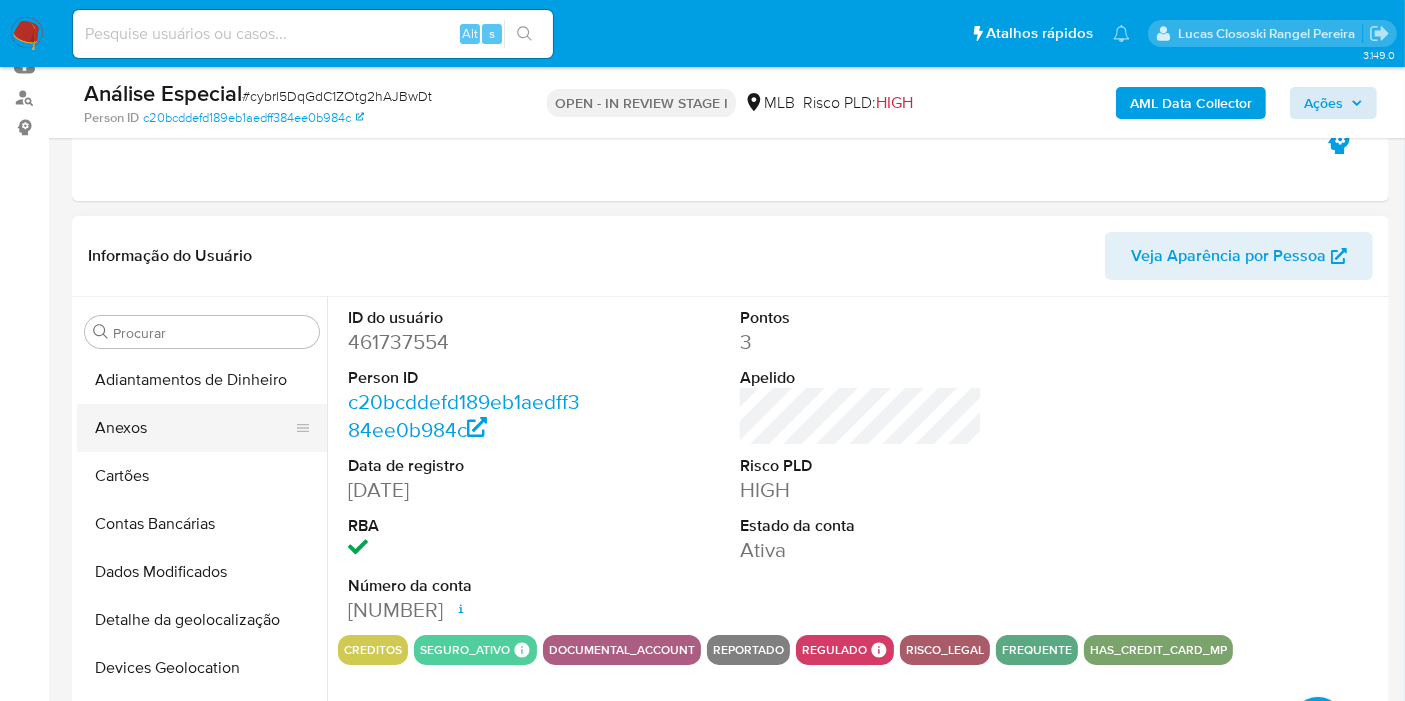 click on "Anexos" at bounding box center [194, 428] 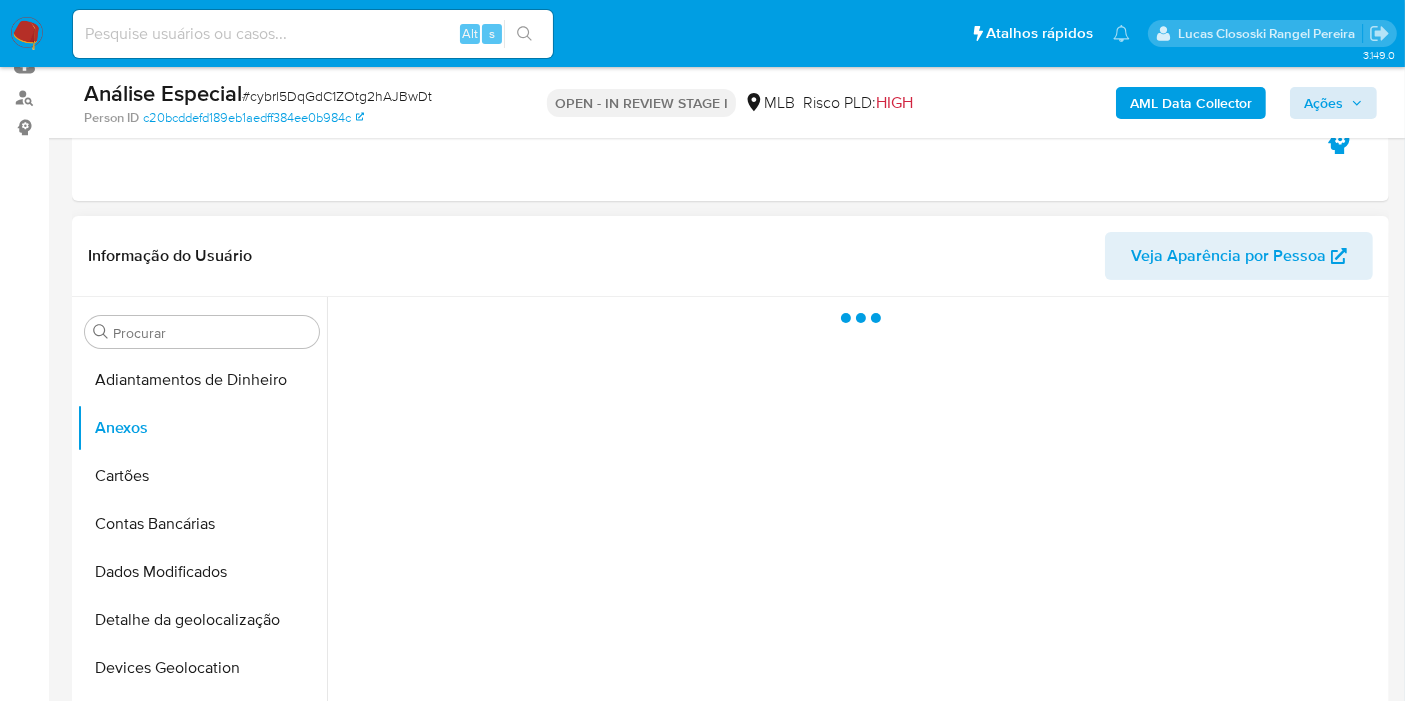 click on "Informação do Usuário Veja Aparência por Pessoa" at bounding box center (730, 256) 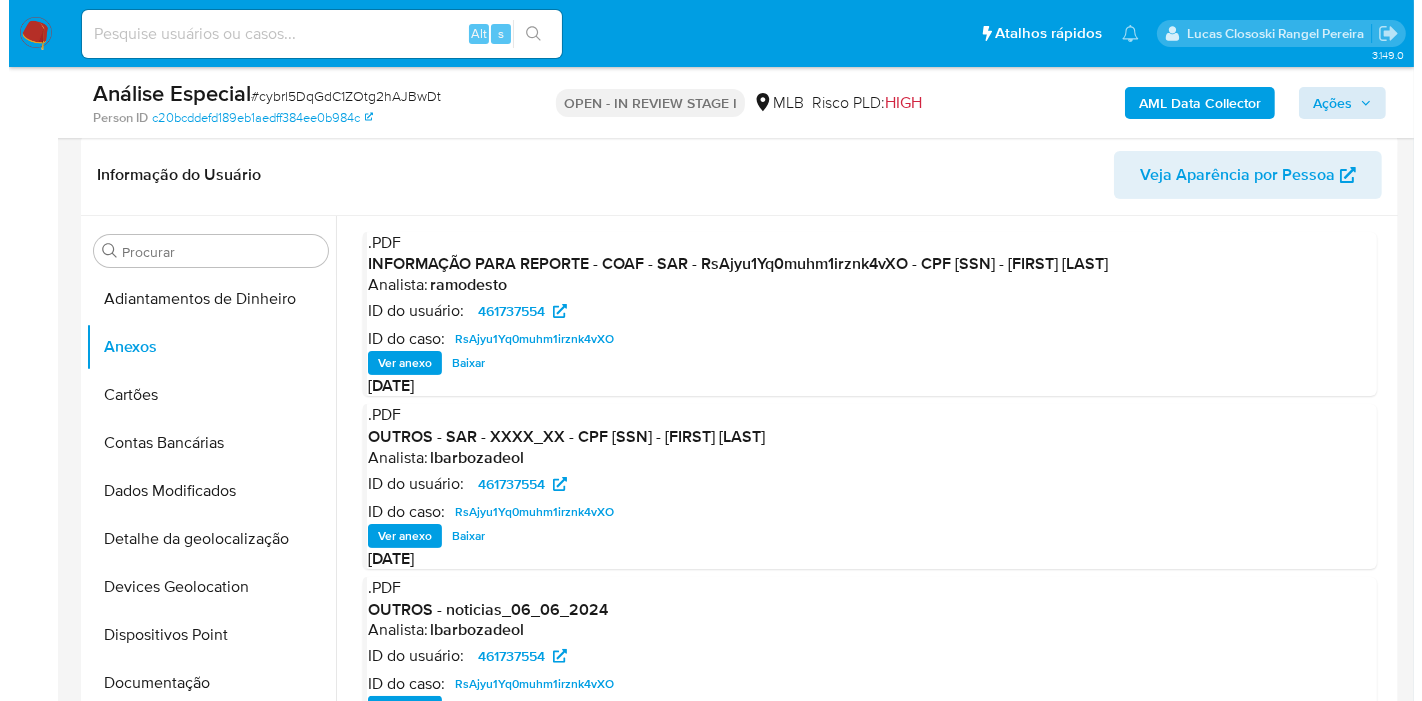 scroll, scrollTop: 333, scrollLeft: 0, axis: vertical 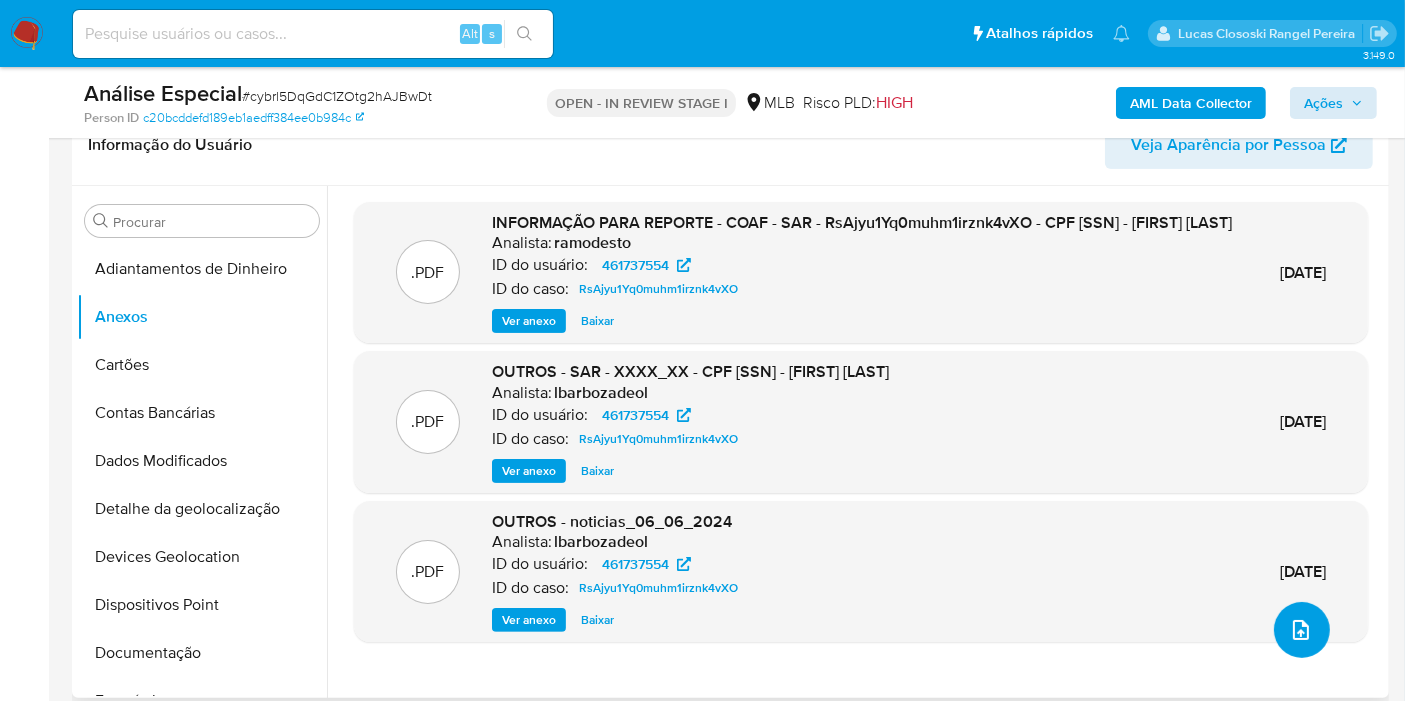 click at bounding box center (1302, 630) 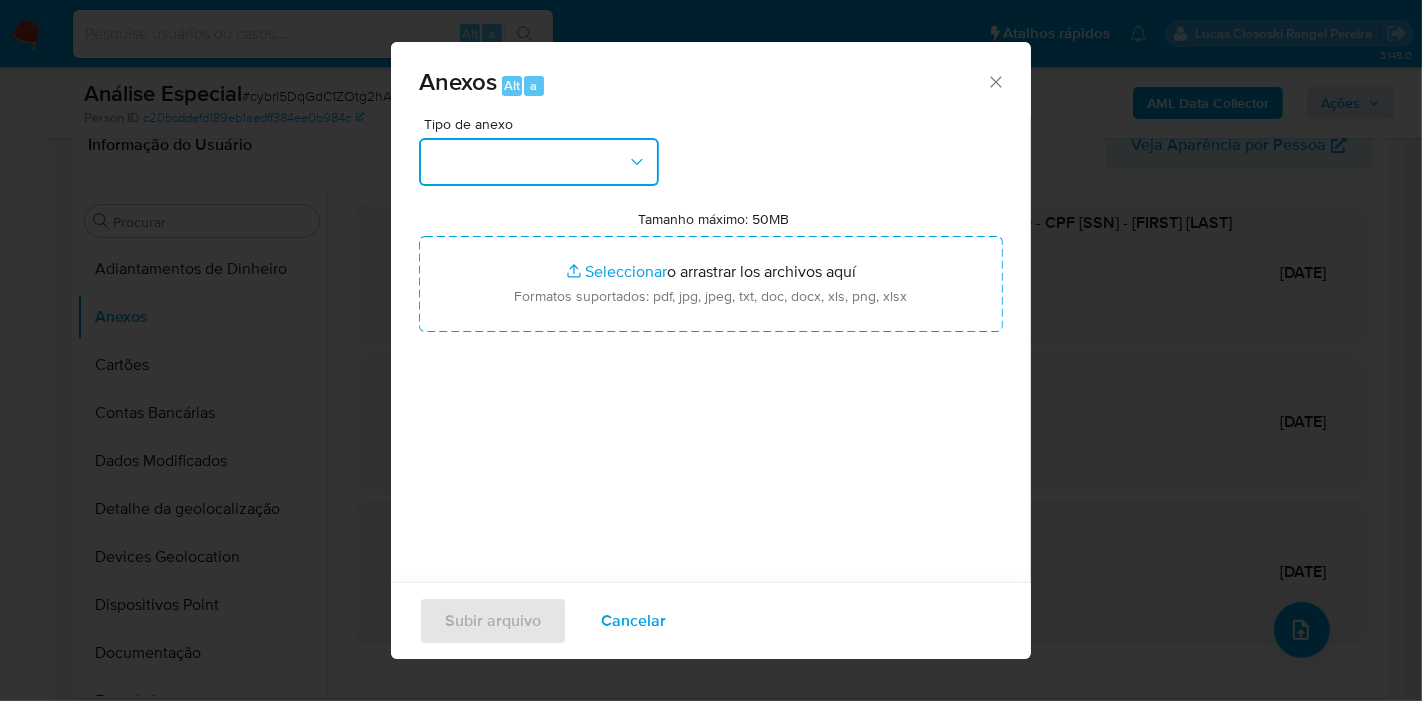 click at bounding box center [539, 162] 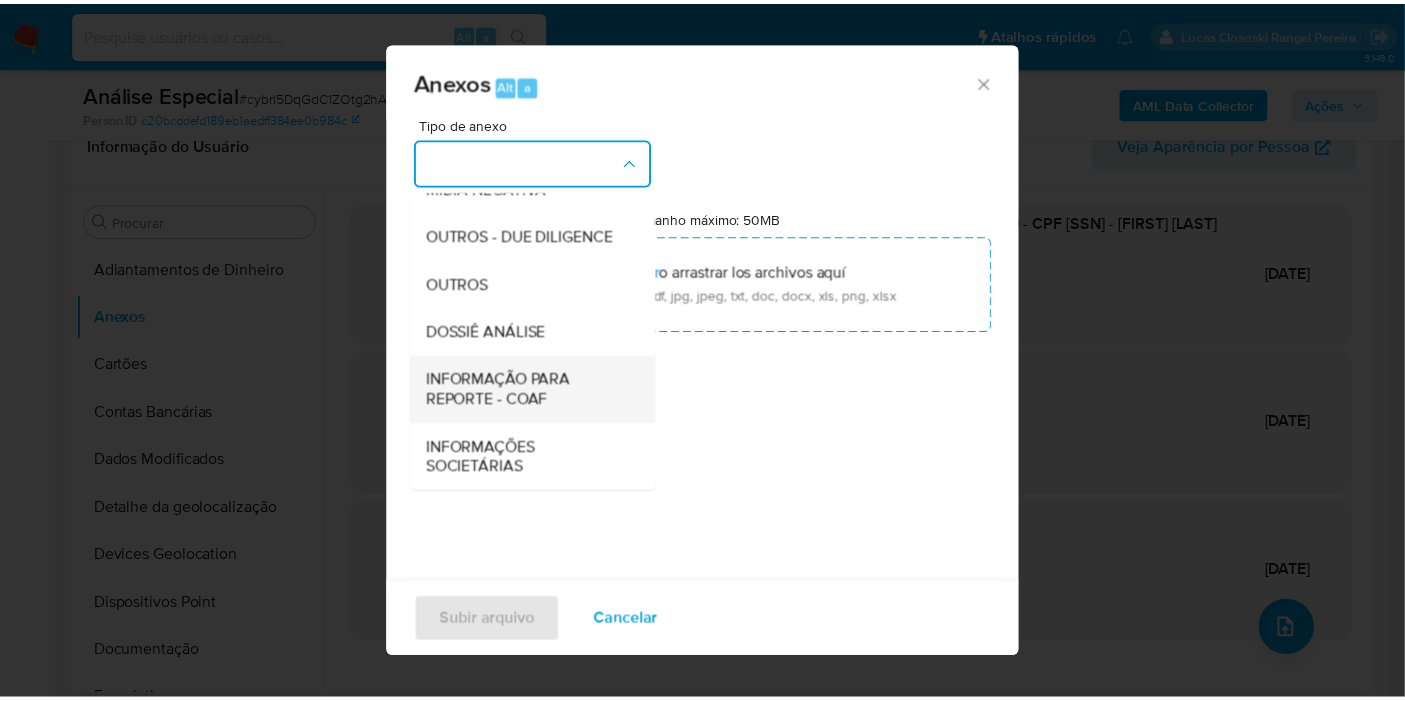 scroll, scrollTop: 307, scrollLeft: 0, axis: vertical 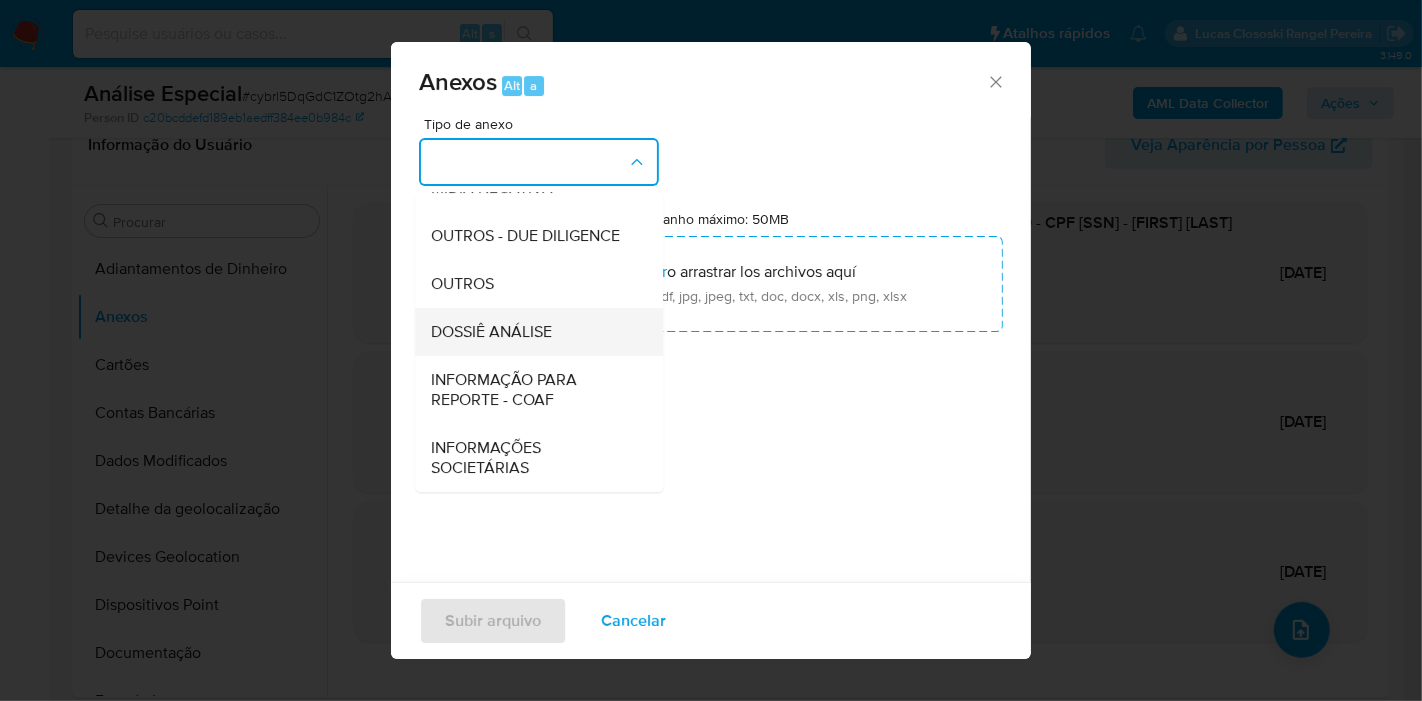 click on "DOSSIÊ ANÁLISE" at bounding box center (491, 332) 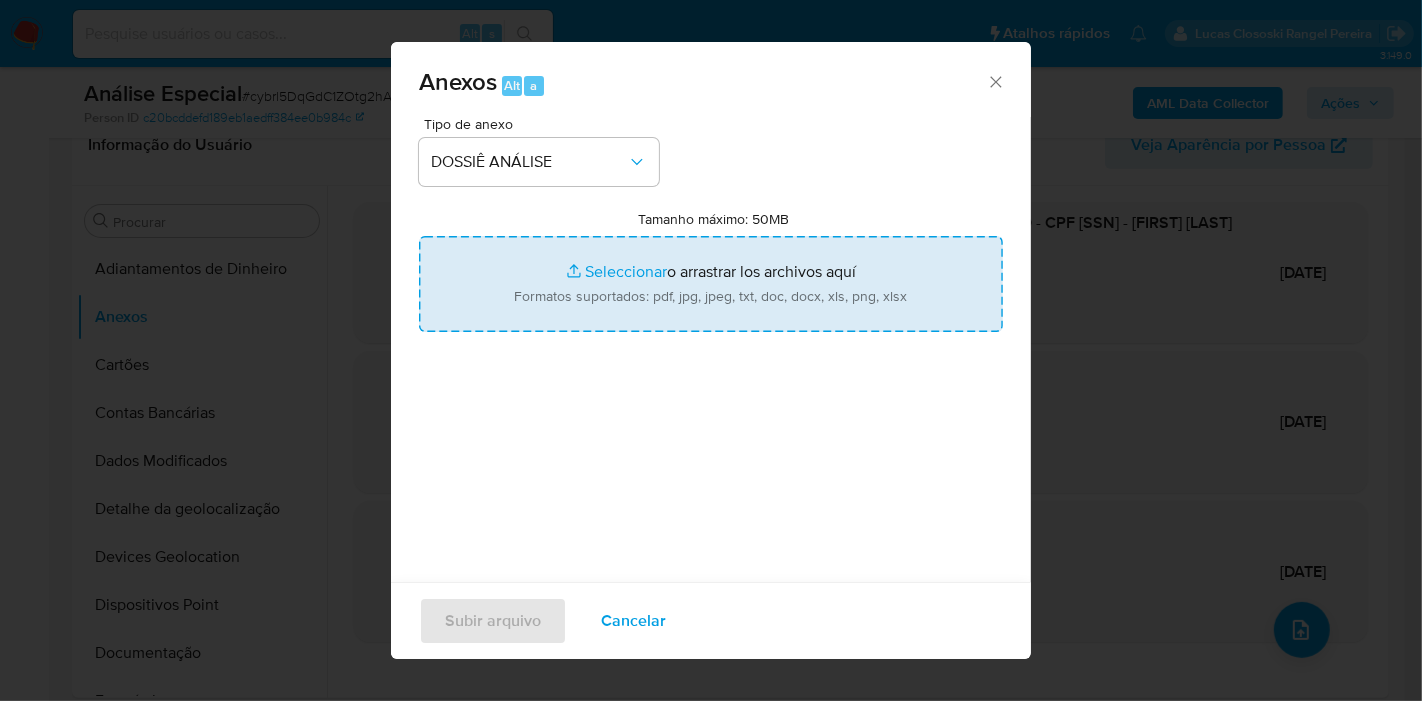 click on "Tamanho máximo: 50MB Seleccionar archivos" at bounding box center [711, 284] 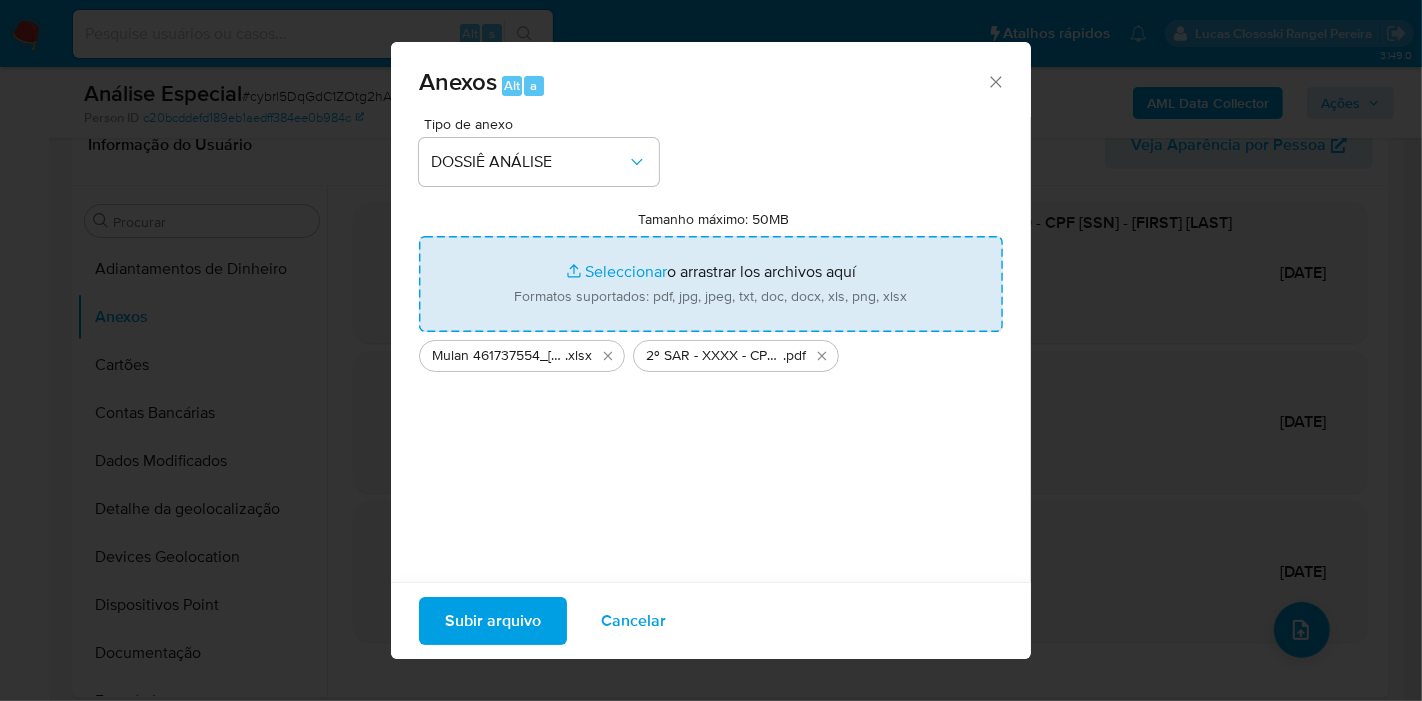 click on "Subir arquivo" at bounding box center [493, 621] 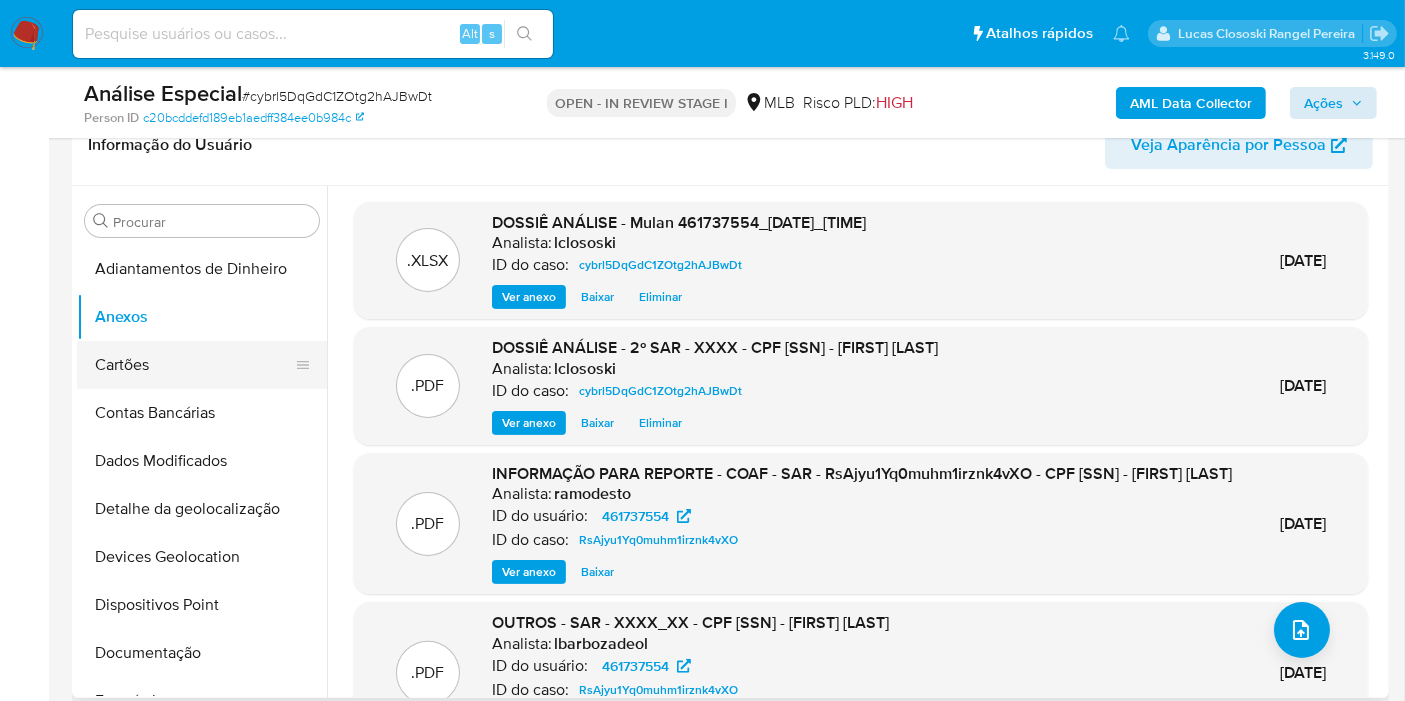 click on "Cartões" at bounding box center (194, 365) 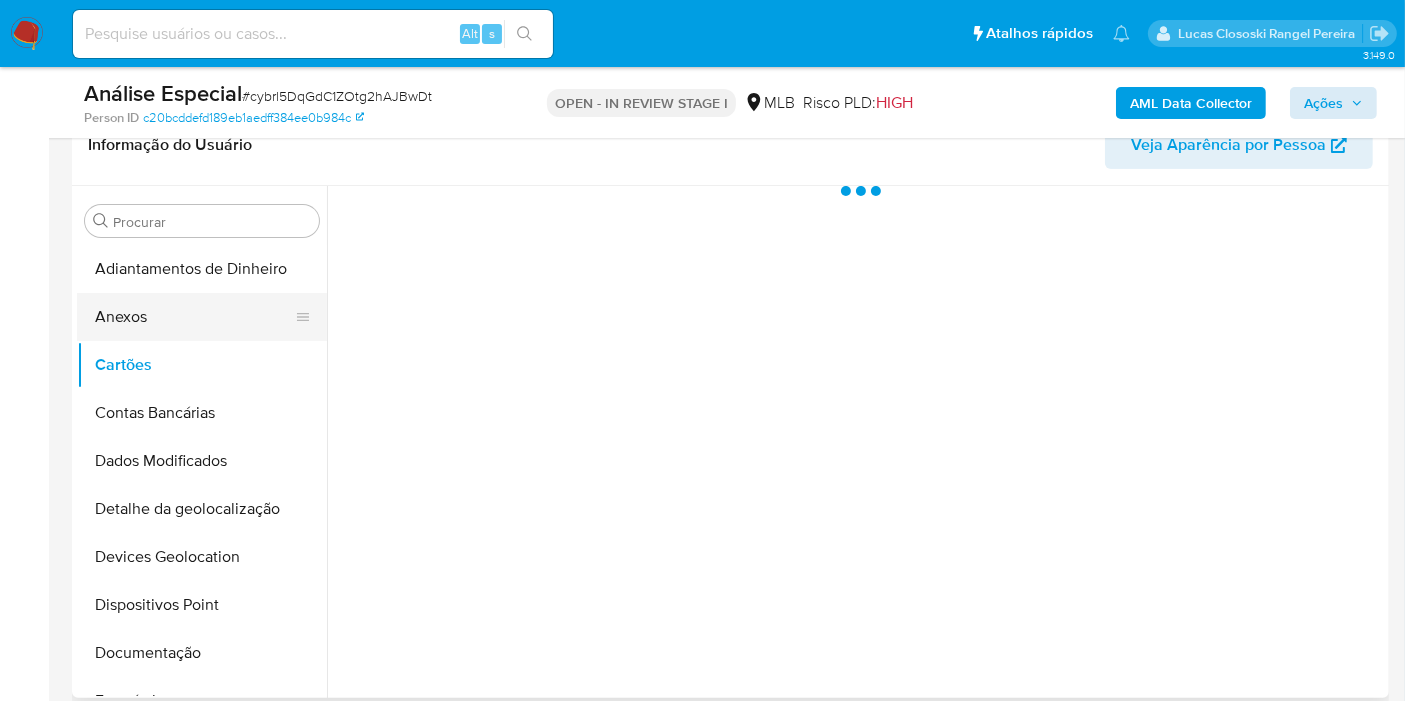 click on "Anexos" at bounding box center [194, 317] 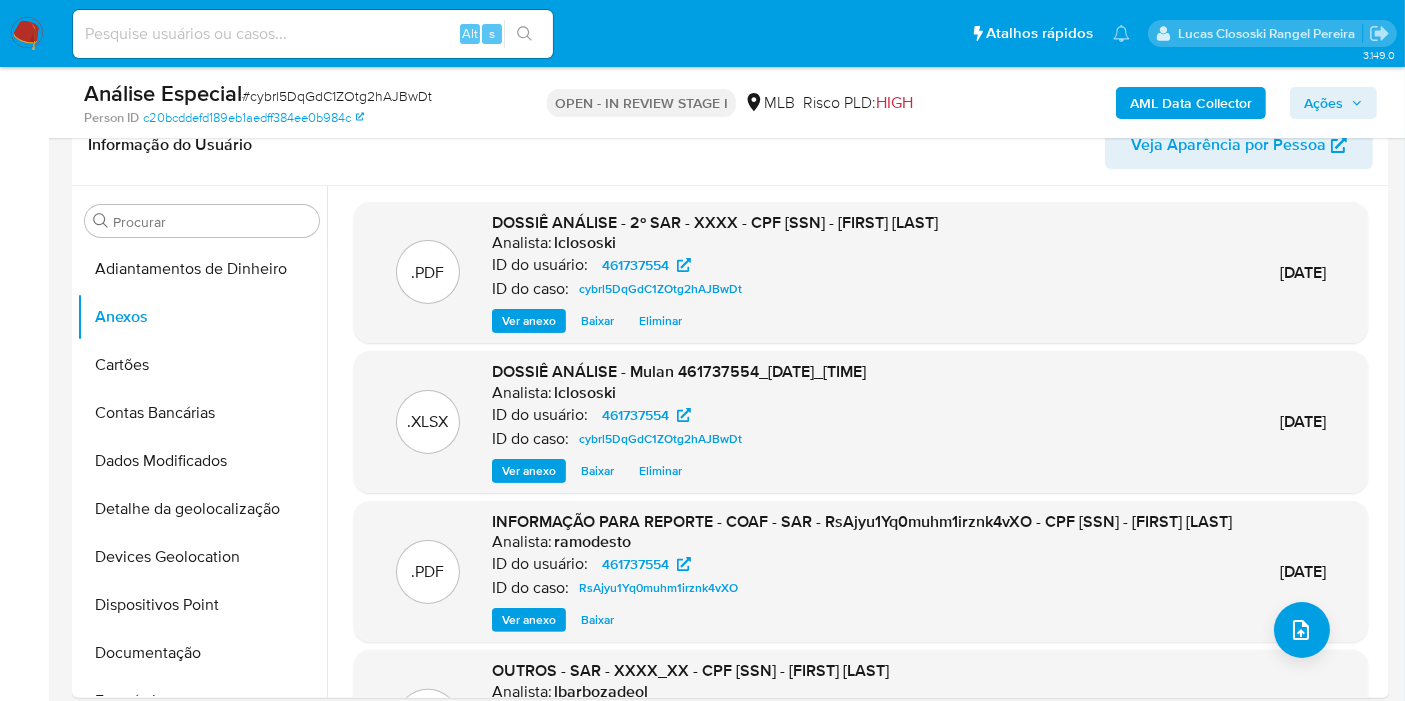 click on "Ações" at bounding box center (1333, 103) 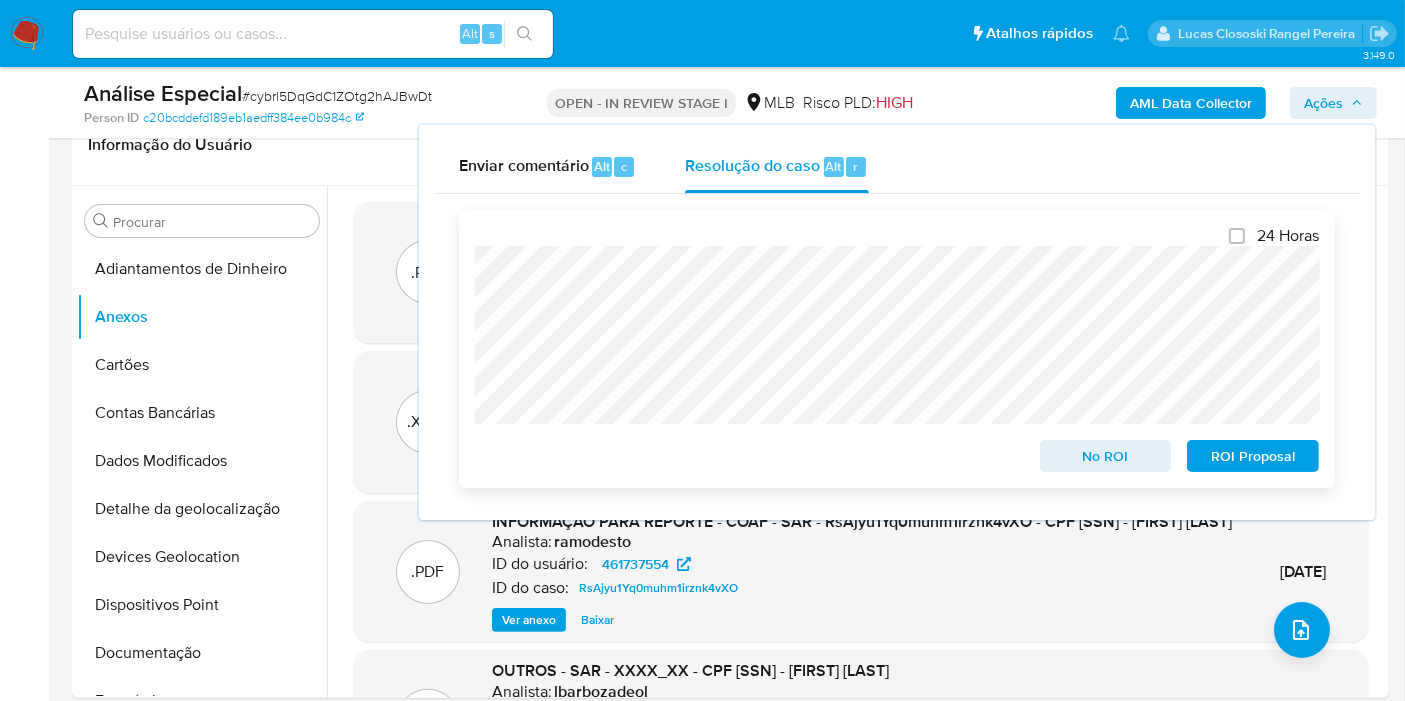 click on "ROI Proposal" at bounding box center [1253, 456] 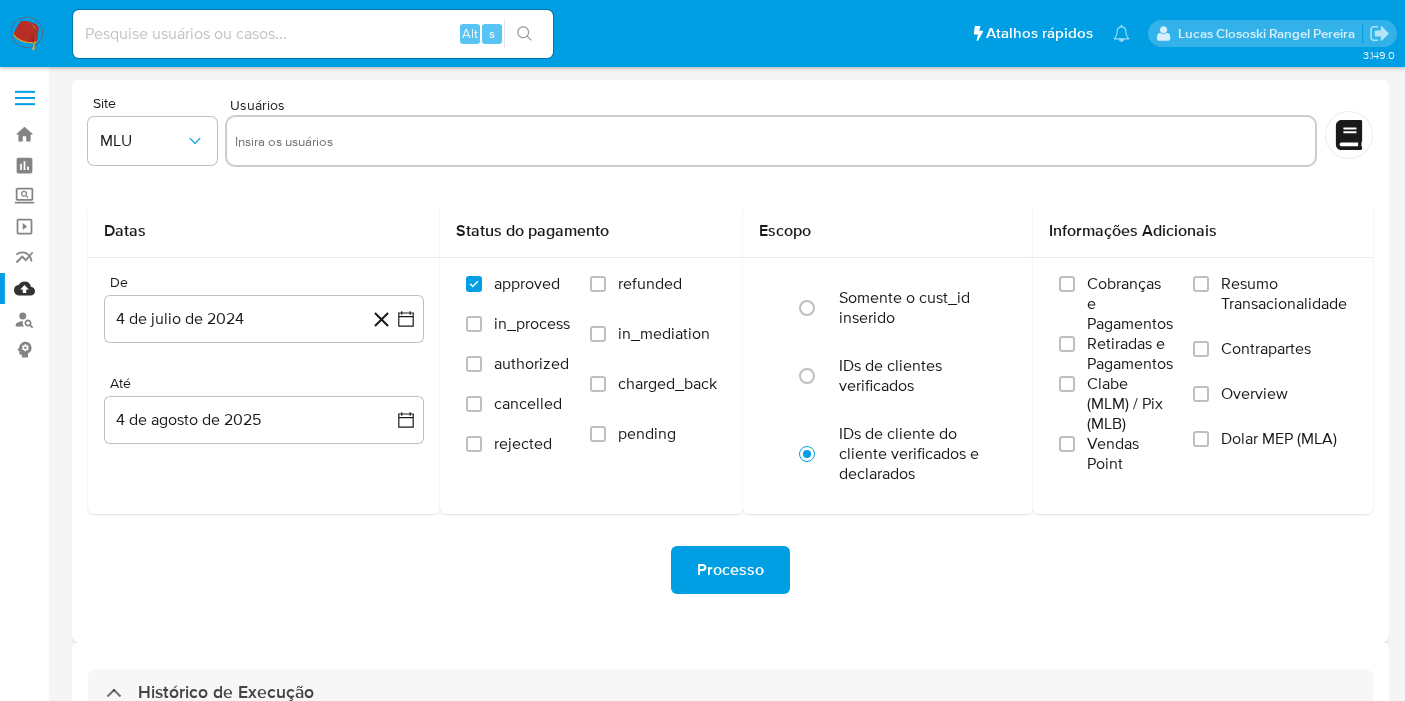 select on "10" 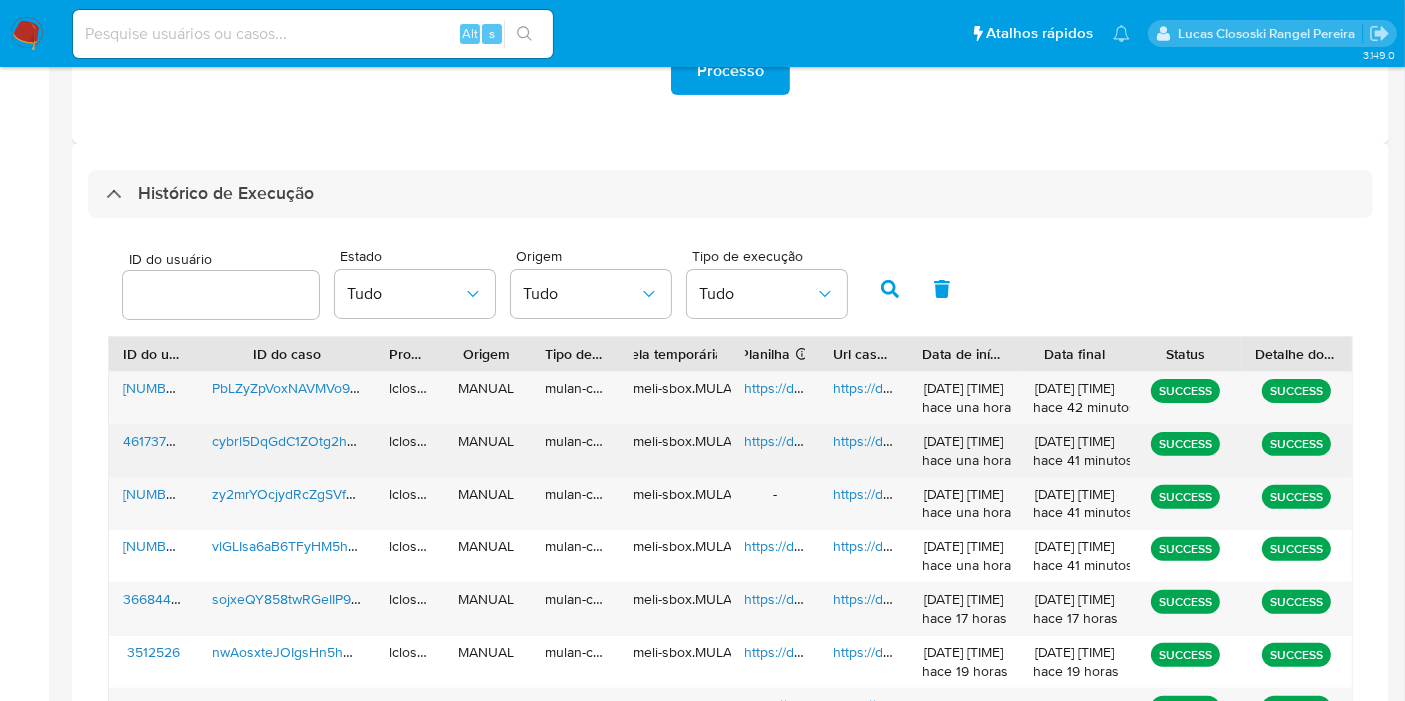 click on "https://docs.google.com/spreadsheets/d/1Ic2ZdPMq3PULncL8mKA0oKjnNuswq_HST1zzIZCRjD8/edit" at bounding box center [1054, 441] 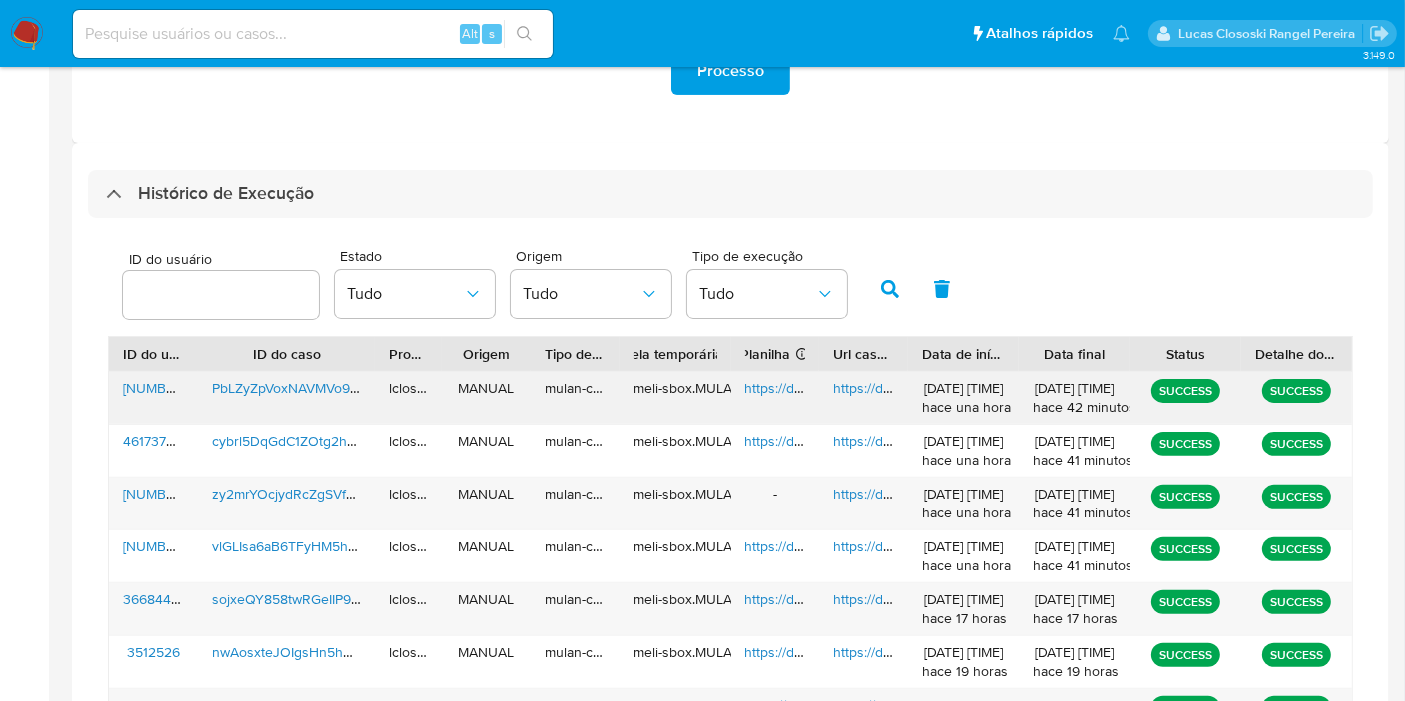 click on "https://docs.google.com/spreadsheets/d/1TDAkcvwBR5r8IJ4fWes7zPwWJToHxmETBTGOWzIah6Y/edit" at bounding box center [1059, 388] 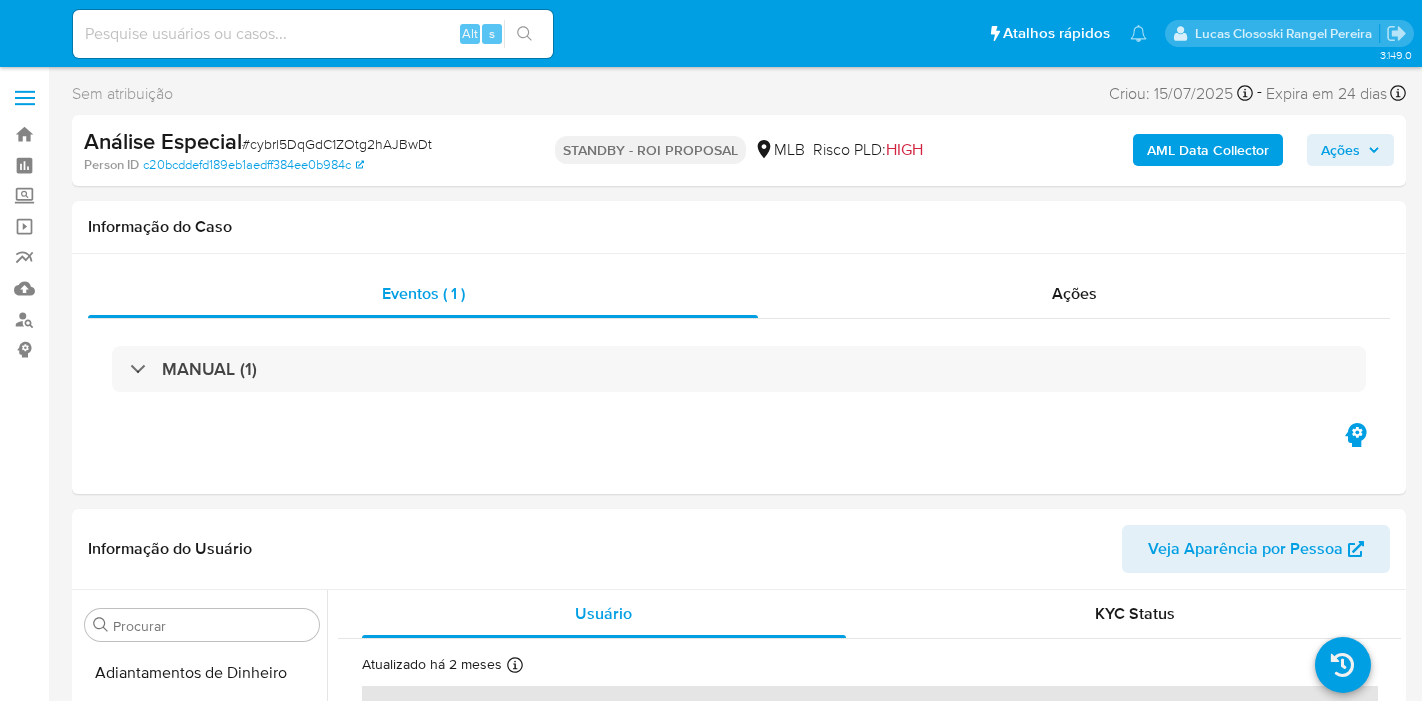 select on "10" 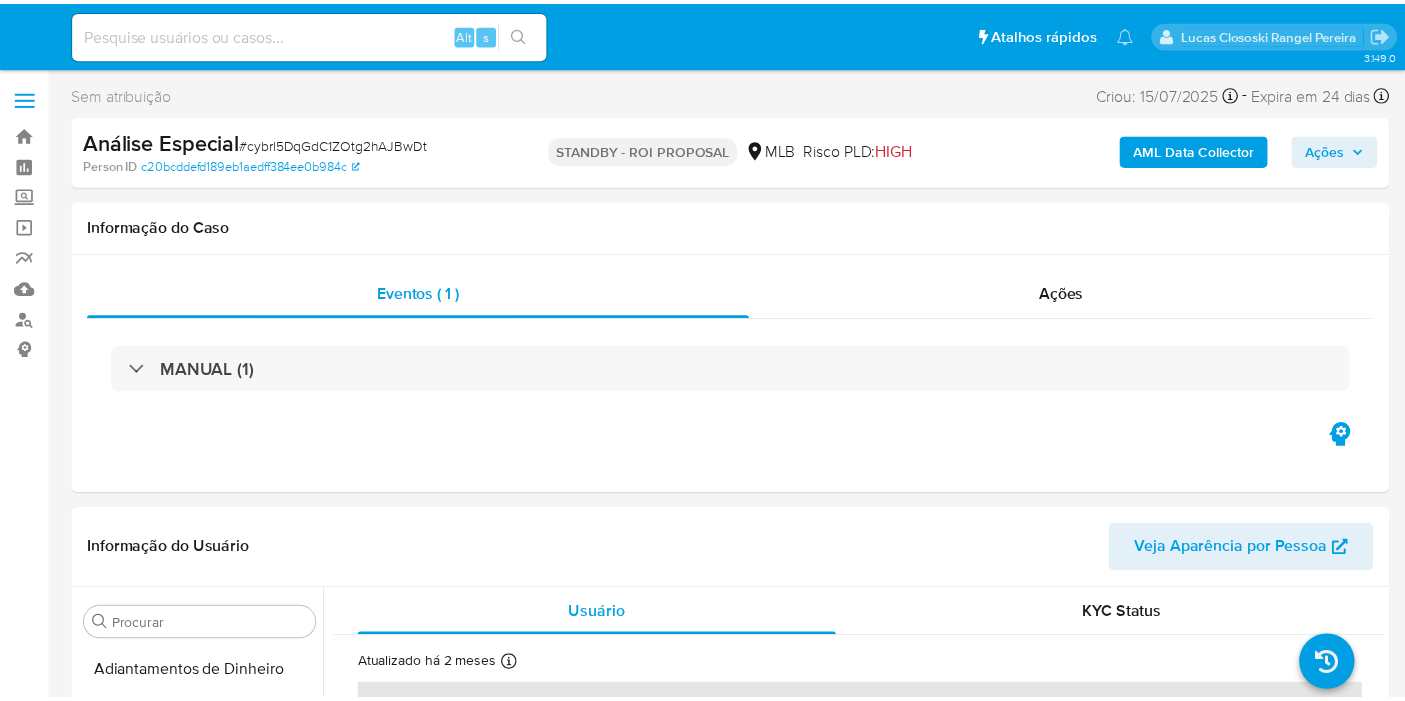 scroll, scrollTop: 0, scrollLeft: 0, axis: both 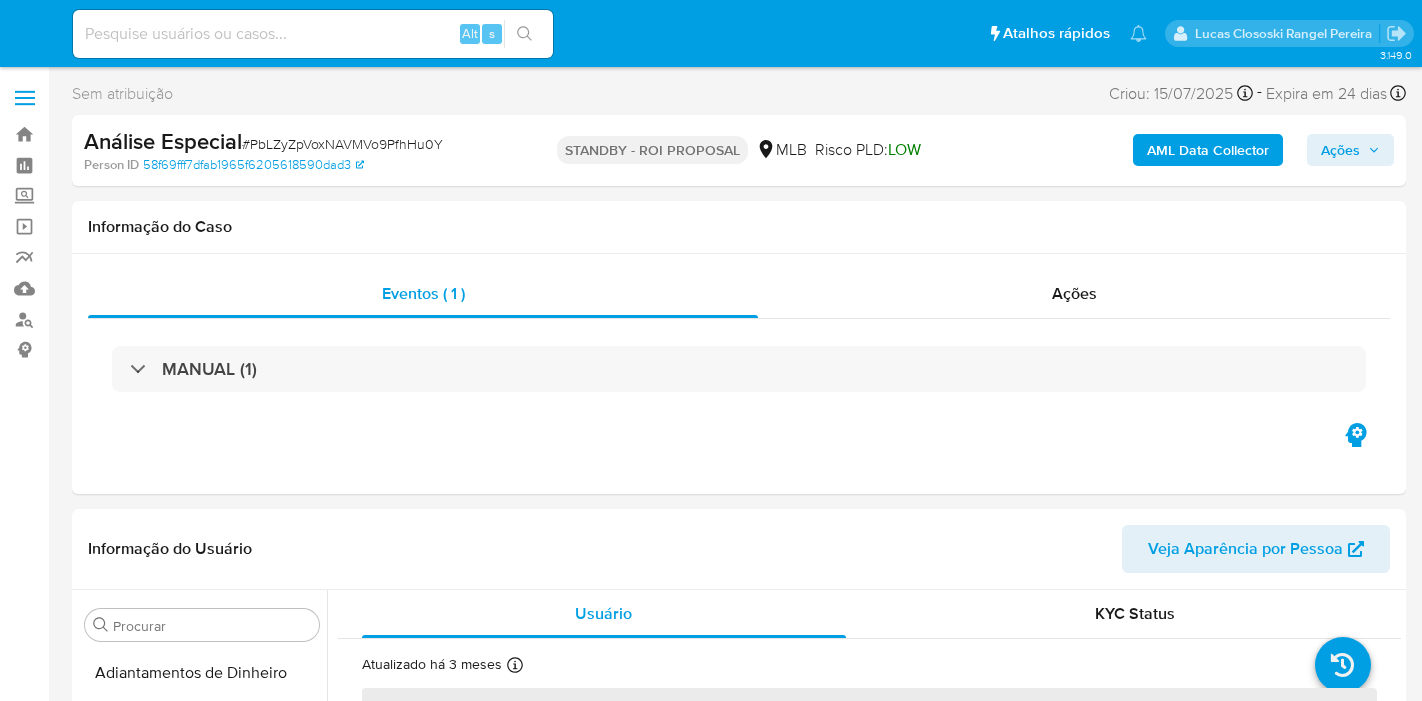 select on "10" 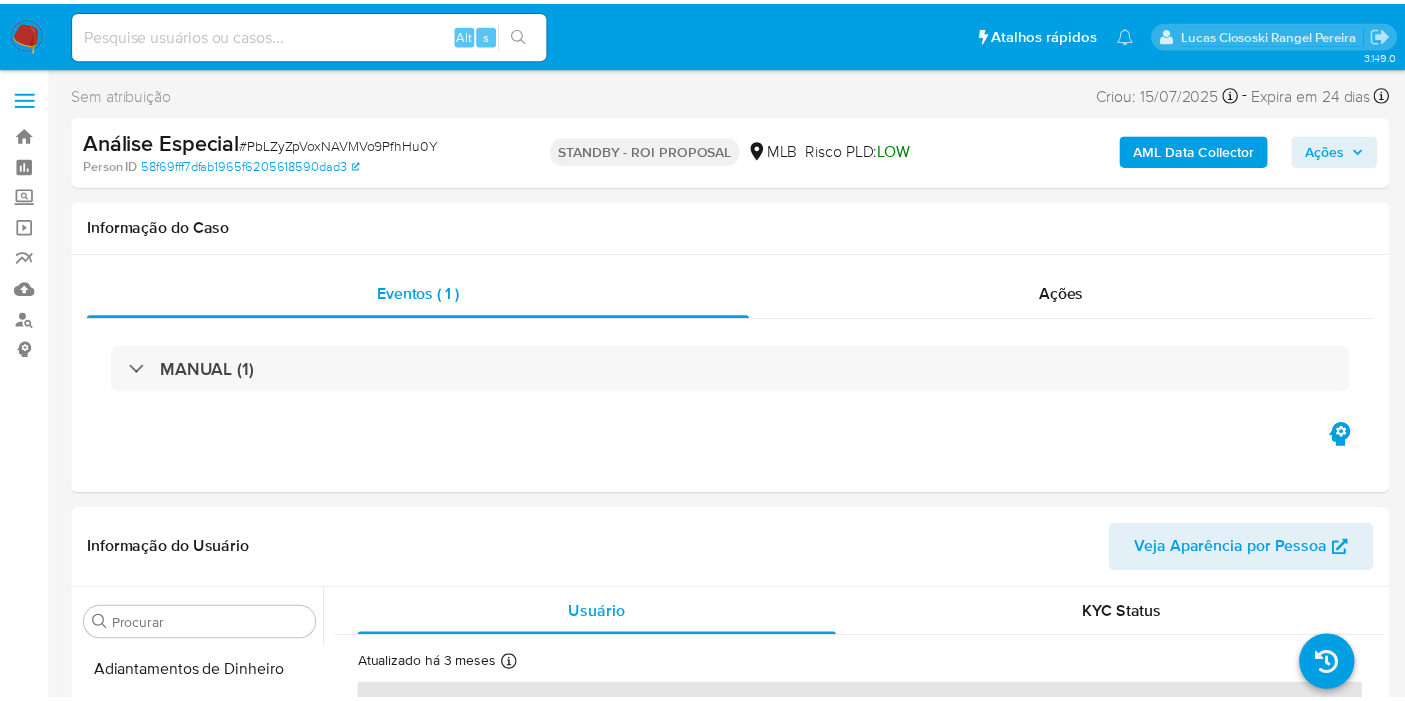 scroll, scrollTop: 0, scrollLeft: 0, axis: both 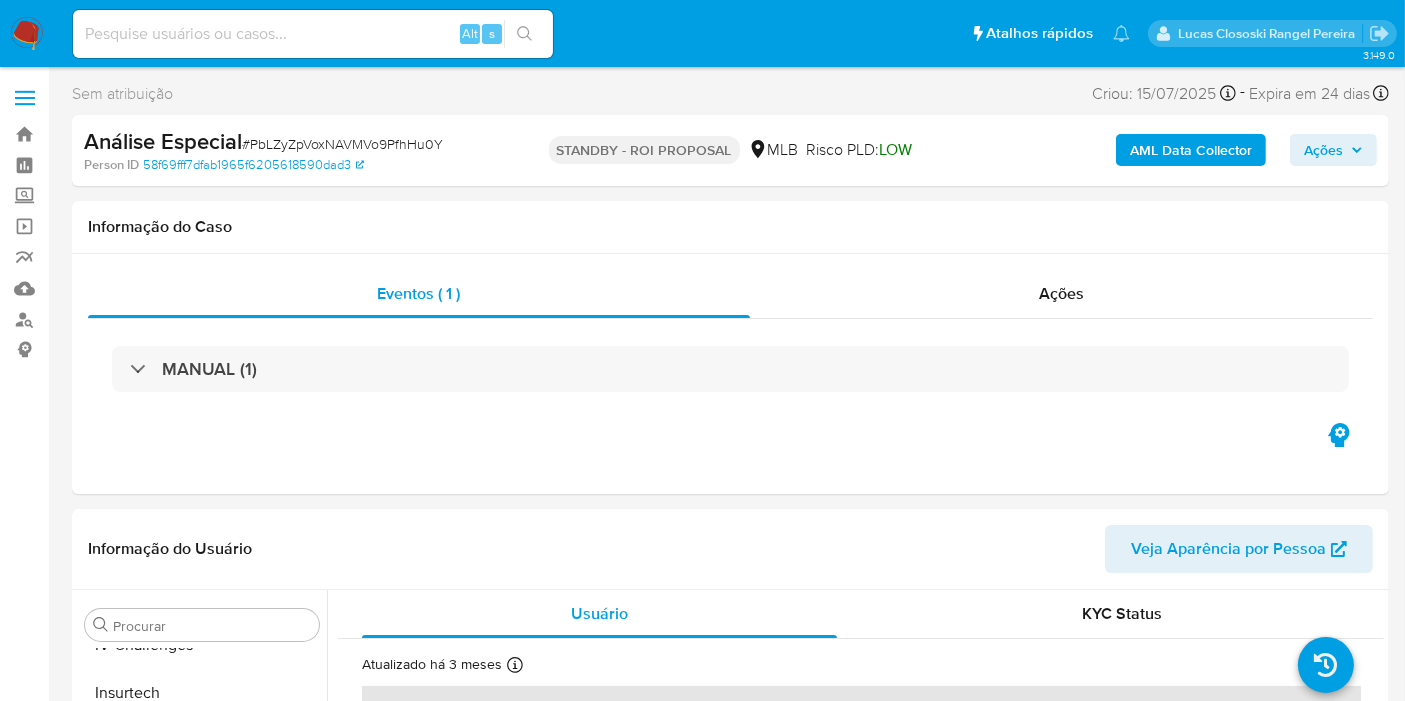 click at bounding box center (27, 34) 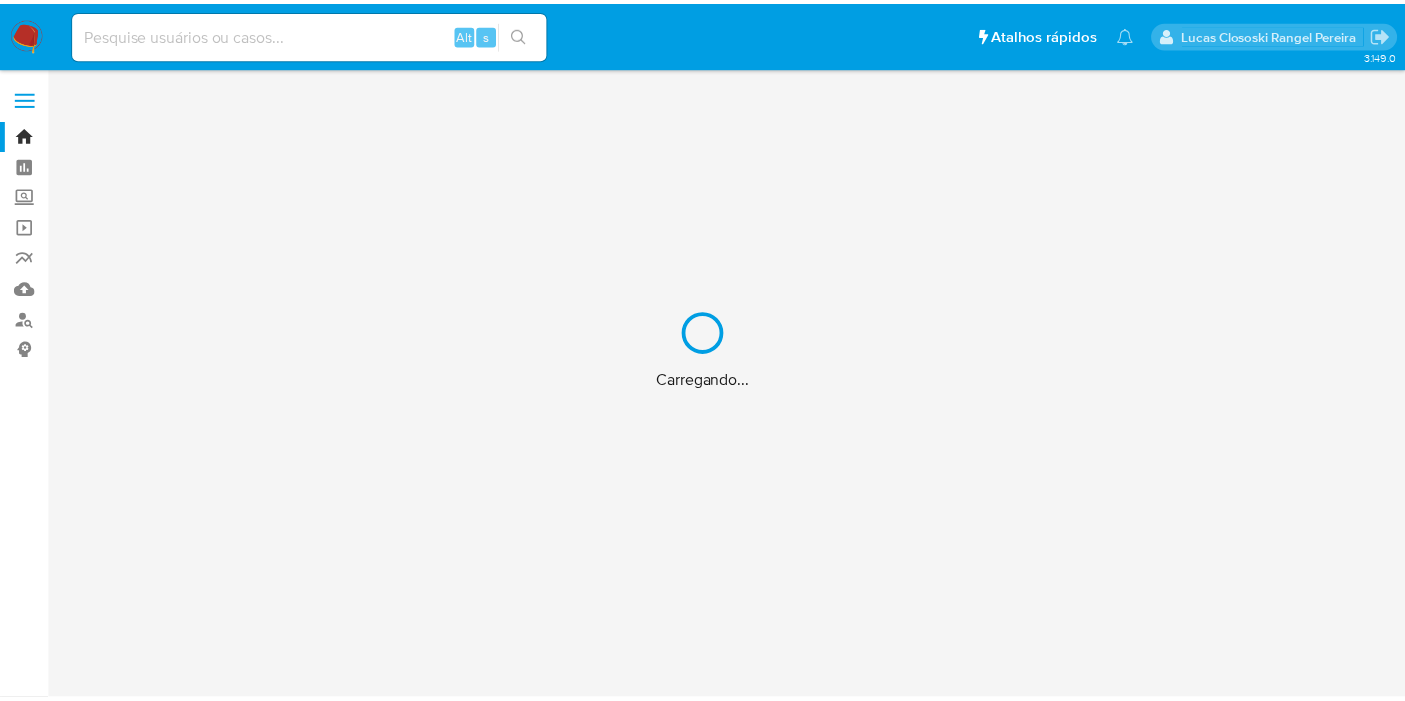 scroll, scrollTop: 0, scrollLeft: 0, axis: both 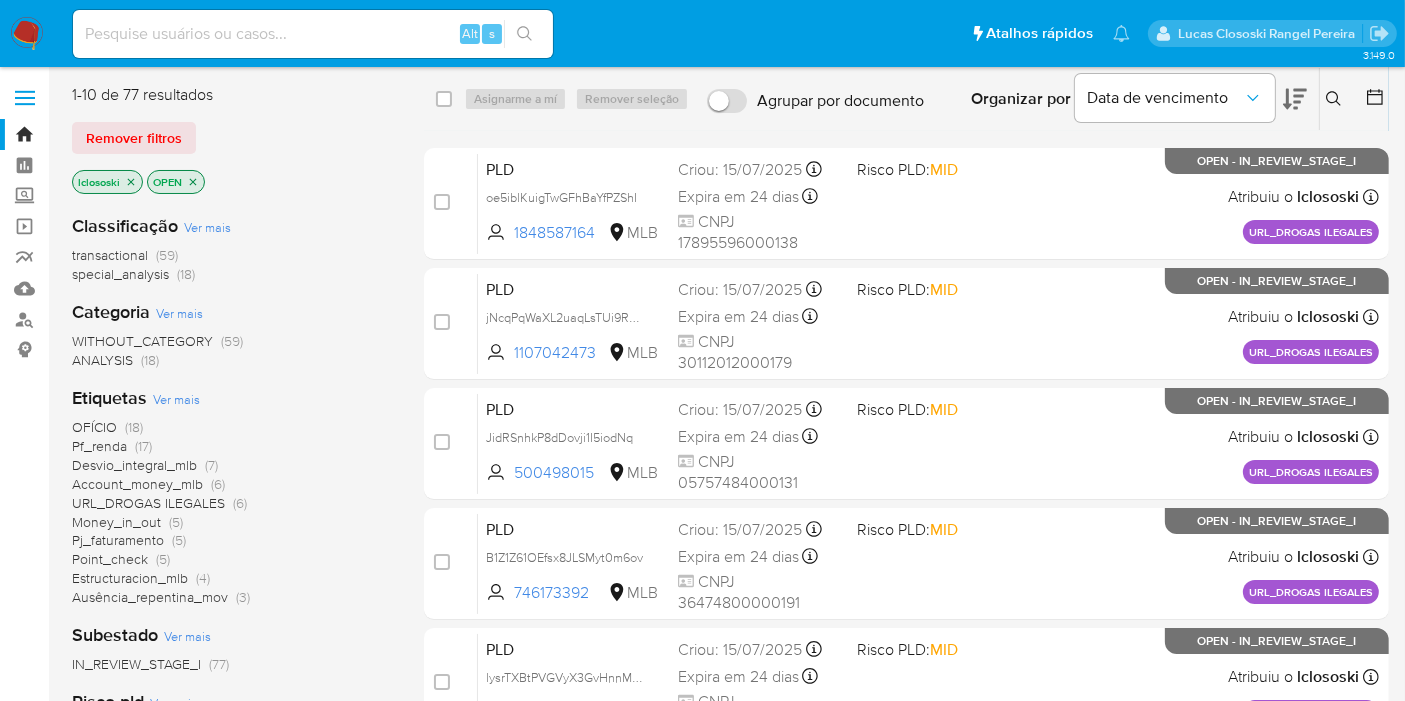 click on "OFÍCIO" at bounding box center [94, 427] 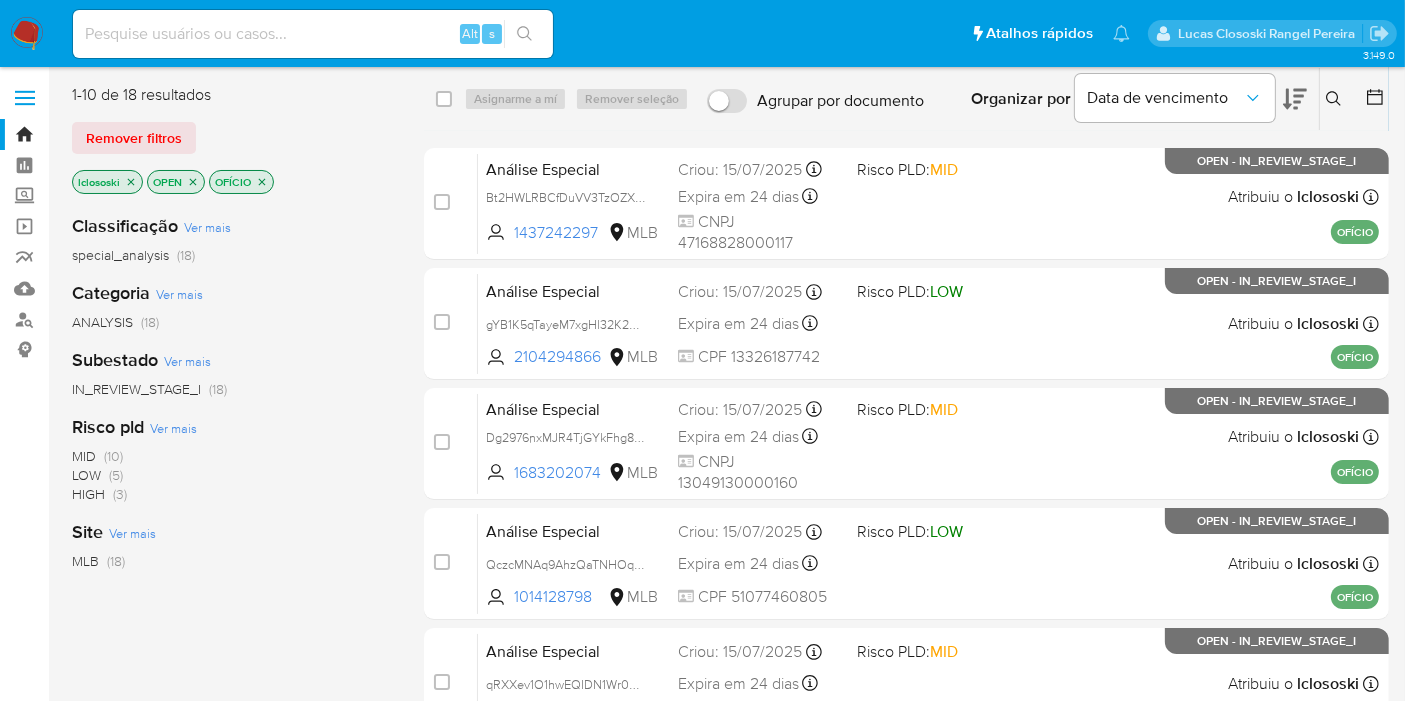 click 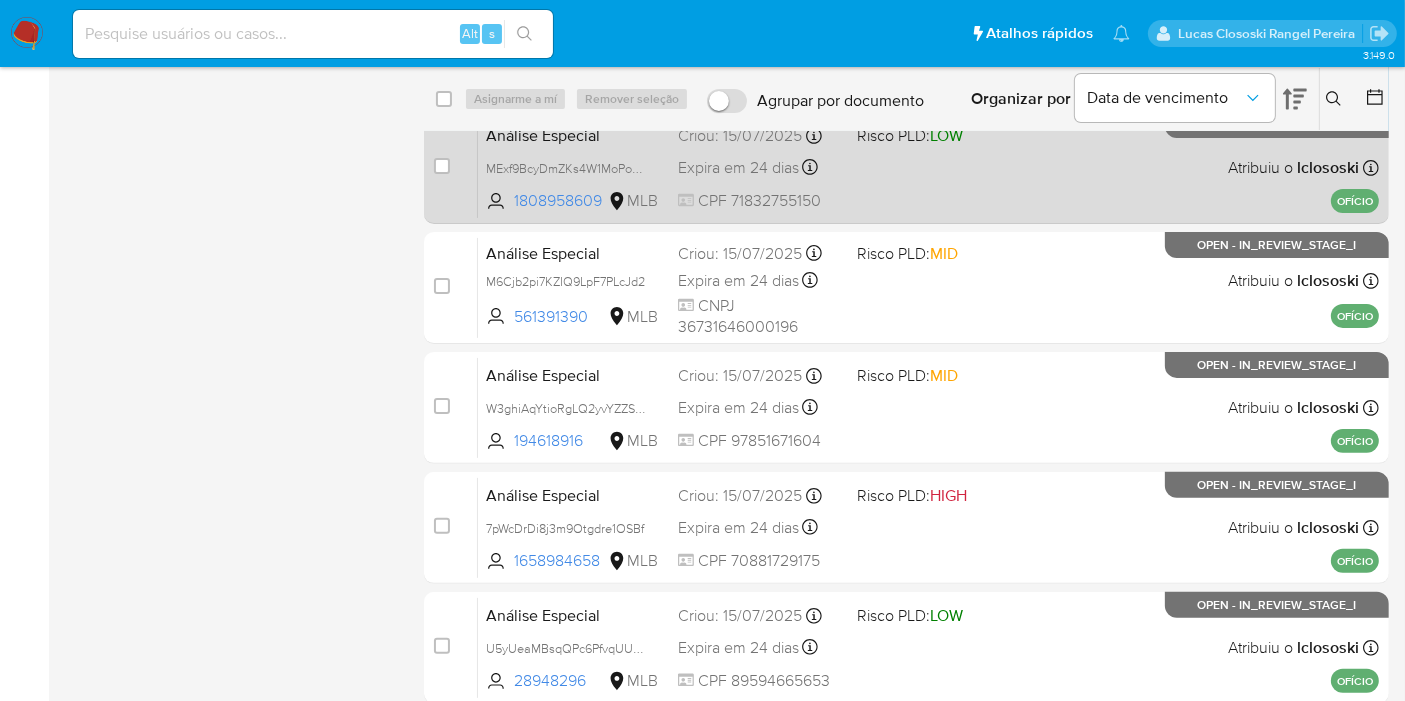 scroll, scrollTop: 389, scrollLeft: 0, axis: vertical 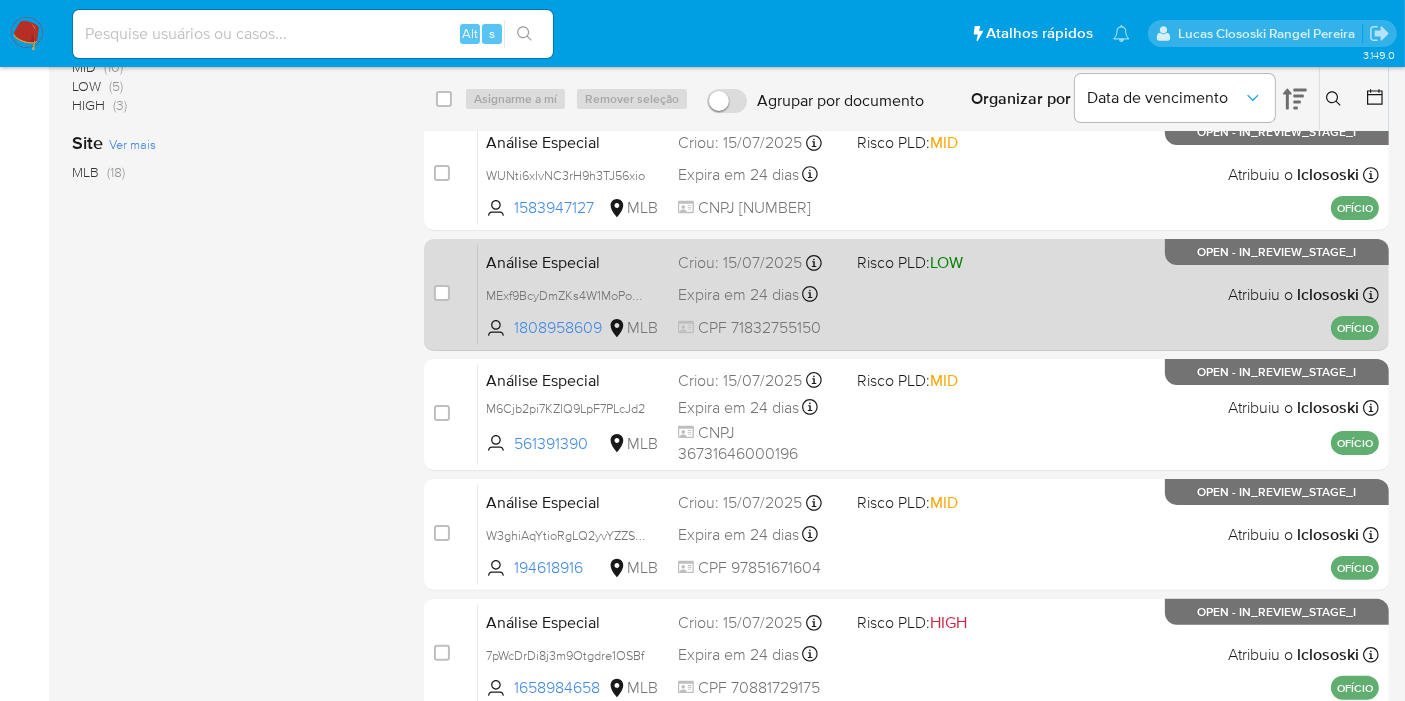 click on "Análise Especial MExf9BcyDmZKs4W1MoPo20hf 1808958609 MLB Risco PLD:  LOW Criou: 15/07/2025   Criou: 15/07/2025 09:35:09 Expira em 24 dias   Expira em 29/08/2025 09:35:10 CPF   71832755150 Atribuiu o   lclososki   Asignado el: 15/07/2025 09:35:09 OFÍCIO OPEN - IN_REVIEW_STAGE_I" at bounding box center [928, 294] 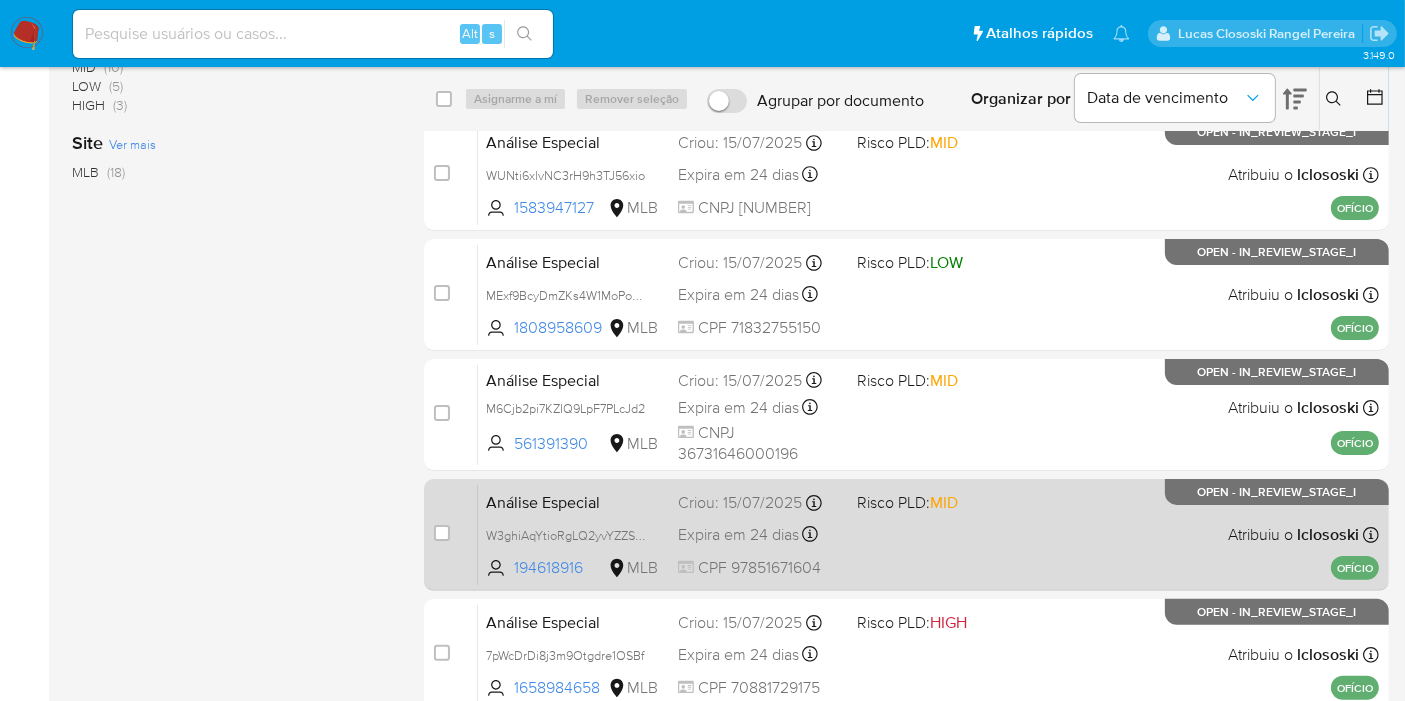 click on "Risco PLD:  MID" at bounding box center [938, 501] 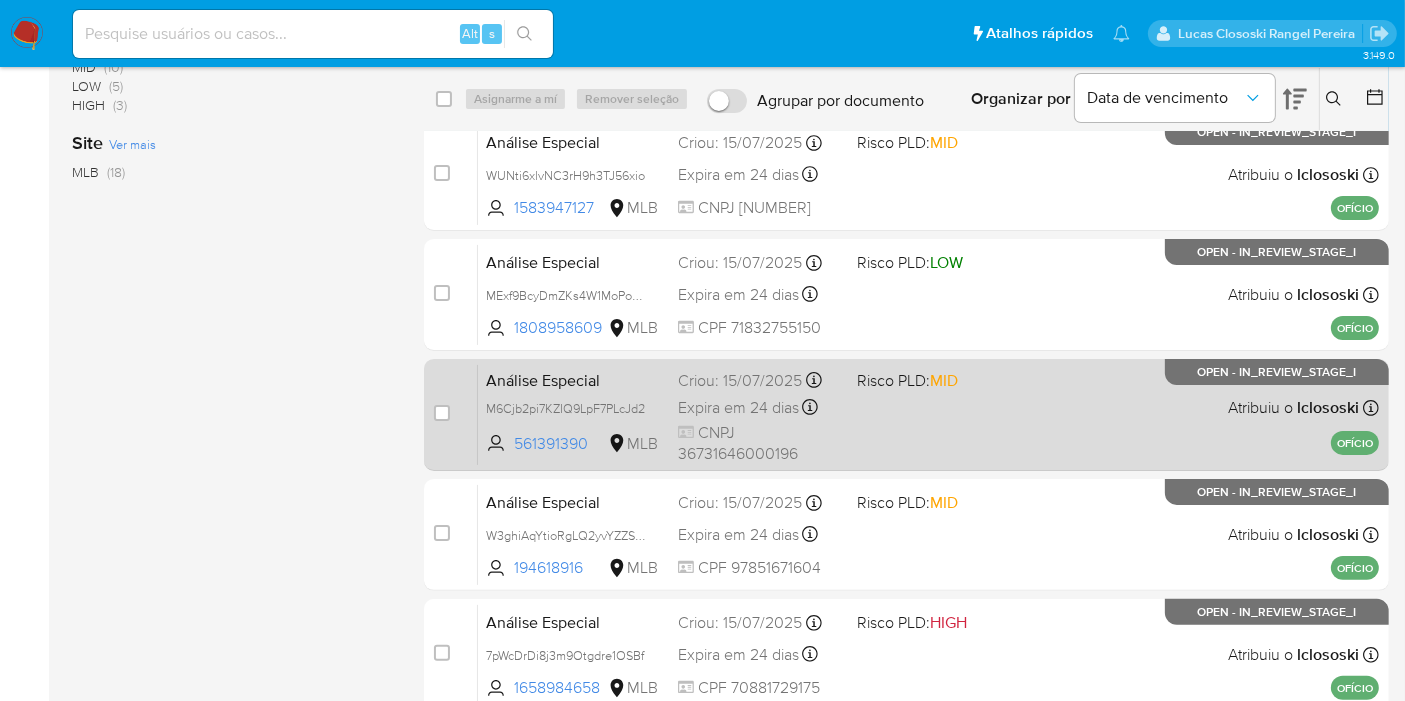 scroll, scrollTop: 500, scrollLeft: 0, axis: vertical 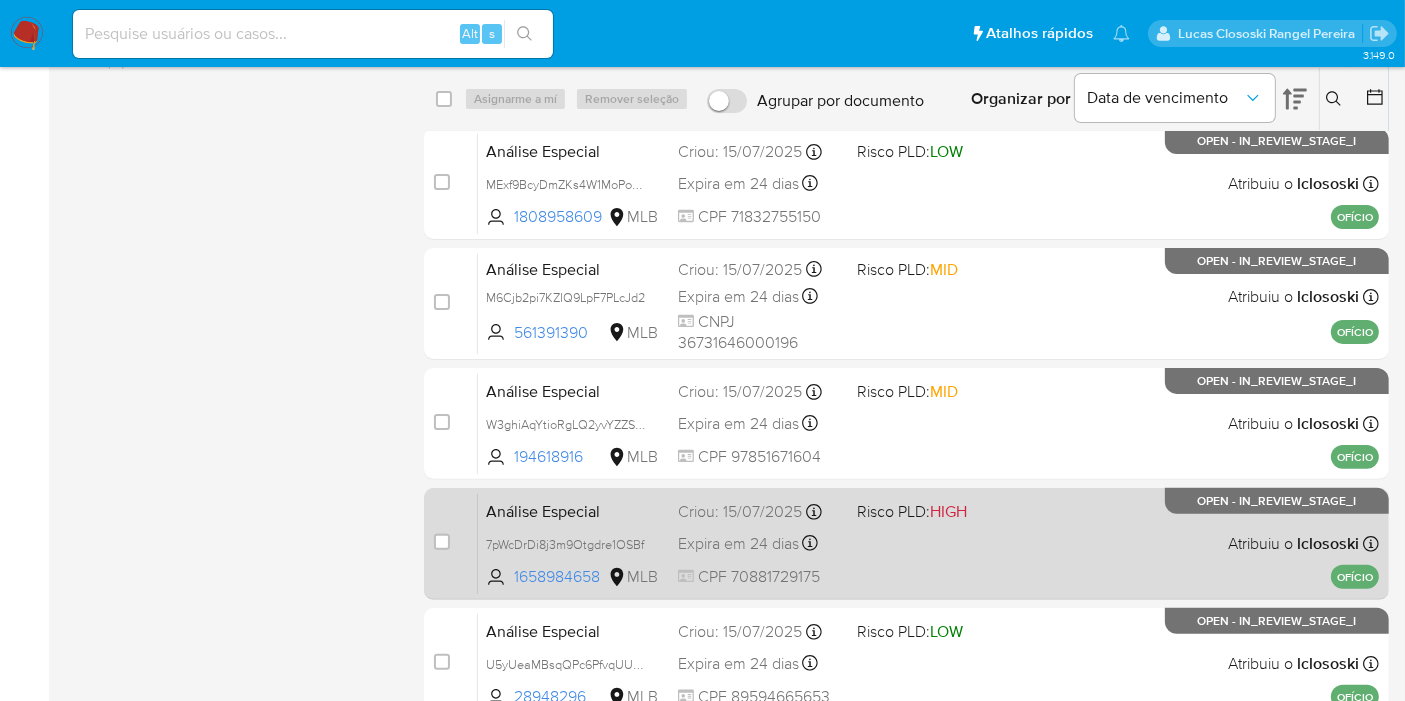 click on "Análise Especial 7pWcDrDi8j3m9Otgdre1OSBf 1658984658 MLB Risco PLD:  HIGH Criou: 15/07/2025   Criou: 15/07/2025 09:35:11 Expira em 24 dias   Expira em 29/08/2025 09:35:11 CPF   70881729175 Atribuiu o   lclososki   Asignado el: 15/07/2025 09:35:11 OFÍCIO OPEN - IN_REVIEW_STAGE_I" at bounding box center [928, 543] 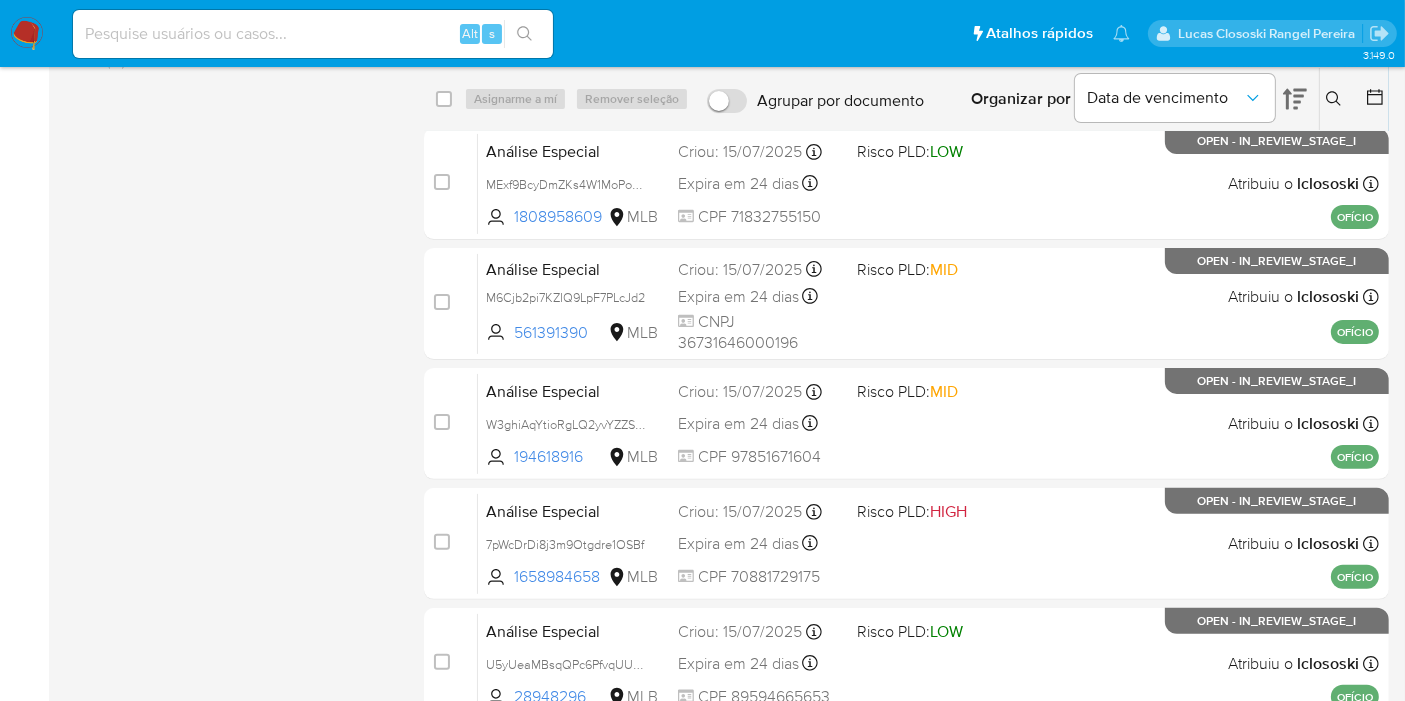 scroll, scrollTop: 722, scrollLeft: 0, axis: vertical 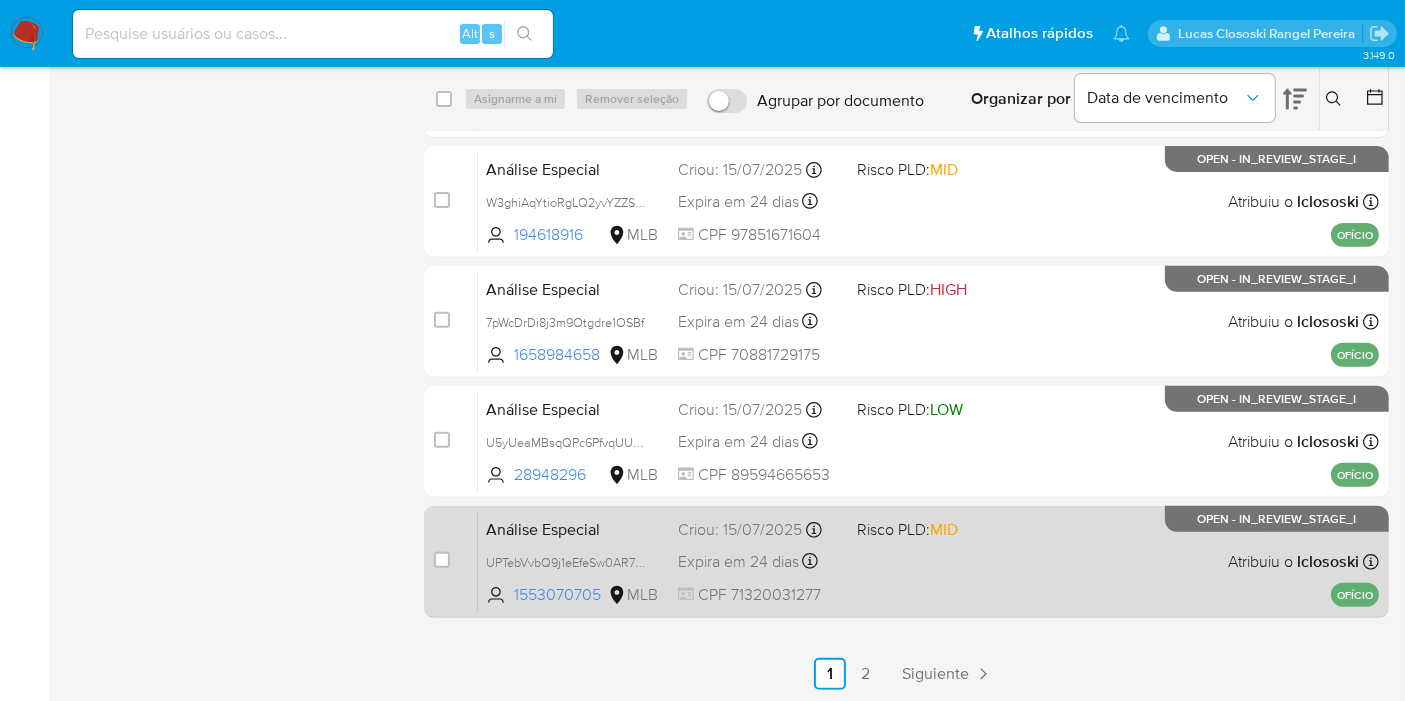 click on "Análise Especial UPTebVvbQ9j1eEfeSw0AR7Tw 1553070705 MLB Risco PLD:  MID Criou: 15/07/2025   Criou: 15/07/2025 09:35:12 Expira em 24 dias   Expira em 29/08/2025 09:35:12 CPF   71320031277 Atribuiu o   lclososki   Asignado el: 15/07/2025 09:35:12 OFÍCIO OPEN - IN_REVIEW_STAGE_I" at bounding box center (928, 561) 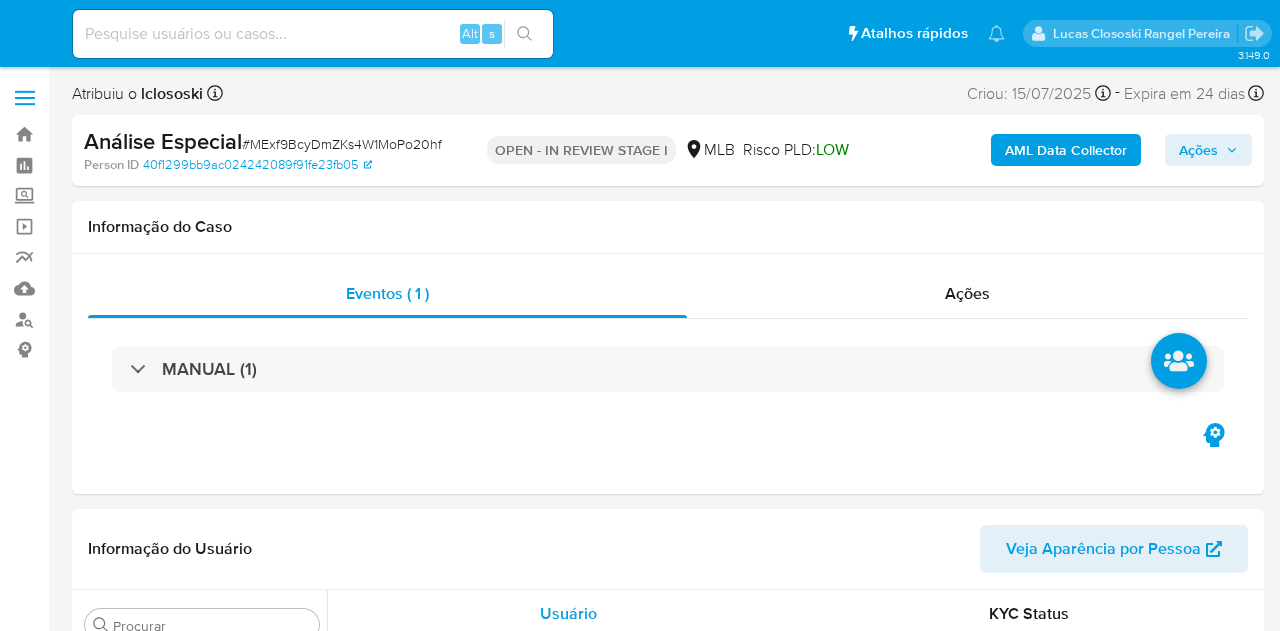 select on "10" 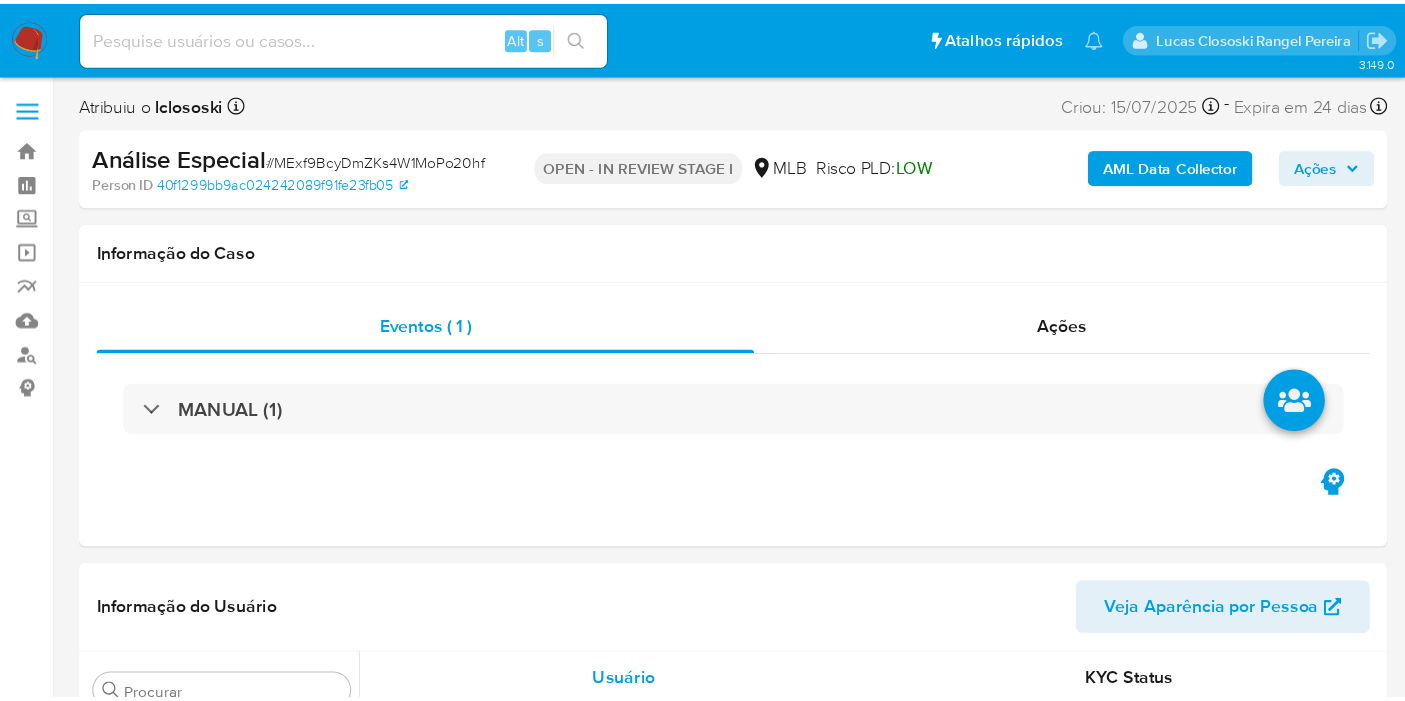 scroll, scrollTop: 0, scrollLeft: 0, axis: both 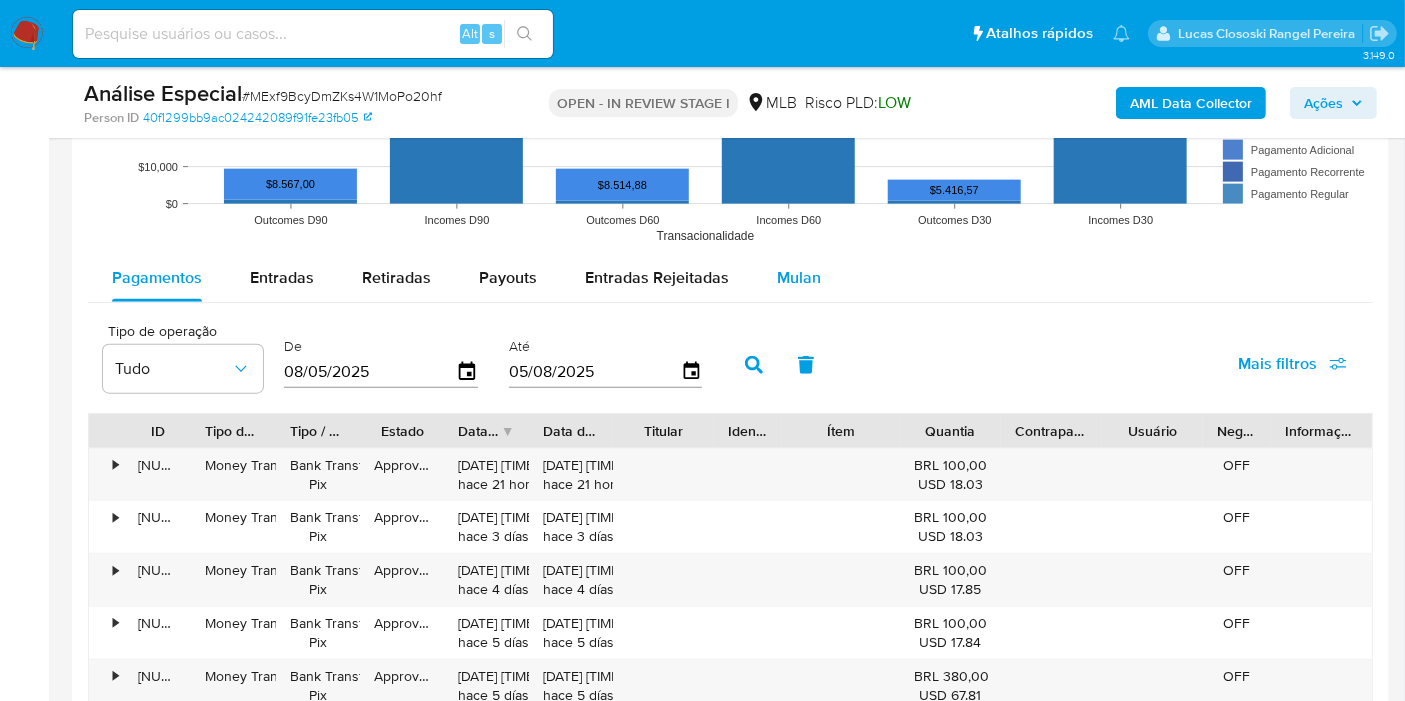 click on "Mulan" at bounding box center [799, 278] 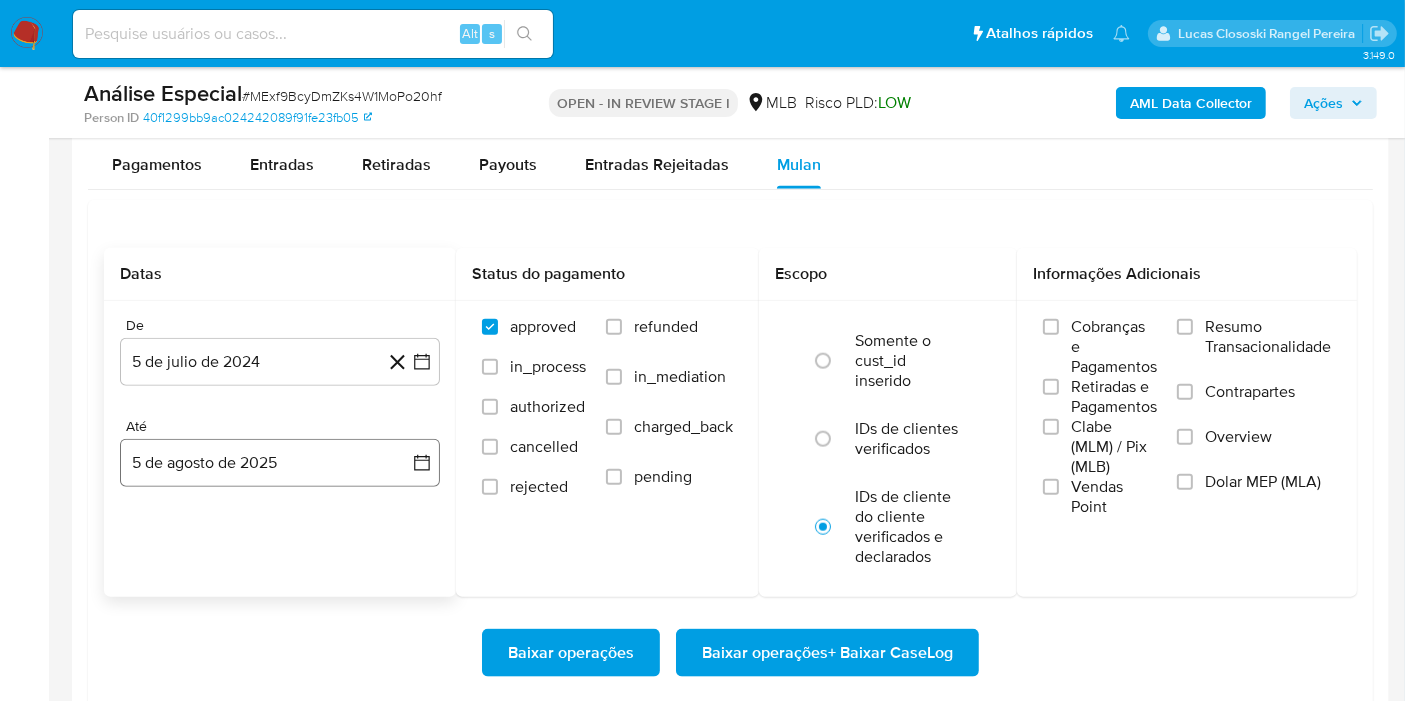 scroll, scrollTop: 2333, scrollLeft: 0, axis: vertical 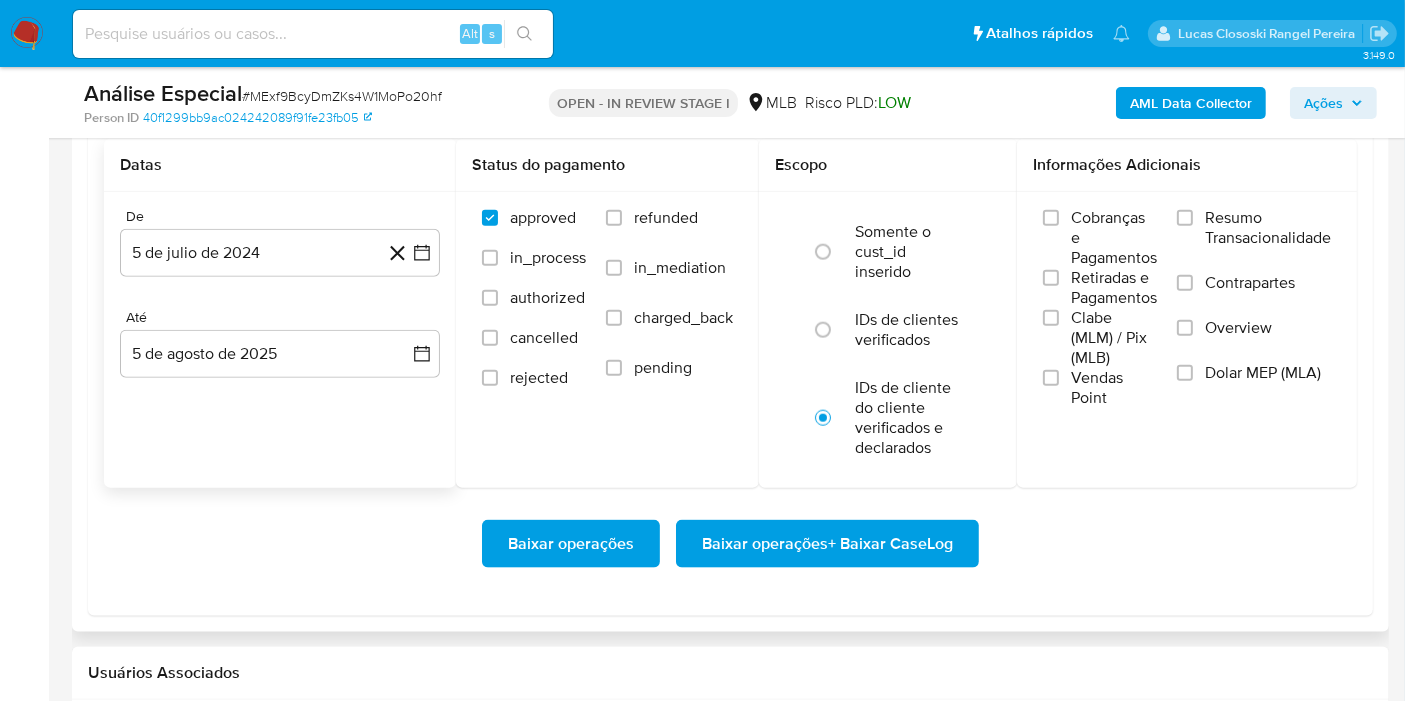 click on "De 5 de julio de 2024 5-07-2024 Até 5 de agosto de 2025 5-08-2025" at bounding box center (280, 309) 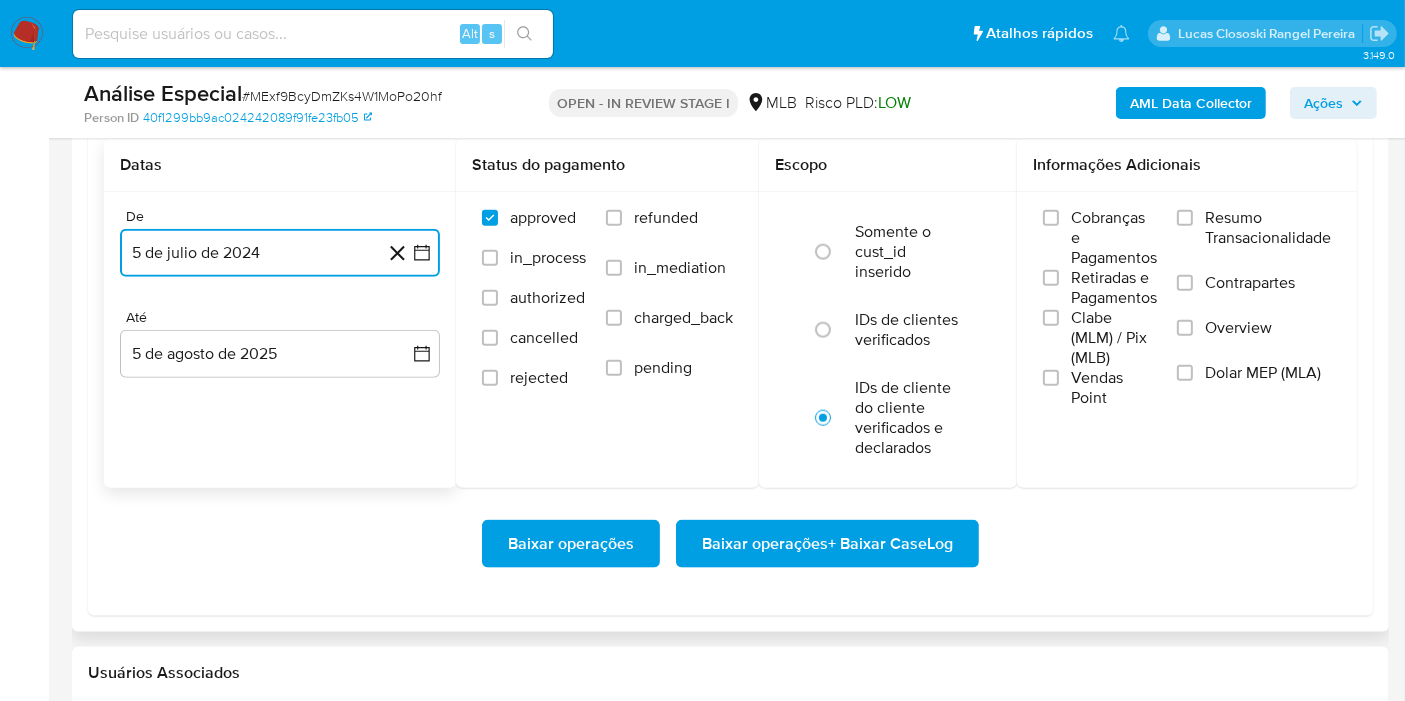click on "5 de julio de 2024" at bounding box center (280, 253) 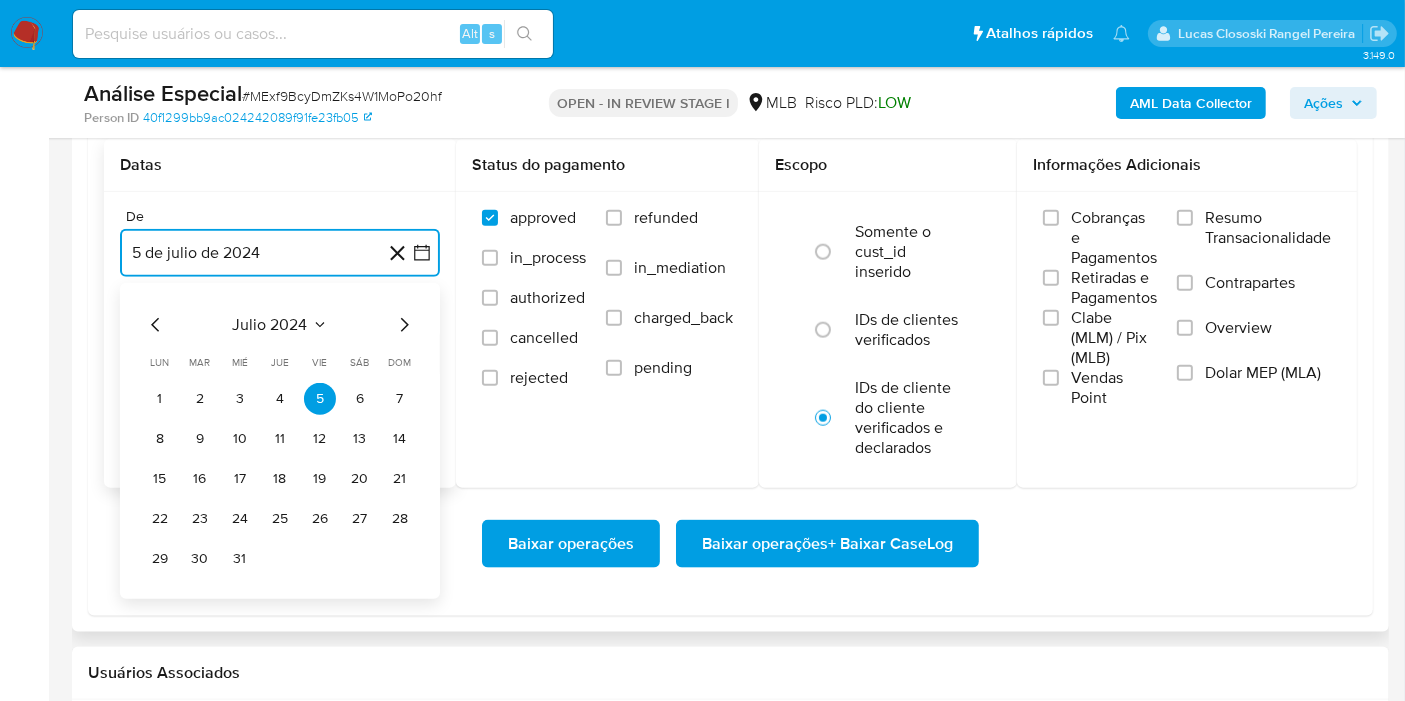 click on "julio 2024" at bounding box center [270, 325] 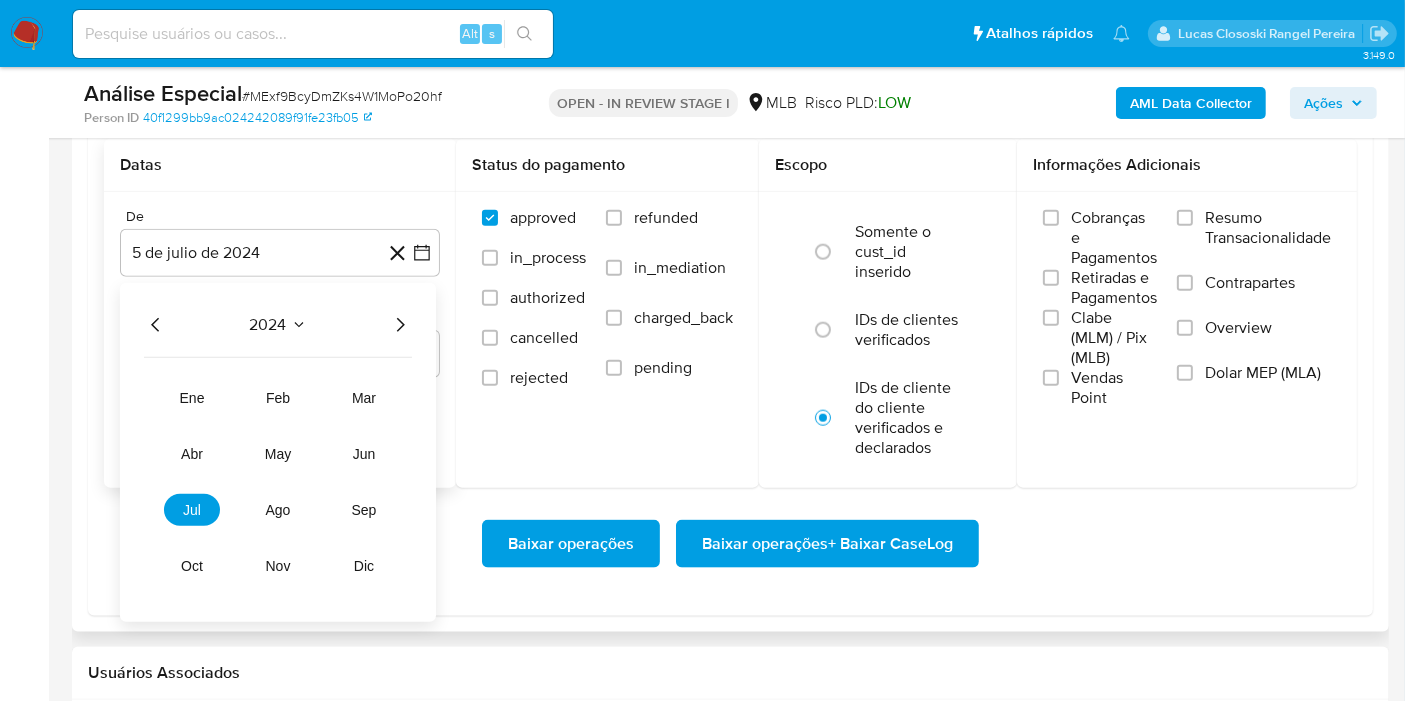 click 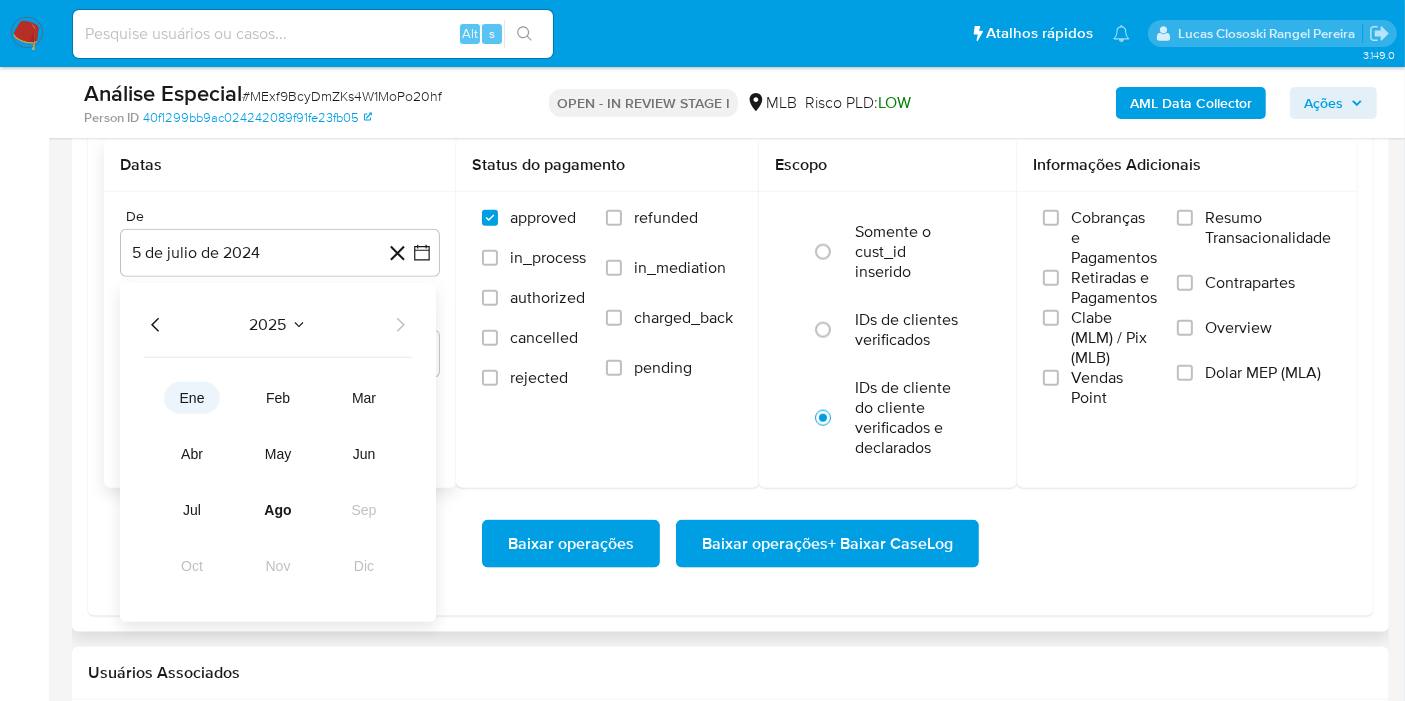 click on "ene" at bounding box center (192, 398) 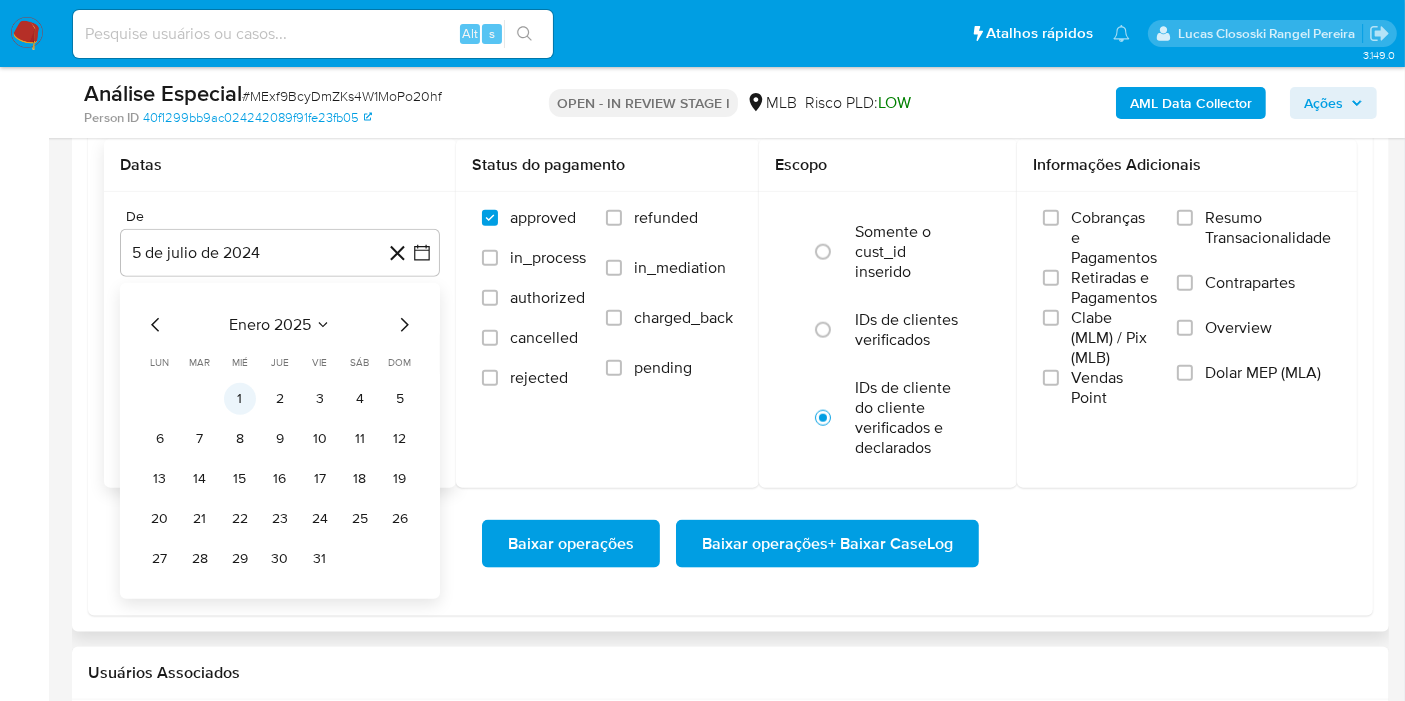 click on "1" at bounding box center [240, 399] 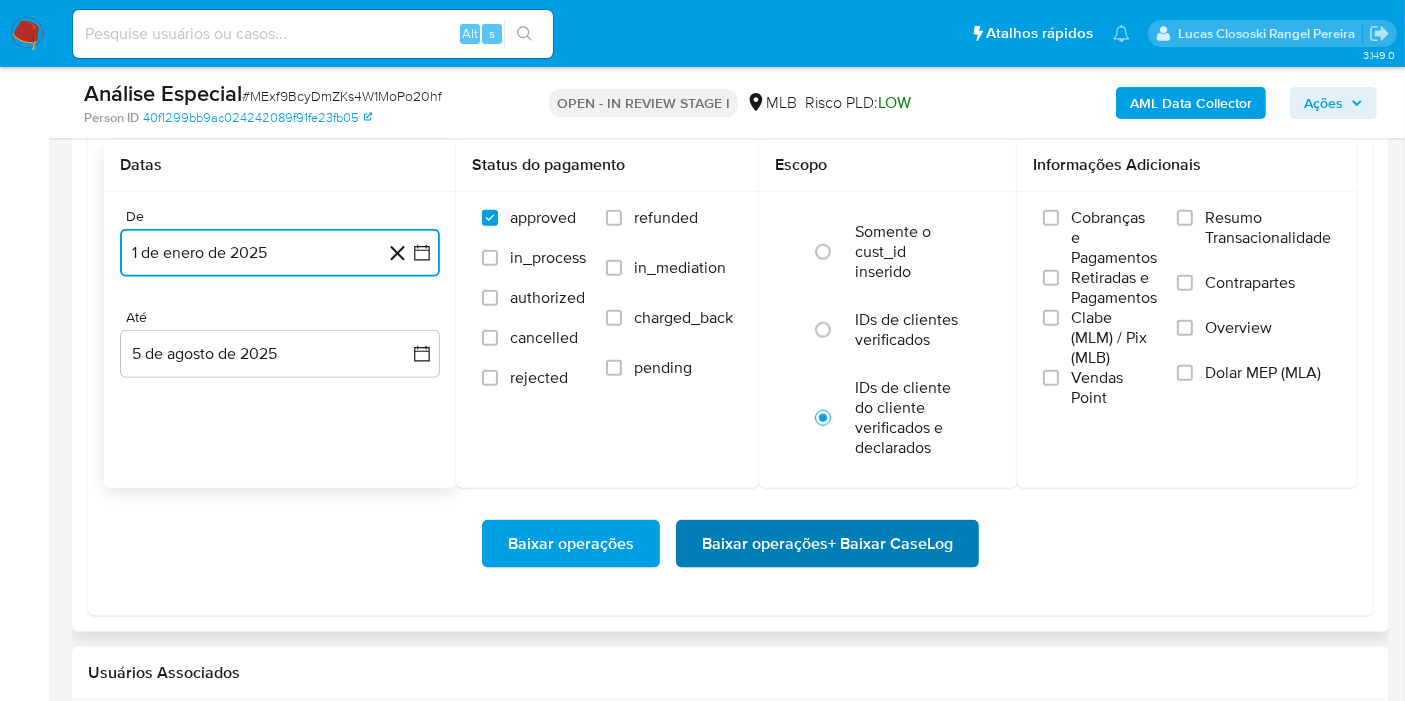 click on "Baixar operações  +   Baixar CaseLog" at bounding box center (827, 544) 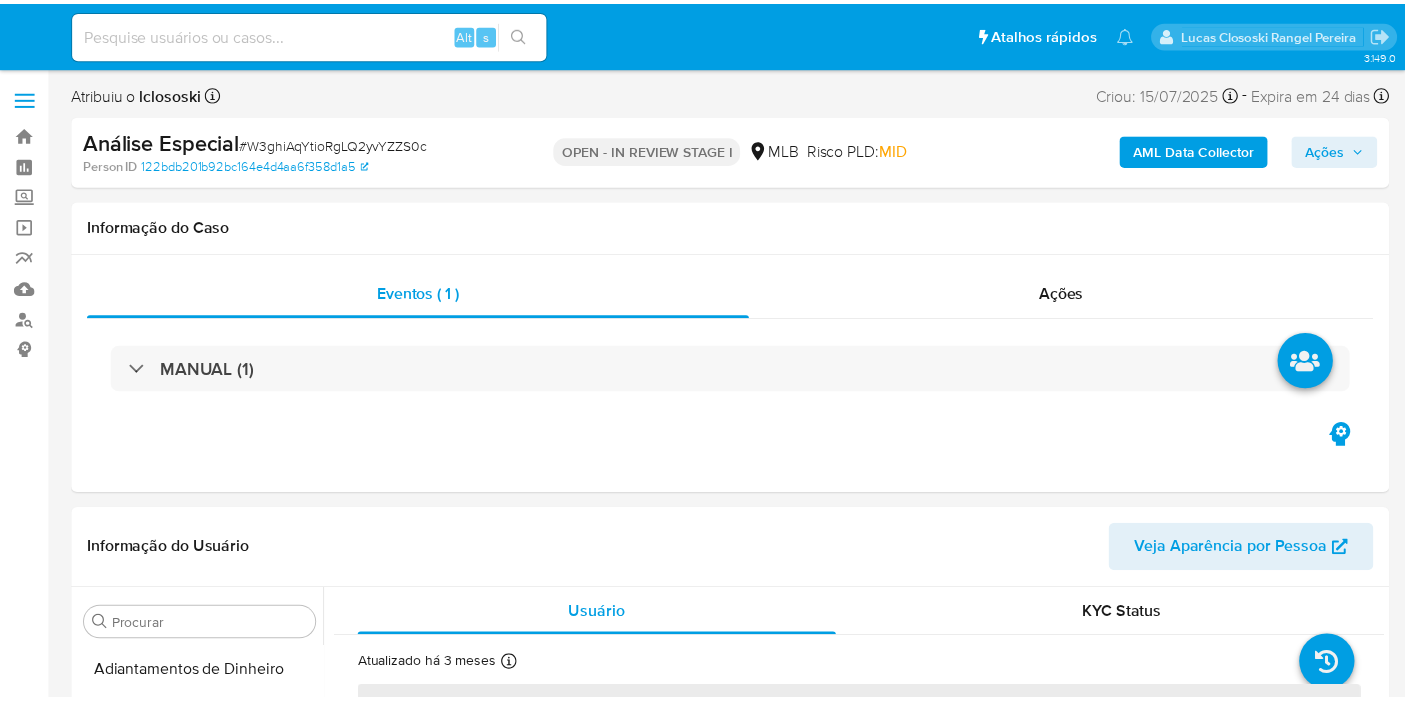 scroll, scrollTop: 0, scrollLeft: 0, axis: both 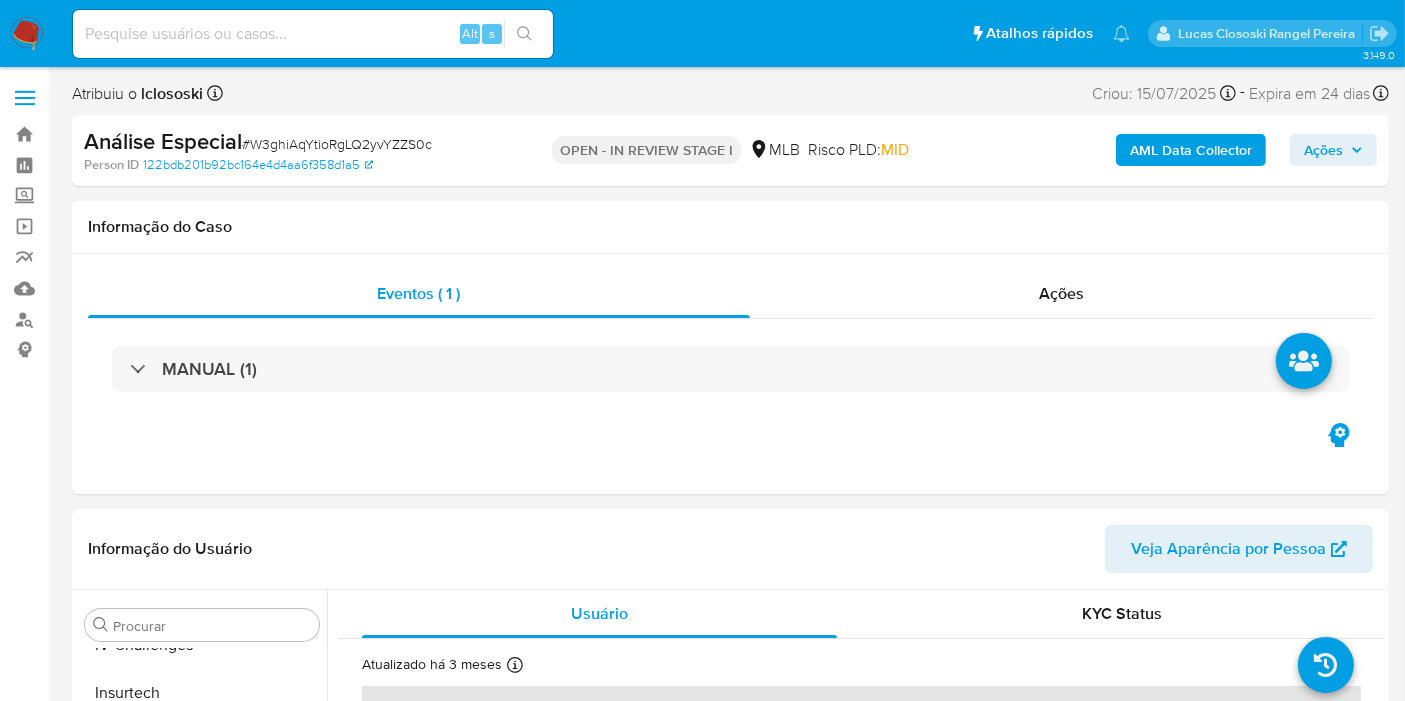 select on "10" 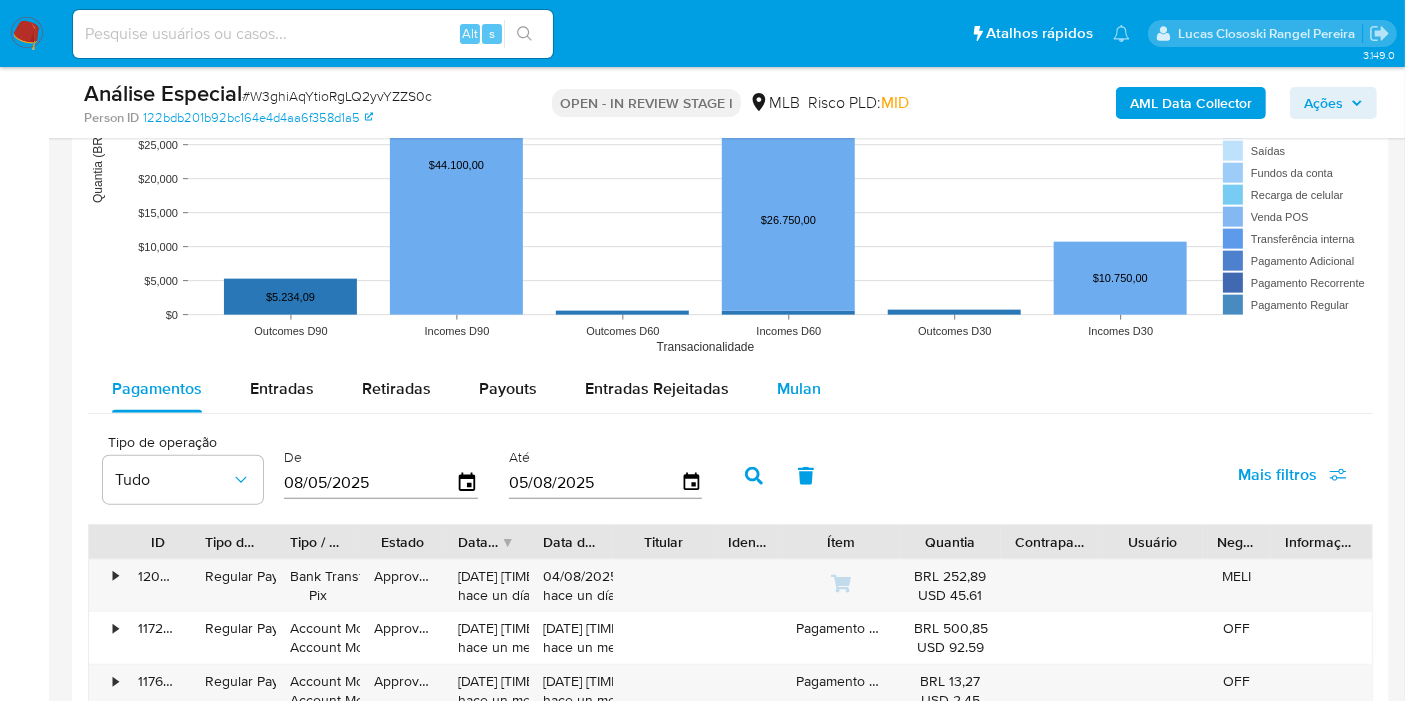 click on "Mulan" at bounding box center (799, 389) 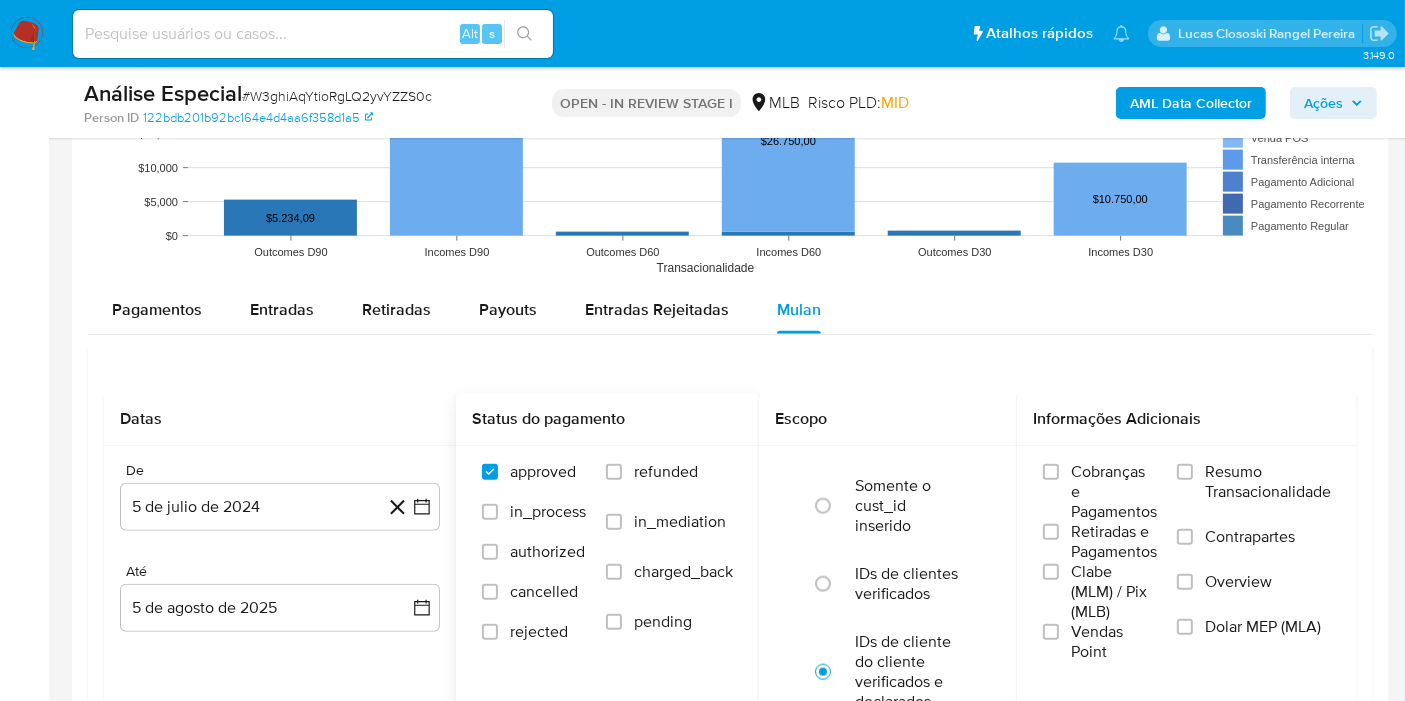 scroll, scrollTop: 2222, scrollLeft: 0, axis: vertical 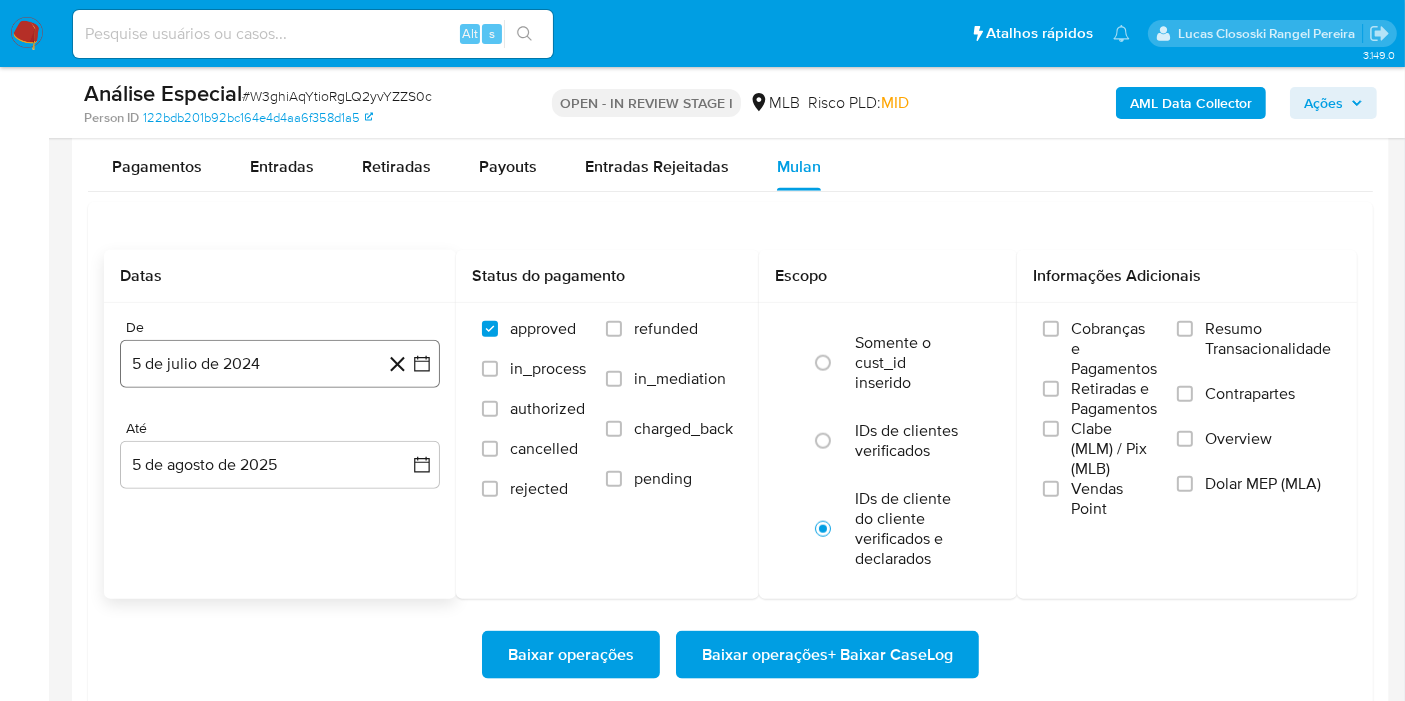 click on "5 de julio de 2024" at bounding box center [280, 364] 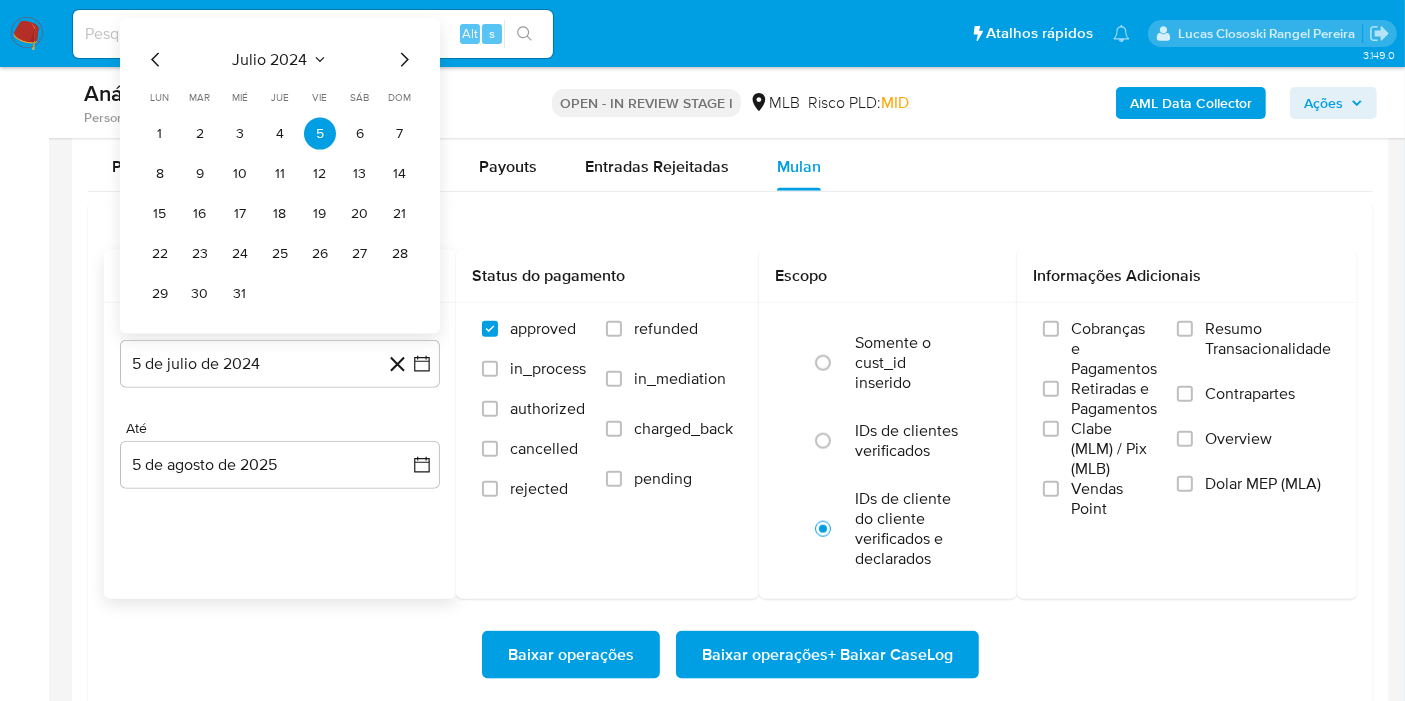 click on "julio 2024" at bounding box center (270, 60) 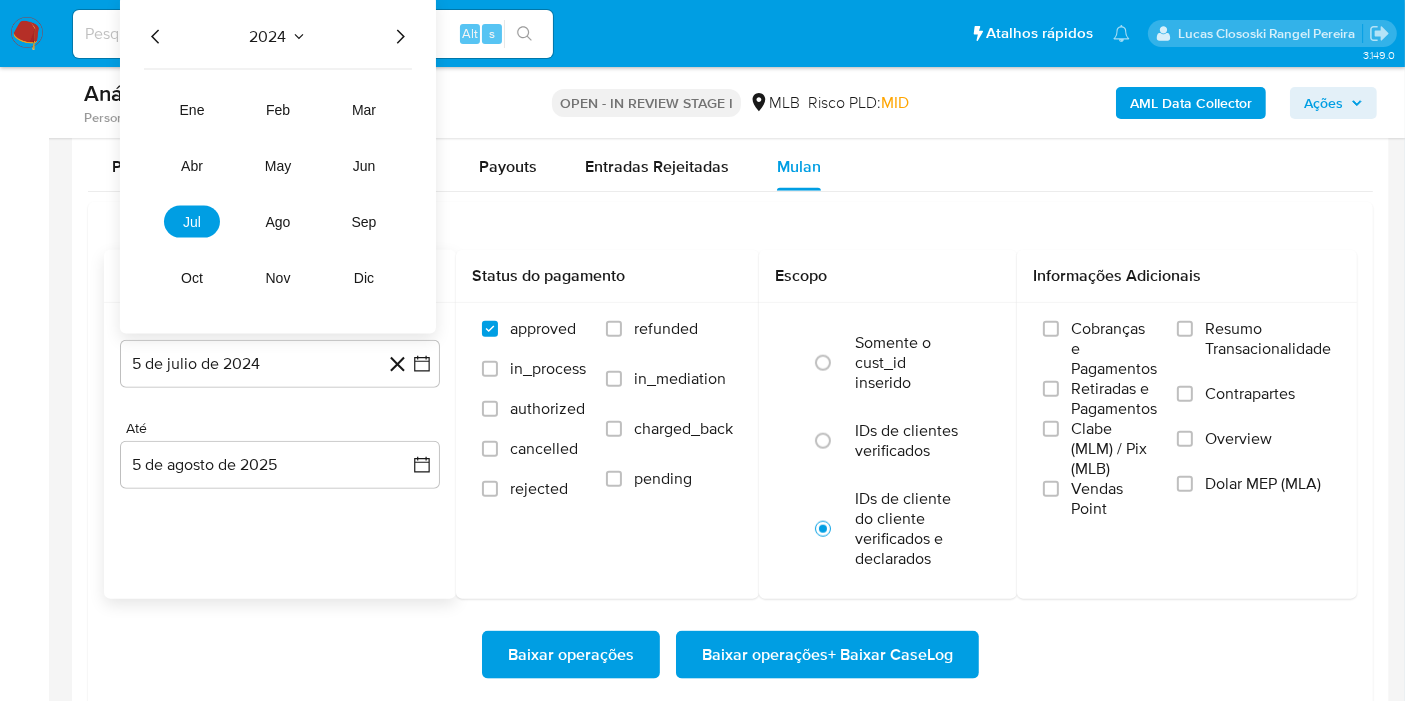 click 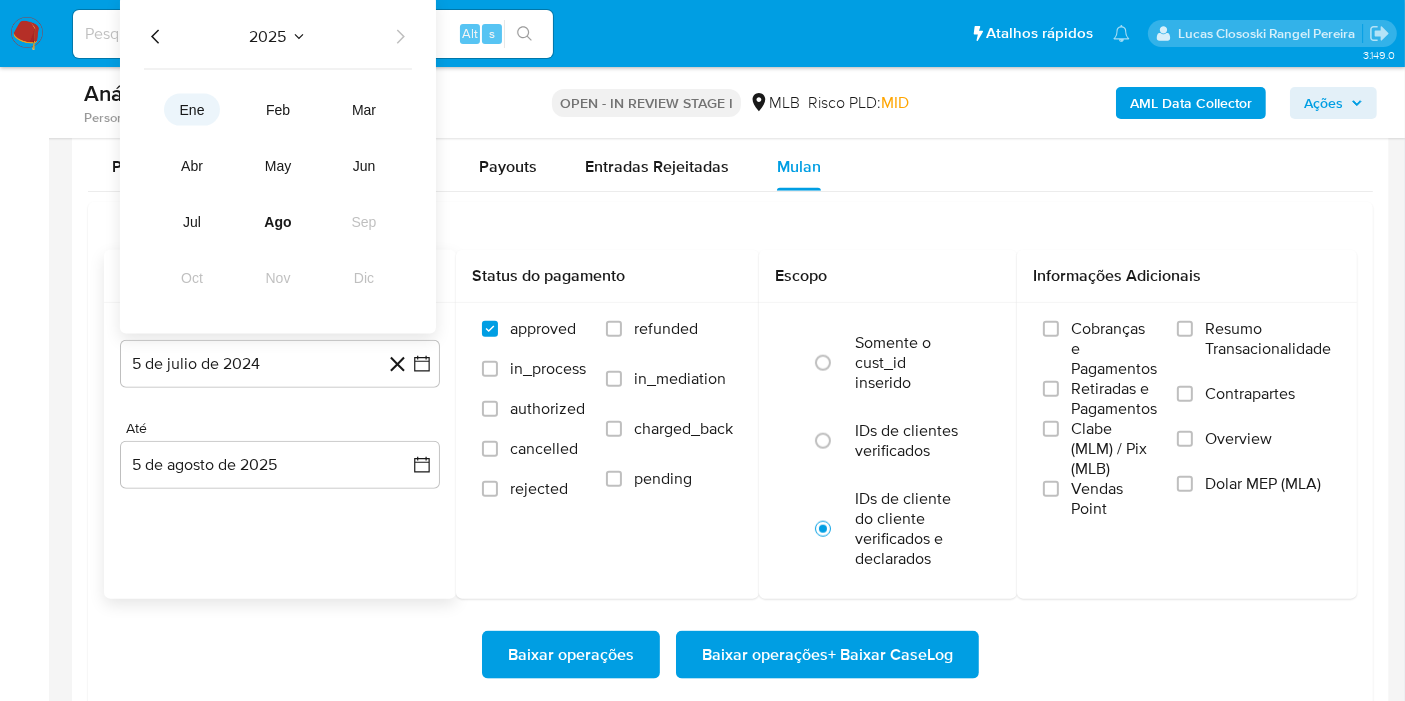 click on "ene" at bounding box center [192, 110] 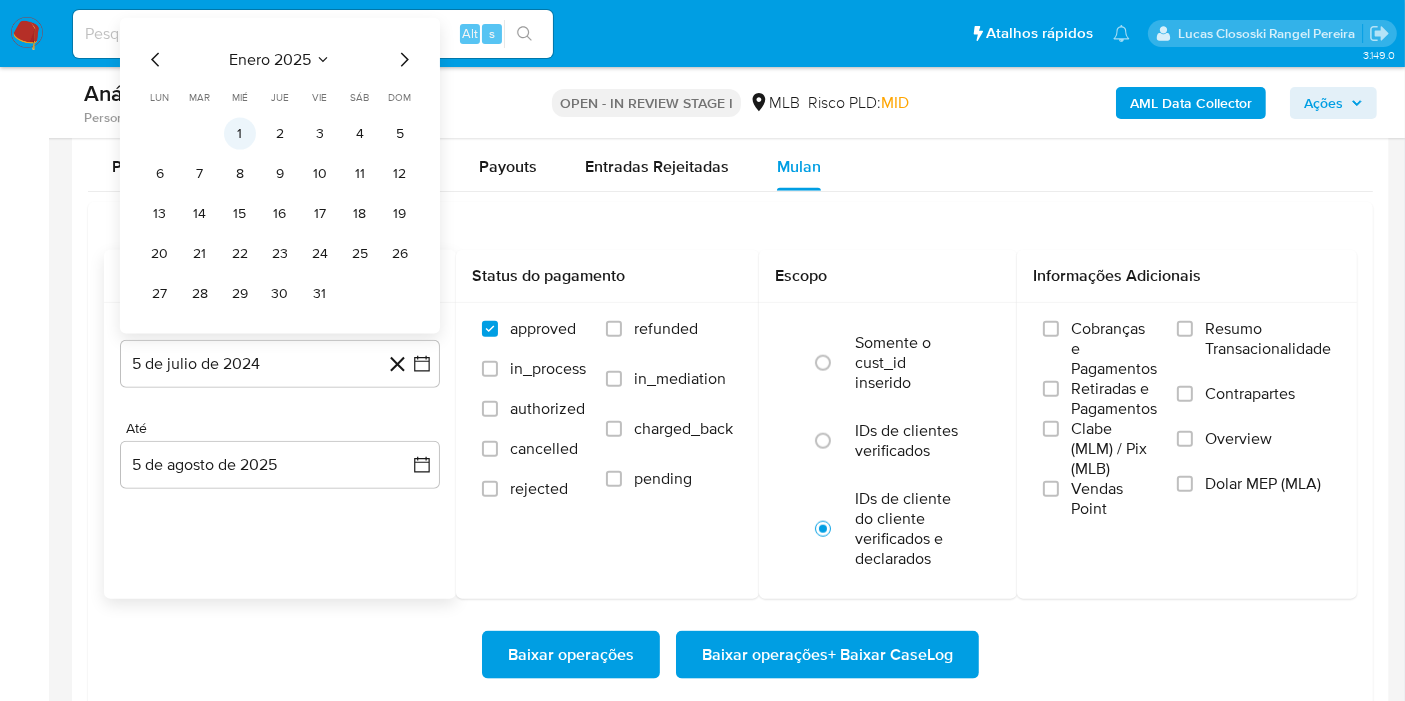 click on "1" at bounding box center [240, 134] 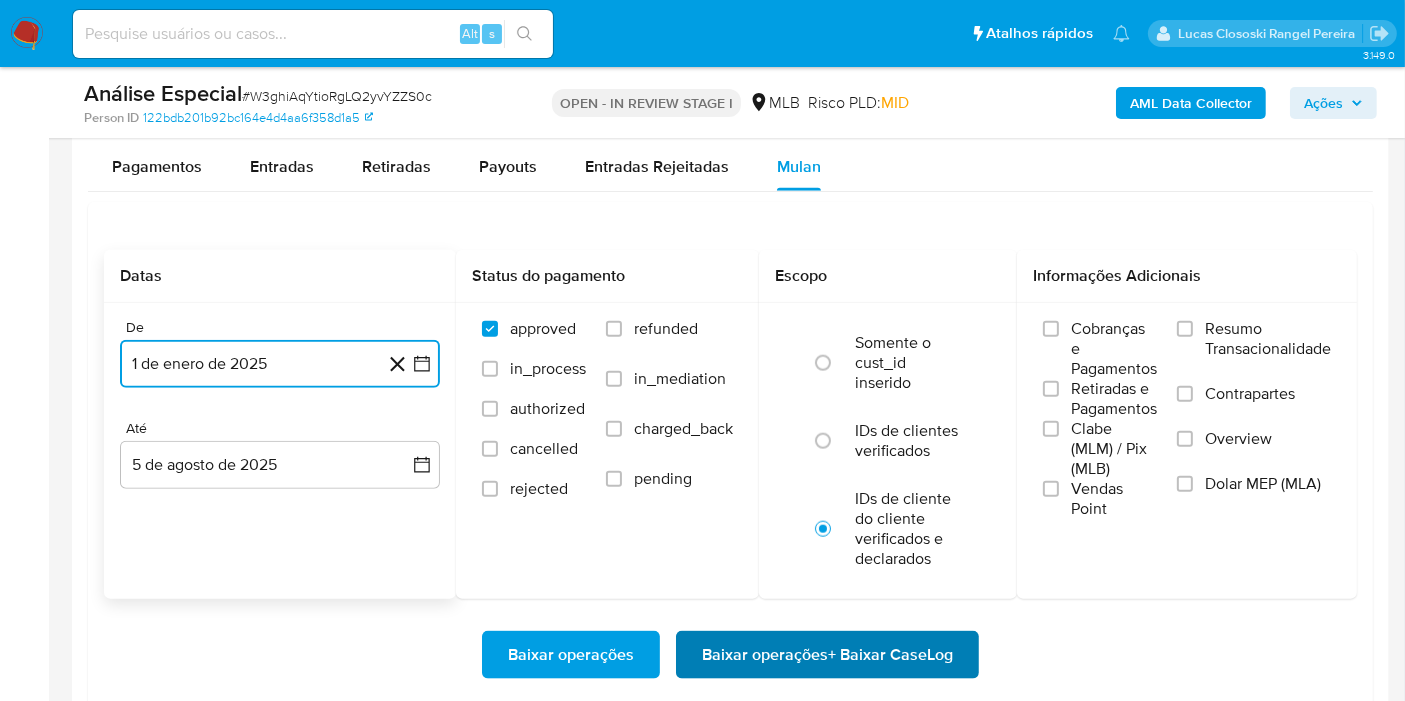click on "Baixar operações  +   Baixar CaseLog" at bounding box center [827, 655] 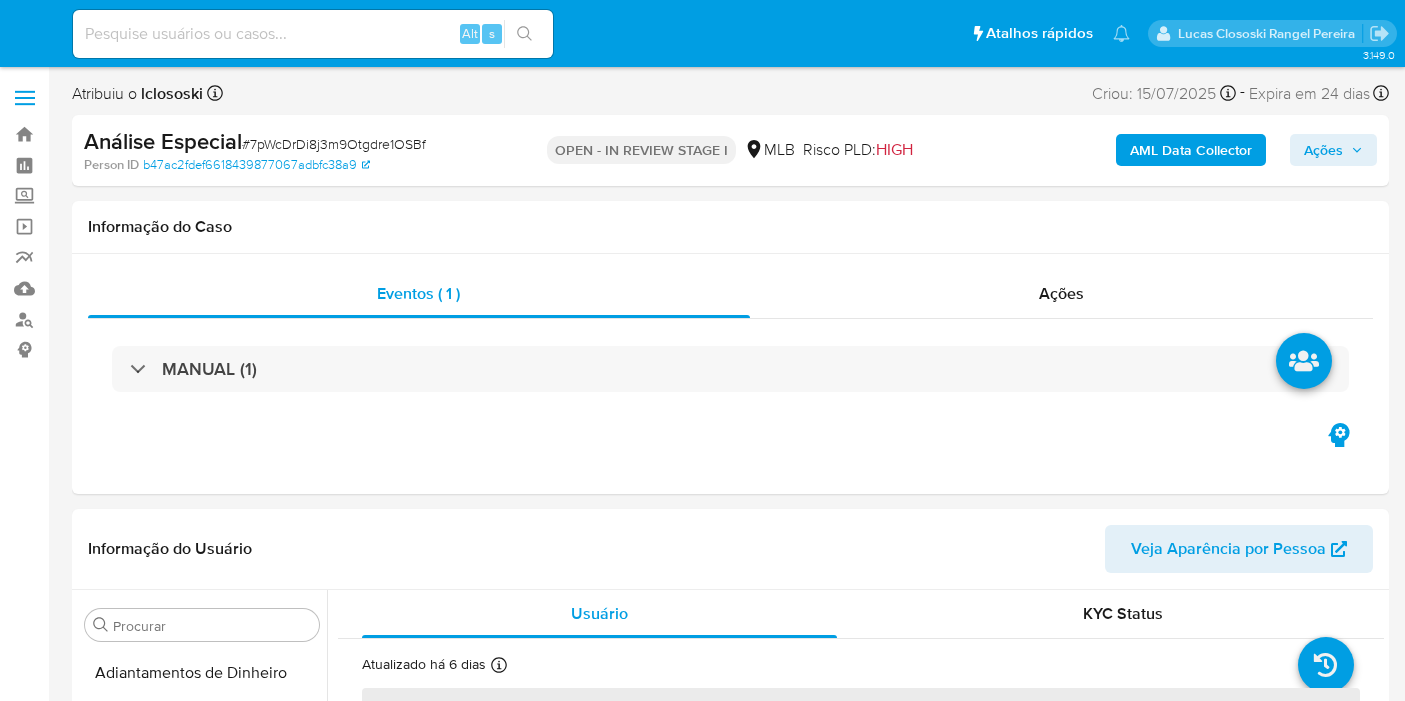 scroll, scrollTop: 0, scrollLeft: 0, axis: both 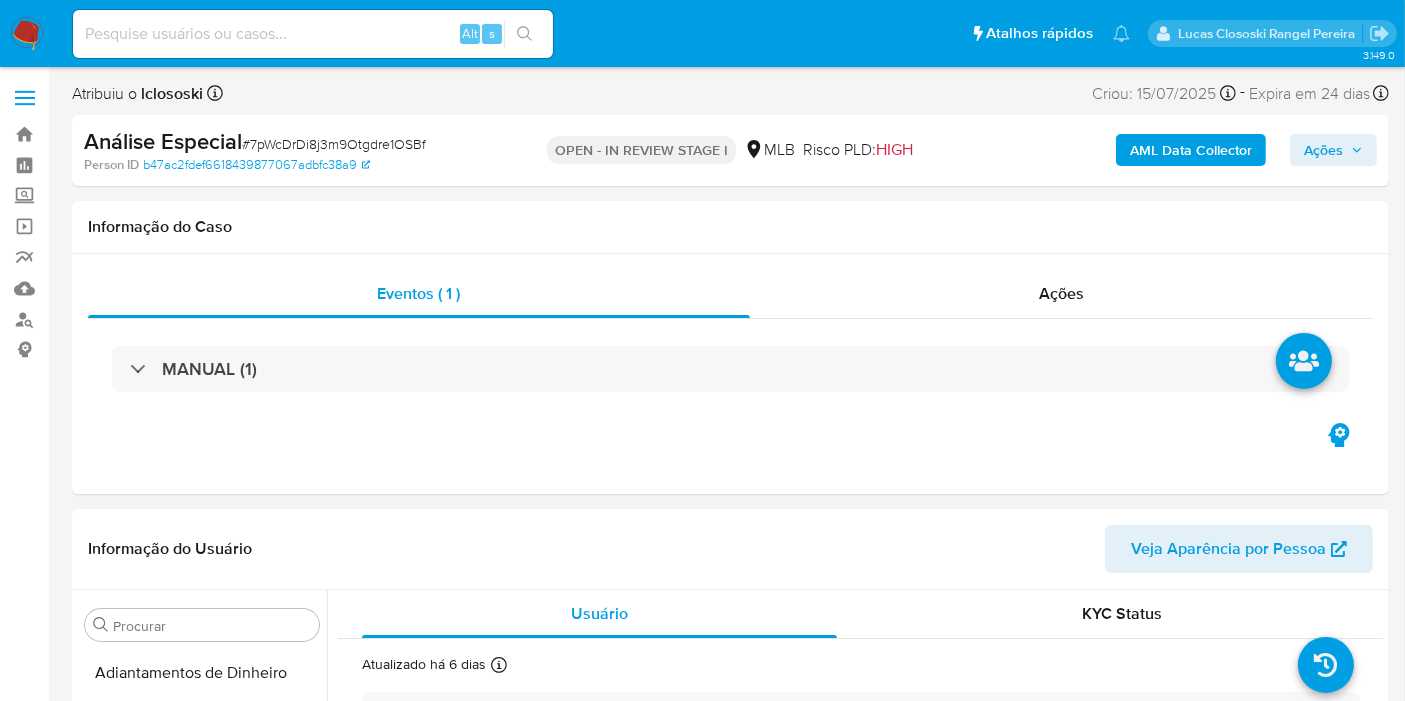 select on "10" 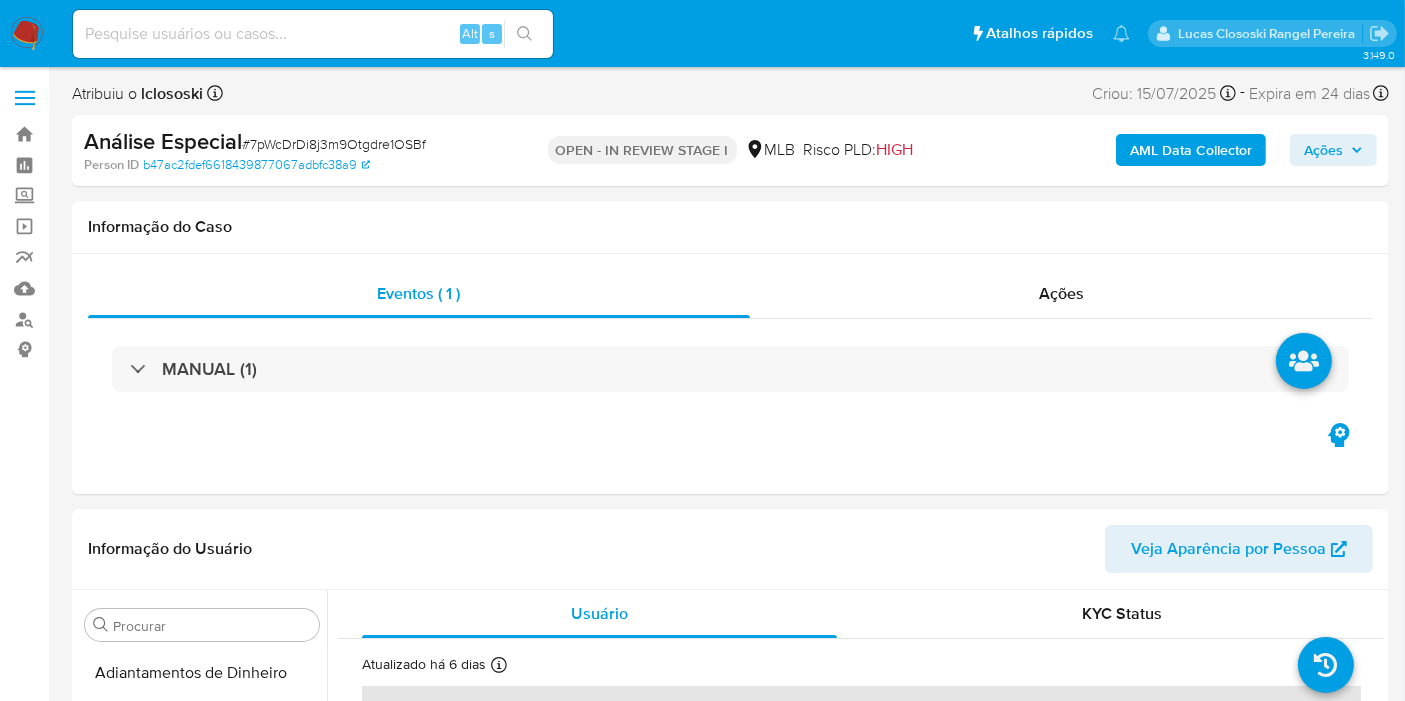 scroll, scrollTop: 844, scrollLeft: 0, axis: vertical 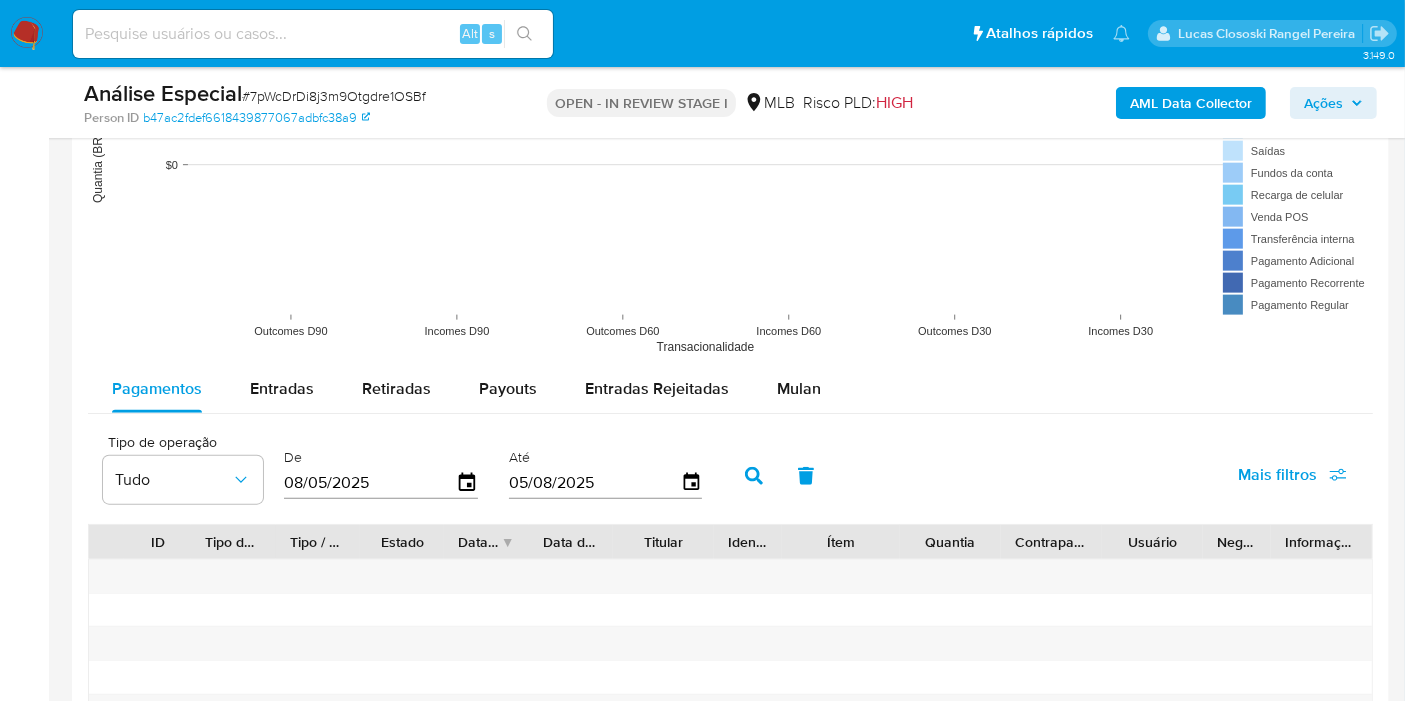 click on "Pagamentos Entradas Retiradas Payouts Entradas Rejeitadas Mulan" at bounding box center (730, 389) 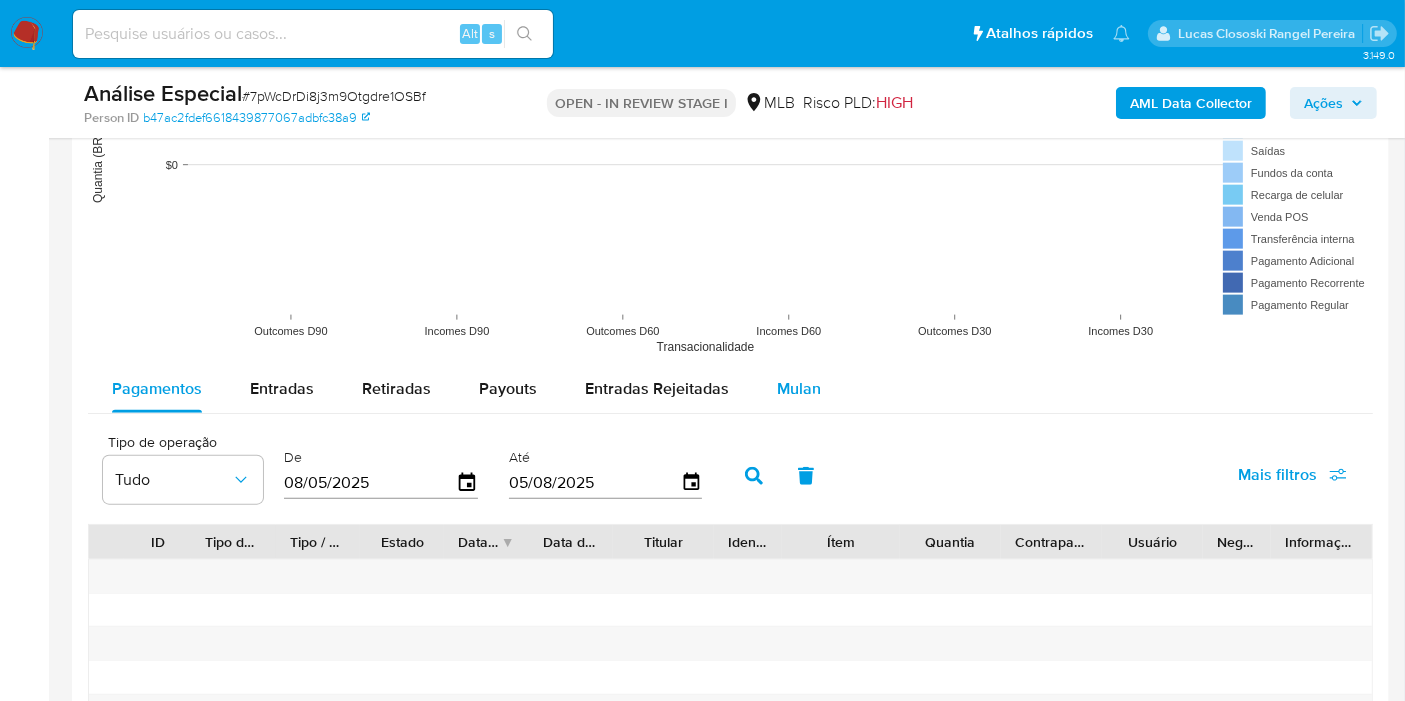 click on "Mulan" at bounding box center (799, 389) 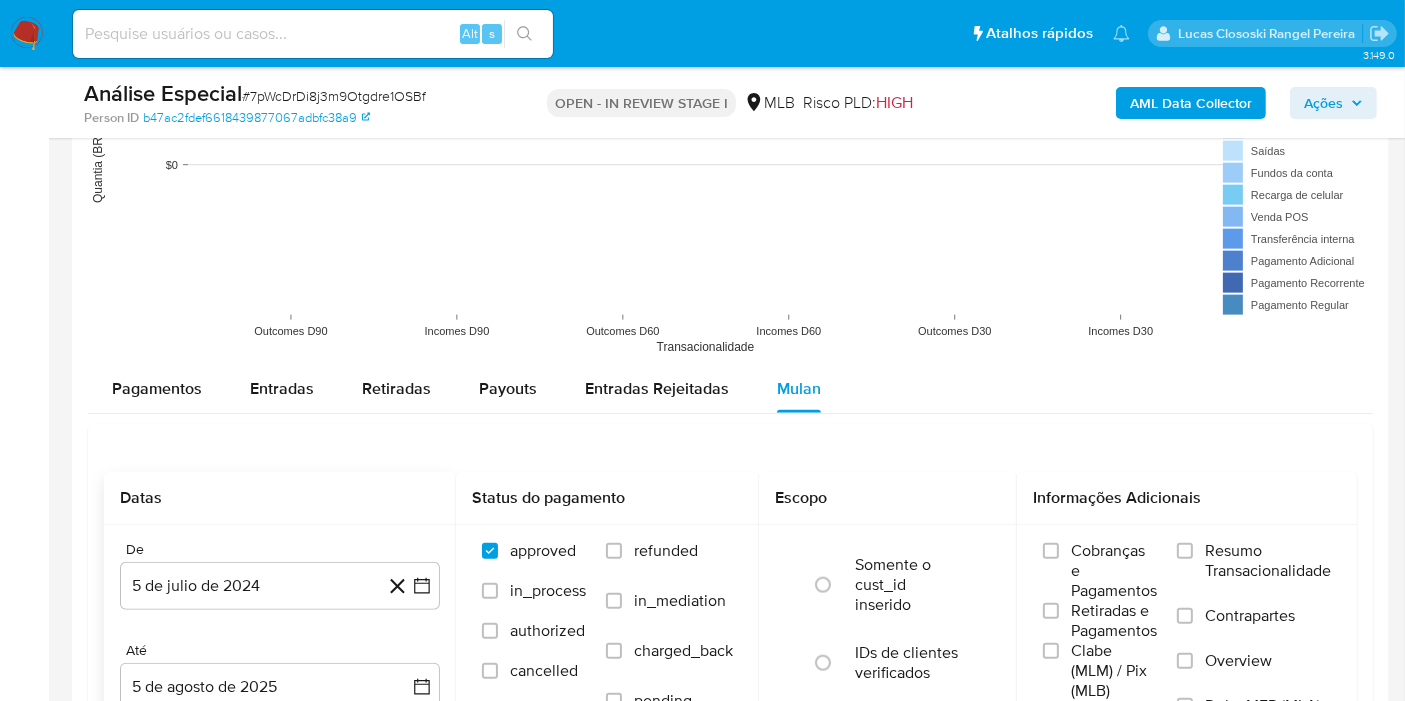 scroll, scrollTop: 2333, scrollLeft: 0, axis: vertical 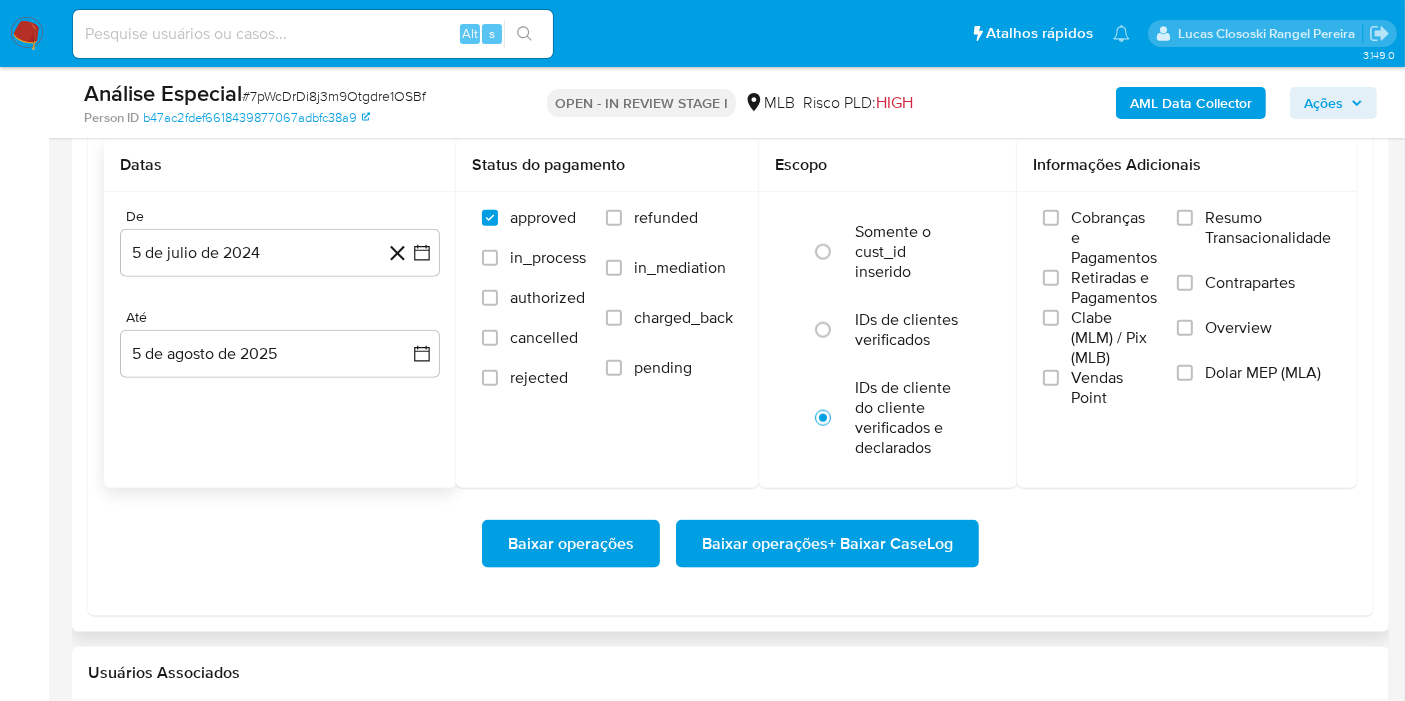 click on "De 5 de julio de 2024 5-07-2024" at bounding box center (280, 242) 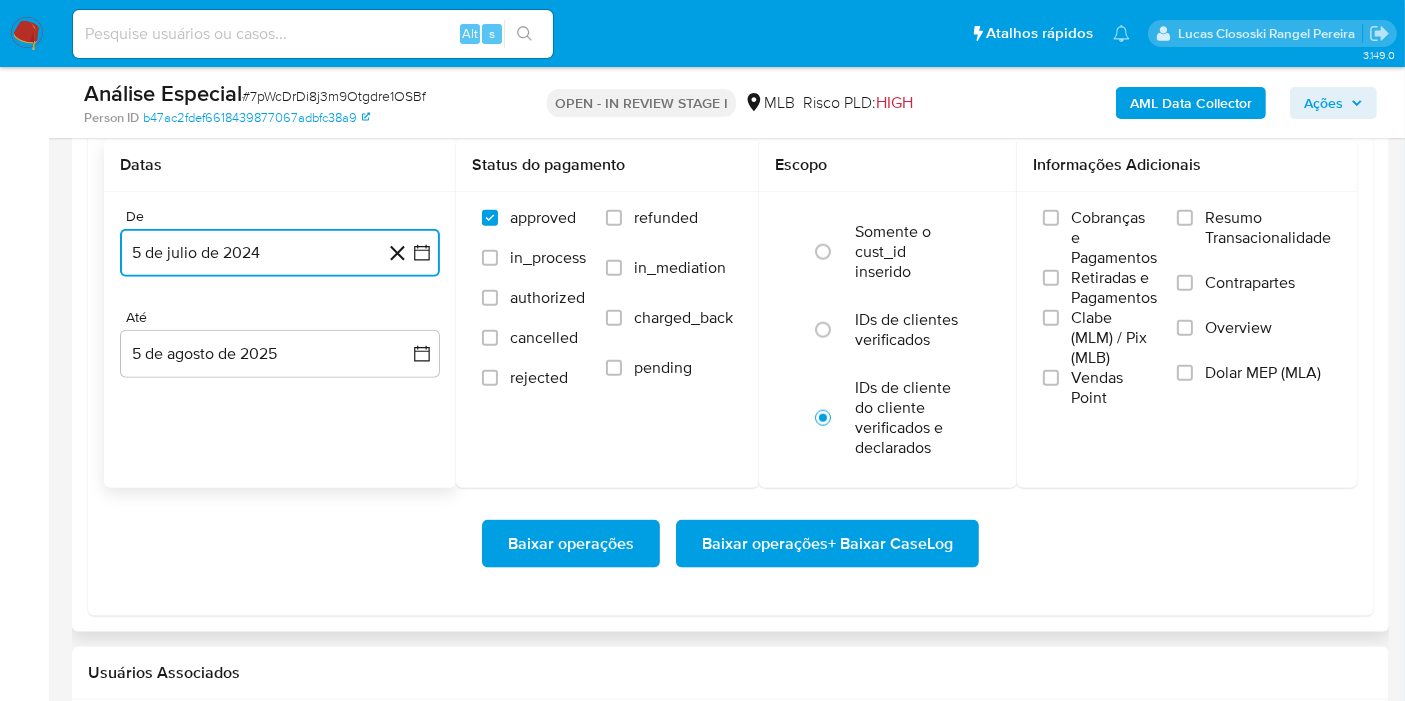 click on "5 de julio de 2024" at bounding box center [280, 253] 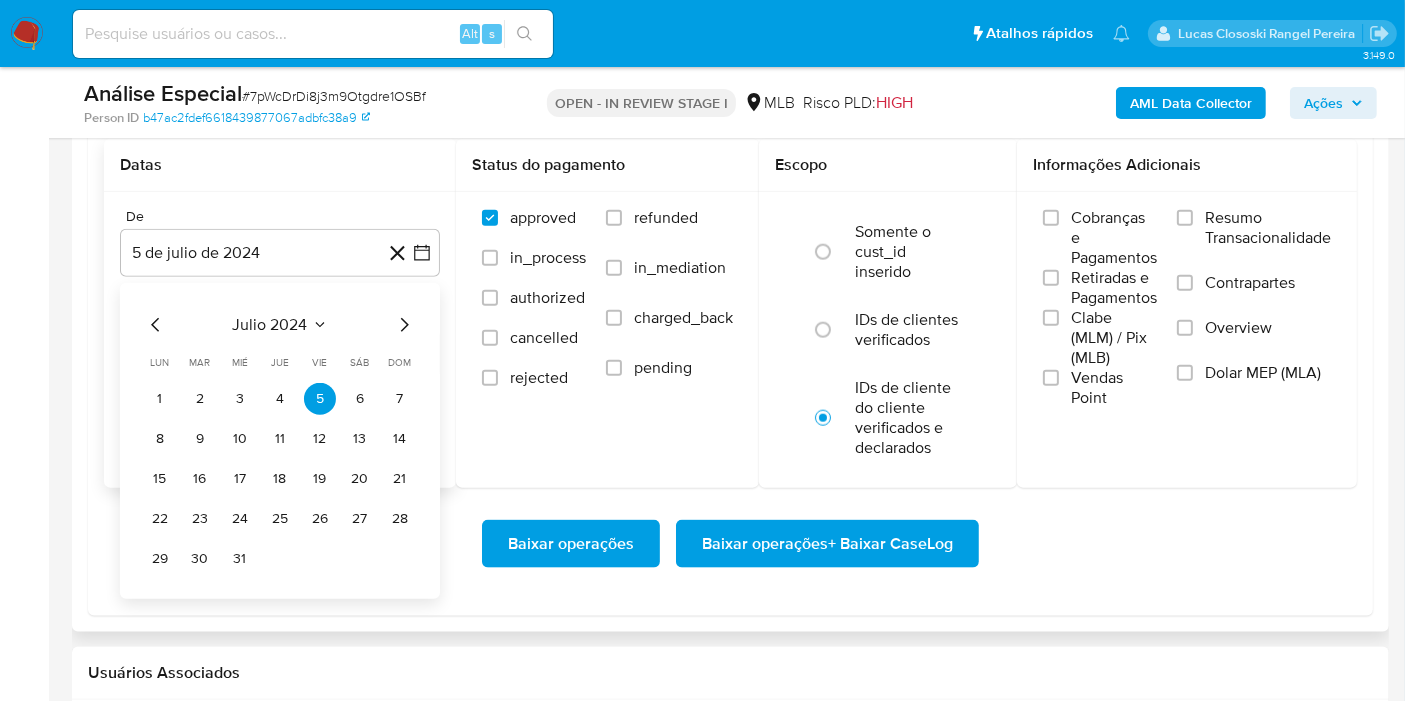 click on "julio 2024" at bounding box center [280, 325] 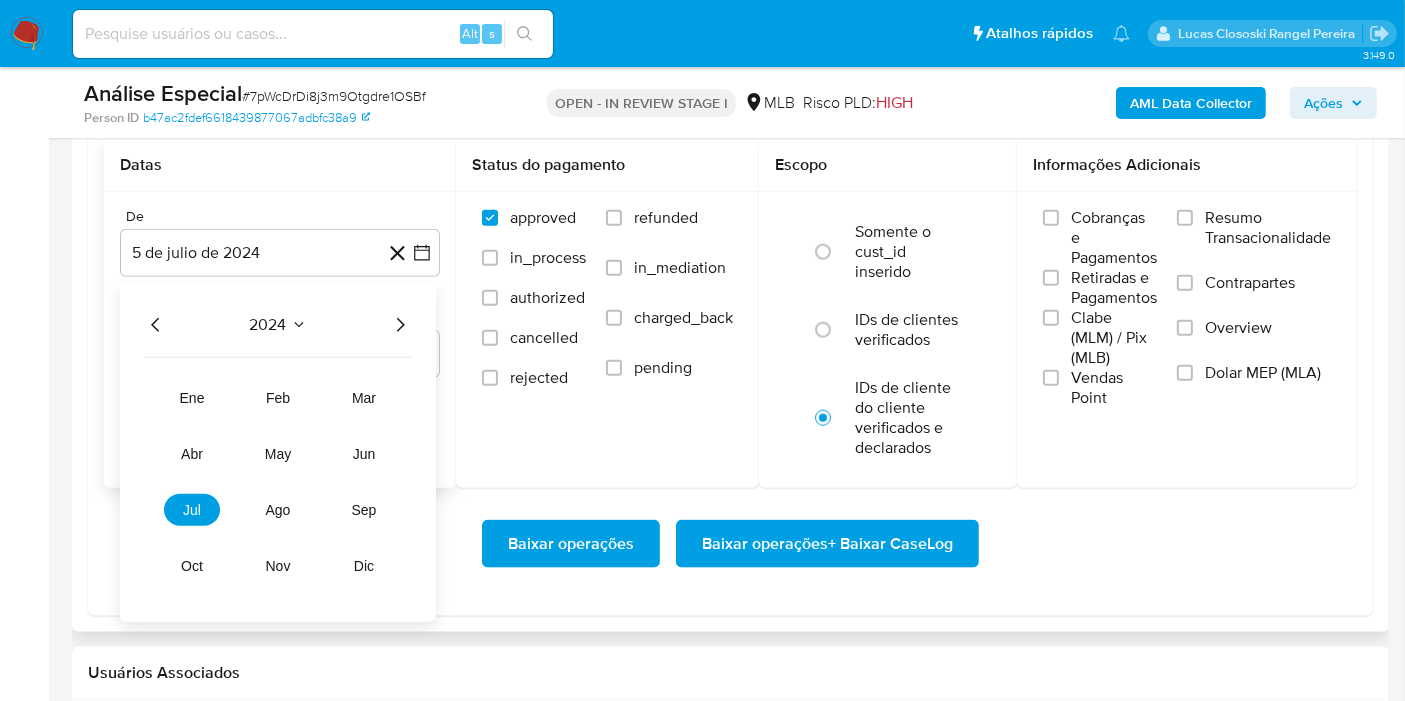 click 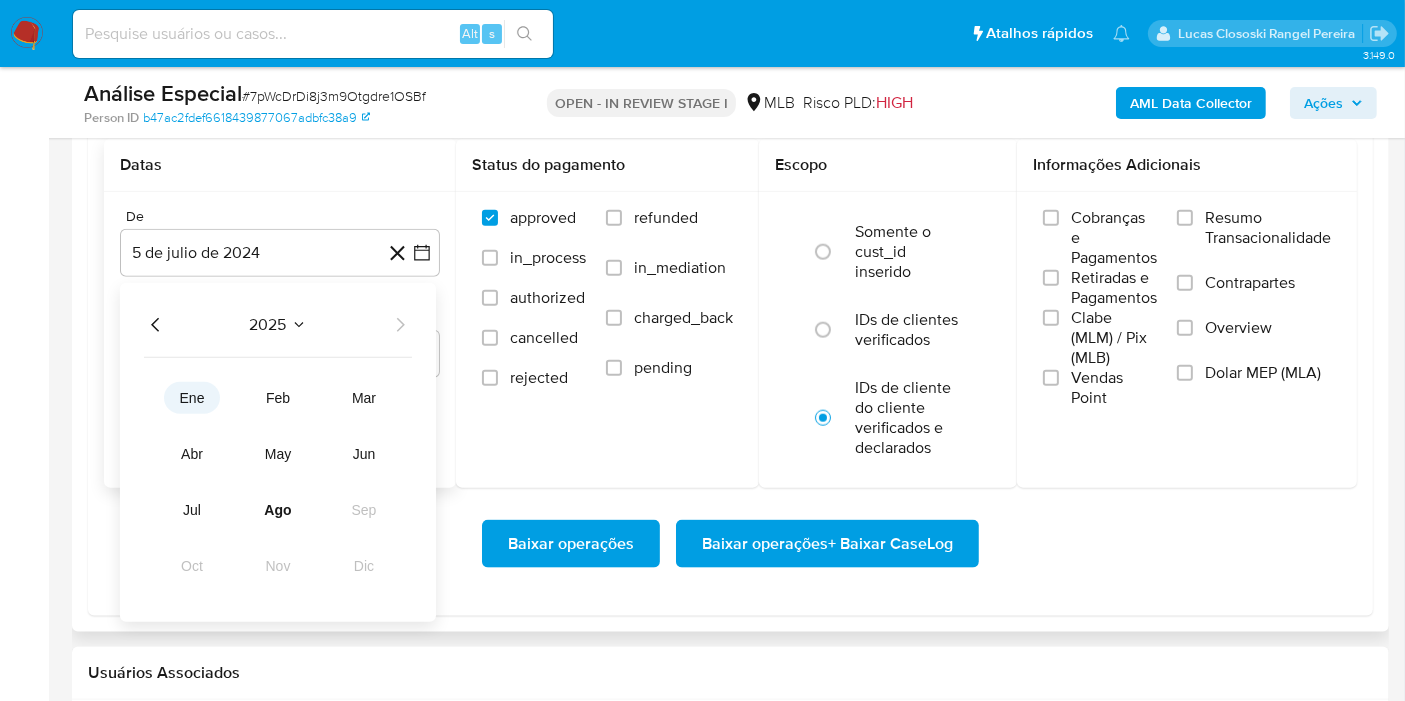 click on "ene" at bounding box center (192, 398) 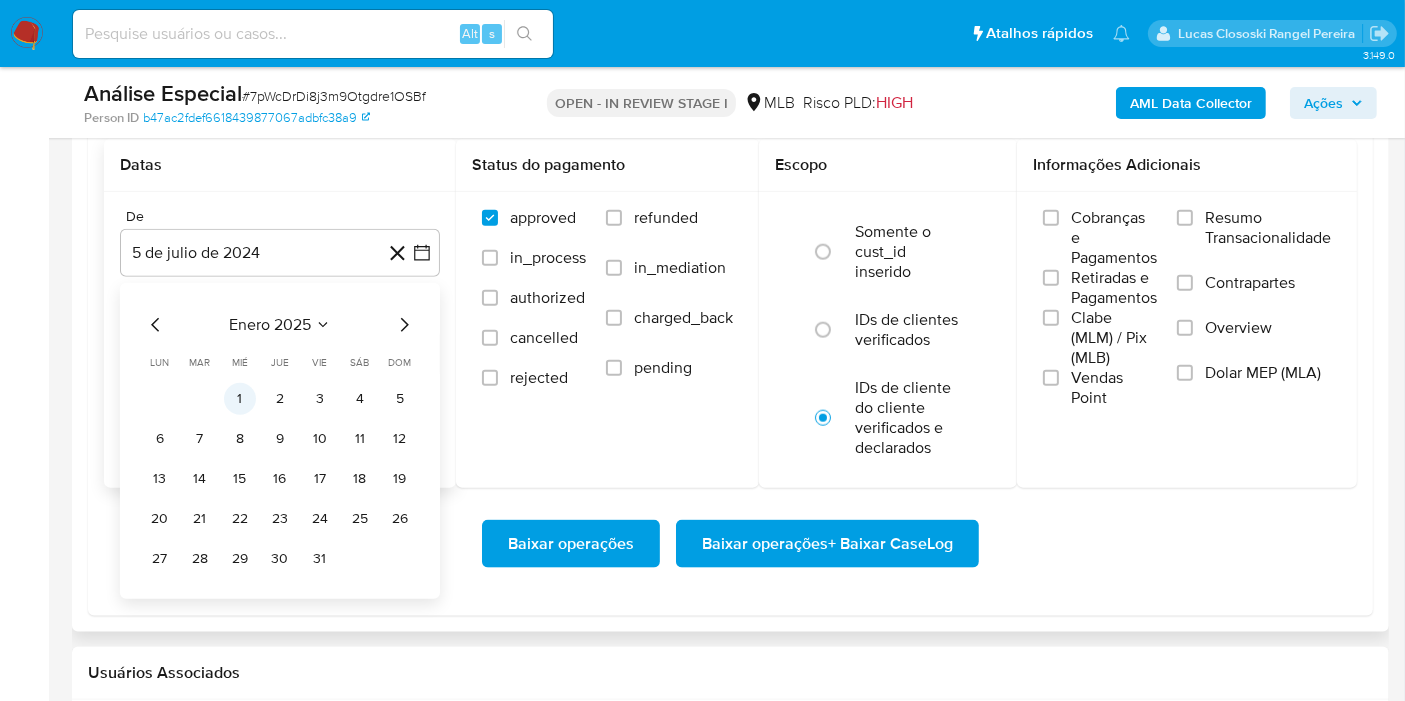 click on "1" at bounding box center (240, 399) 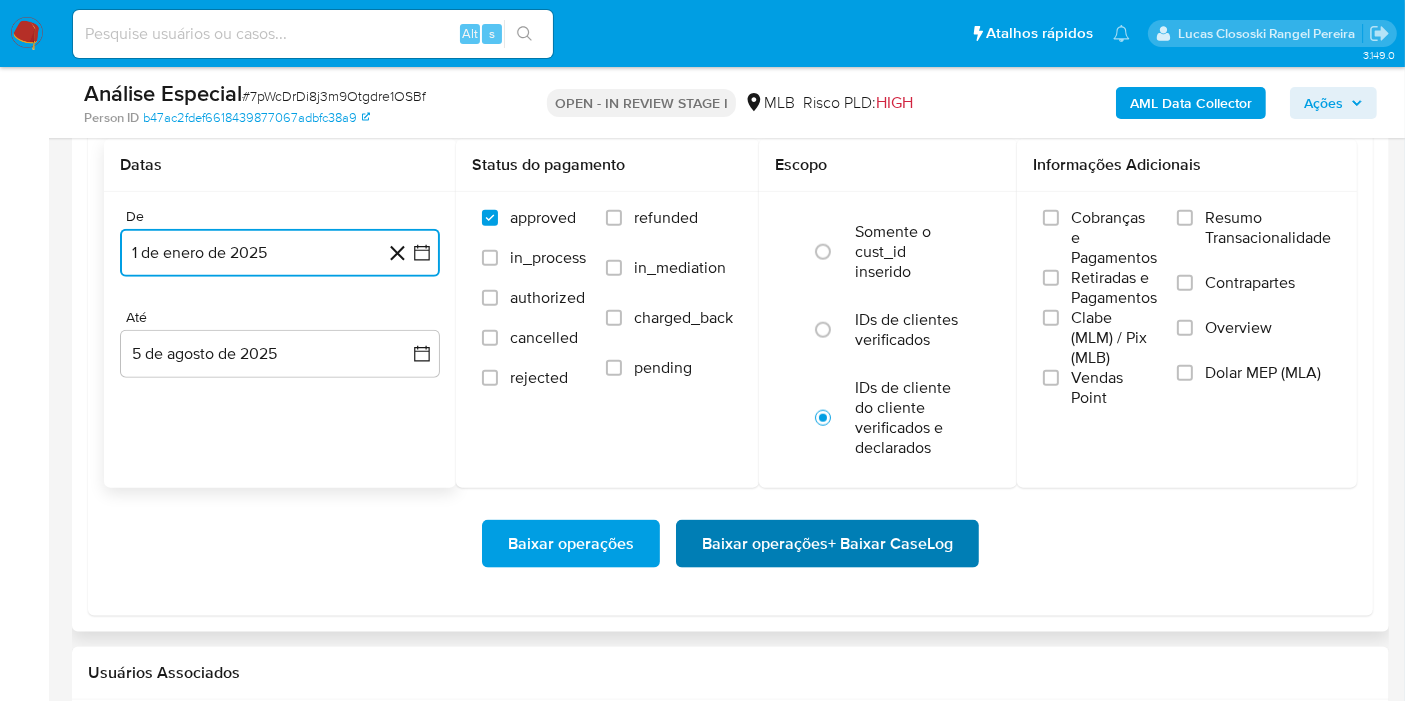 click on "Baixar operações  +   Baixar CaseLog" at bounding box center [827, 544] 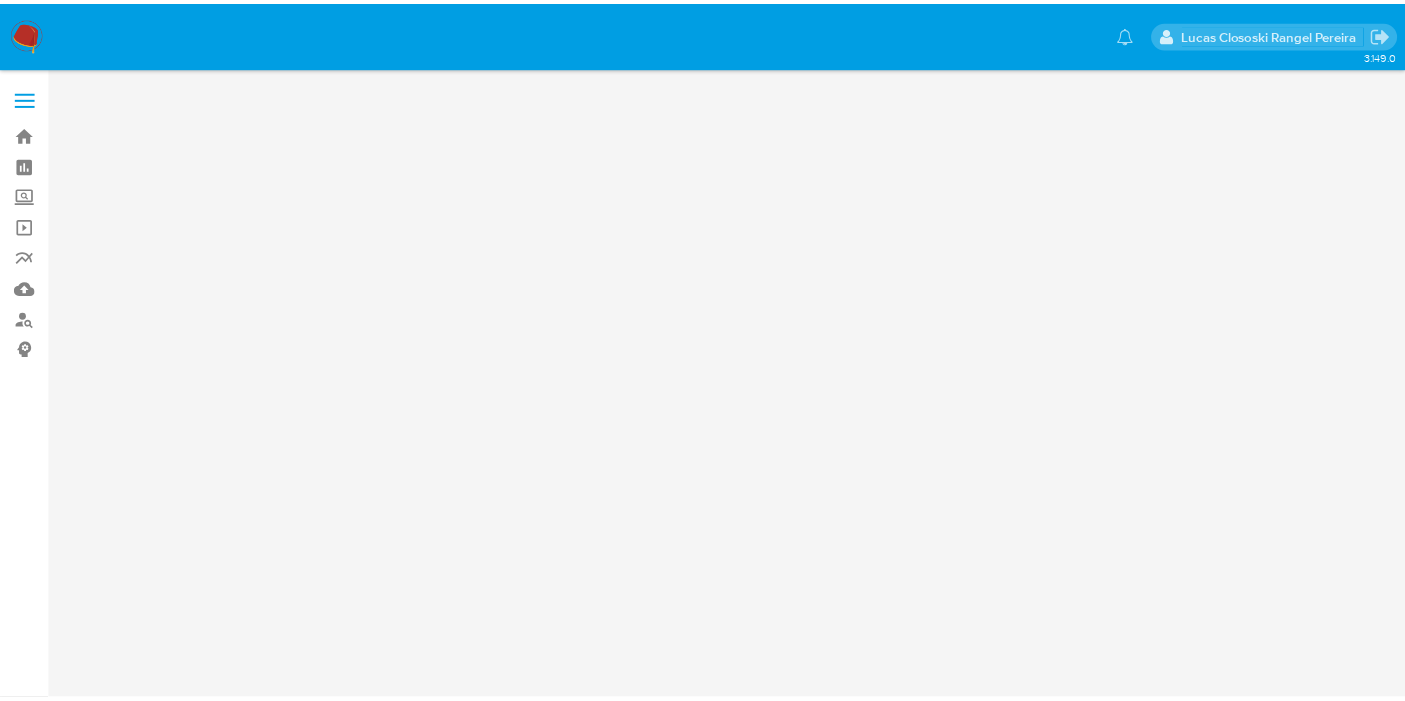 scroll, scrollTop: 0, scrollLeft: 0, axis: both 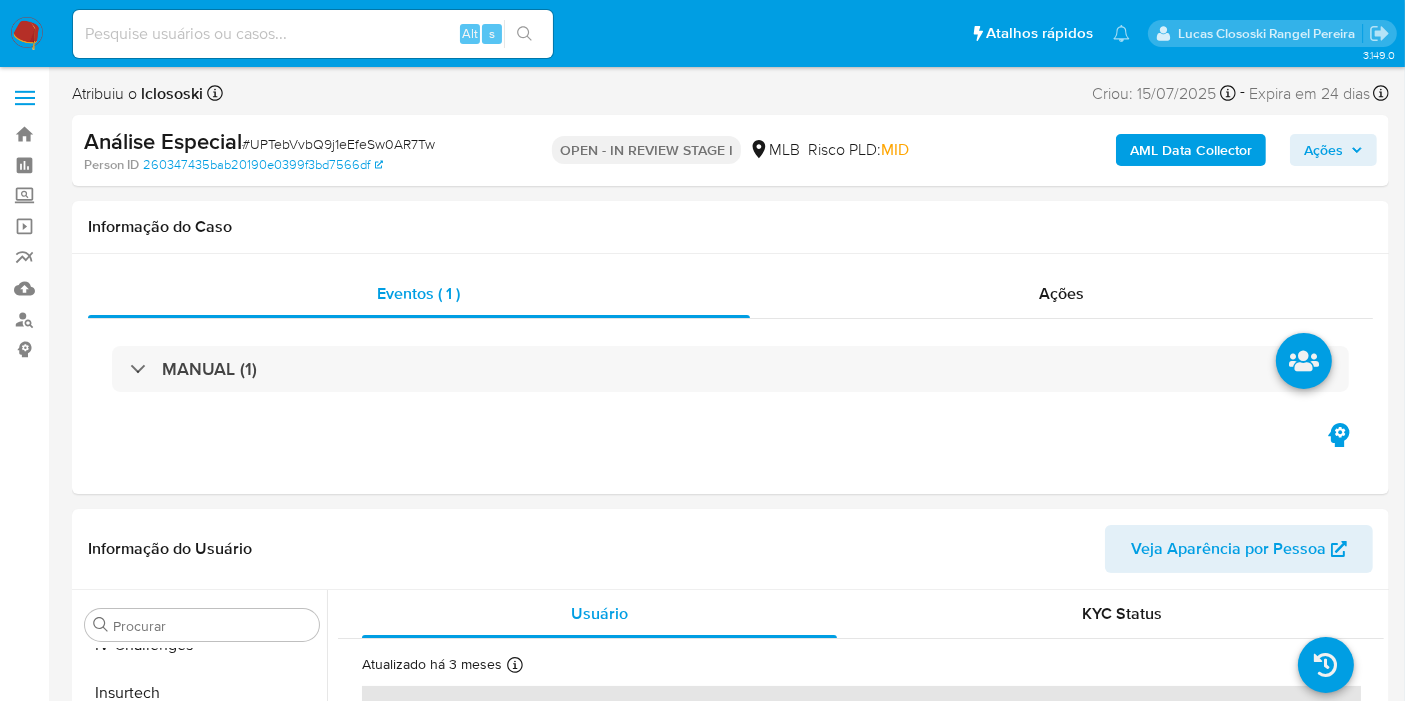 select on "10" 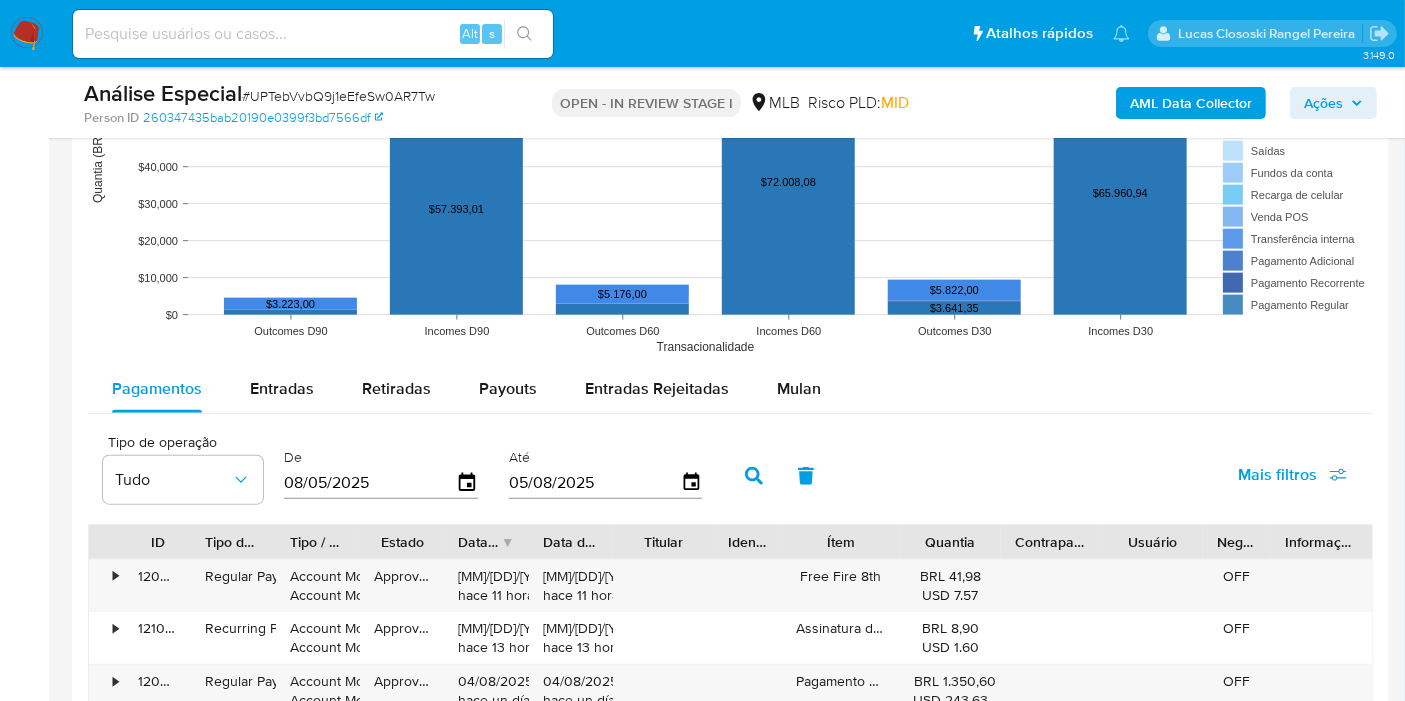 click on "Pagamentos Entradas Retiradas Payouts Entradas Rejeitadas Mulan Tipo de operação Tudo De [MM]/[DD]/[YYYY] Até [MM]/[DD]/[YYYY] Mais filtros ID Tipo de operação Tipo / Método Estado Data de criação Data de aprovação Titular Identificação Ítem Quantia Contraparte Usuário Negócio Informações Adicionais • [NUMBER] Regular Payment Account Money Account Money Approved [MM]/[DD]/[YYYY] [HH]:[MM]:[SS] hace 11 horas [MM]/[DD]/[YYYY] [HH]:[MM]:[SS] hace 11 horas Free Fire 8th  BRL [NUMBER] USD 7.57 OFF • [NUMBER] Recurring Payment Account Money Account Money Approved [MM]/[DD]/[YYYY] [HH]:[MM]:[SS] hace 13 horas [MM]/[DD]/[YYYY] [HH]:[MM]:[SS] hace 13 horas Assinatura do Meli+ BRL [NUMBER] USD 1.60 OFF • [NUMBER] Regular Payment Account Money Account Money Approved [MM]/[DD]/[YYYY] [HH]:[MM]:[SS] hace un día [MM]/[DD]/[YYYY] [HH]:[MM]:[SS] hace un día Pagamento de parcelas de Mercado Crédito BRL [NUMBER] USD 243.63 OFF • [NUMBER] Regular Payment Account Money Account Money Approved [MM]/[DD]/[YYYY] [HH]:[MM]:[SS] hace un día [MM]/[DD]/[YYYY] [HH]:[MM]:[SS] hace un día Free Fire 8th" at bounding box center (730, 753) 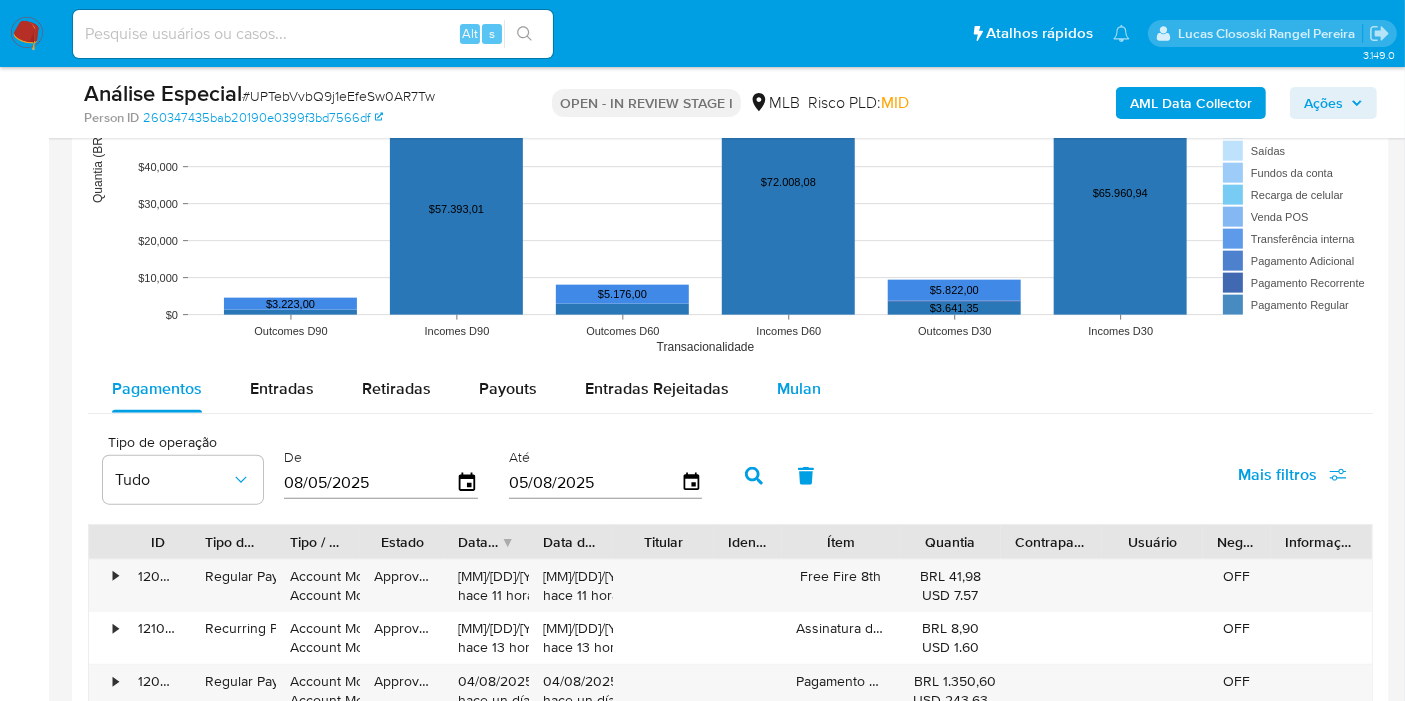 click on "Mulan" at bounding box center [799, 388] 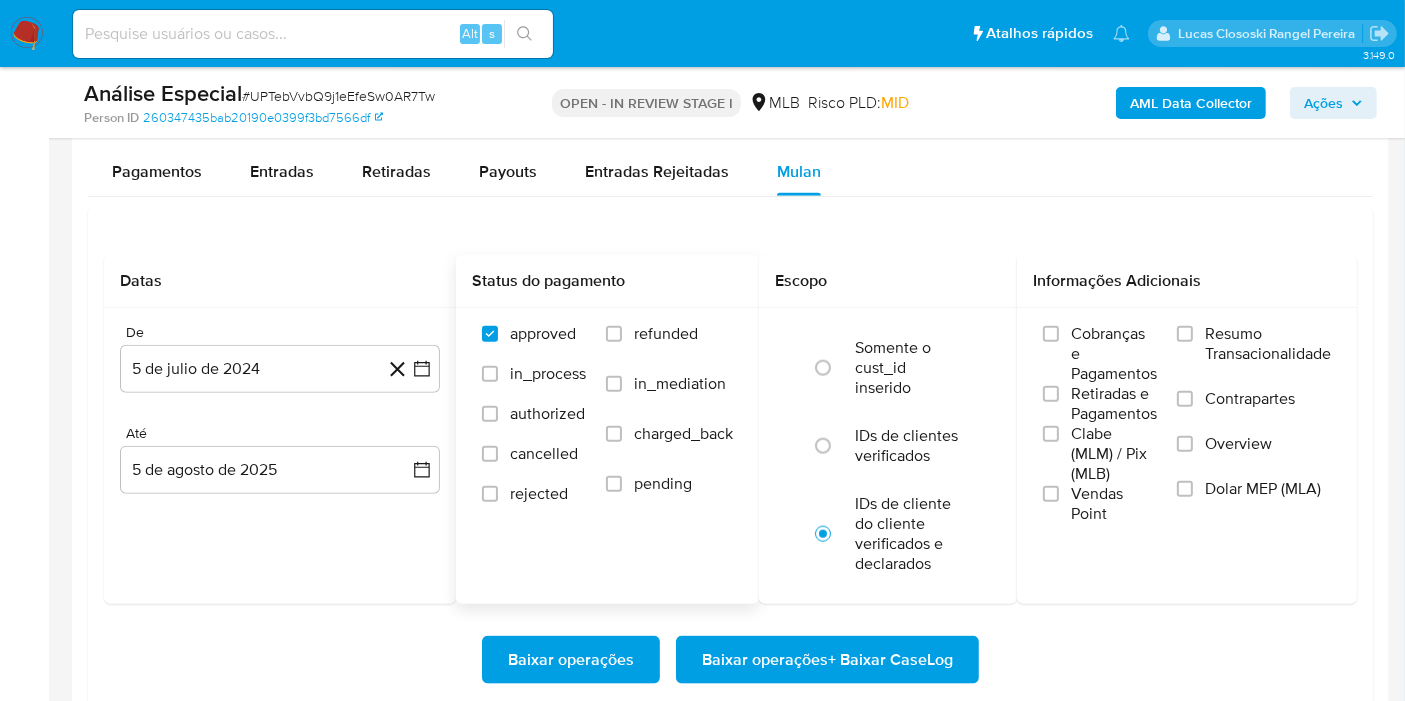 scroll, scrollTop: 2222, scrollLeft: 0, axis: vertical 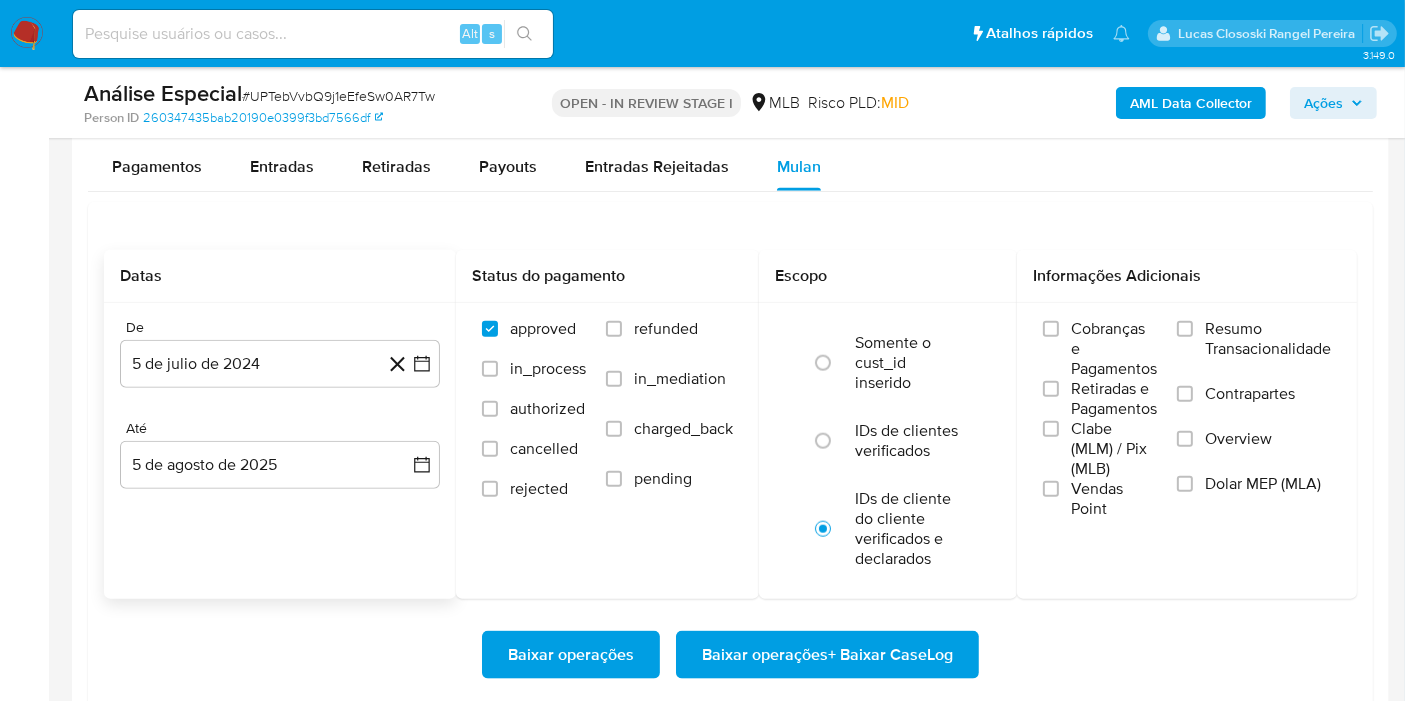 click on "De [MM] de [MON] de [YYYY] [M]-[MM]-[YYYY] Até [MM] de [MON] de [YYYY] [M]-[MM]-[YYYY]" at bounding box center (280, 420) 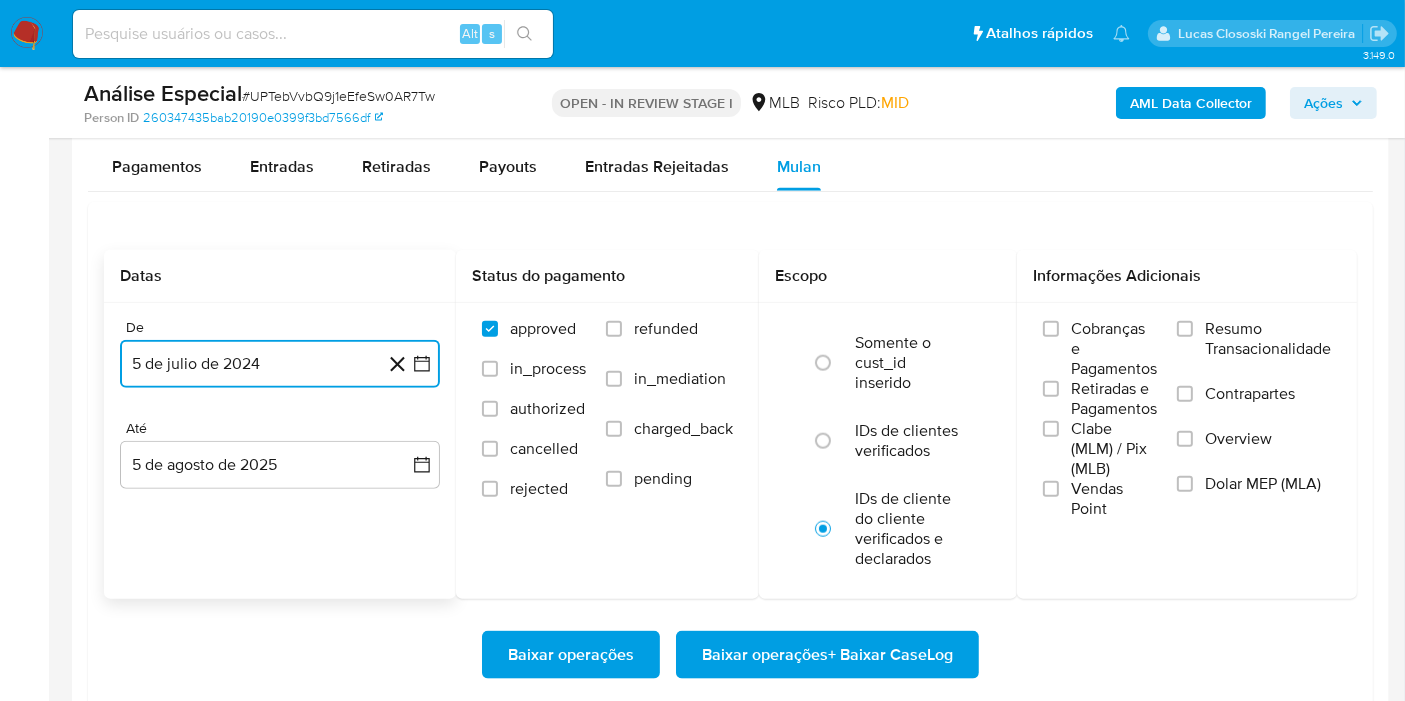 click 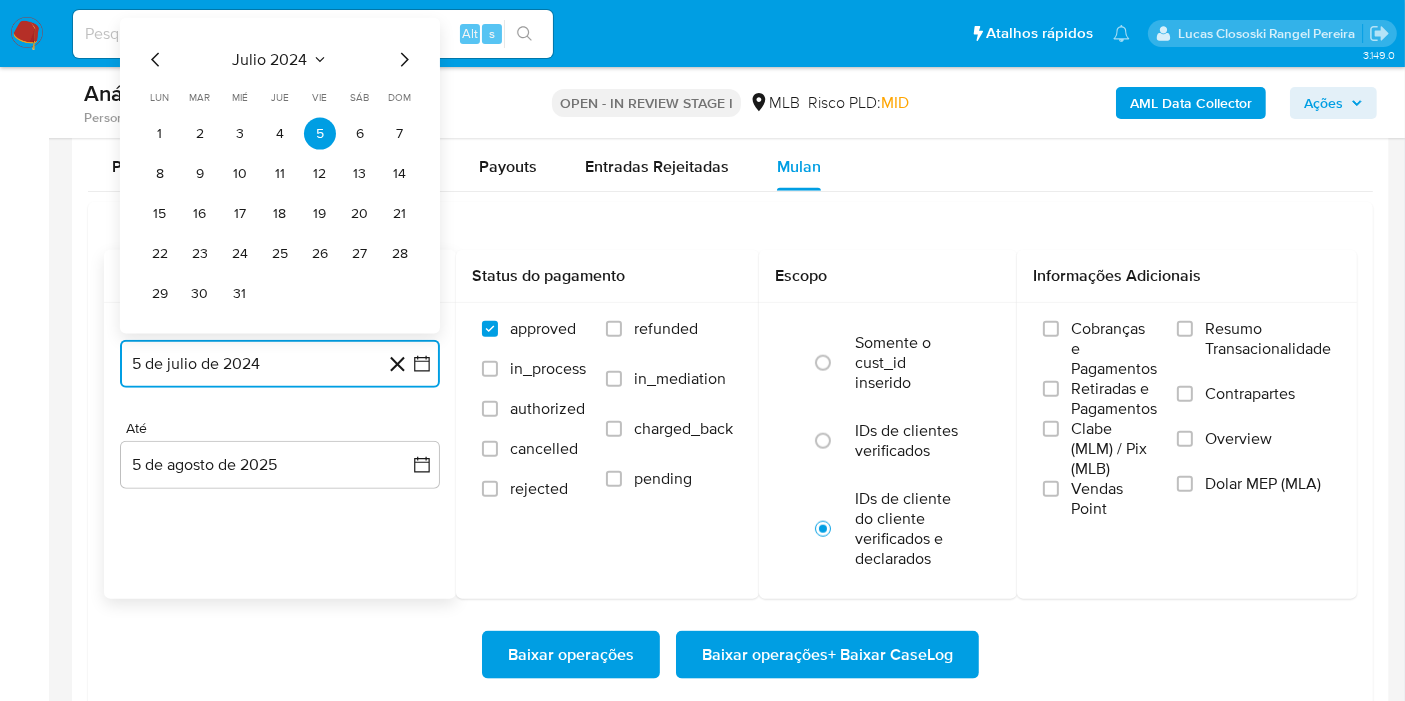click on "julio 2024" at bounding box center [270, 60] 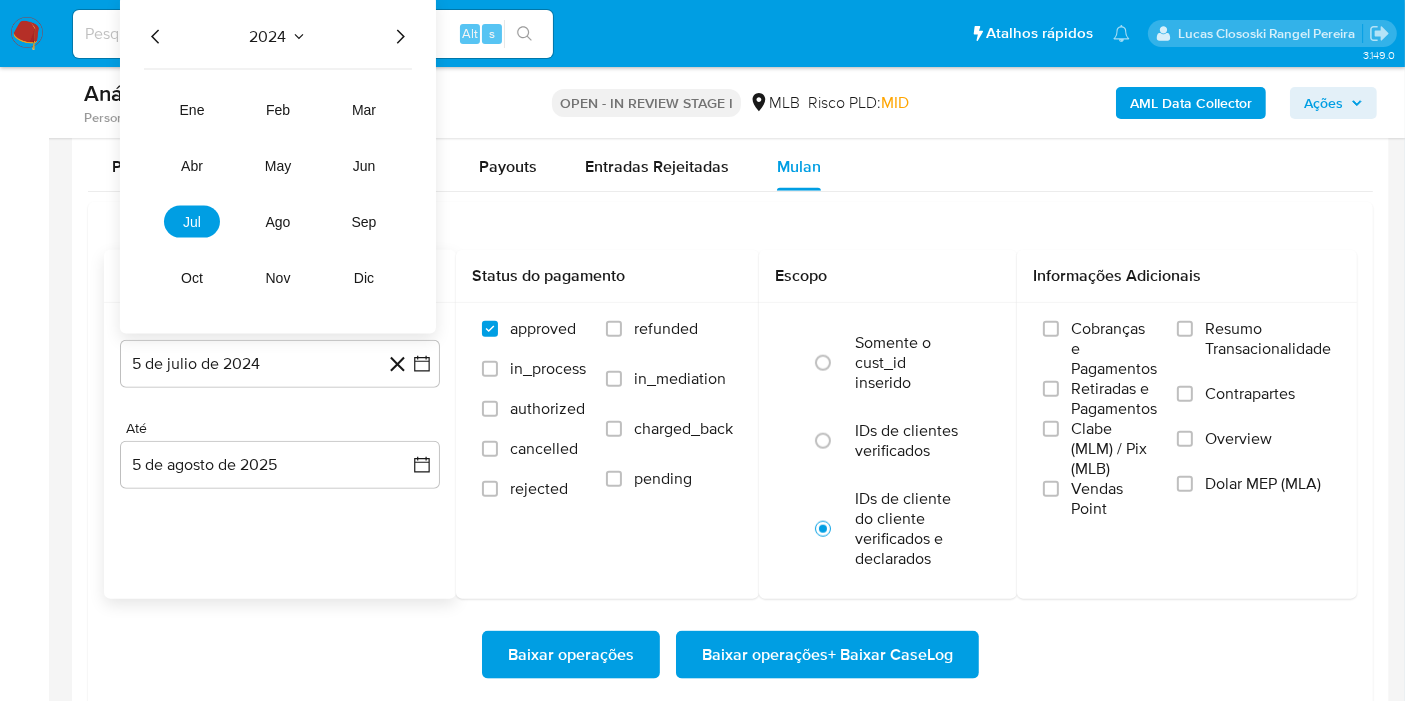 click 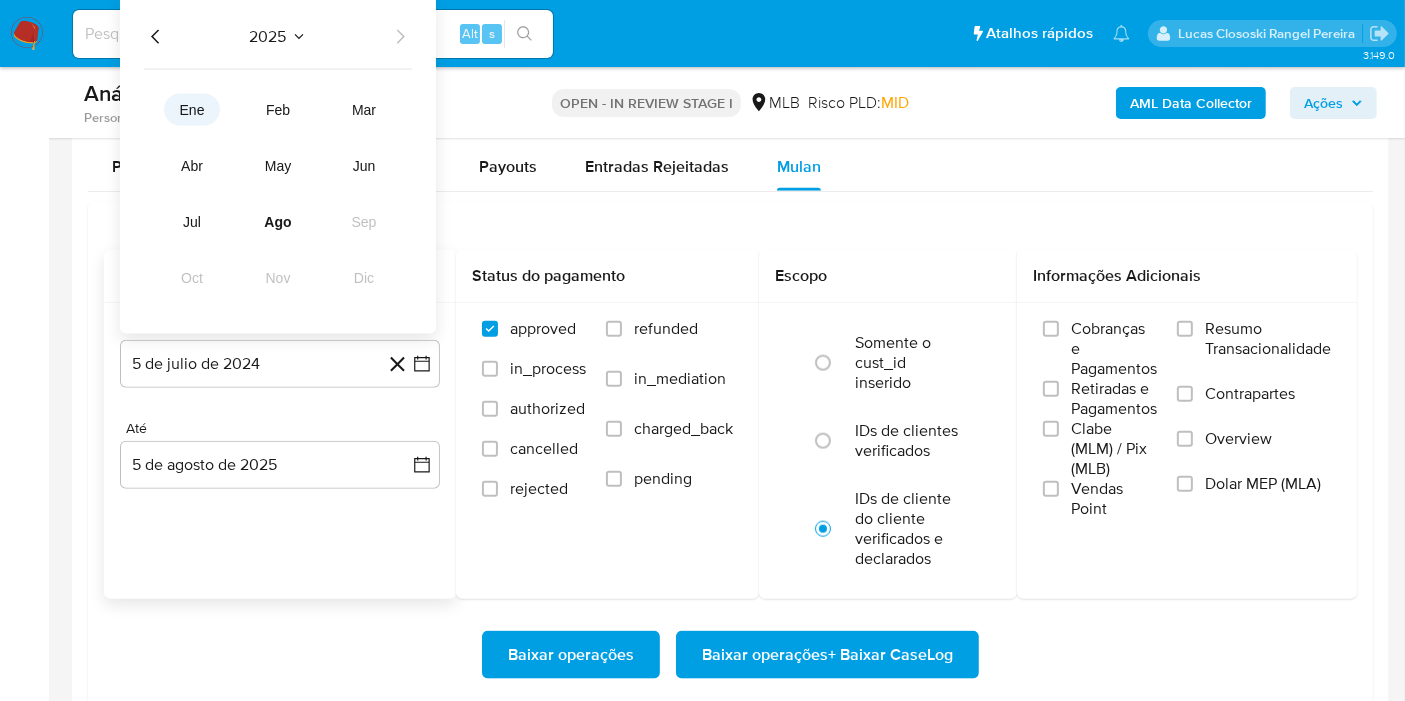 click on "ene" at bounding box center [192, 110] 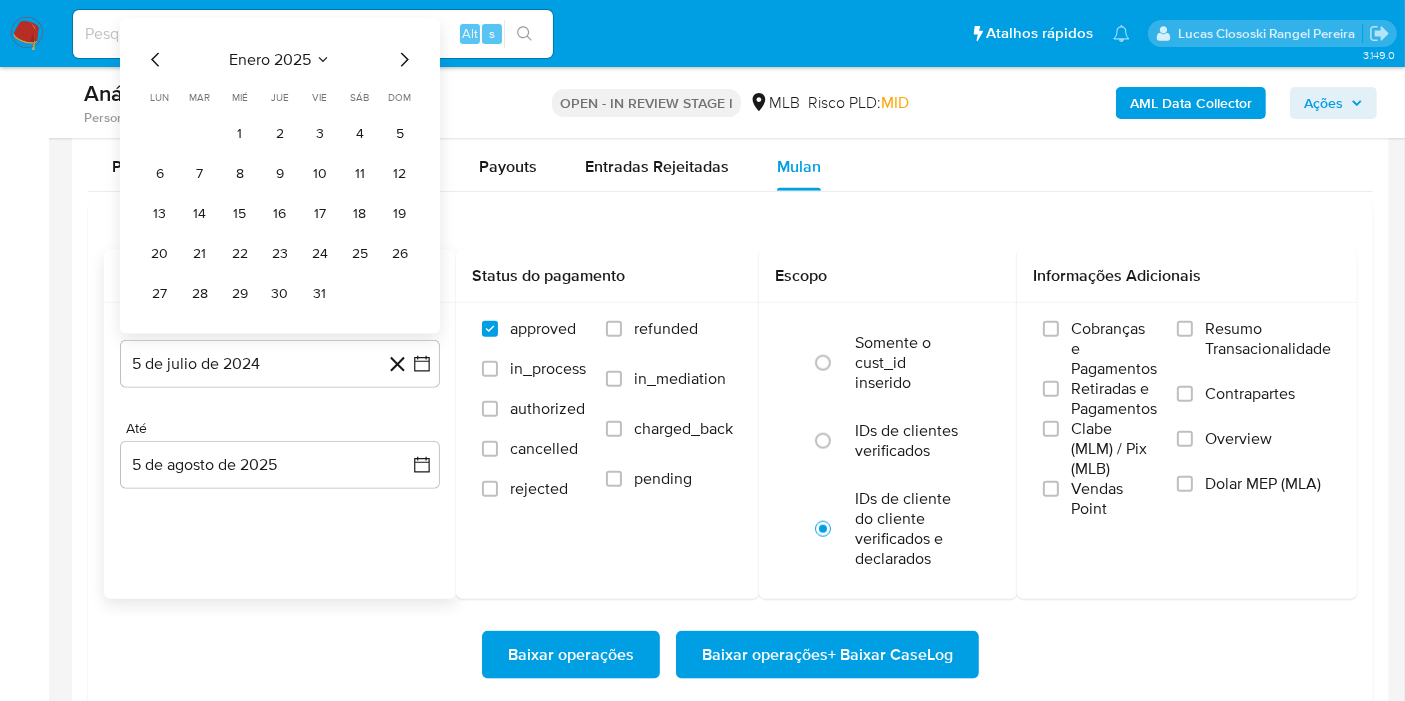click on "1 2 3 4 5" at bounding box center (280, 134) 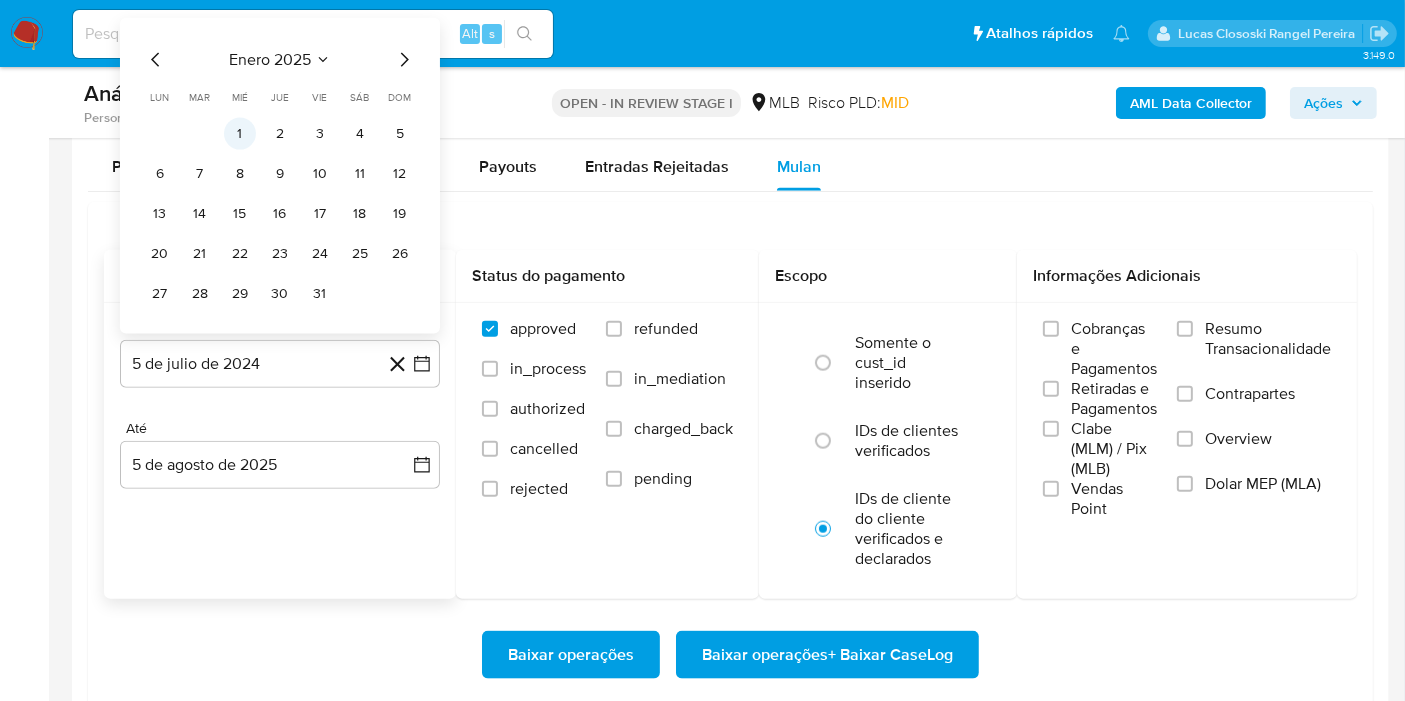 click on "1" at bounding box center (240, 134) 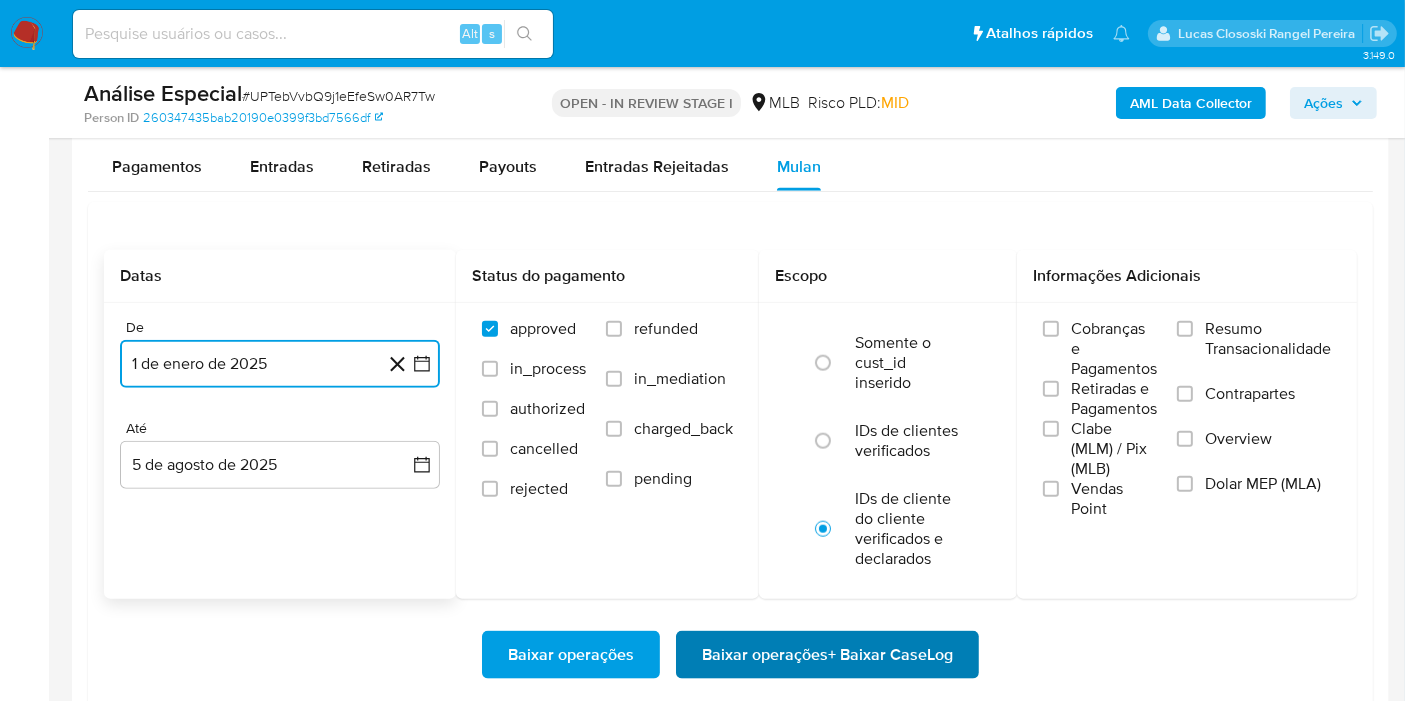 click on "Baixar operações  +   Baixar CaseLog" at bounding box center [827, 655] 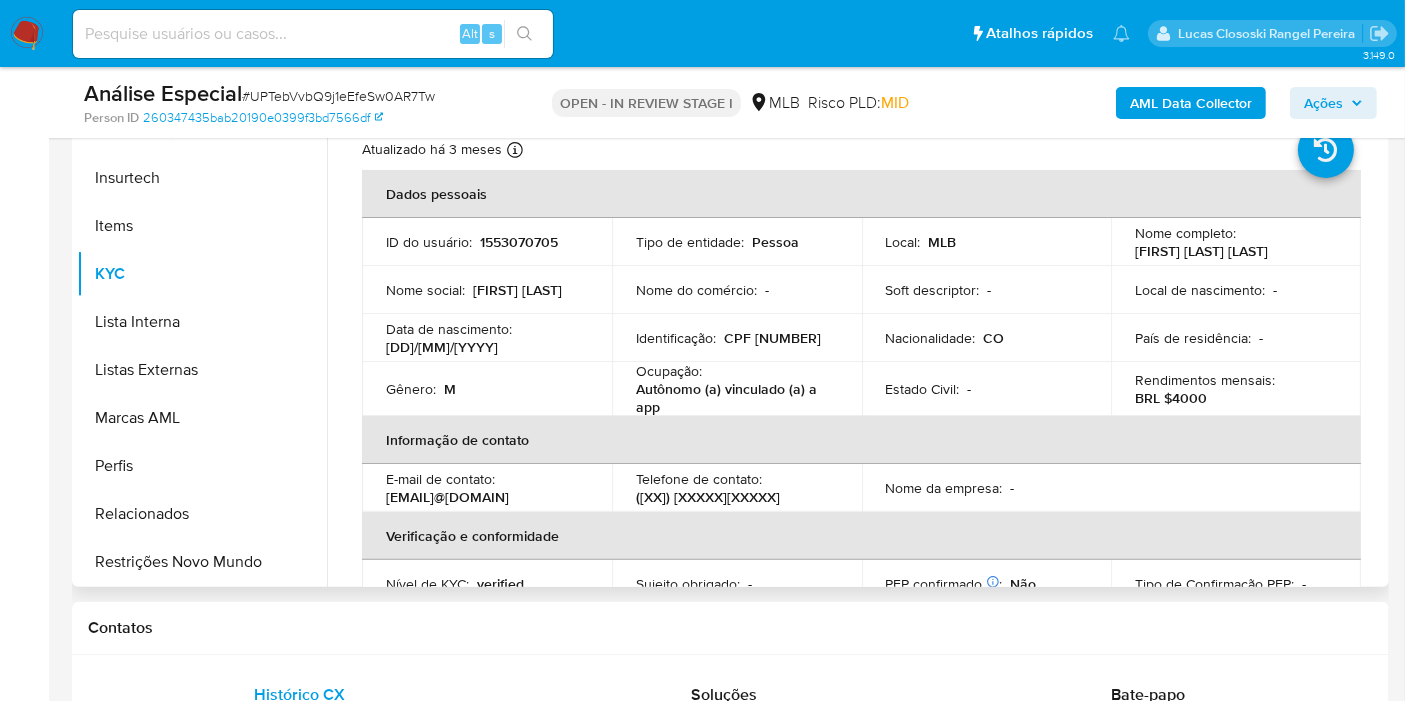 scroll, scrollTop: 333, scrollLeft: 0, axis: vertical 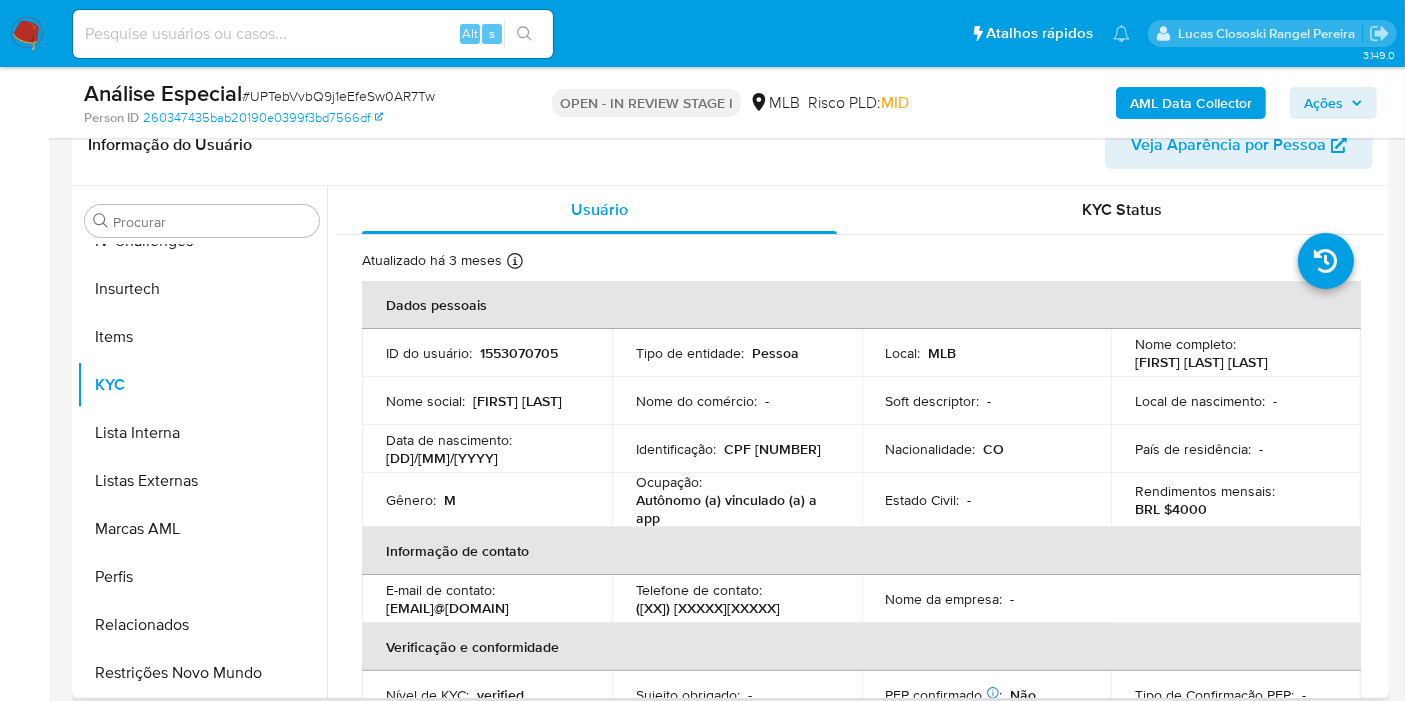 click on "Informação do Usuário Veja Aparência por Pessoa" at bounding box center (730, 145) 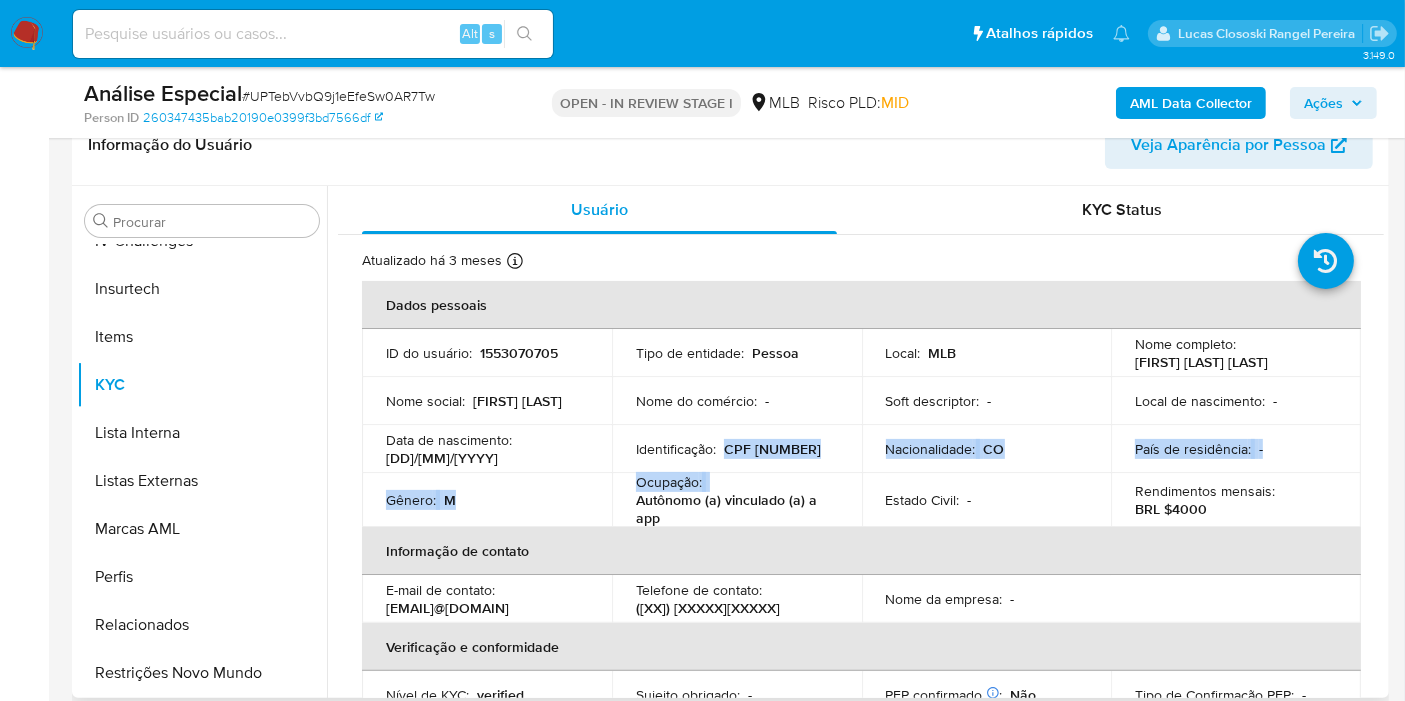 drag, startPoint x: 757, startPoint y: 442, endPoint x: 752, endPoint y: 484, distance: 42.296574 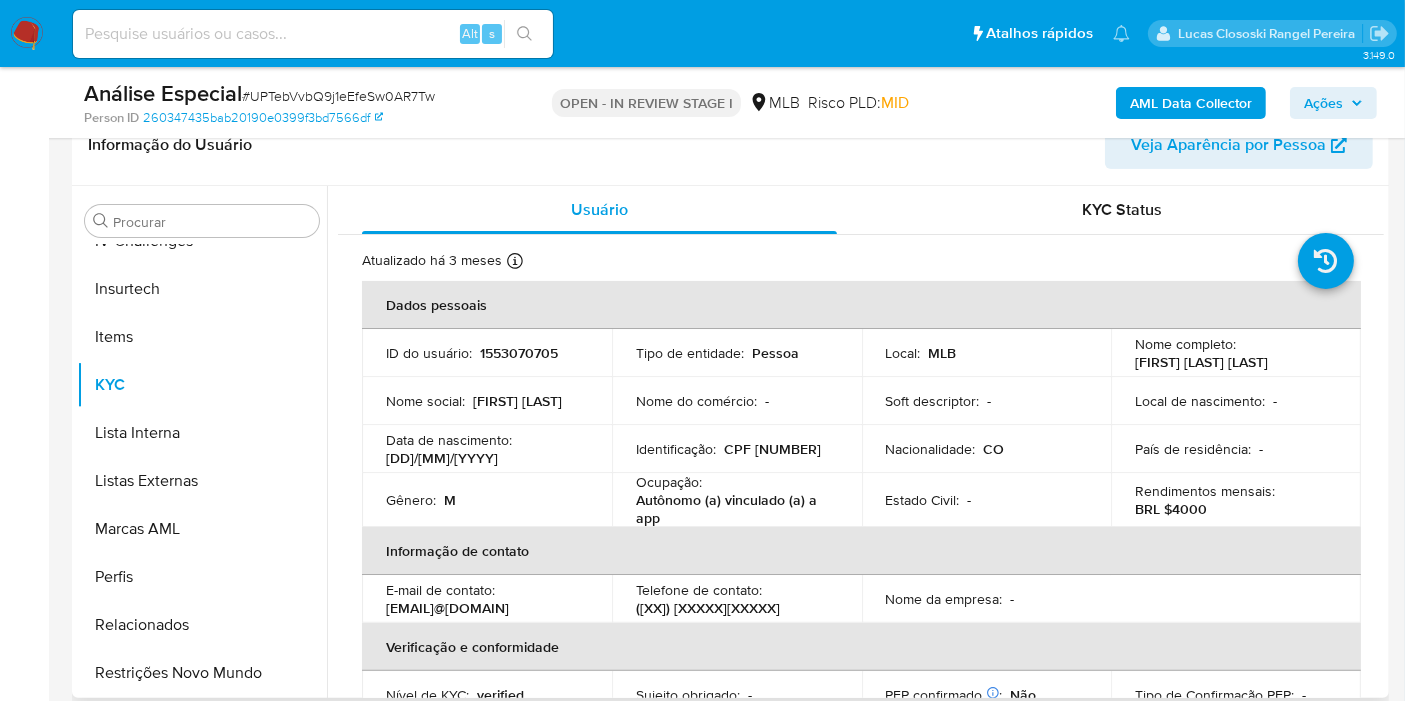 click on "Informação de contato" at bounding box center (861, 551) 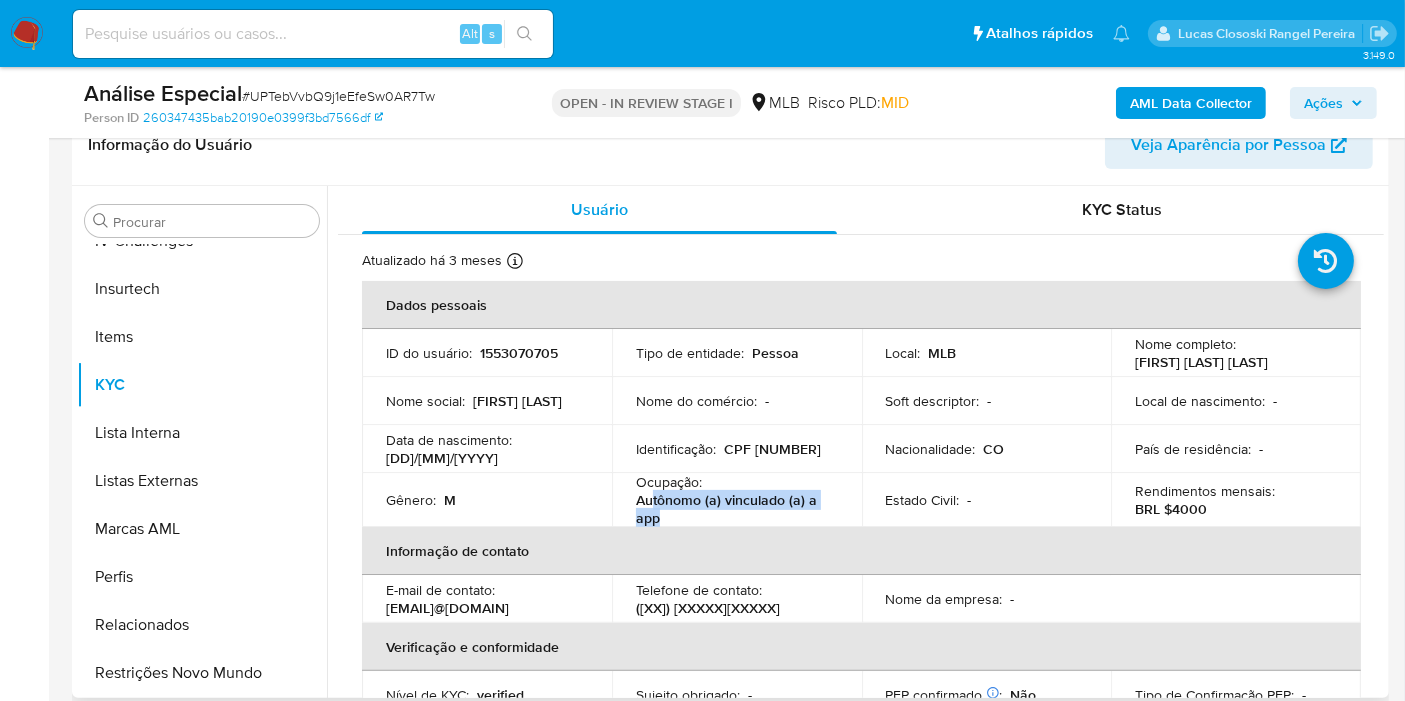 drag, startPoint x: 720, startPoint y: 530, endPoint x: 640, endPoint y: 509, distance: 82.710335 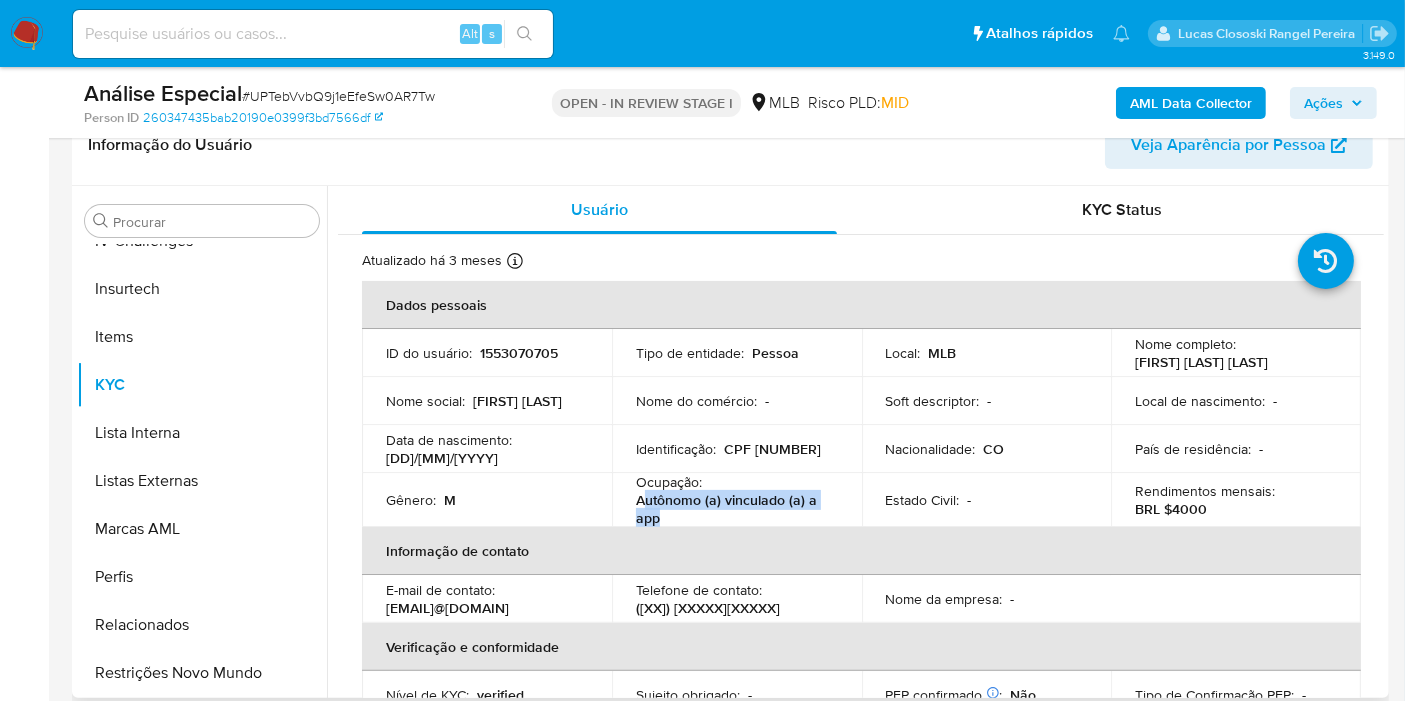 click on "Autônomo (a) vinculado (a) a app" at bounding box center [733, 509] 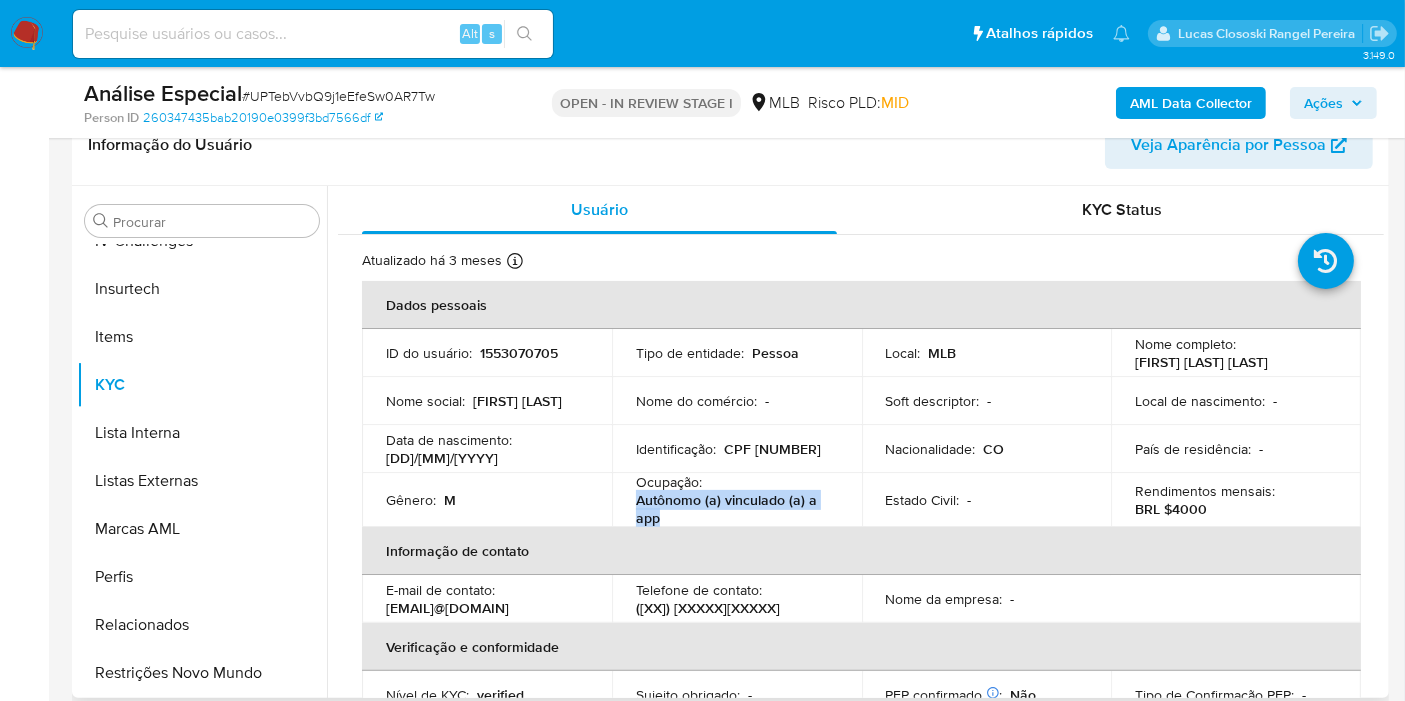 drag, startPoint x: 634, startPoint y: 506, endPoint x: 678, endPoint y: 518, distance: 45.607018 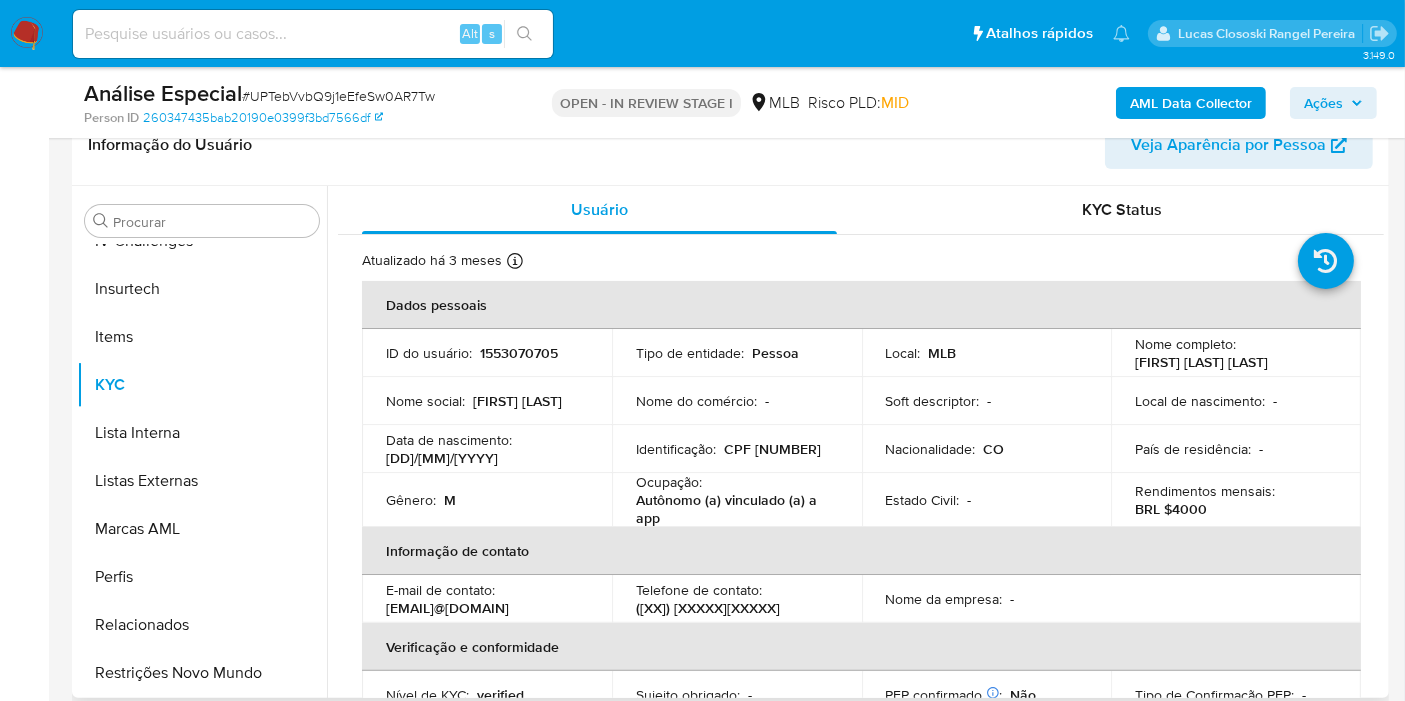 click on "Ocupação :" at bounding box center [669, 482] 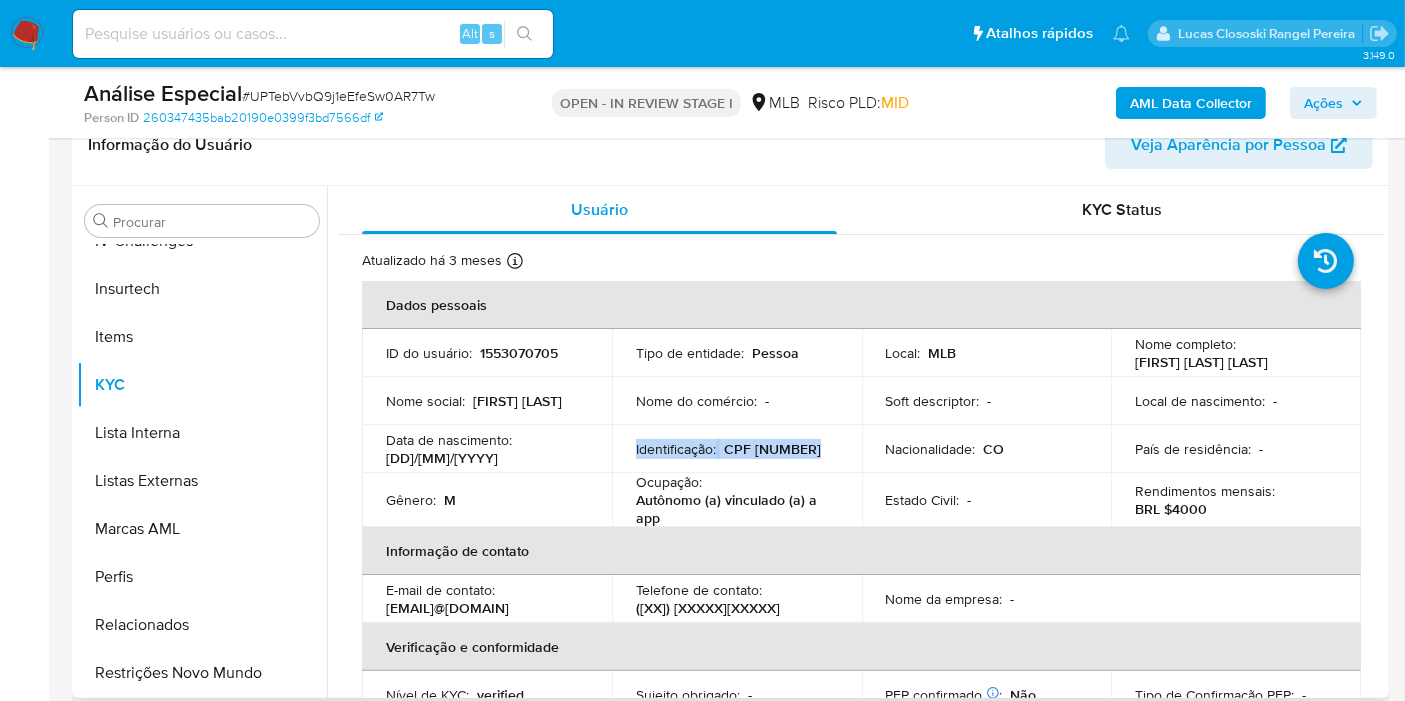 click on "CPF [NUMBER]" at bounding box center [772, 449] 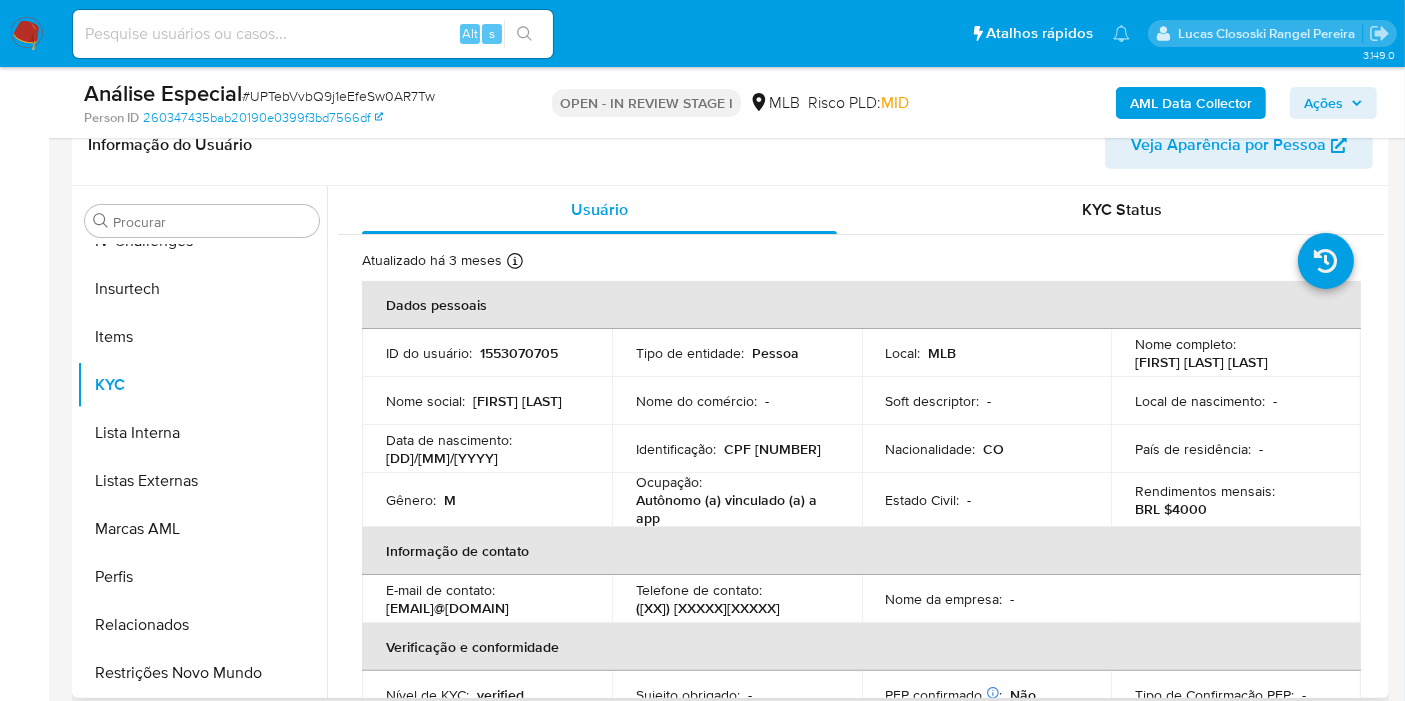 click on "Nacionalidade :    CO" at bounding box center (987, 449) 